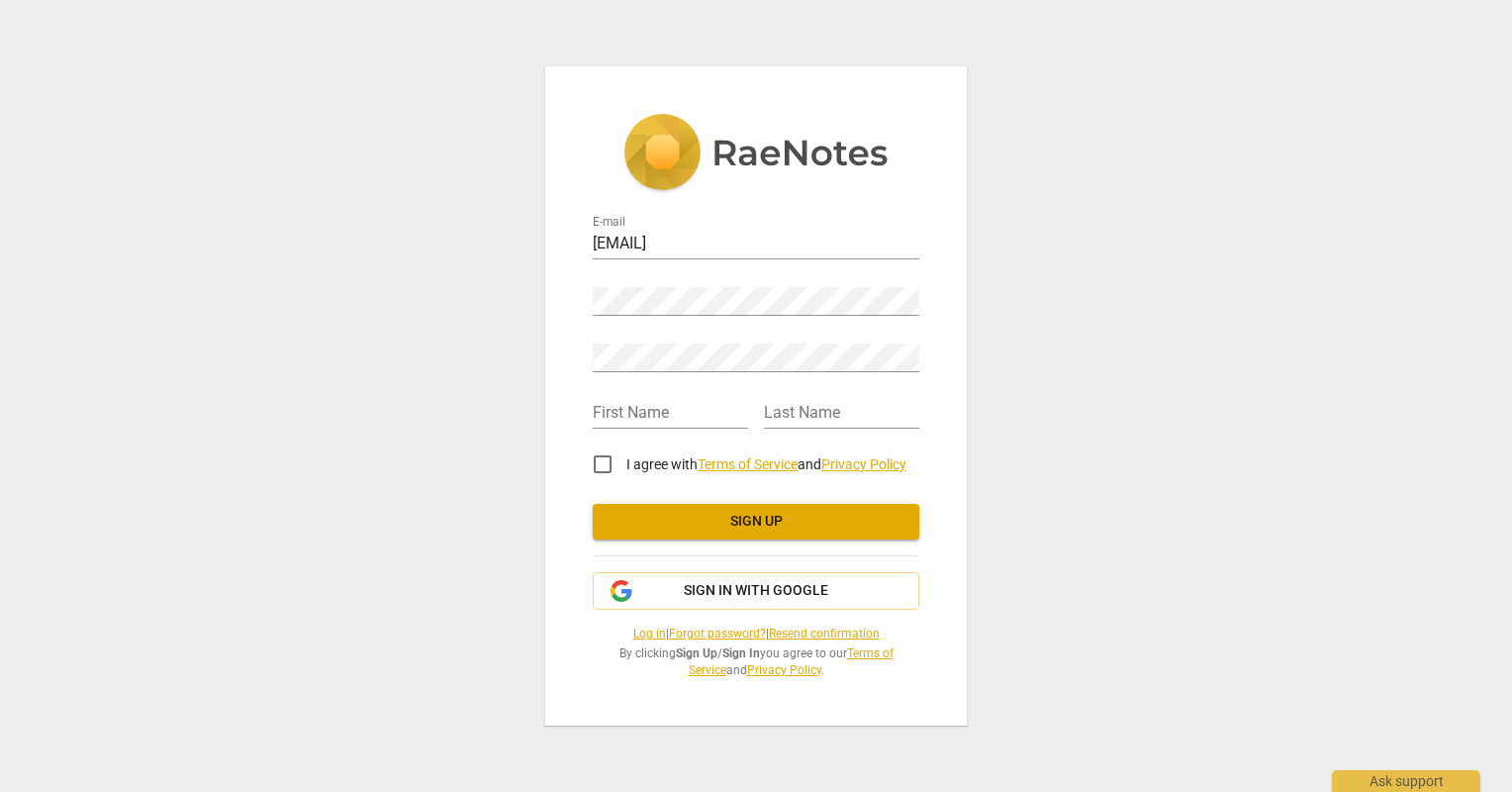 scroll, scrollTop: 0, scrollLeft: 0, axis: both 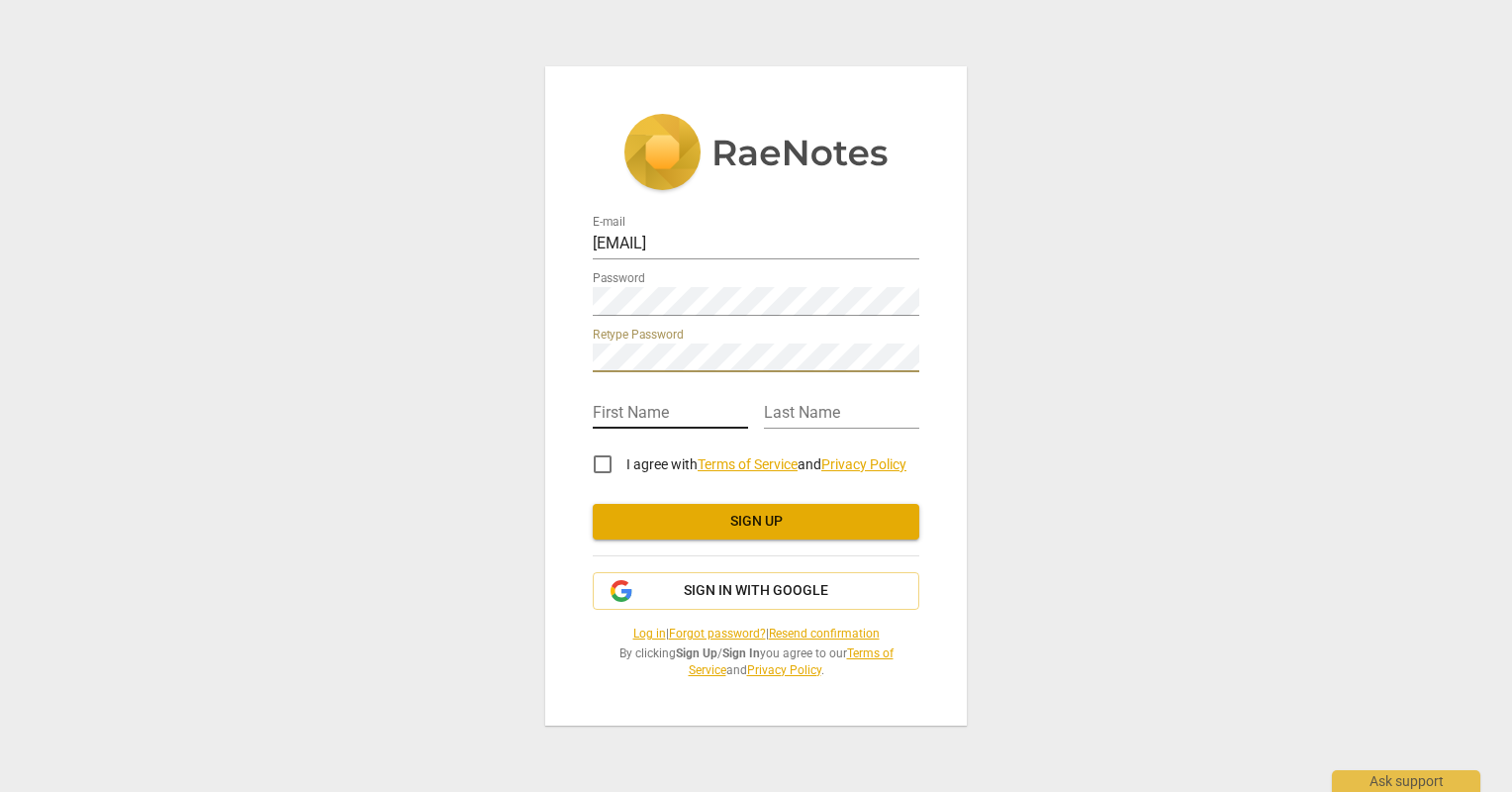click at bounding box center (670, 414) 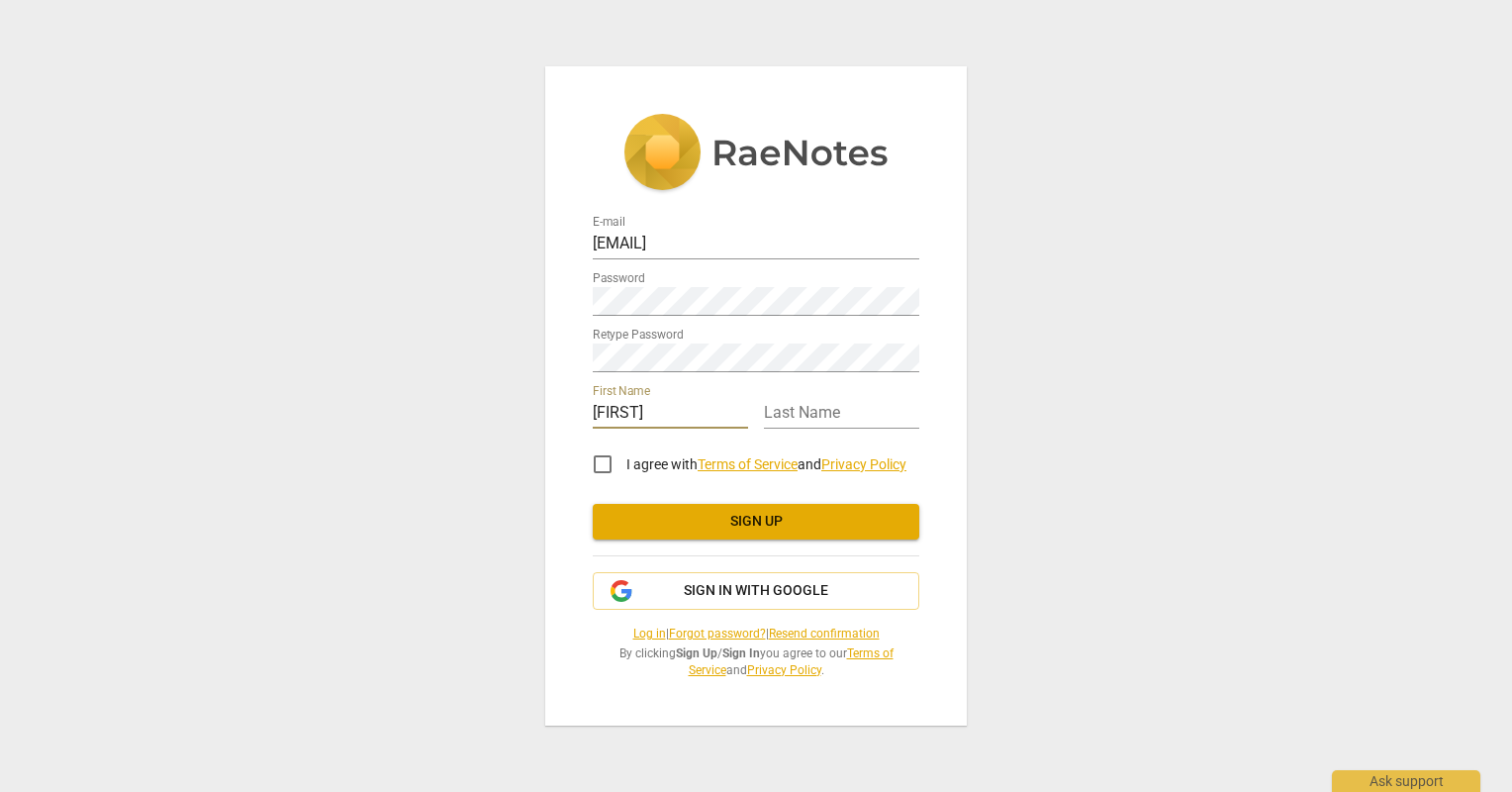 type on "[FIRST]" 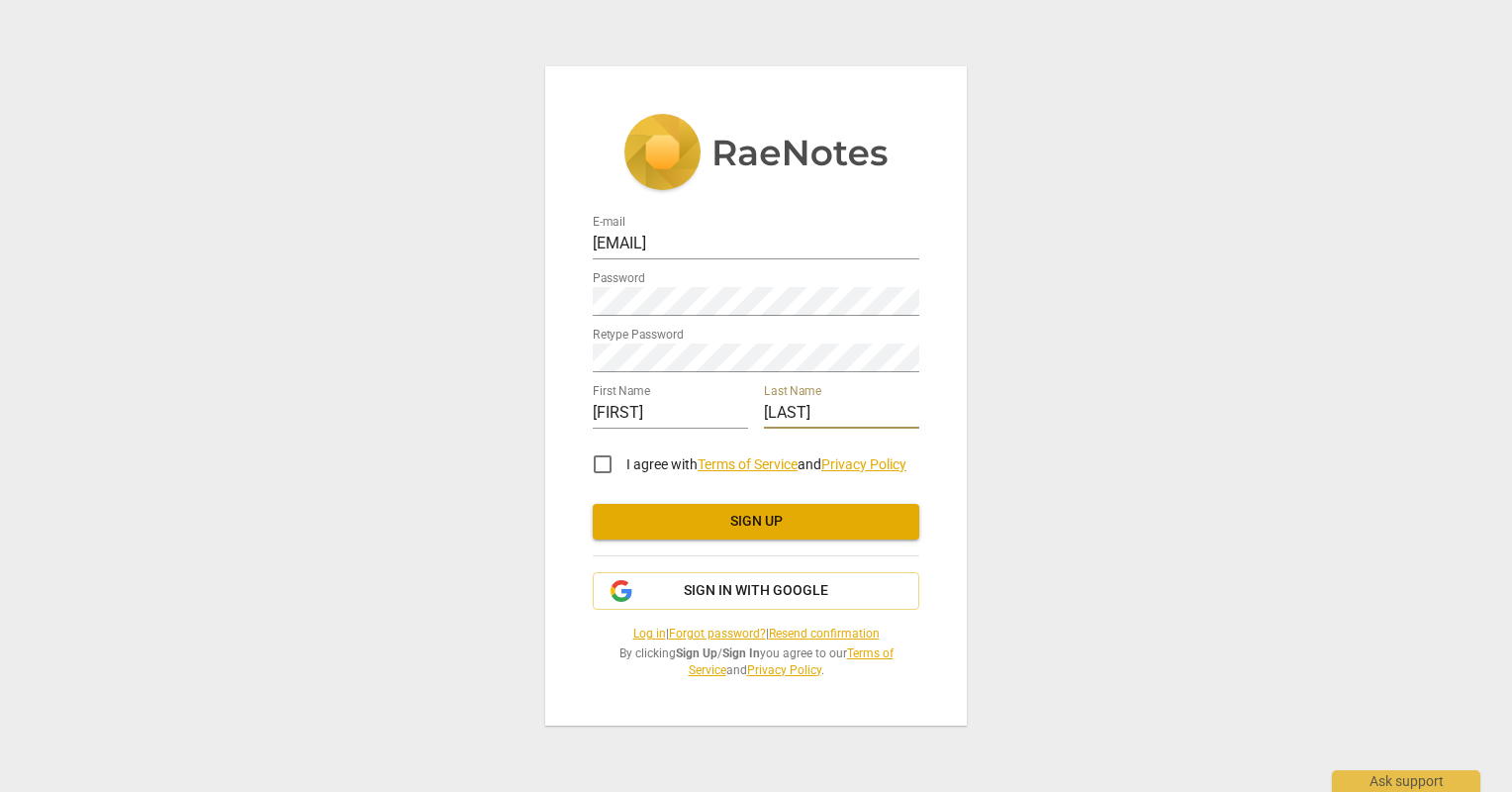 type on "[LAST]" 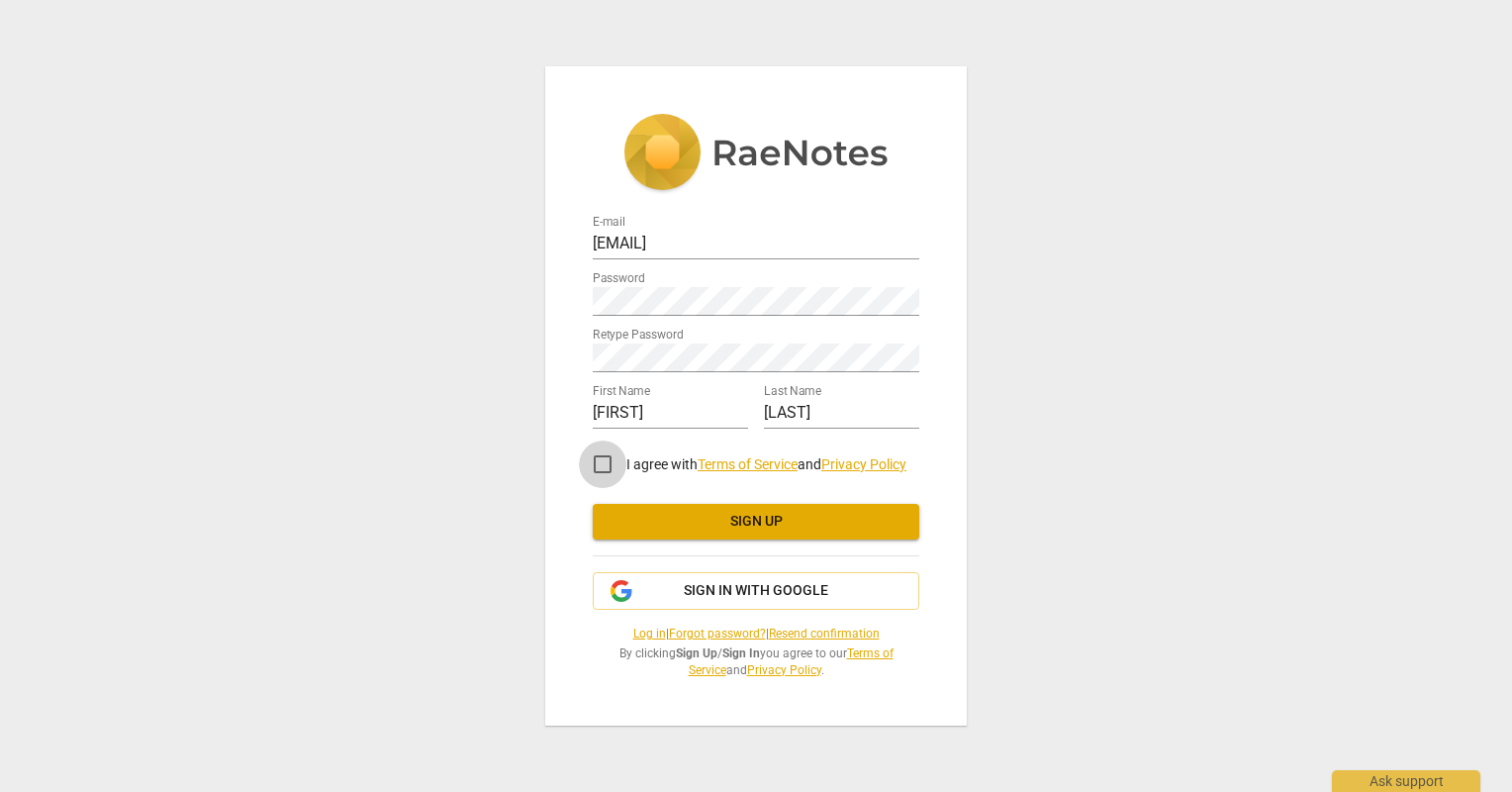 click on "I agree with  Terms of Service  and  Privacy Policy" at bounding box center [603, 464] 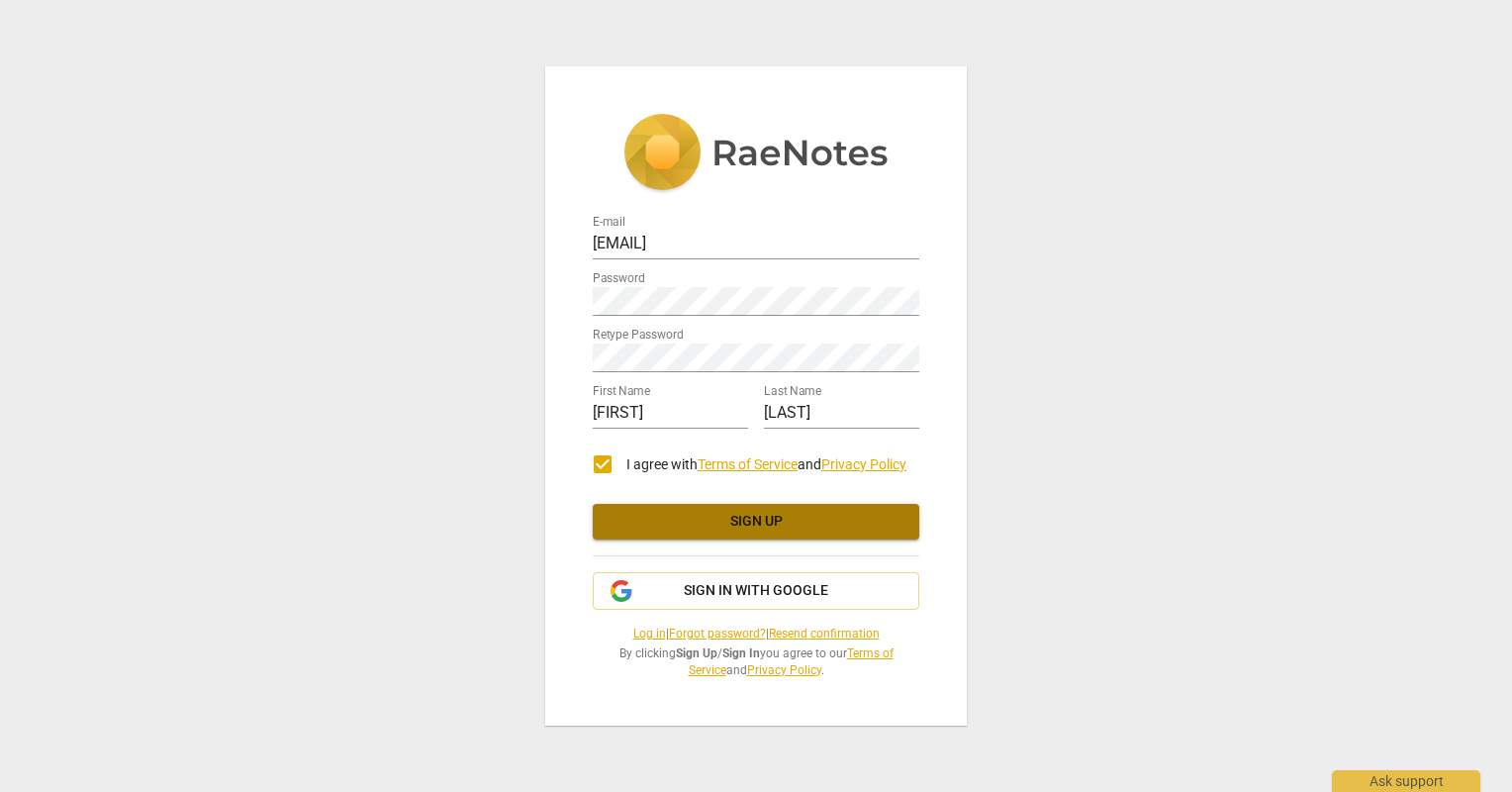 click on "Sign up" at bounding box center (756, 522) 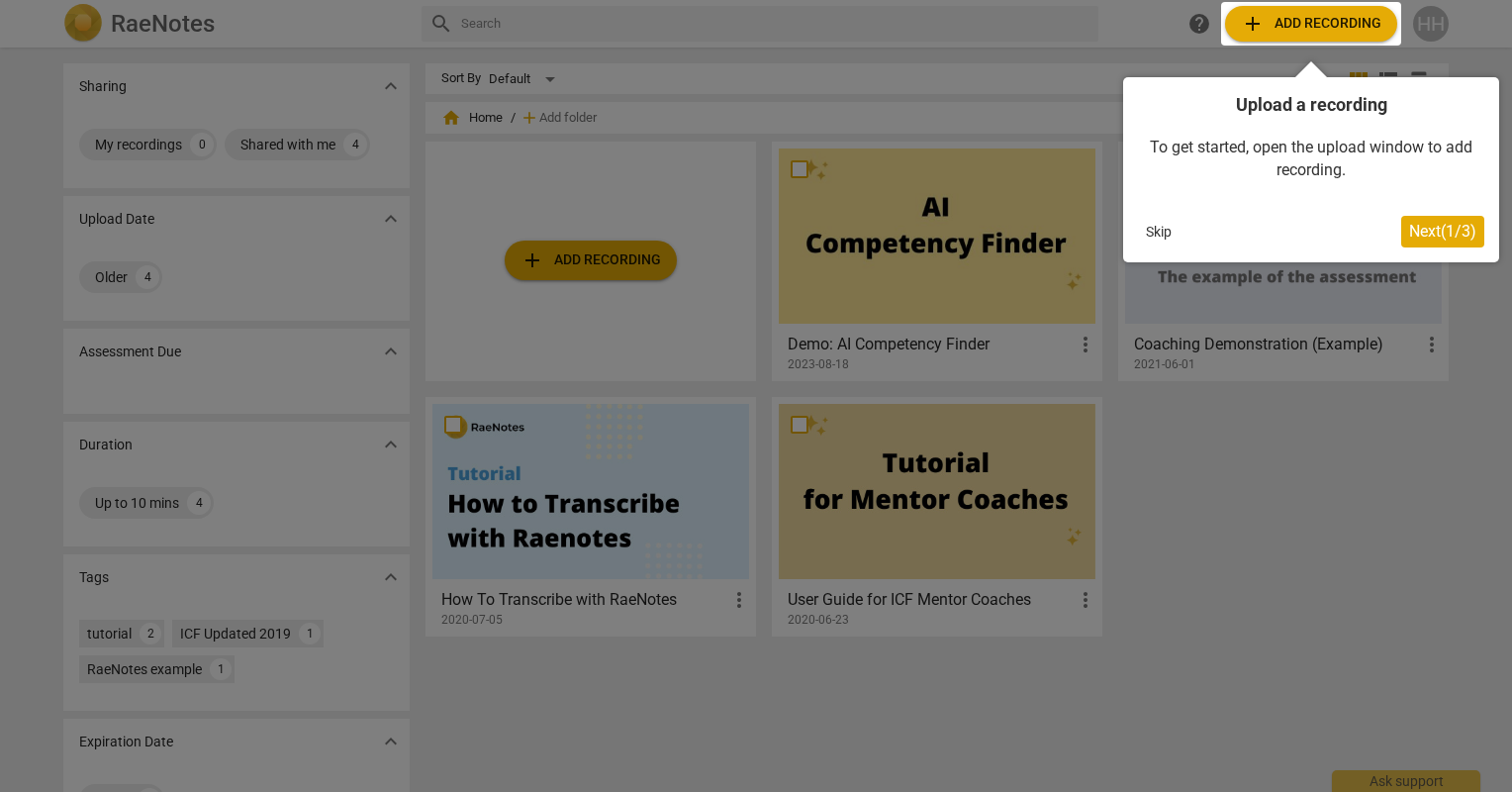 click on "To get started, open the upload window to add recording." at bounding box center [1311, 158] 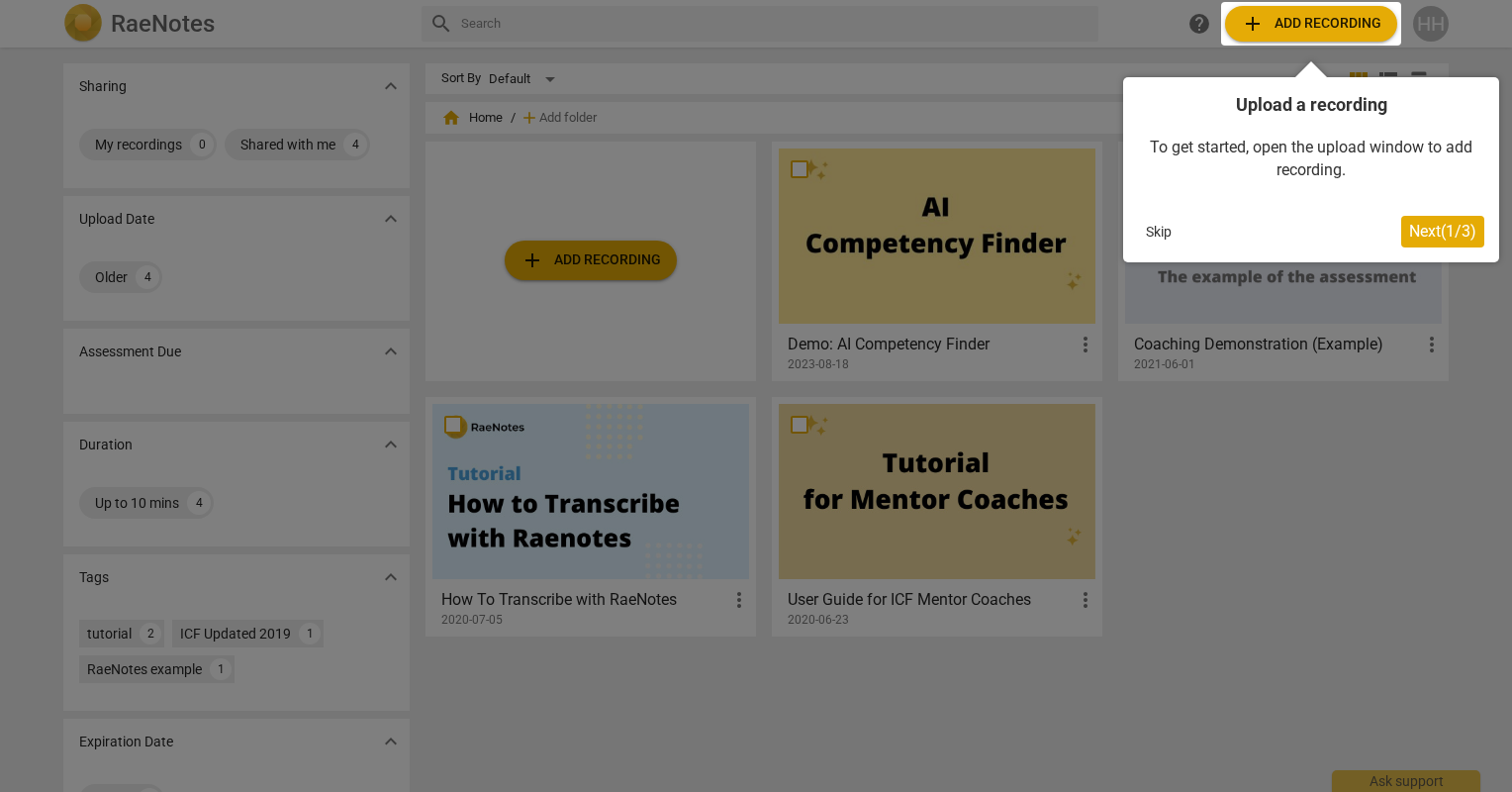 click at bounding box center [1311, 24] 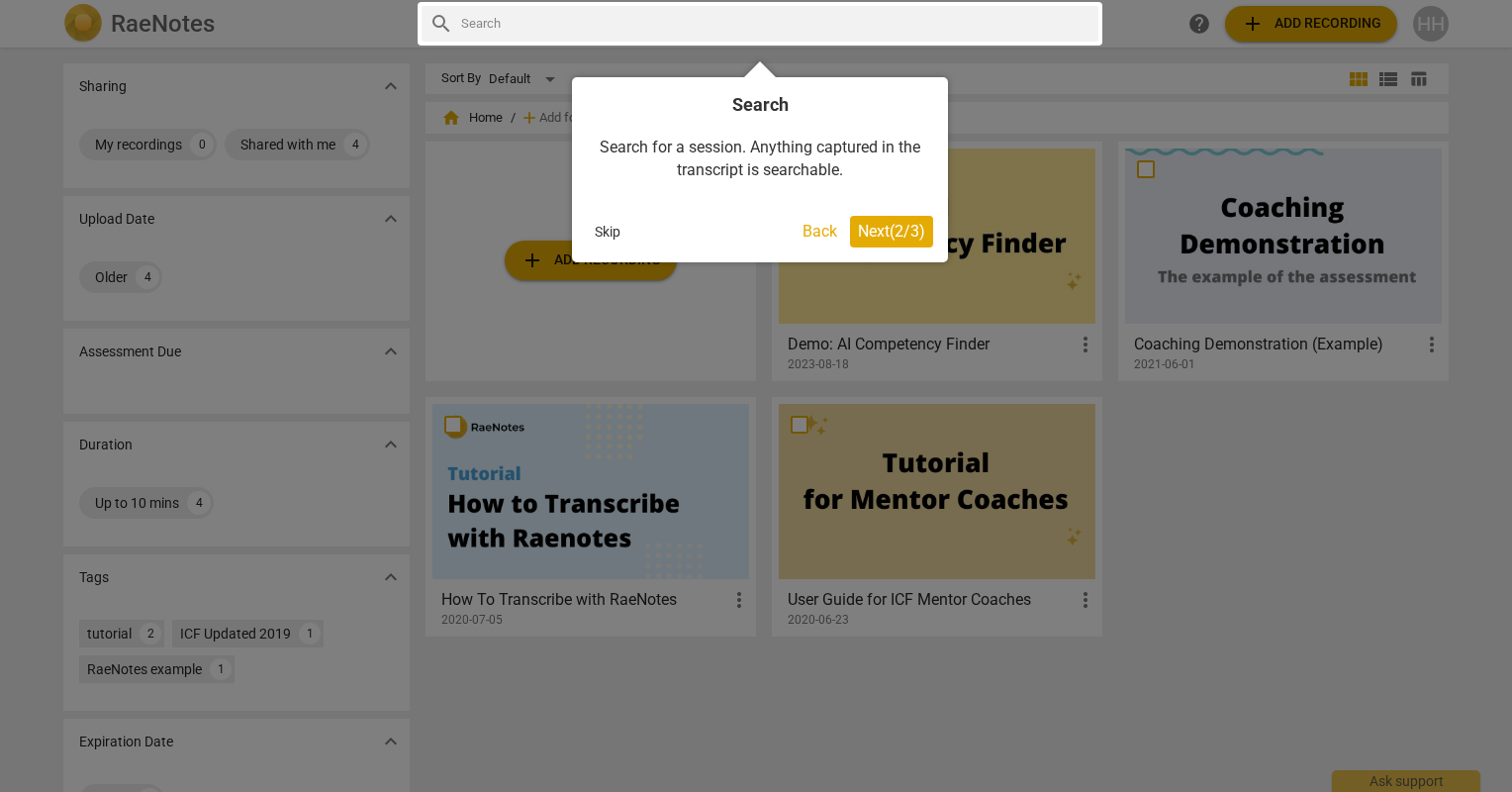 click on "Next  ( 2 / 3 )" at bounding box center (892, 231) 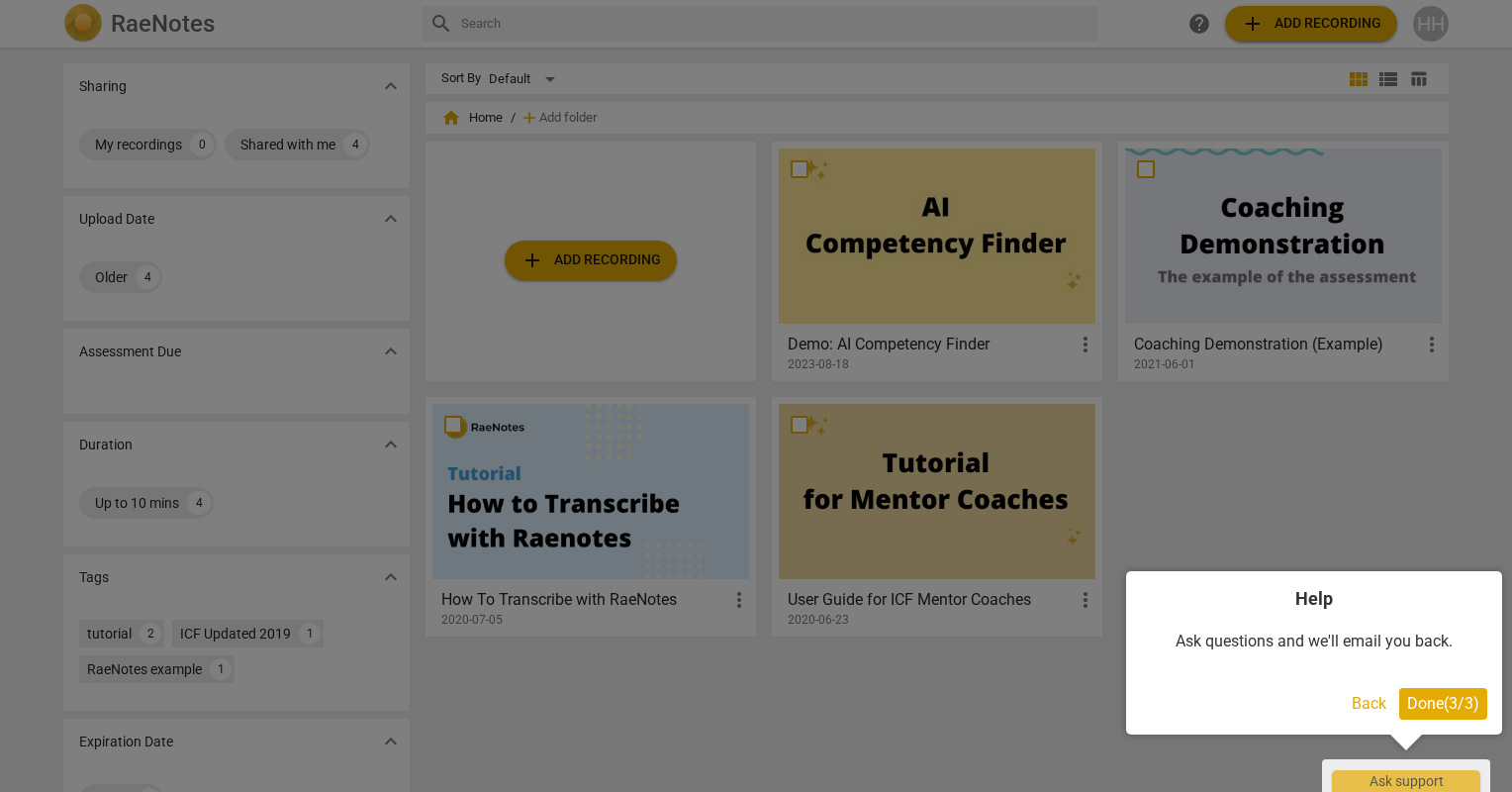 click on "Done  ( 3 / 3 )" at bounding box center (1443, 703) 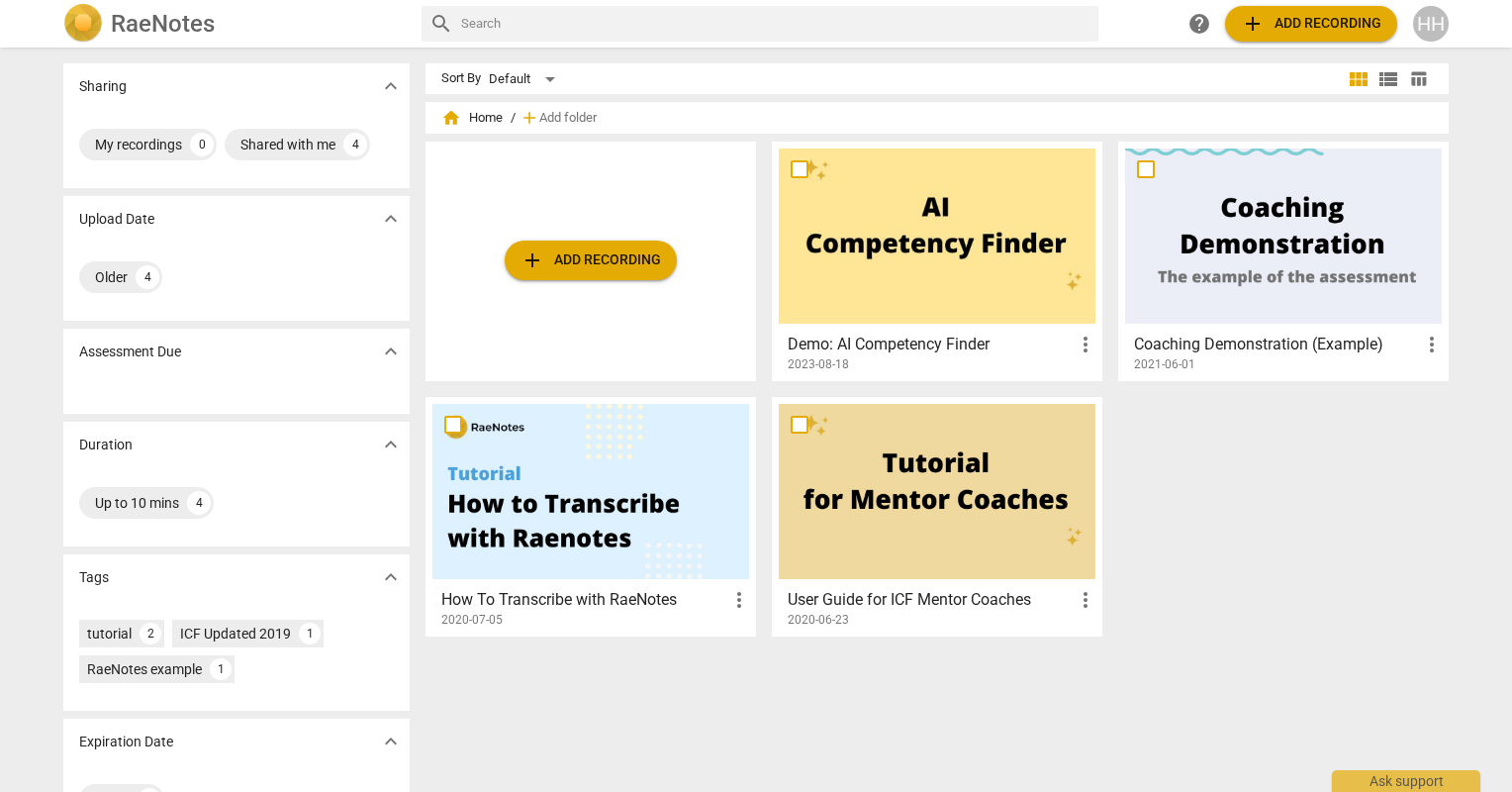 click on "add   Add recording" at bounding box center (1311, 24) 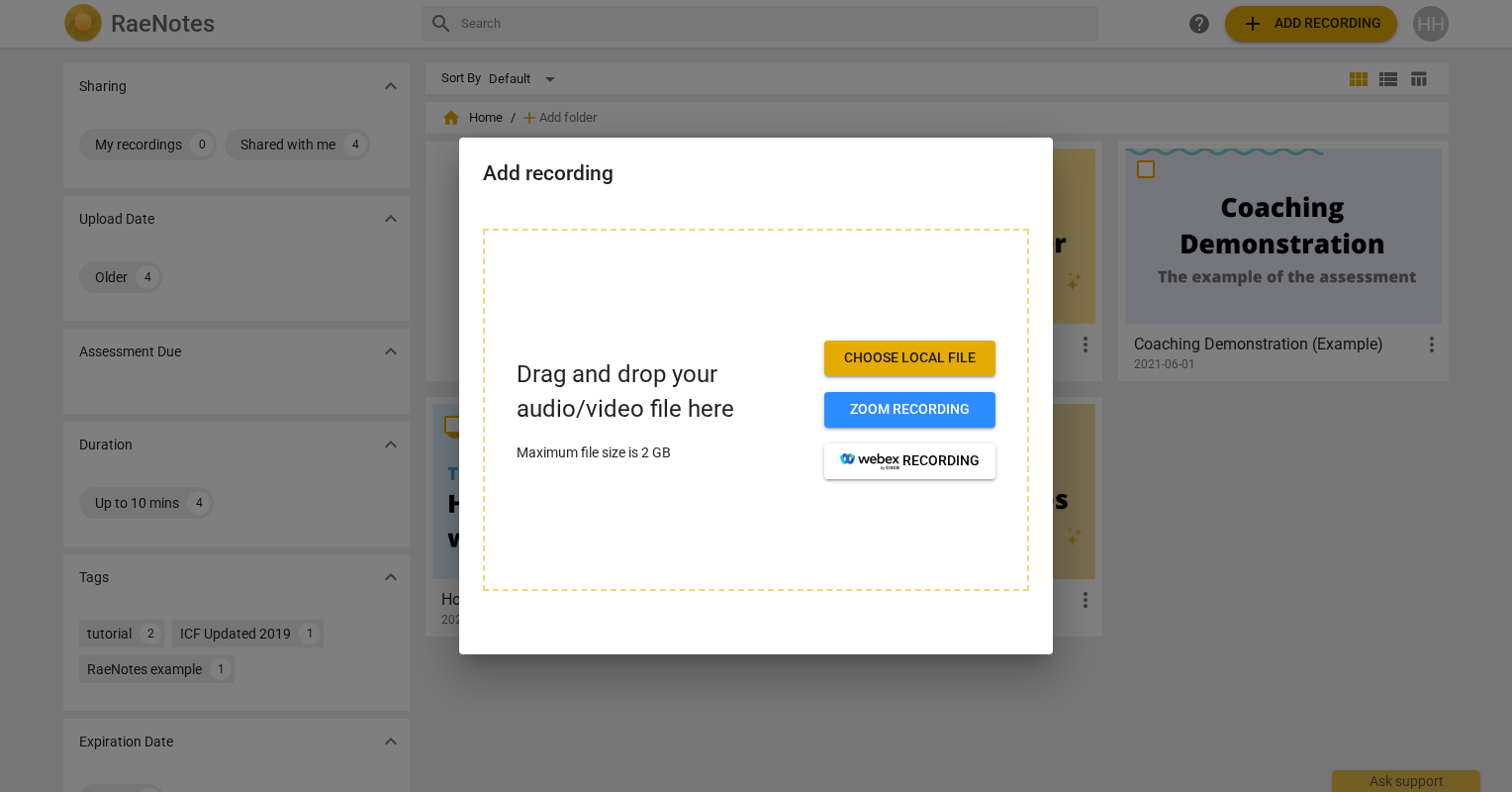 click on "Choose local file" at bounding box center [909, 358] 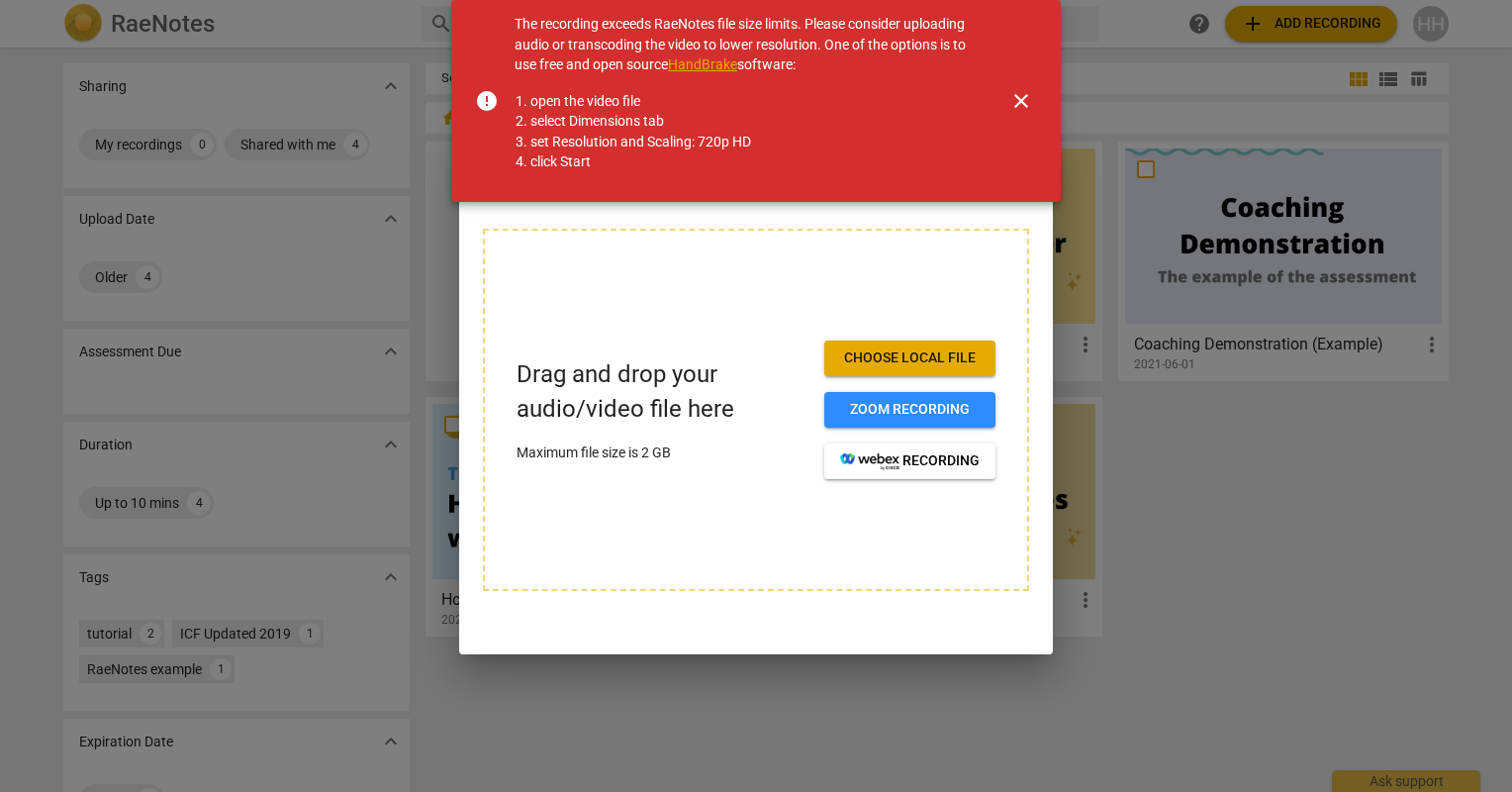 click on "close" at bounding box center (1021, 101) 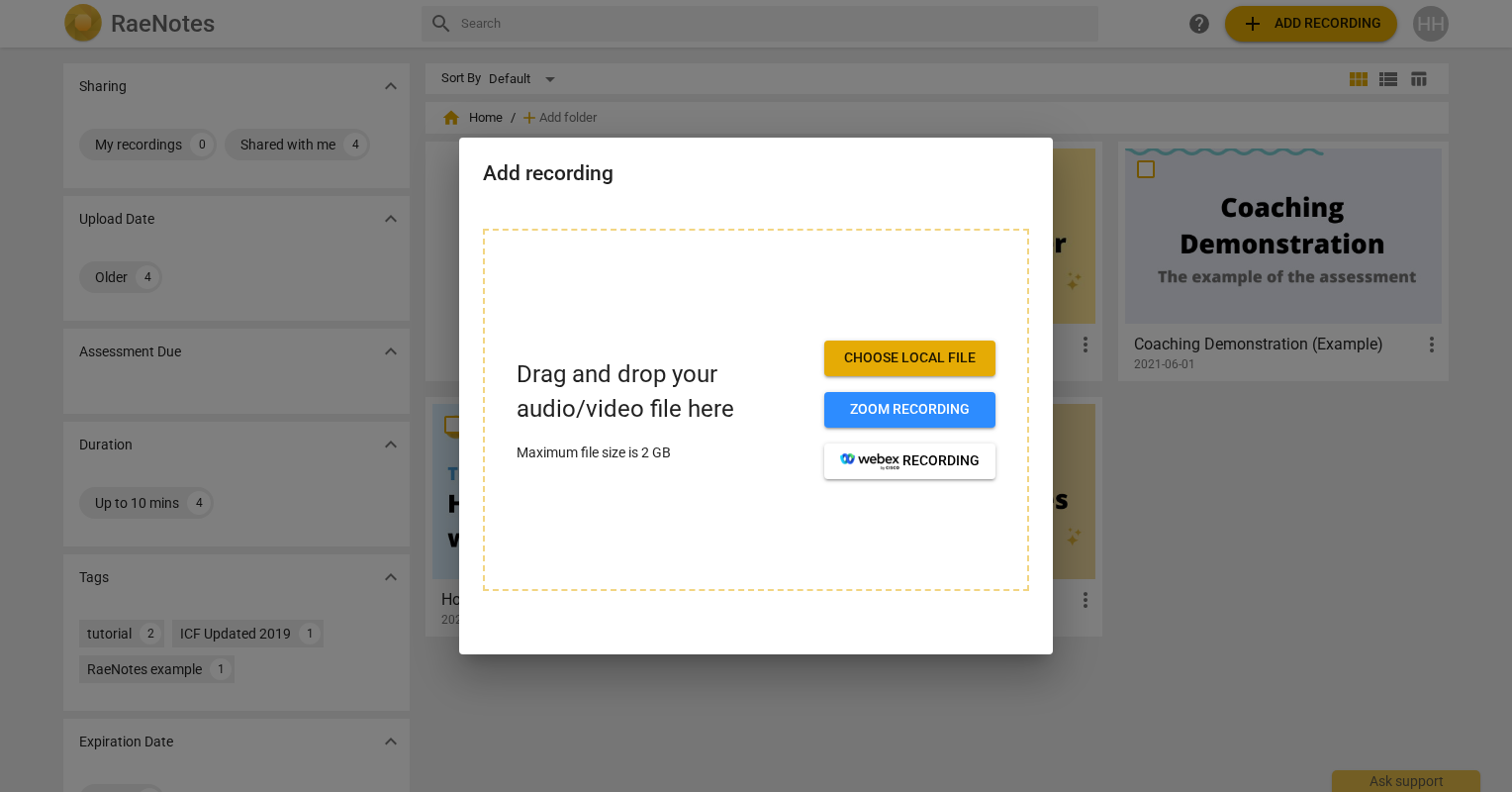 drag, startPoint x: 898, startPoint y: 419, endPoint x: 955, endPoint y: 739, distance: 325.0369 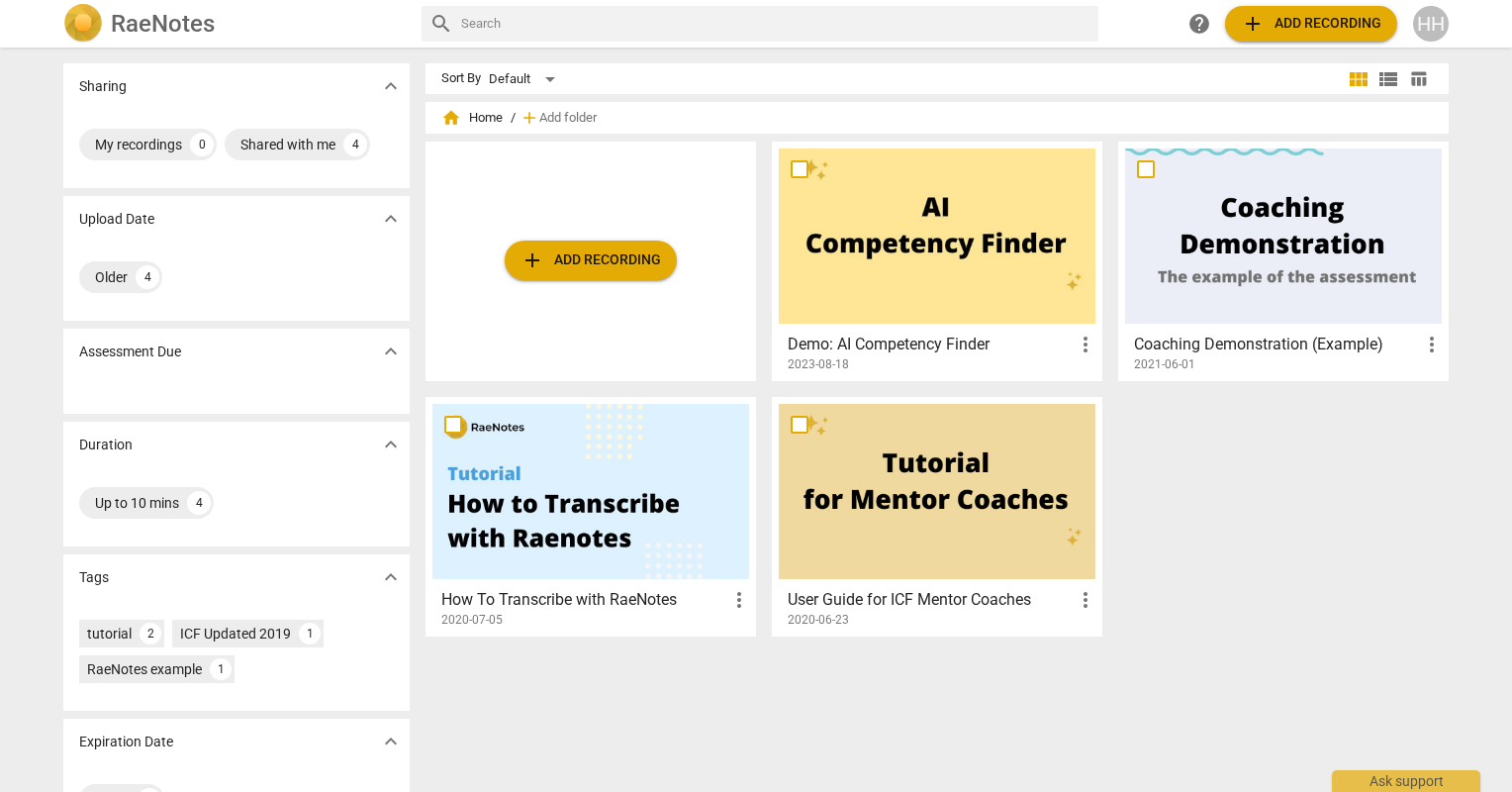 click on "add   Add recording" at bounding box center (591, 260) 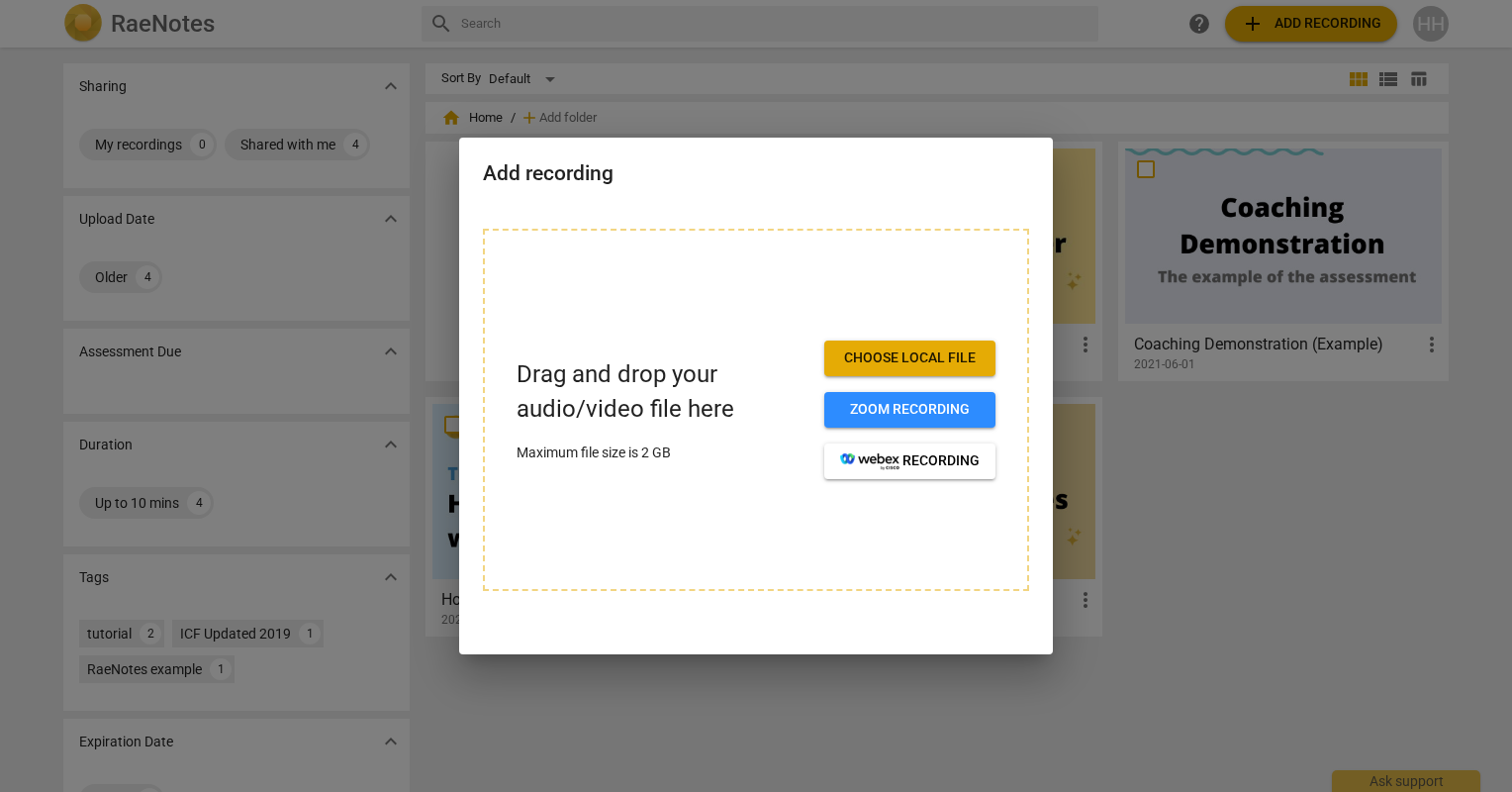 click on "Choose local file" at bounding box center (909, 358) 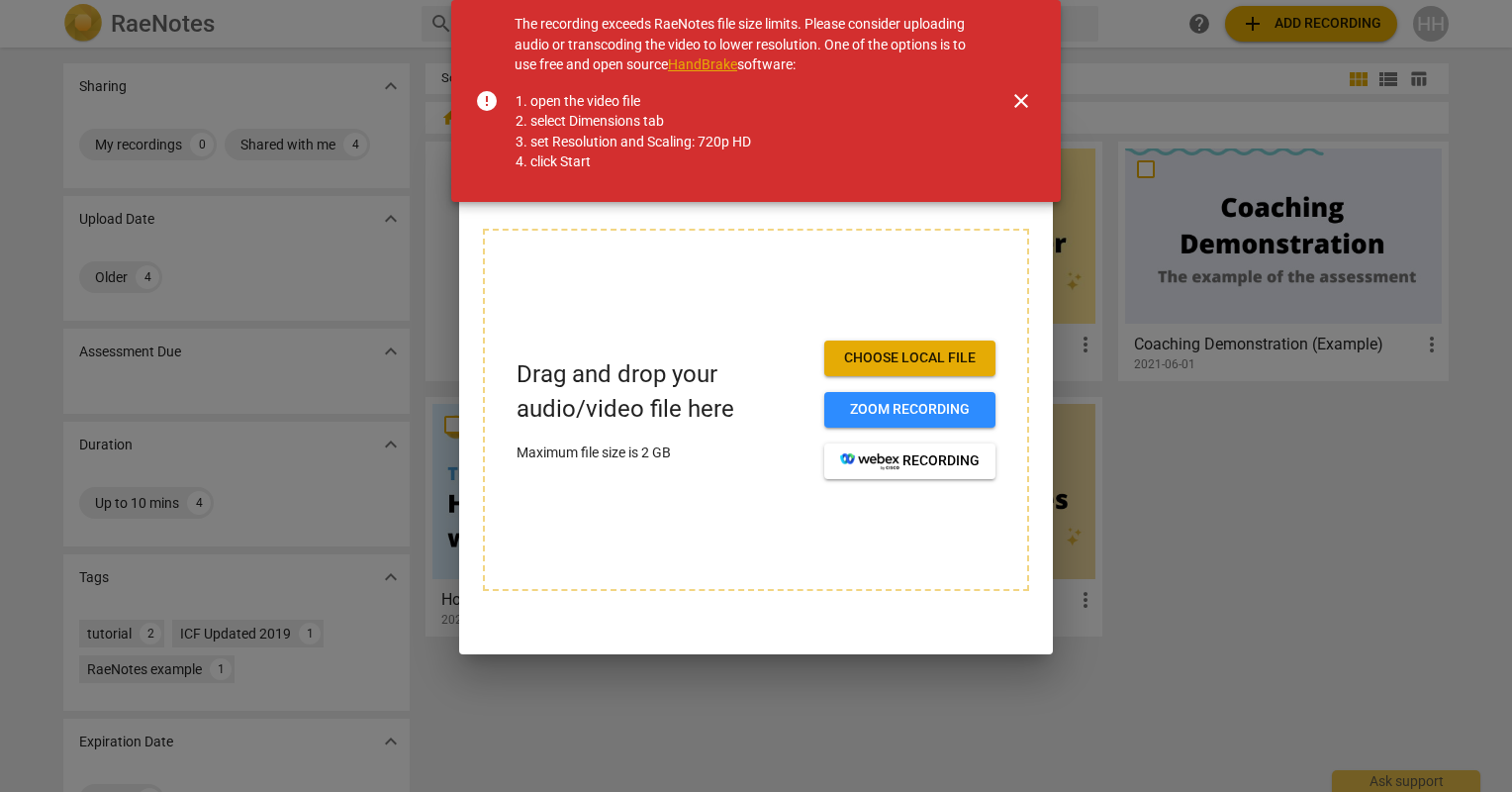 click on "HandBrake" at bounding box center [703, 64] 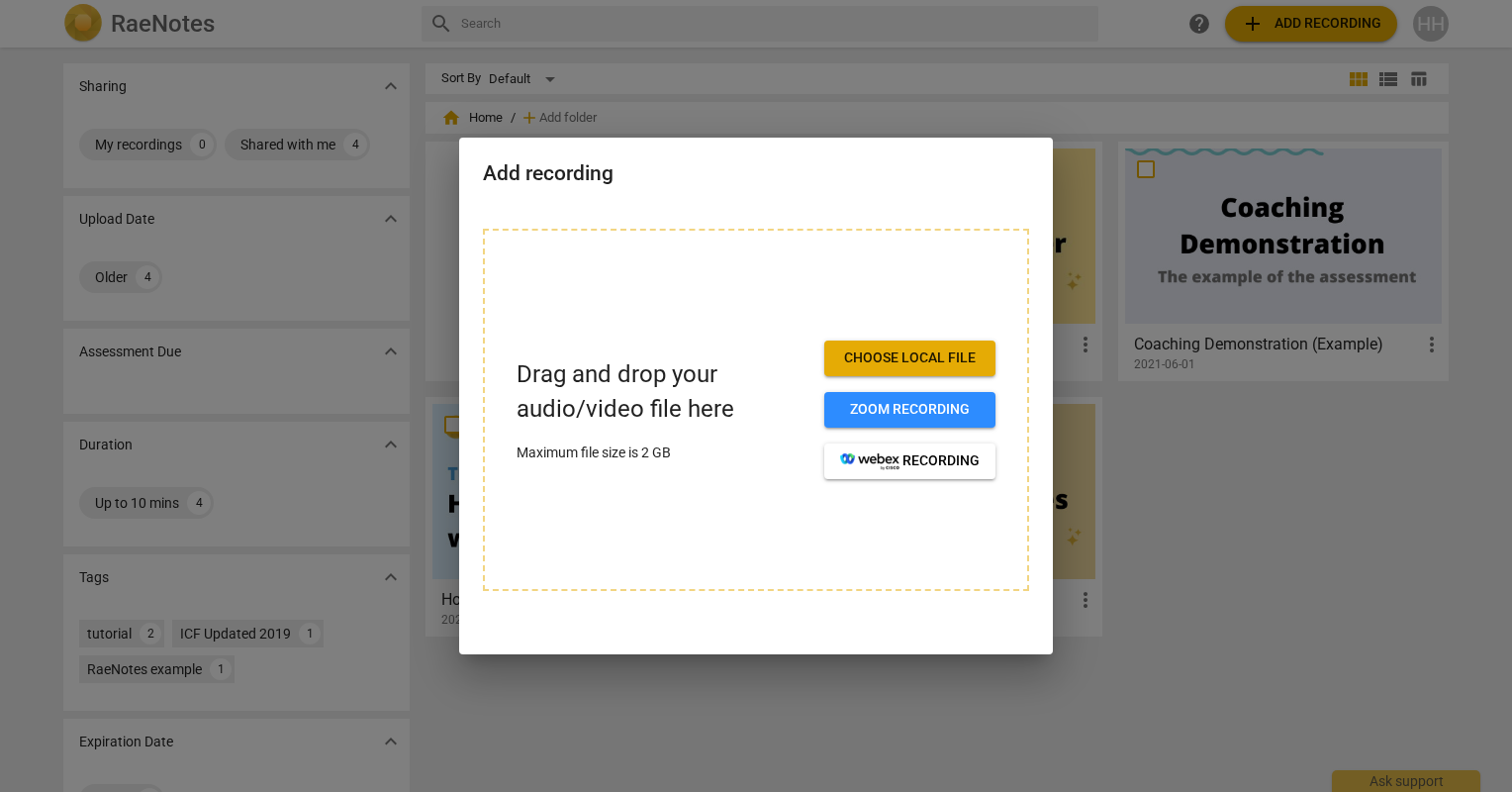 click at bounding box center (756, 396) 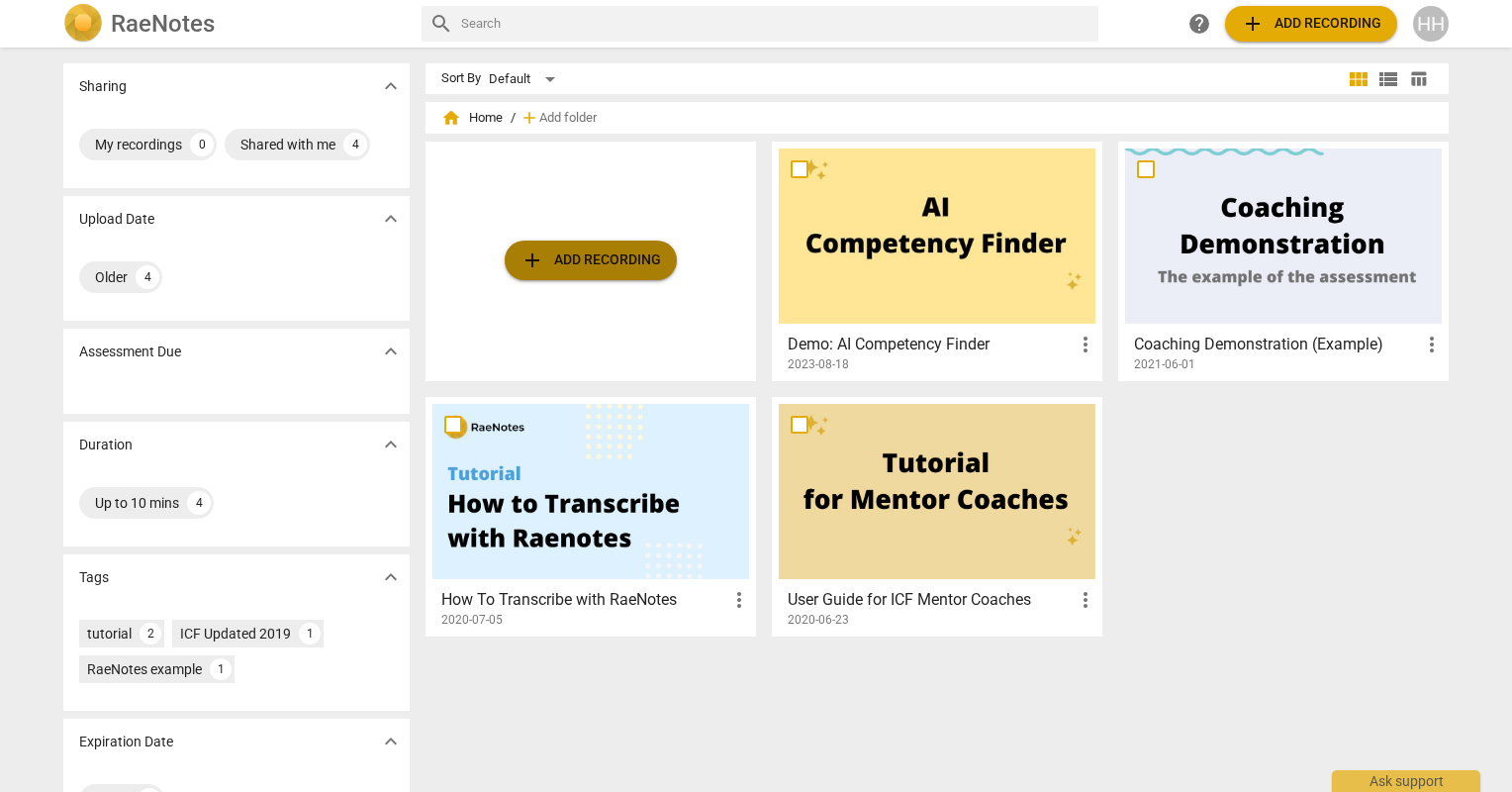 click on "add   Add recording" at bounding box center [591, 260] 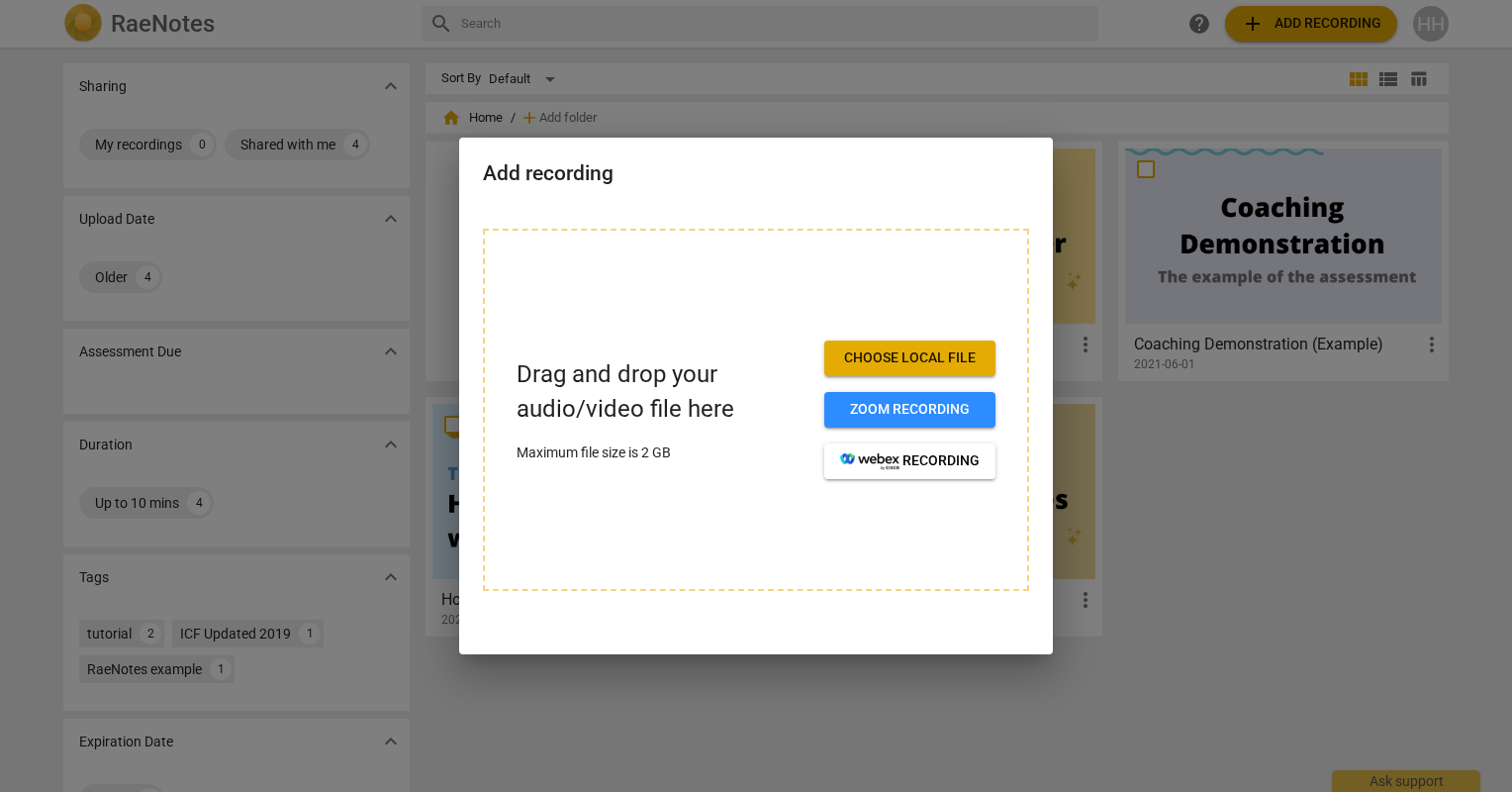 click on "Choose local file" at bounding box center (909, 358) 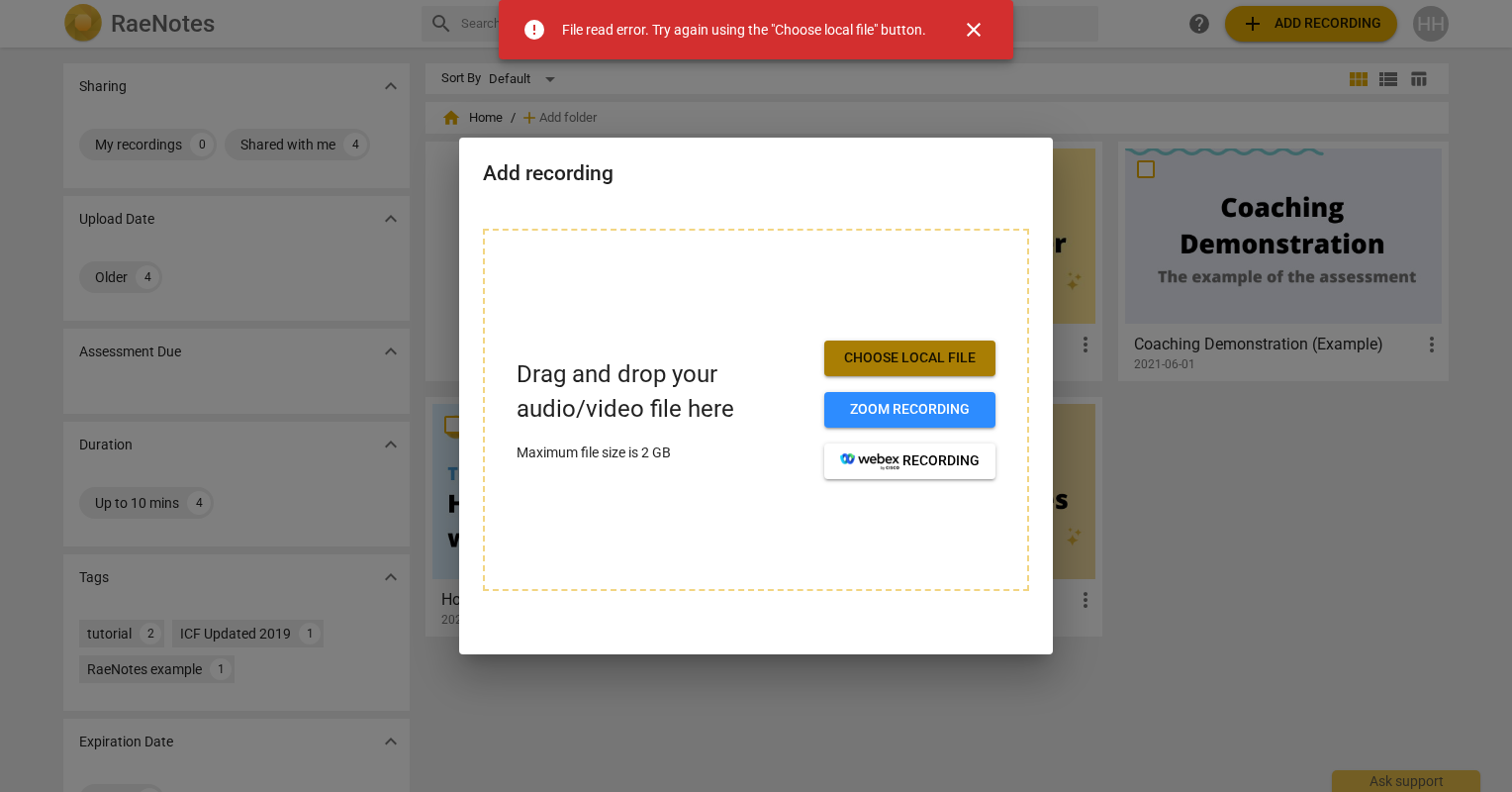 click on "Choose local file" at bounding box center [909, 358] 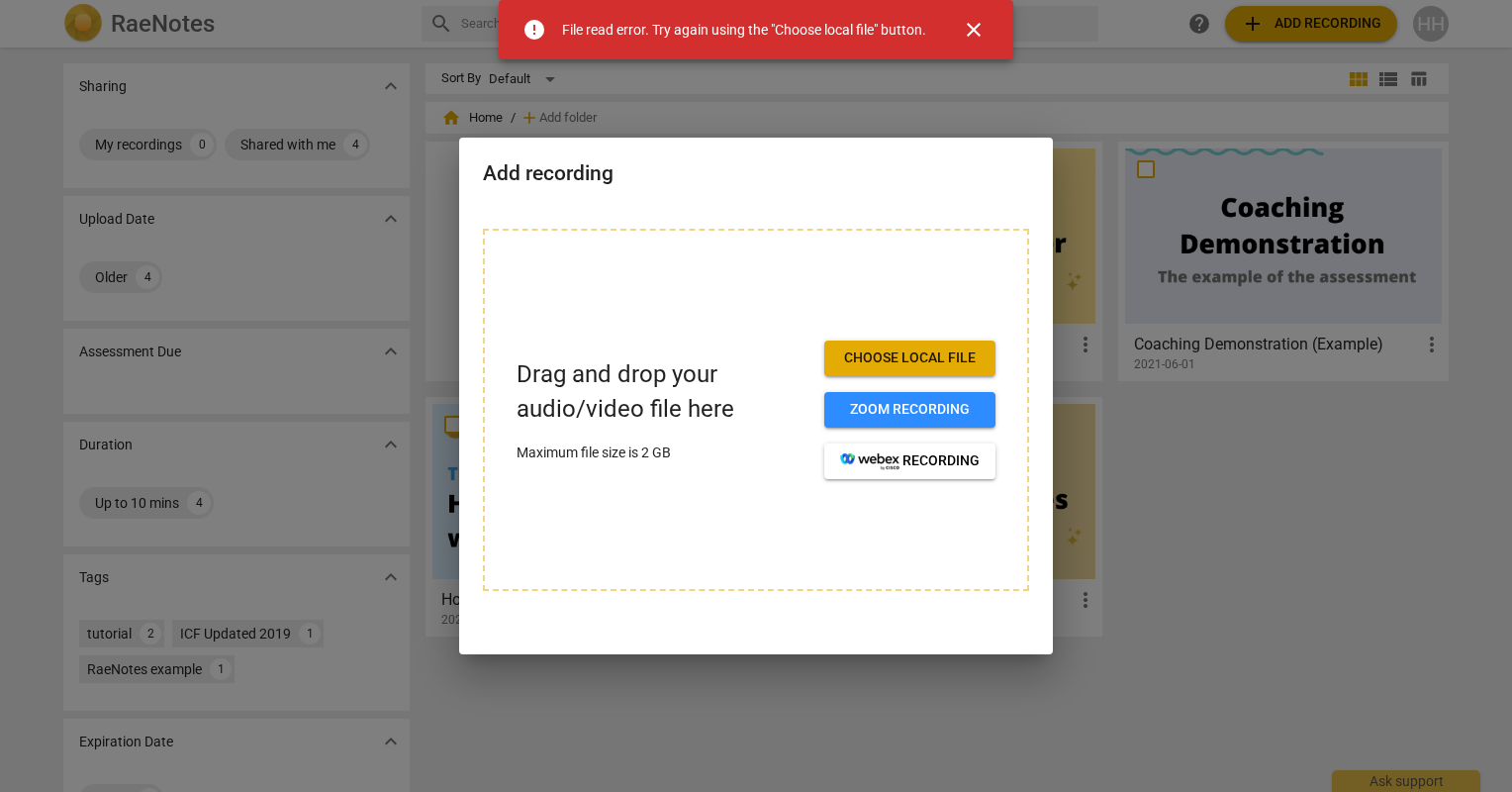 click on "Drag and drop your audio/video file here" at bounding box center (662, 392) 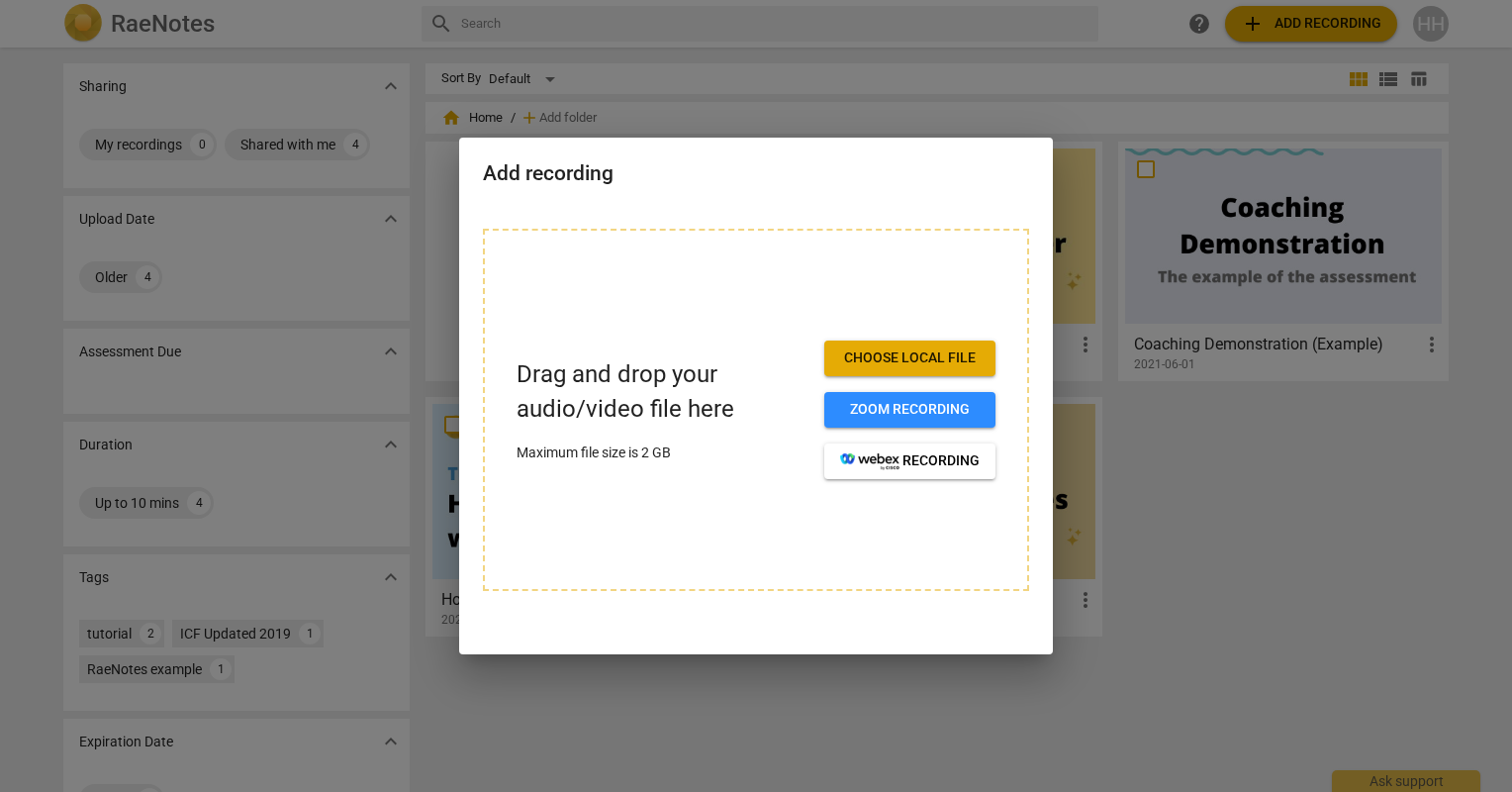 click on "Choose local file" at bounding box center (909, 358) 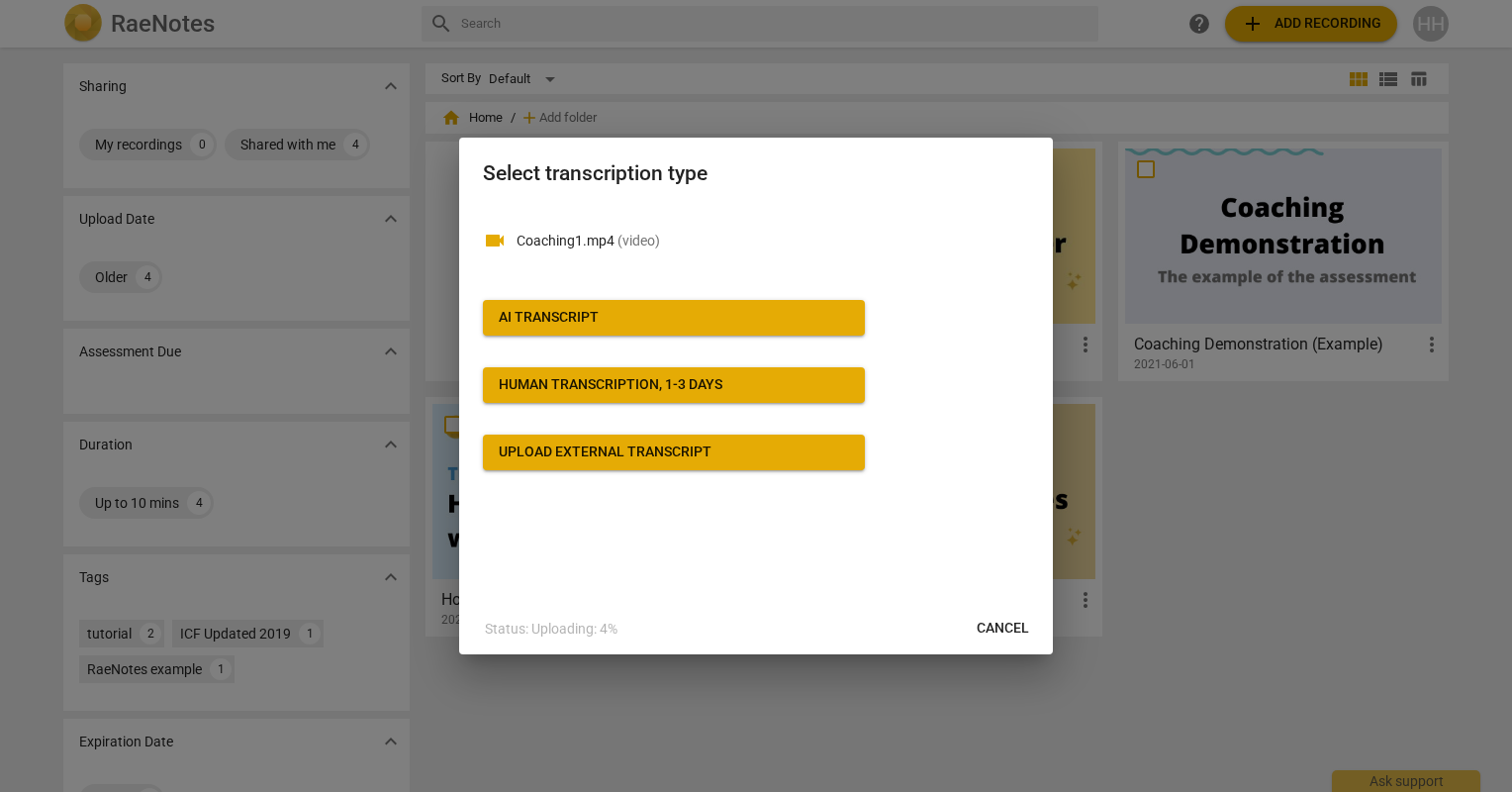 click on "AI Transcript" at bounding box center (548, 318) 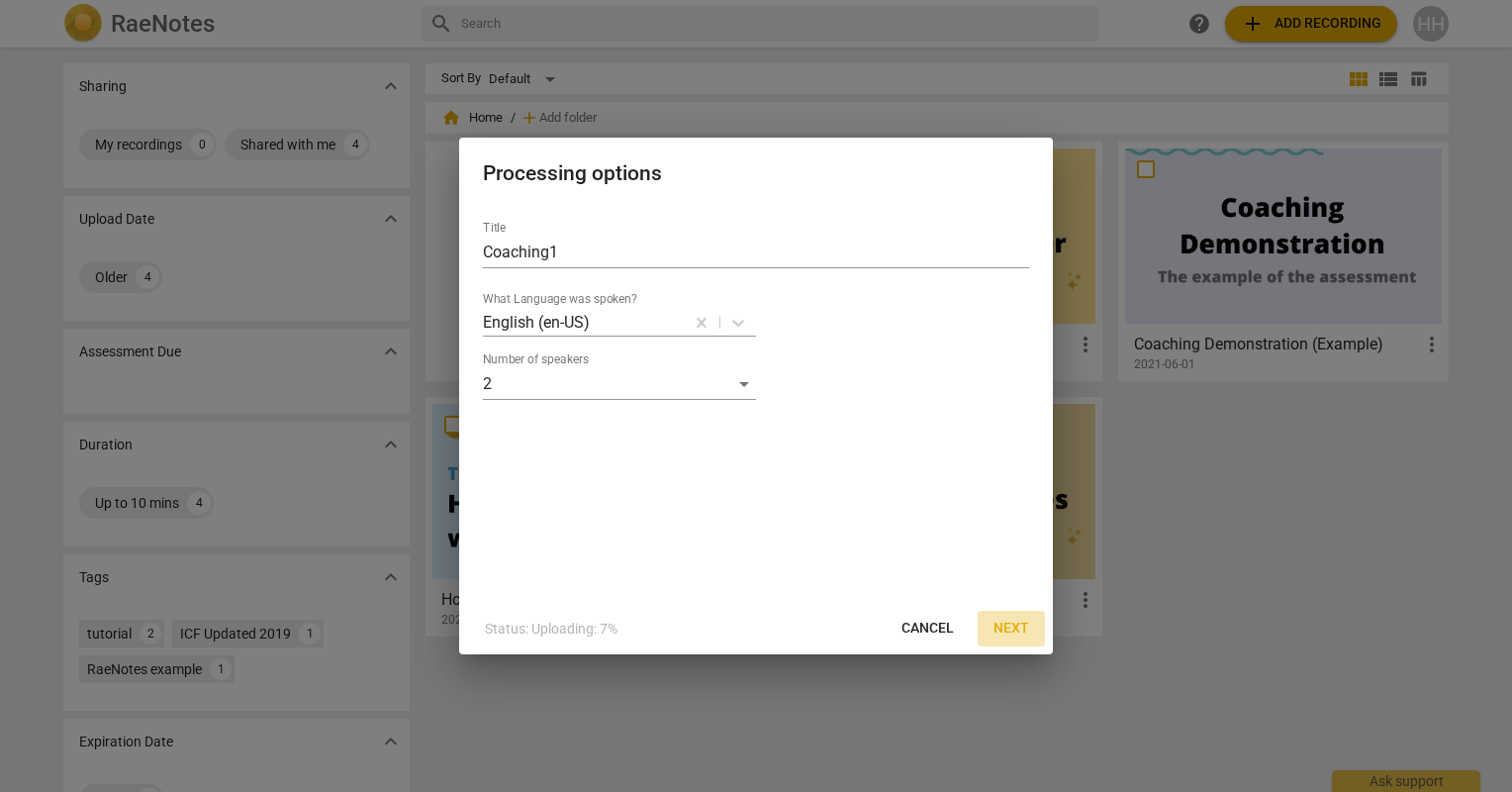 click on "Next" at bounding box center (1011, 629) 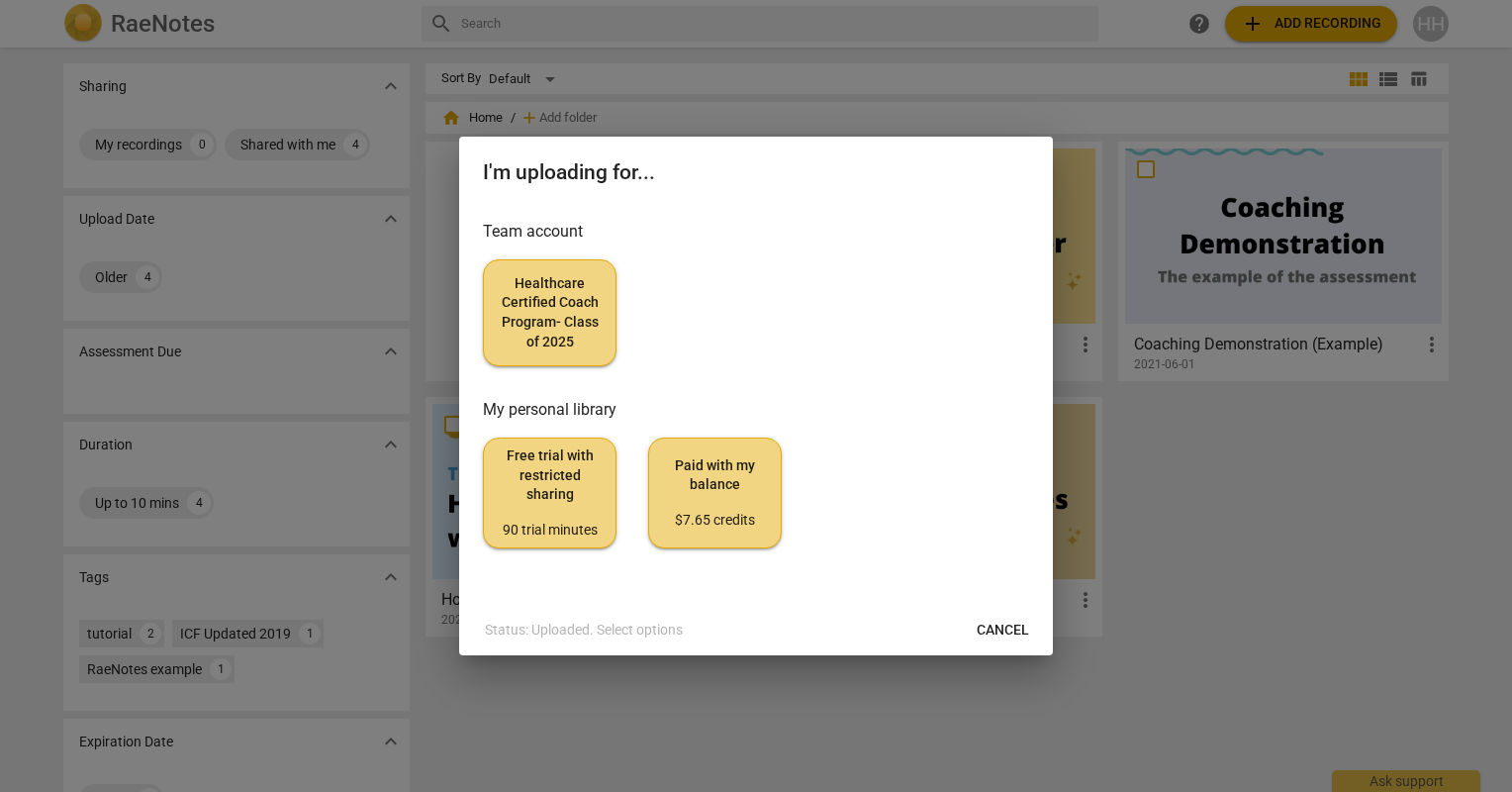click on "Healthcare Certified Coach Program- Class of 2025" at bounding box center [549, 313] 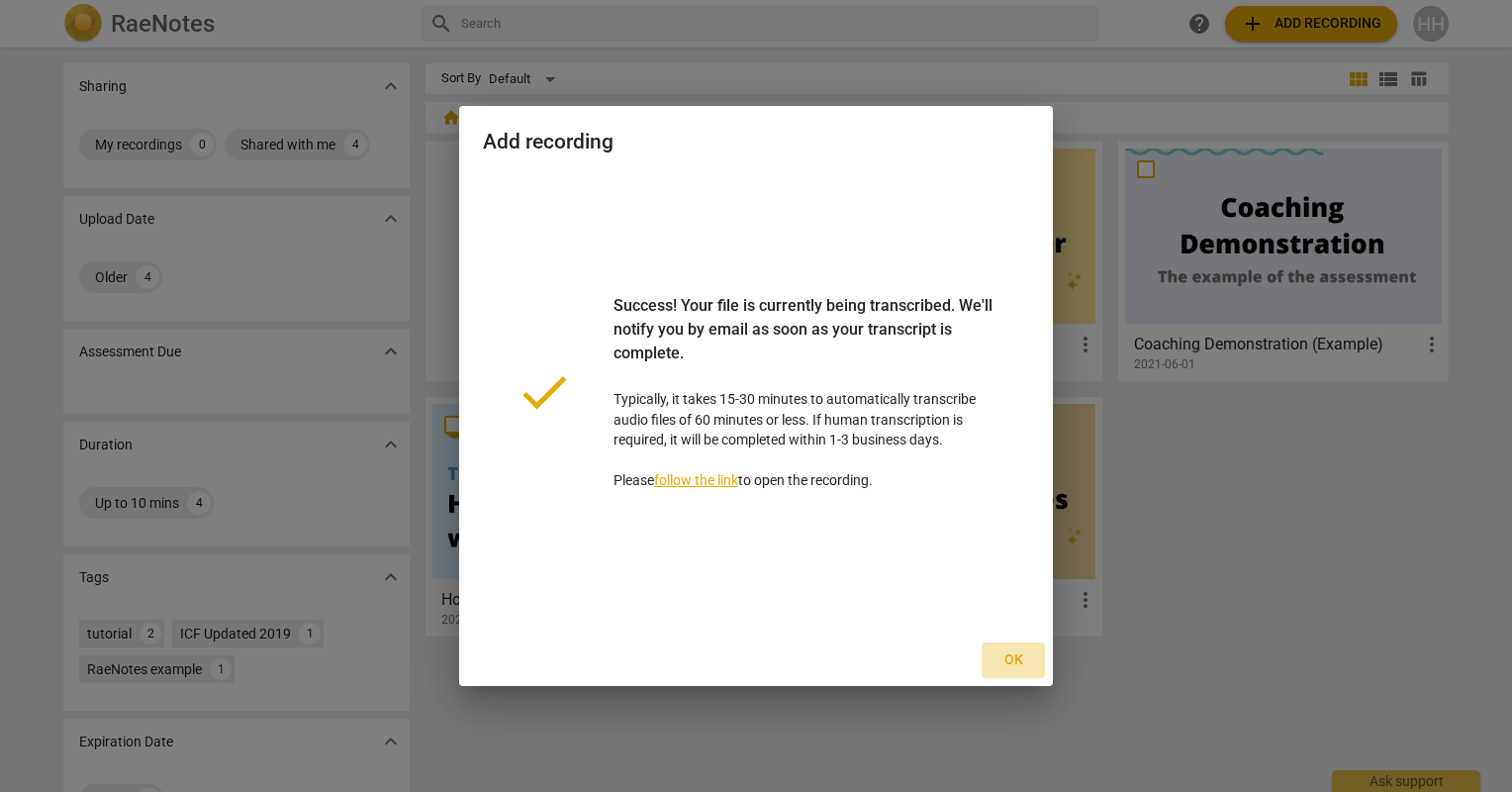 click on "Ok" at bounding box center [1013, 660] 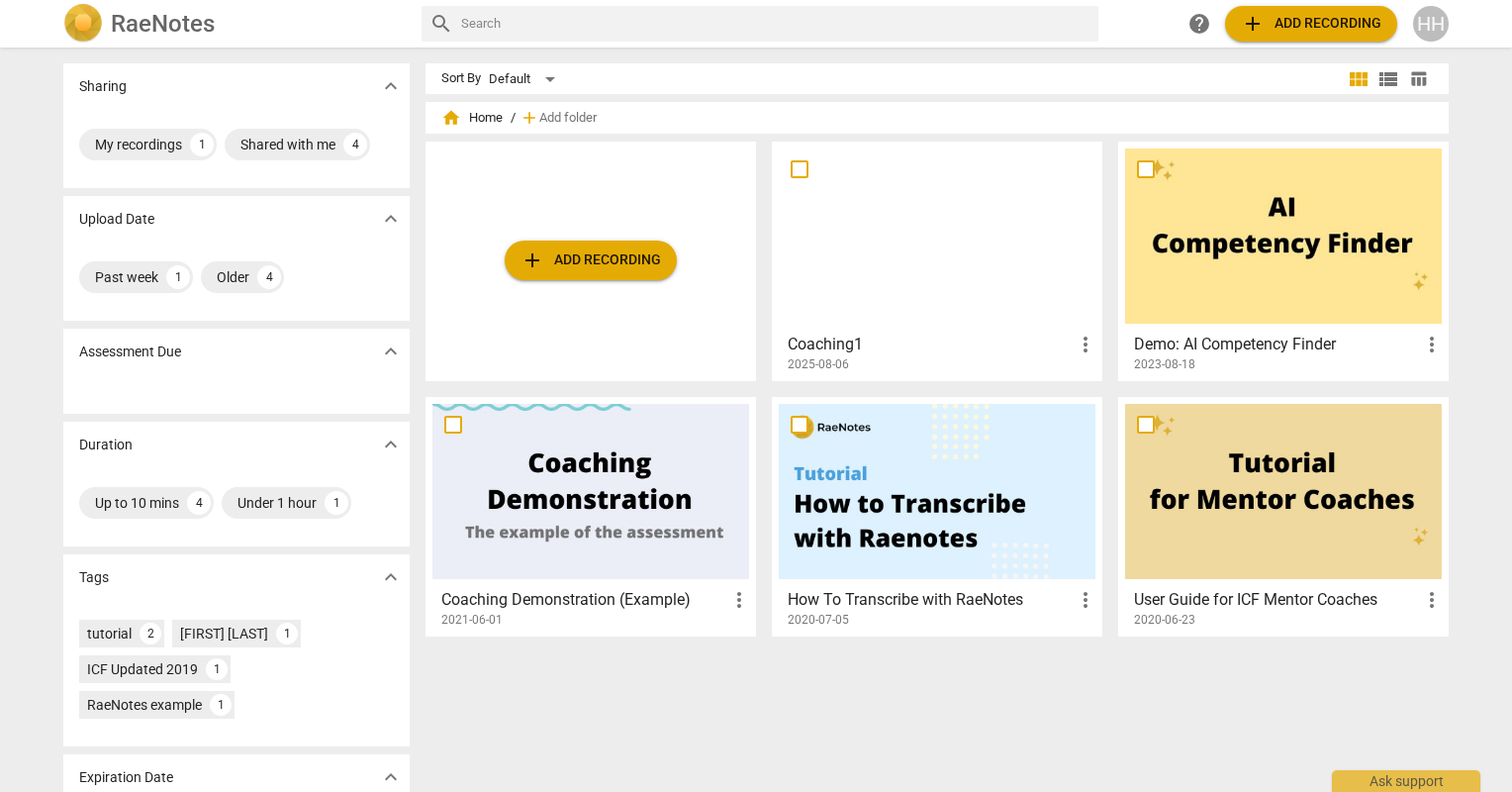 click at bounding box center (937, 491) 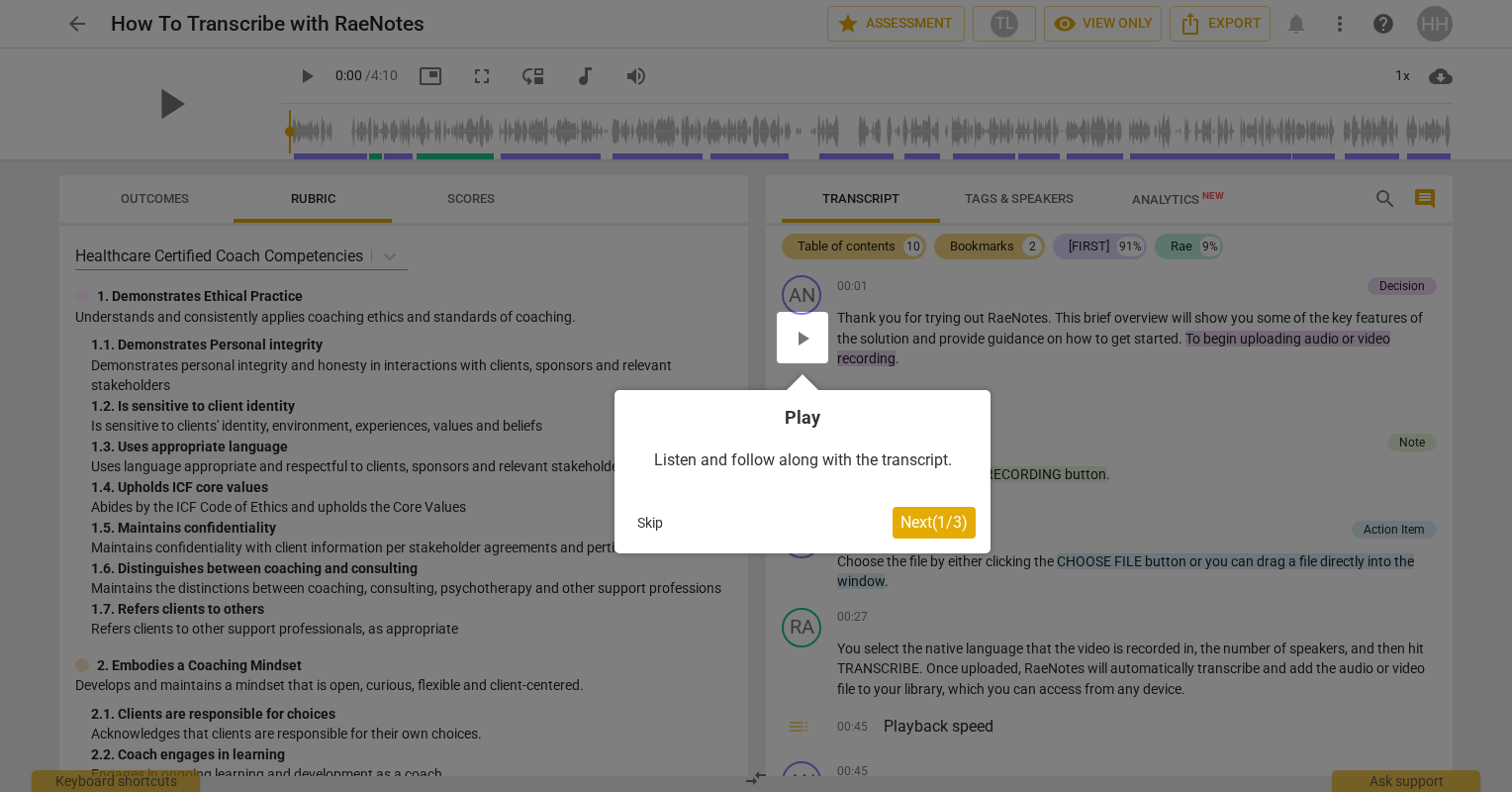 click on "Next  ( 1 / 3 )" at bounding box center (934, 522) 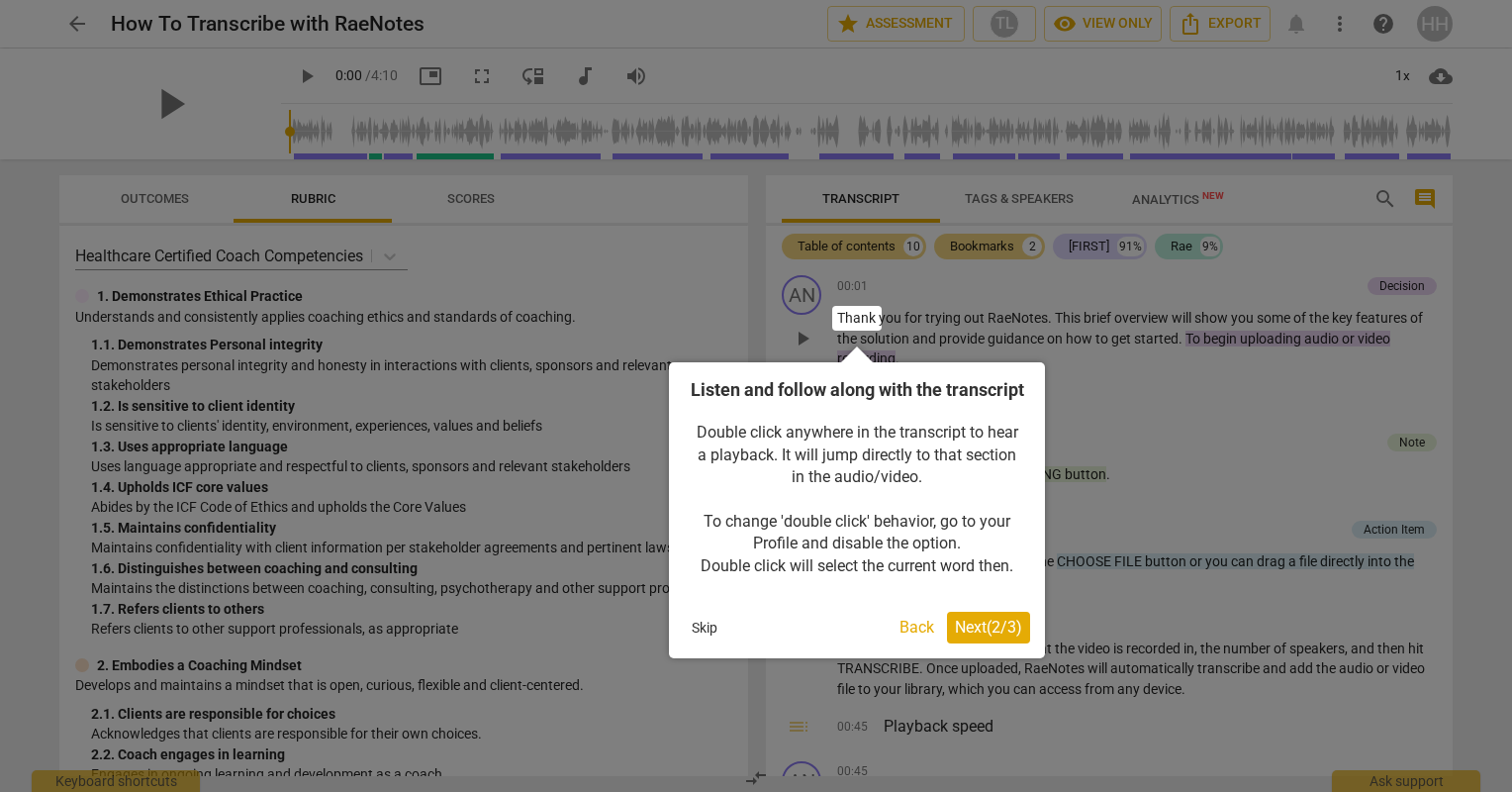 click on "Next  ( 2 / 3 )" at bounding box center (989, 627) 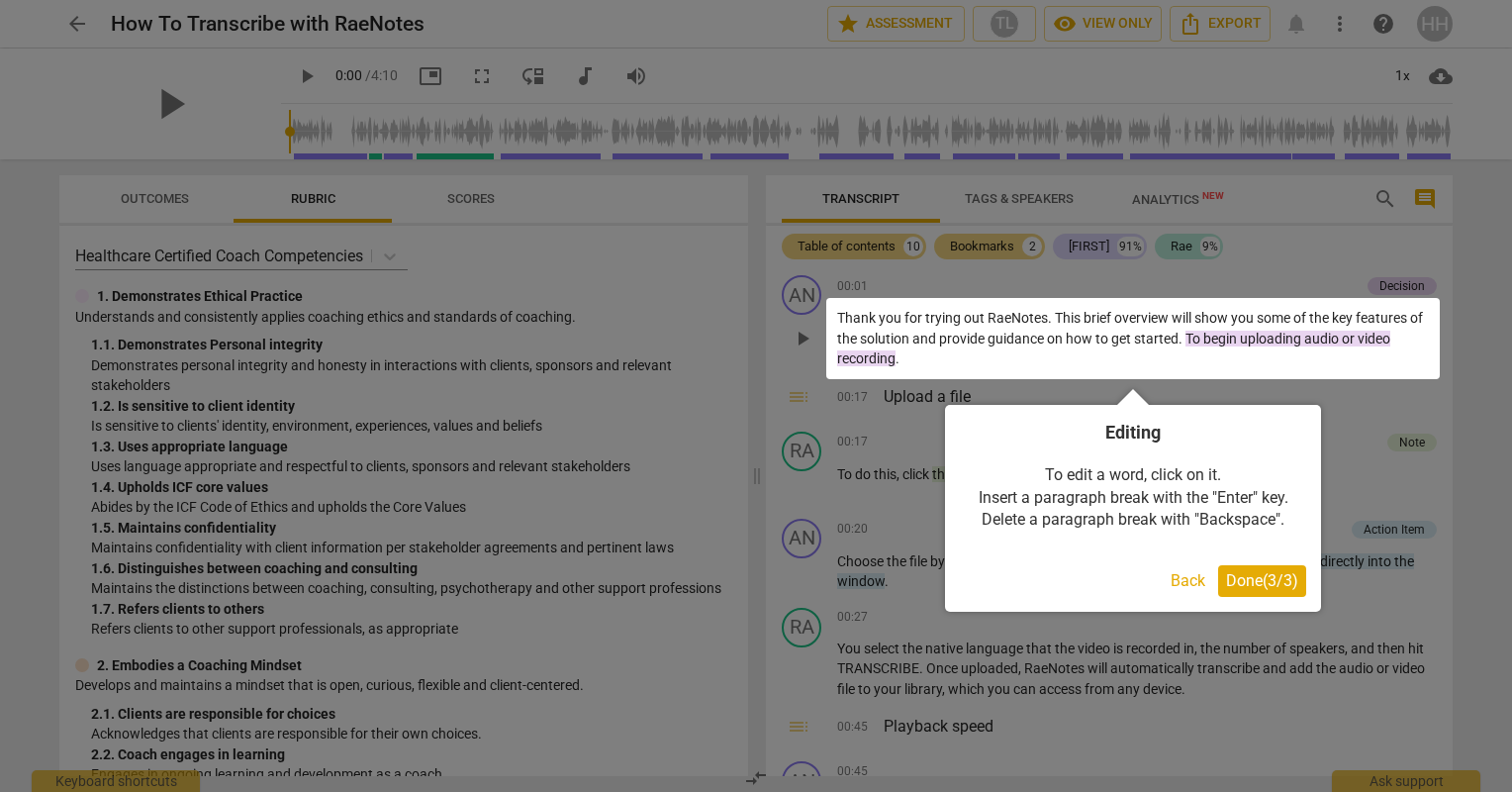 click on "Done  ( 3 / 3 )" at bounding box center [1262, 580] 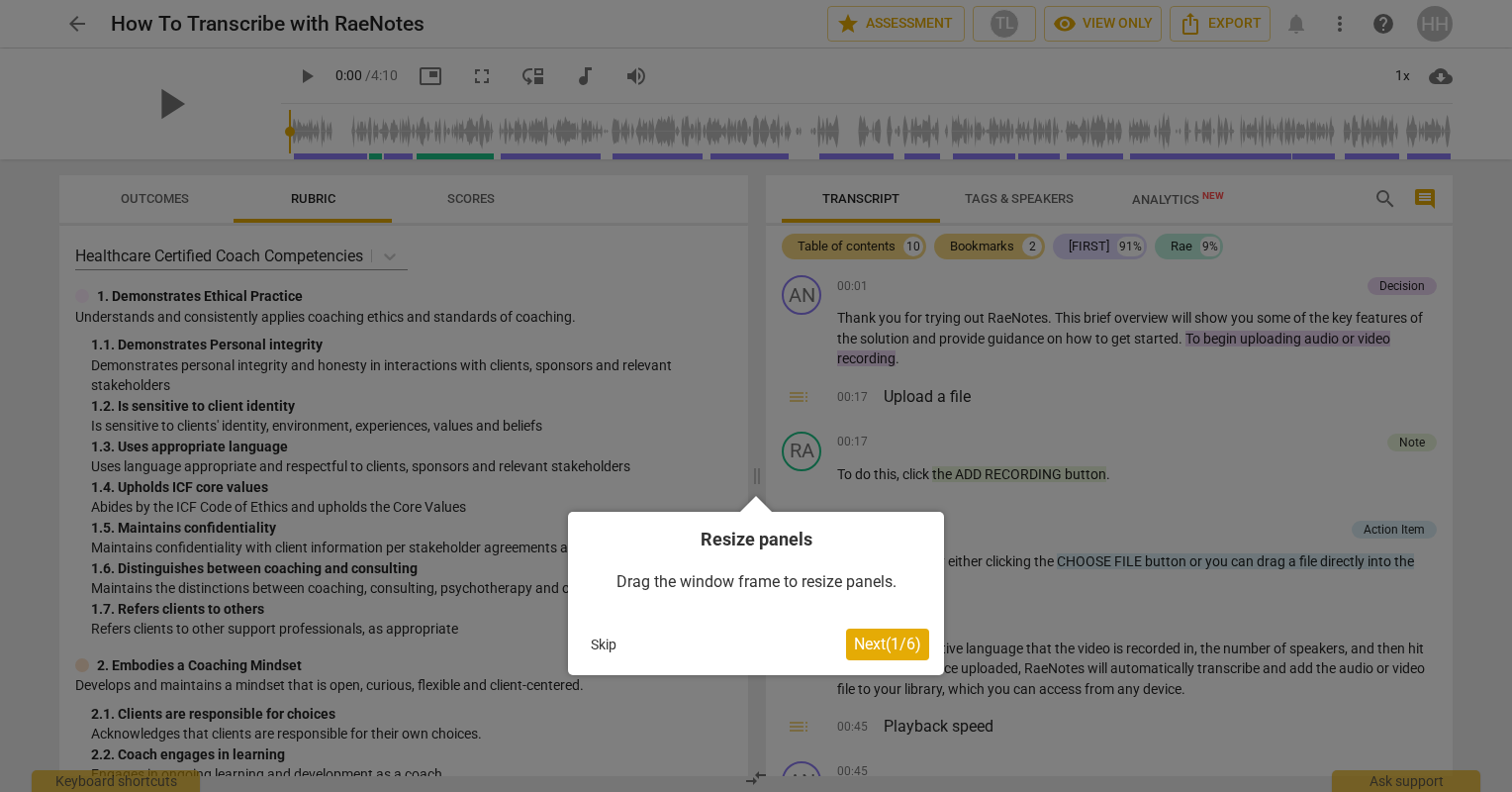 click on "Next  ( 1 / 6 )" at bounding box center (888, 644) 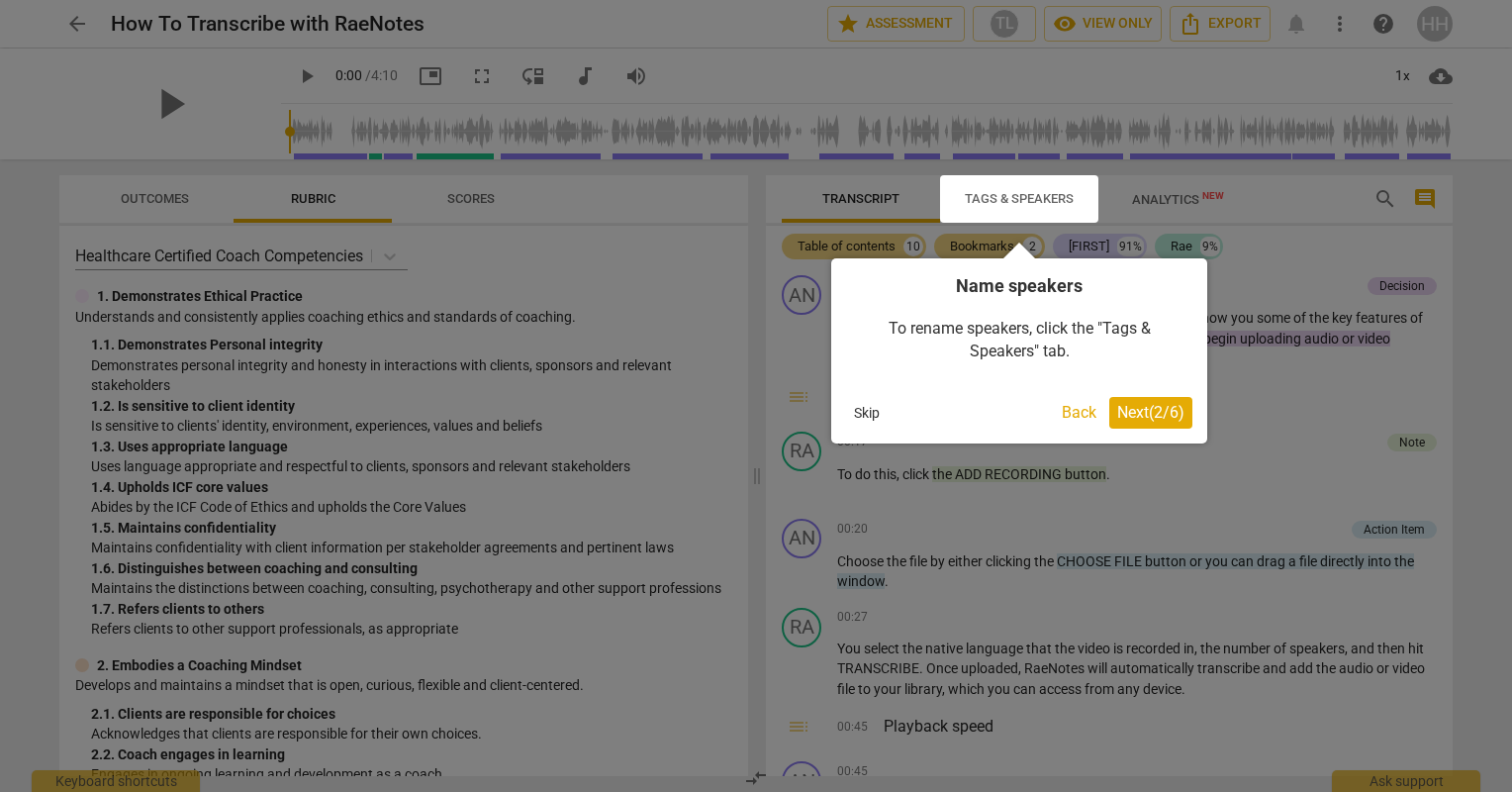click on "Next  ( 2 / 6 )" at bounding box center [1151, 412] 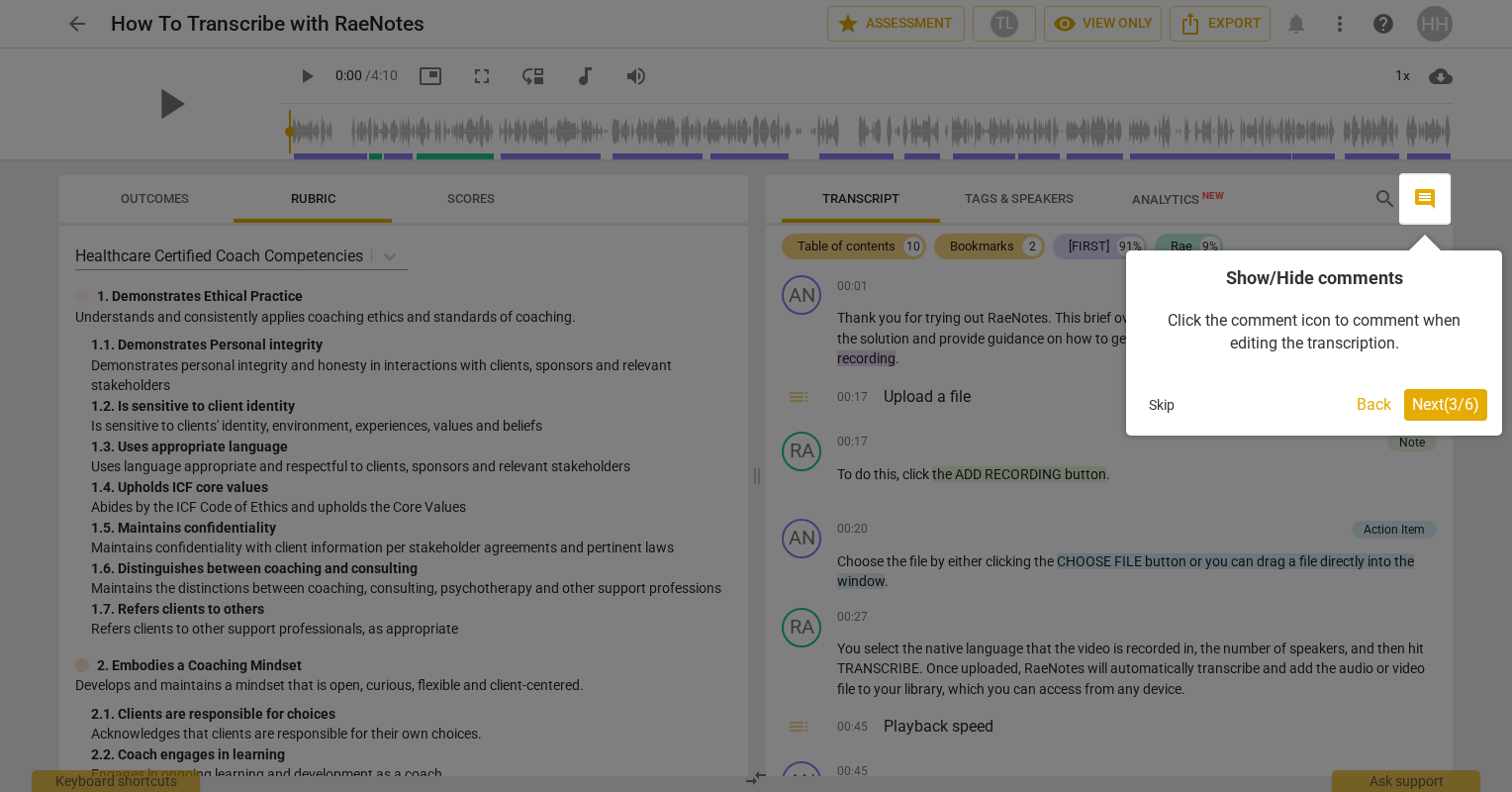 click on "Next  ( 3 / 6 )" at bounding box center (1446, 404) 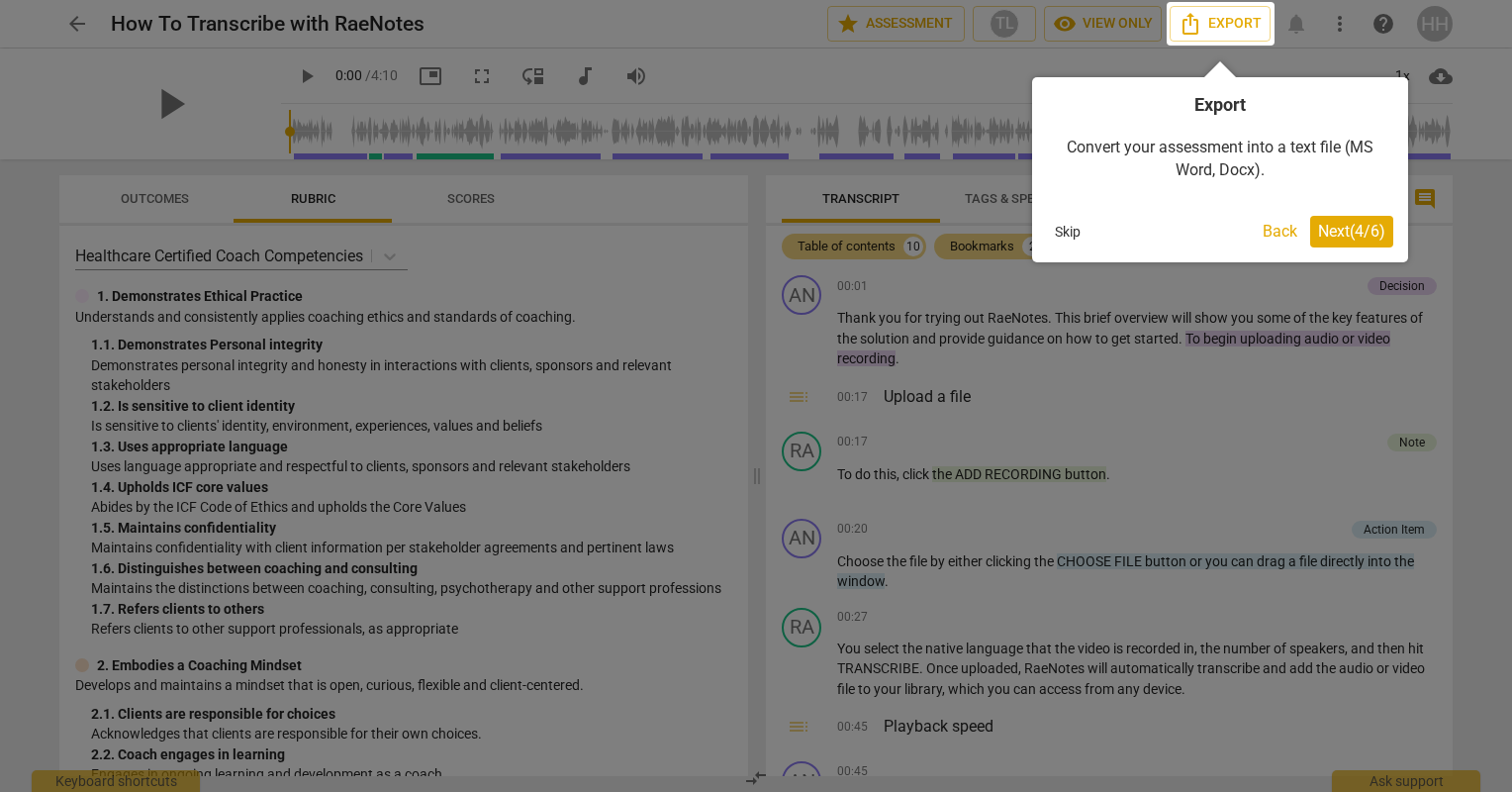 click on "Next  ( 4 / 6 )" at bounding box center (1352, 231) 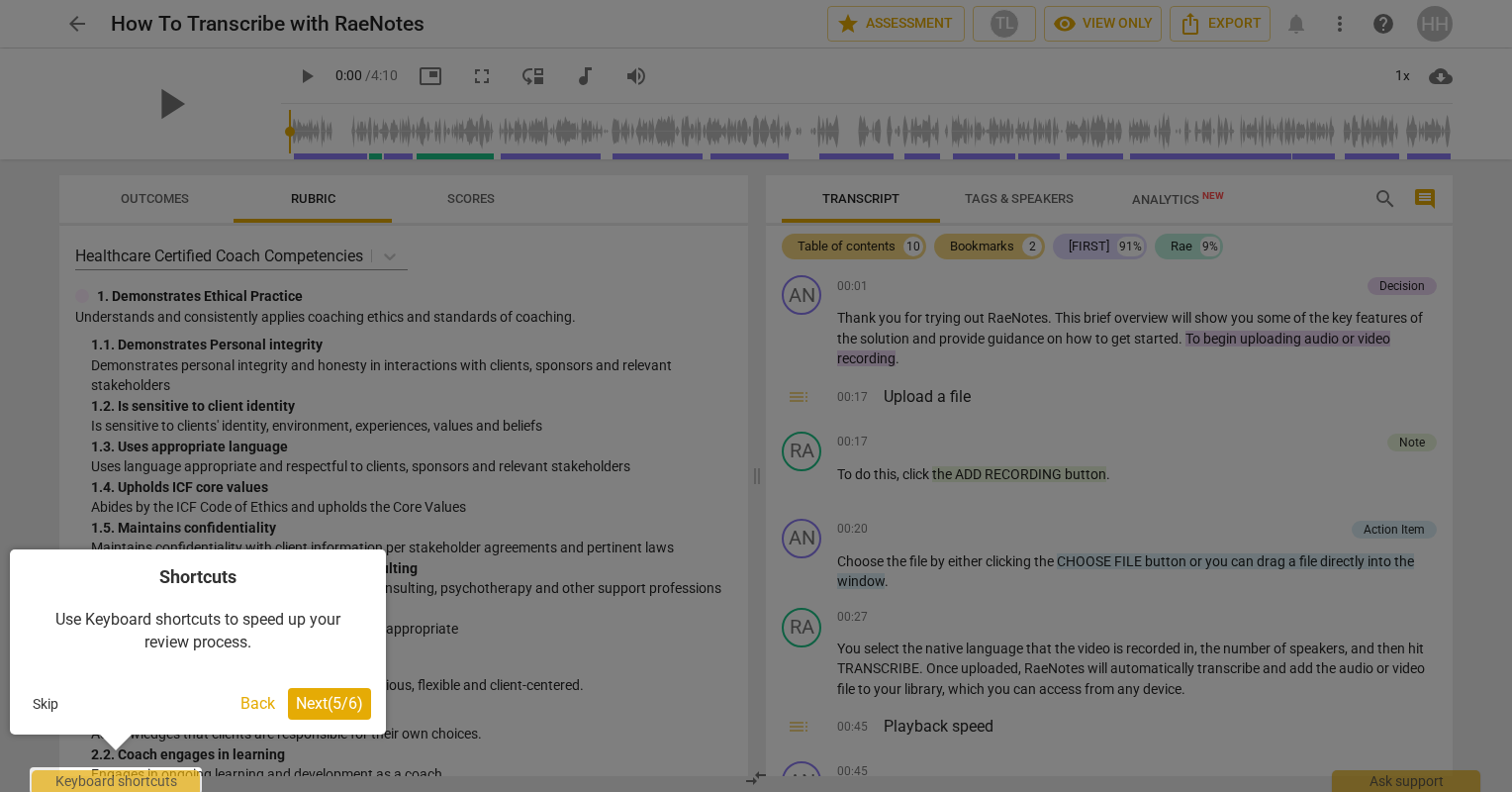 click on "Next  ( 5 / 6 )" at bounding box center (330, 703) 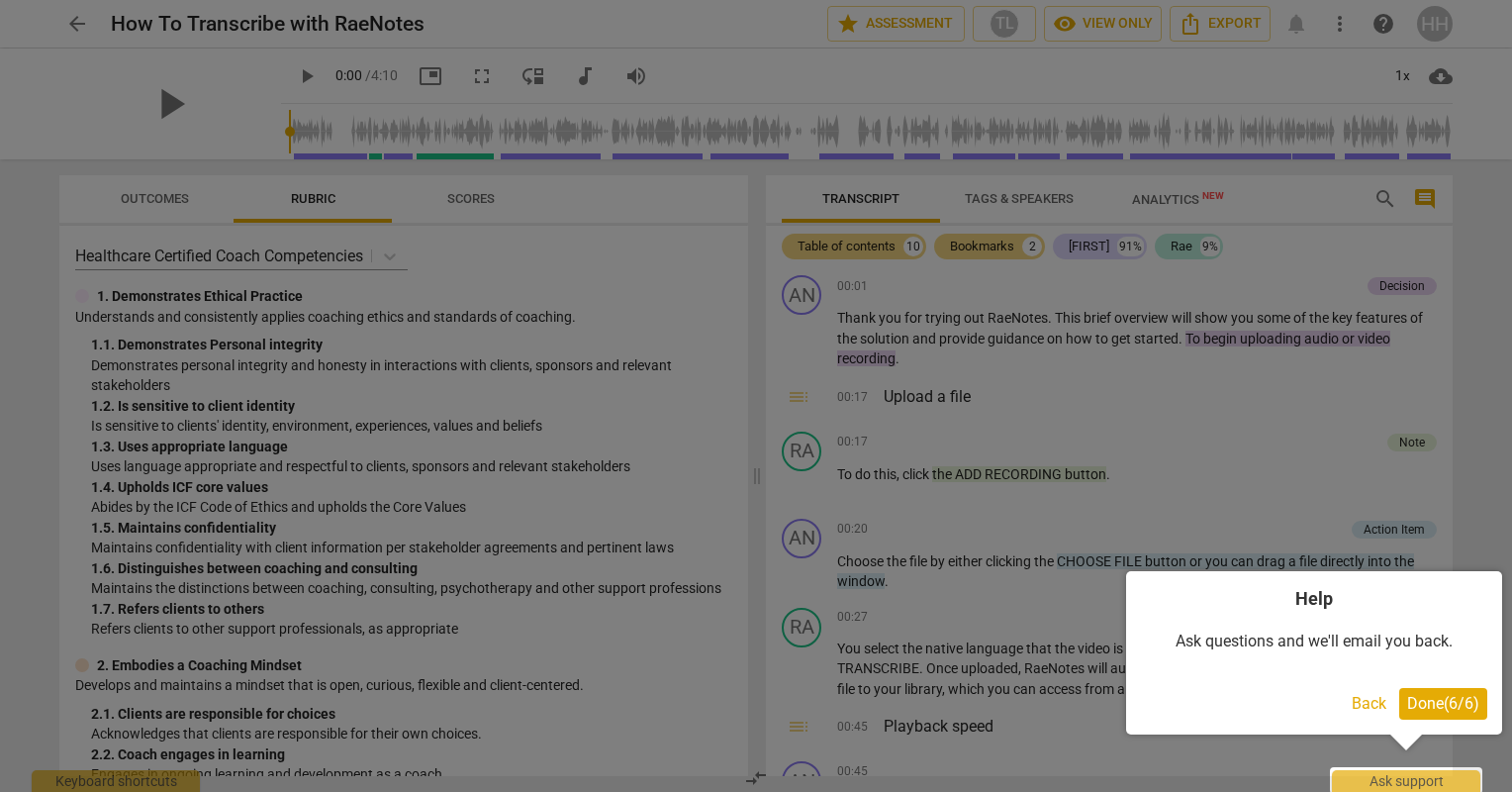 click on "Done  ( 6 / 6 )" at bounding box center (1443, 703) 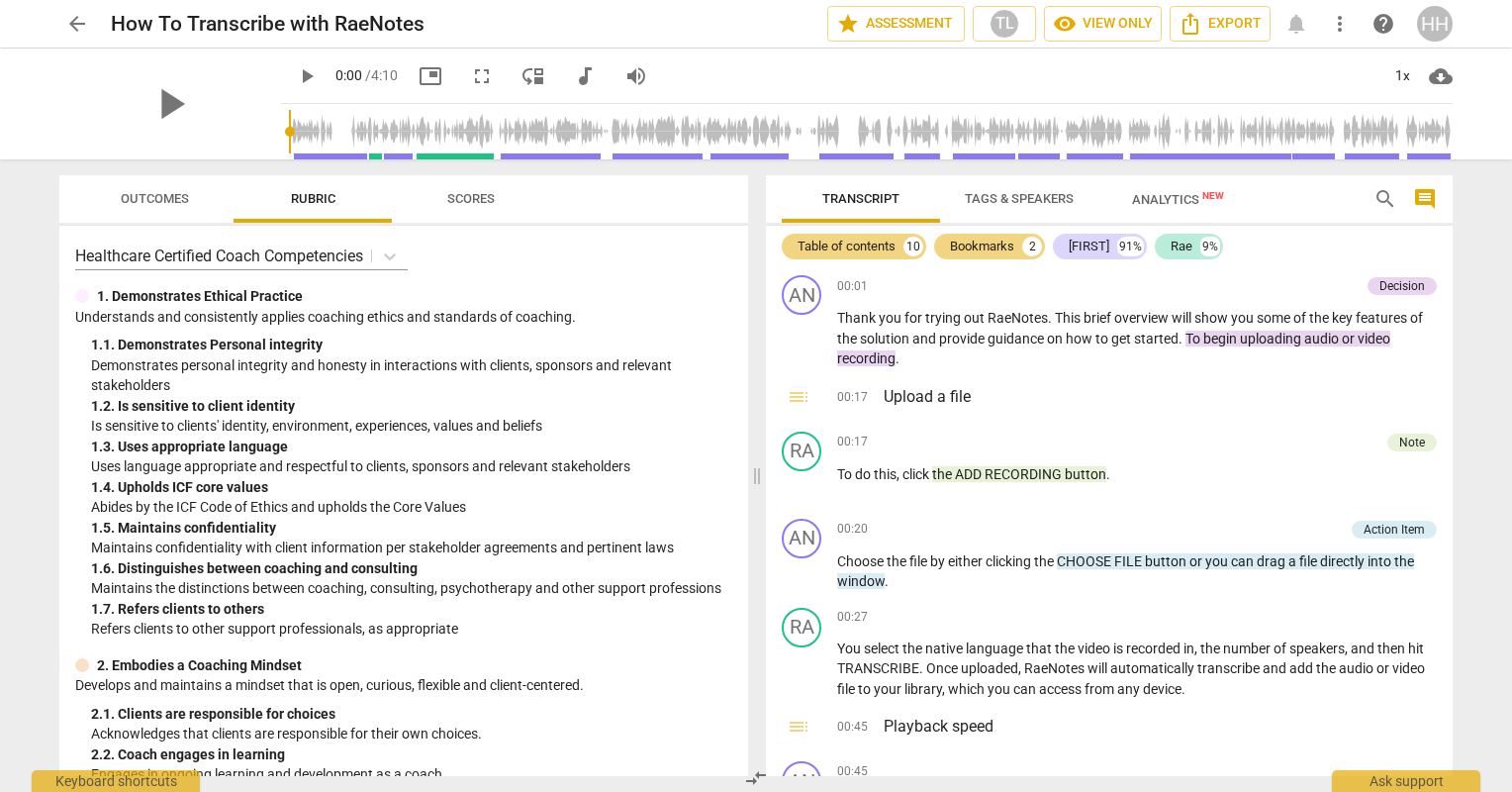 click on "arrow_back" at bounding box center [77, 24] 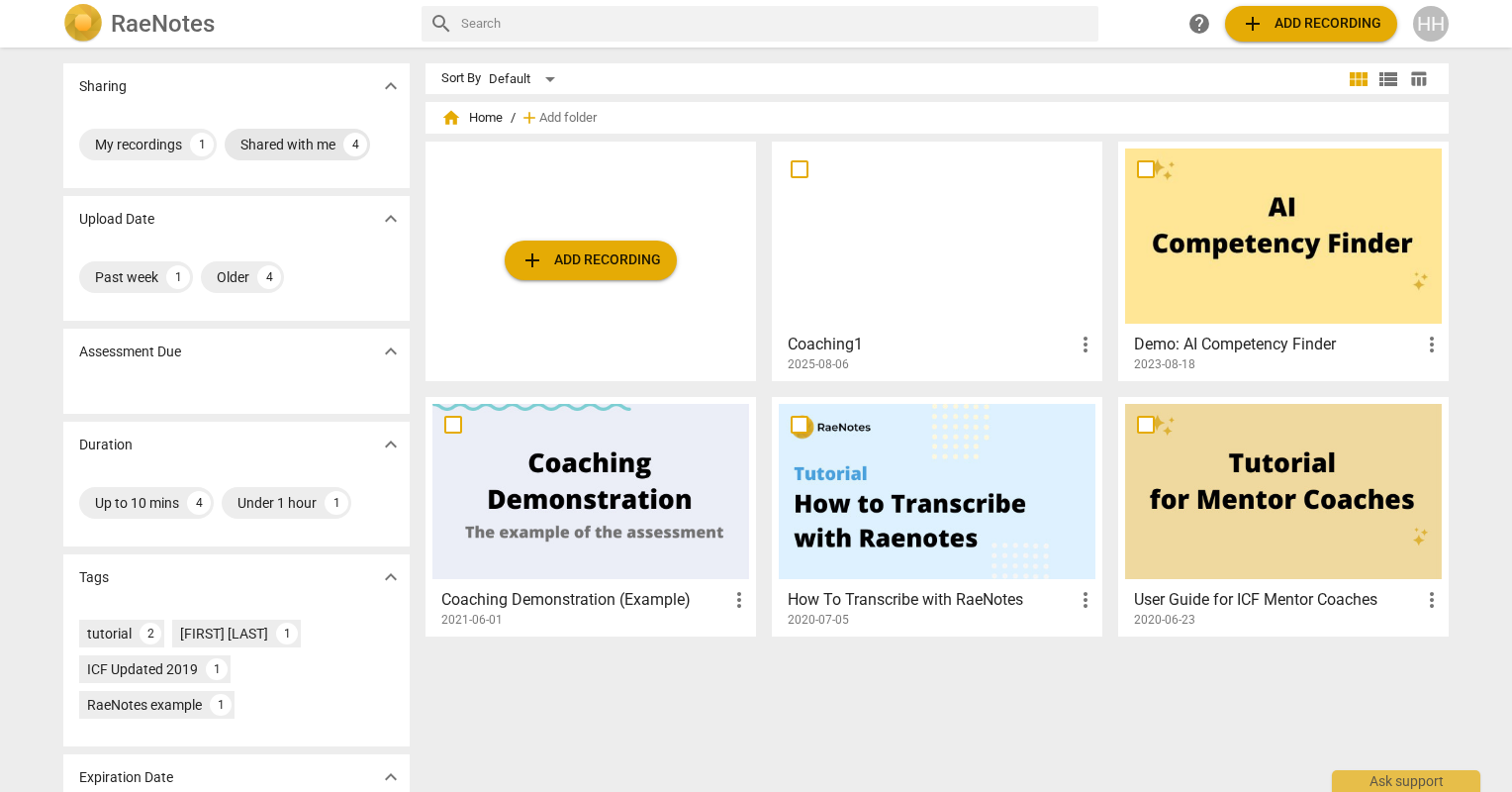 click on "Shared with me" at bounding box center [288, 145] 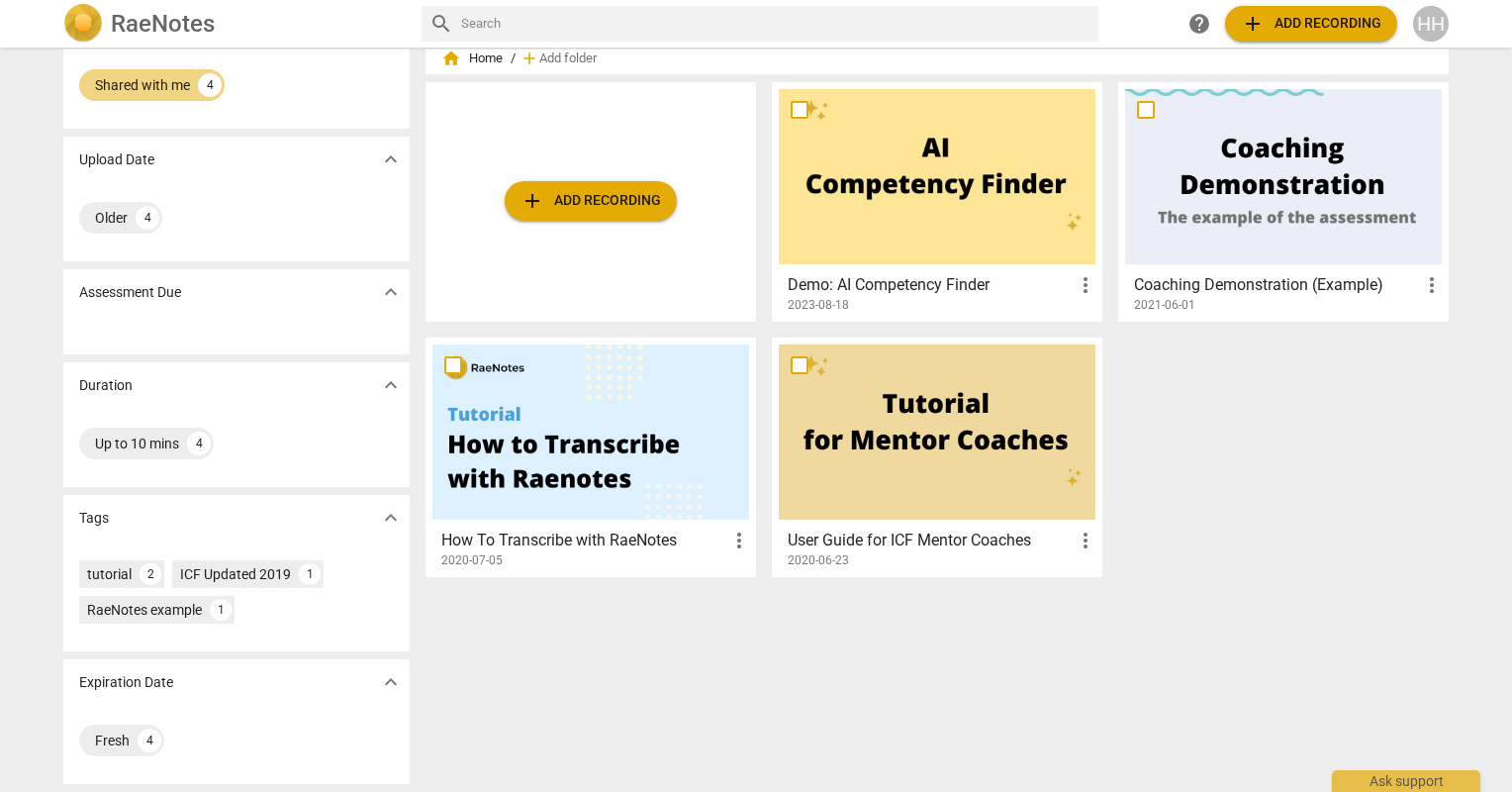 scroll, scrollTop: 0, scrollLeft: 0, axis: both 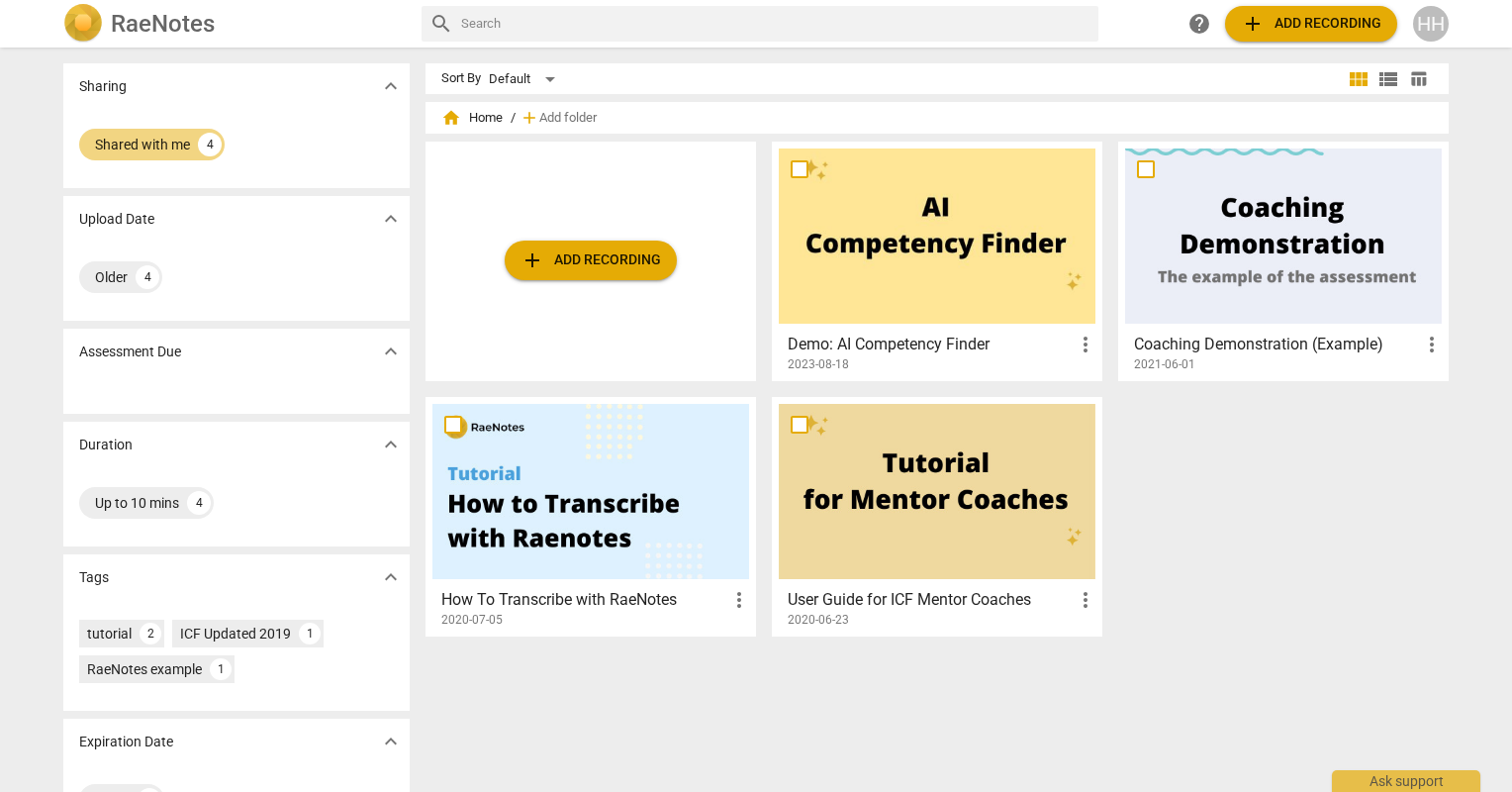 click on "expand_more" at bounding box center (391, 86) 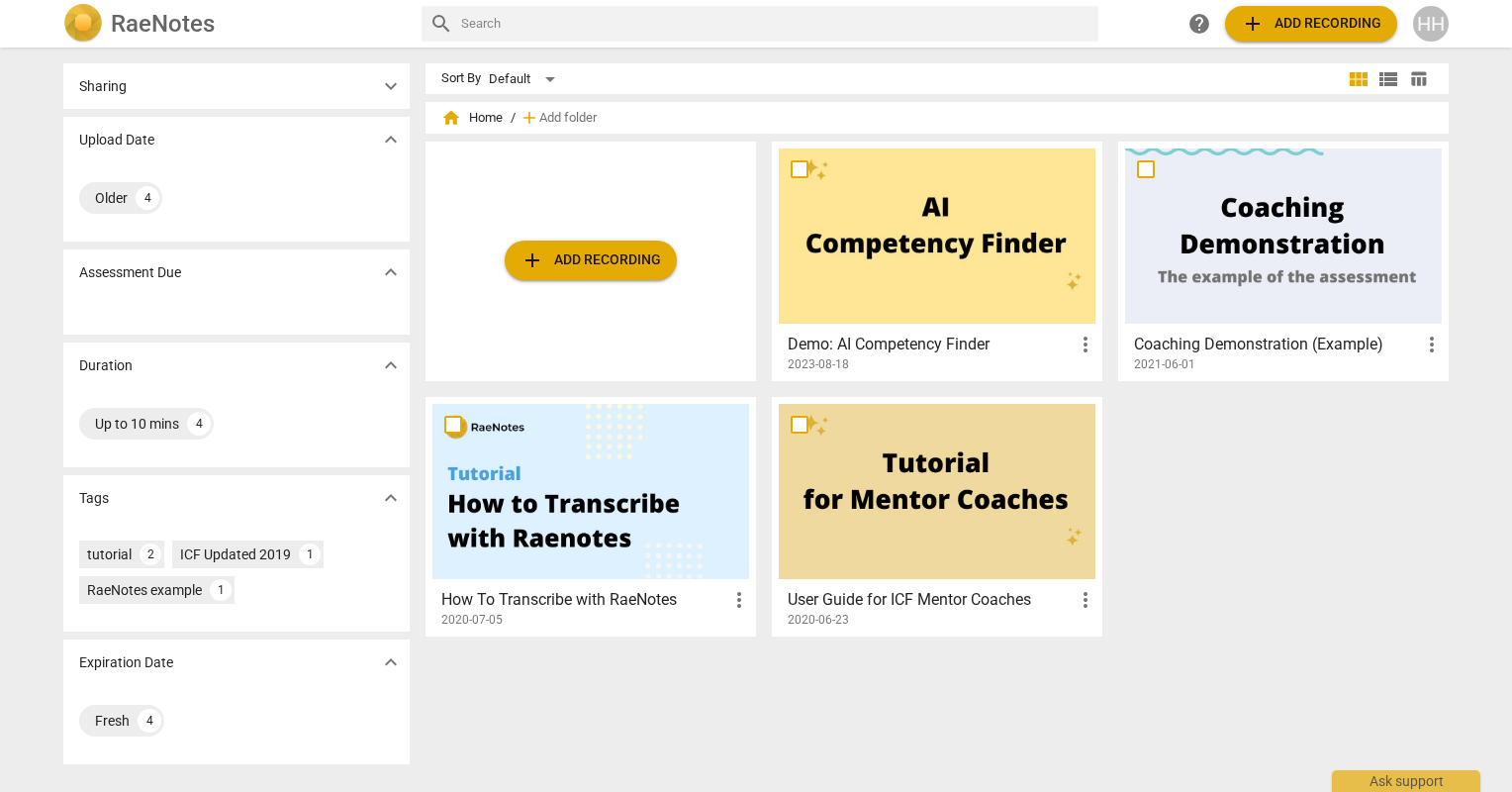 click on "expand_more" at bounding box center (391, 86) 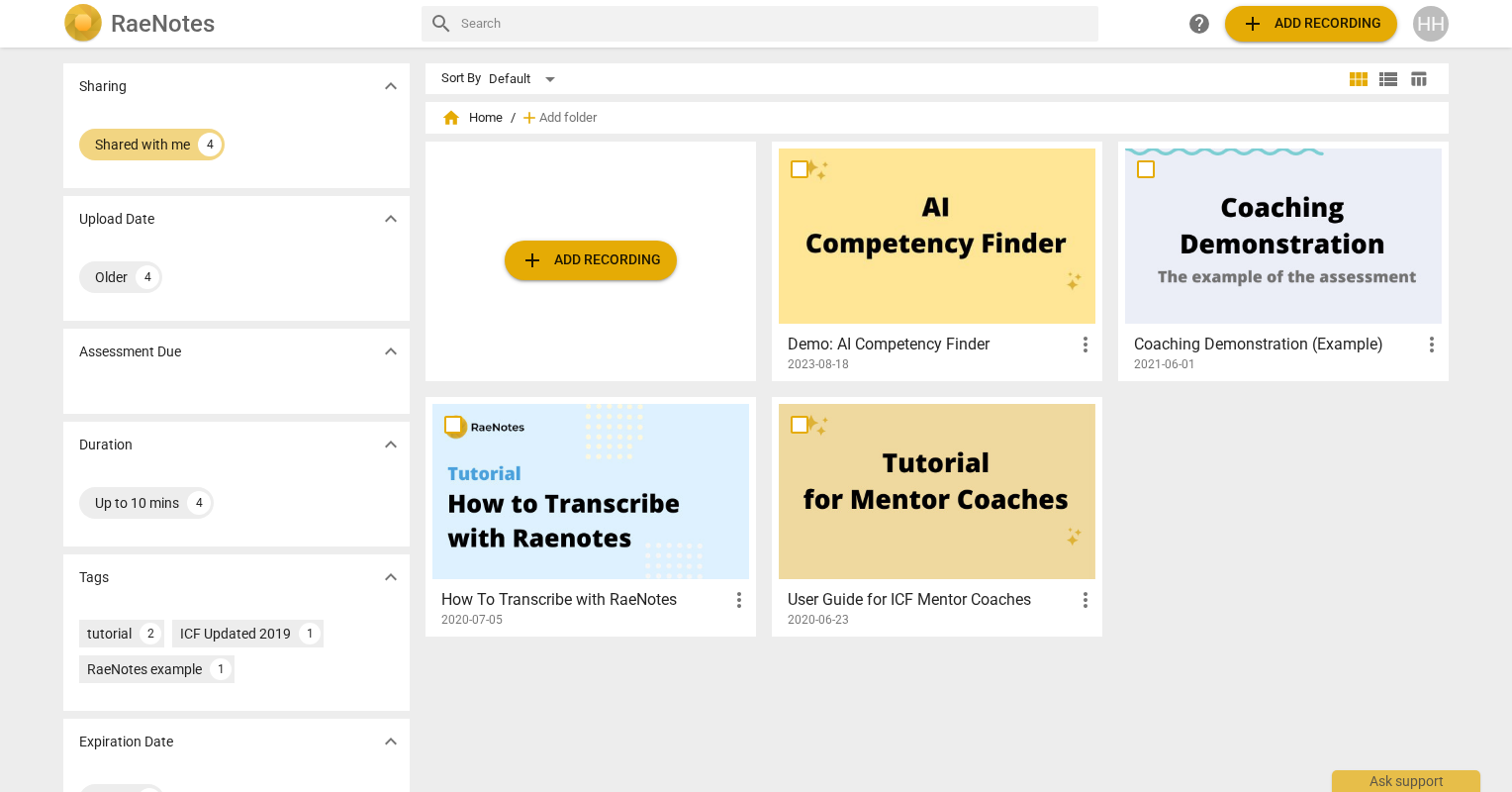 click on "Sharing" at bounding box center (103, 86) 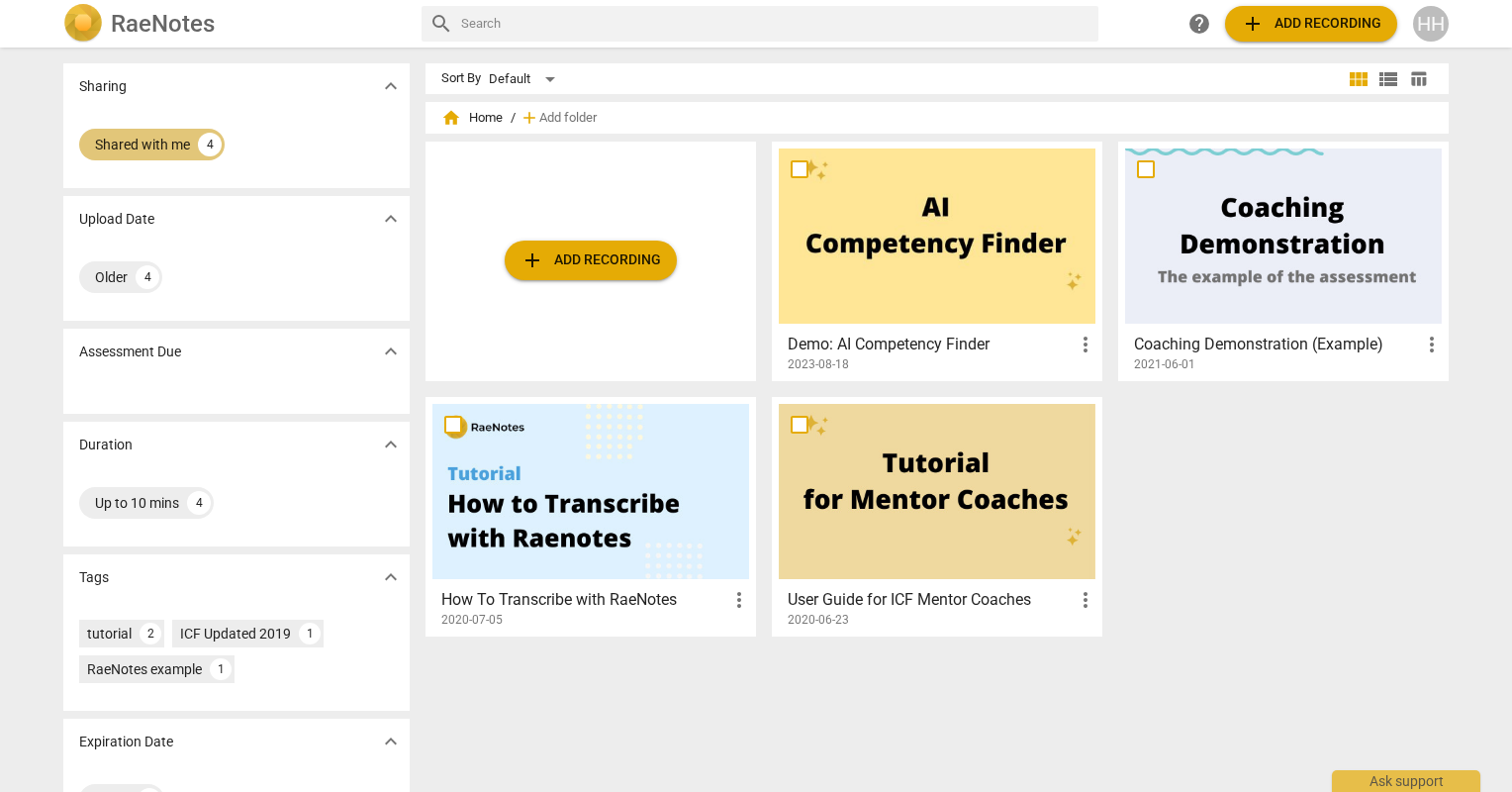 click on "Shared with me" at bounding box center (142, 145) 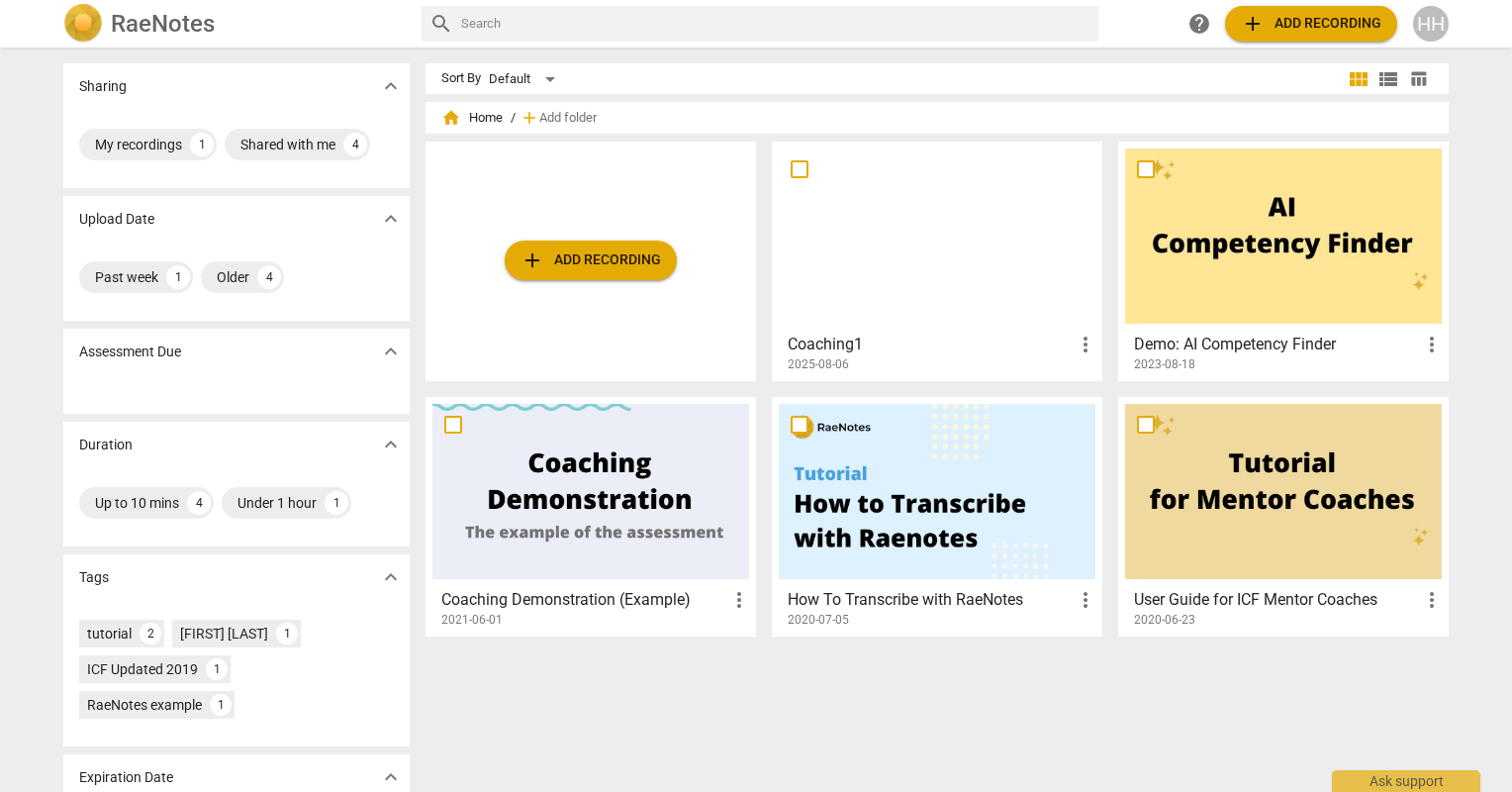 click at bounding box center (937, 236) 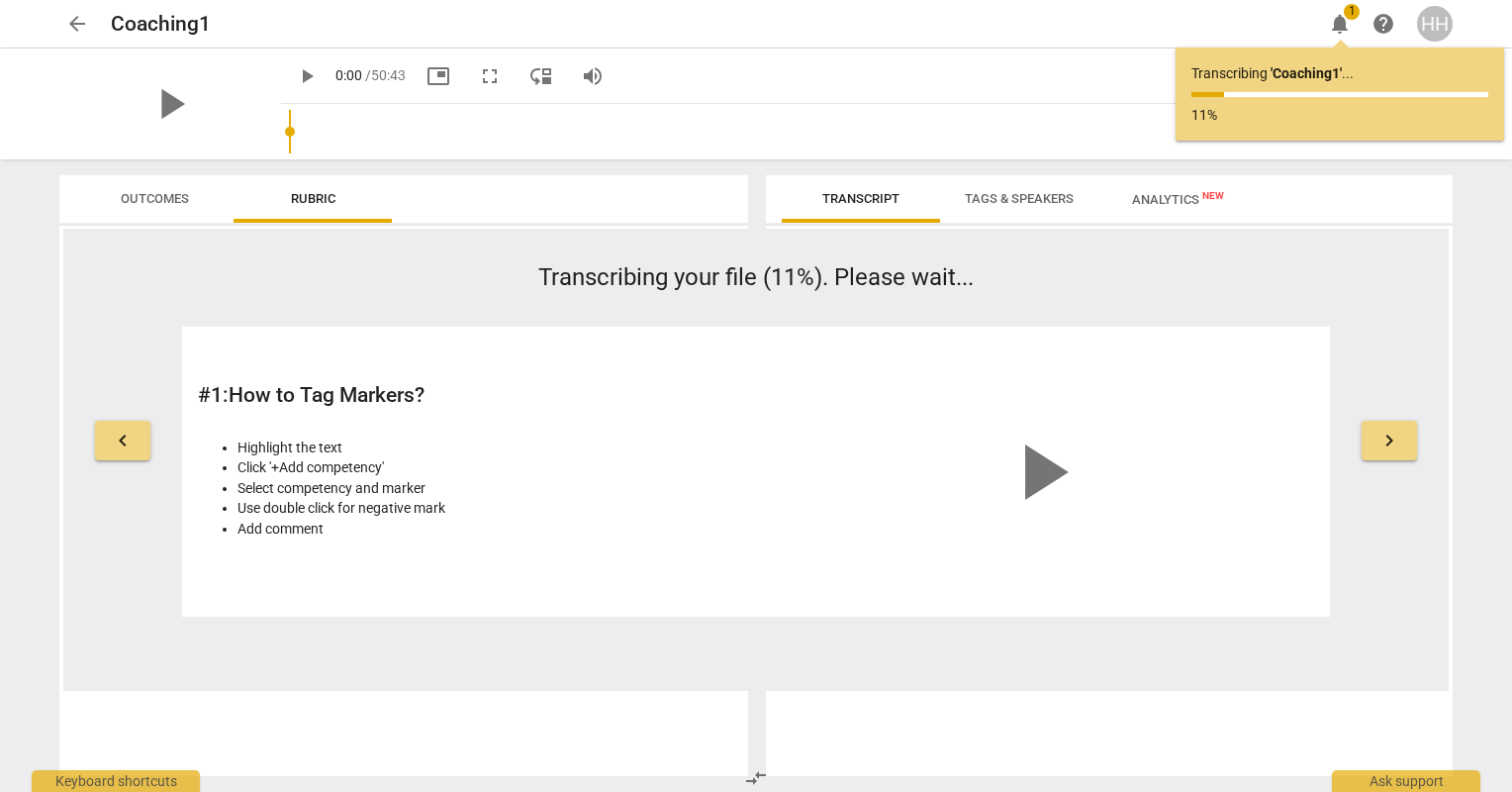 click on "arrow_back" at bounding box center (77, 24) 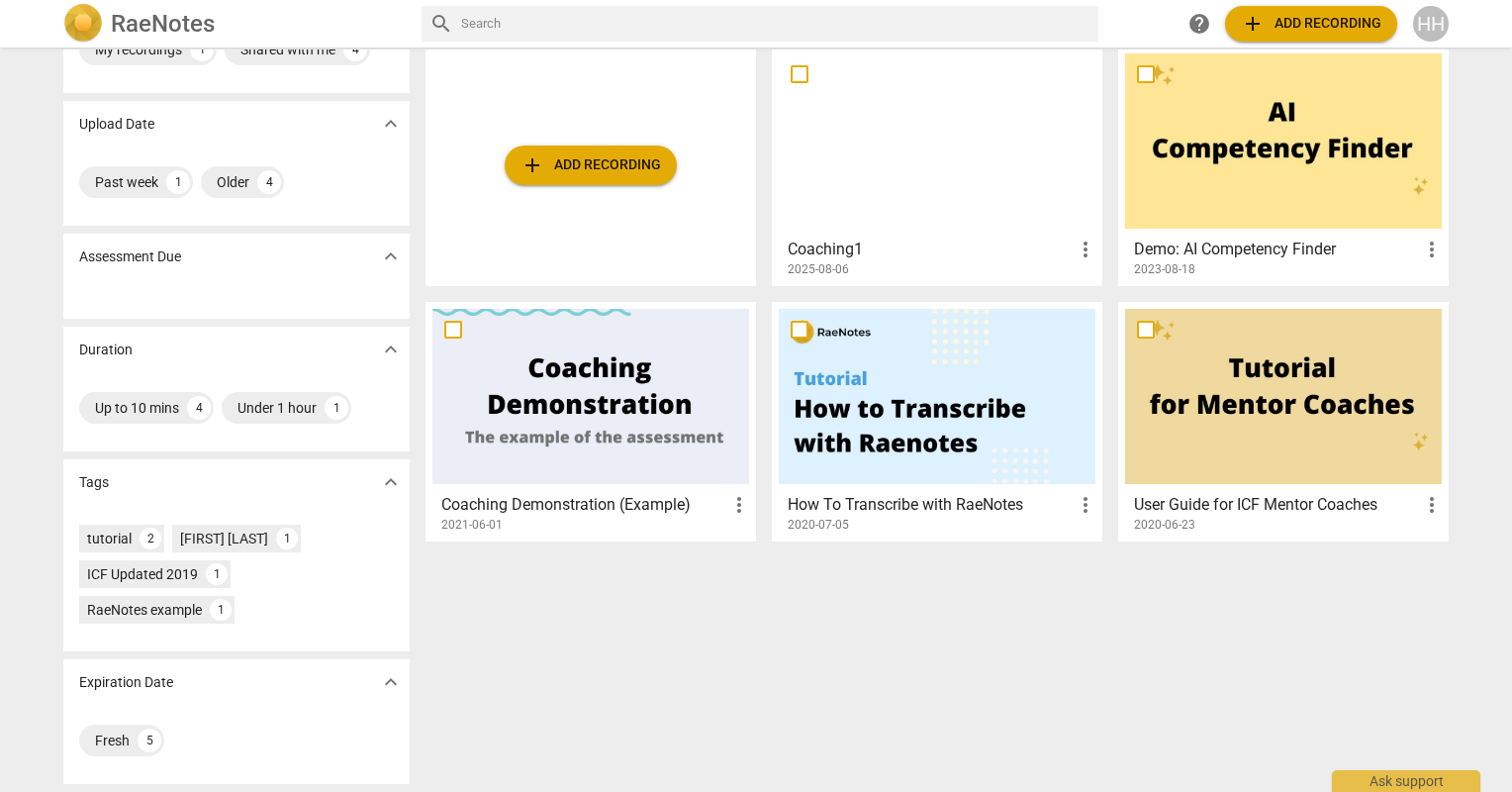 scroll, scrollTop: 0, scrollLeft: 0, axis: both 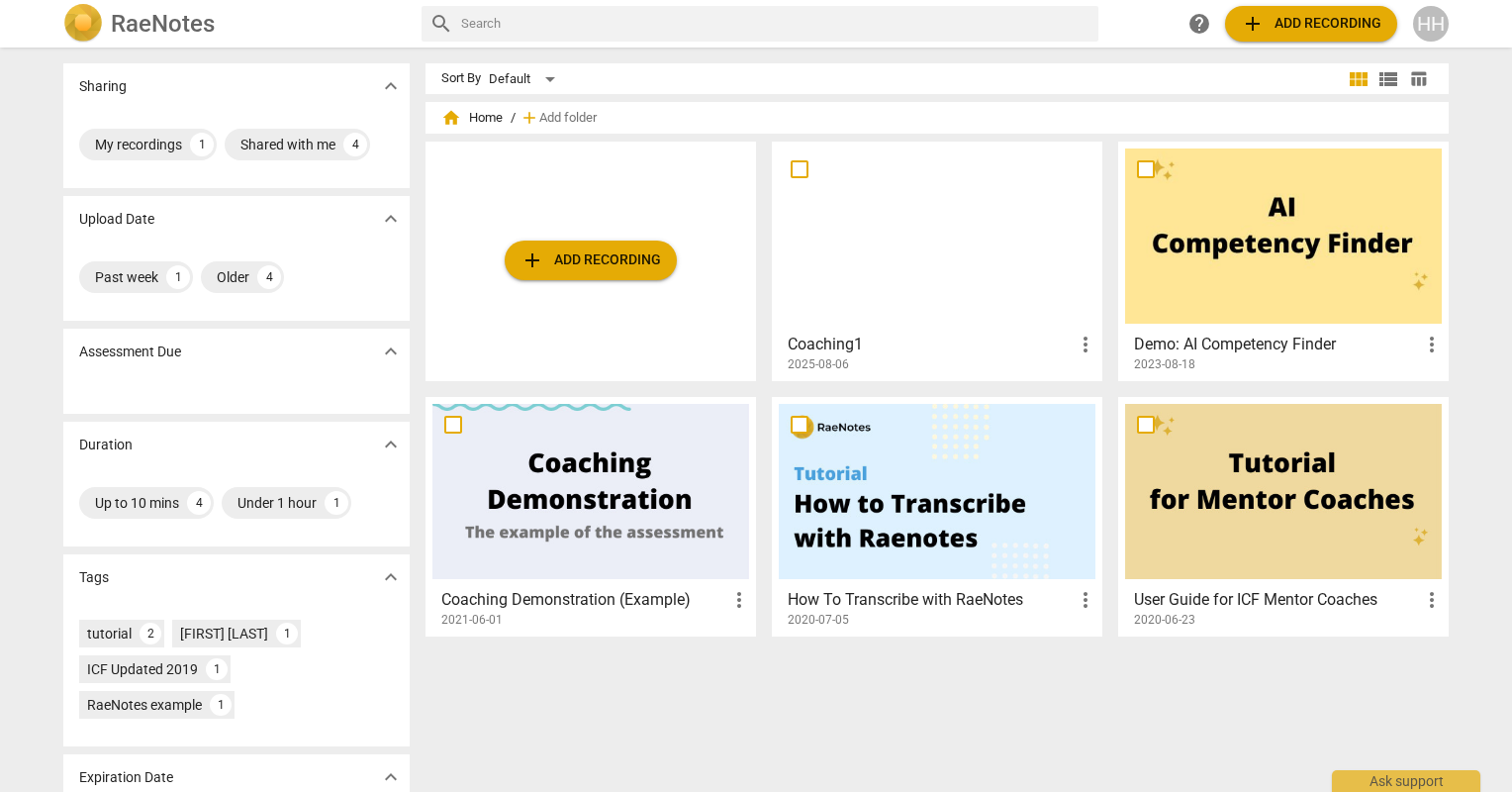 click on "2023-08-18" at bounding box center (1288, 364) 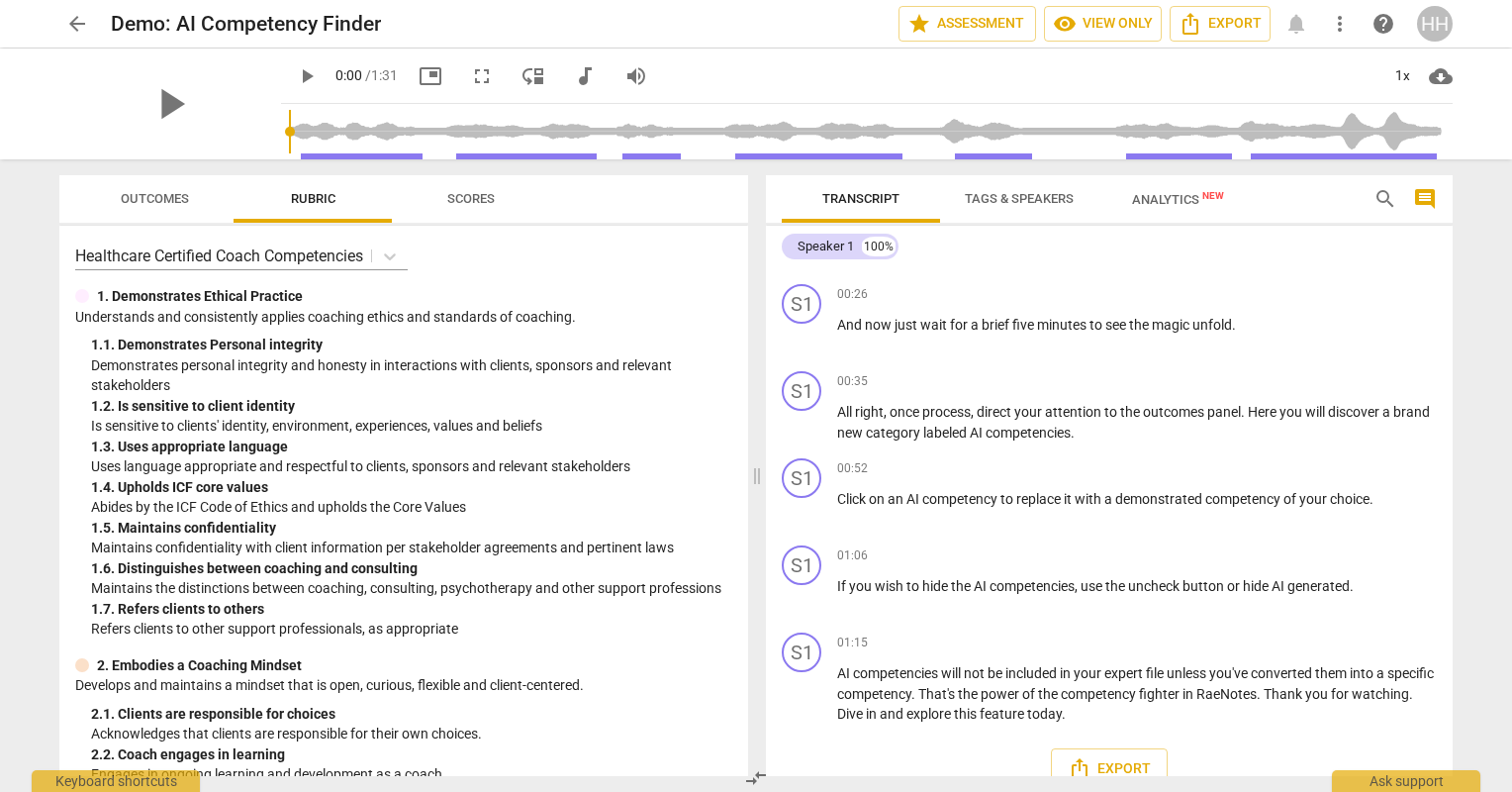 scroll, scrollTop: 0, scrollLeft: 0, axis: both 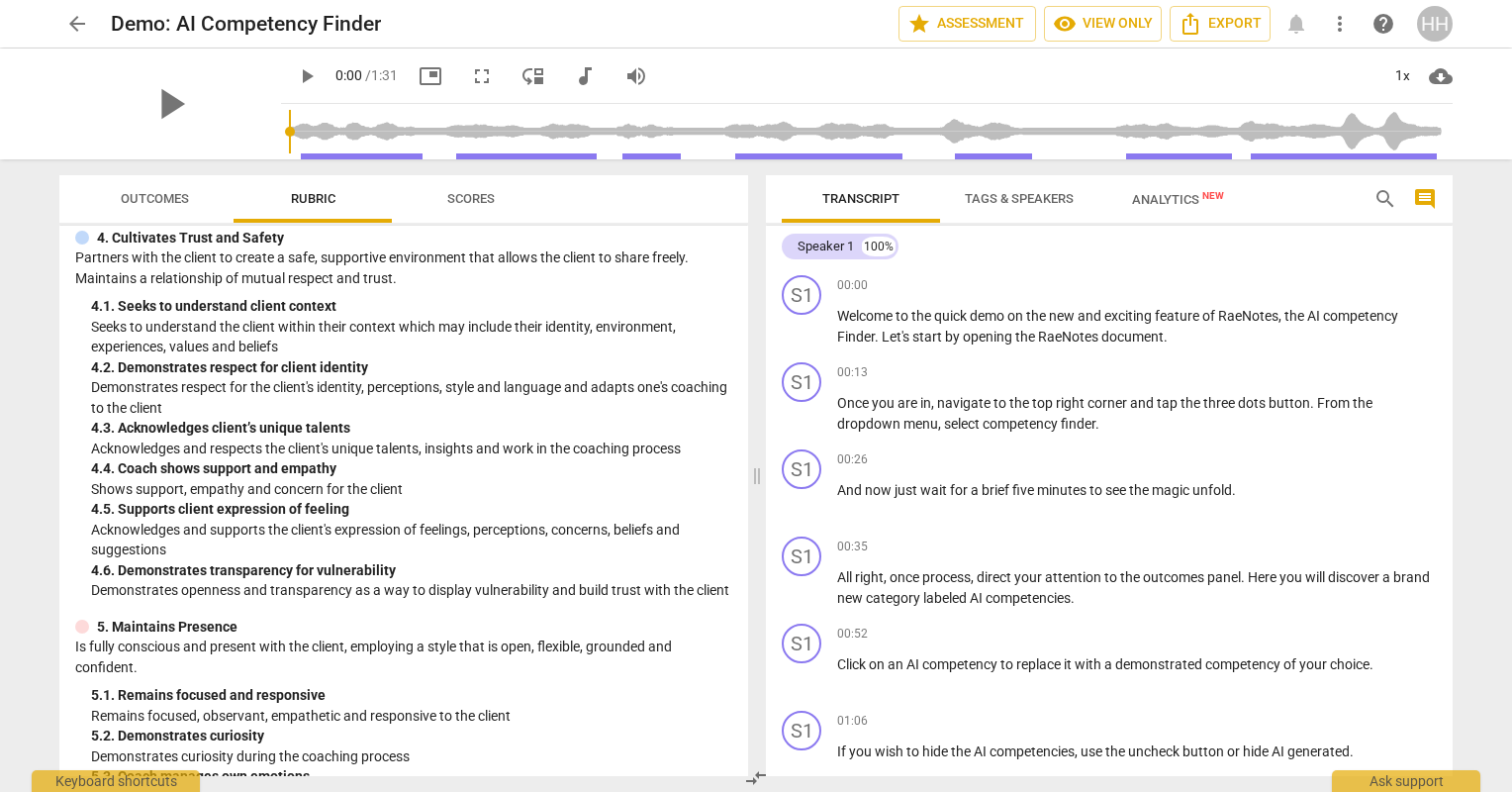 click on "arrow_back" at bounding box center [77, 24] 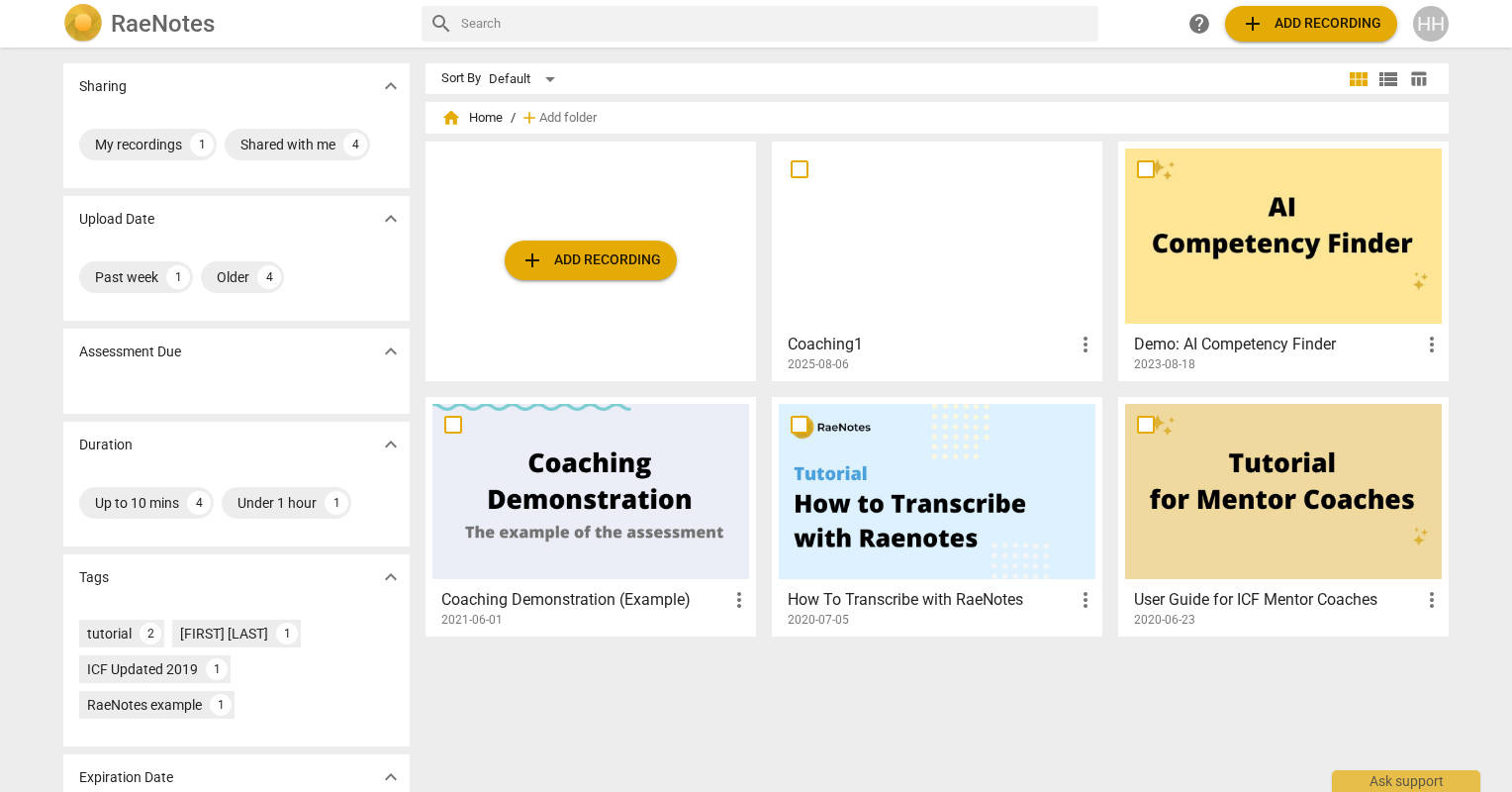 click at bounding box center (937, 236) 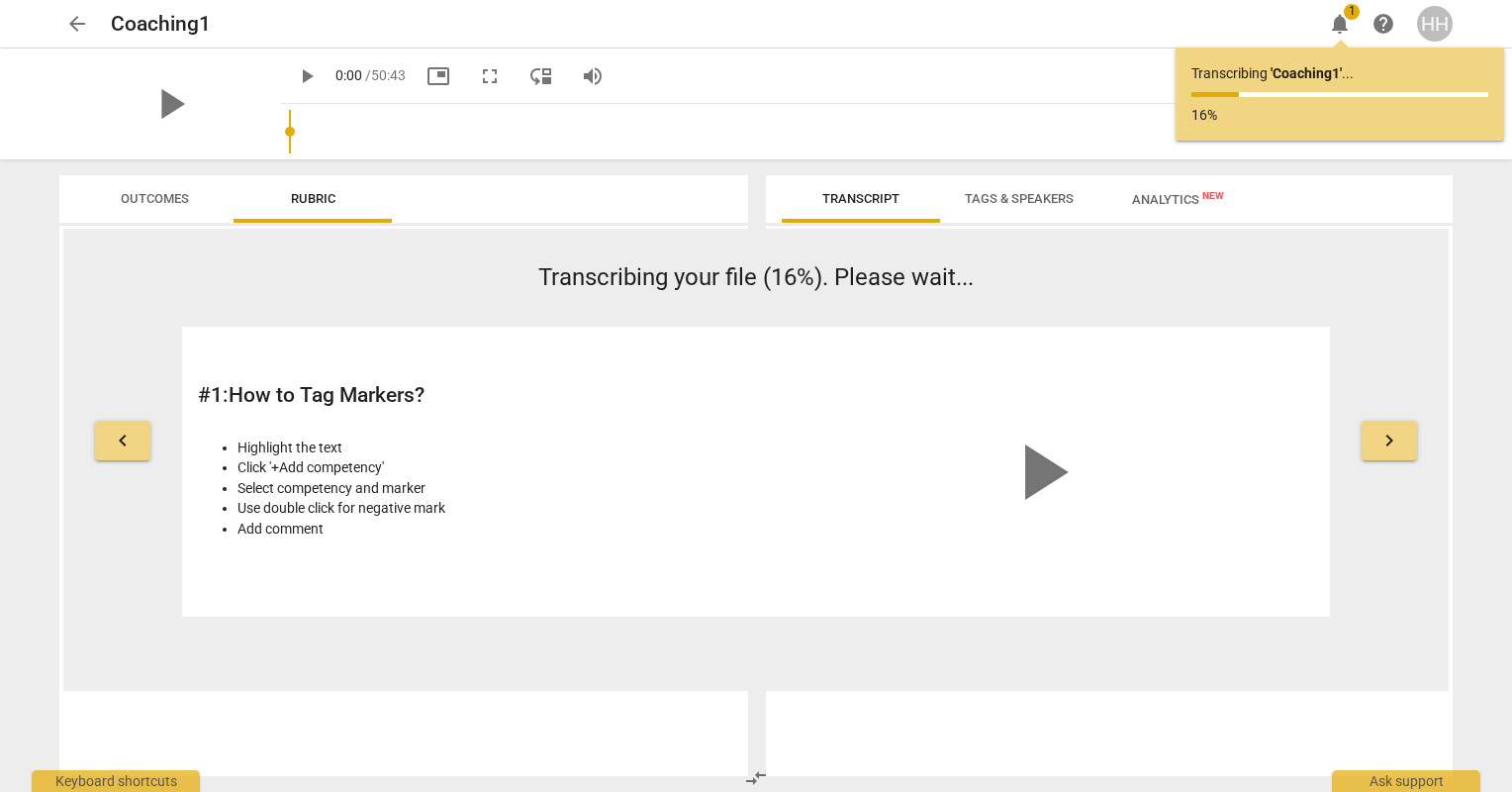 click on "arrow_back" at bounding box center (77, 24) 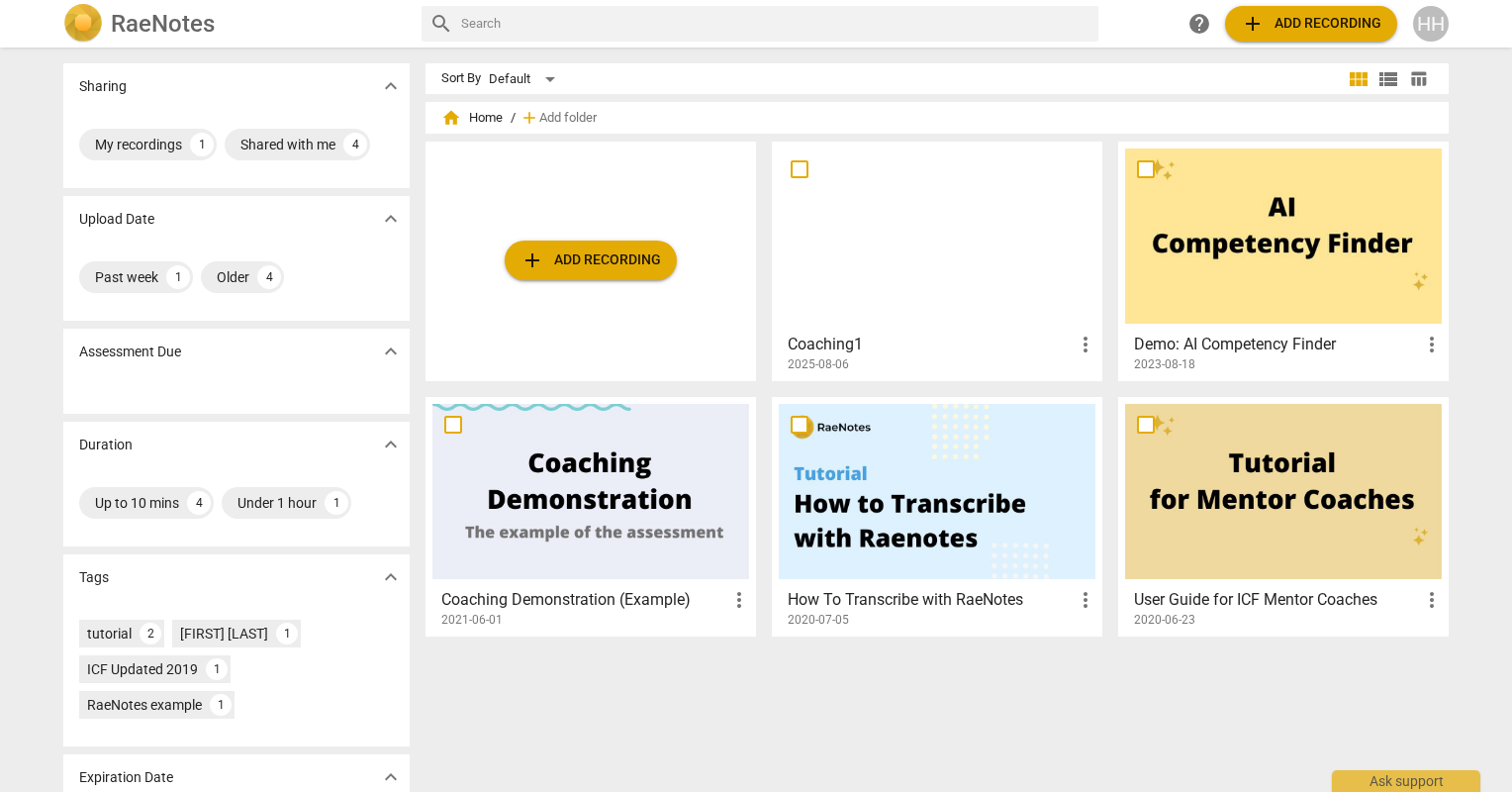 click on "HH" at bounding box center [1431, 24] 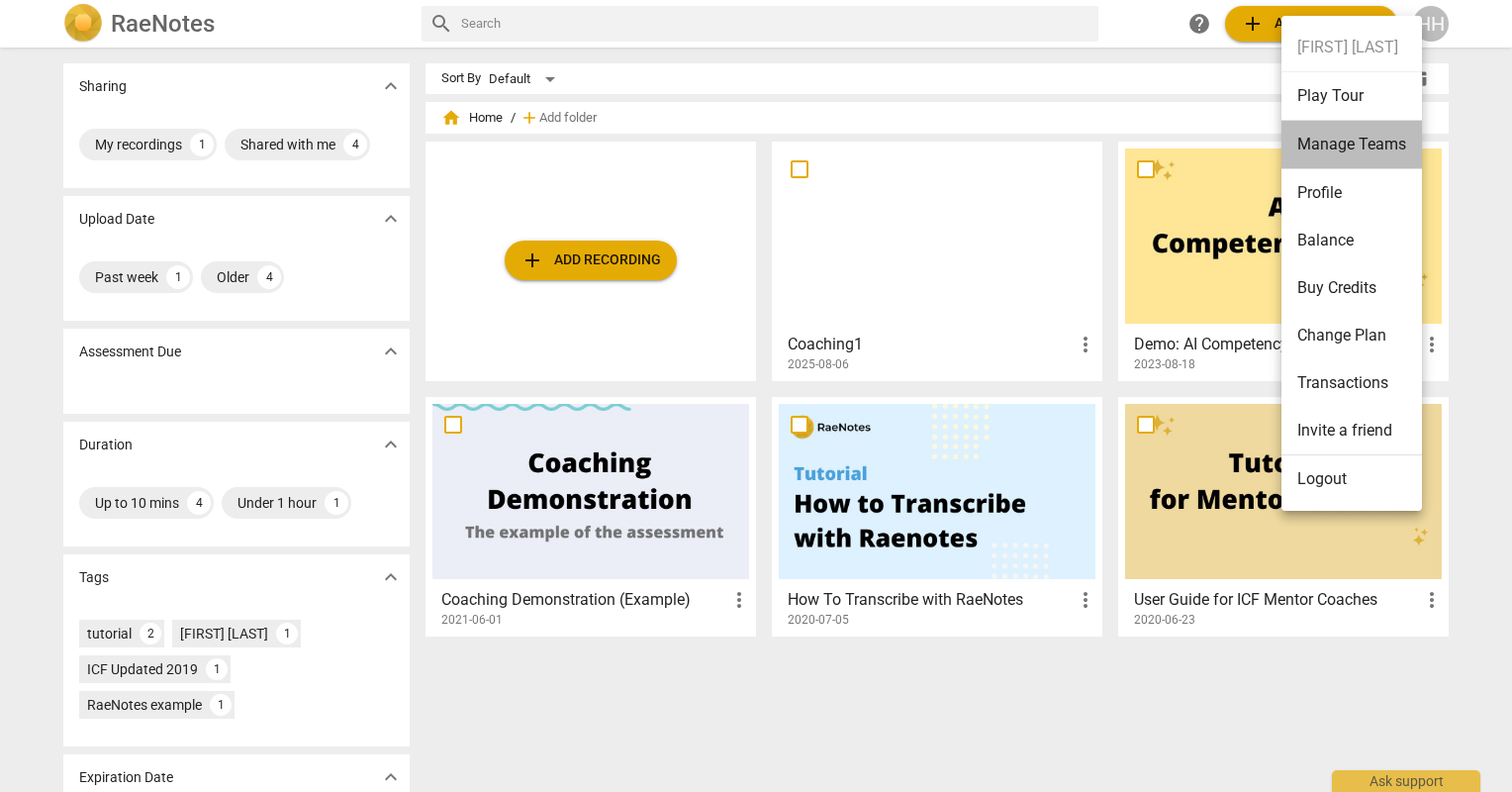 click on "Manage Teams" at bounding box center (1352, 145) 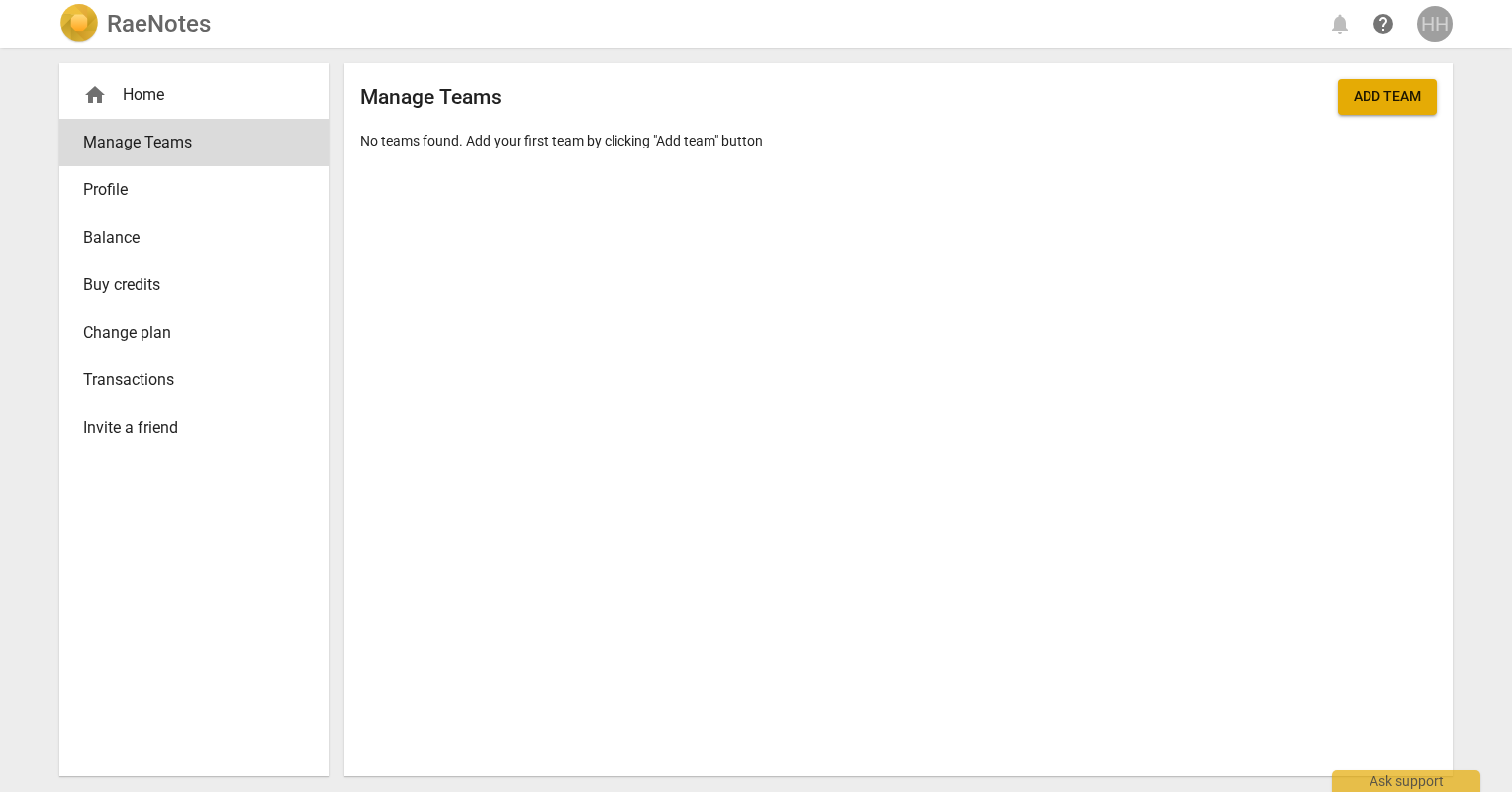click on "HH" at bounding box center (1435, 24) 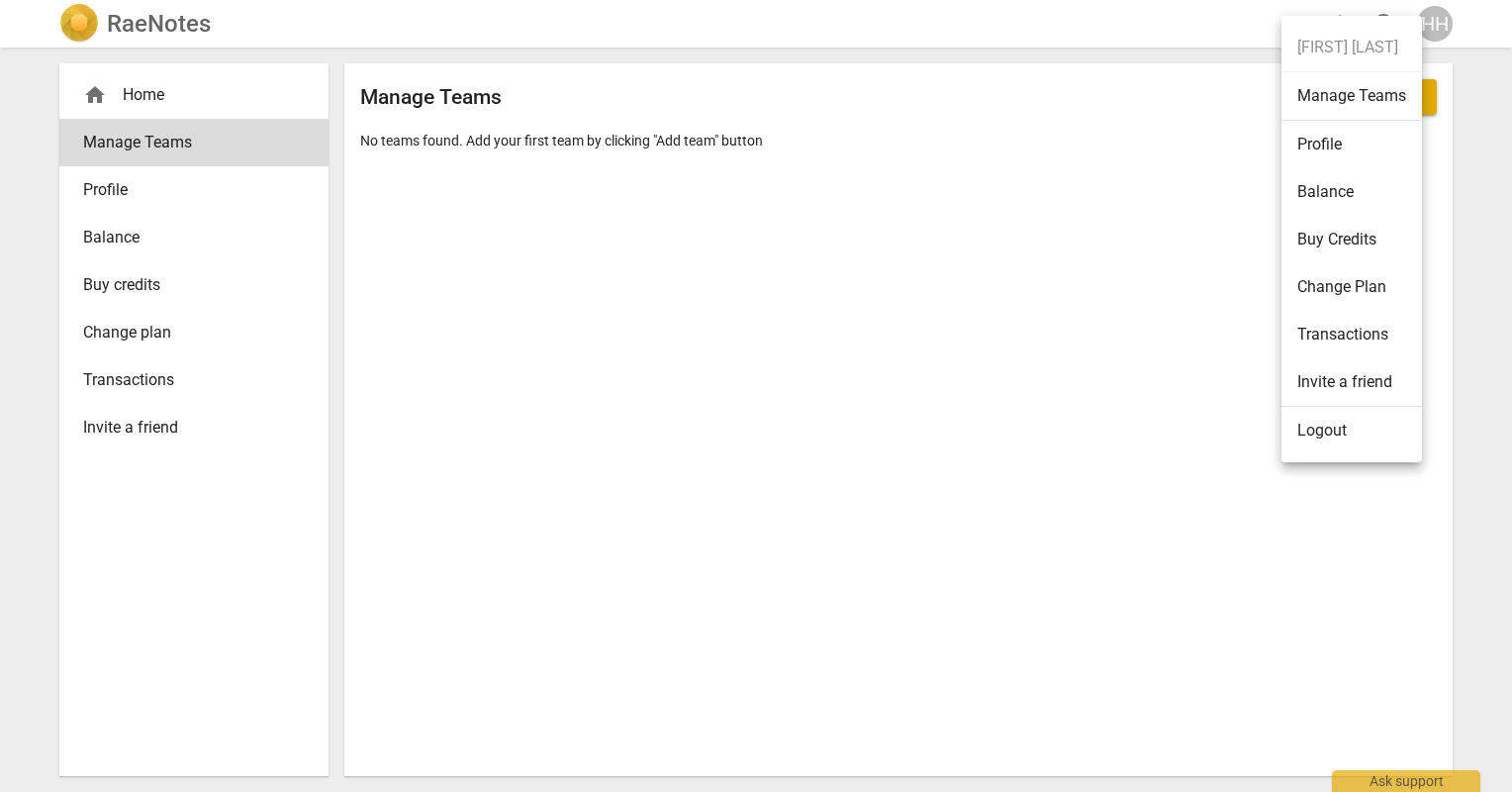 click on "[FIRST] [LAST] Manage Teams Profile Balance Buy Credits Change Plan Transactions Invite a friend Logout" at bounding box center (1352, 239) 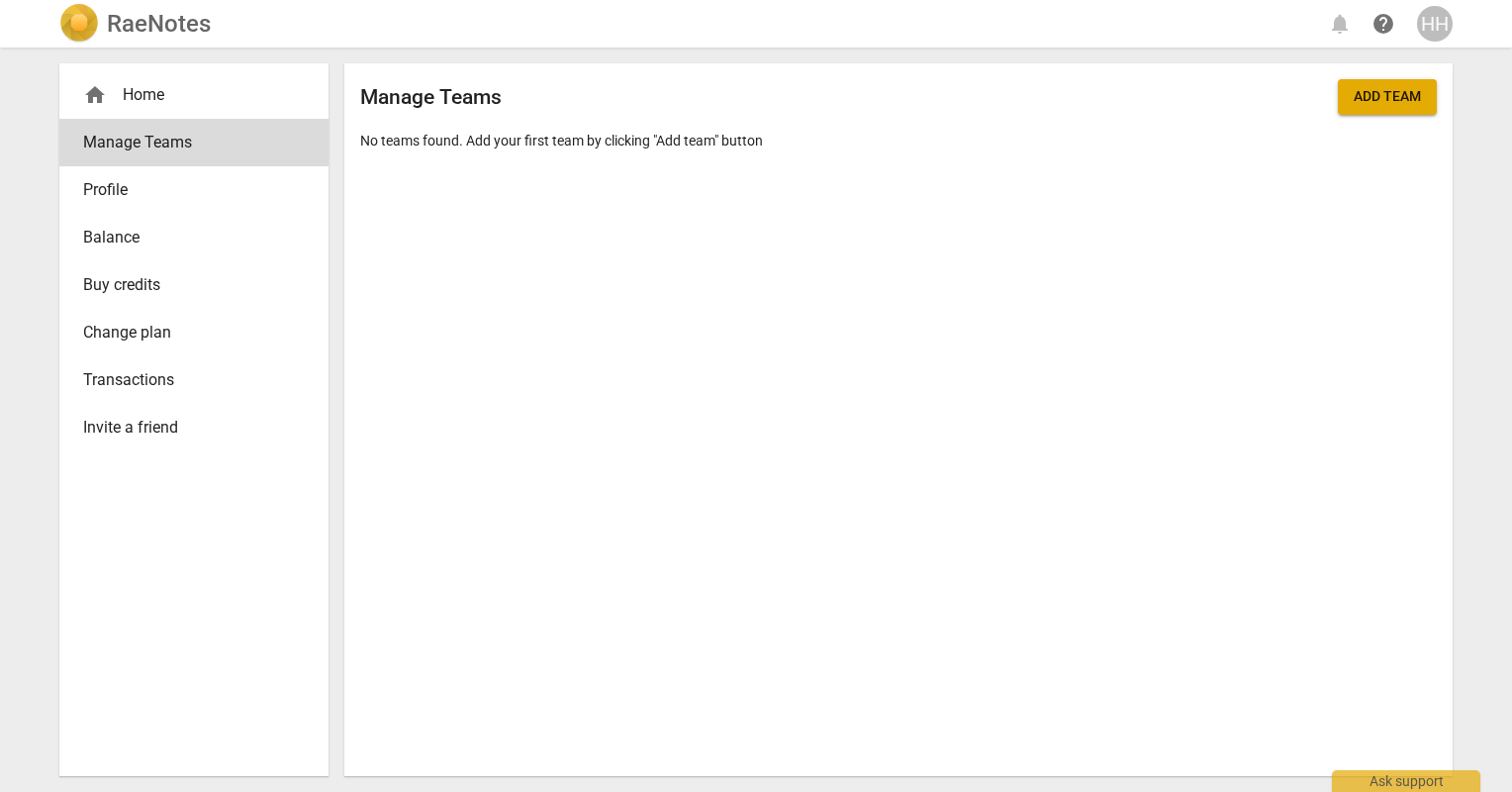 click on "home Home" at bounding box center [186, 95] 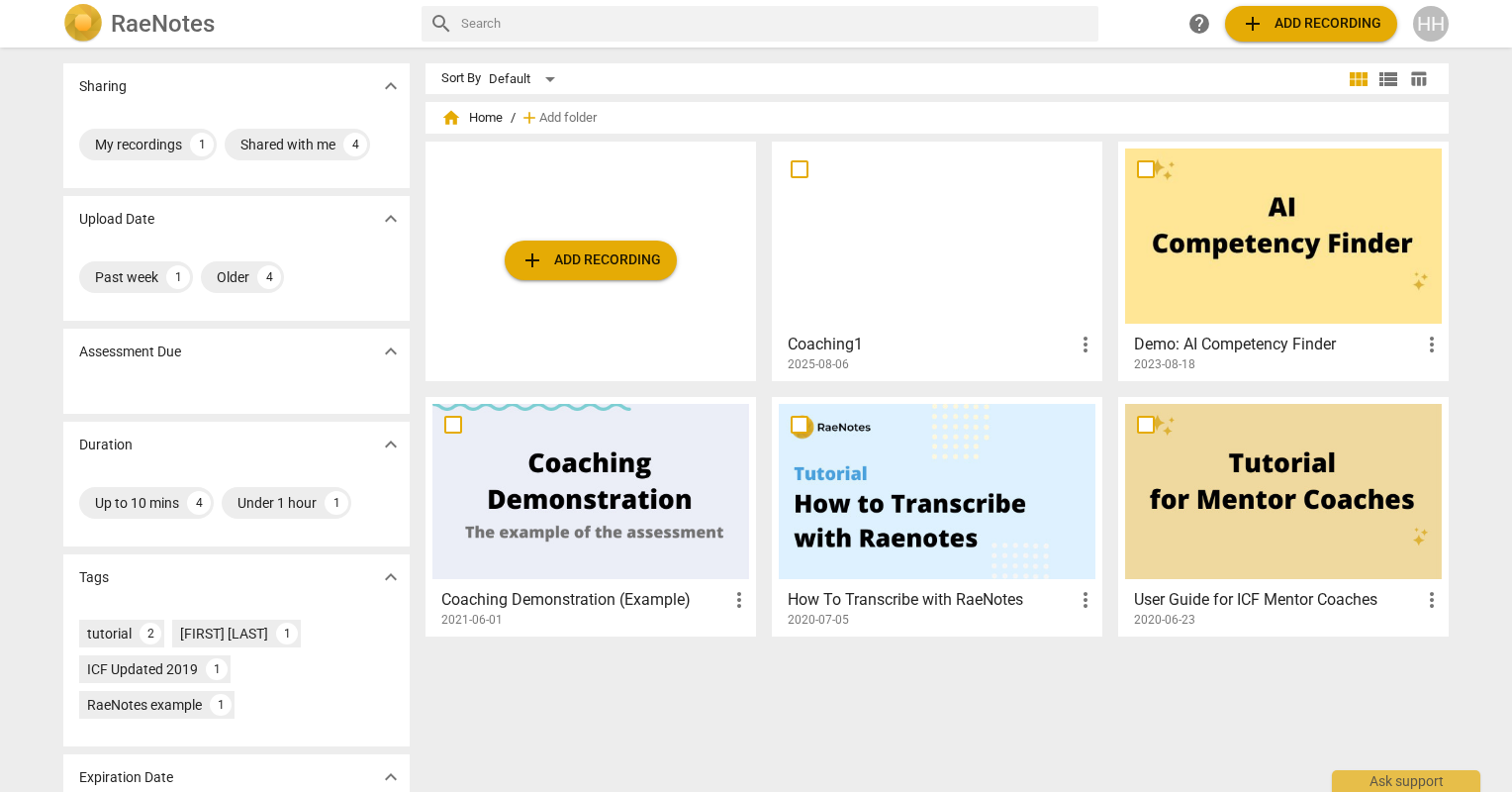 click at bounding box center [937, 236] 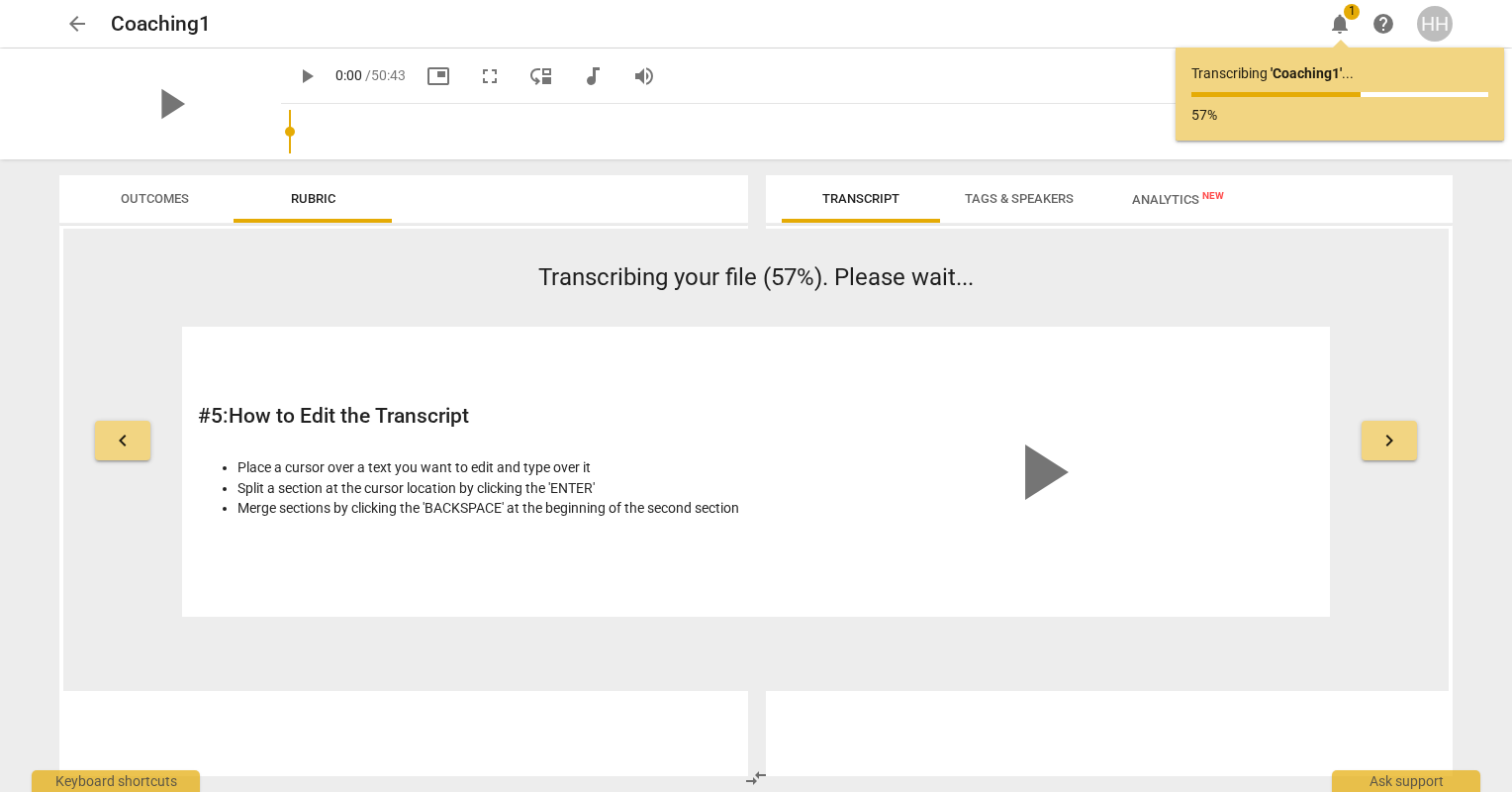 click on "arrow_back" at bounding box center (77, 24) 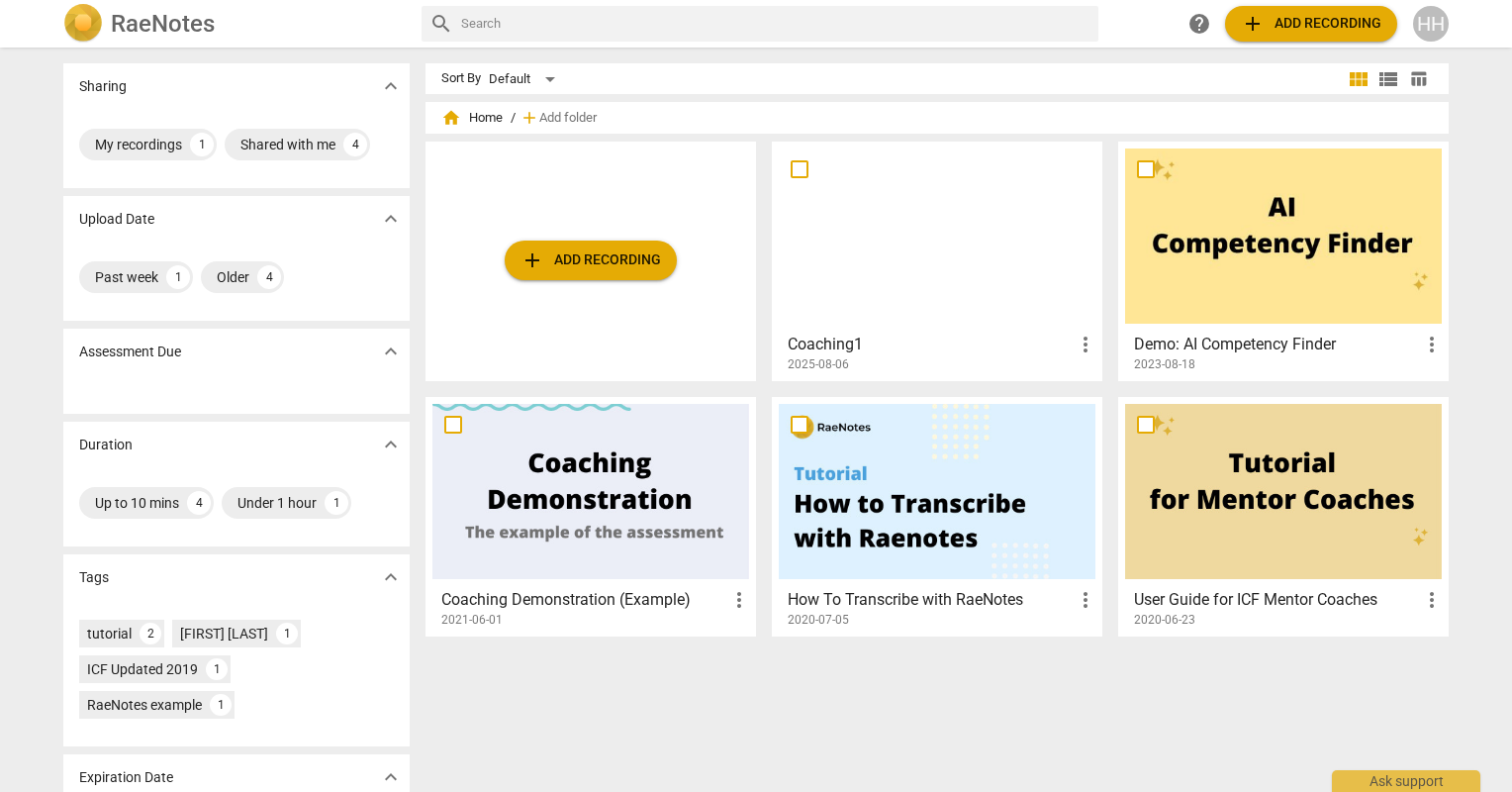 click on "2025-08-06" at bounding box center (818, 364) 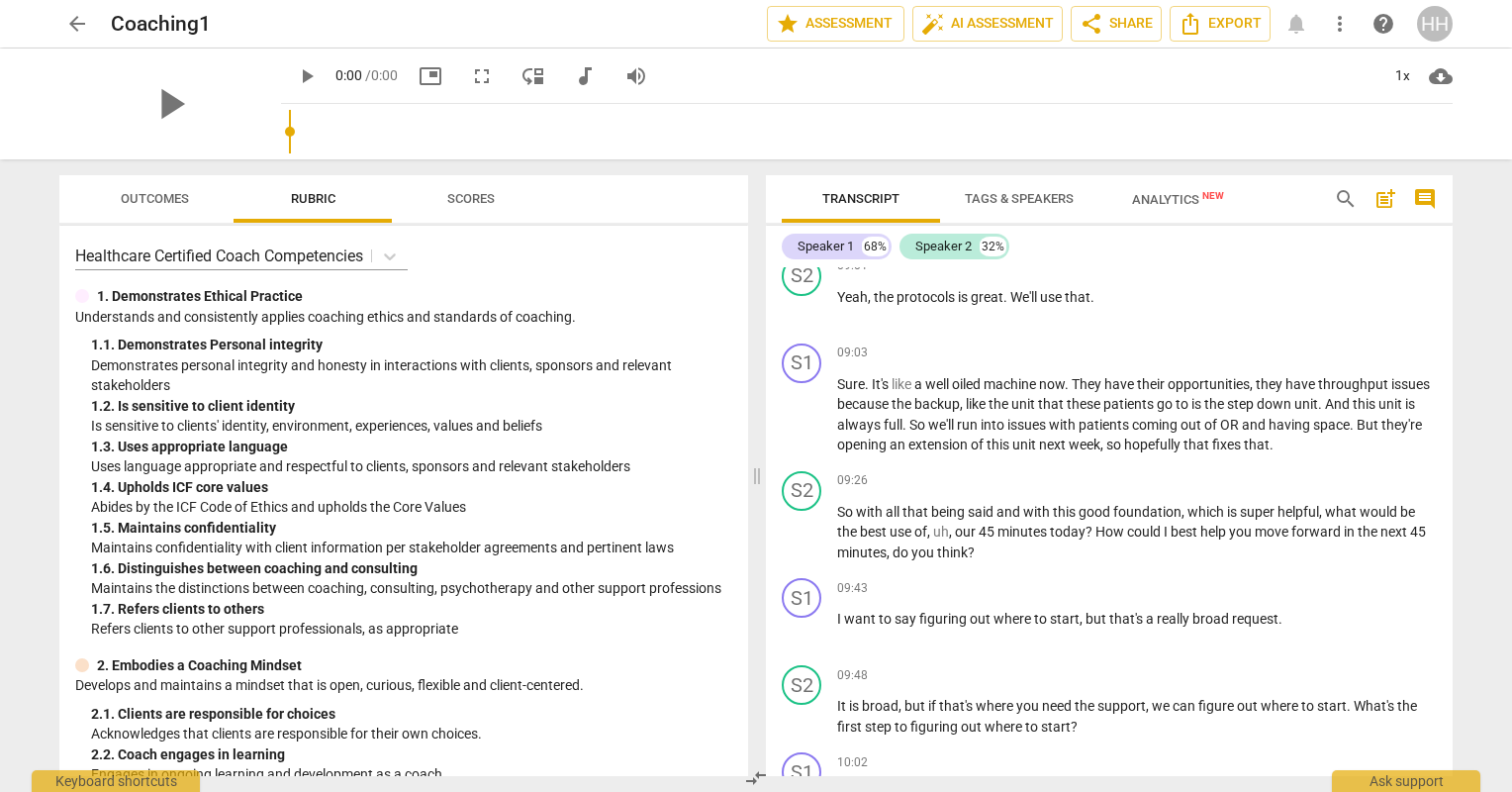 scroll, scrollTop: 6285, scrollLeft: 0, axis: vertical 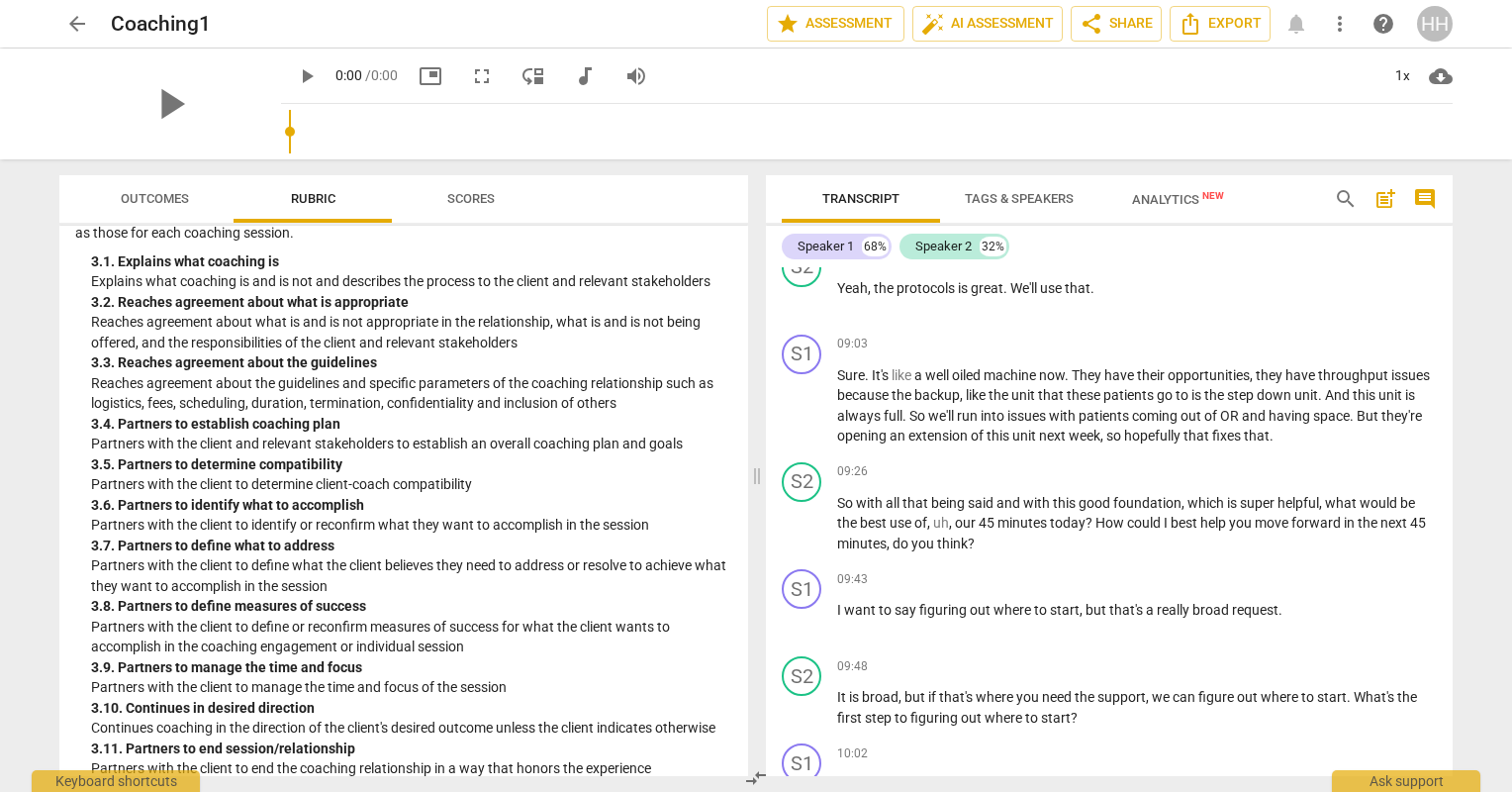 click on "Partners with the client to identify or reconfirm what they want to accomplish in the session" at bounding box center [412, 525] 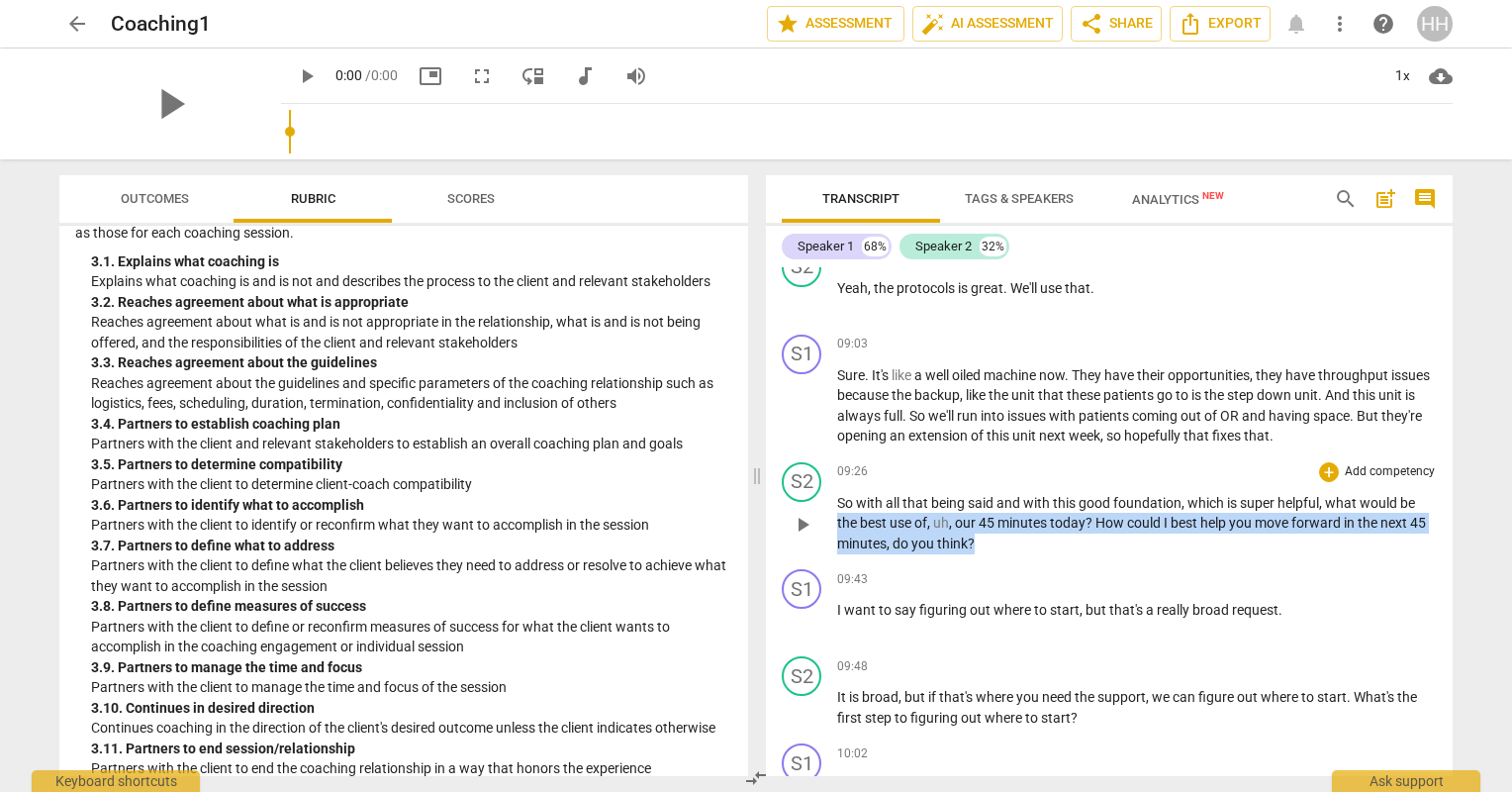 drag, startPoint x: 987, startPoint y: 532, endPoint x: 838, endPoint y: 504, distance: 151.60805 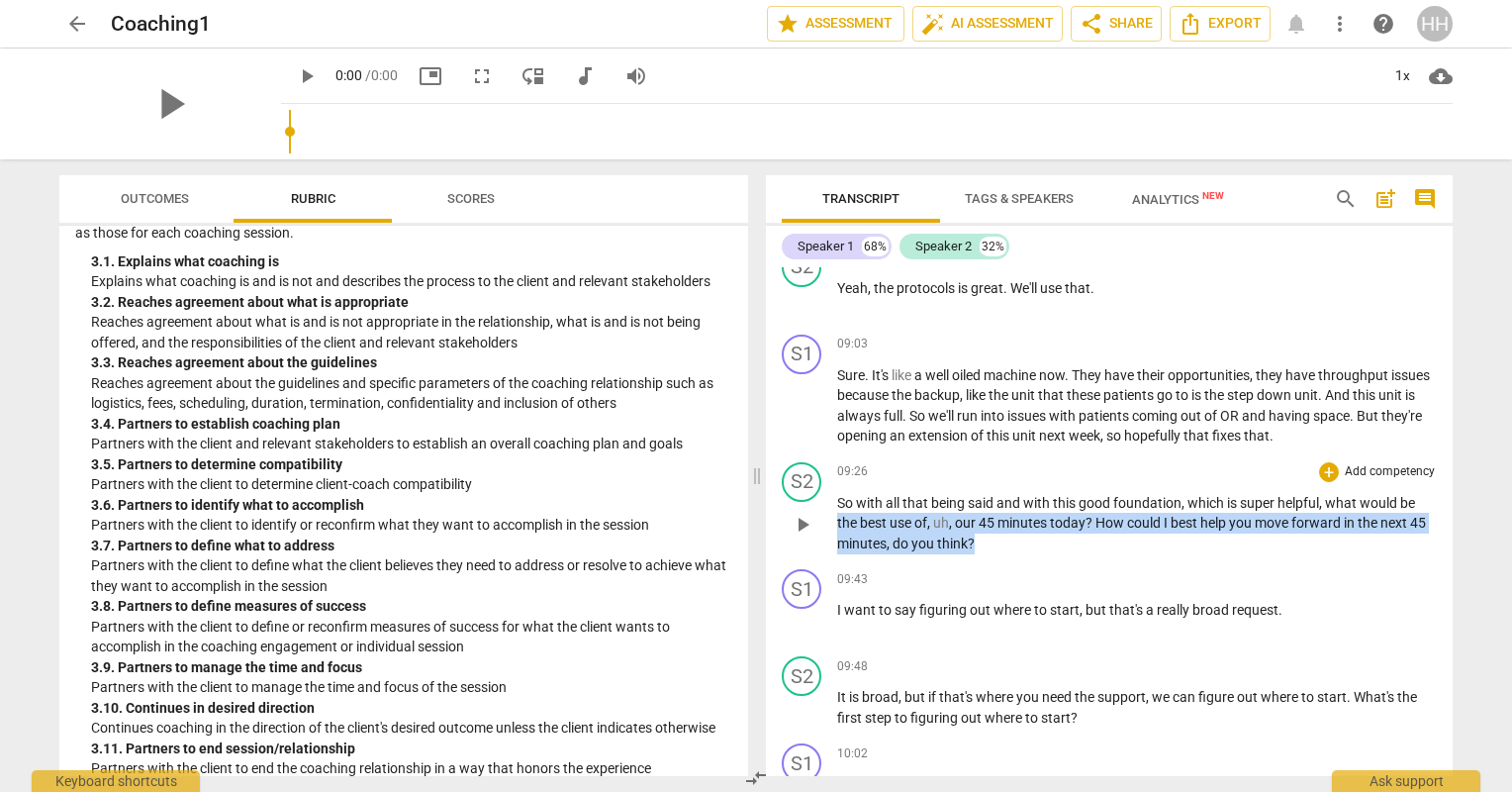 click on "So   with   all   that   being   said   and   with   this   good   foundation ,   which   is   super   helpful ,   what   would   be   the   best   use   of ,   uh ,   our   45   minutes   today ?   How   could   I   best   help   you   move   forward   in   the   next   45   minutes ,   do   you   think ?" at bounding box center (1137, 524) 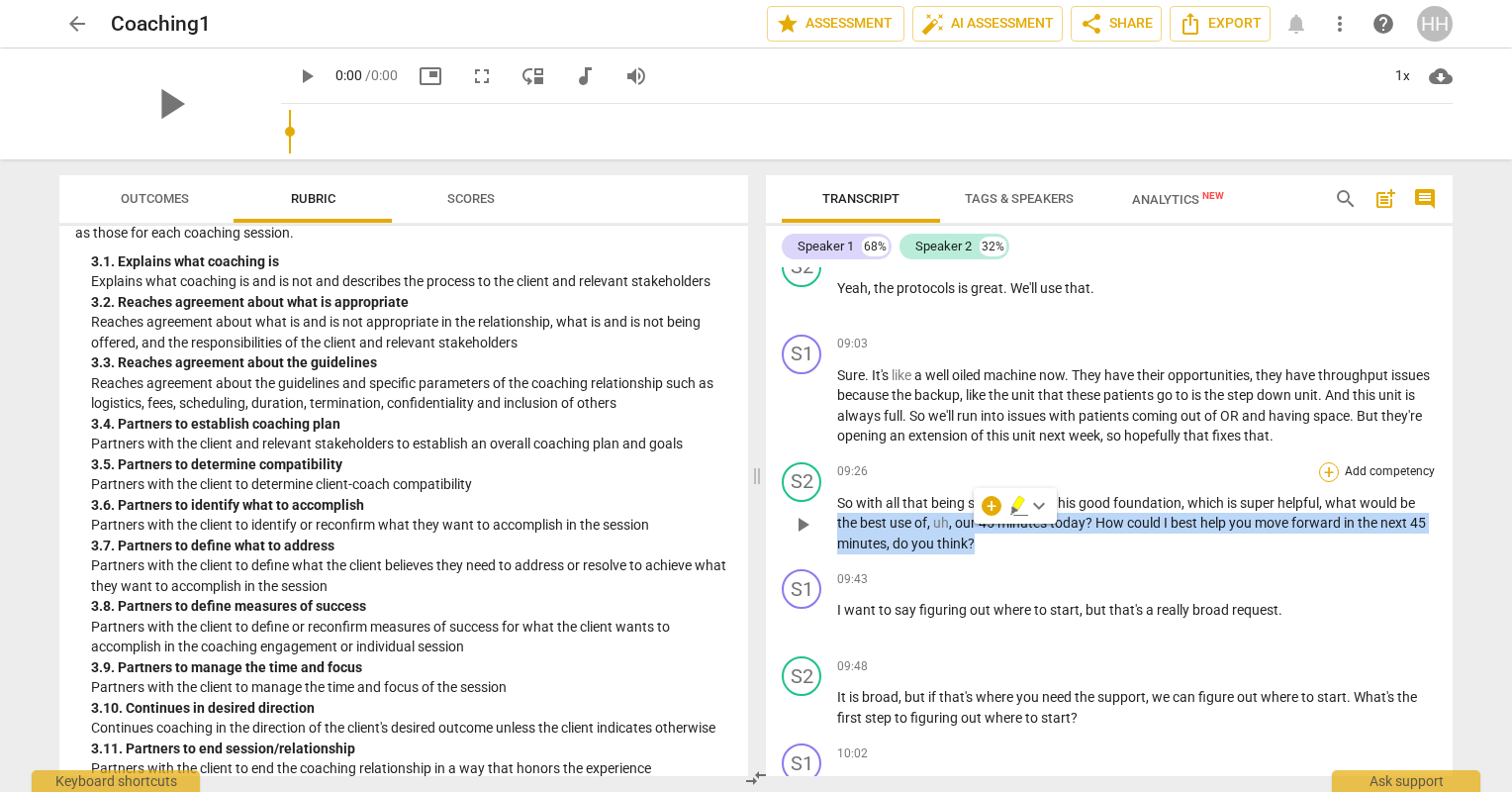 click on "+" at bounding box center (1329, 472) 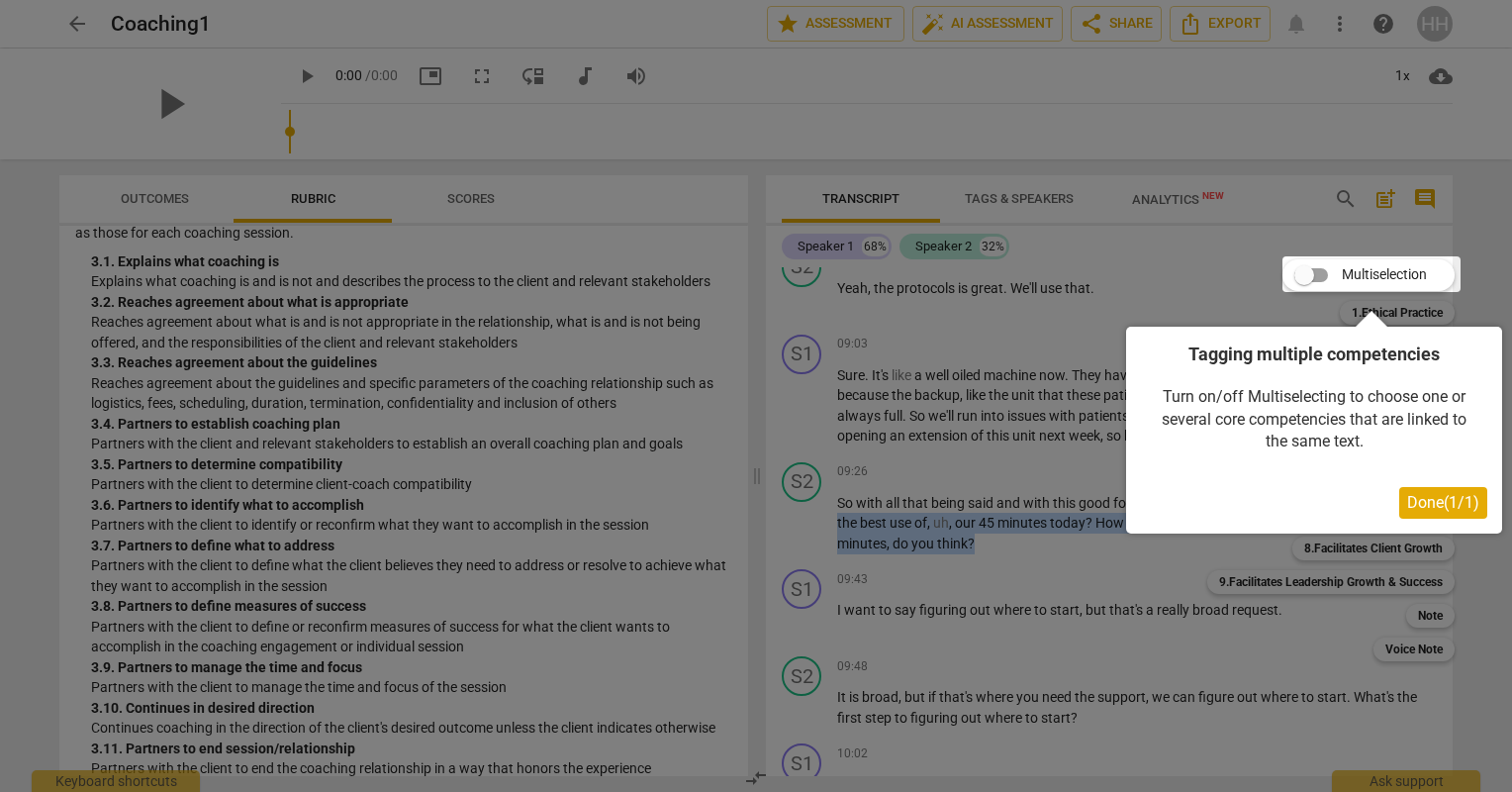 click on "Done  ( 1 / 1 )" at bounding box center [1443, 502] 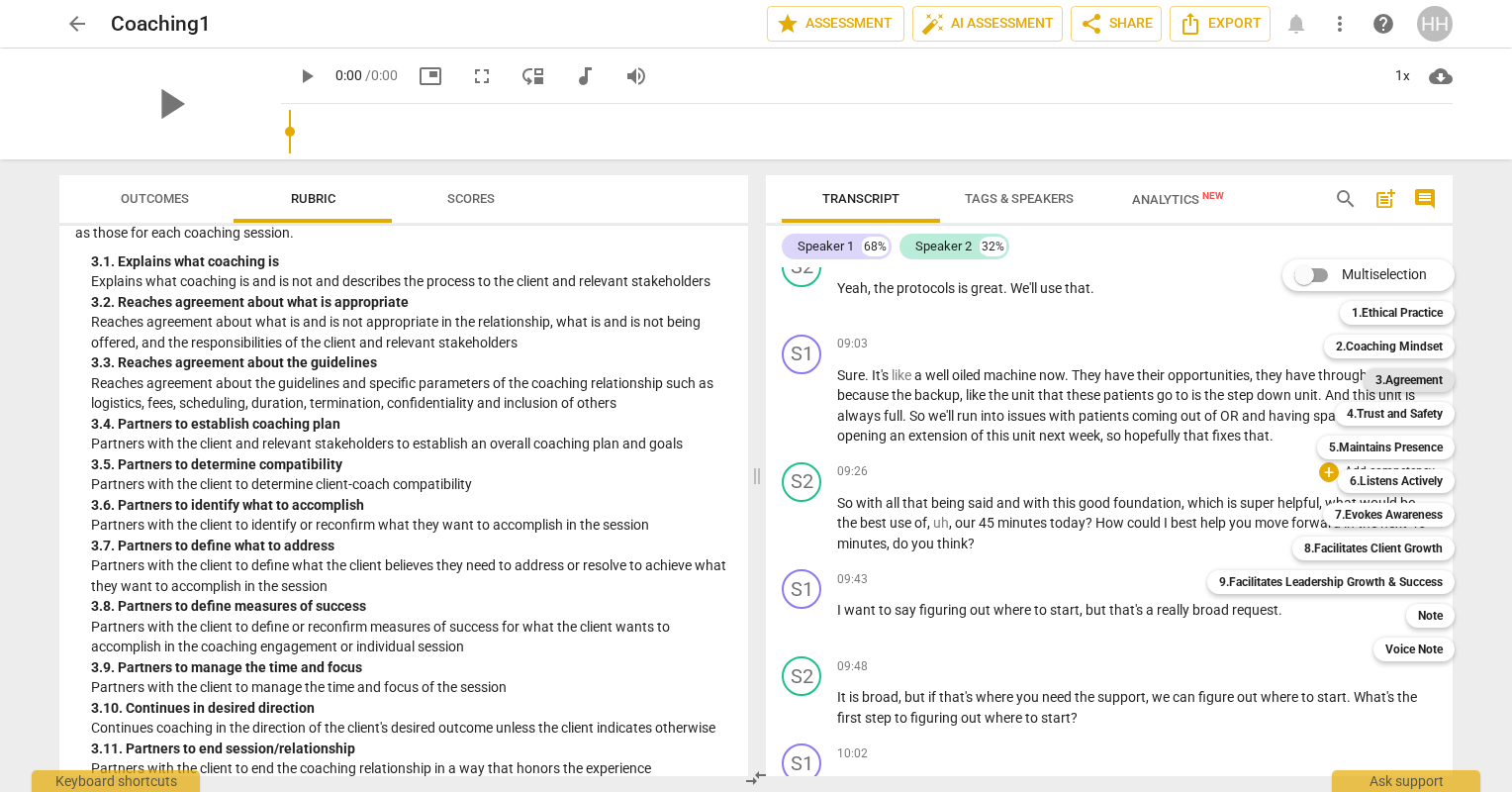 click on "3.Agreement" at bounding box center (1409, 380) 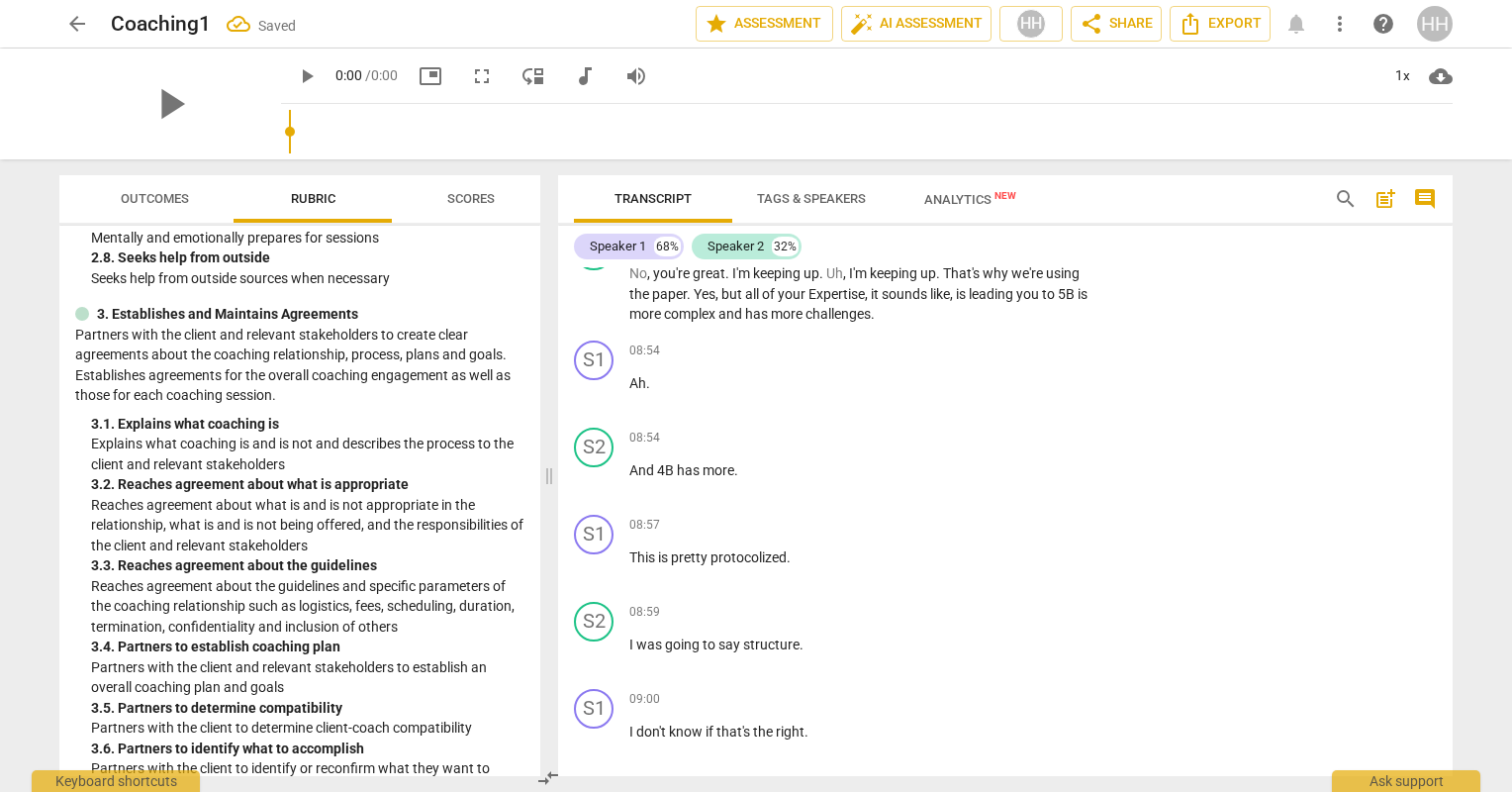 scroll, scrollTop: 7206, scrollLeft: 0, axis: vertical 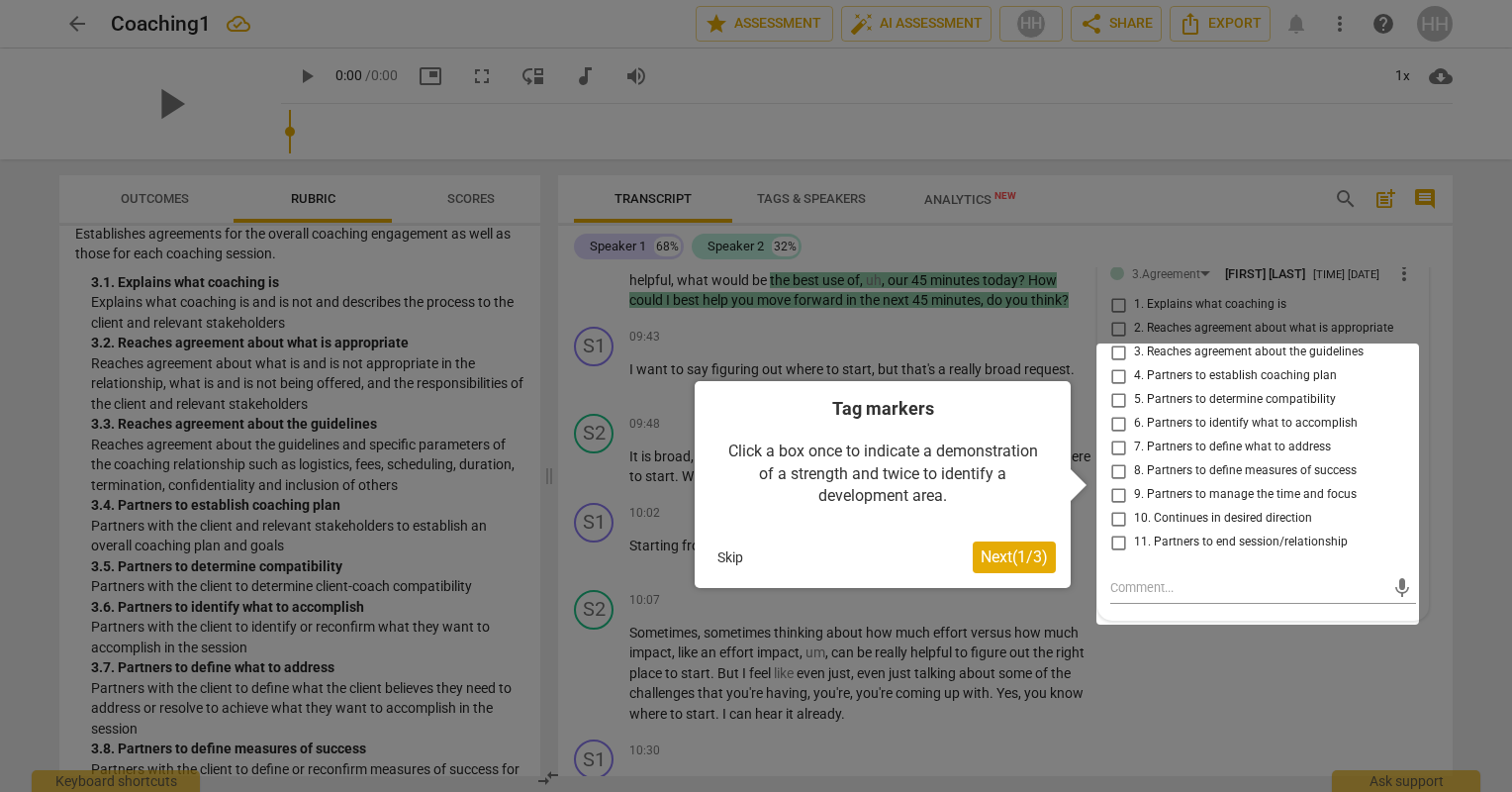 click on "Next  ( 1 / 3 )" at bounding box center [1014, 556] 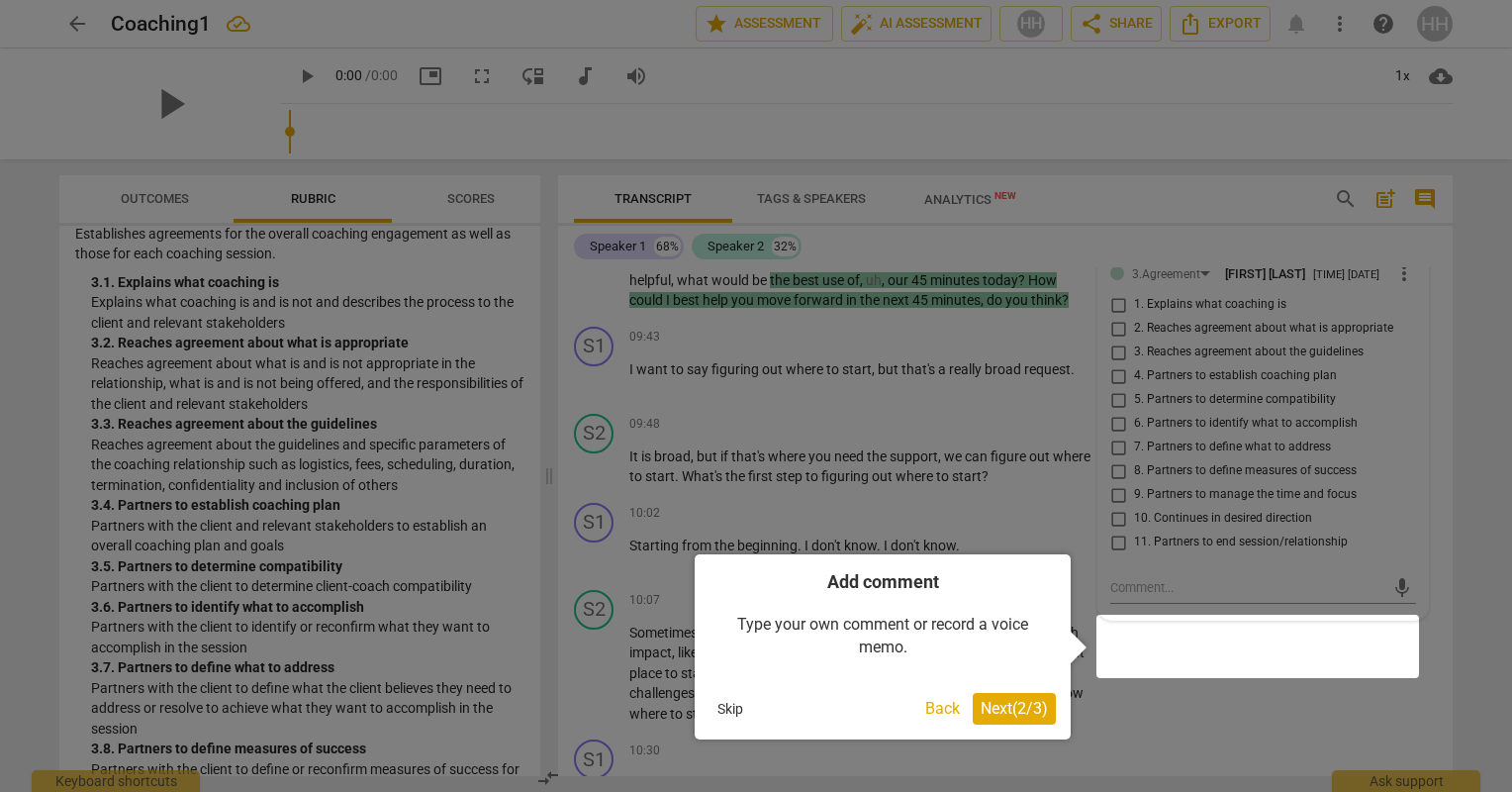 click on "Next  ( 2 / 3 )" at bounding box center (1014, 708) 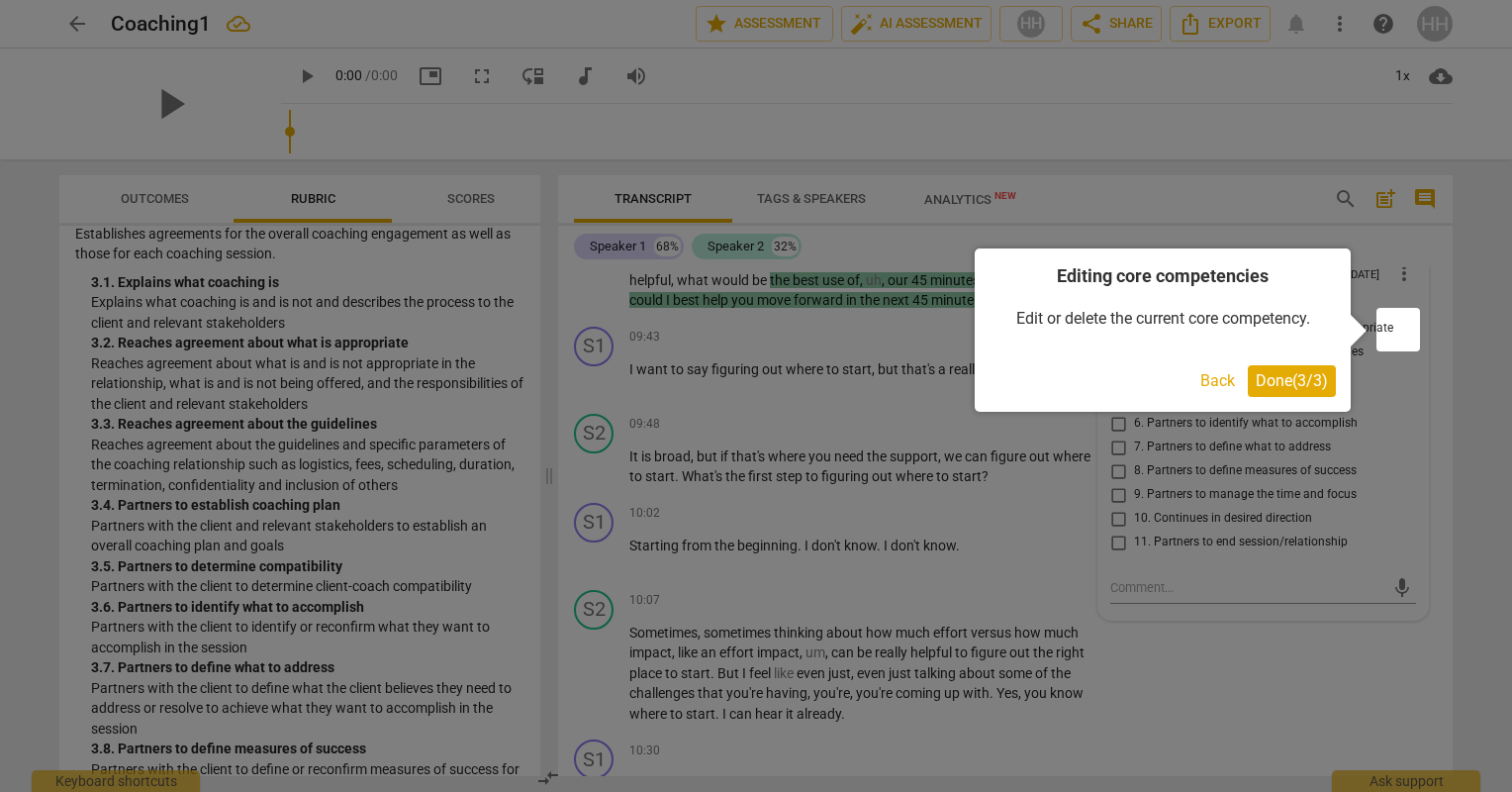 click on "Done  ( 3 / 3 )" at bounding box center (1291, 380) 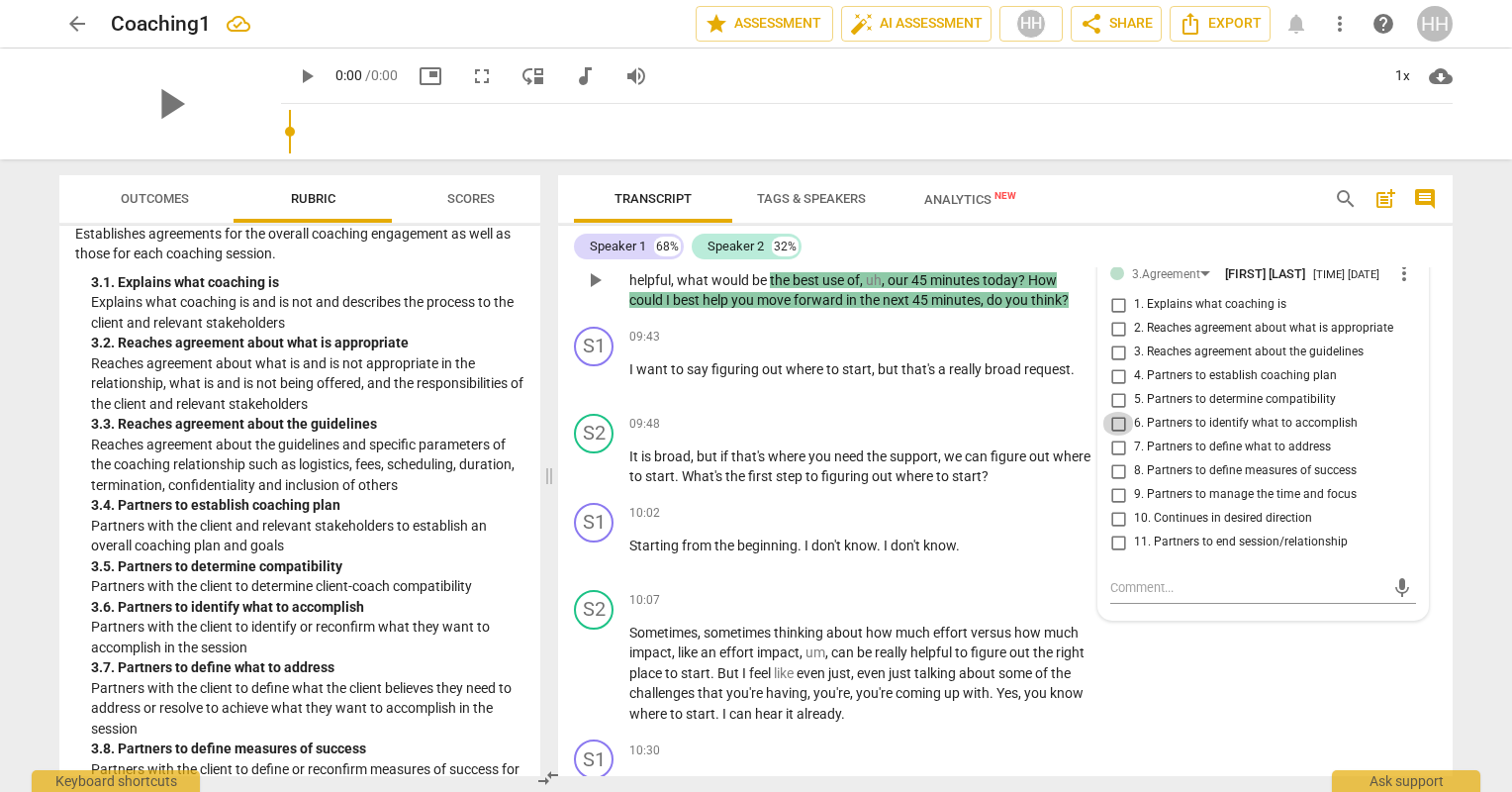 click on "6. Partners to identify what to accomplish" at bounding box center (1118, 424) 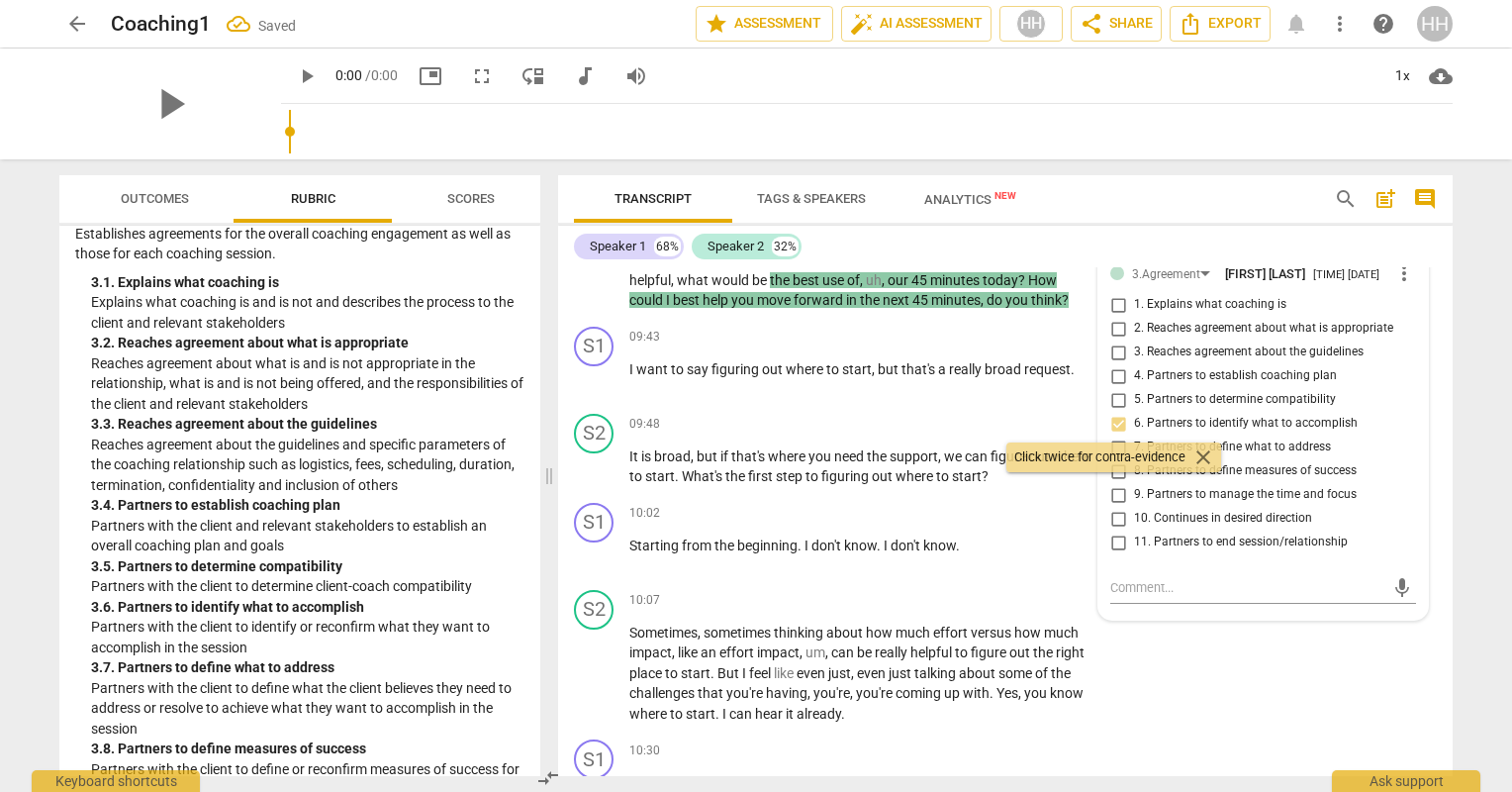 click on "Reaches agreement about the guidelines and specific parameters of the coaching relationship such as logistics, fees, scheduling, duration, termination, confidentiality and inclusion of others" at bounding box center [308, 465] 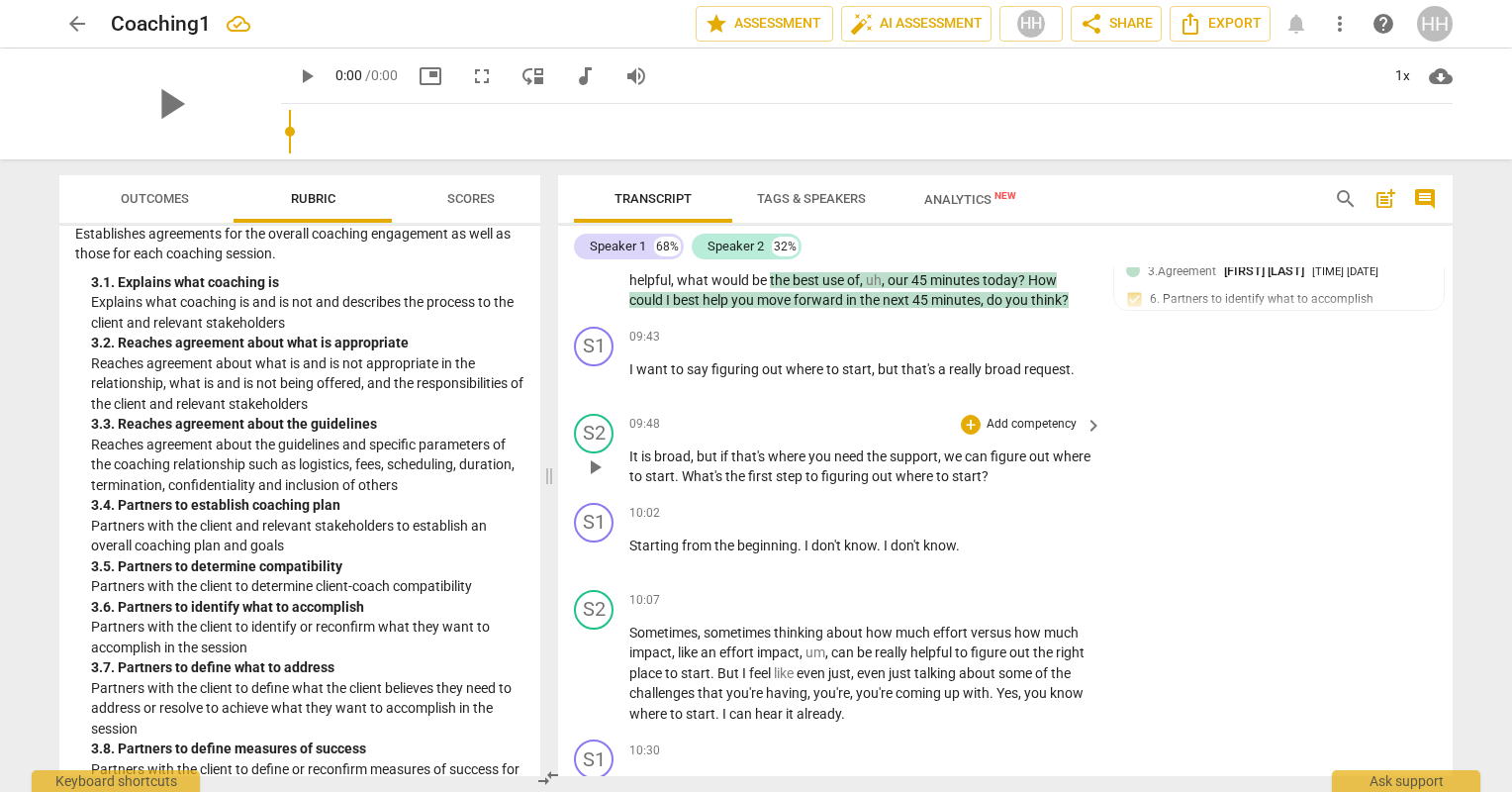 click on "Add competency" at bounding box center (1031, 425) 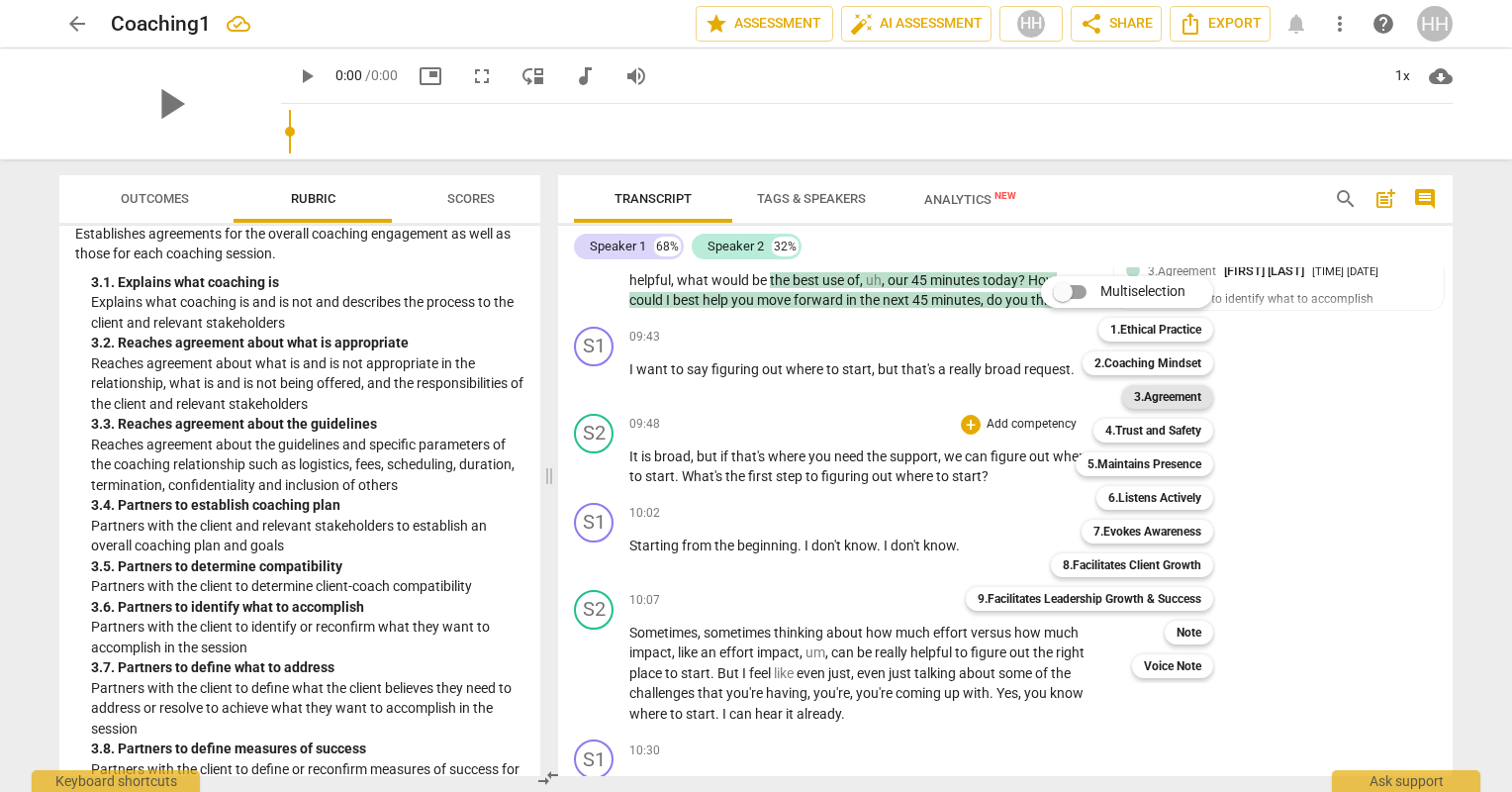 click on "3.Agreement" at bounding box center [1168, 397] 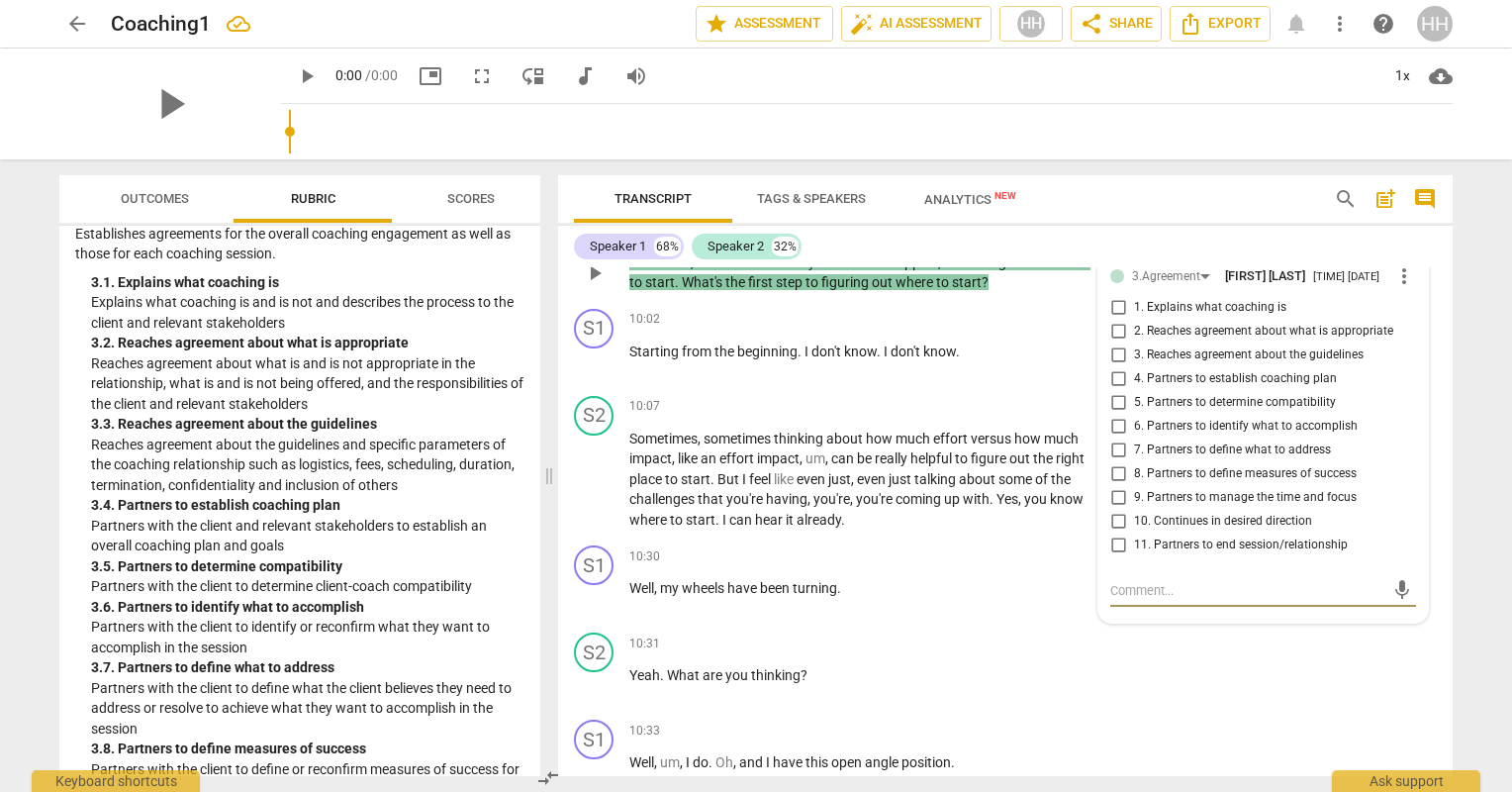 scroll, scrollTop: 7259, scrollLeft: 0, axis: vertical 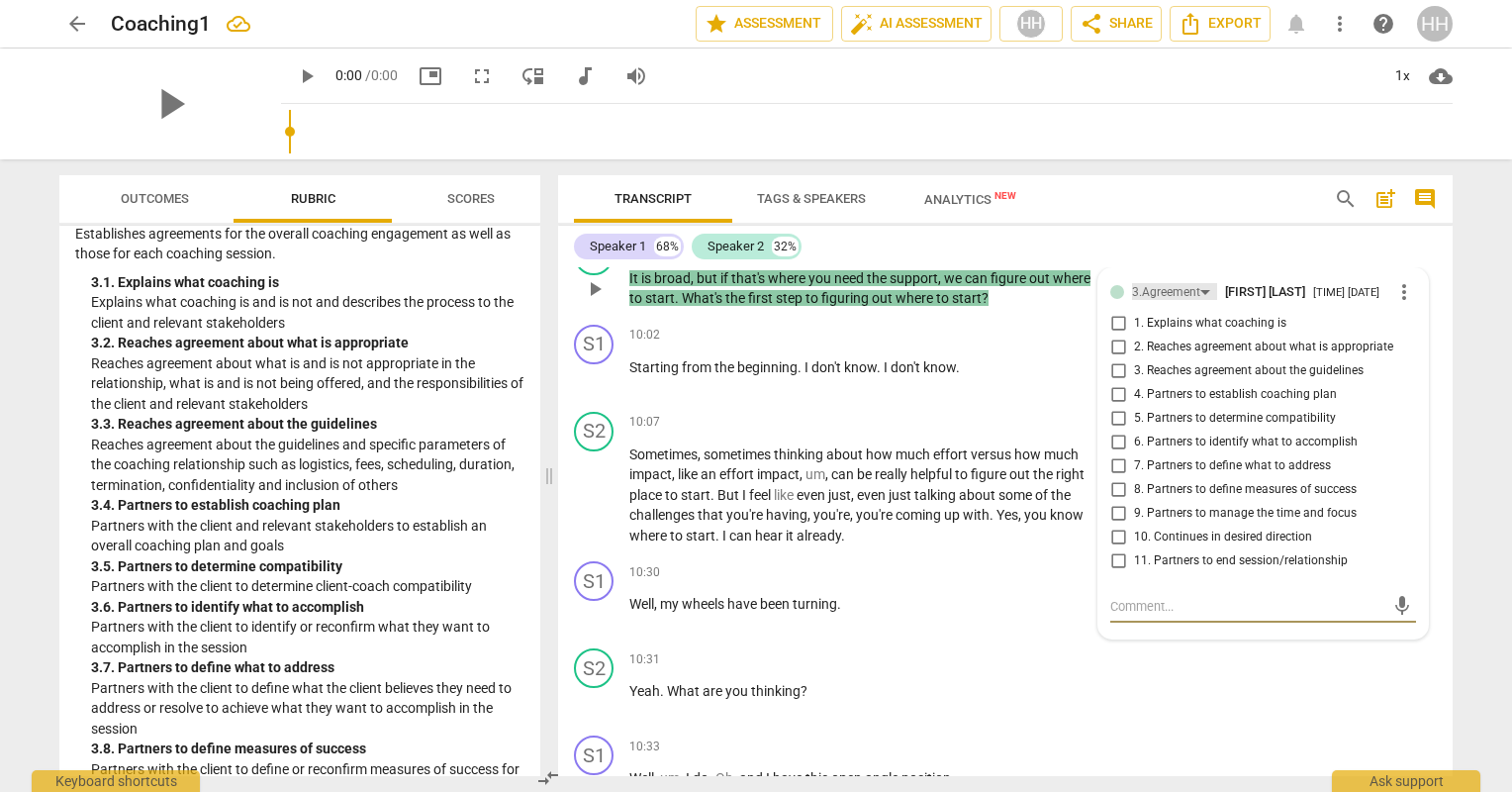 click on "3.Agreement" at bounding box center [1175, 291] 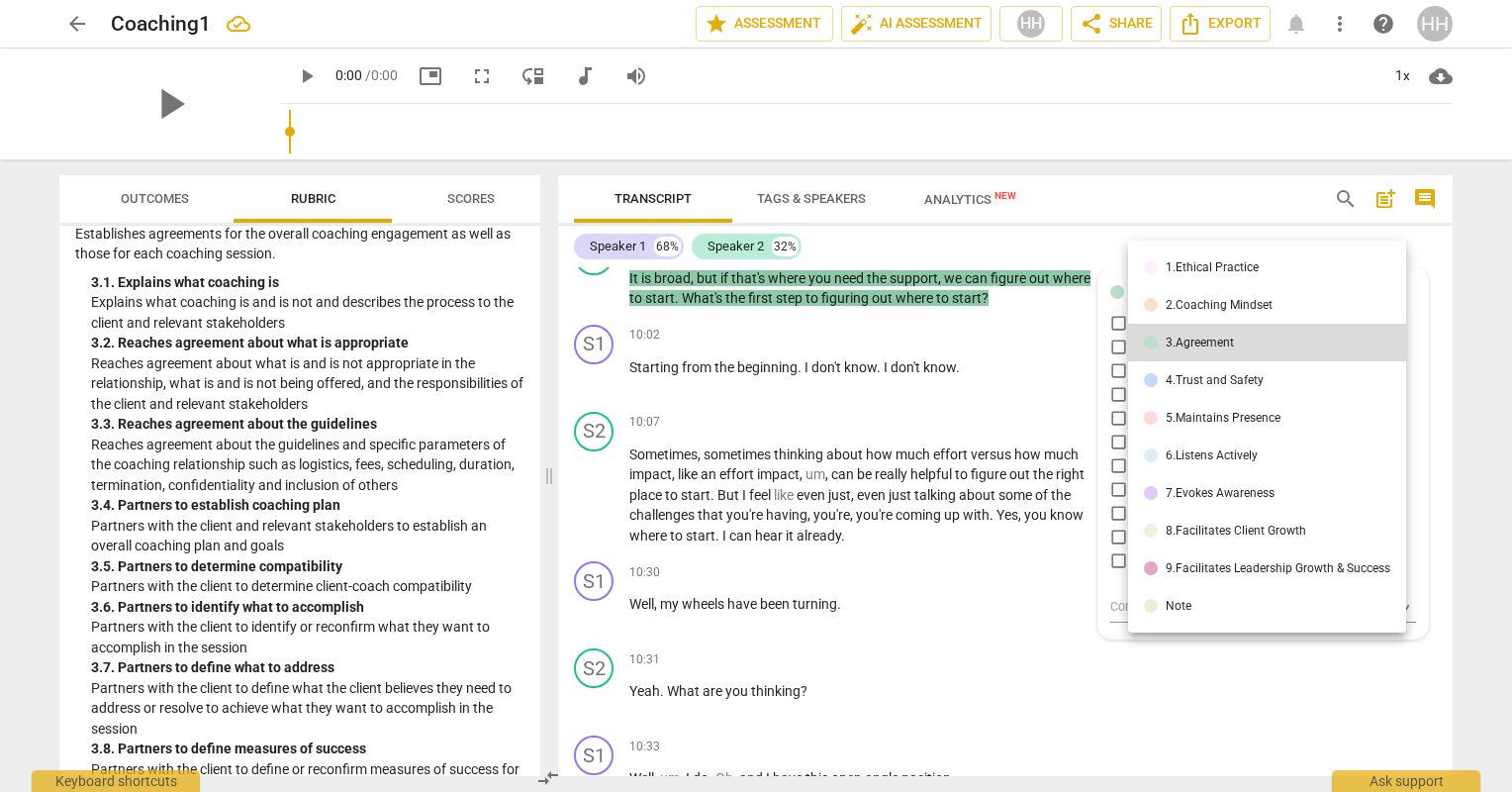 click on "4.Trust and Safety" at bounding box center [1214, 380] 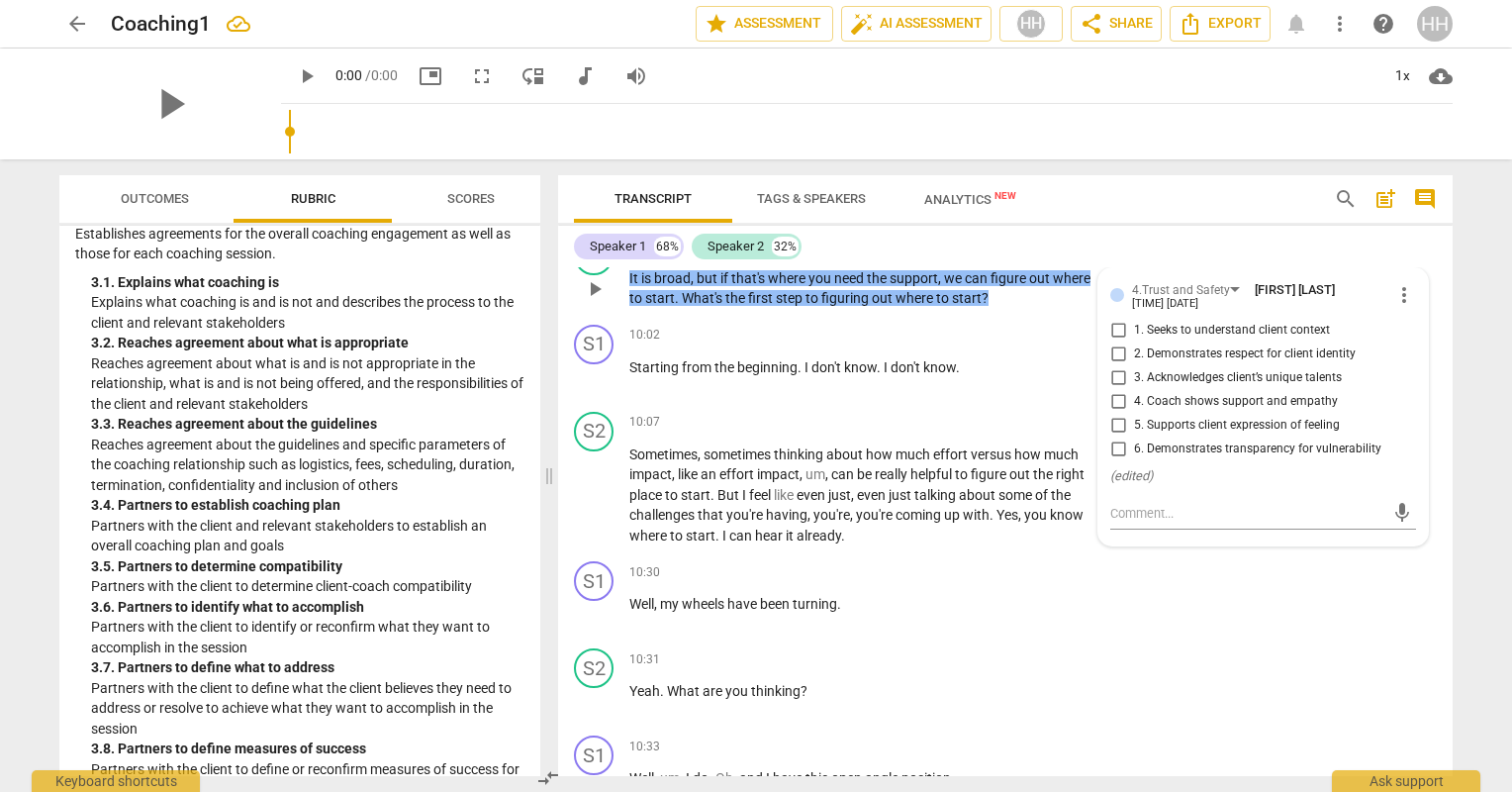 click on "4. Coach shows support and empathy" at bounding box center (1118, 402) 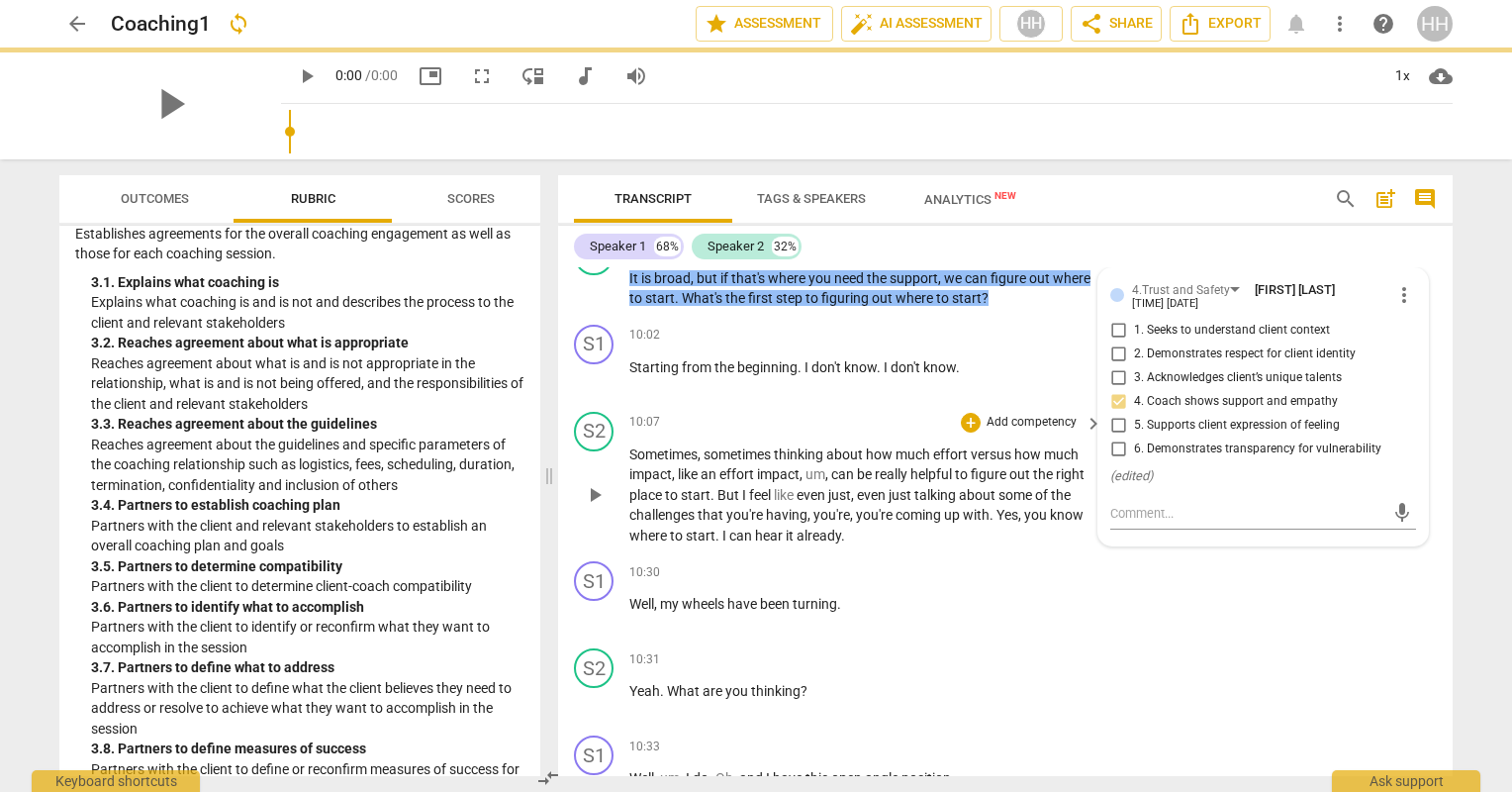 click on "Yes" at bounding box center (1007, 515) 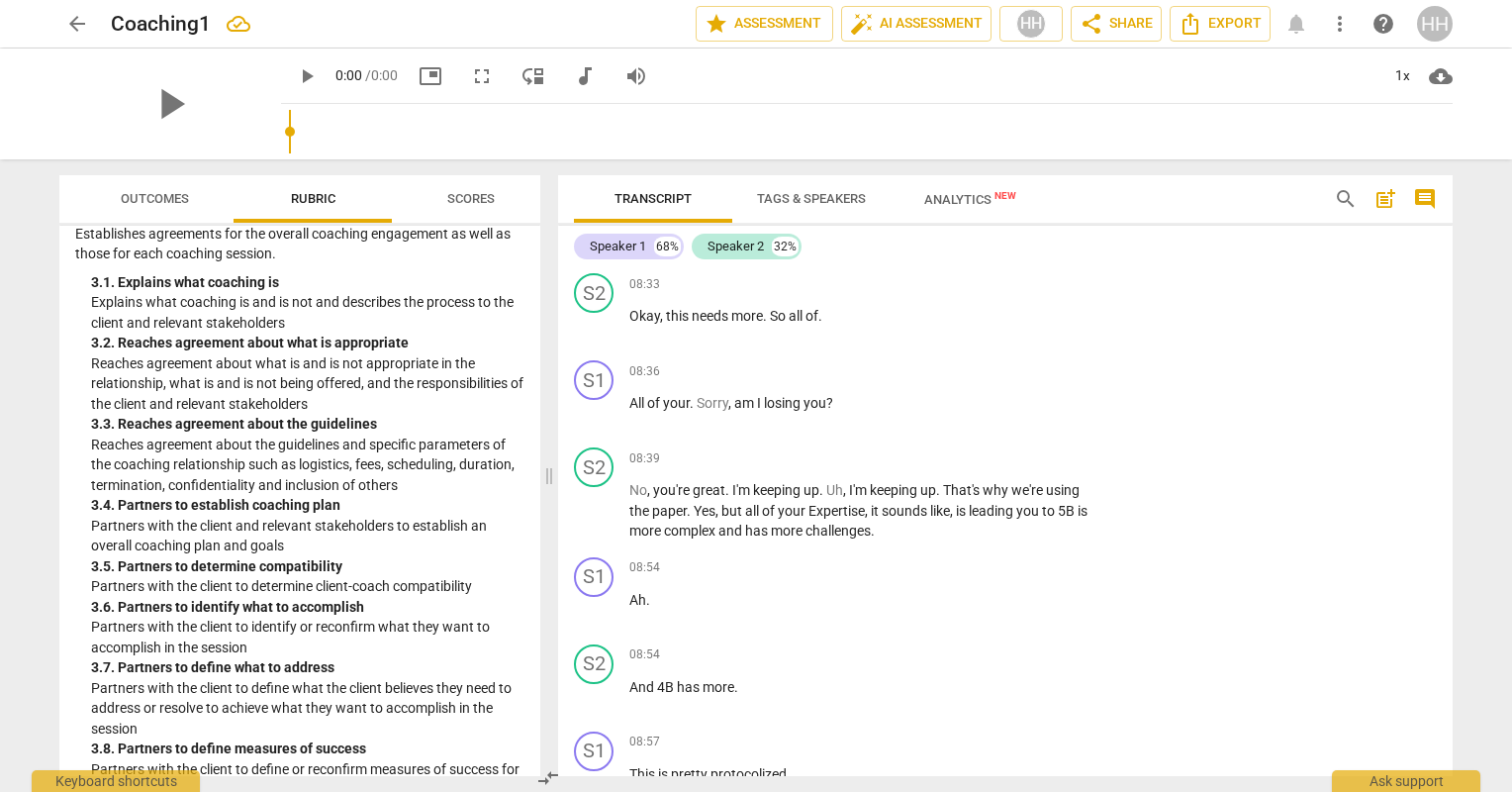 scroll, scrollTop: 6071, scrollLeft: 0, axis: vertical 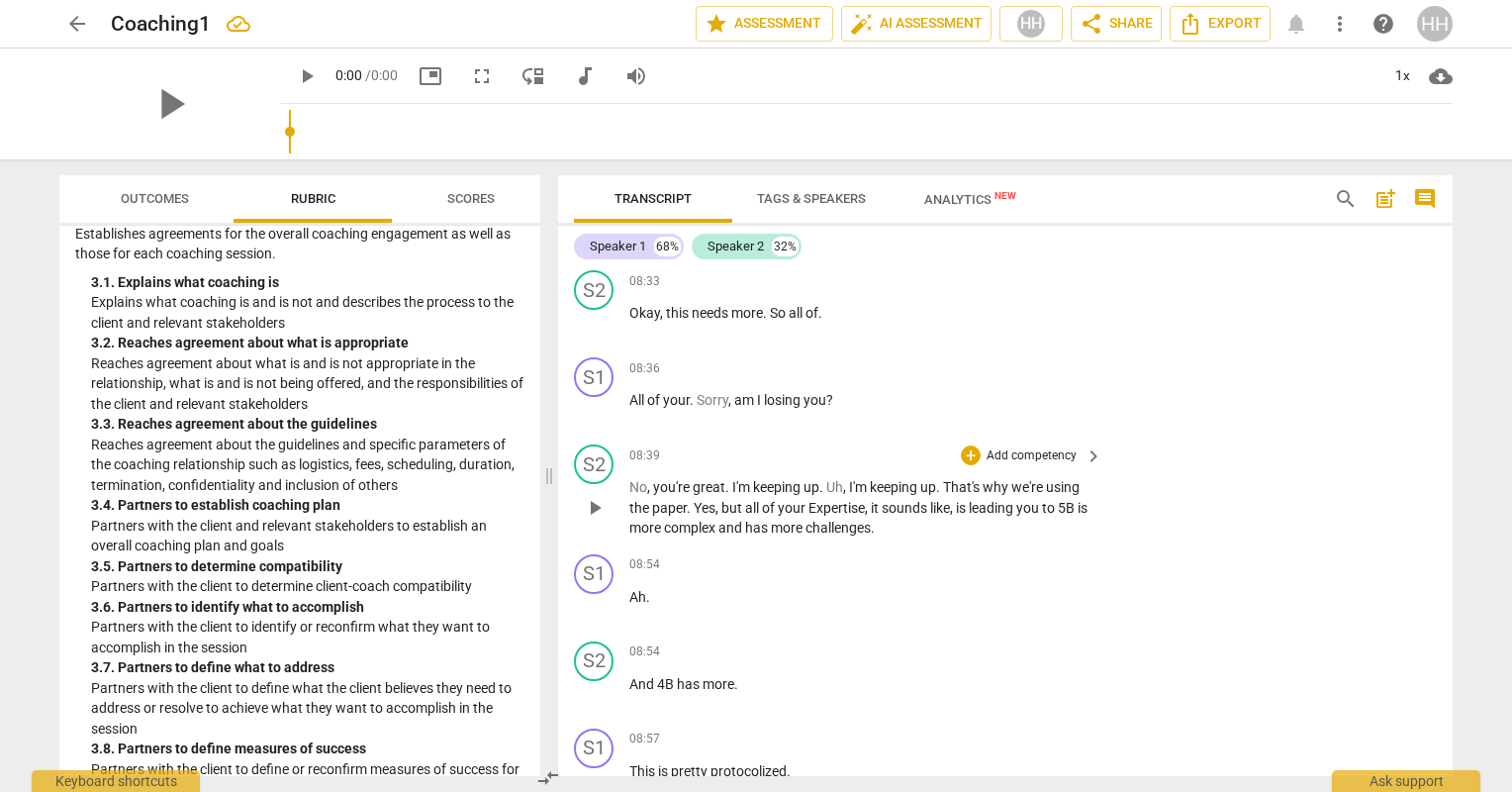 click on "Add competency" at bounding box center [1031, 456] 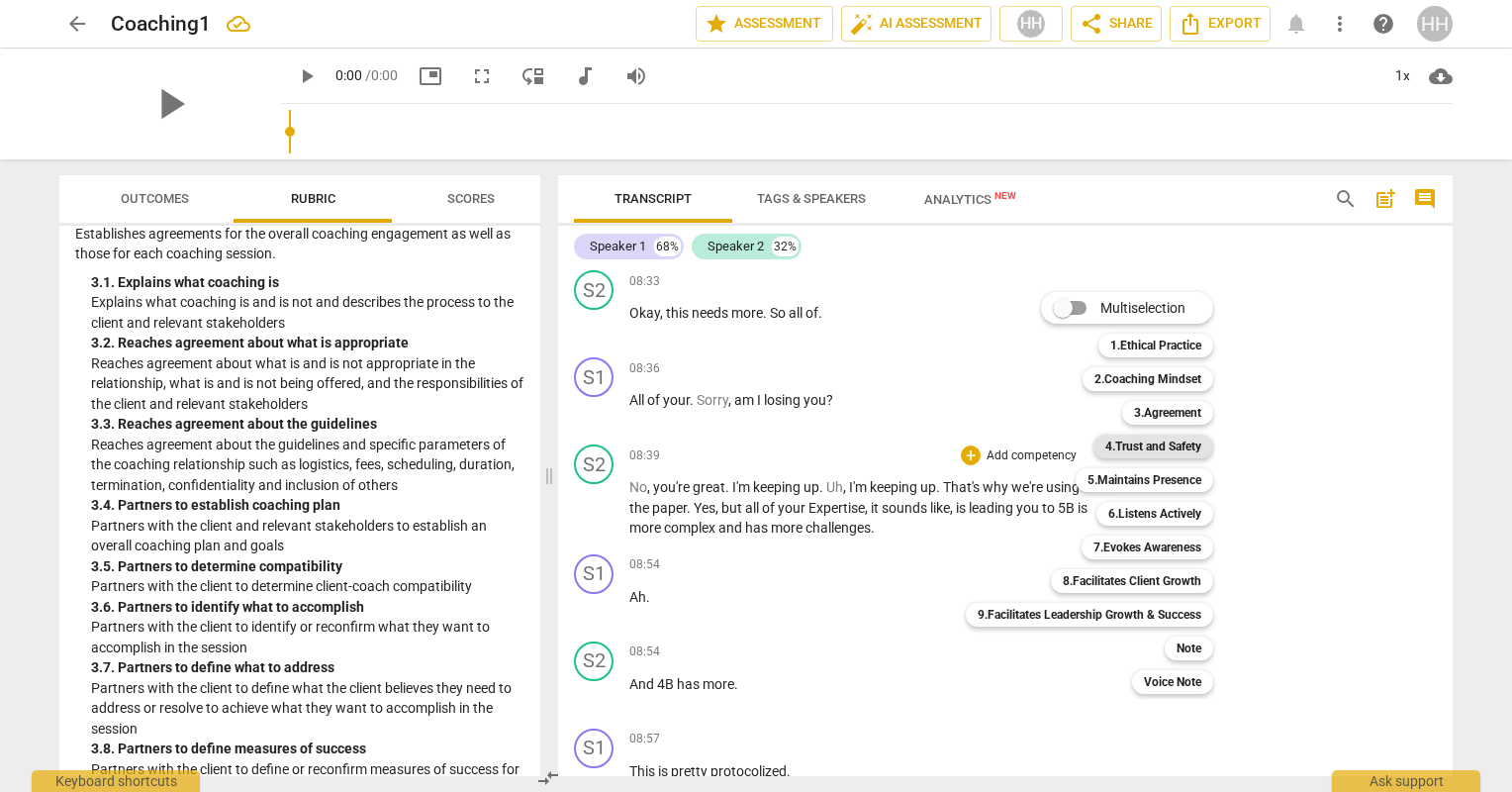 click on "4.Trust and Safety" at bounding box center (1153, 446) 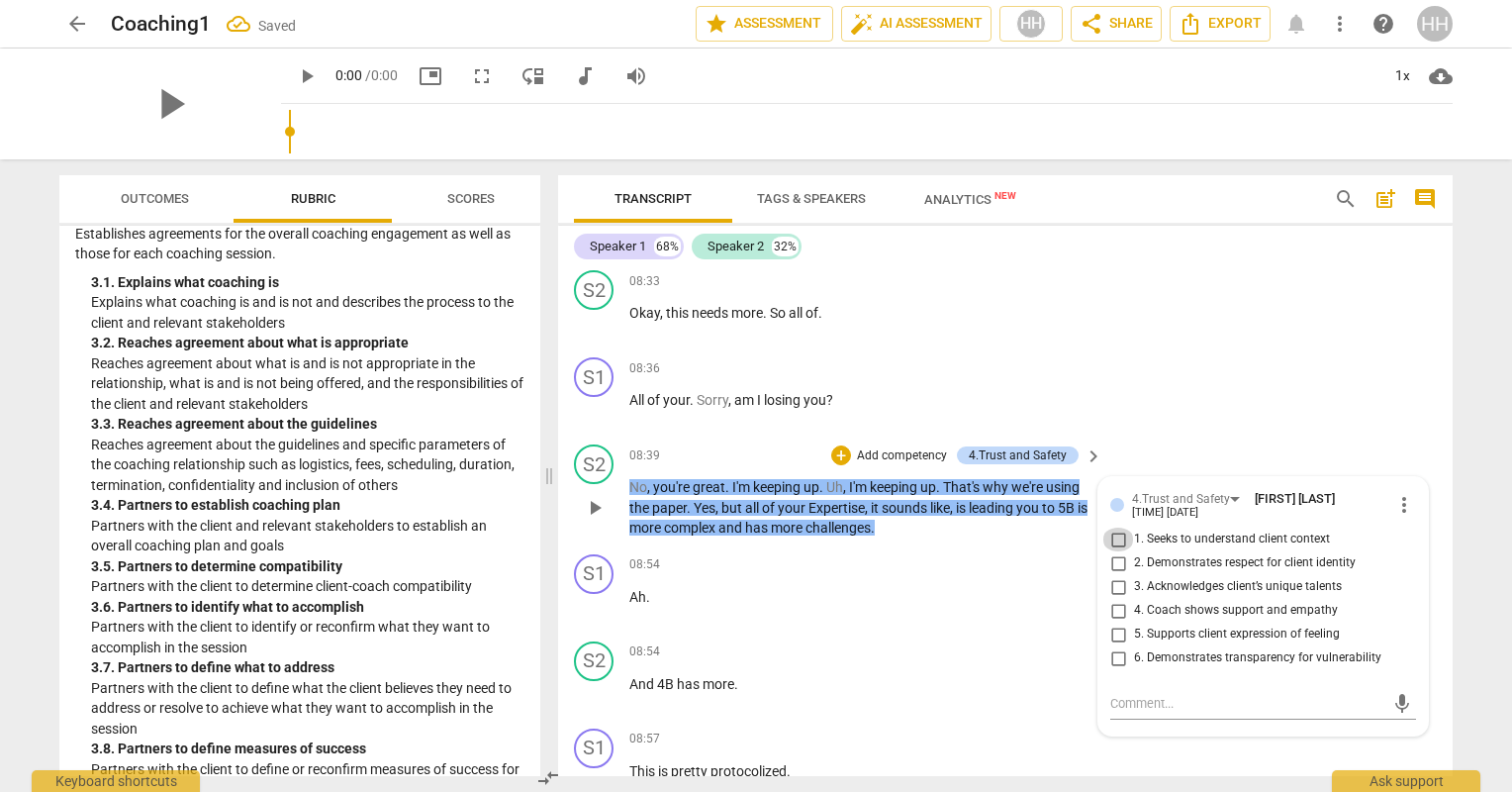 click on "1. Seeks to understand client context" at bounding box center (1118, 540) 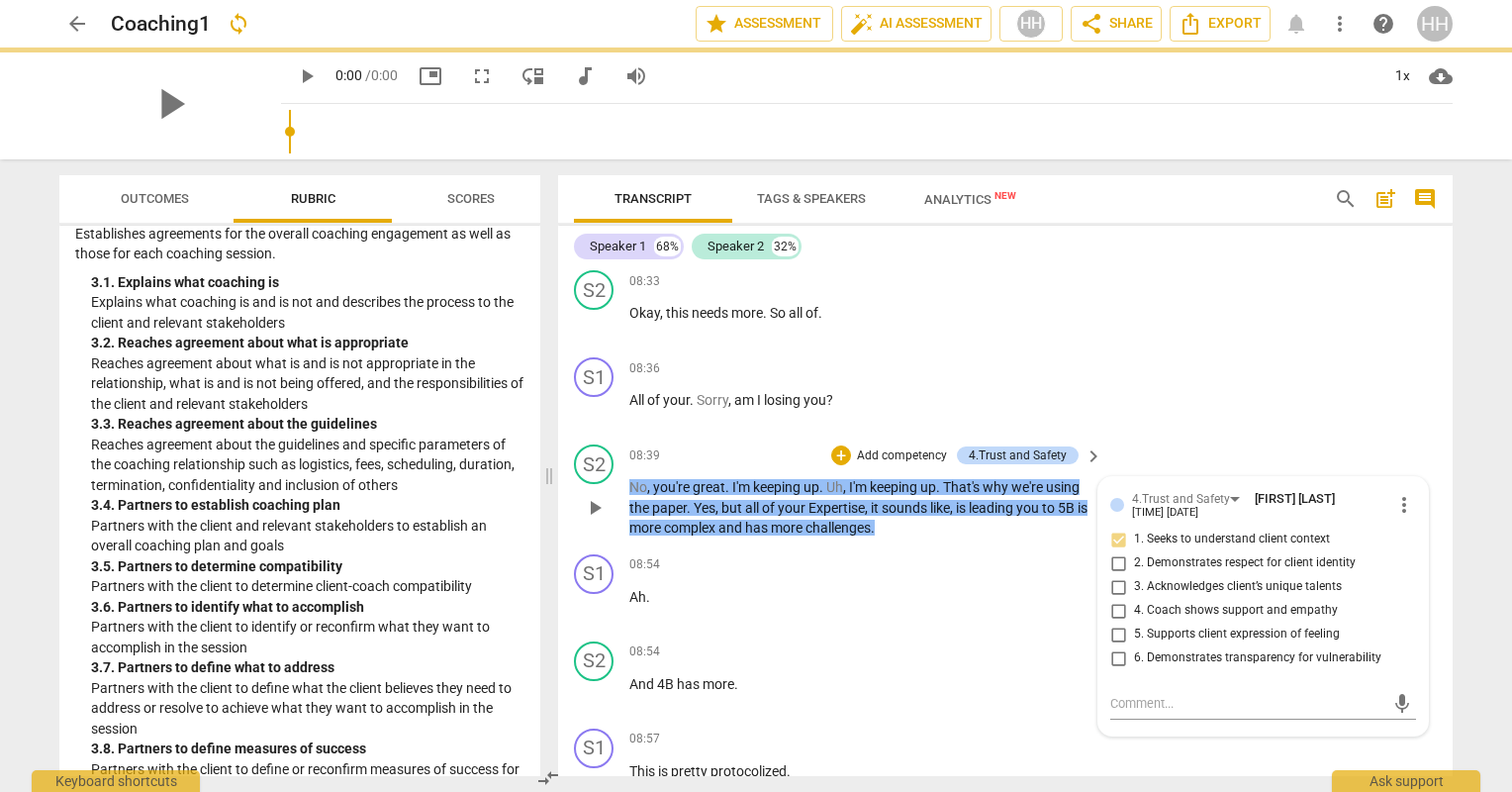 click on "challenges" at bounding box center (838, 528) 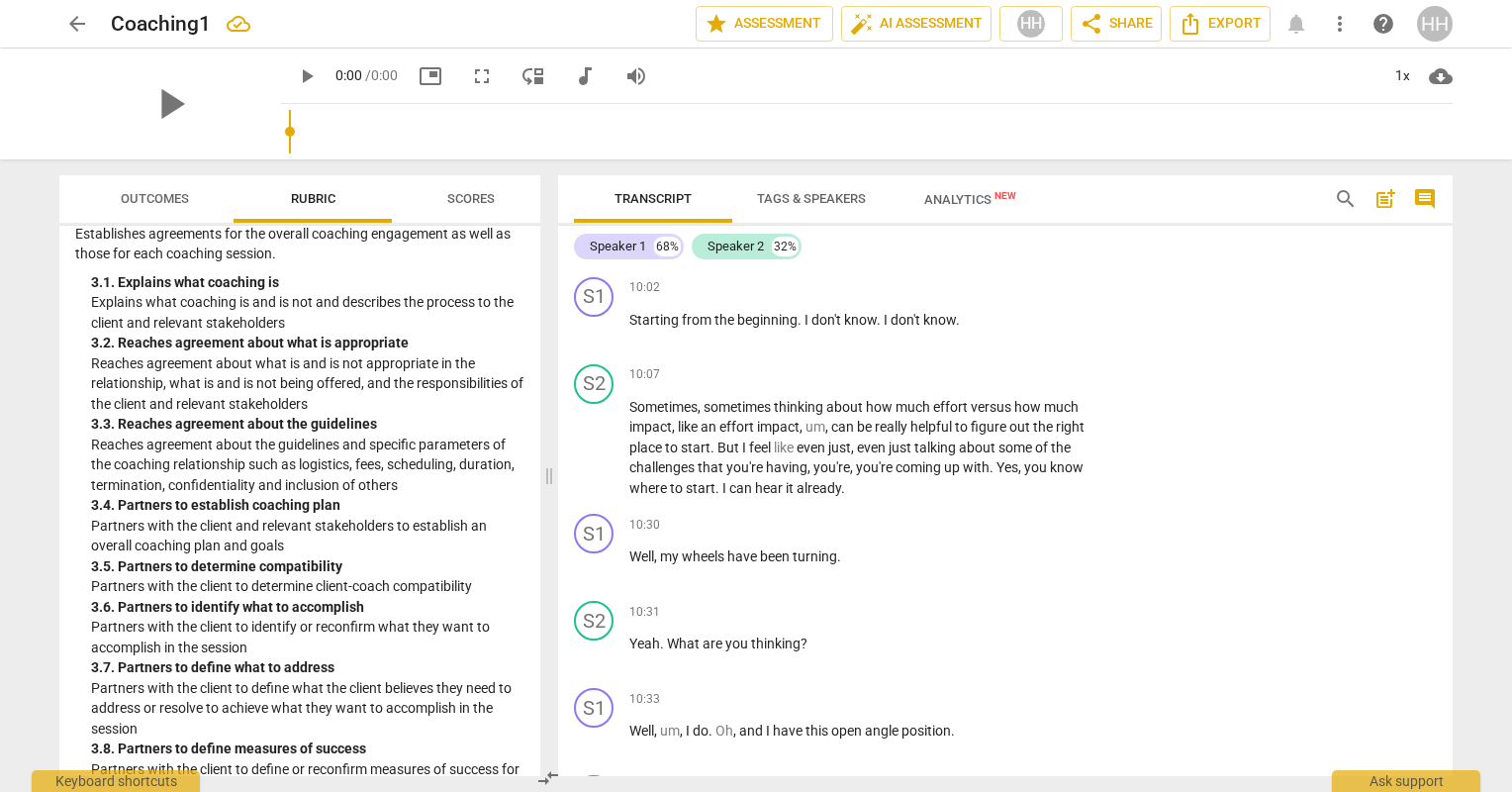 scroll, scrollTop: 7307, scrollLeft: 0, axis: vertical 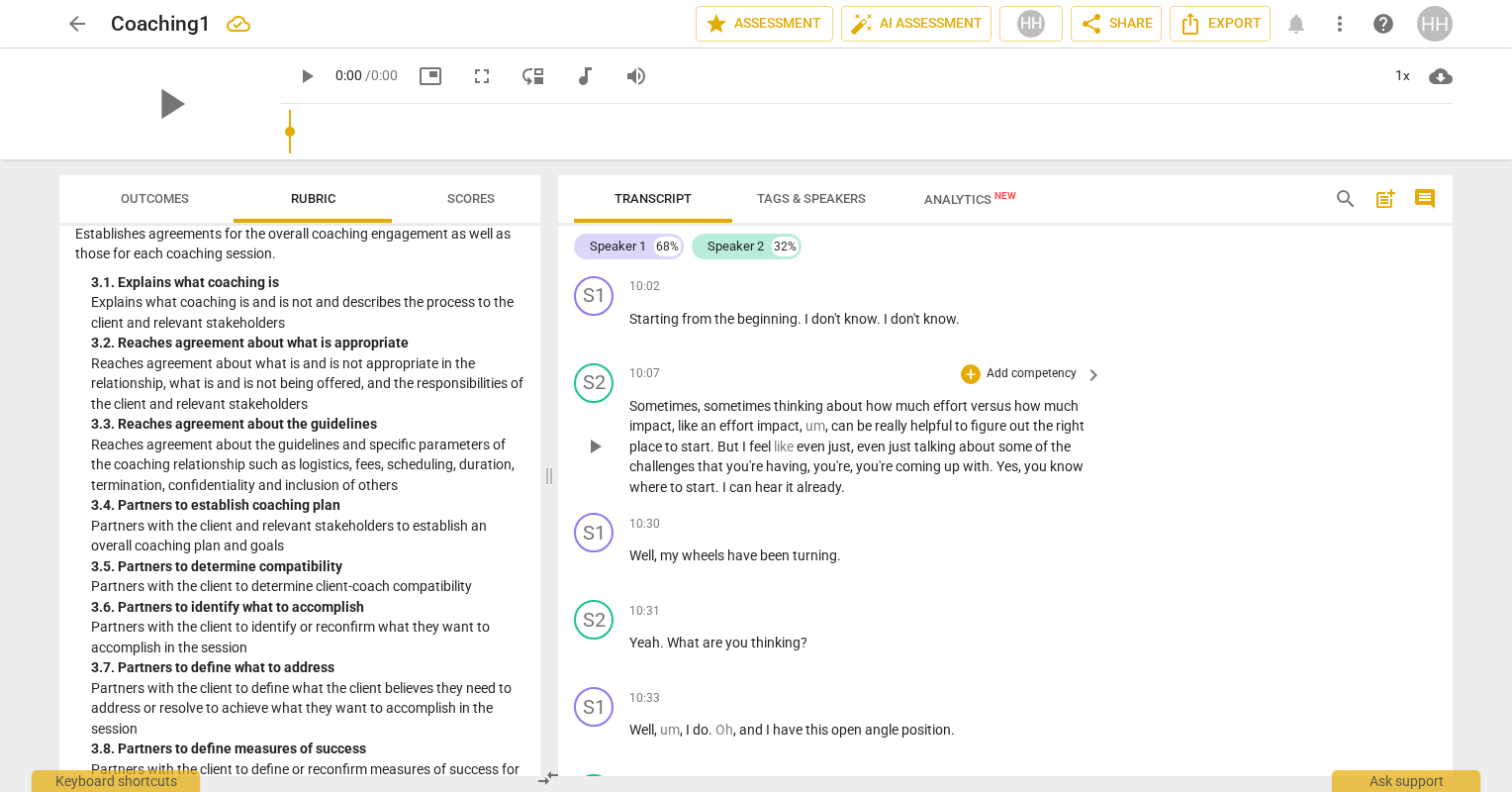 click on "Add competency" at bounding box center [1031, 374] 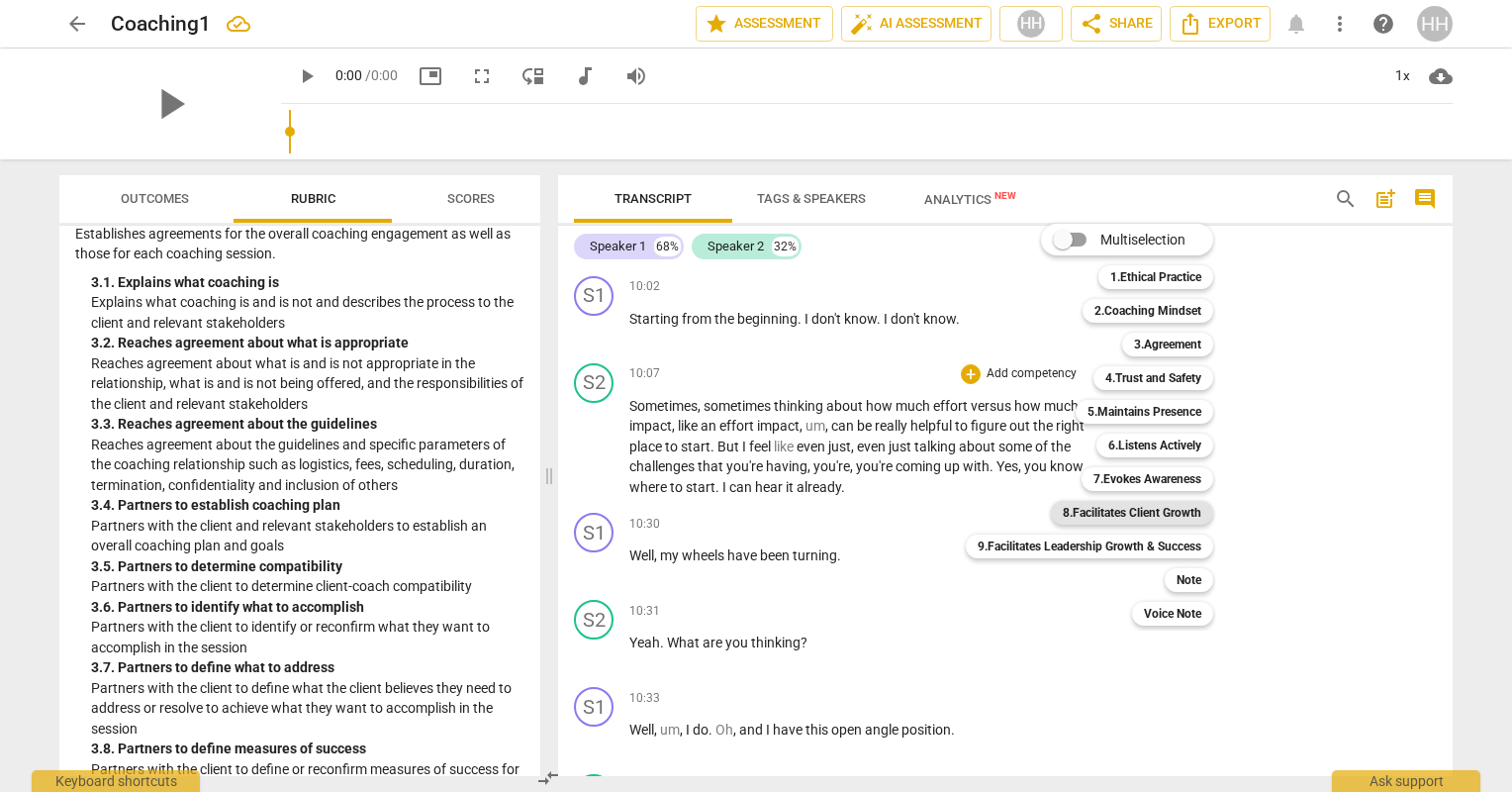 click on "8.Facilitates Client Growth" at bounding box center (1132, 513) 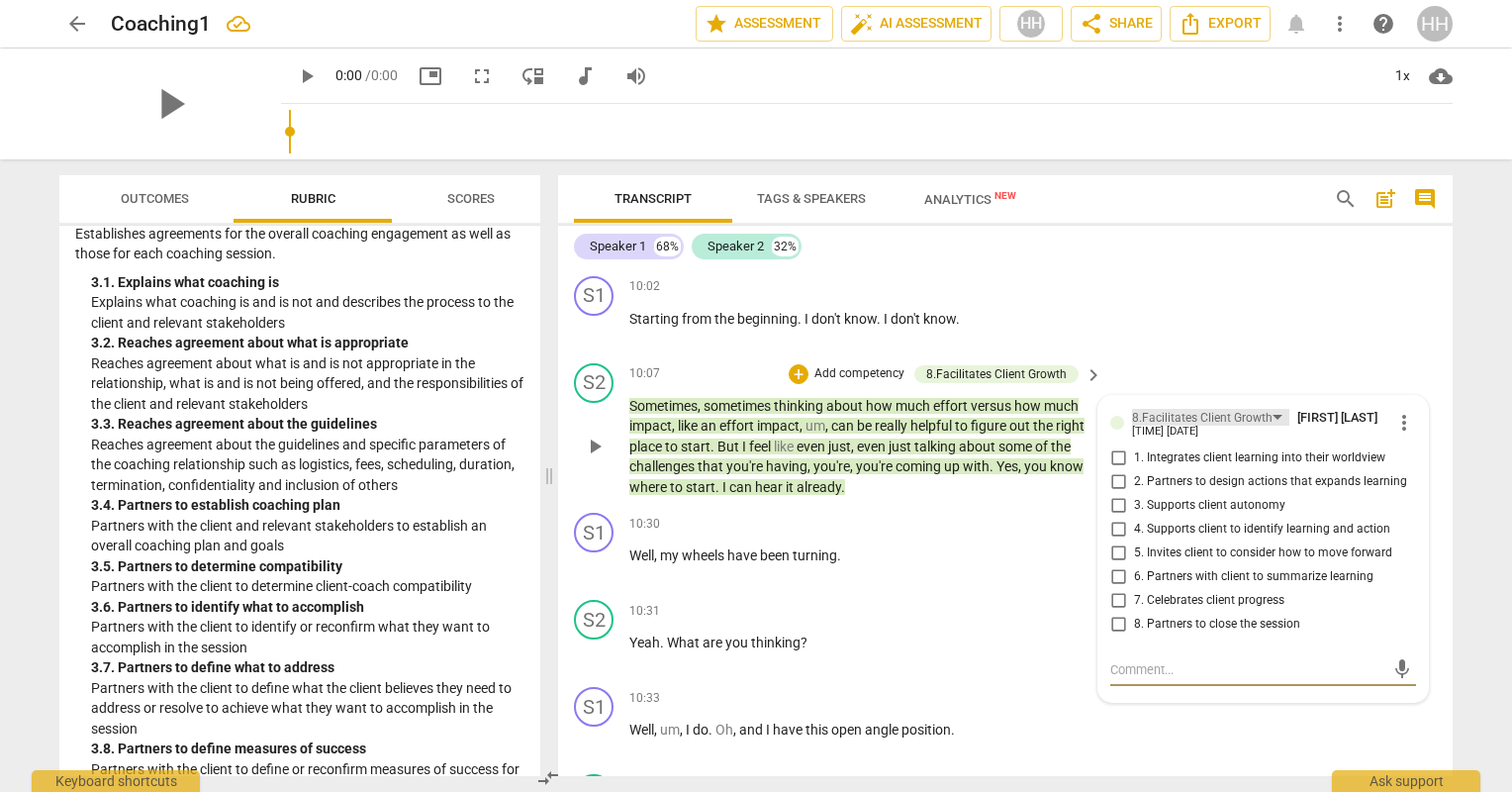click on "8.Facilitates Client Growth" at bounding box center (1202, 418) 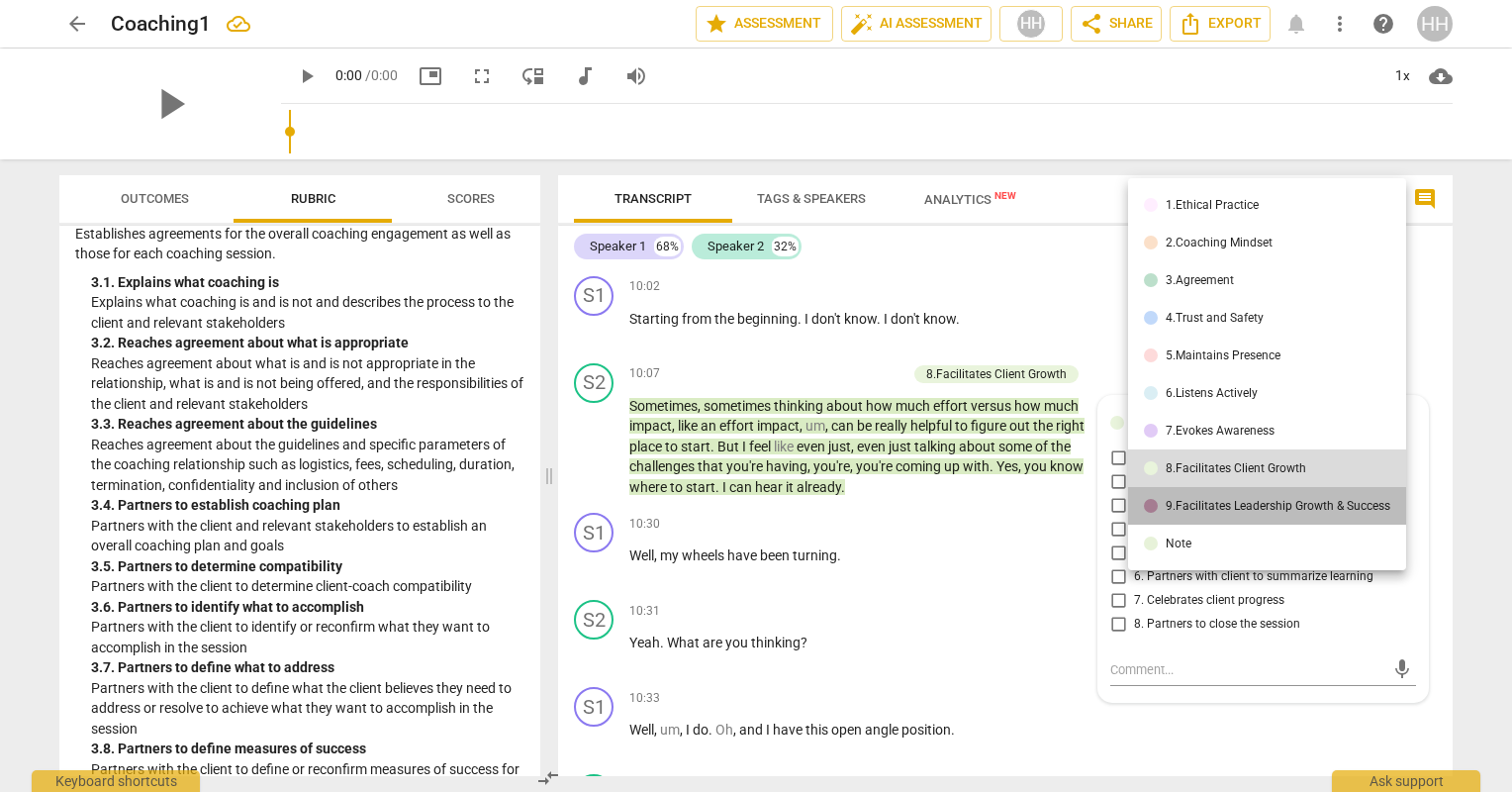 click on "9.Facilitates Leadership Growth & Success" at bounding box center (1277, 506) 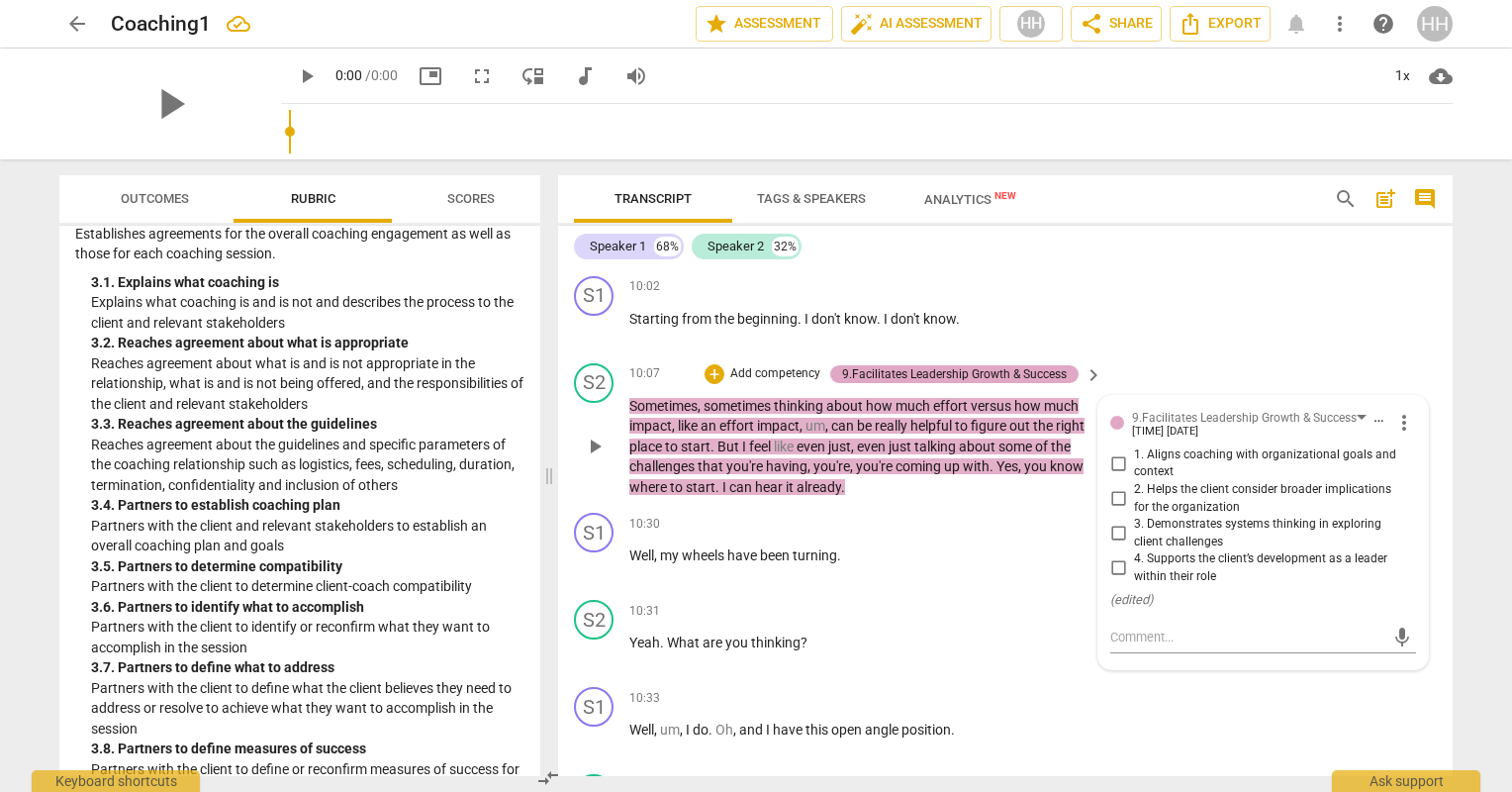 click on "more_vert" at bounding box center [1404, 423] 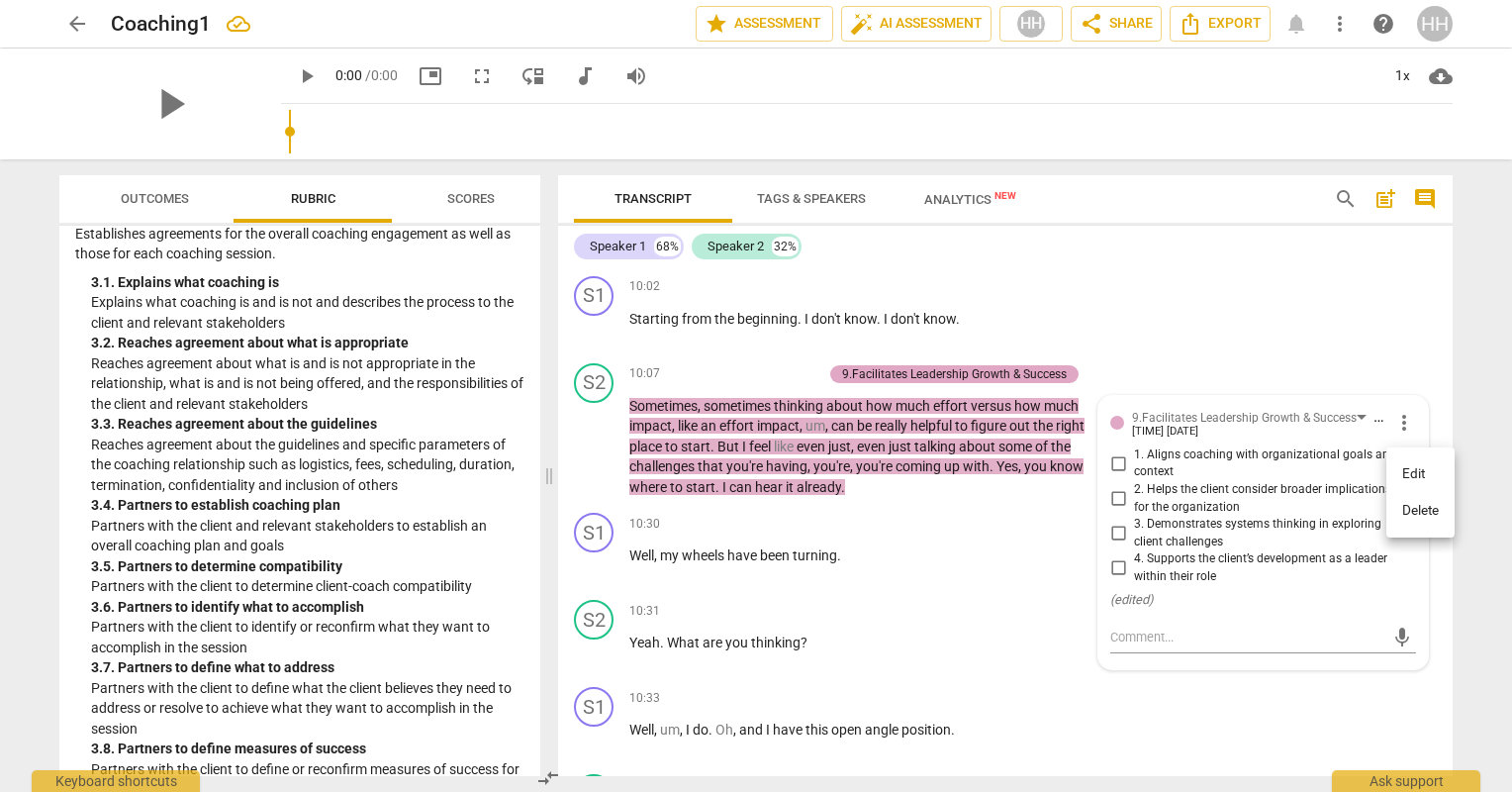 click on "Delete" at bounding box center (1420, 511) 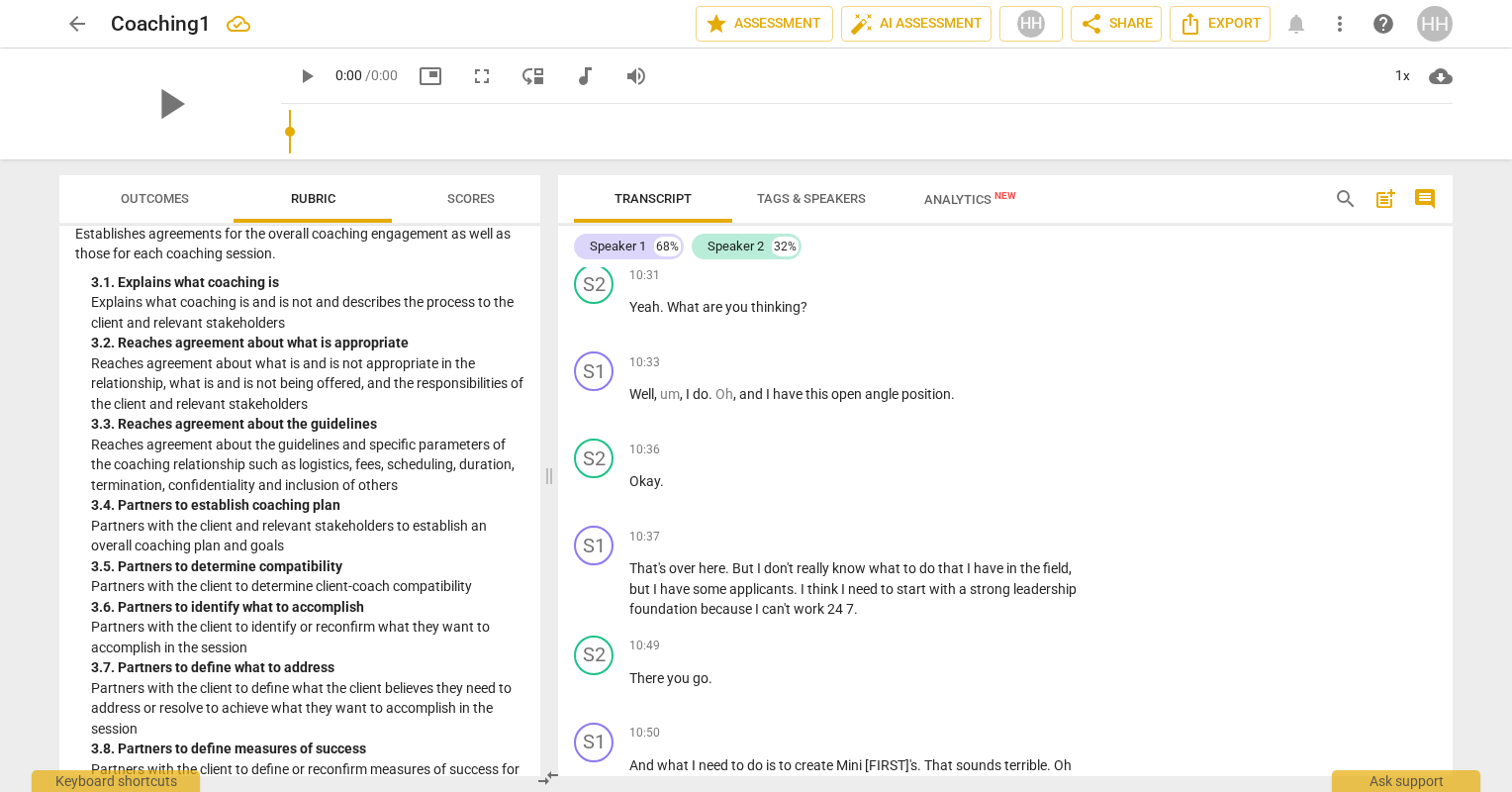 scroll, scrollTop: 7639, scrollLeft: 0, axis: vertical 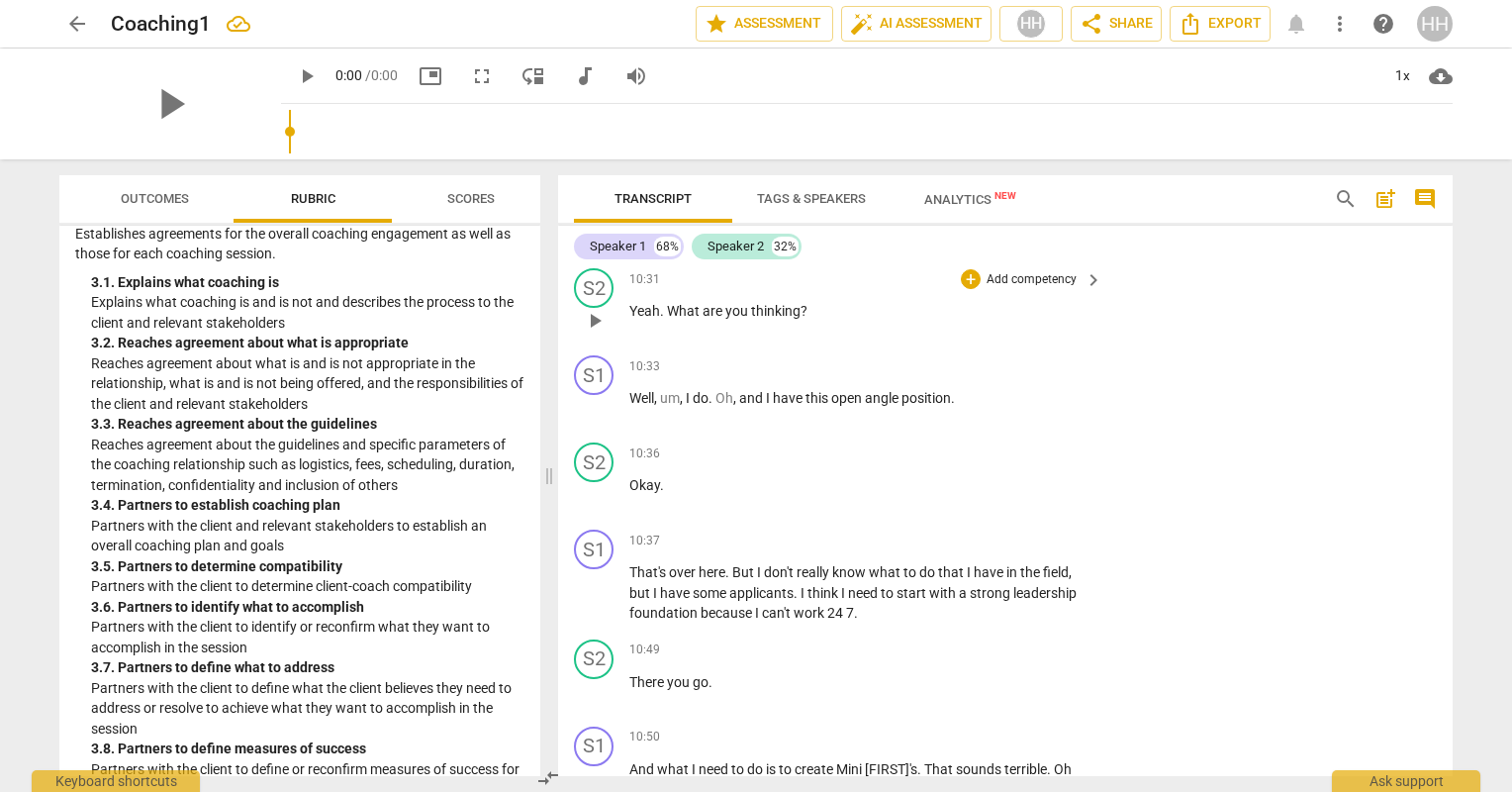 click on "Add competency" at bounding box center (1031, 280) 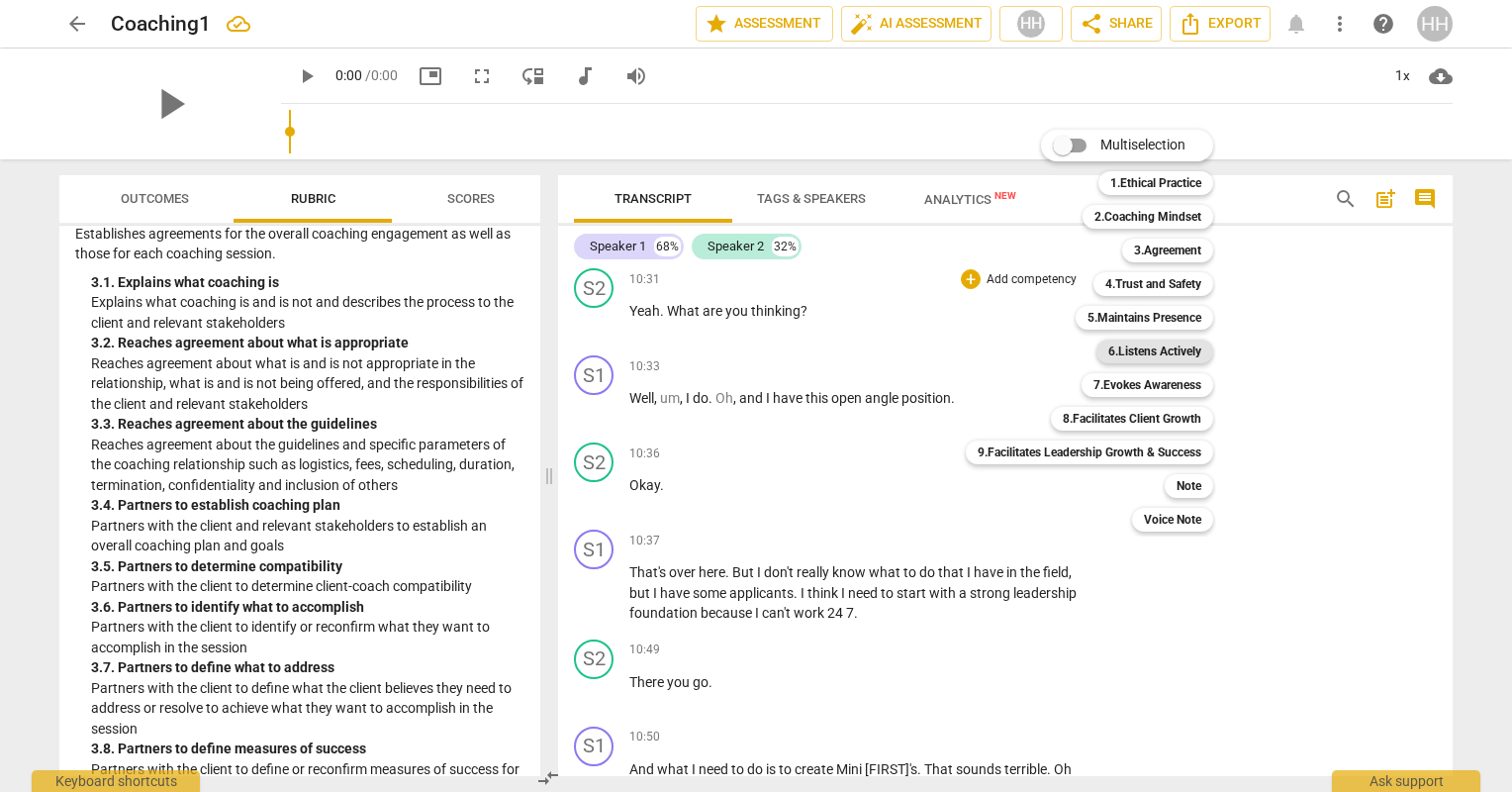 click on "6.Listens Actively" at bounding box center (1155, 351) 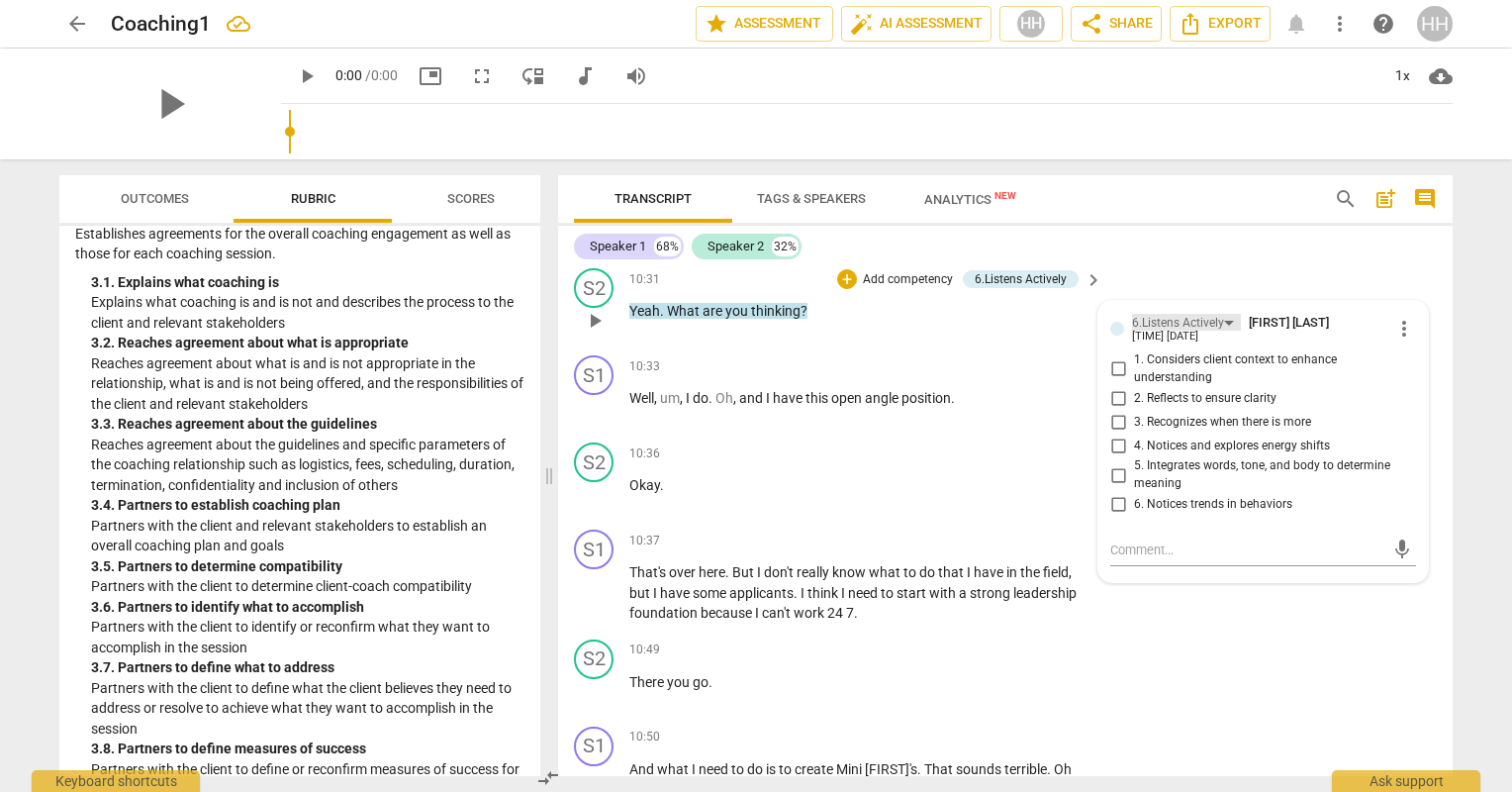 click on "6.Listens Actively" at bounding box center [1186, 322] 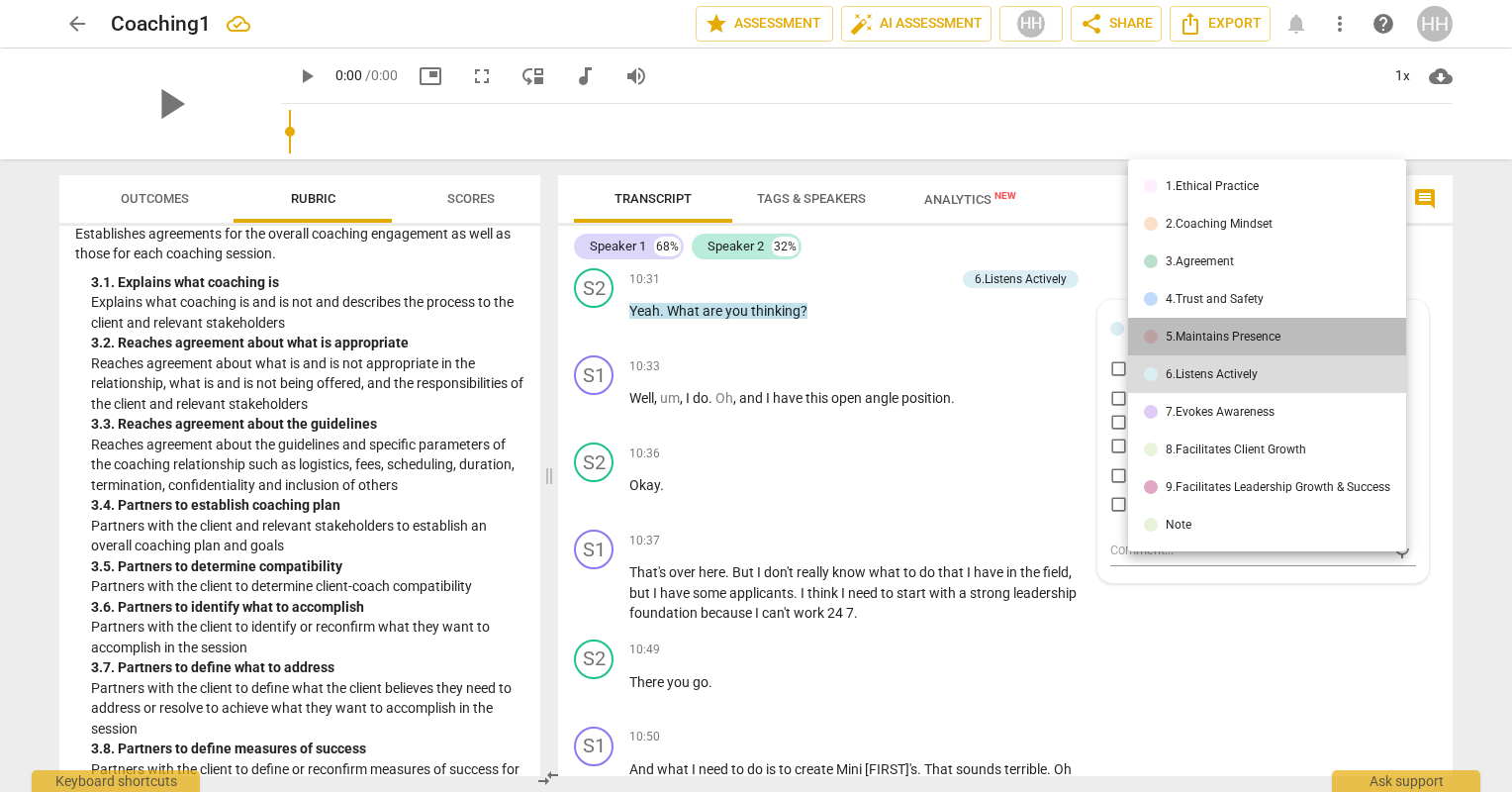 click on "5.Maintains Presence" at bounding box center (1223, 337) 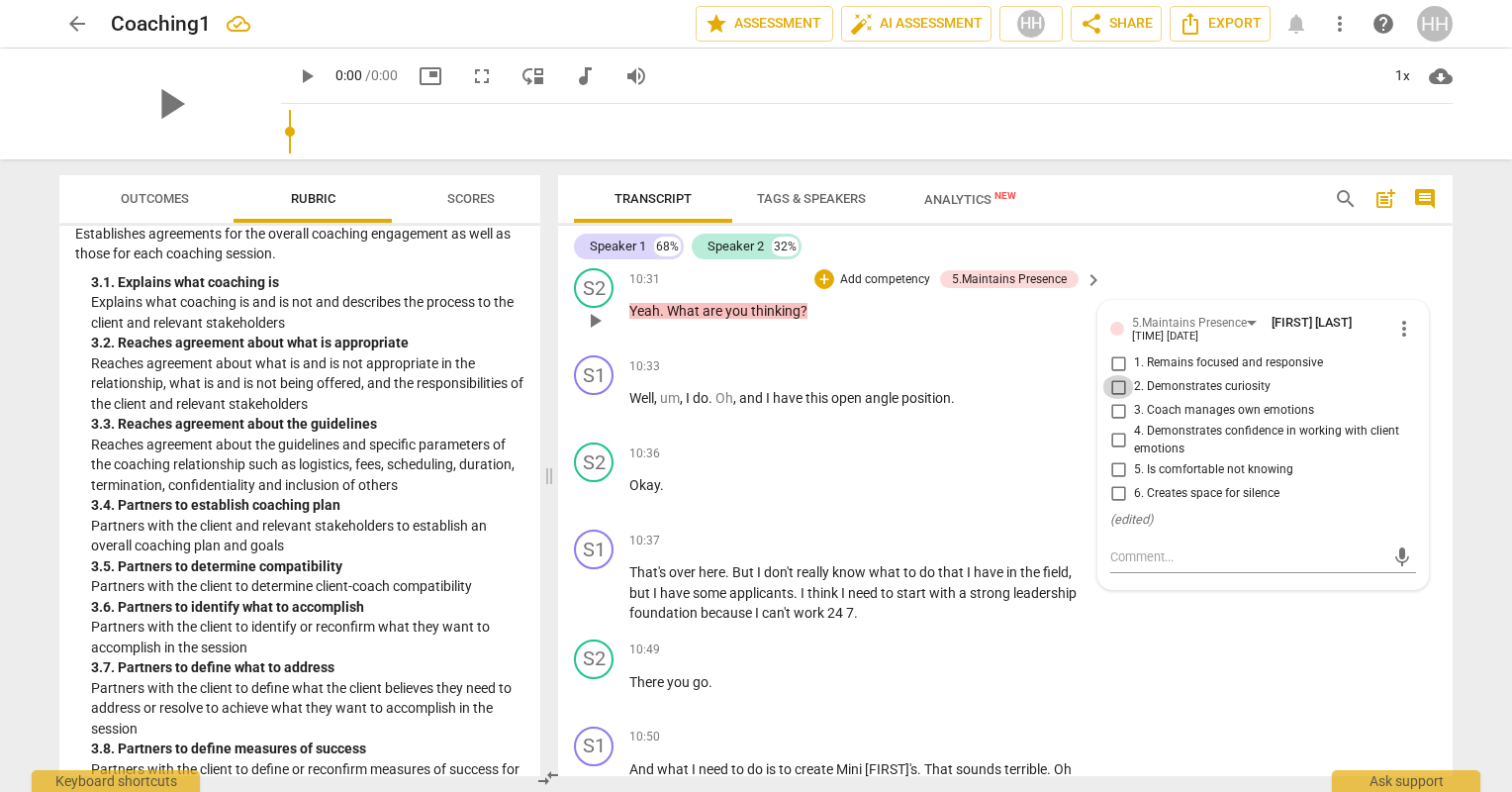 click on "2. Demonstrates curiosity" at bounding box center [1118, 387] 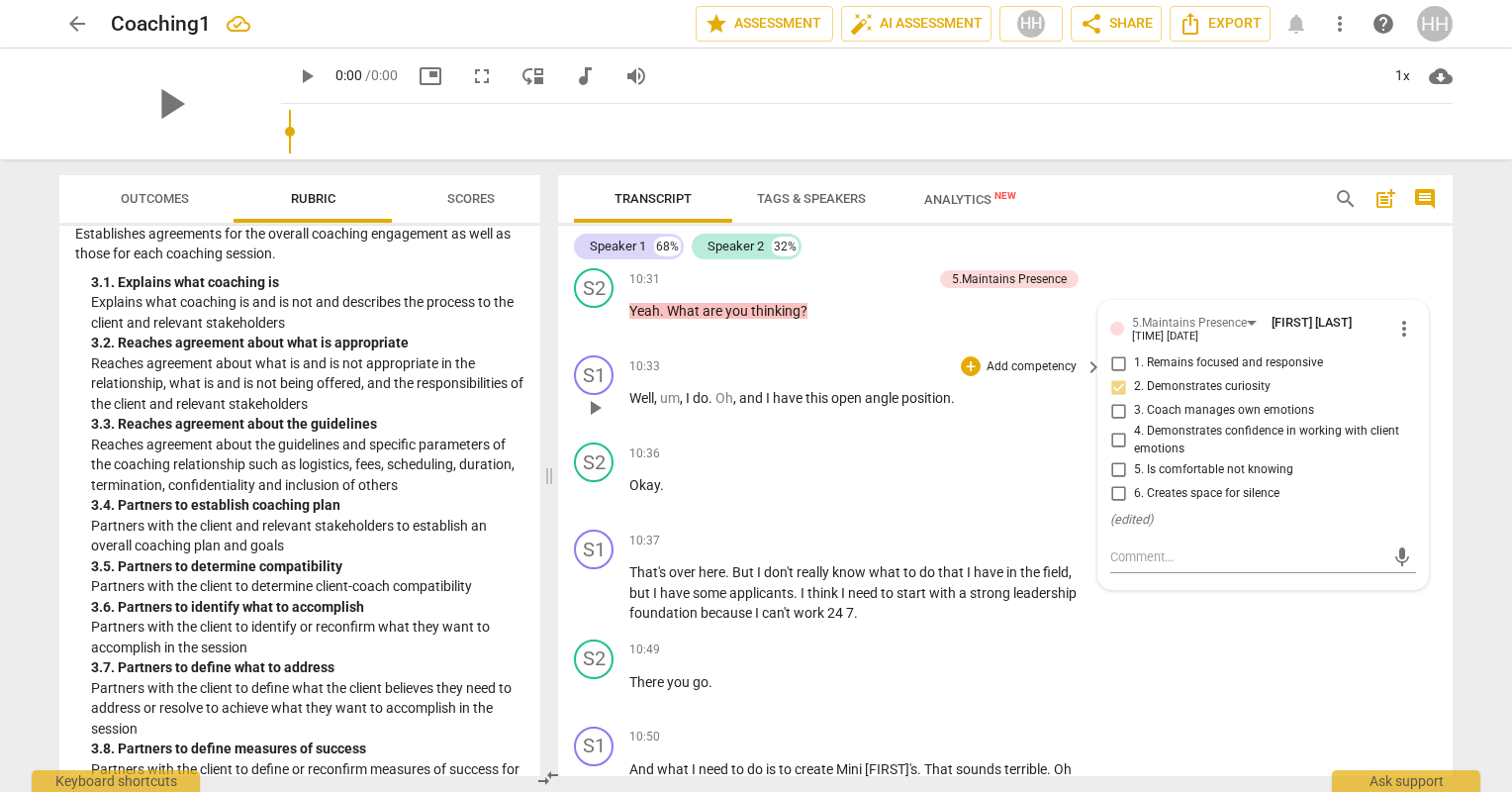 click on "[TIME] + Add competency keyboard_arrow_right Well ,   um ,   I   do .   Oh ,   and   I   have   this   open   angle   position ." at bounding box center [867, 391] 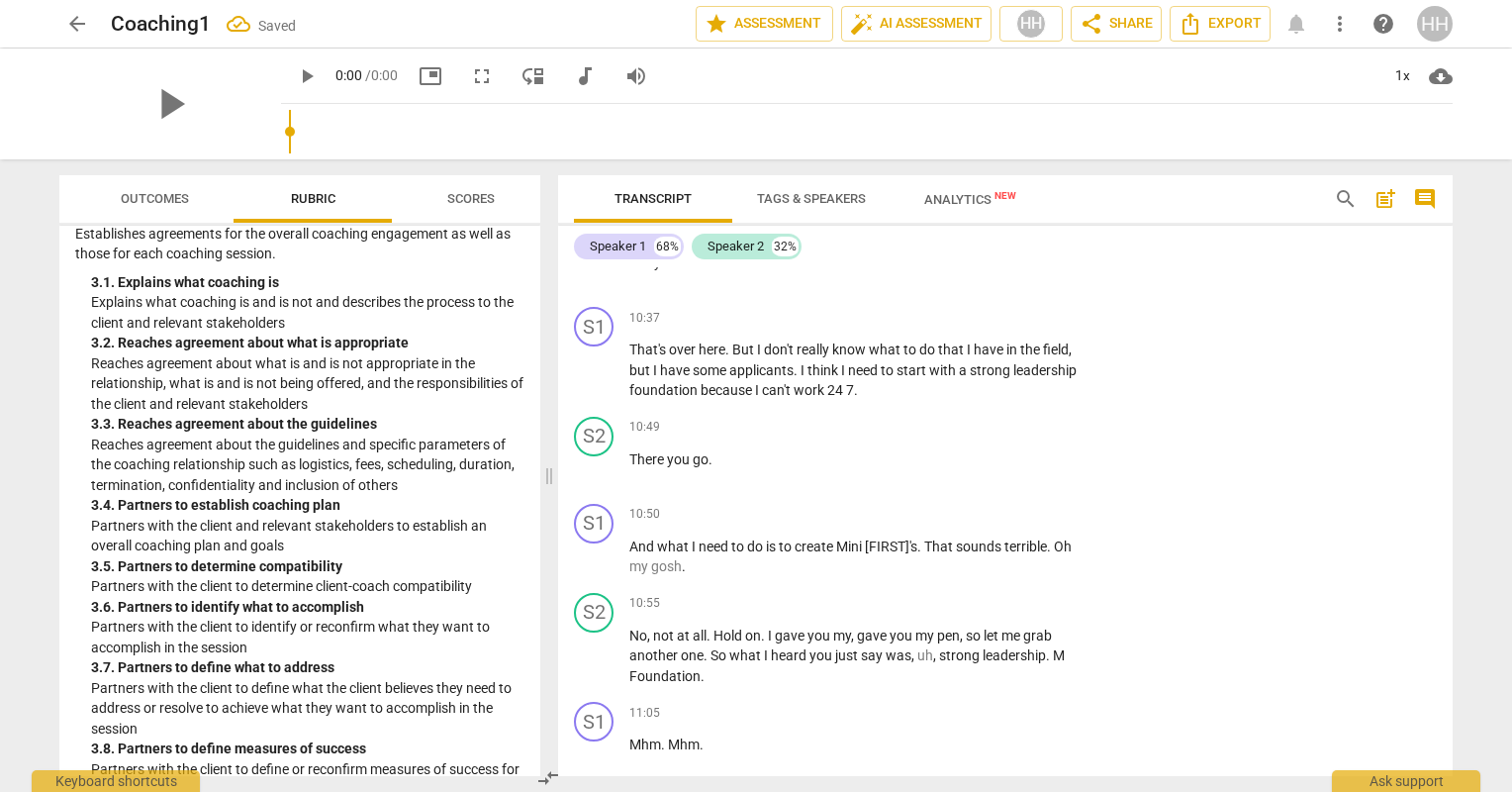scroll, scrollTop: 7875, scrollLeft: 0, axis: vertical 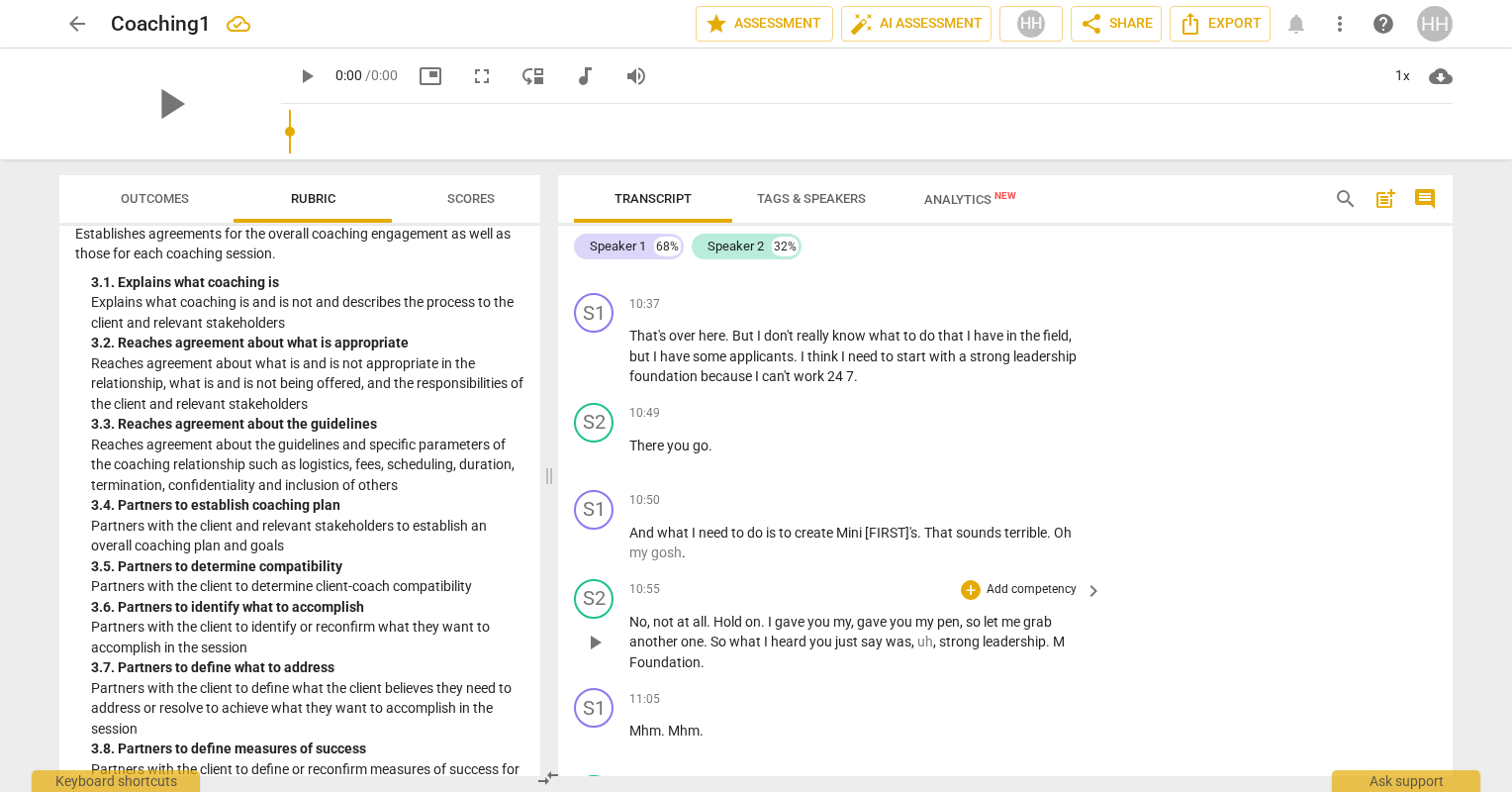 click on "Add competency" at bounding box center (1031, 590) 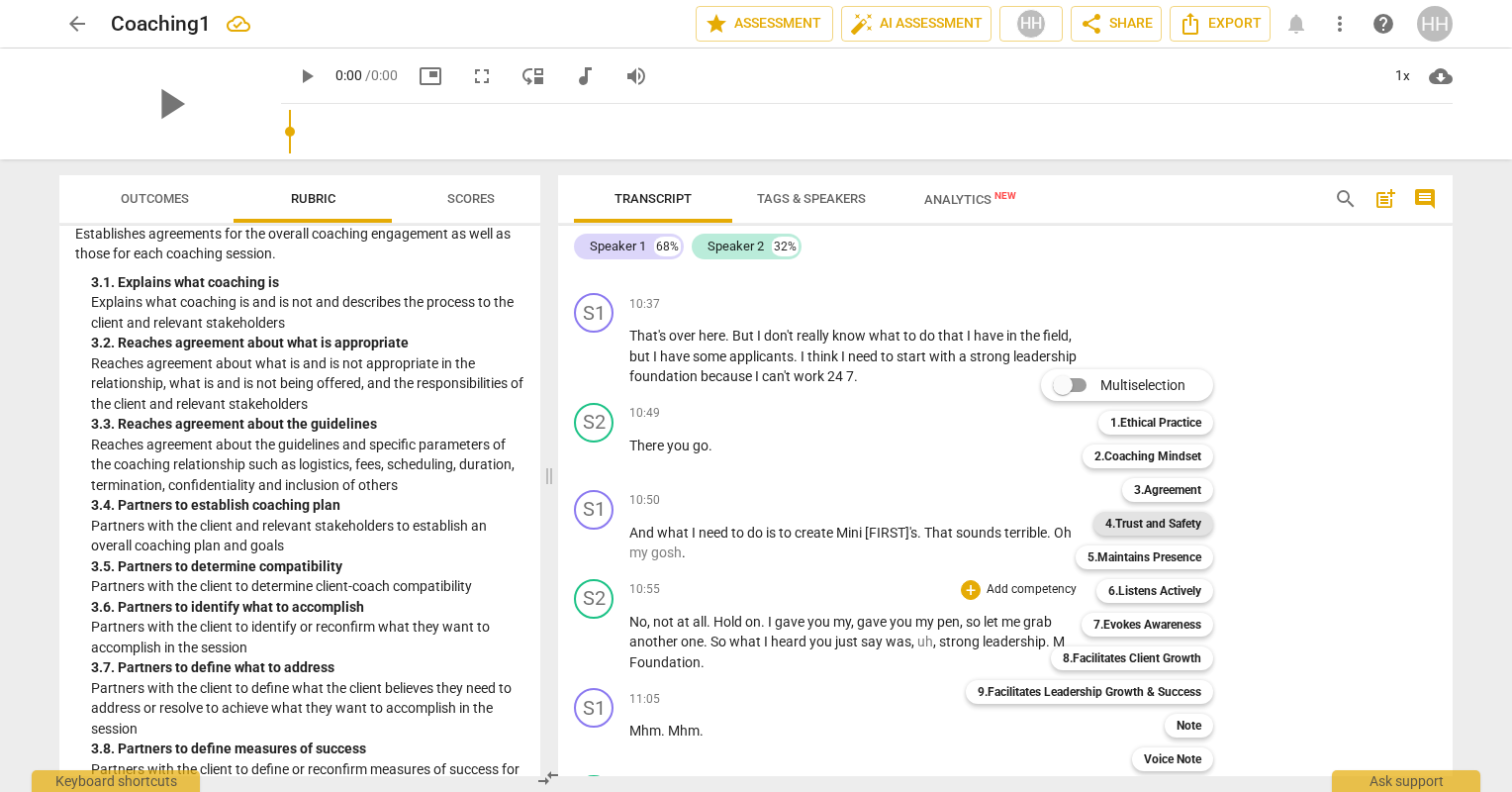 click on "4.Trust and Safety" at bounding box center (1153, 524) 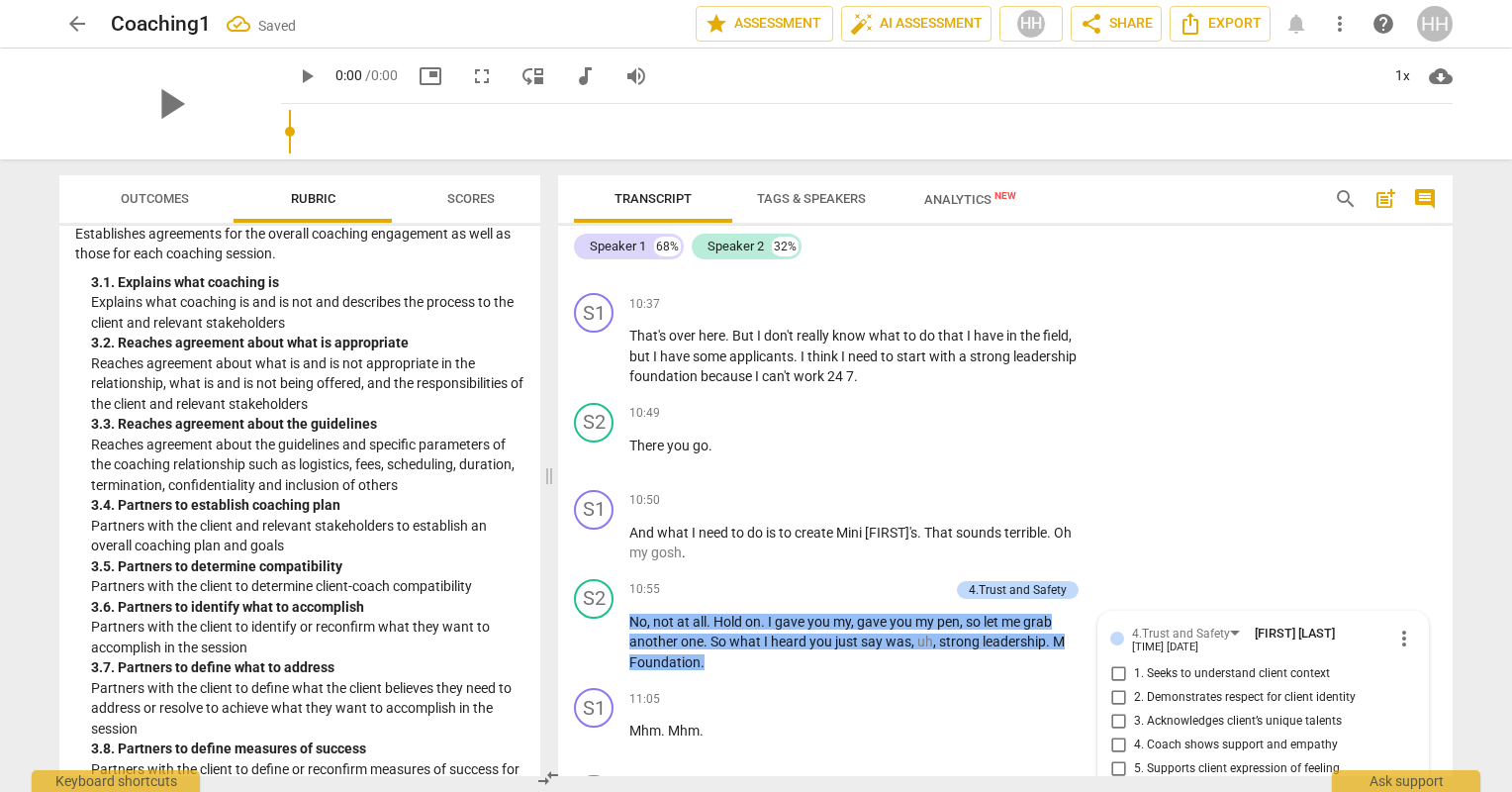 scroll, scrollTop: 8239, scrollLeft: 0, axis: vertical 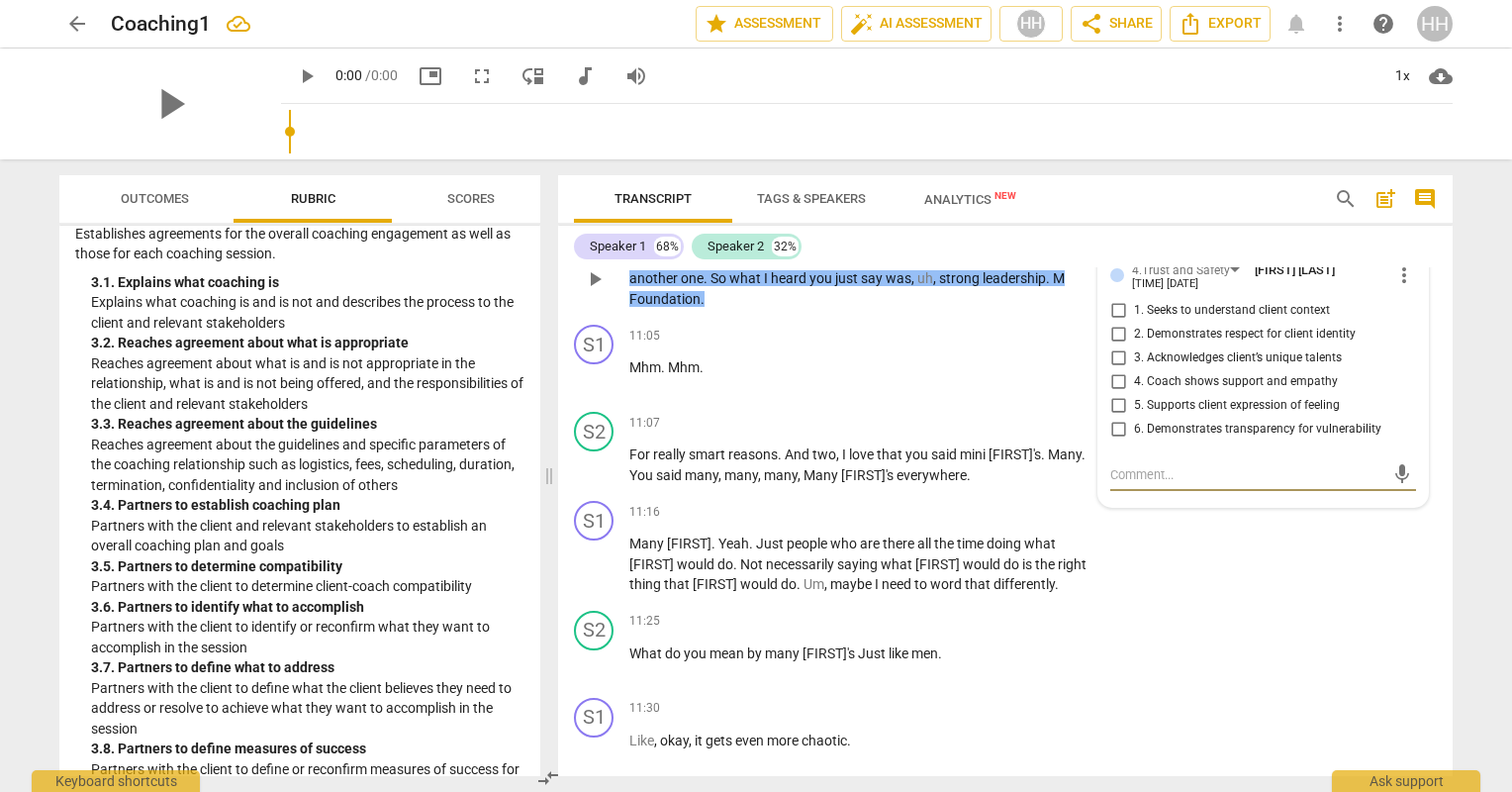 click on "2. Demonstrates respect for client identity" at bounding box center (1118, 335) 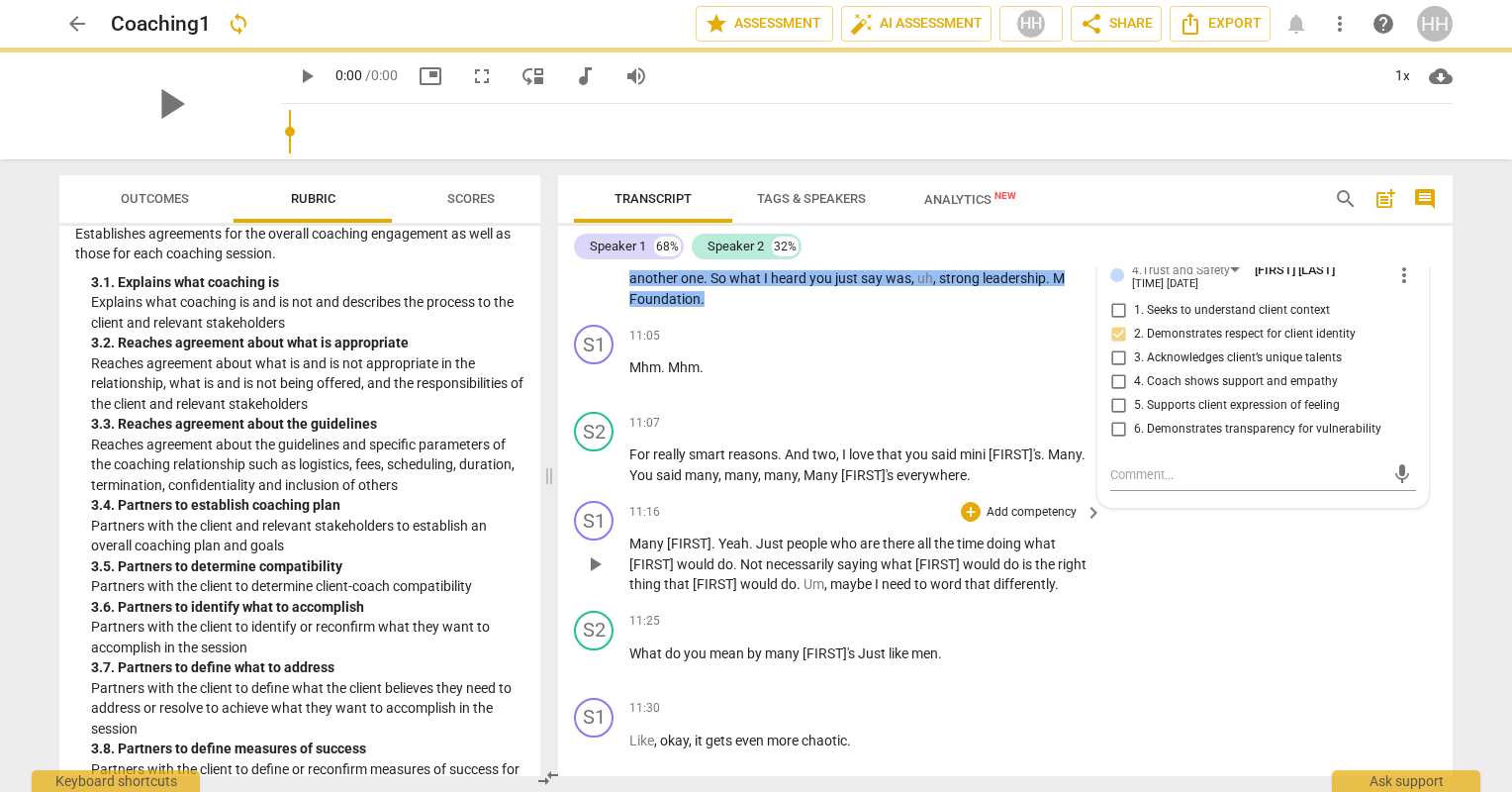 click on "Add competency" at bounding box center (1031, 513) 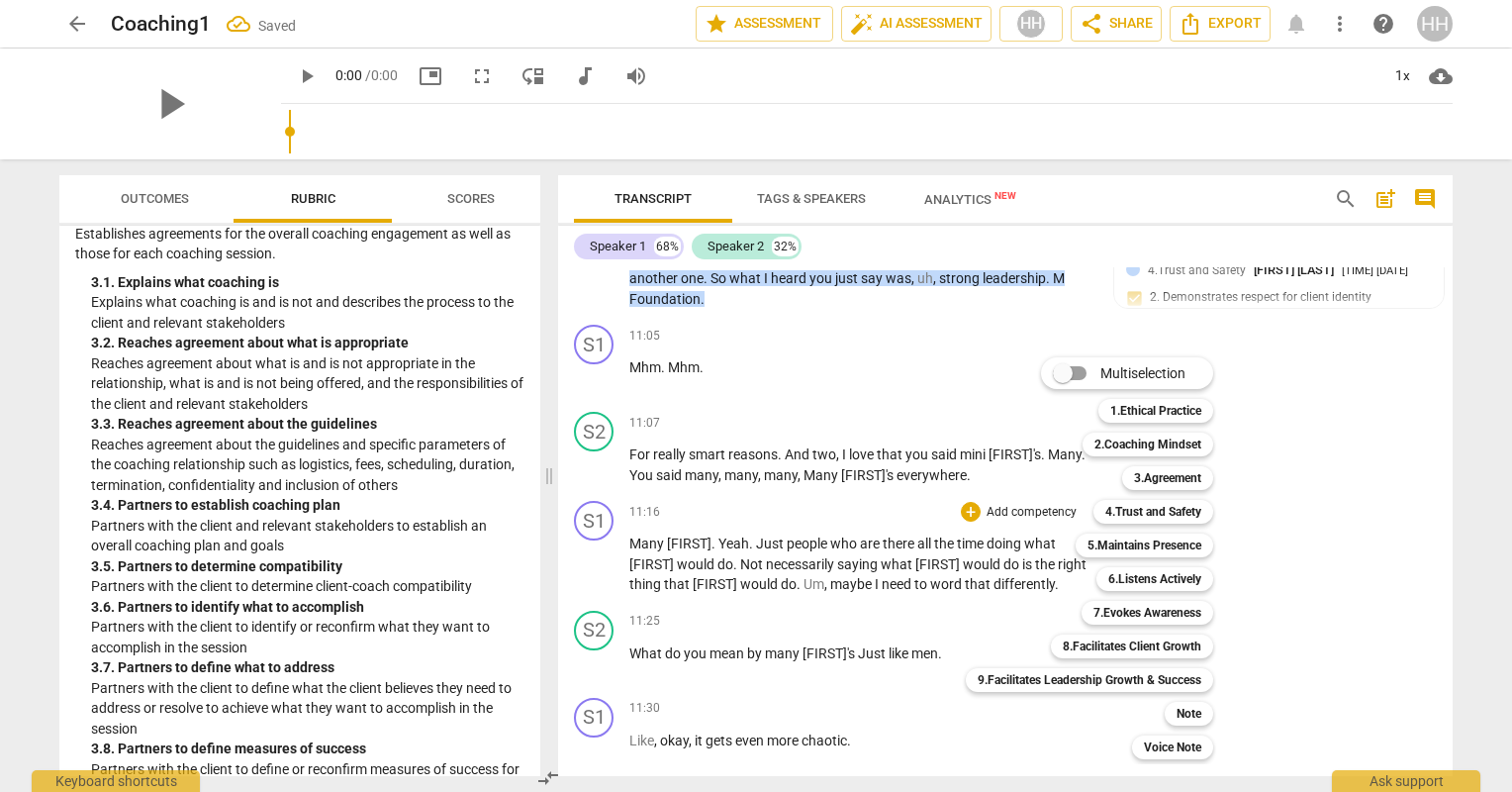 click at bounding box center [756, 396] 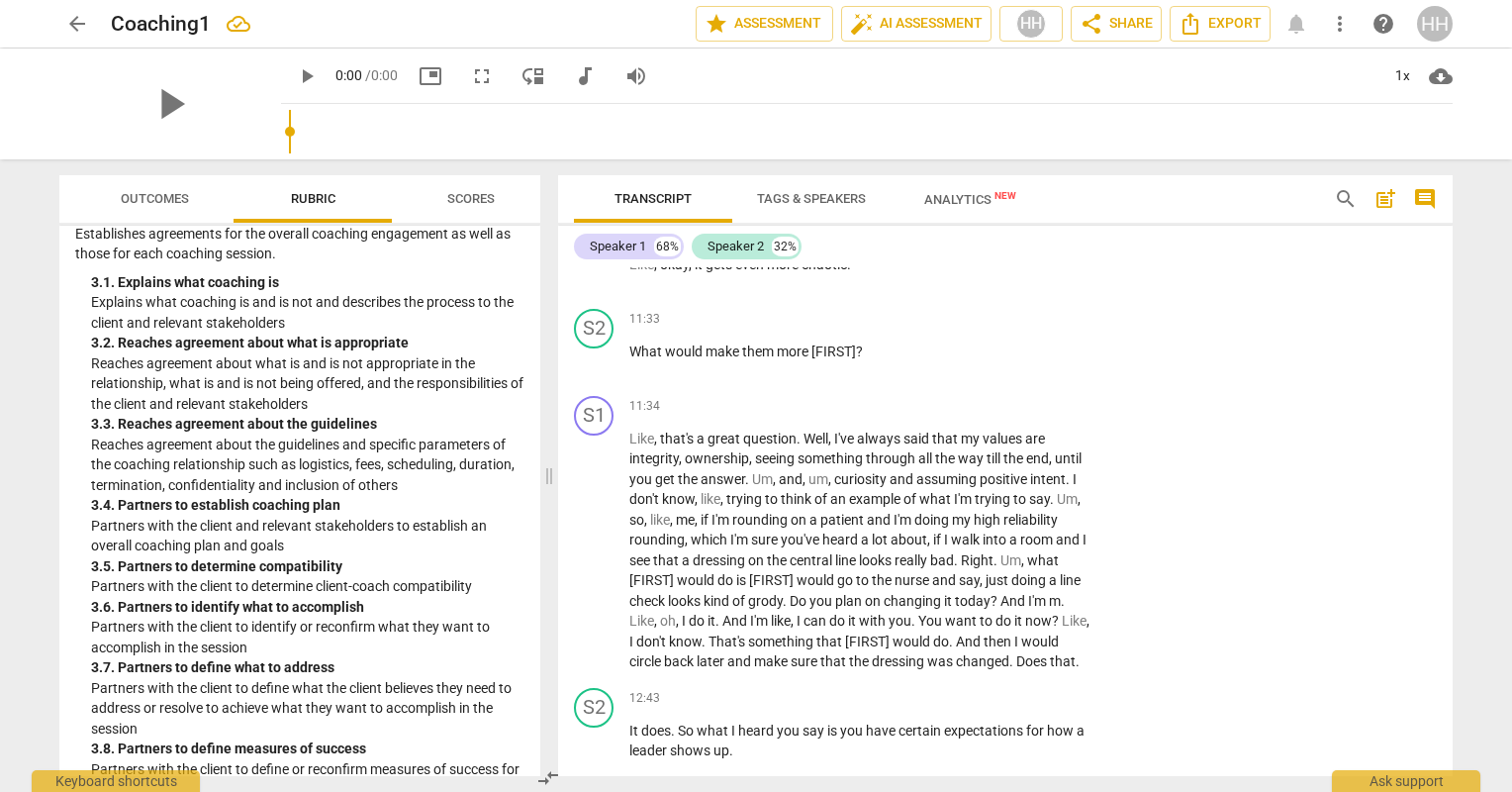 scroll, scrollTop: 8702, scrollLeft: 0, axis: vertical 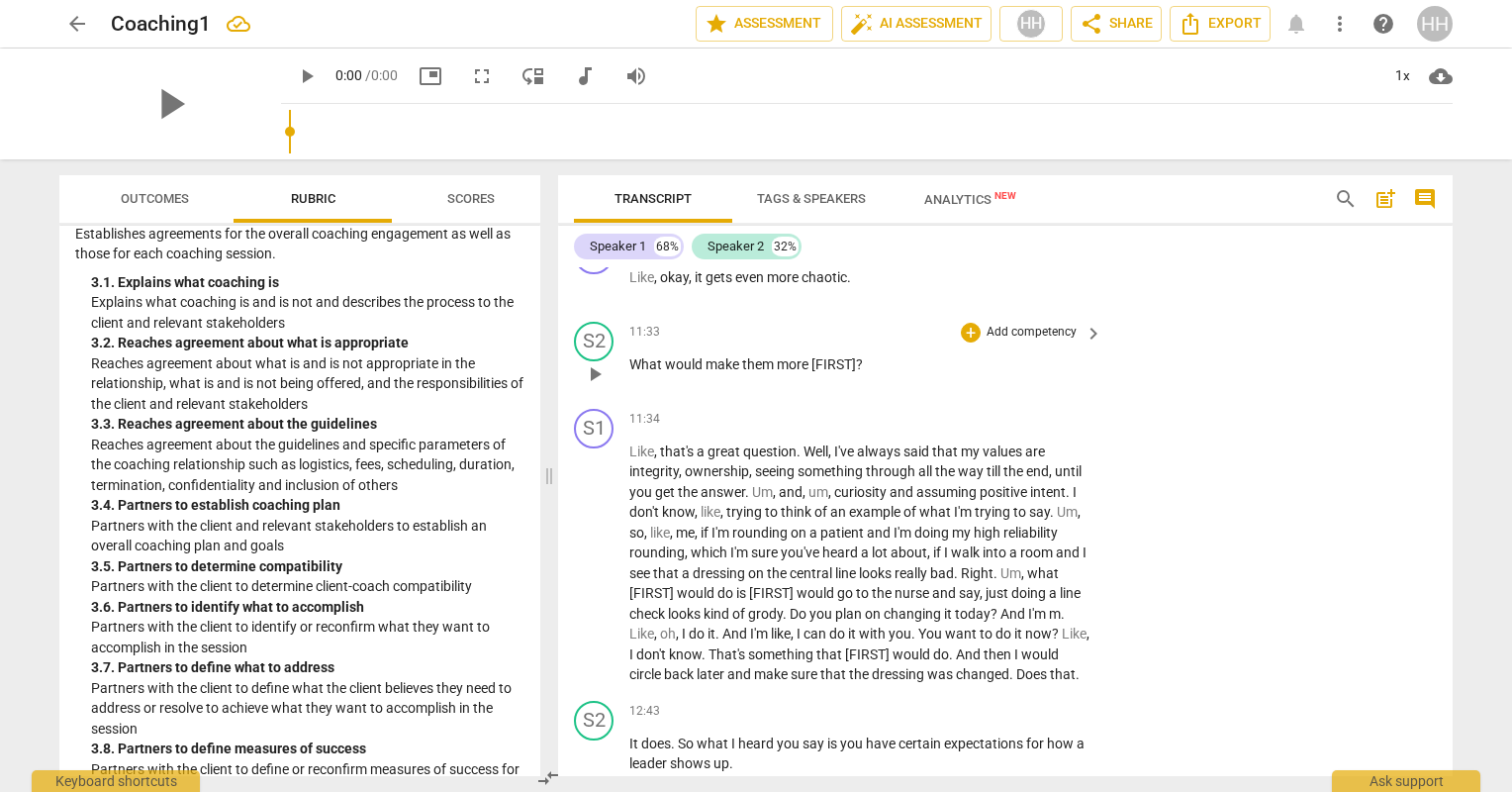 click on "Add competency" at bounding box center (1031, 333) 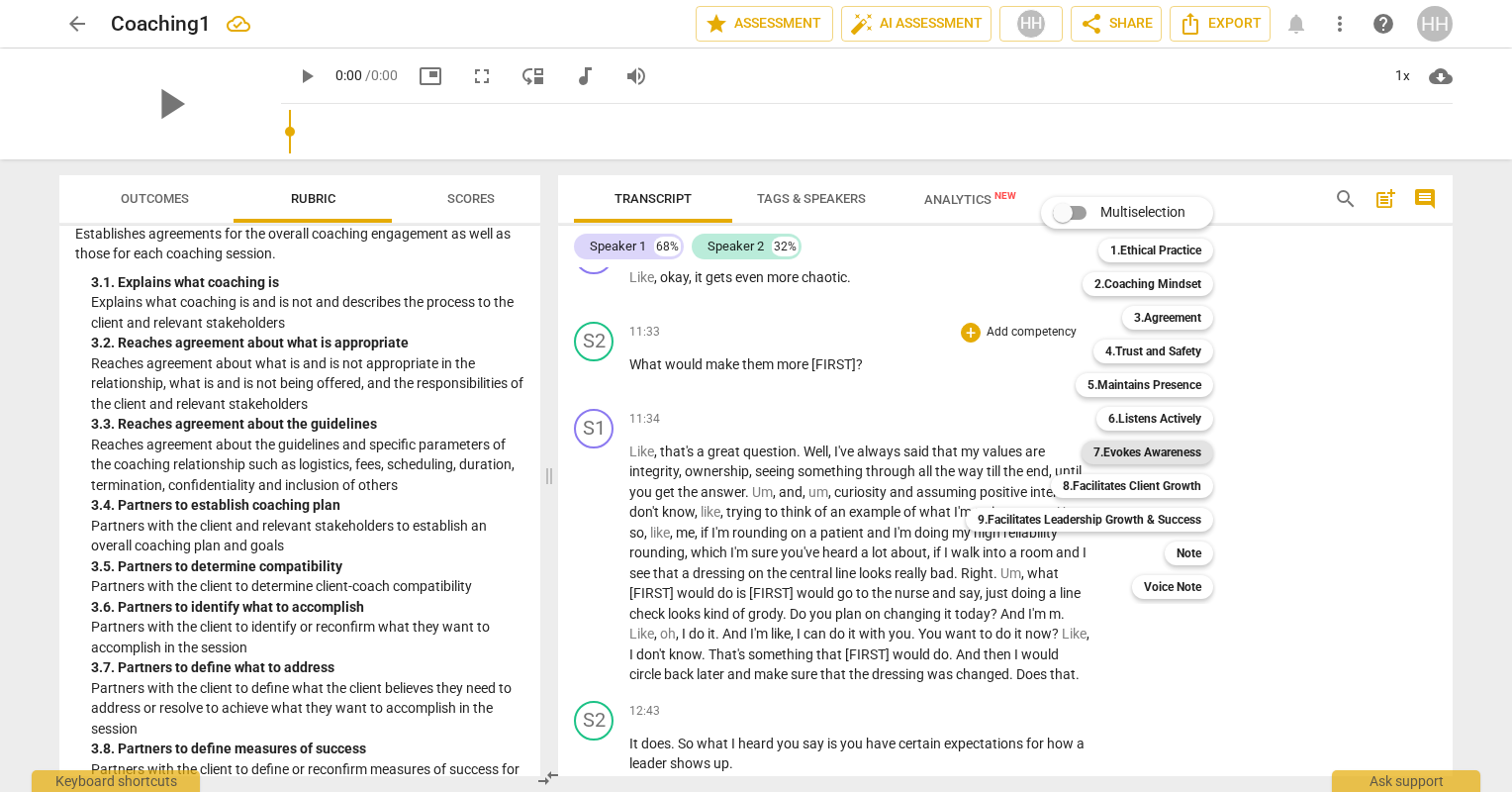 click on "7.Evokes Awareness" at bounding box center [1147, 452] 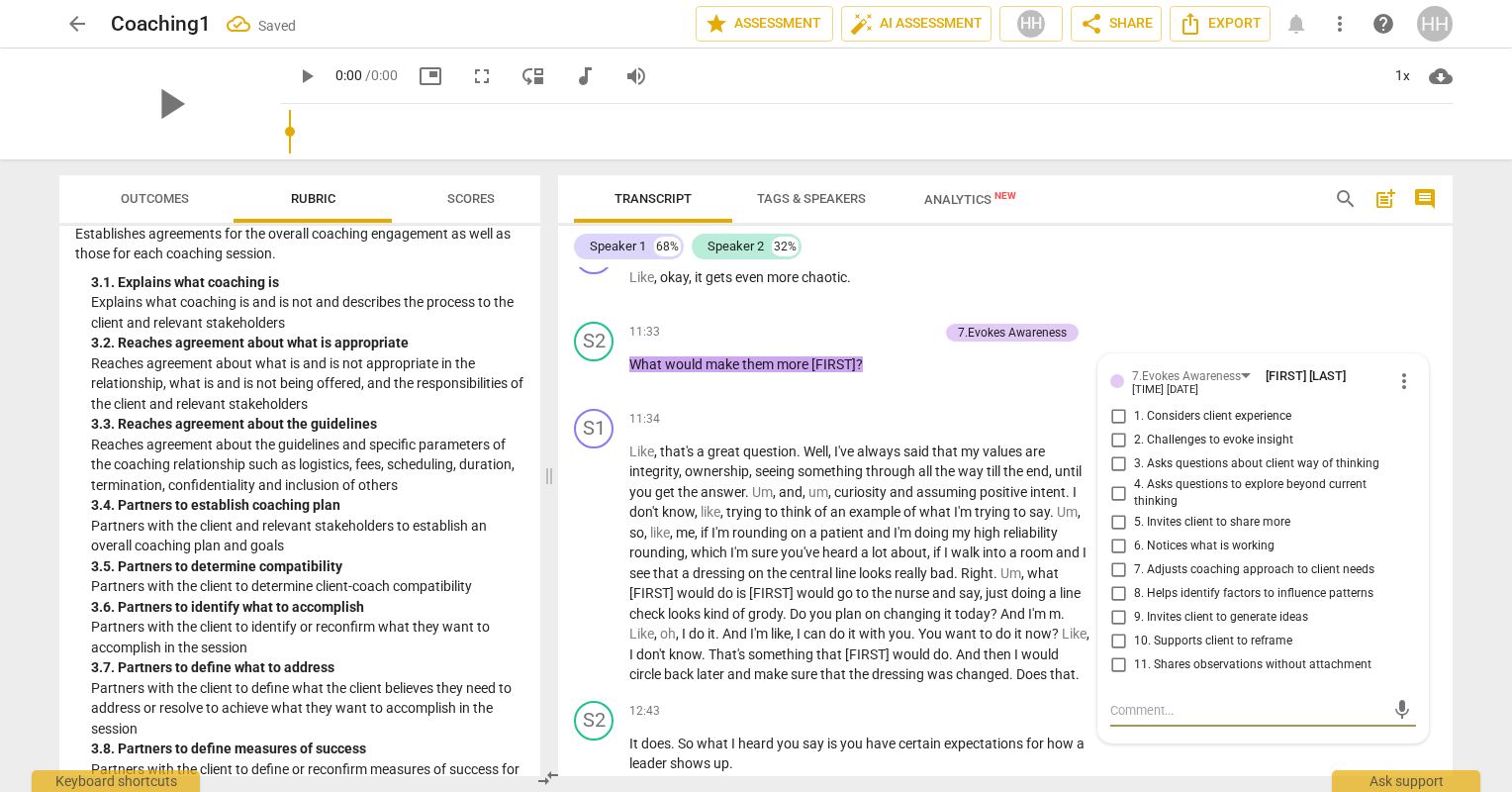 scroll, scrollTop: 8709, scrollLeft: 0, axis: vertical 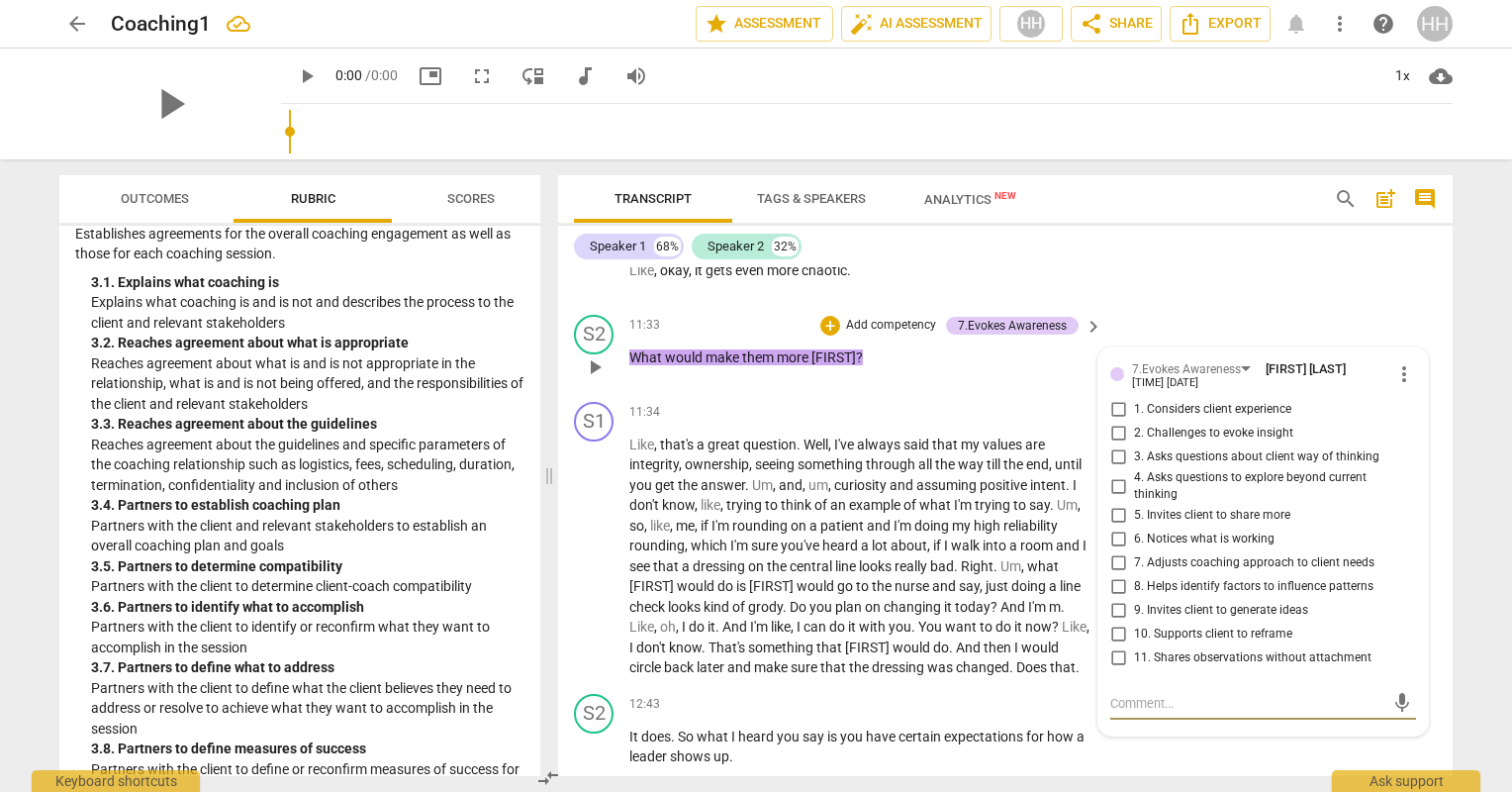 click on "3. Asks questions about client way of thinking" at bounding box center [1118, 457] 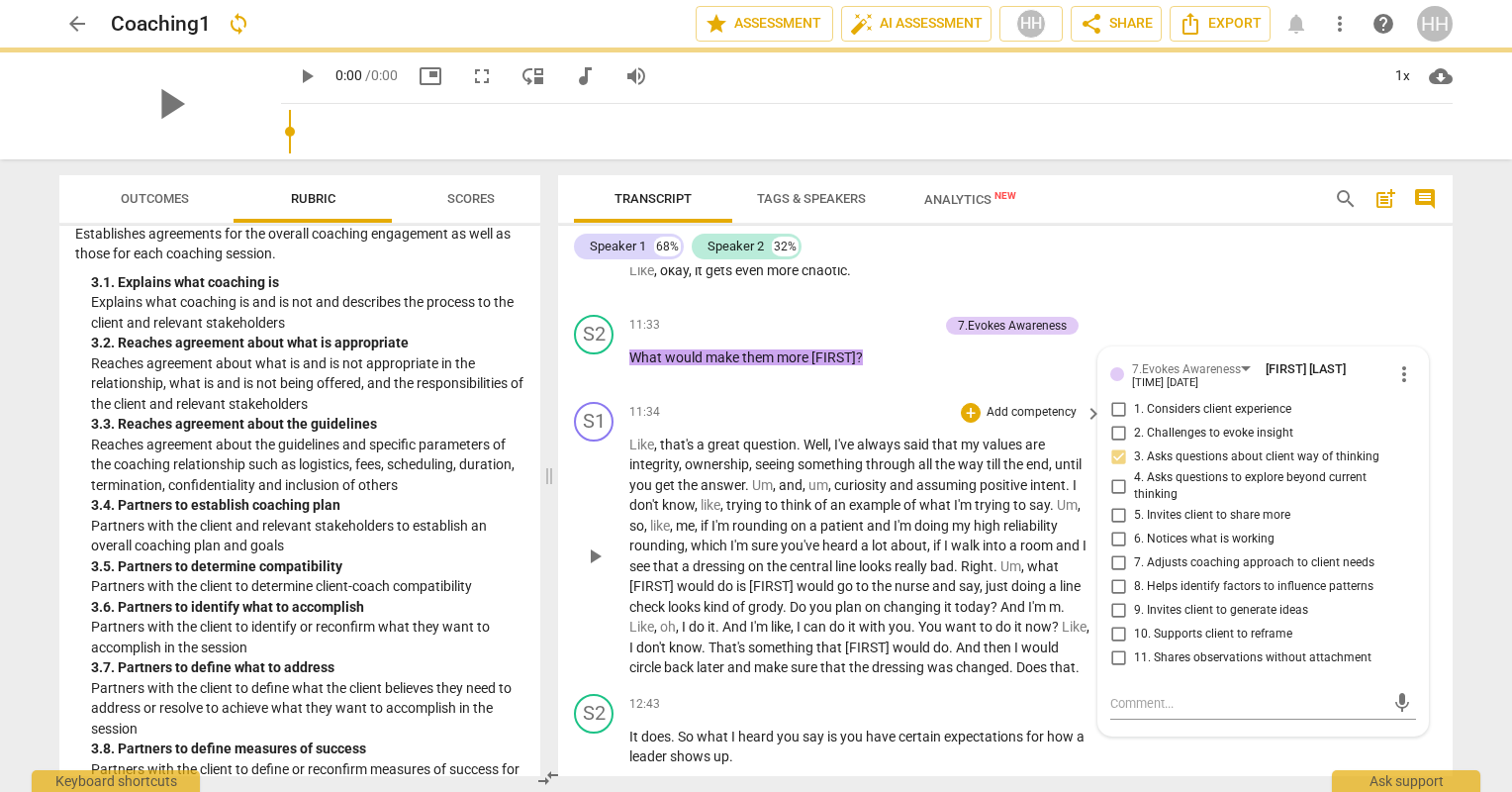 click on "till" at bounding box center [994, 464] 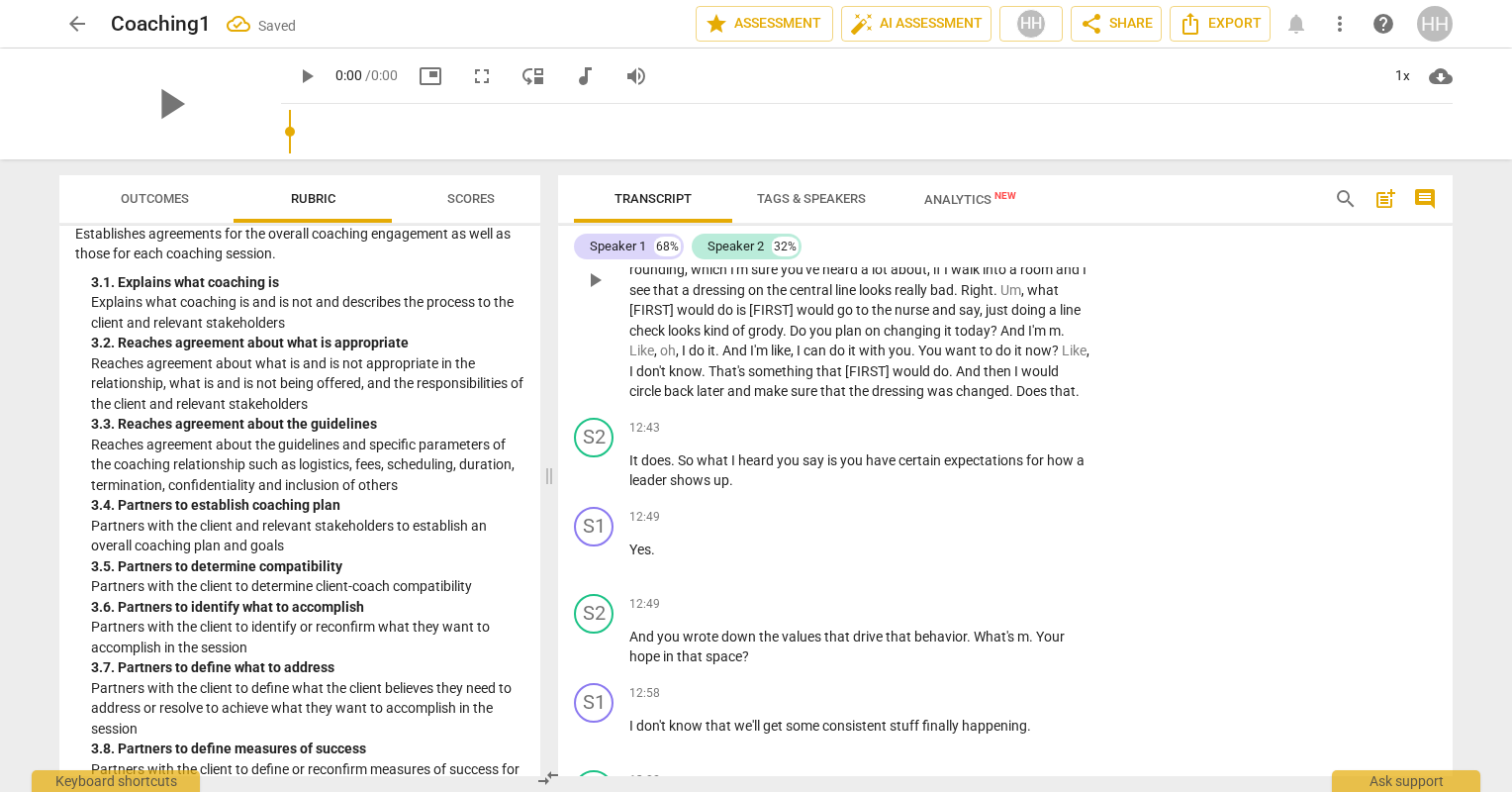 scroll, scrollTop: 9002, scrollLeft: 0, axis: vertical 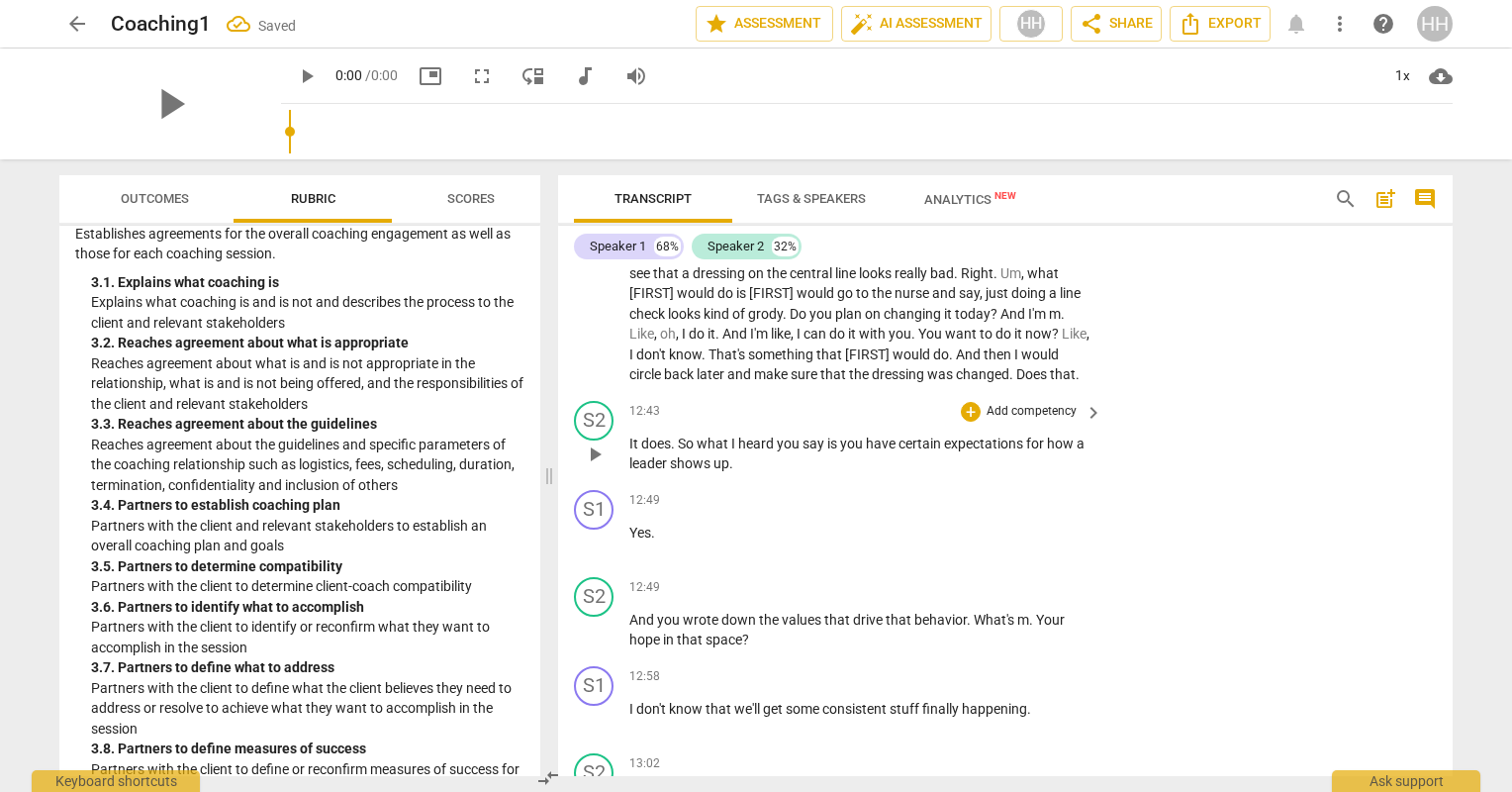 click on "Add competency" at bounding box center (1031, 412) 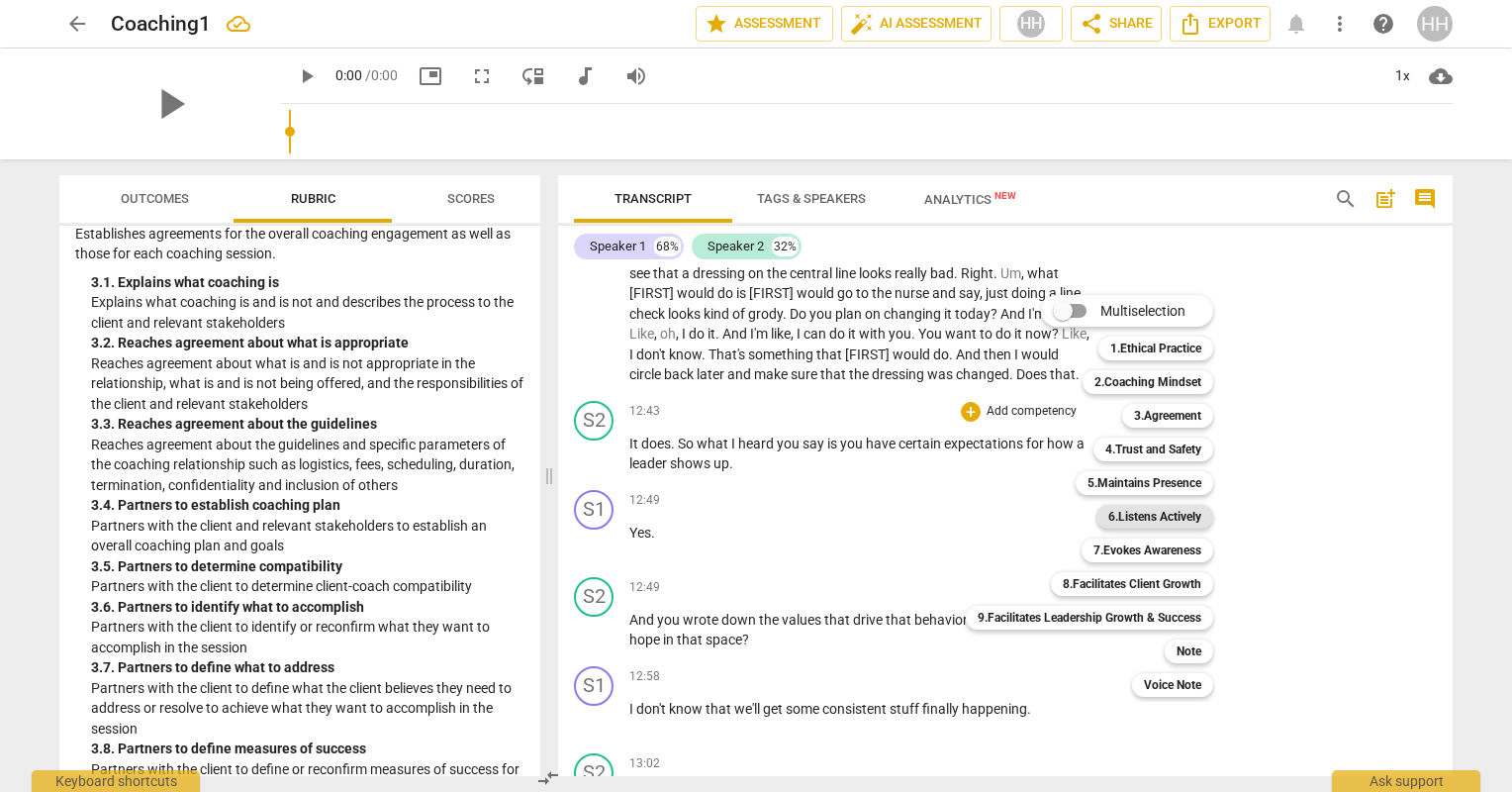 click on "6.Listens Actively" at bounding box center [1155, 517] 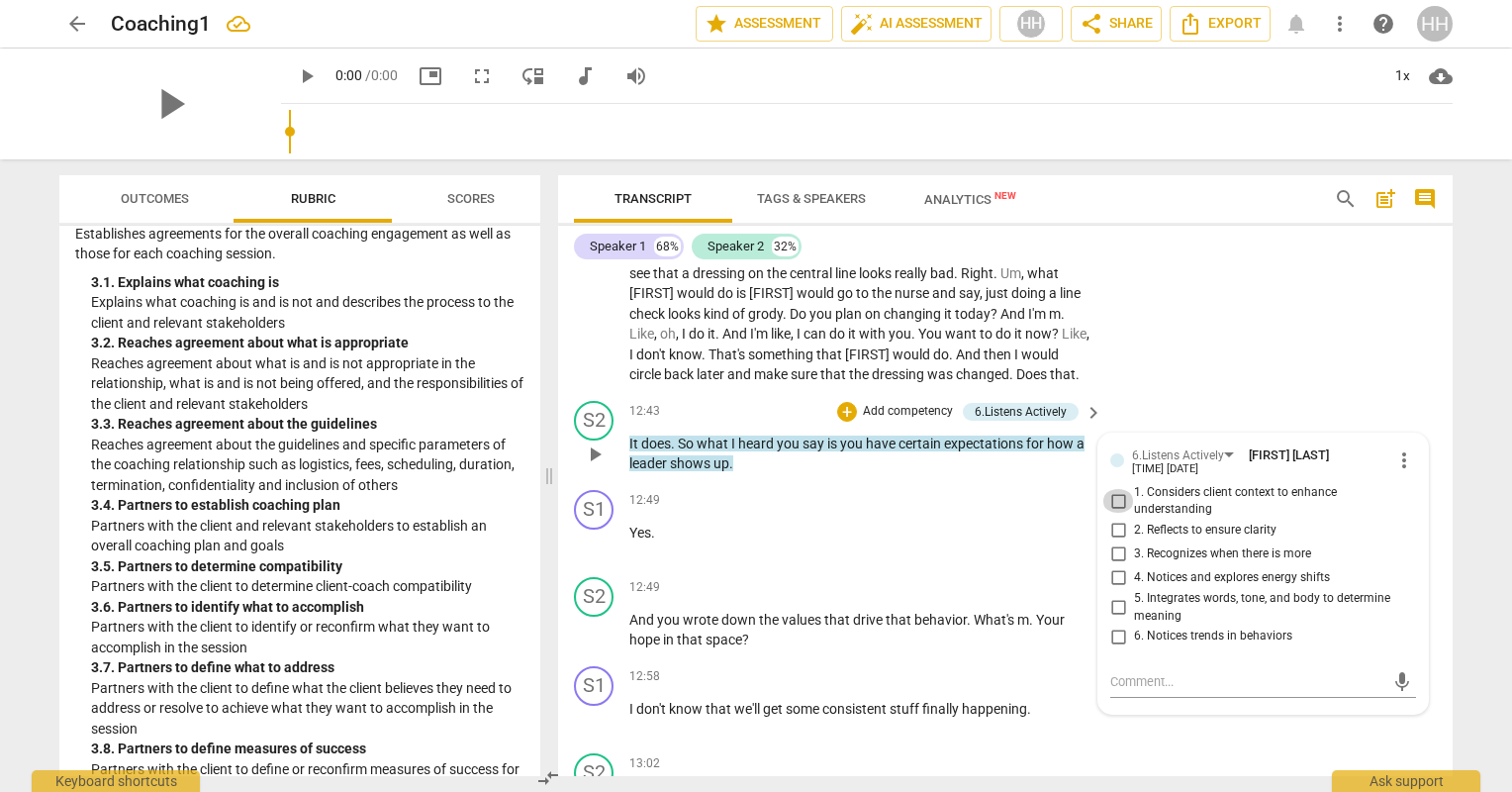click on "1. Considers client context to enhance understanding" at bounding box center (1118, 501) 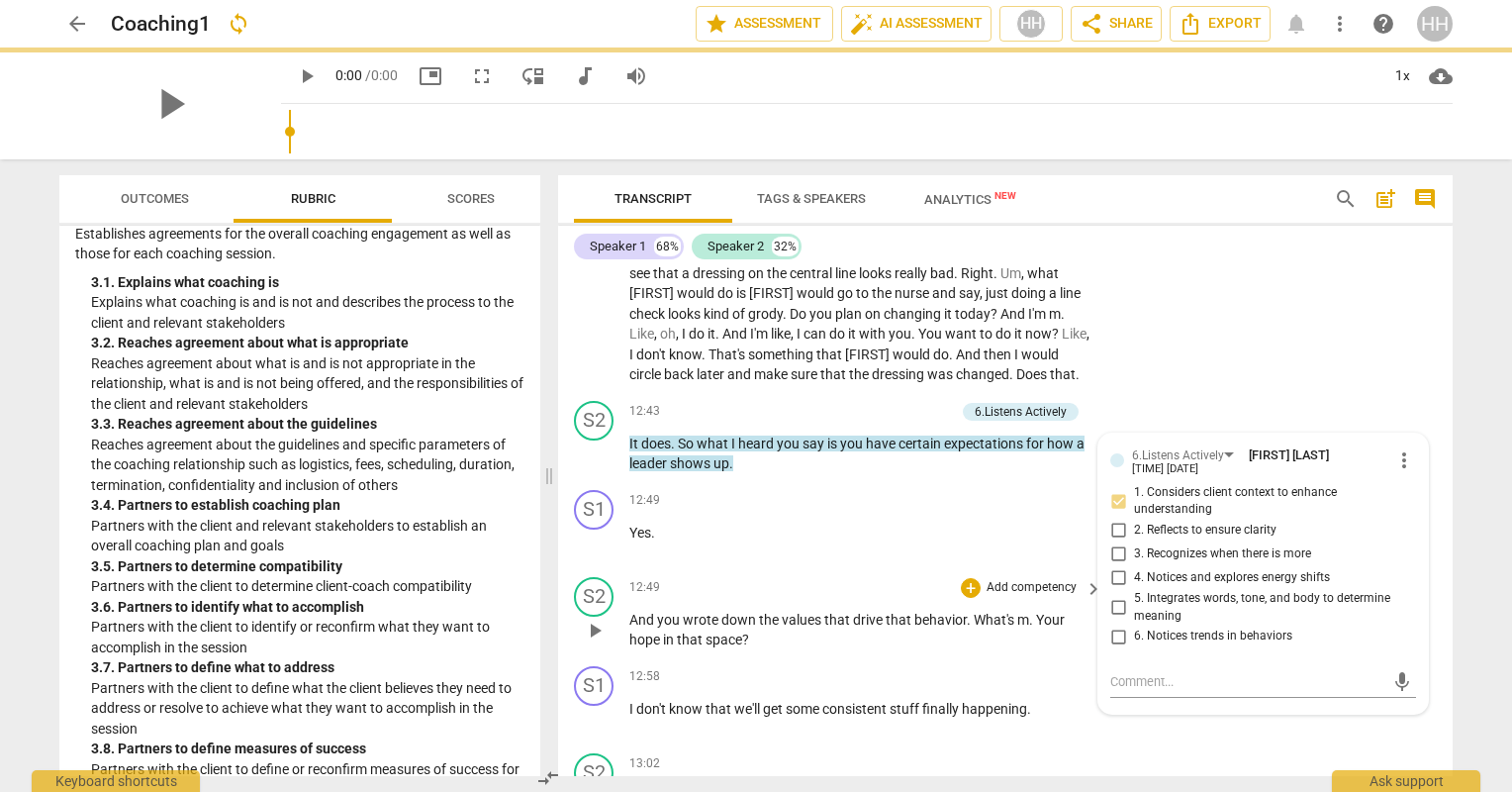click on "behavior" at bounding box center (940, 620) 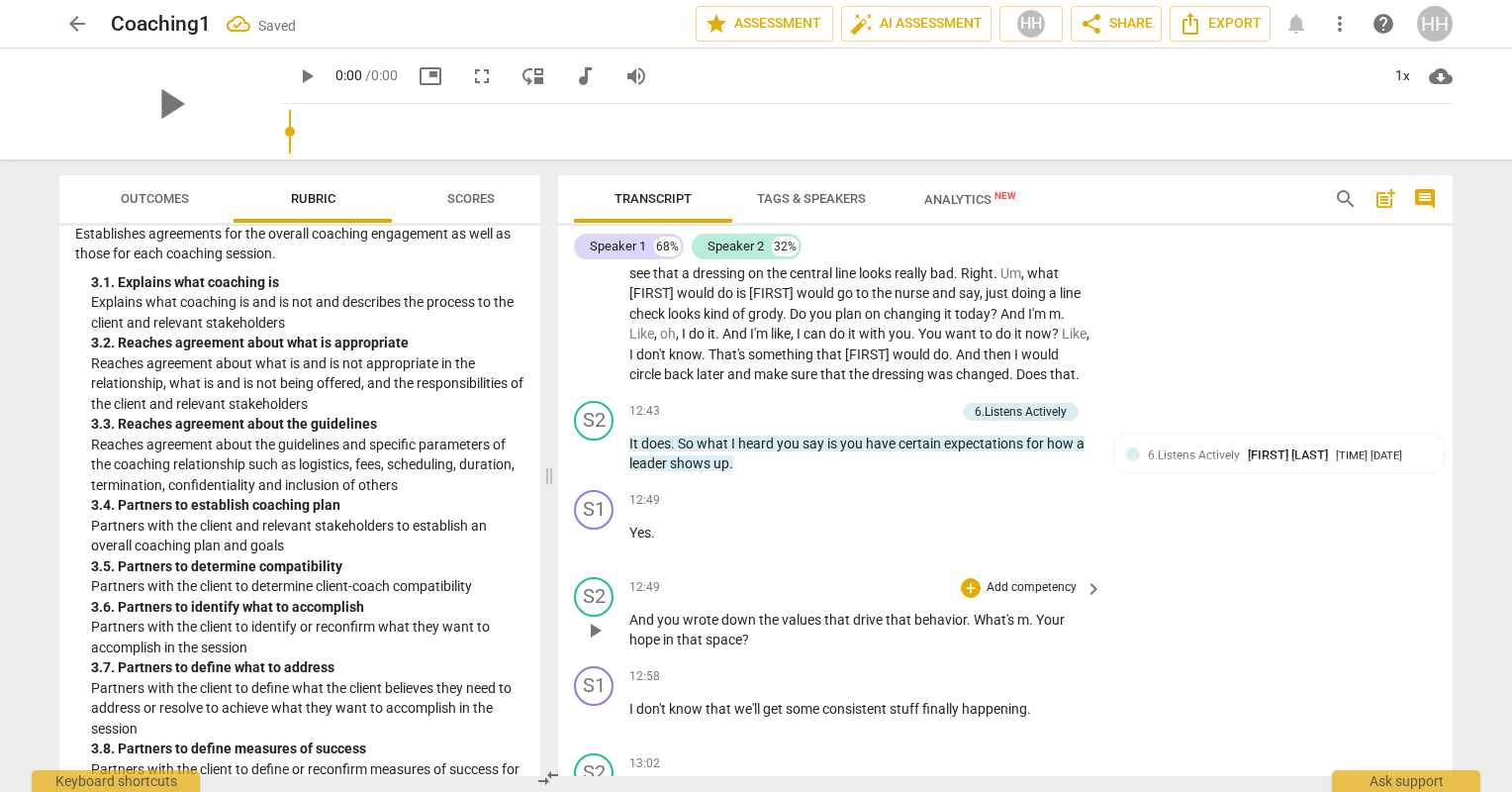 click on "Add competency" at bounding box center [1031, 588] 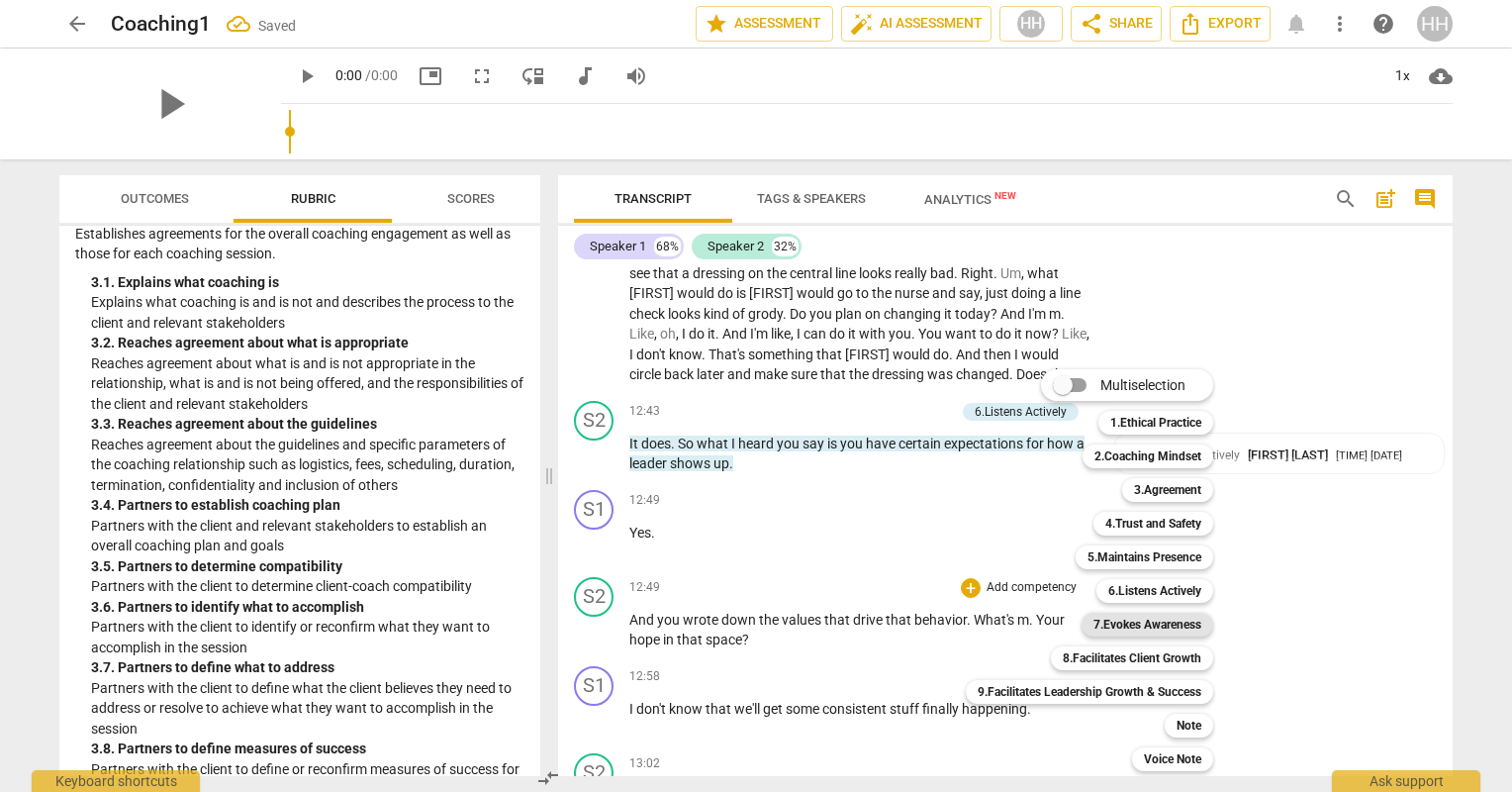 click on "7.Evokes Awareness" at bounding box center [1147, 625] 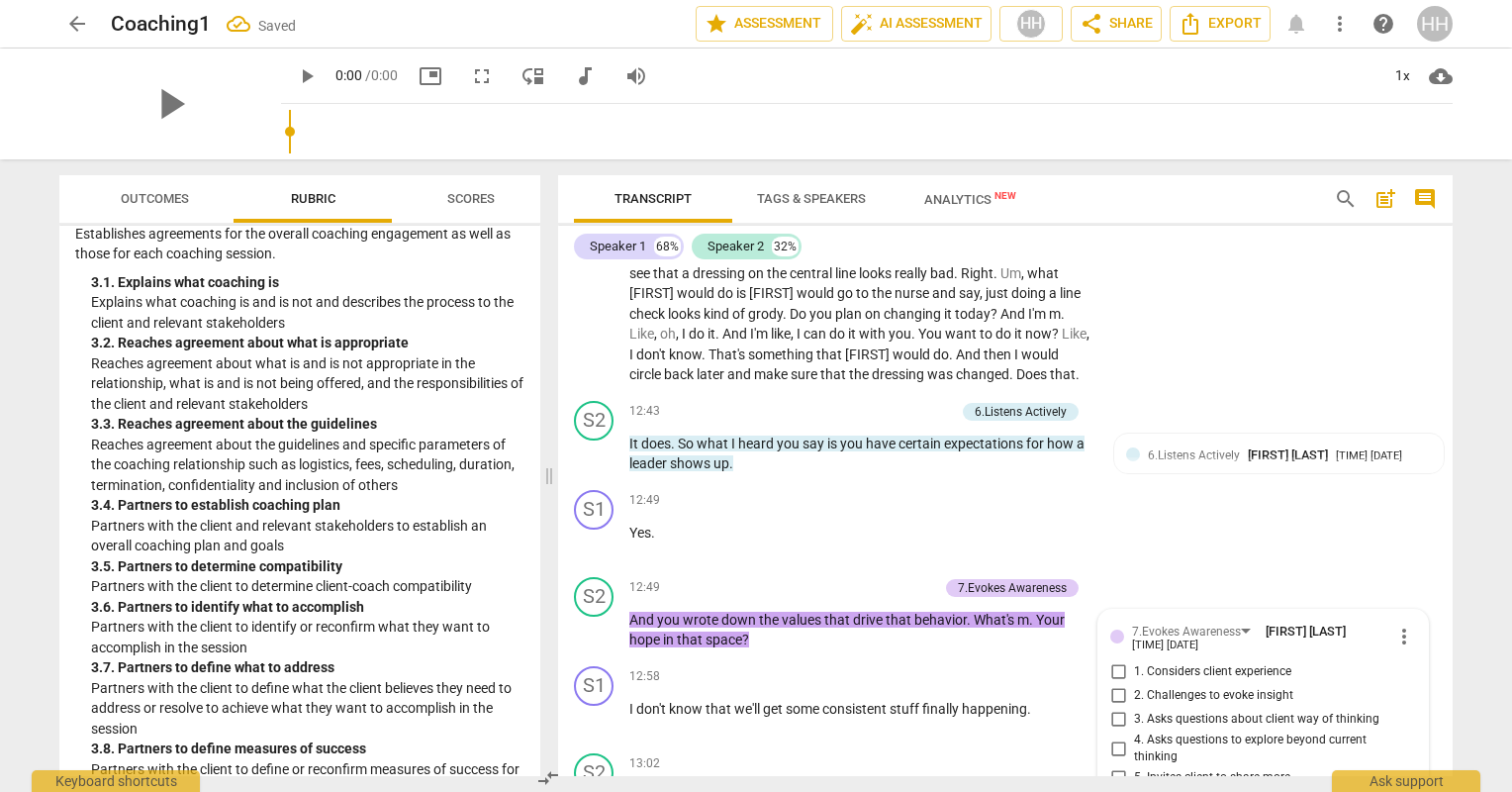 scroll, scrollTop: 9530, scrollLeft: 0, axis: vertical 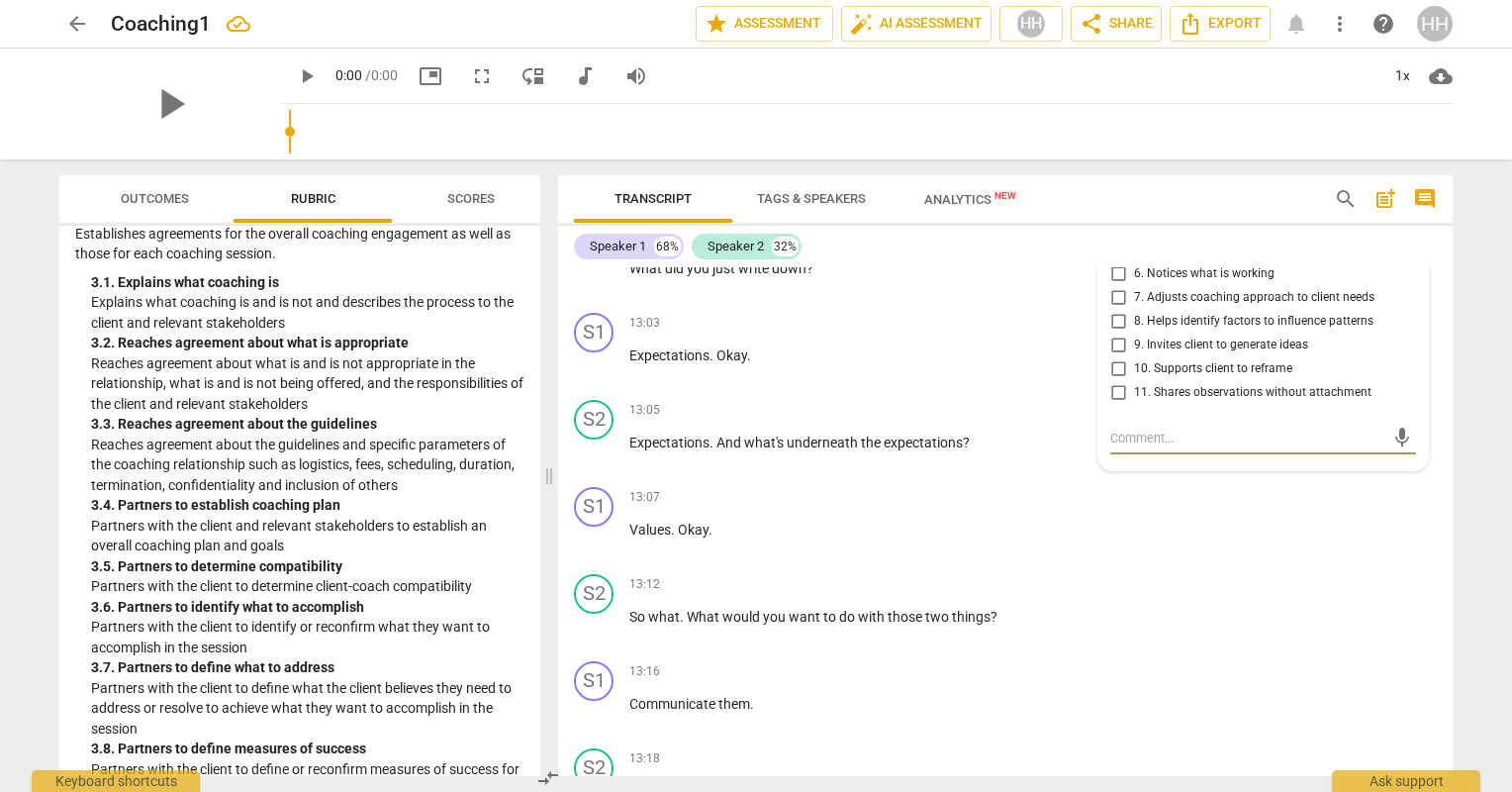 click on "4. Asks questions to explore beyond current thinking" at bounding box center (1118, 221) 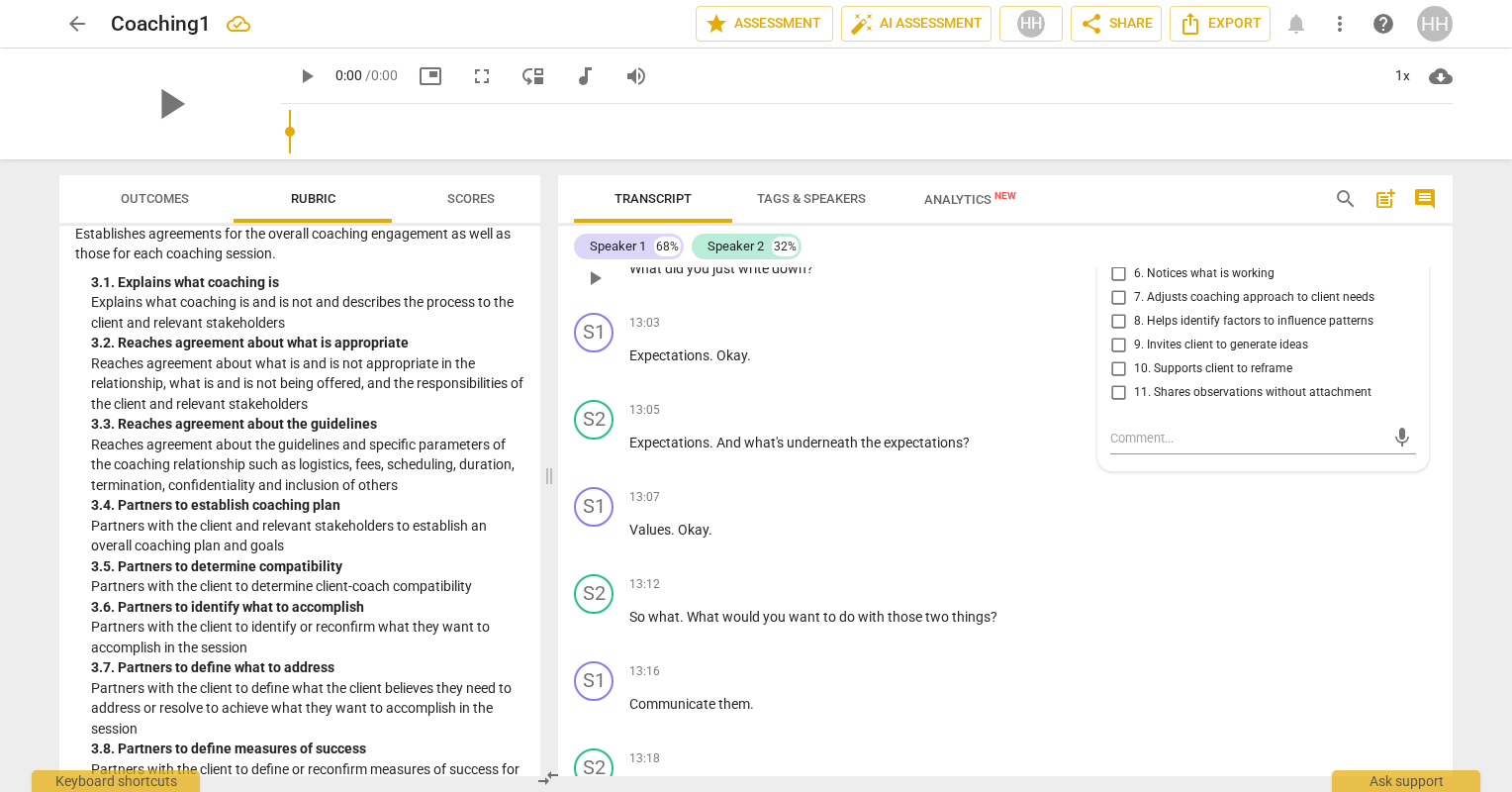 click on "S2 play_arrow pause 13:02 + Add competency keyboard_arrow_right What   did   you   just   write   down ?" at bounding box center [1005, 261] 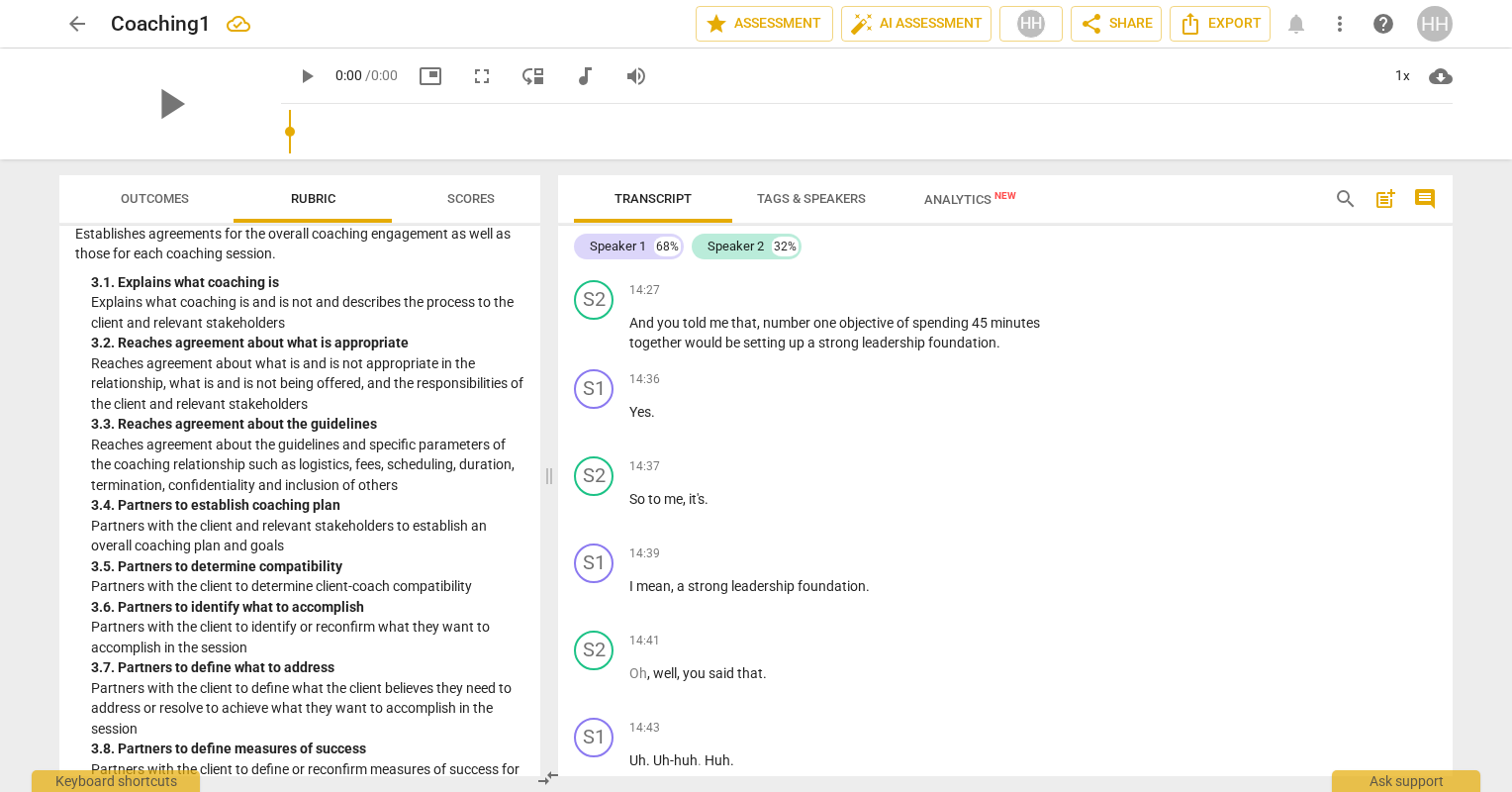 scroll, scrollTop: 11402, scrollLeft: 0, axis: vertical 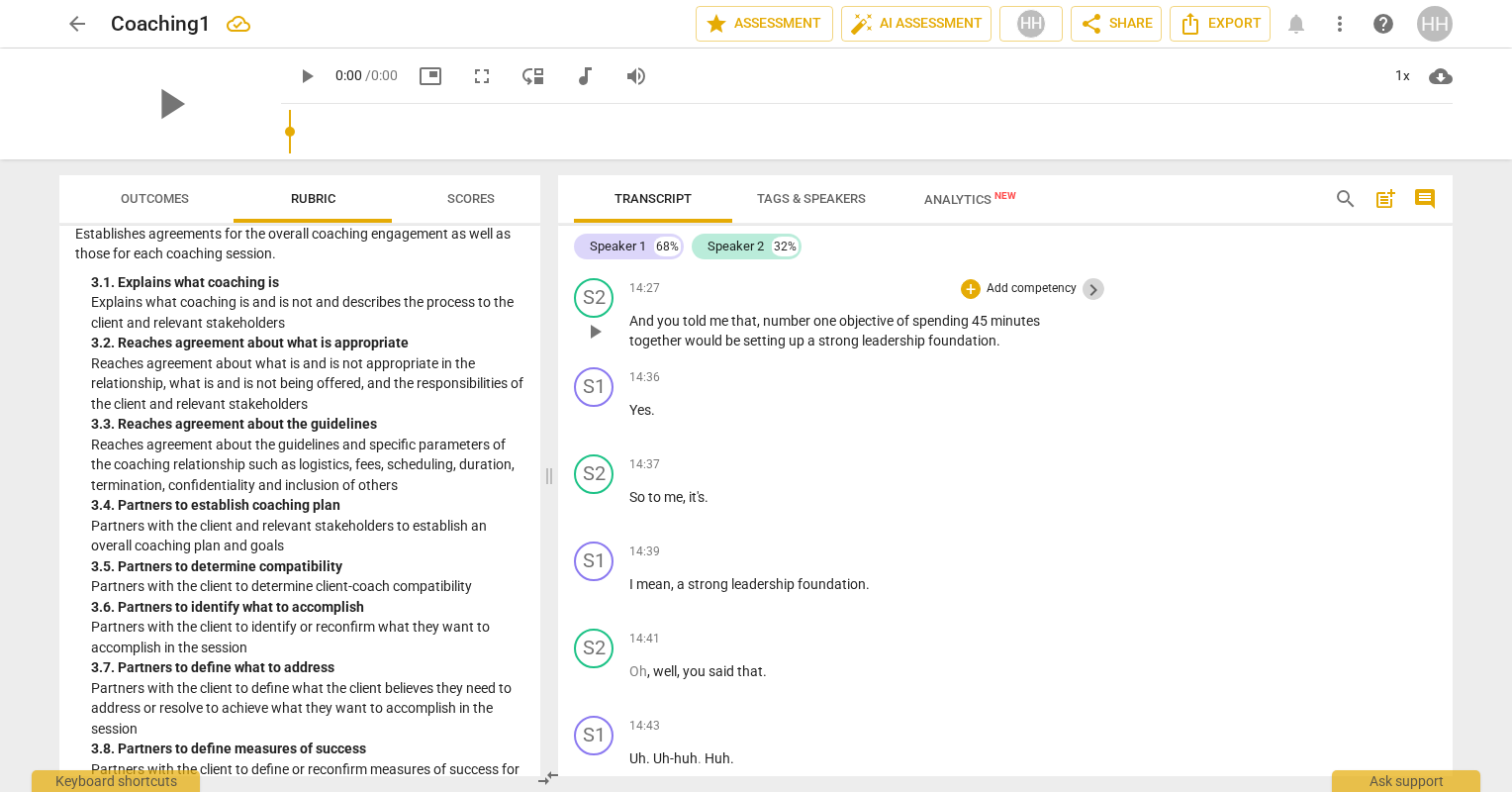 click on "keyboard_arrow_right" at bounding box center (1093, 290) 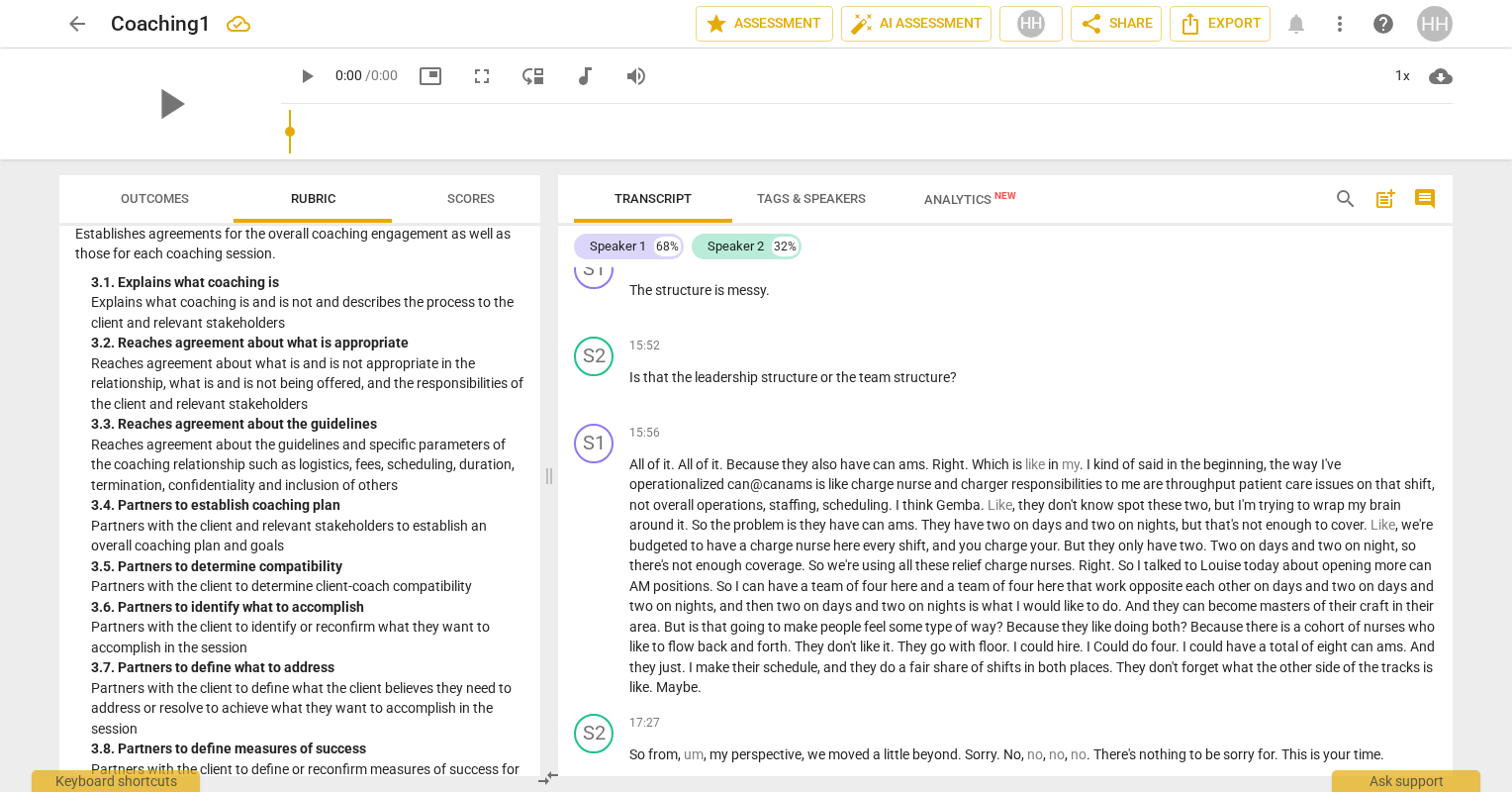 scroll, scrollTop: 10620, scrollLeft: 0, axis: vertical 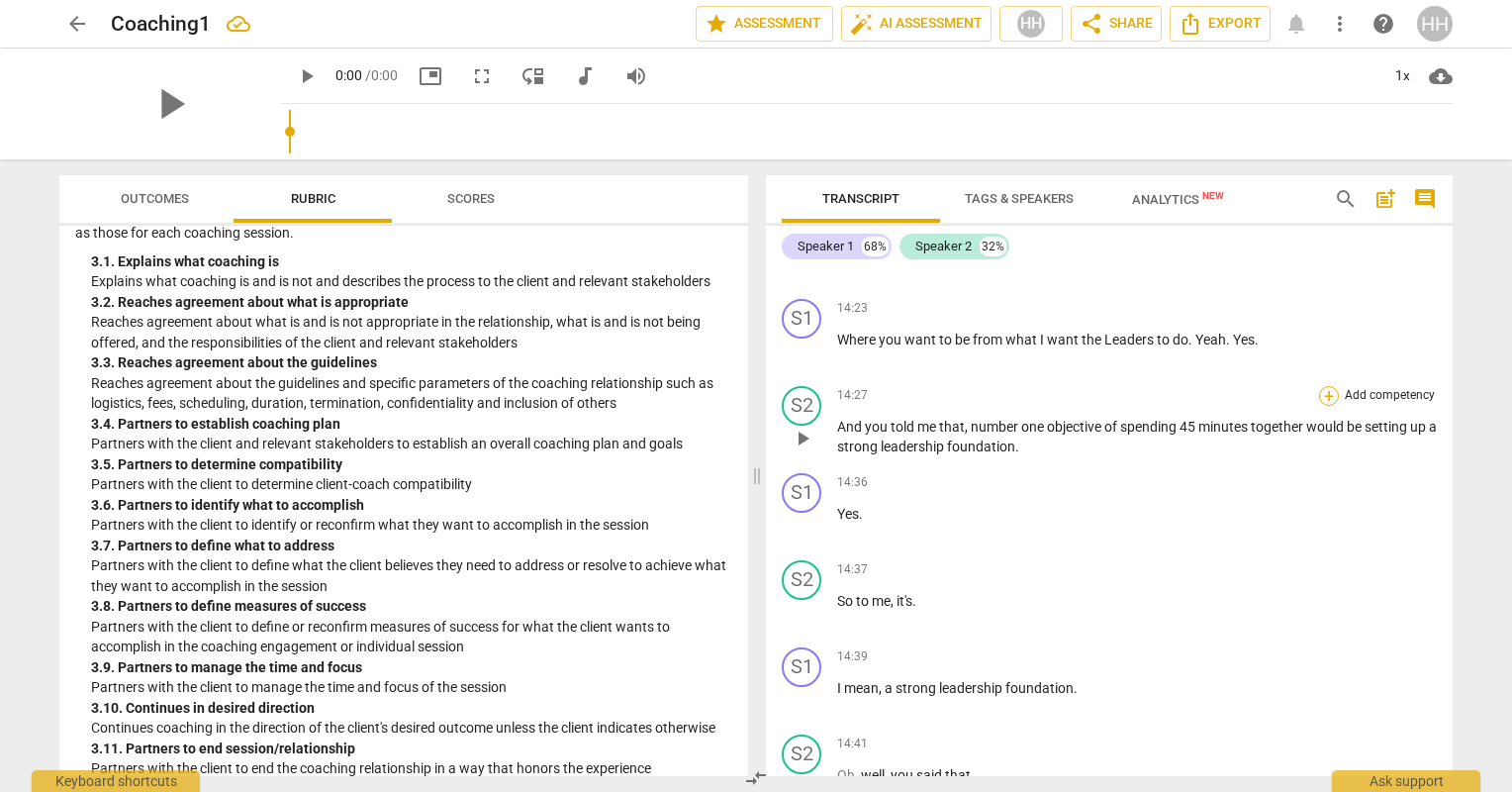 click on "+" at bounding box center (1329, 396) 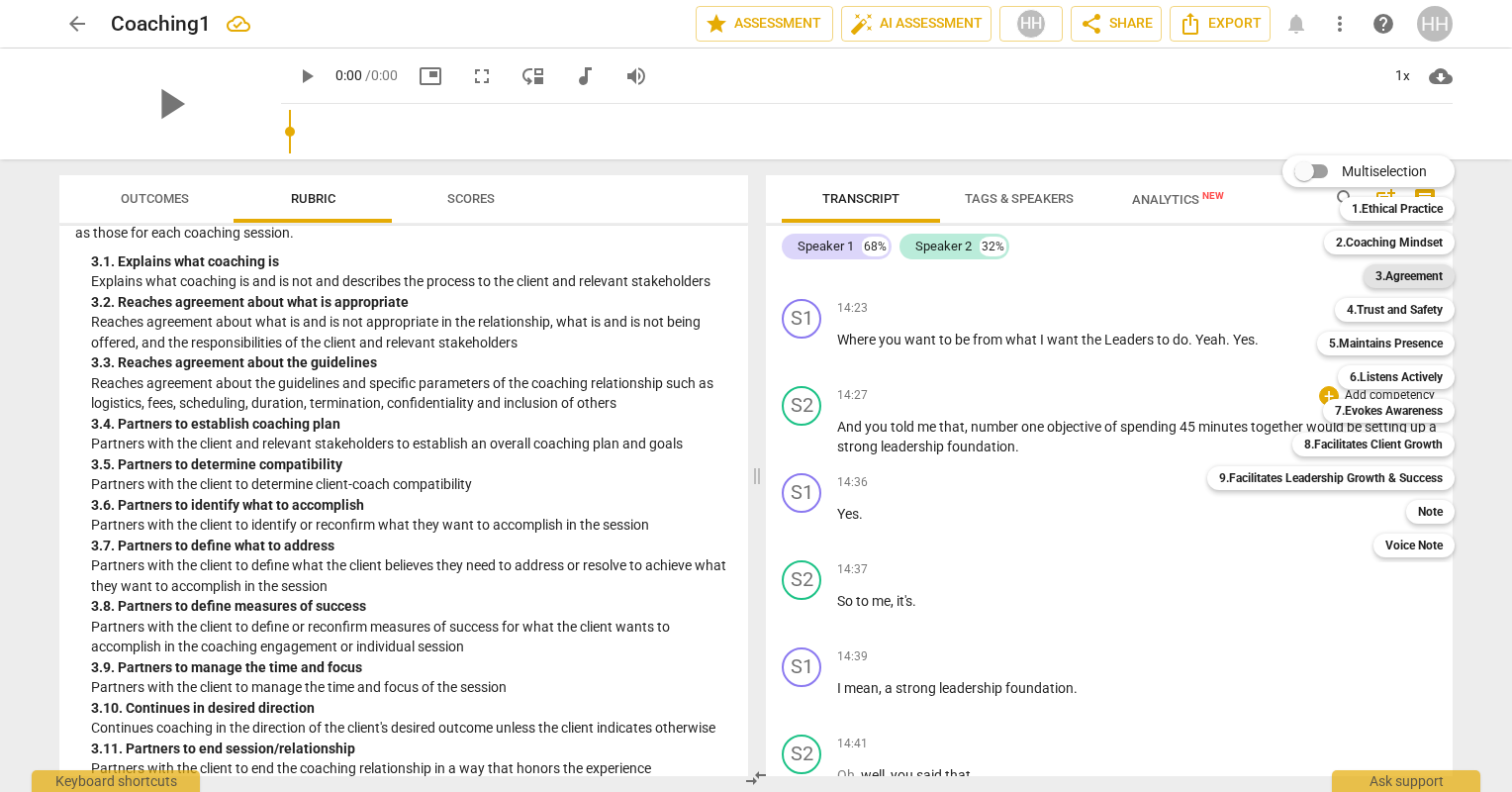 click on "3.Agreement" at bounding box center (1409, 276) 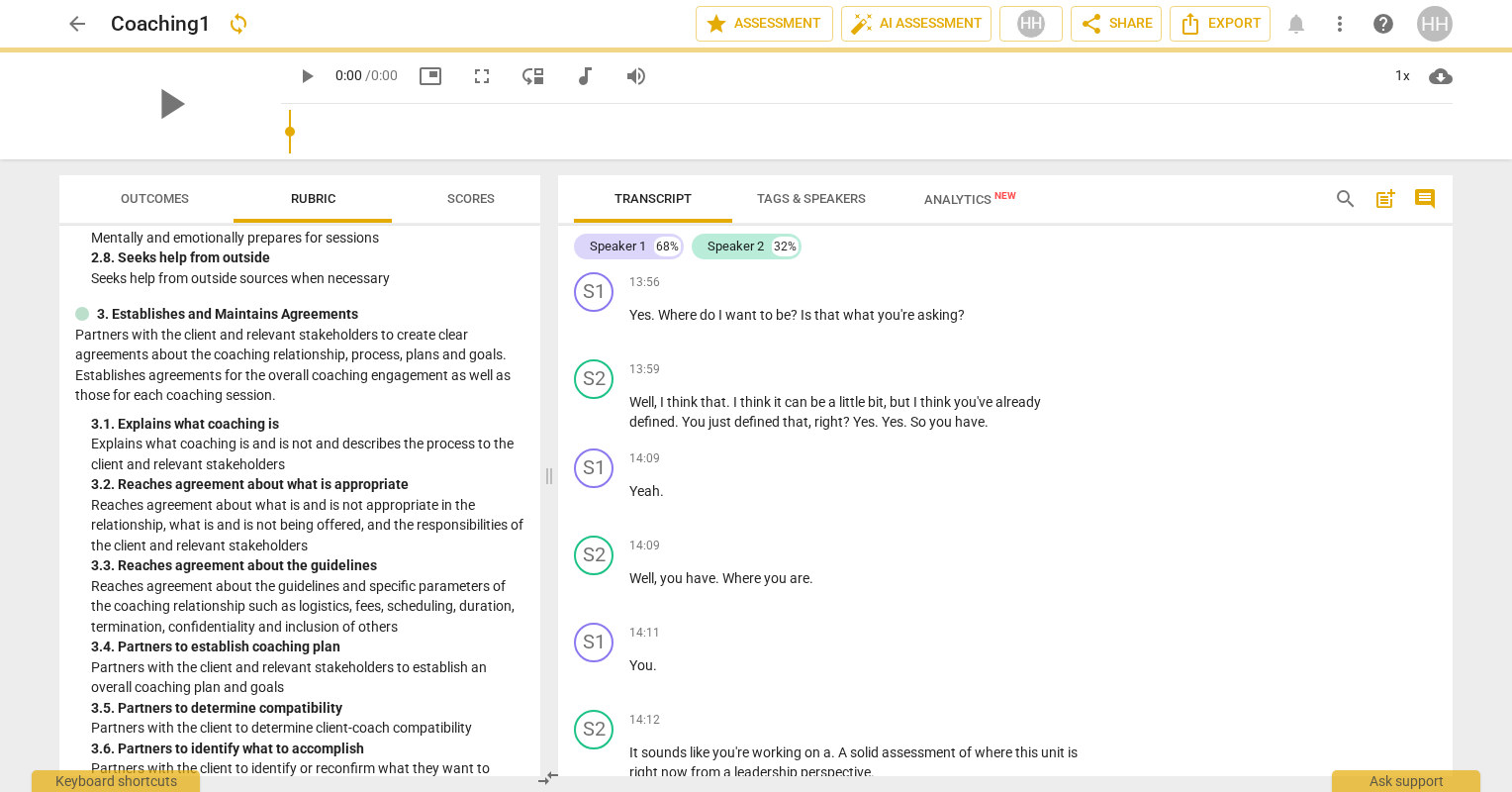 scroll, scrollTop: 11402, scrollLeft: 0, axis: vertical 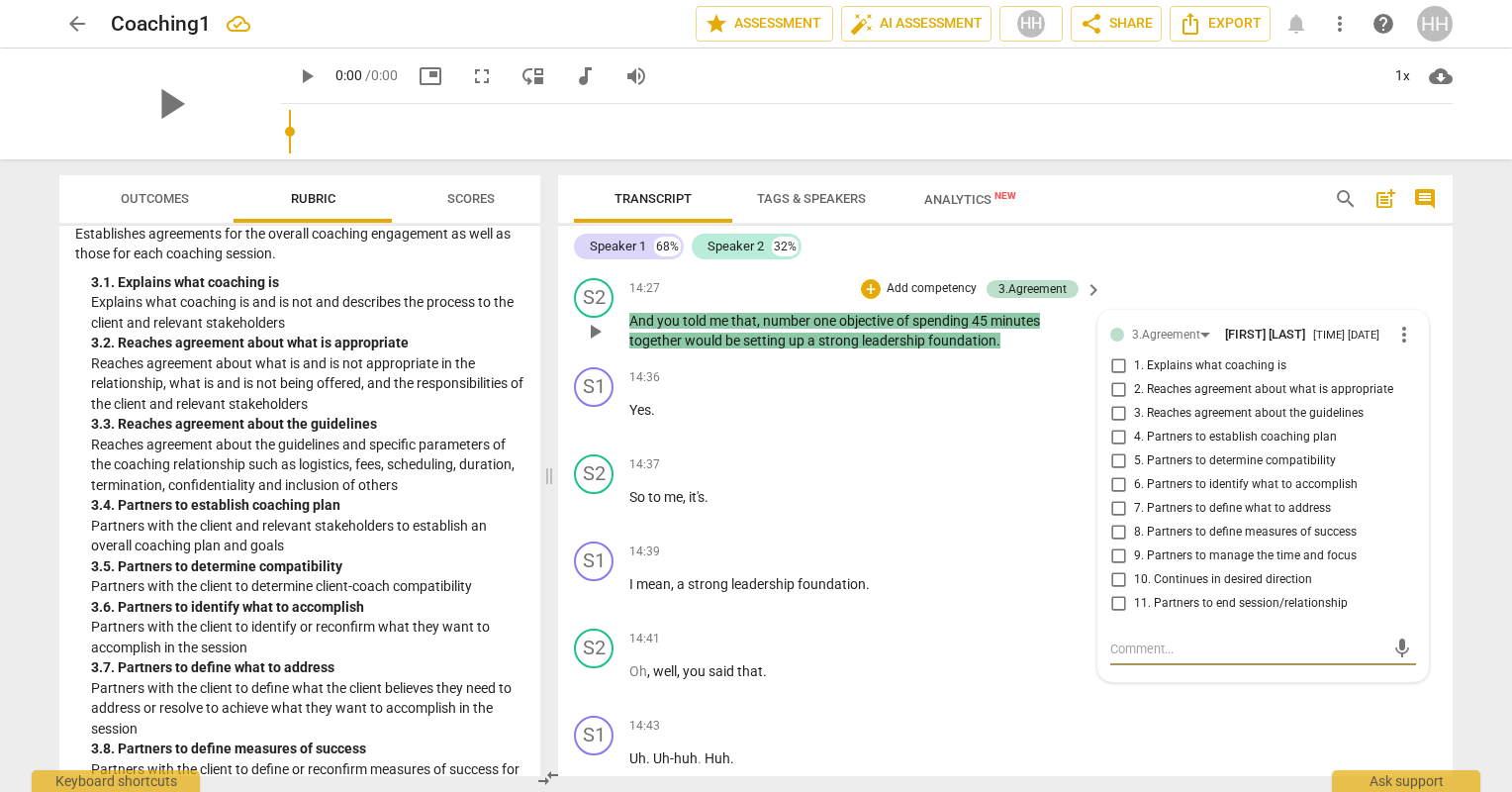 click on "7. Partners to define what to address" at bounding box center [1118, 509] 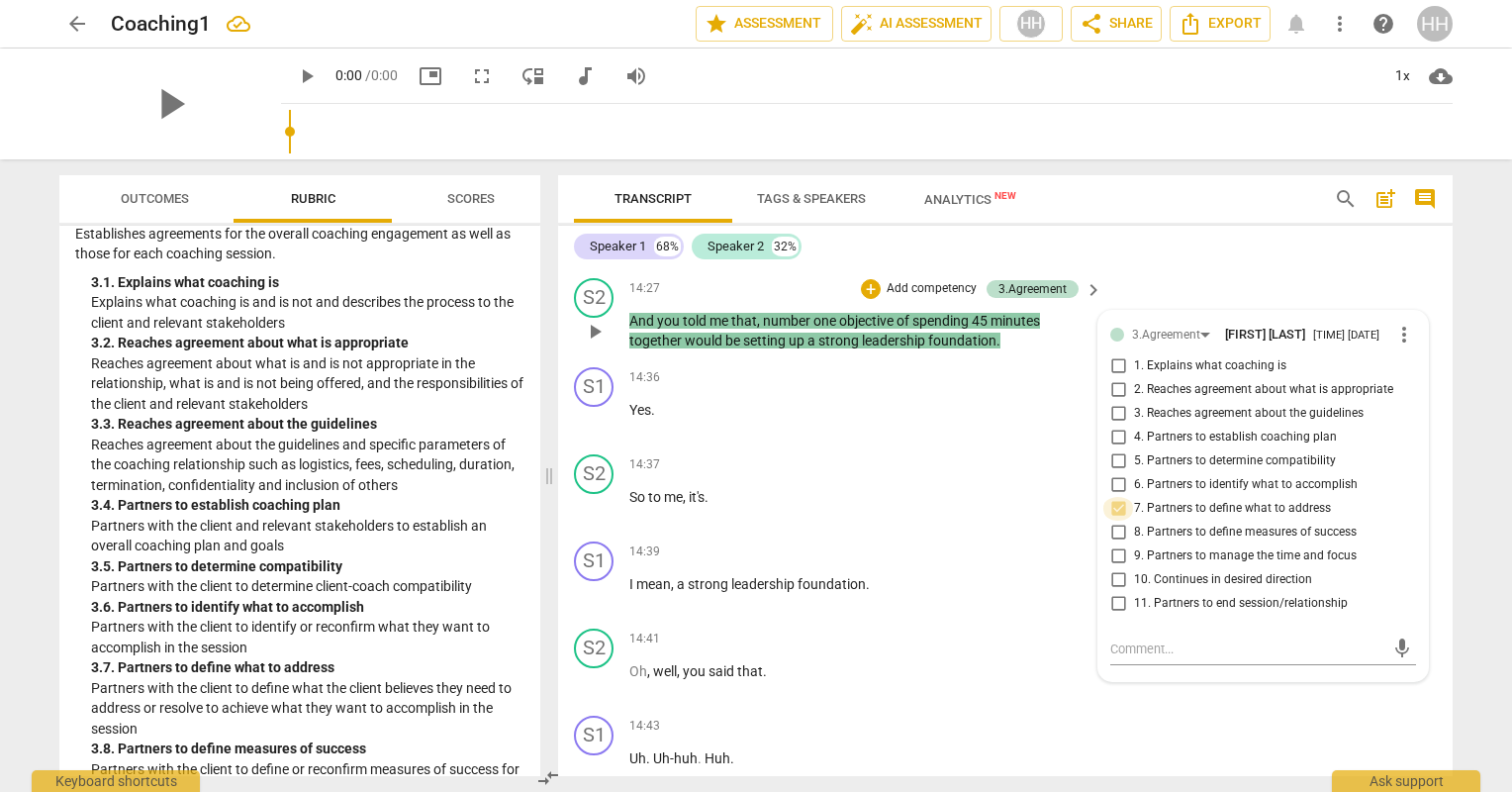 click on "7. Partners to define what to address" at bounding box center [1118, 509] 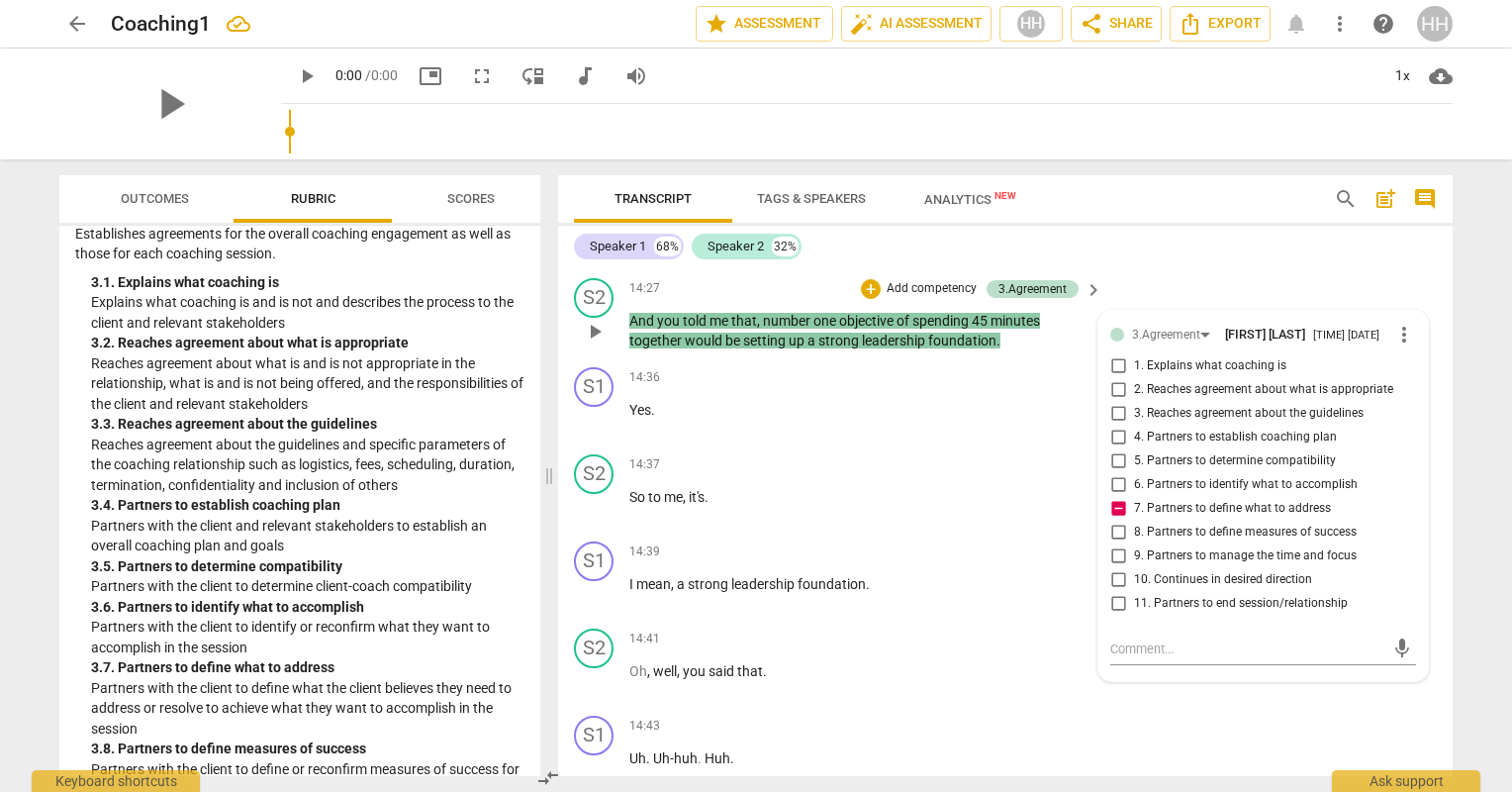 click on "7. Partners to define what to address" at bounding box center [1118, 509] 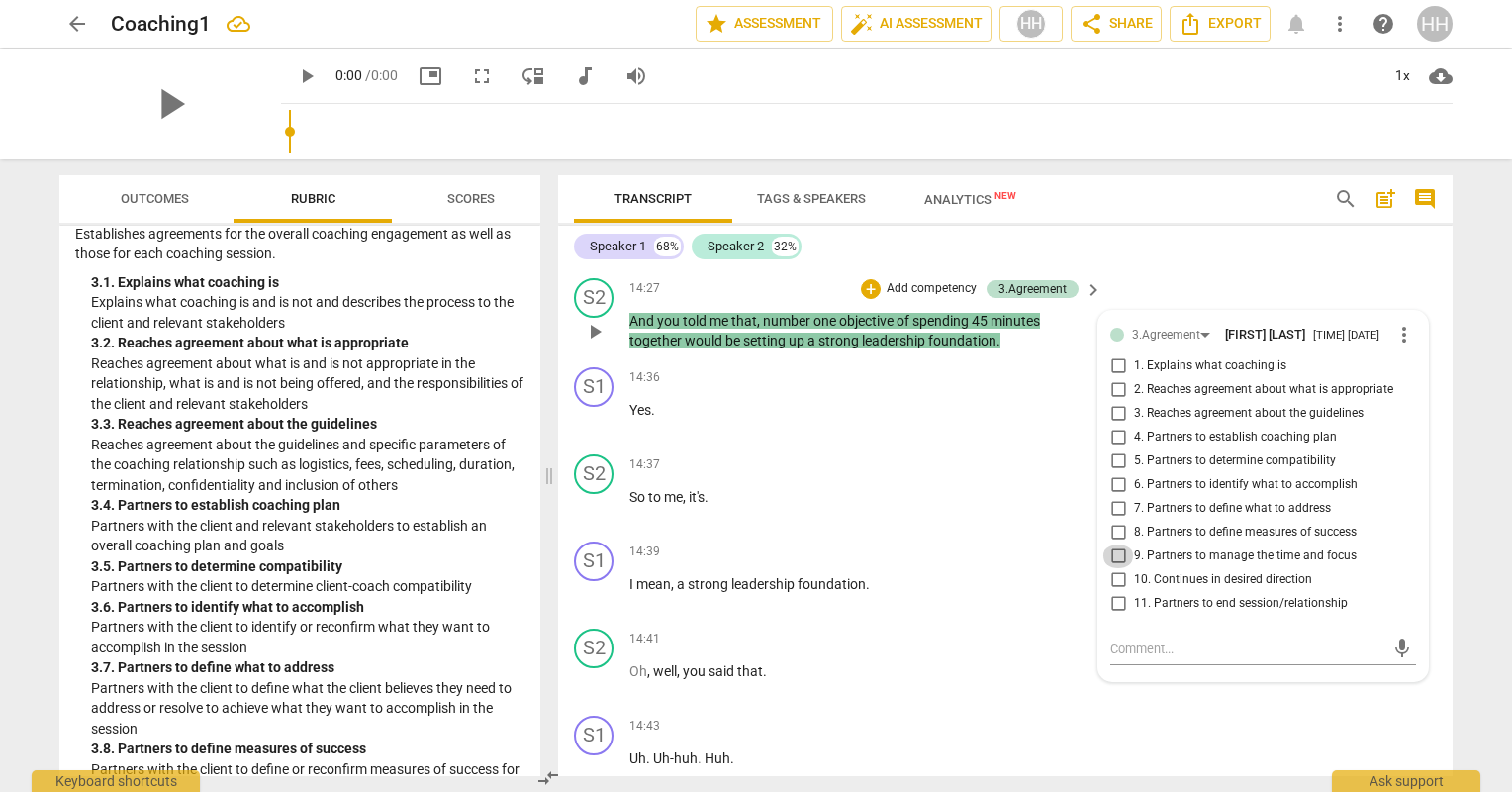 click on "9. Partners to manage the time and focus" at bounding box center (1118, 556) 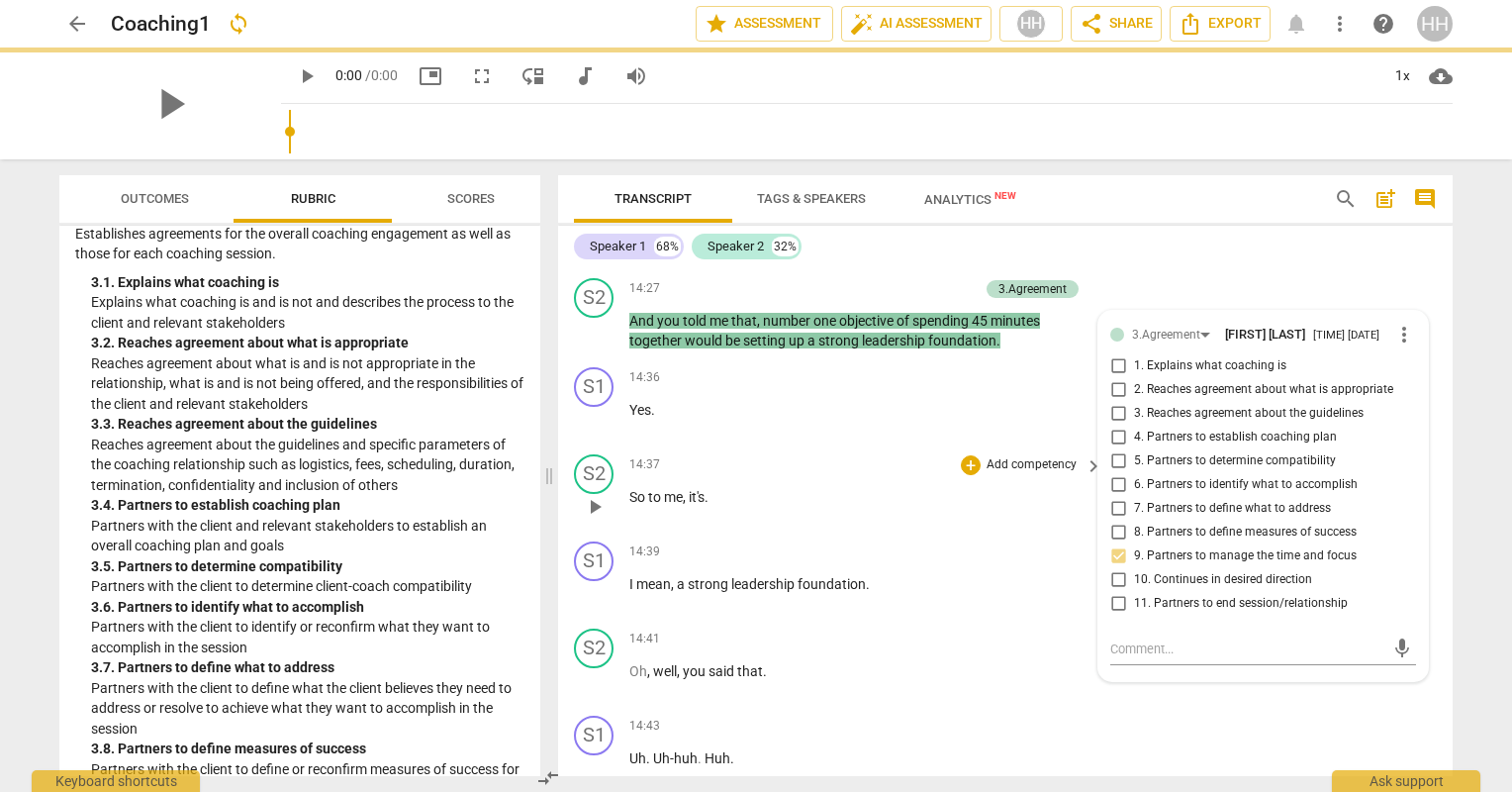 click on "[TIME] + Add competency keyboard_arrow_right So   to   me ,   it's ." at bounding box center (867, 490) 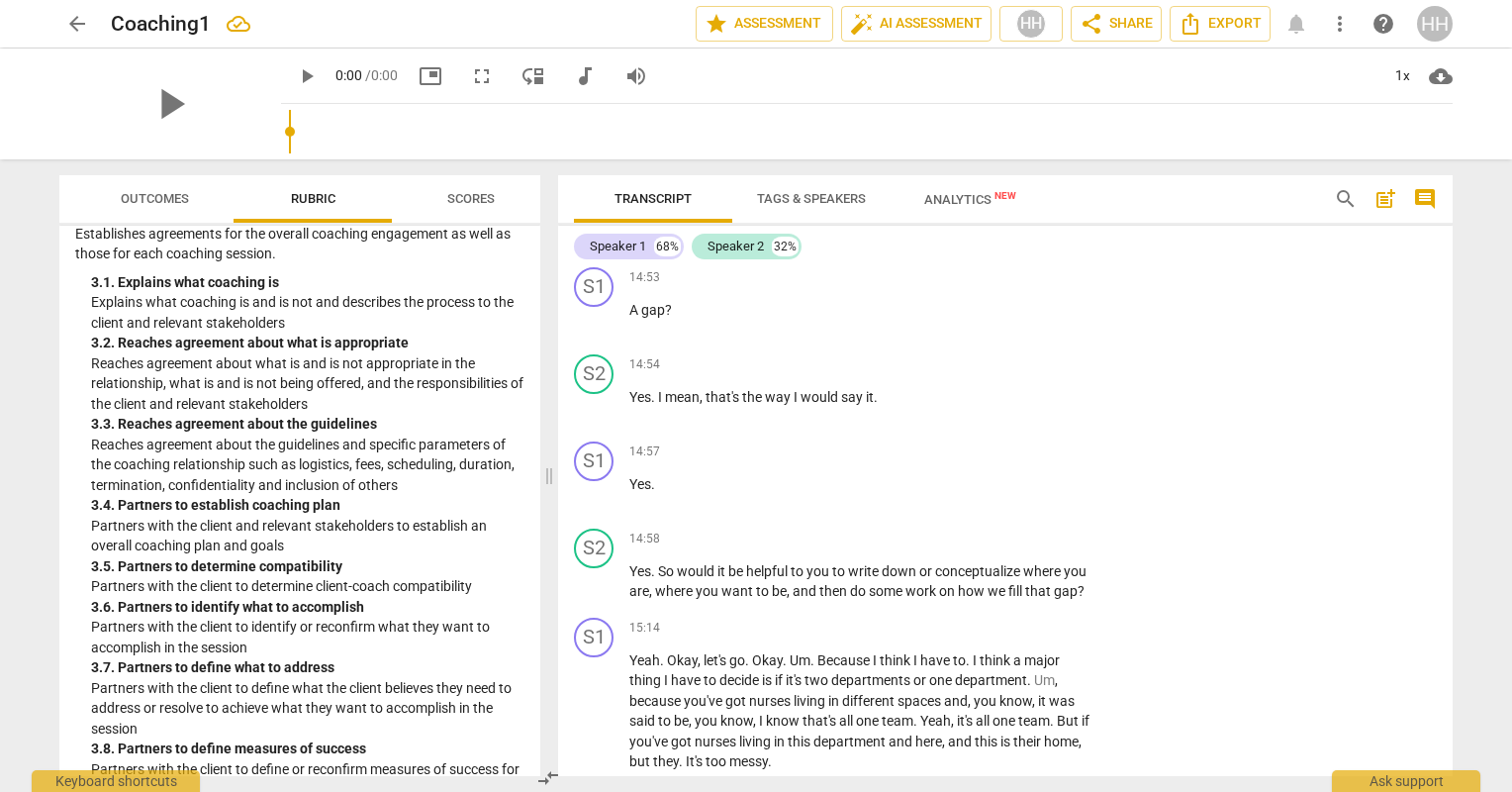 scroll, scrollTop: 12026, scrollLeft: 0, axis: vertical 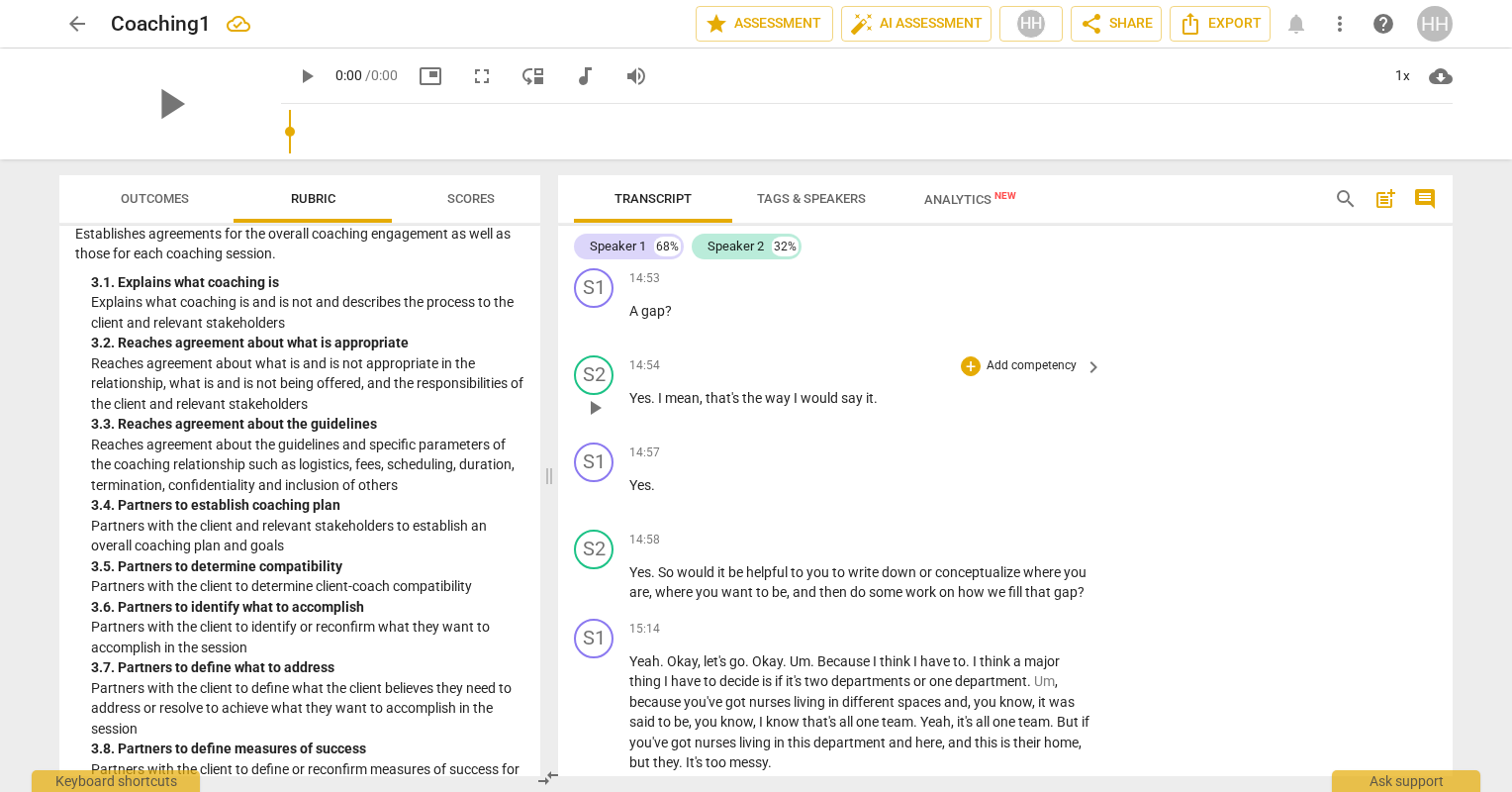 click on "Add competency" at bounding box center [1031, 366] 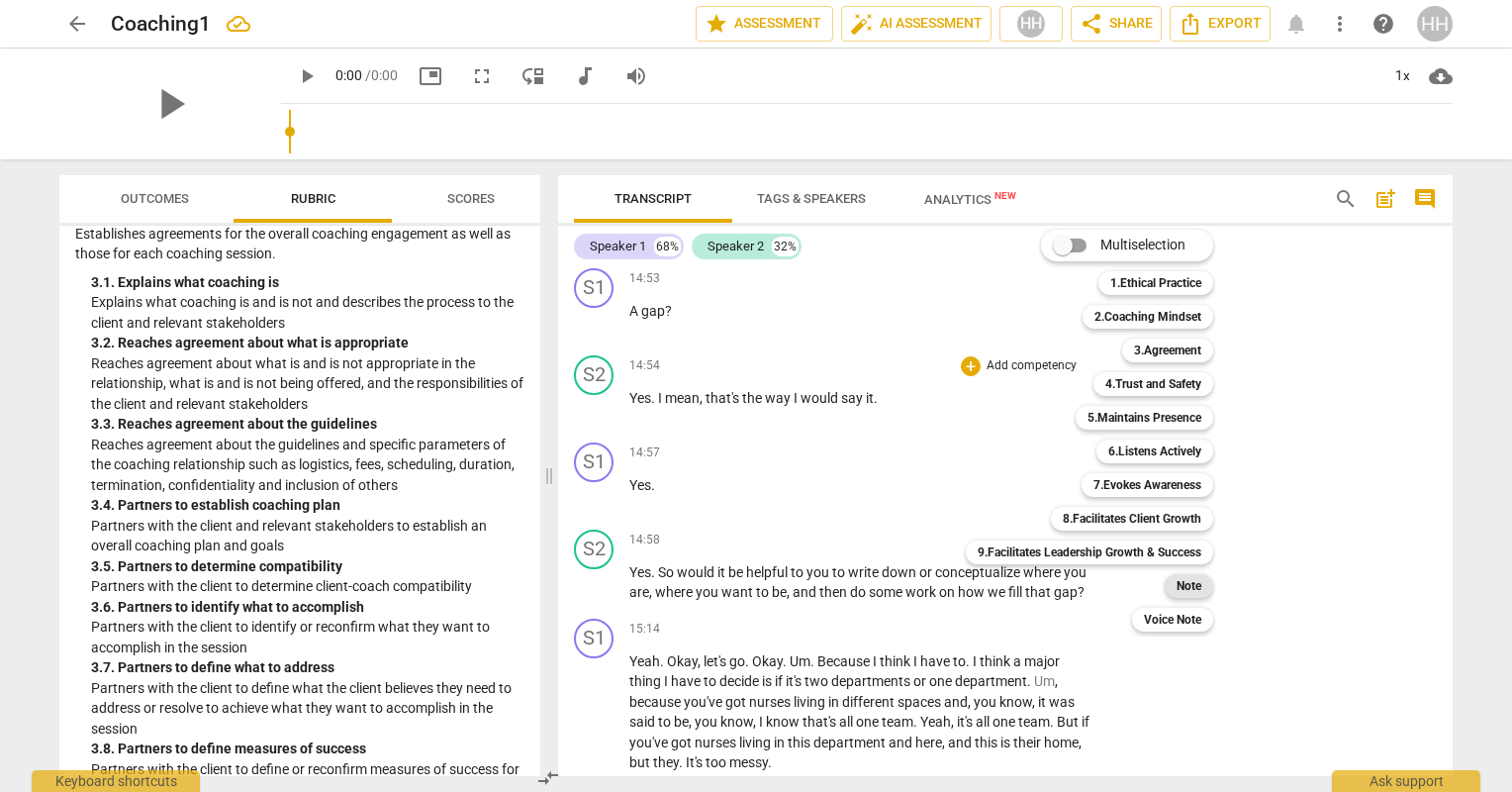 click on "Note" at bounding box center (1188, 586) 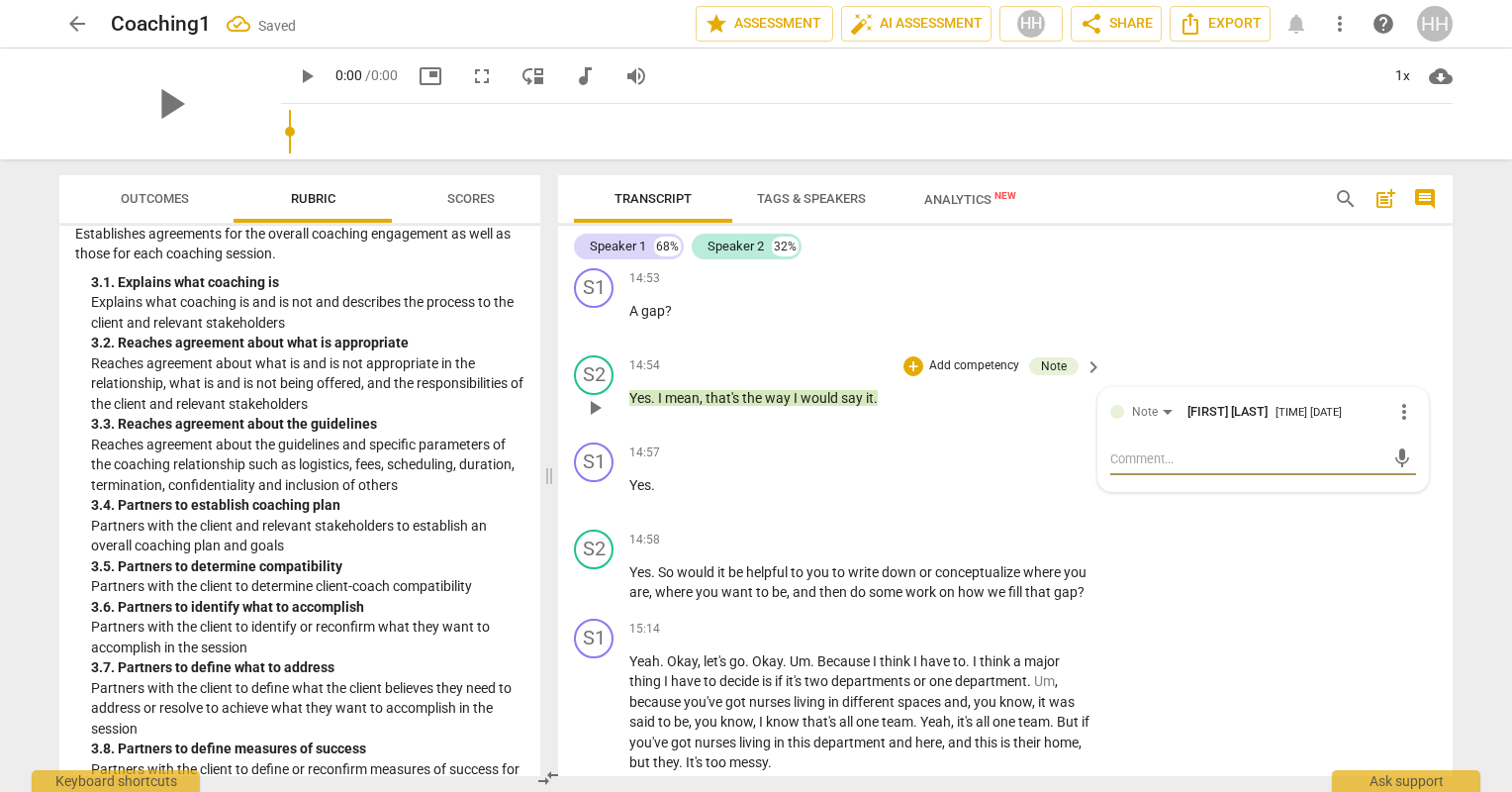 type on "P" 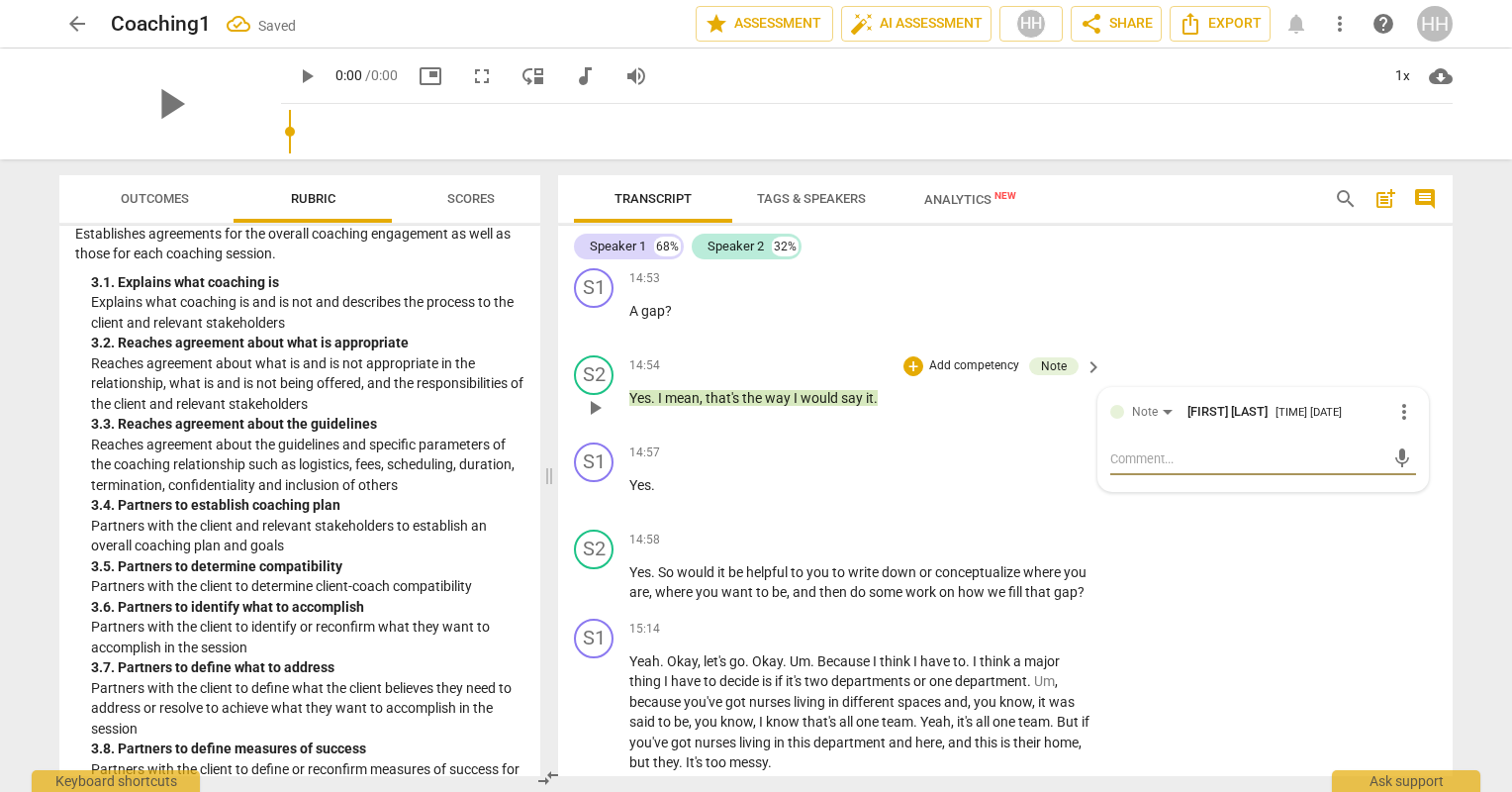 type on "P" 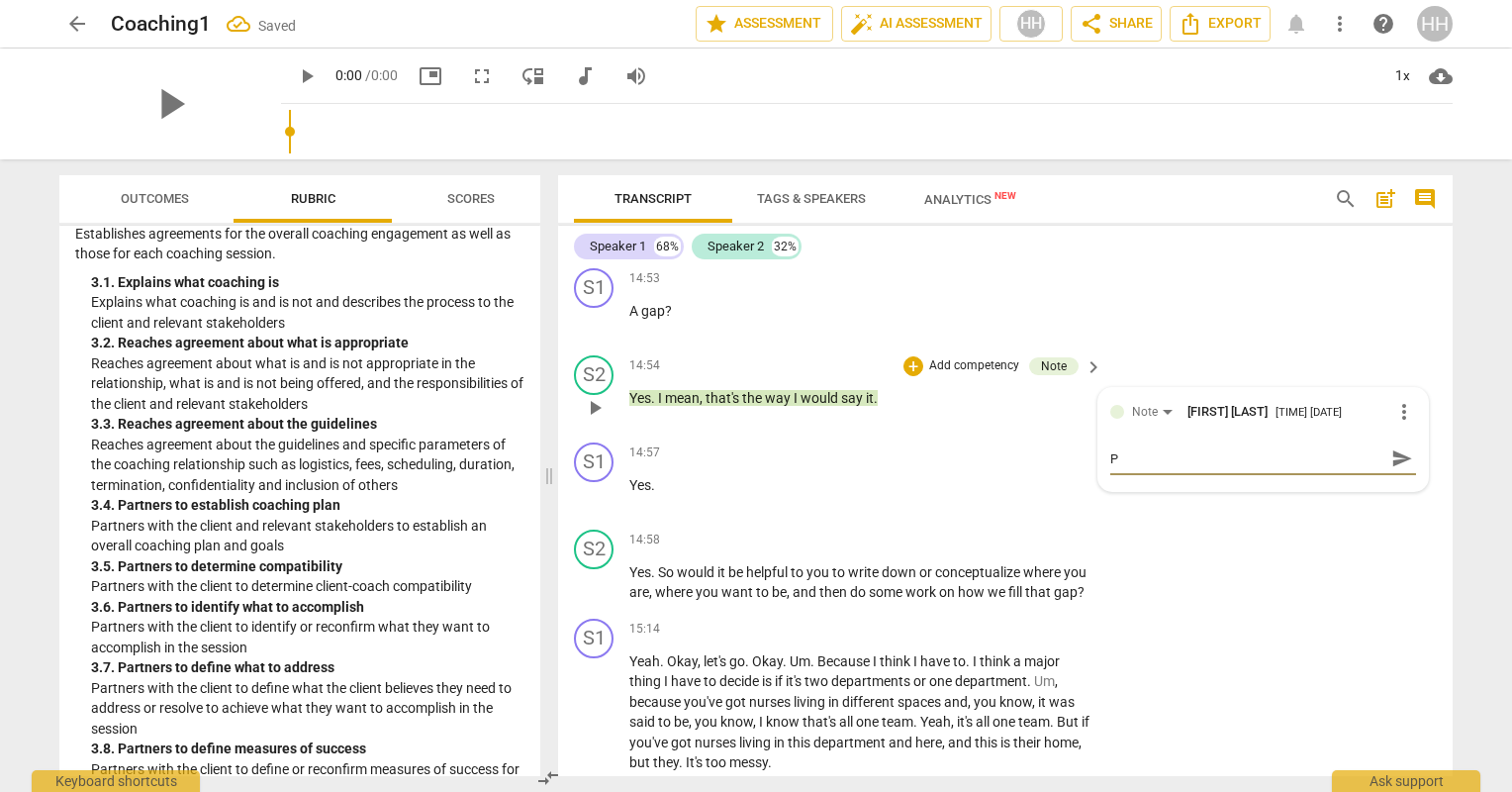 type on "Pr" 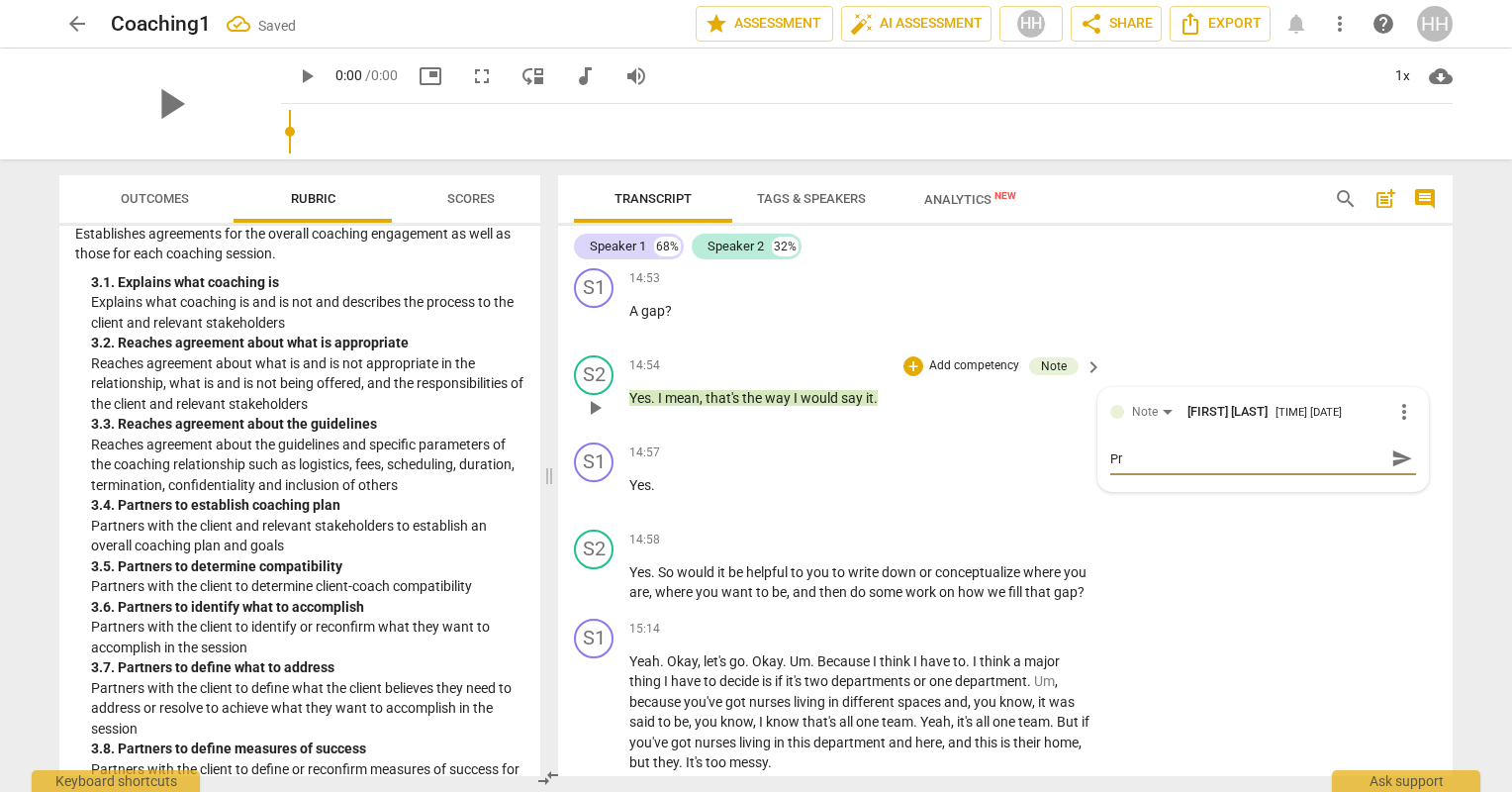 type on "Pro" 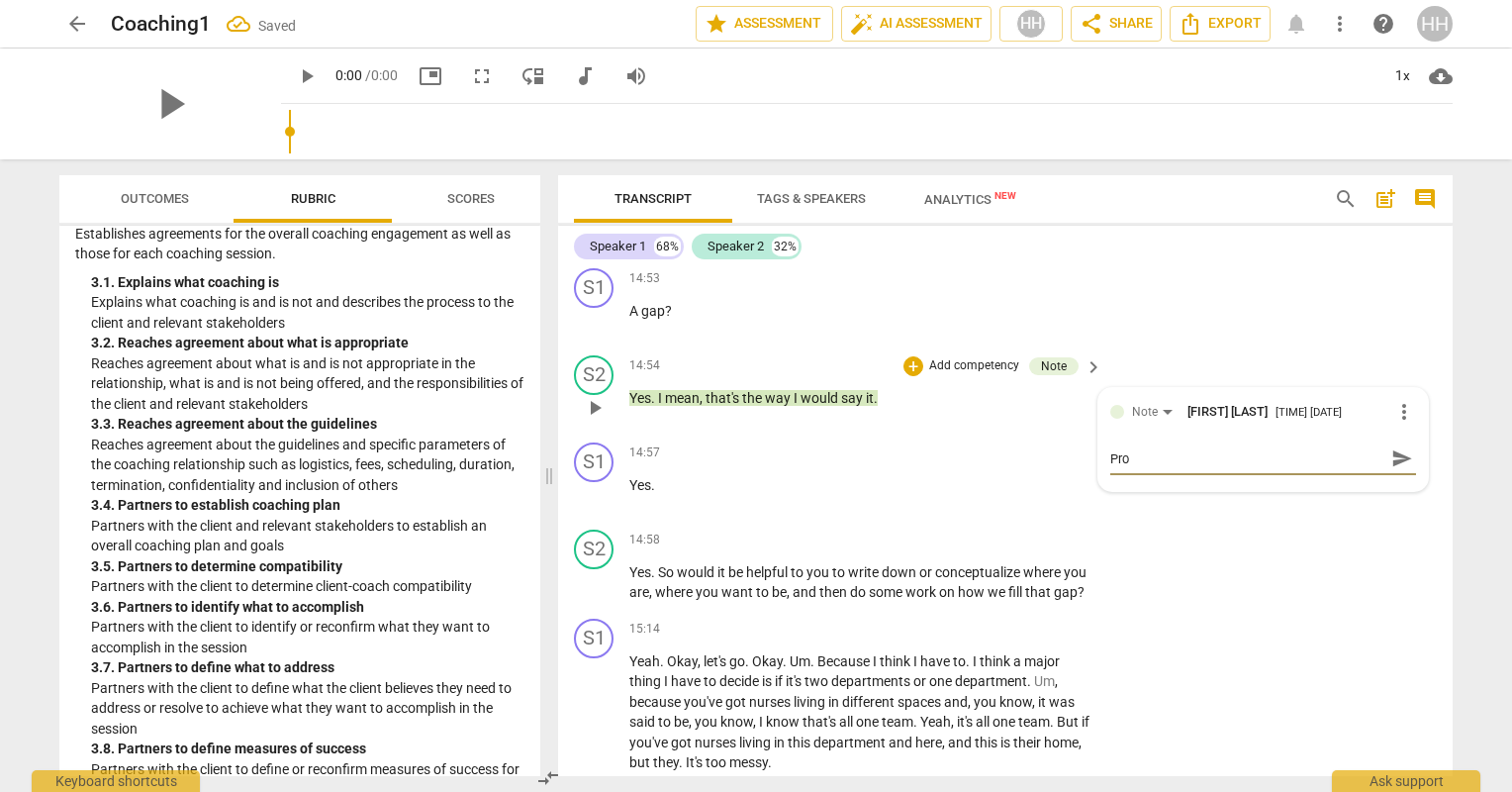 type on "Proa" 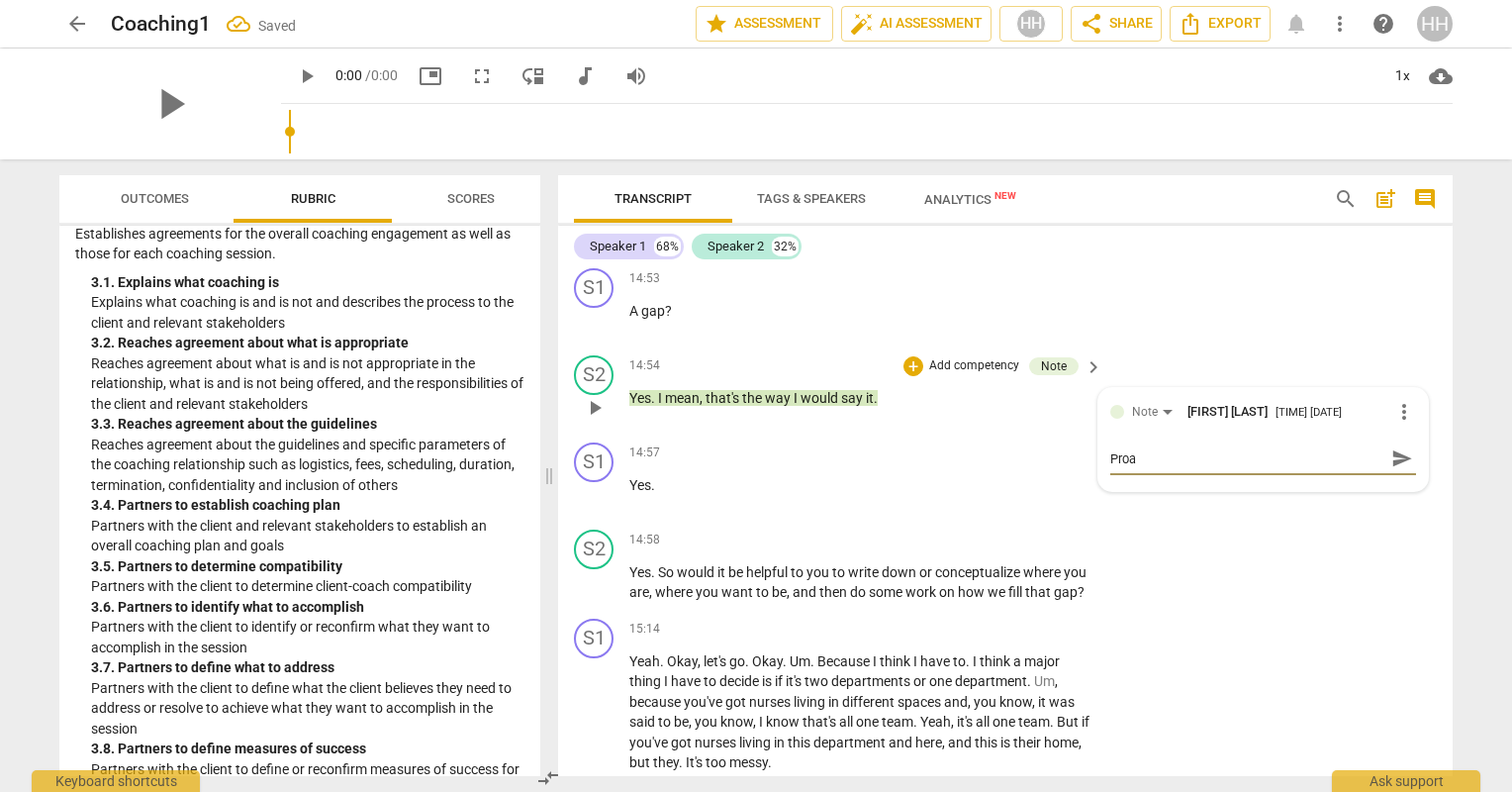 type on "Proab" 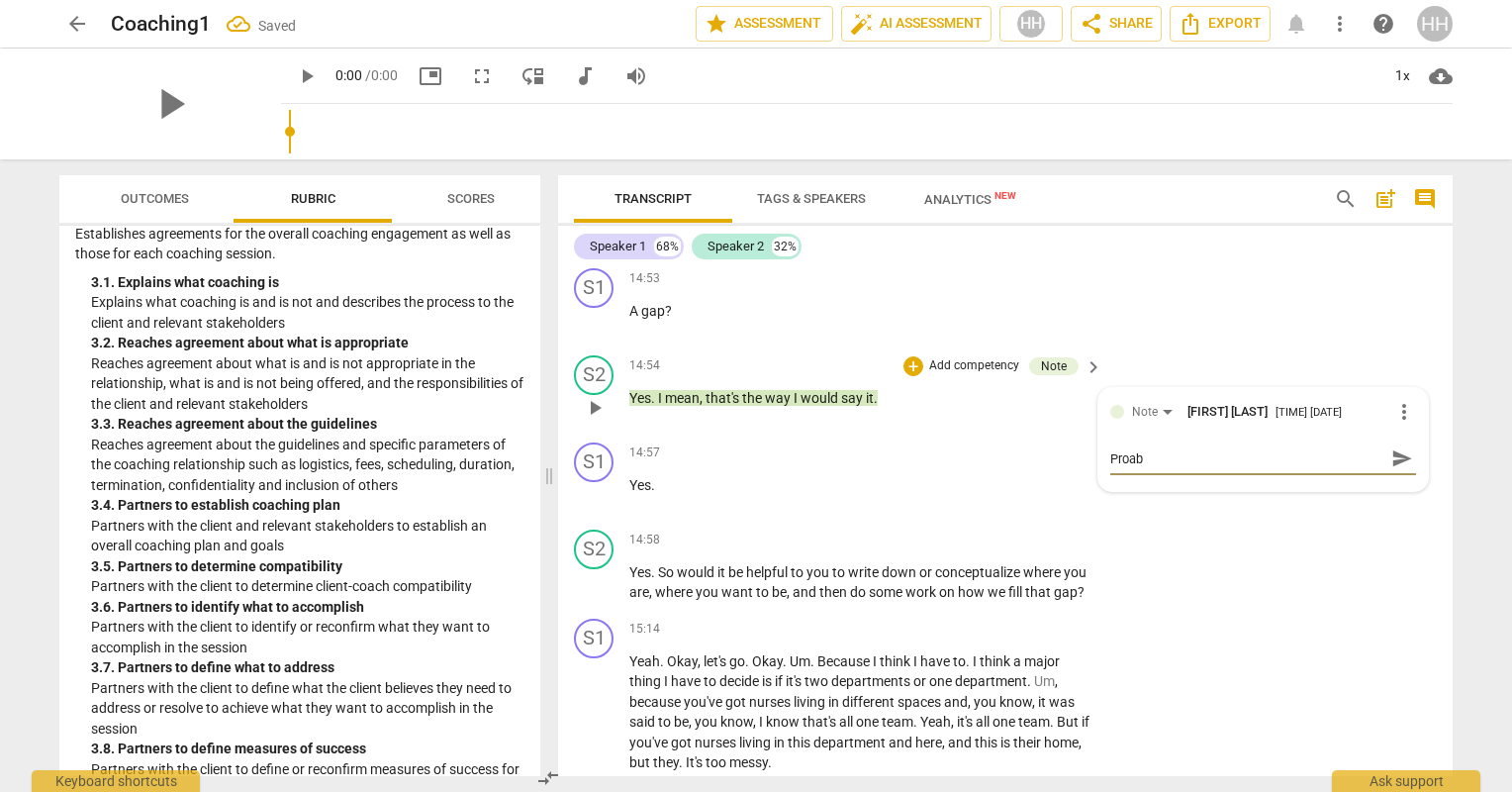 type on "Proabb" 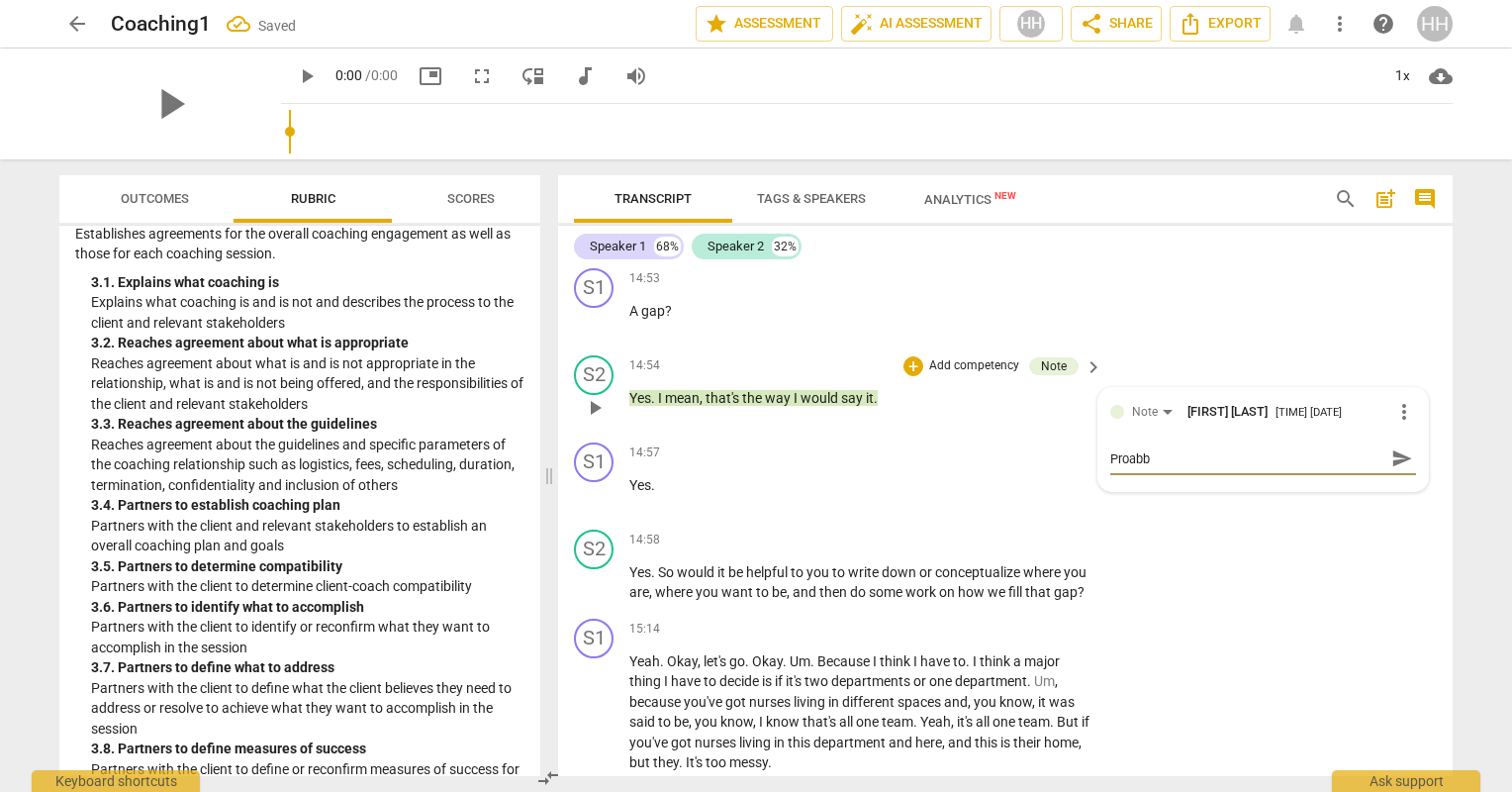 type on "Proabbl" 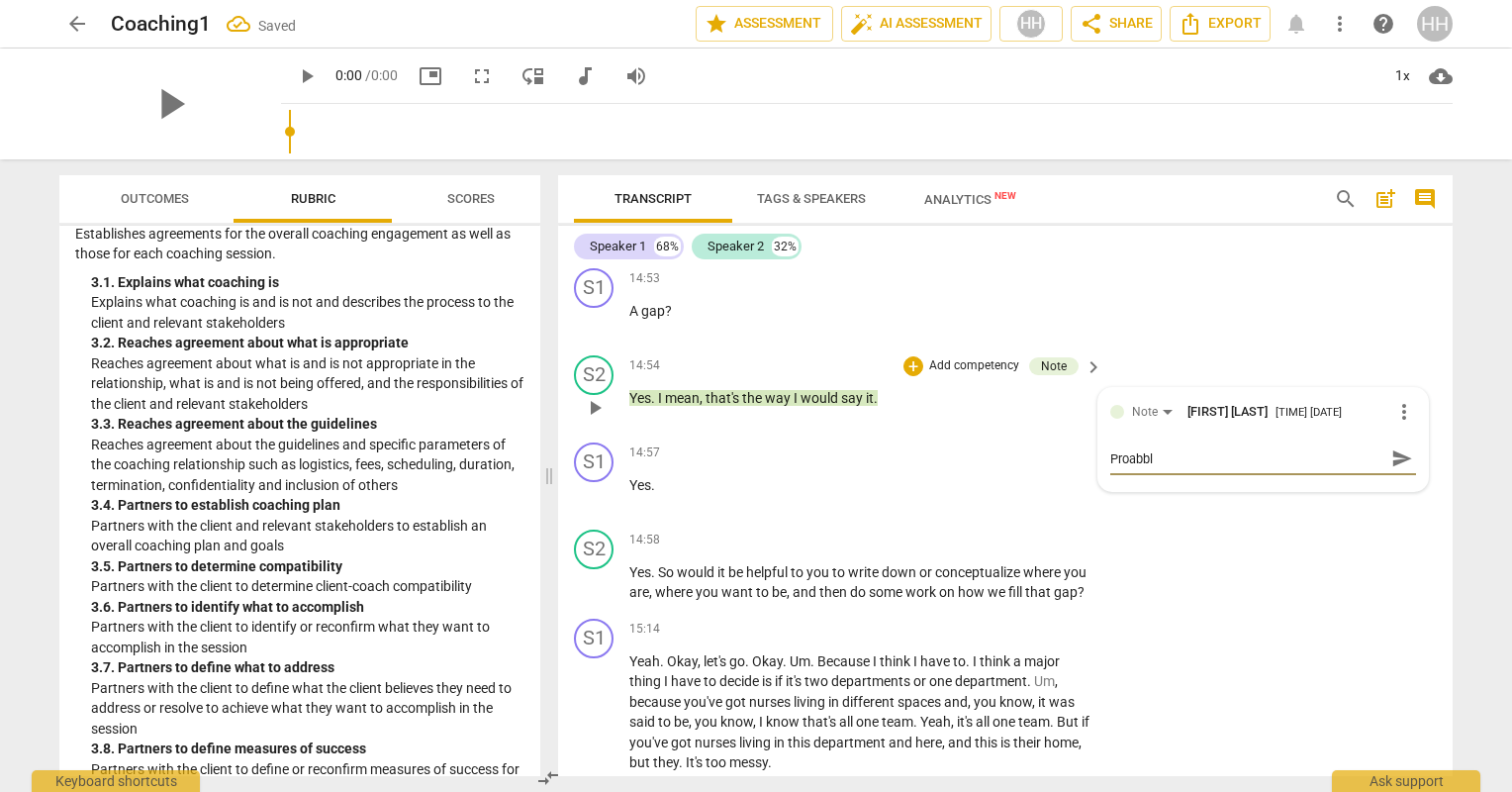 type on "Proabbly" 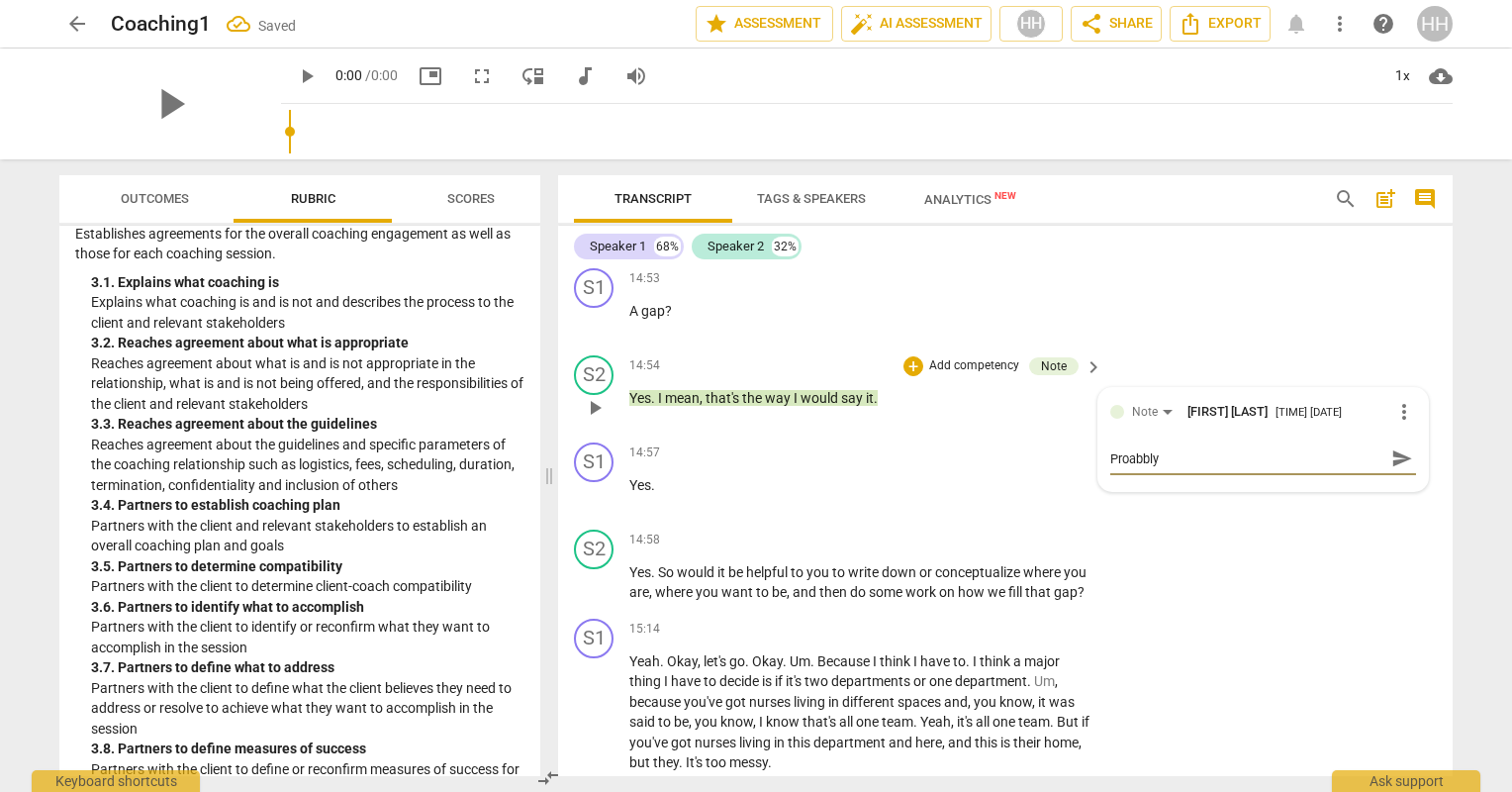 type on "Proabbly" 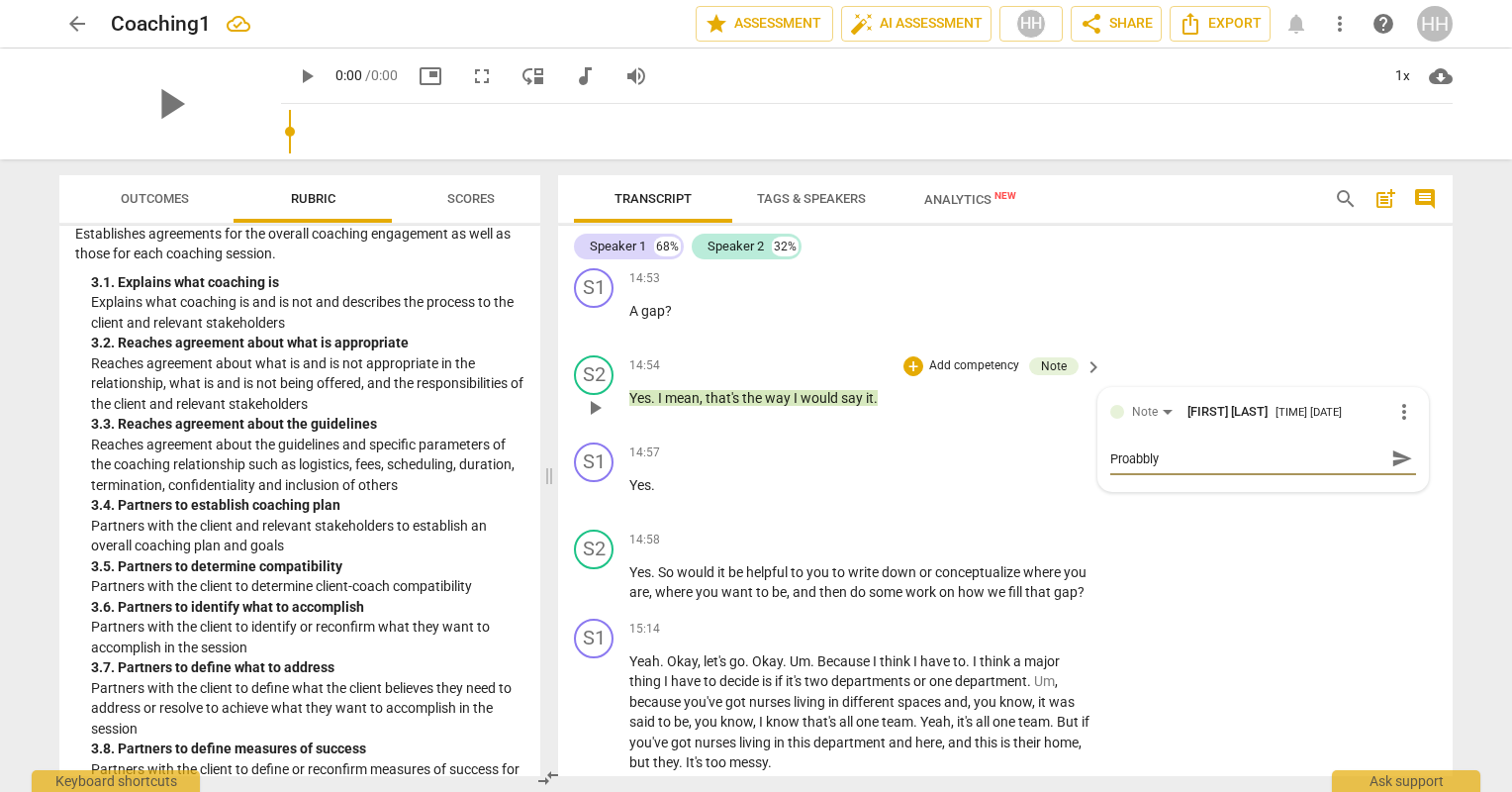 type on "Proabbl" 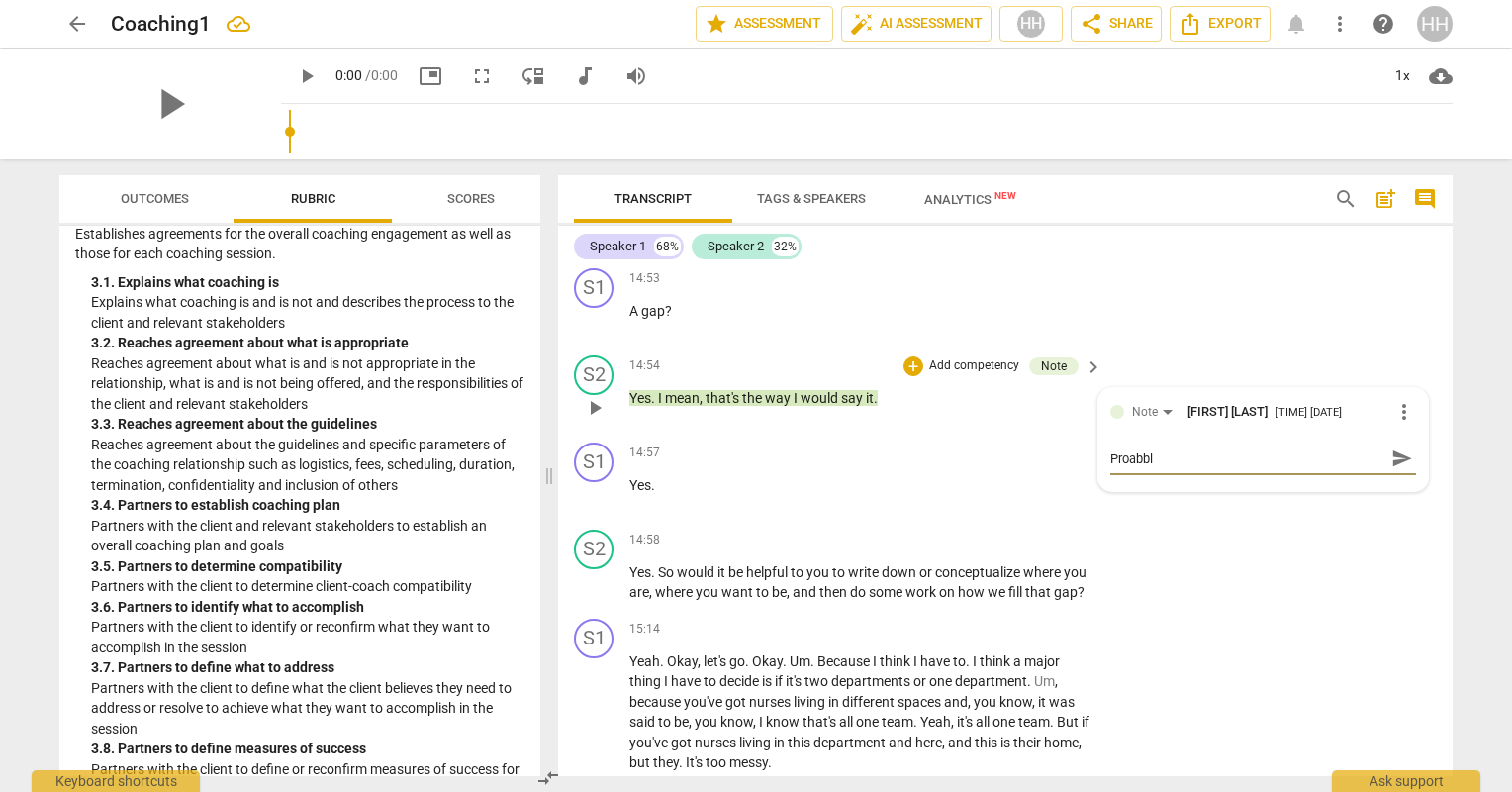 type on "Proabb" 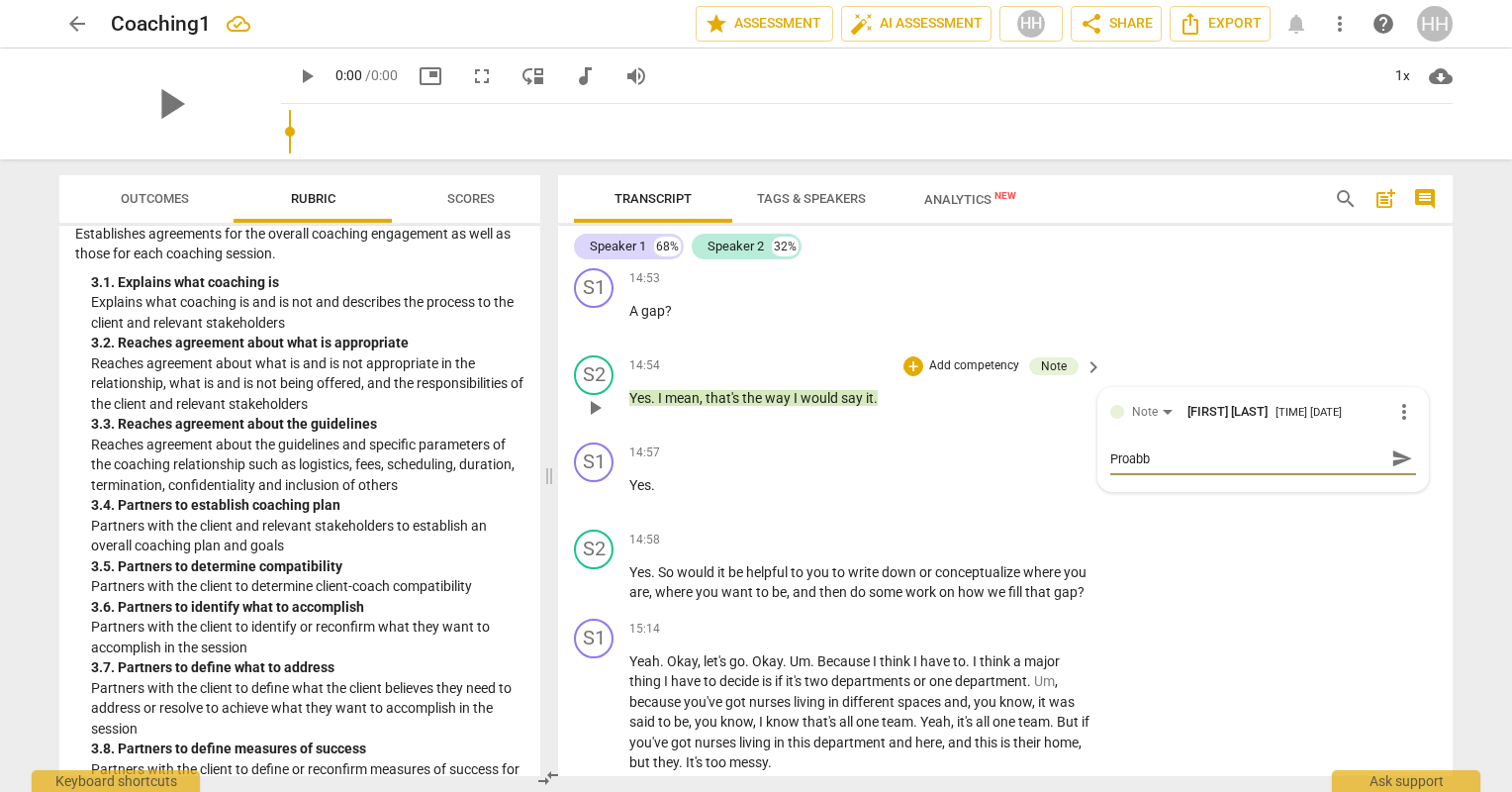type on "Proab" 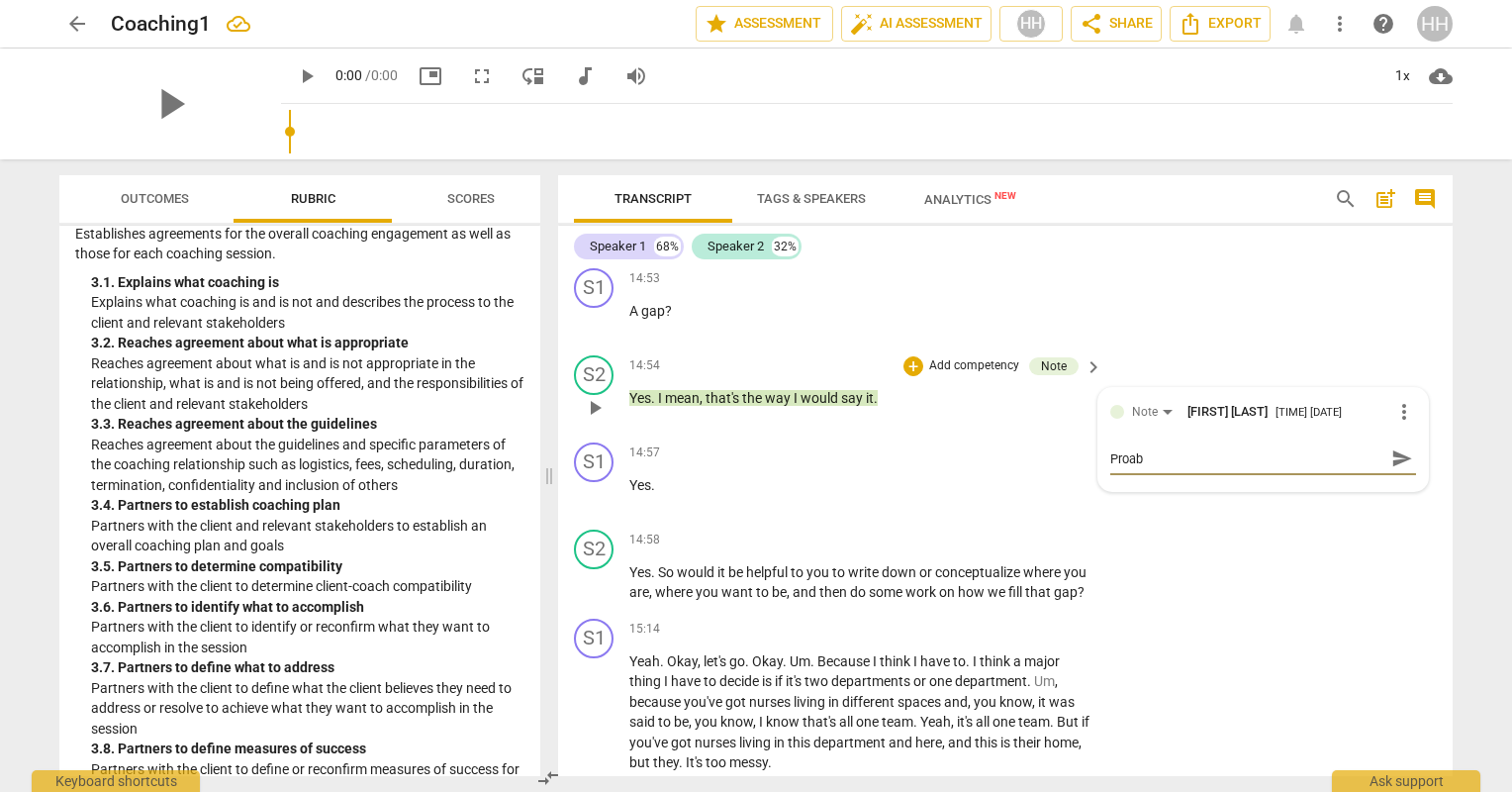 type on "Proa" 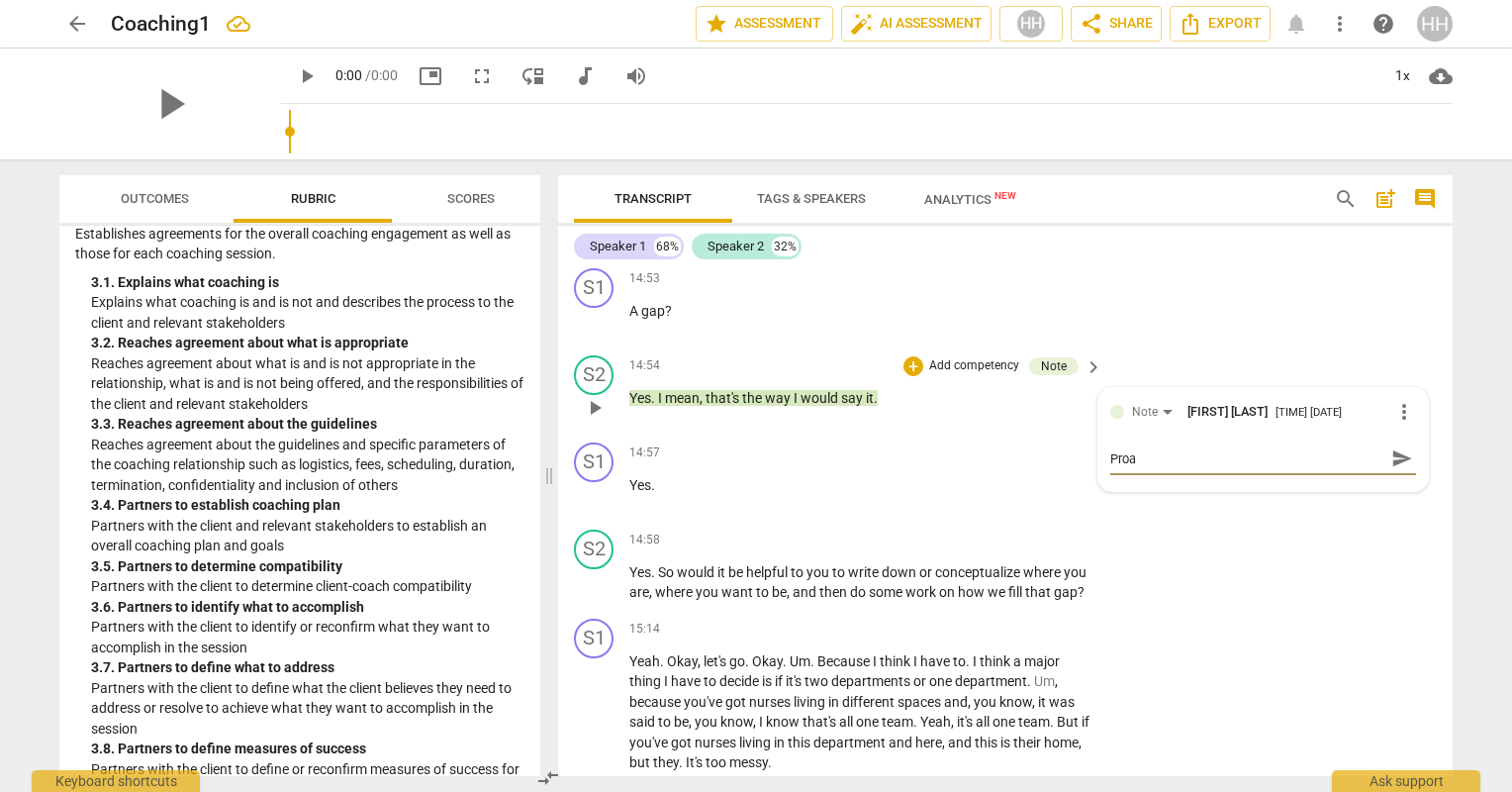 type on "Pro" 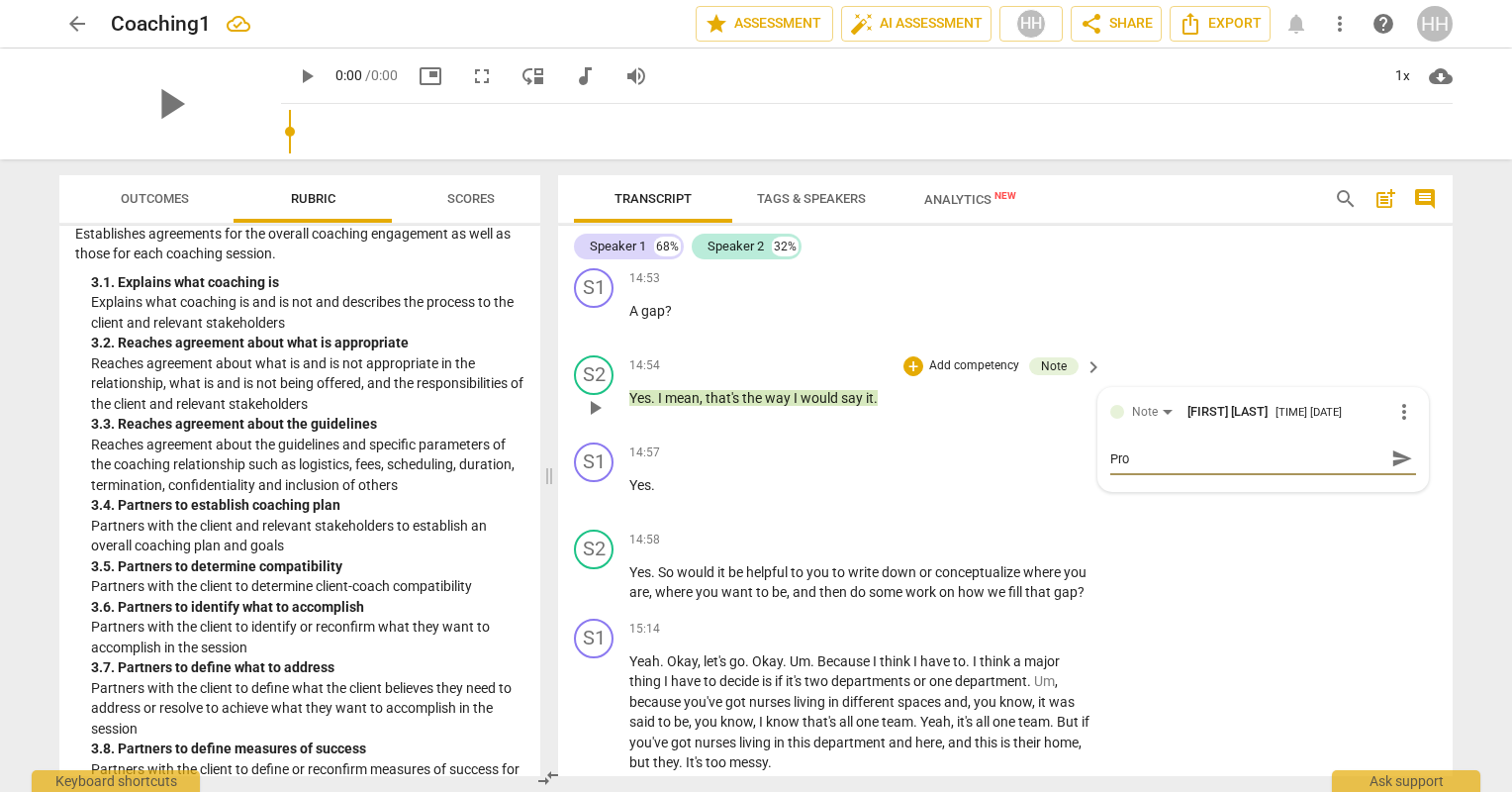 type on "Pr" 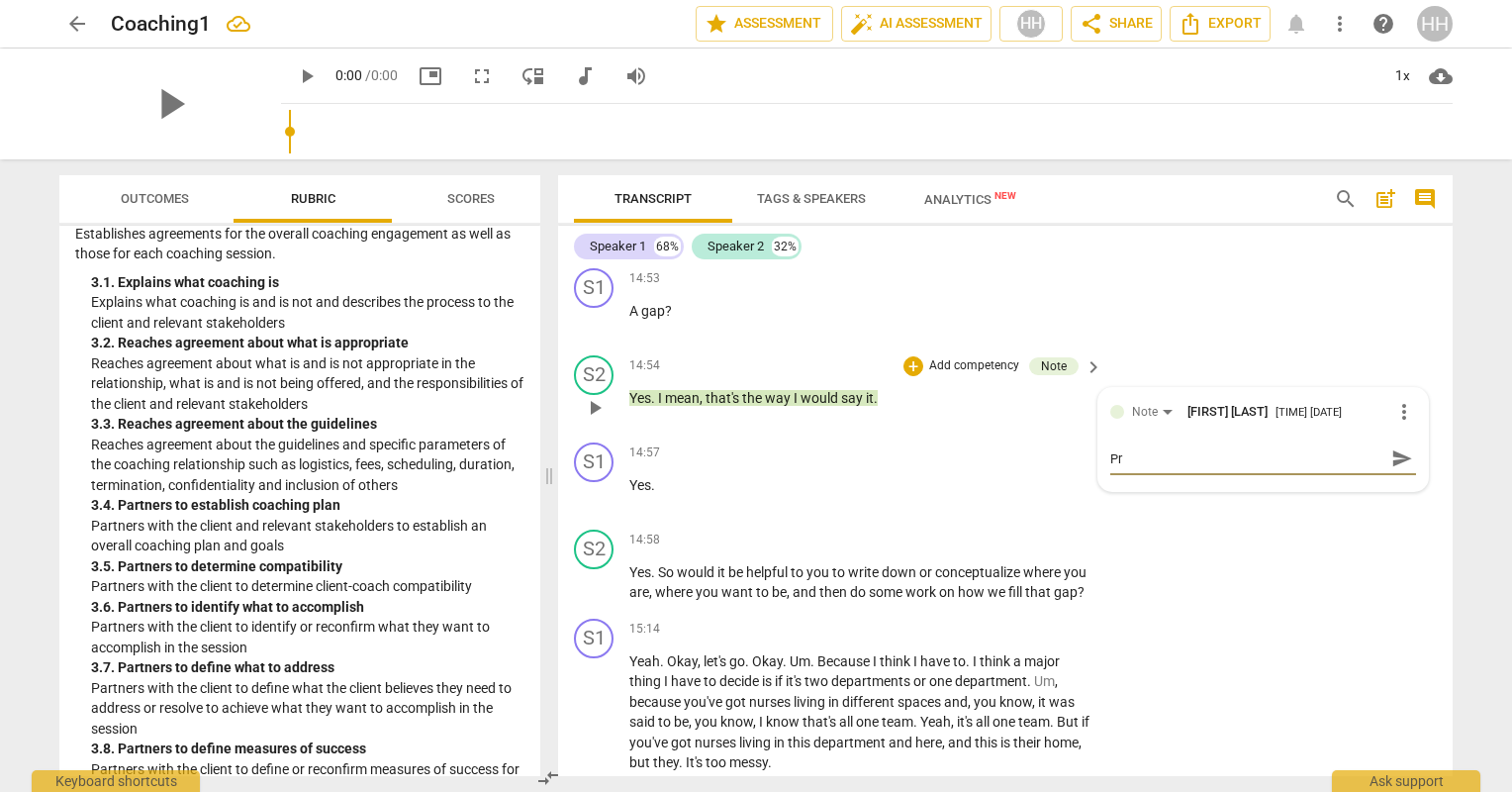 type on "P" 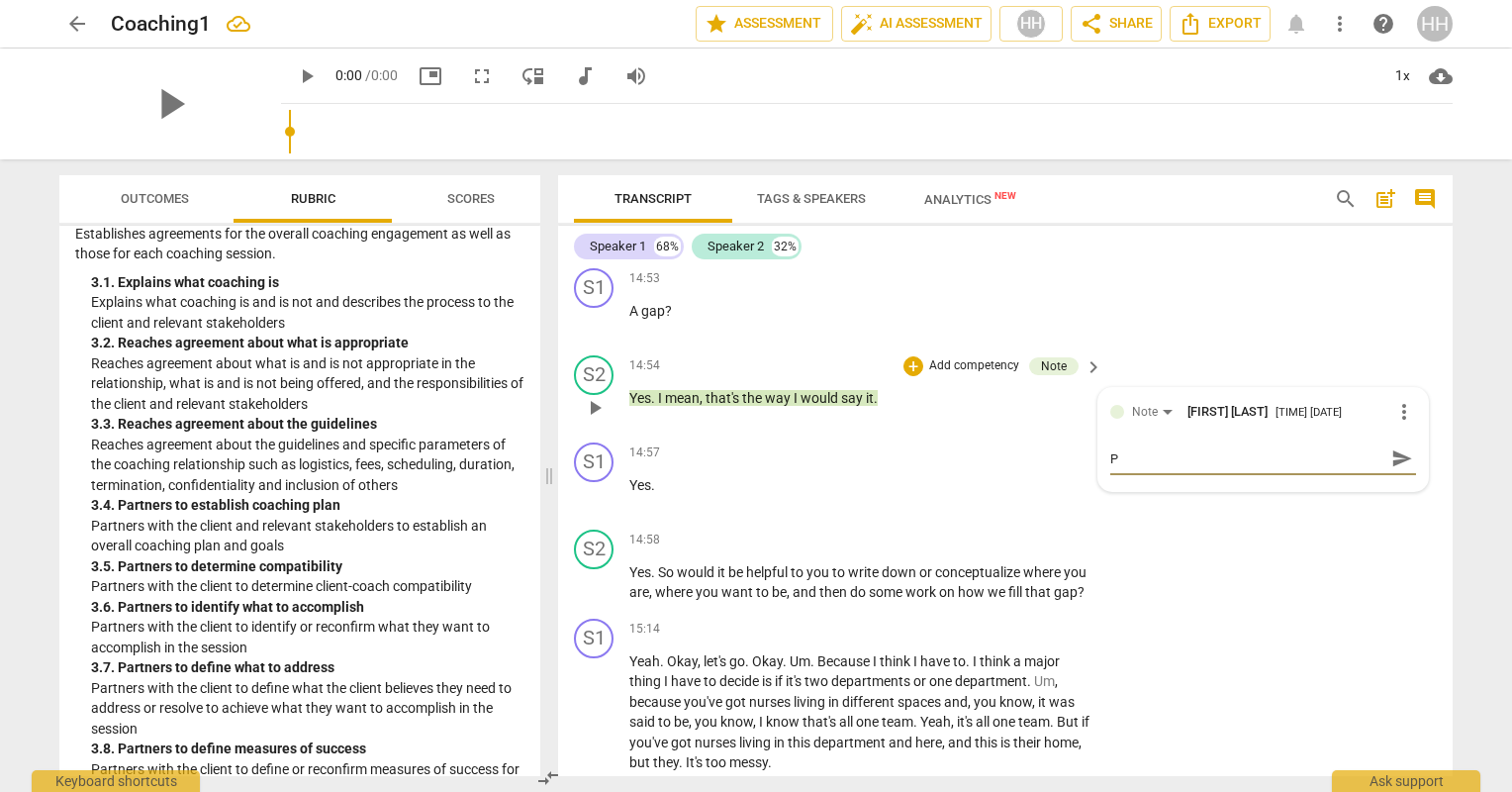 type 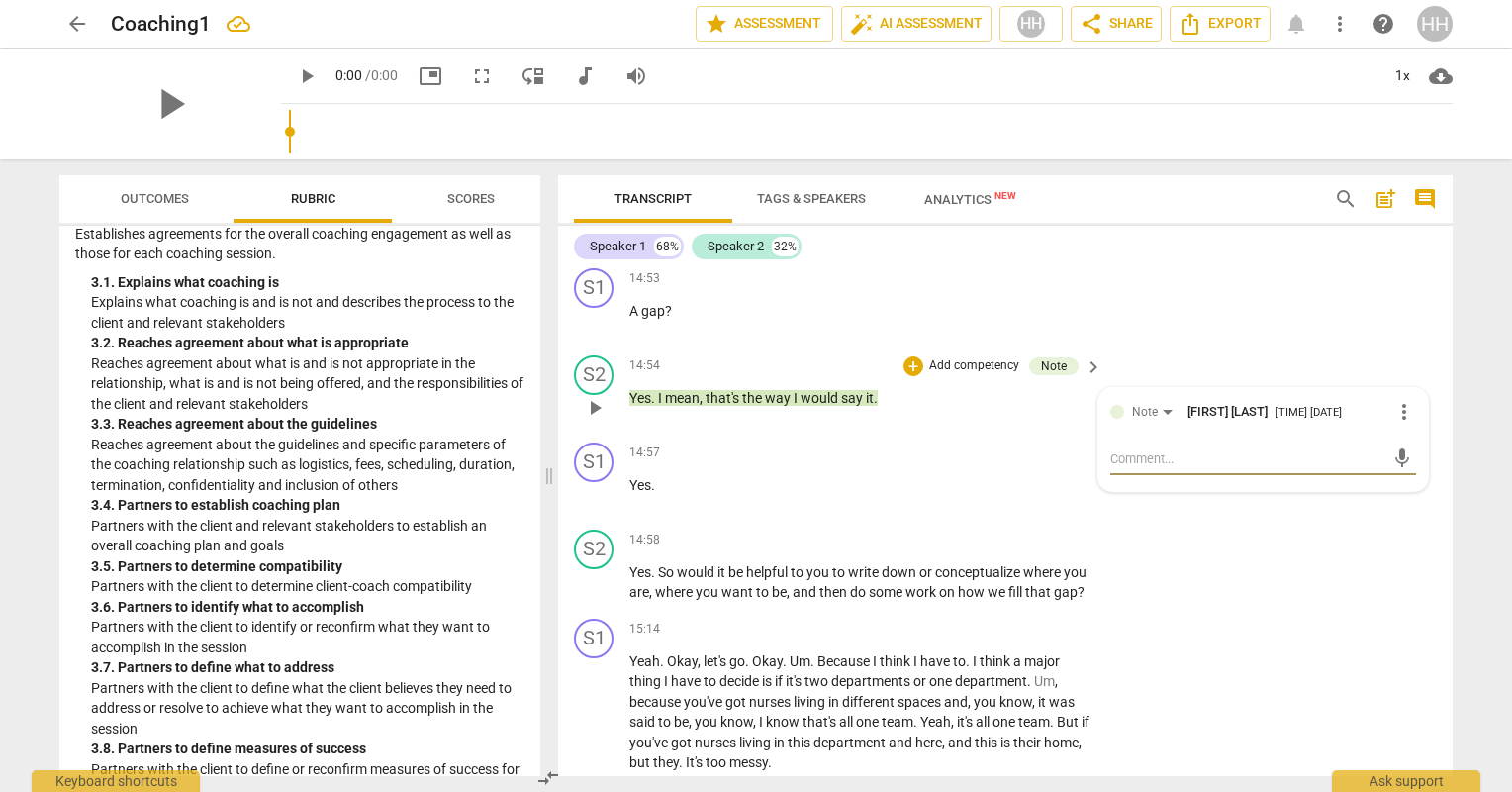 type on "S" 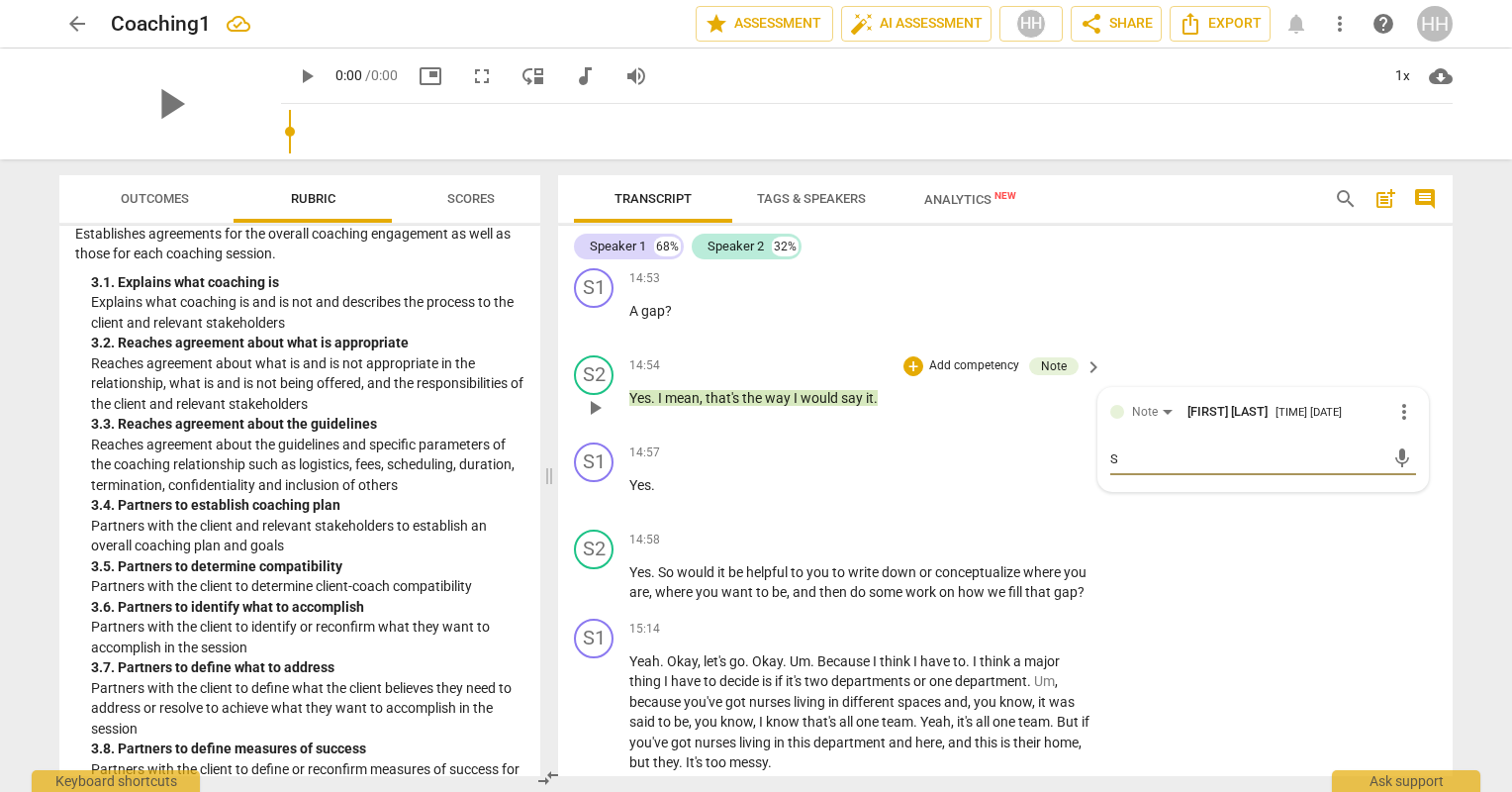 type on "Sh" 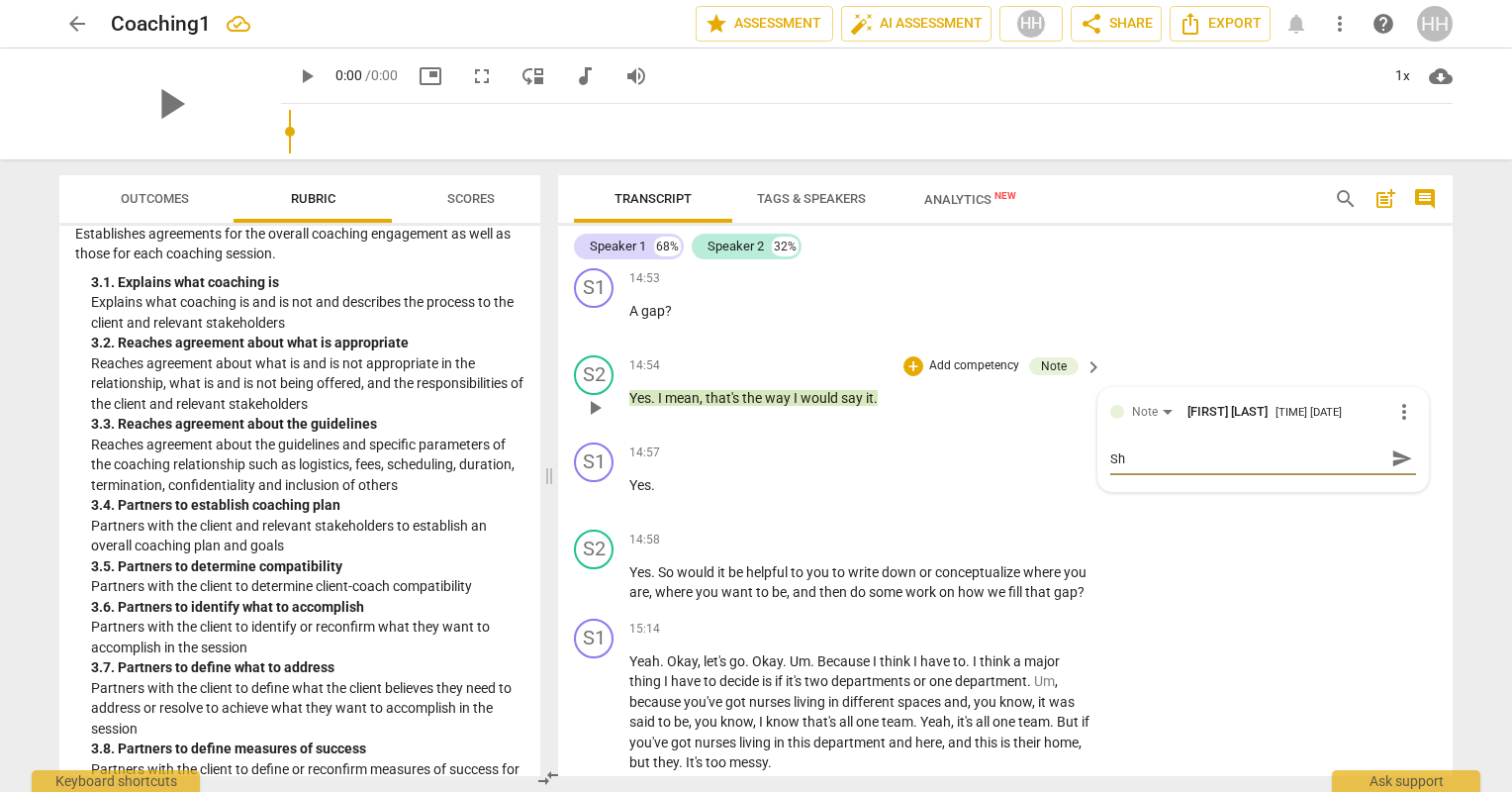type on "Sho" 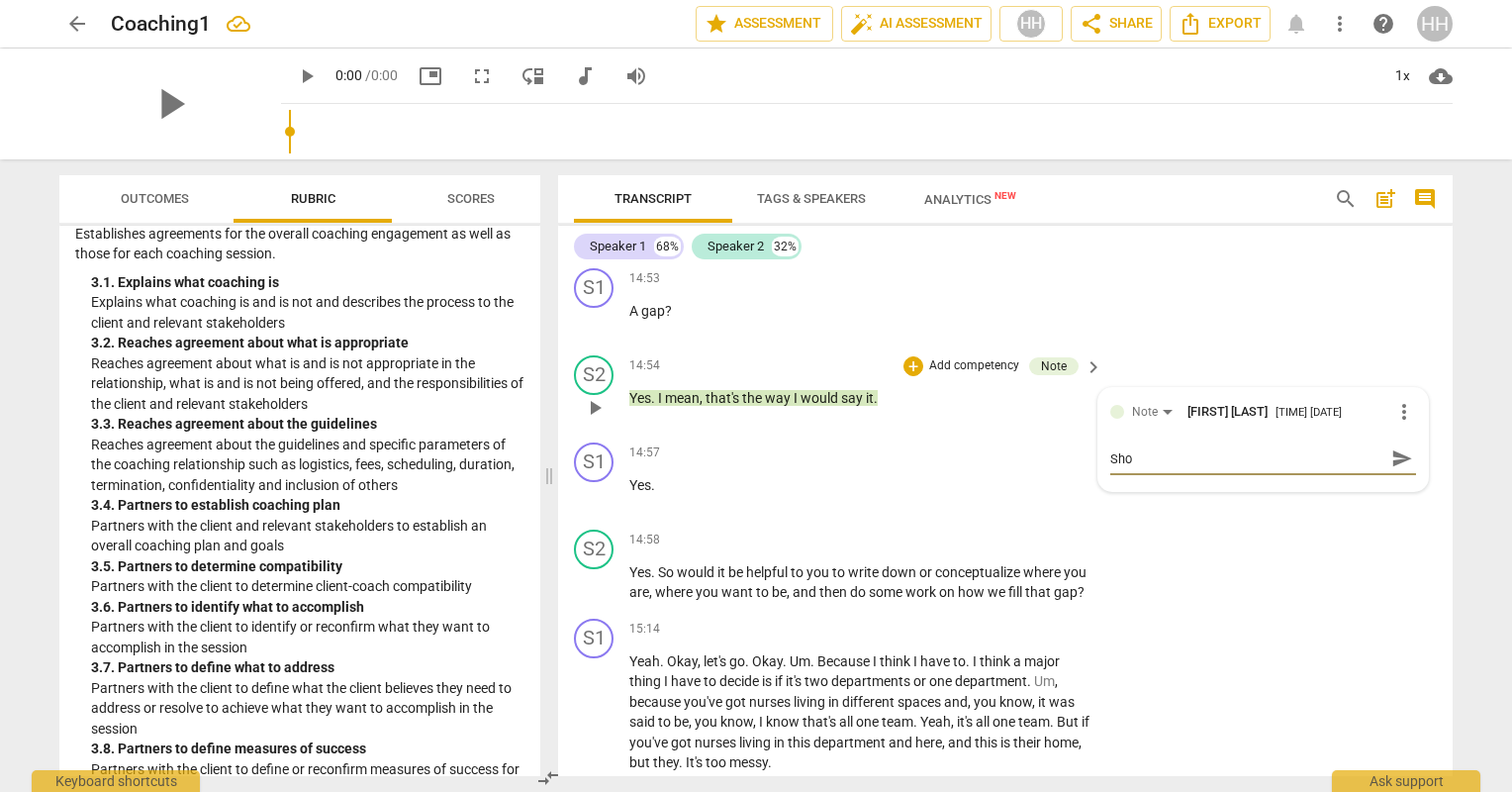 type on "Shou" 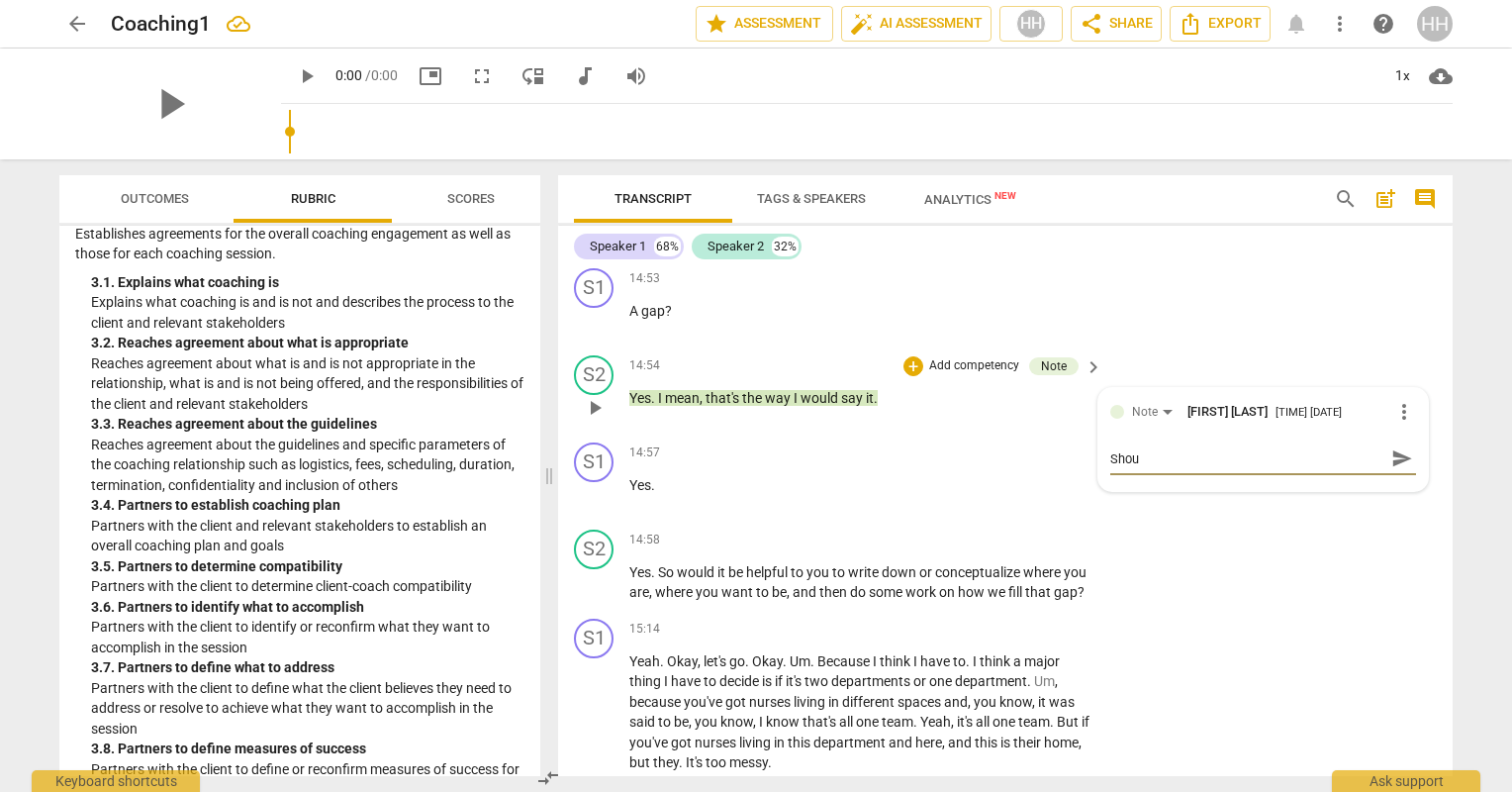 type on "Shoul" 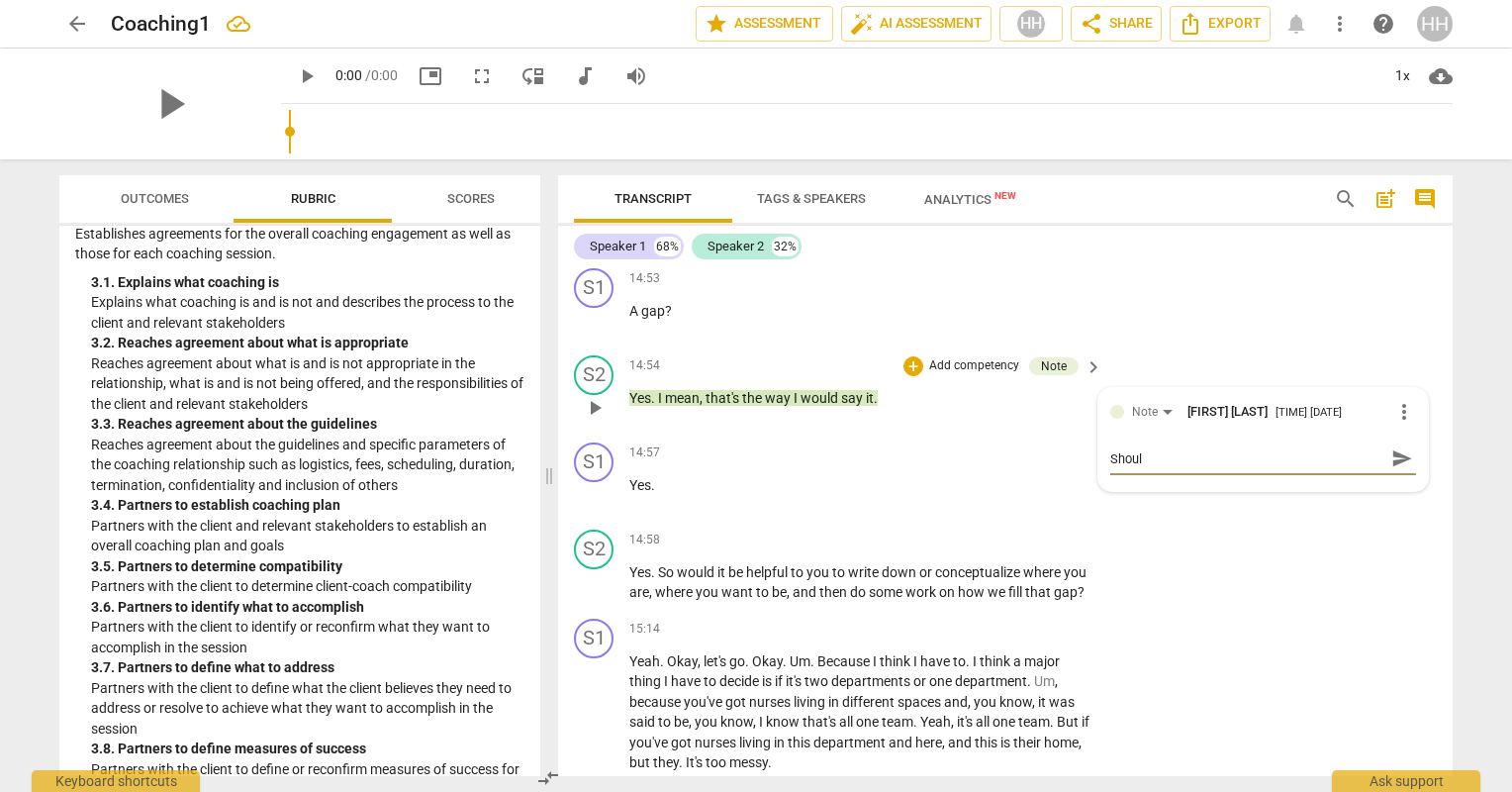 type on "Should" 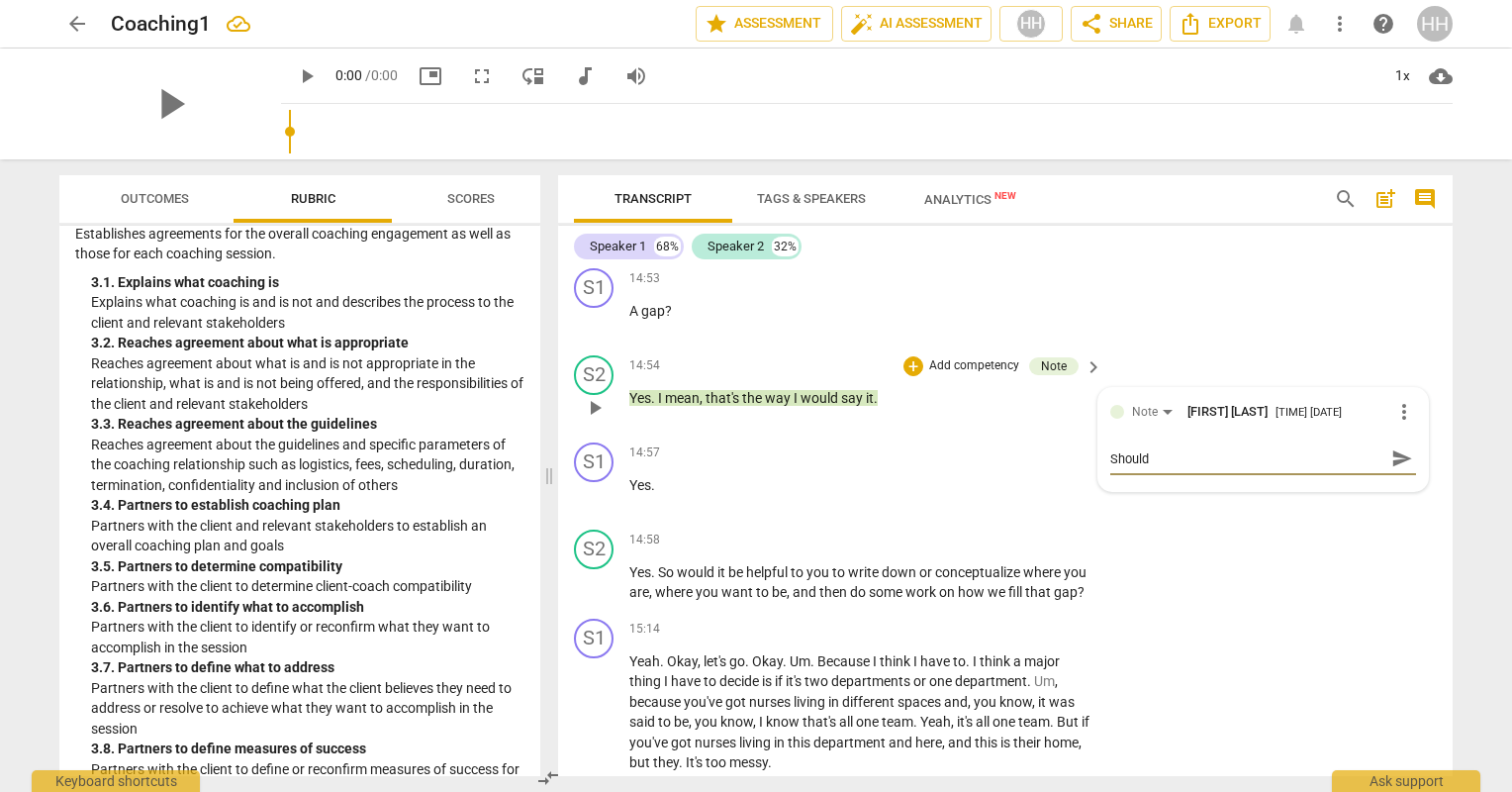 type on "Should" 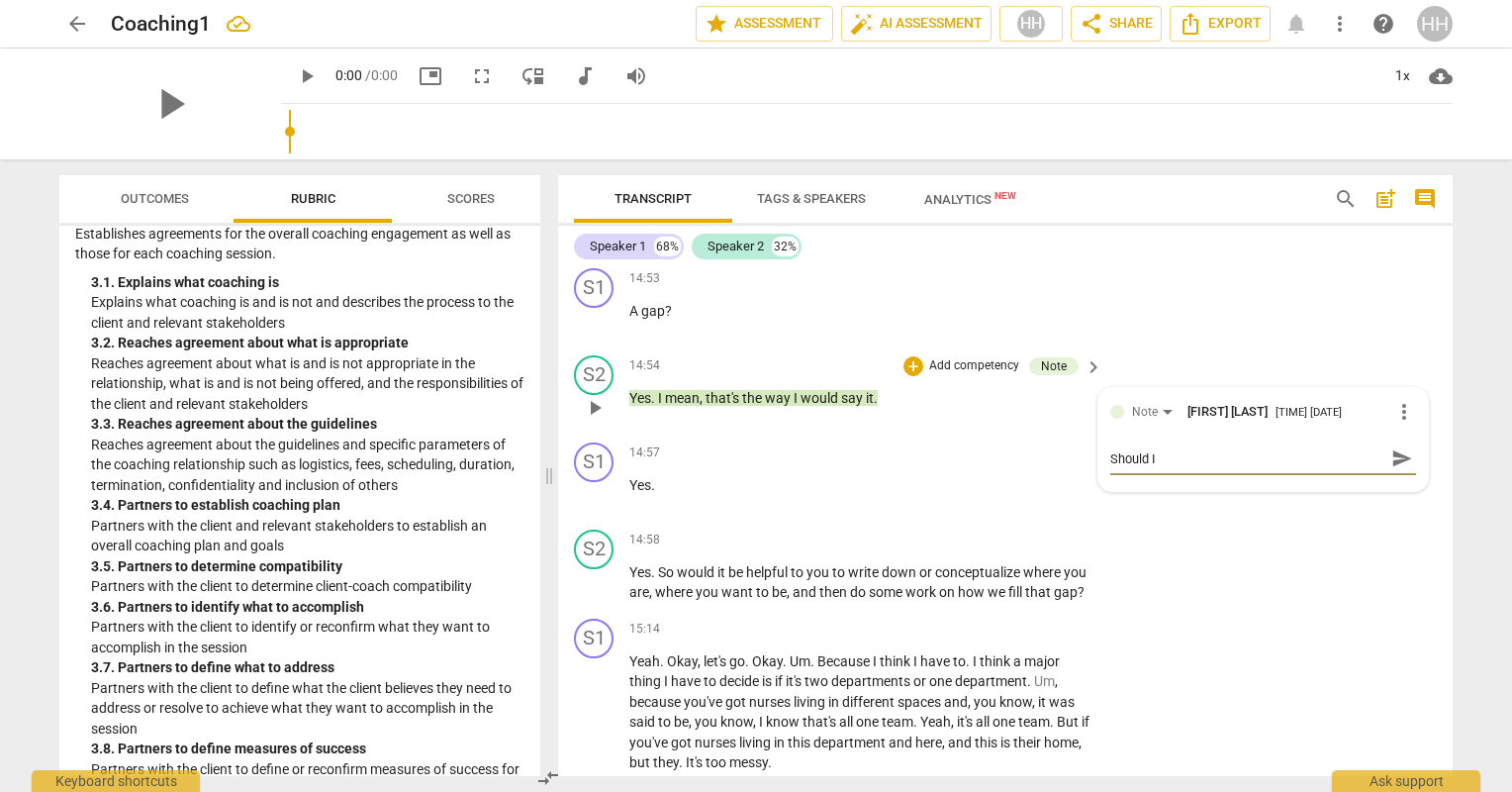 type on "Should I" 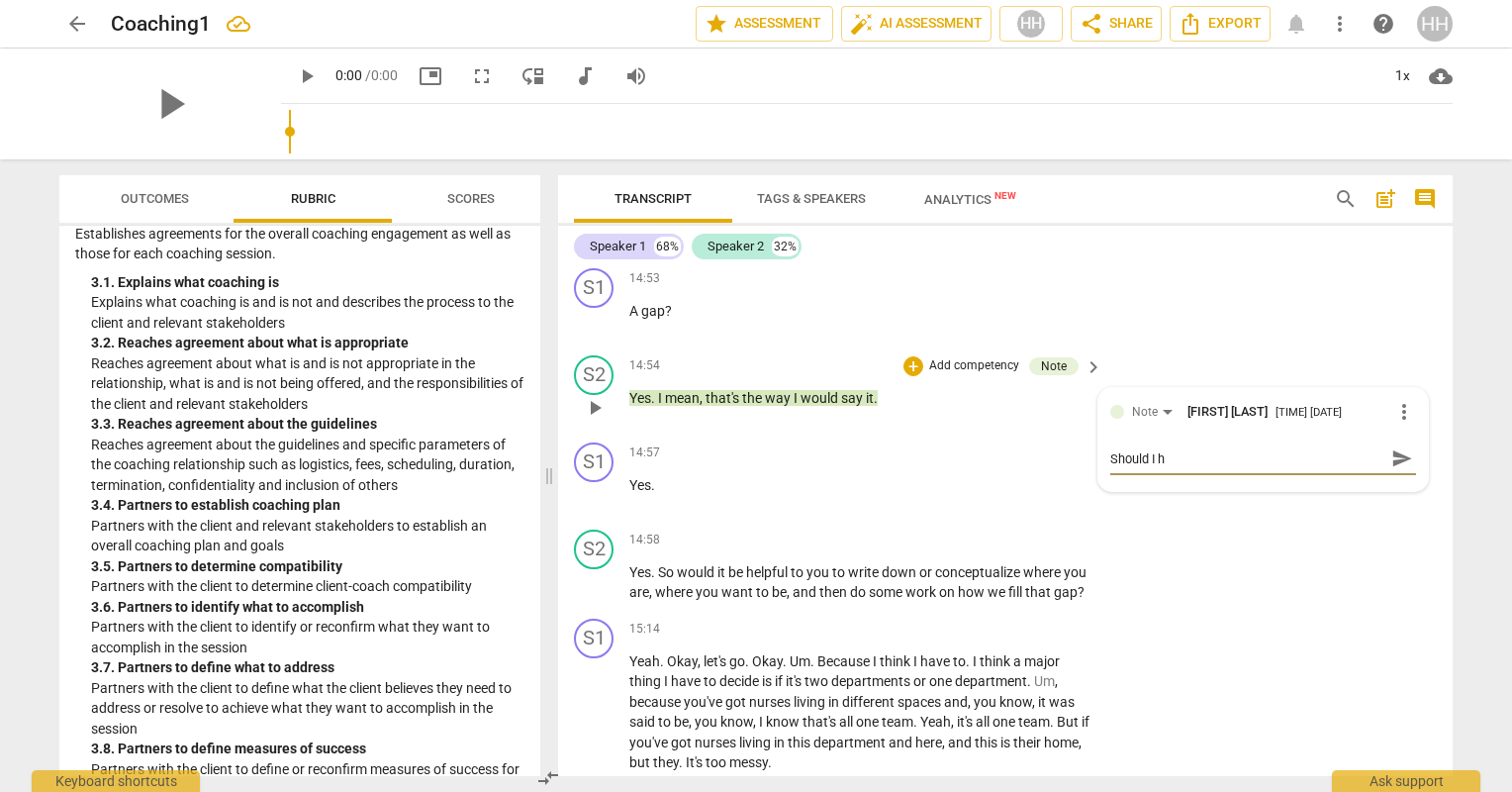 type on "Should I ha" 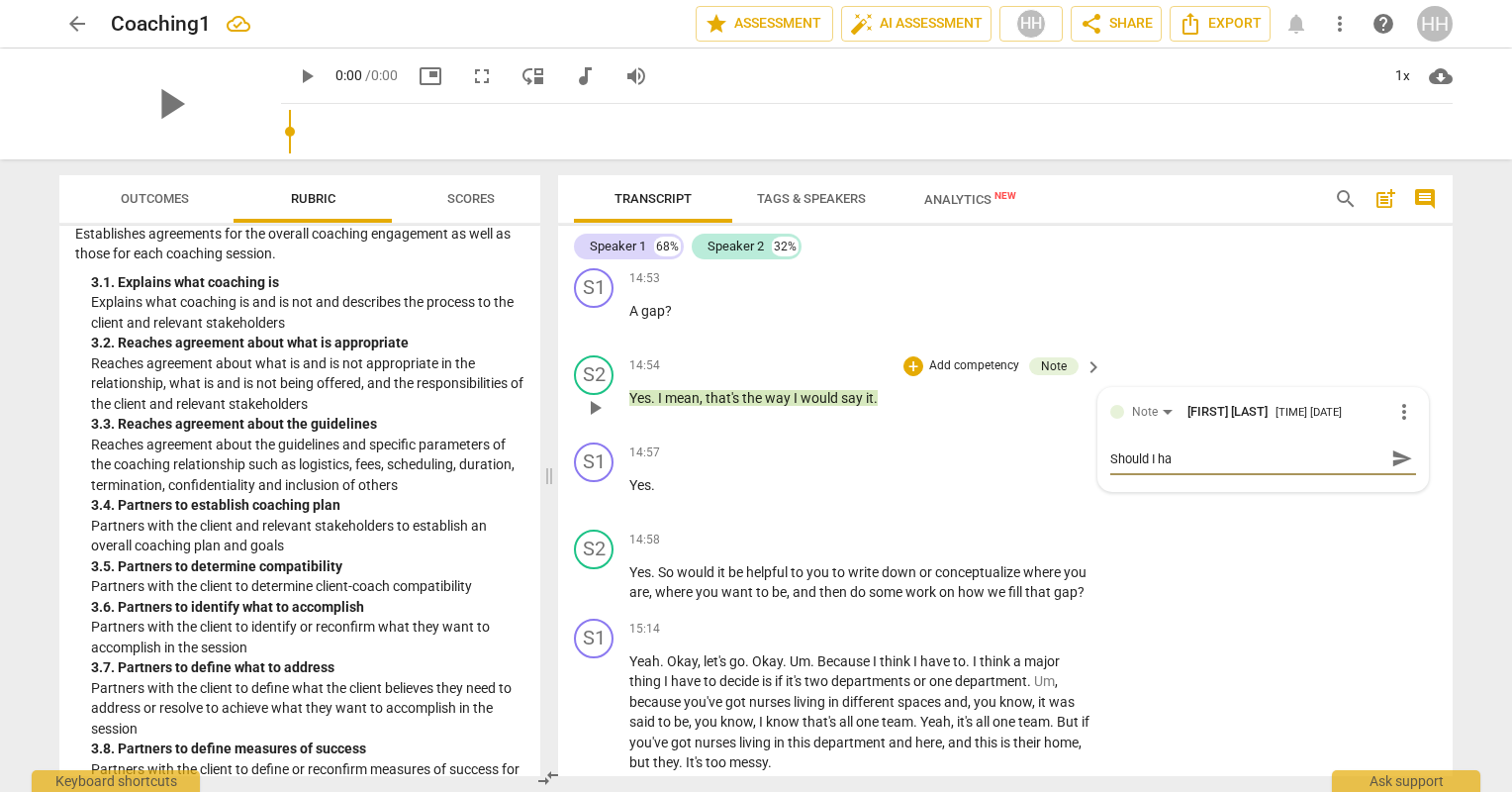 type on "Should I hav" 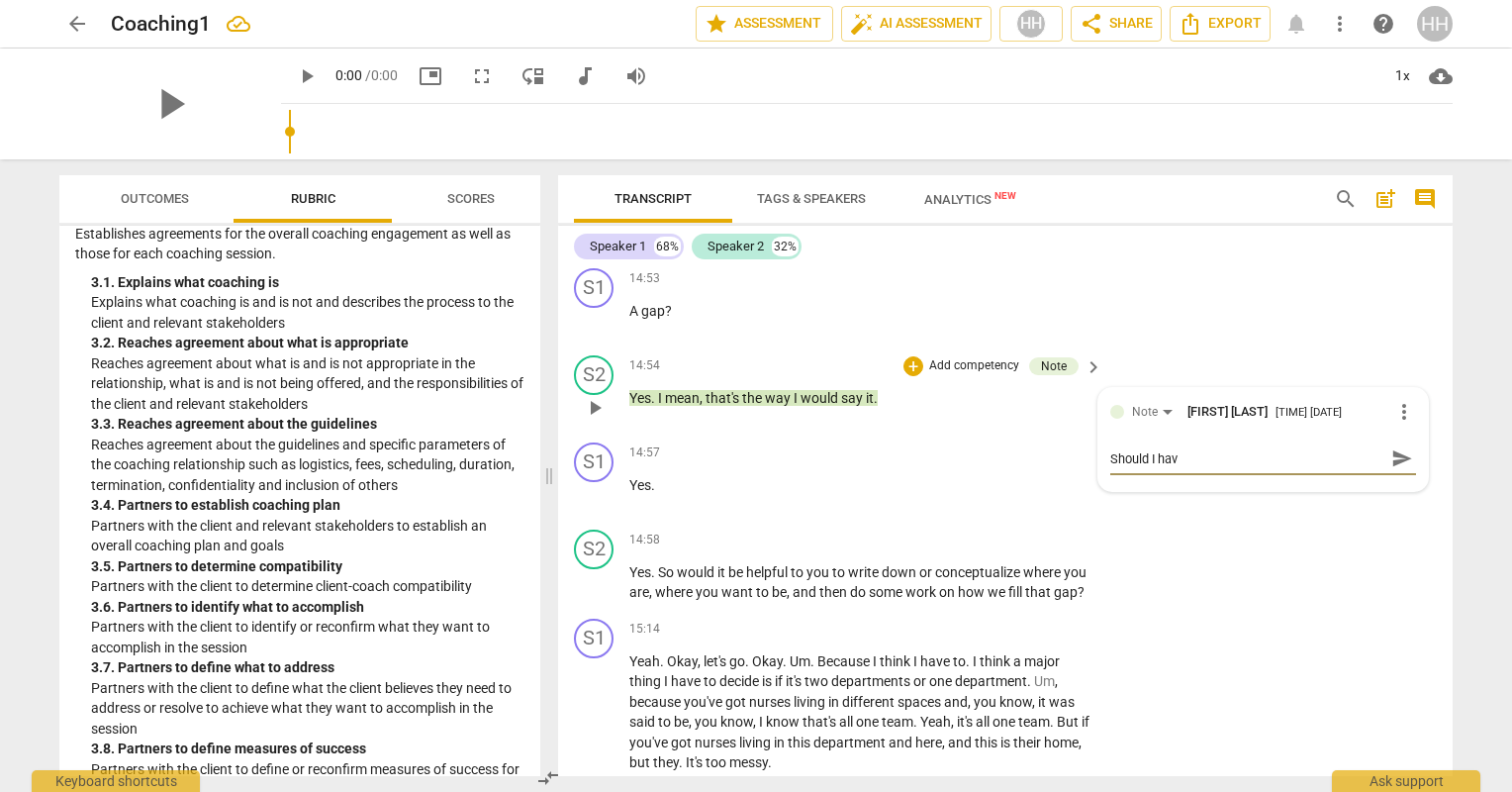 type on "Should I have" 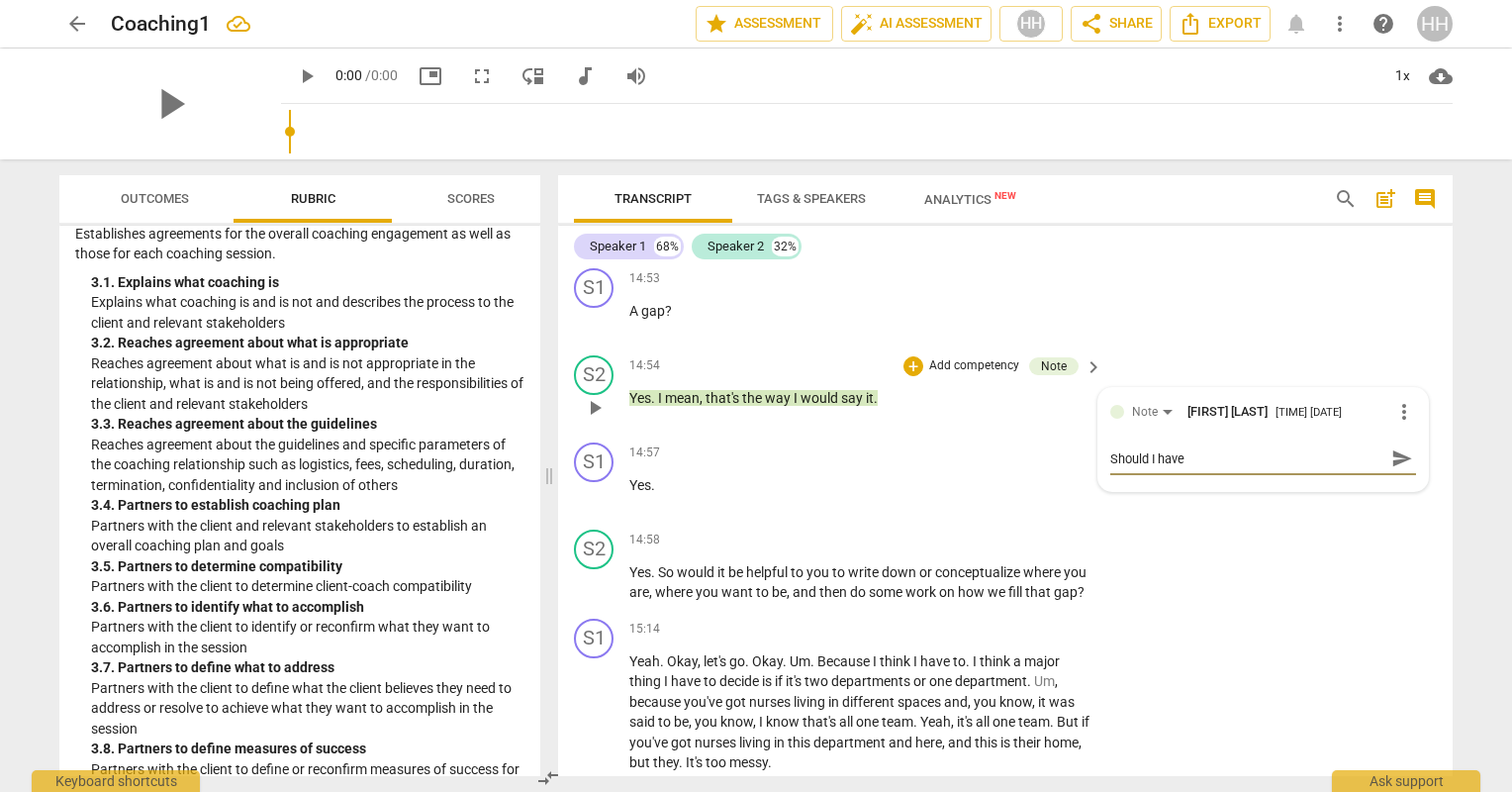 type on "Should I have" 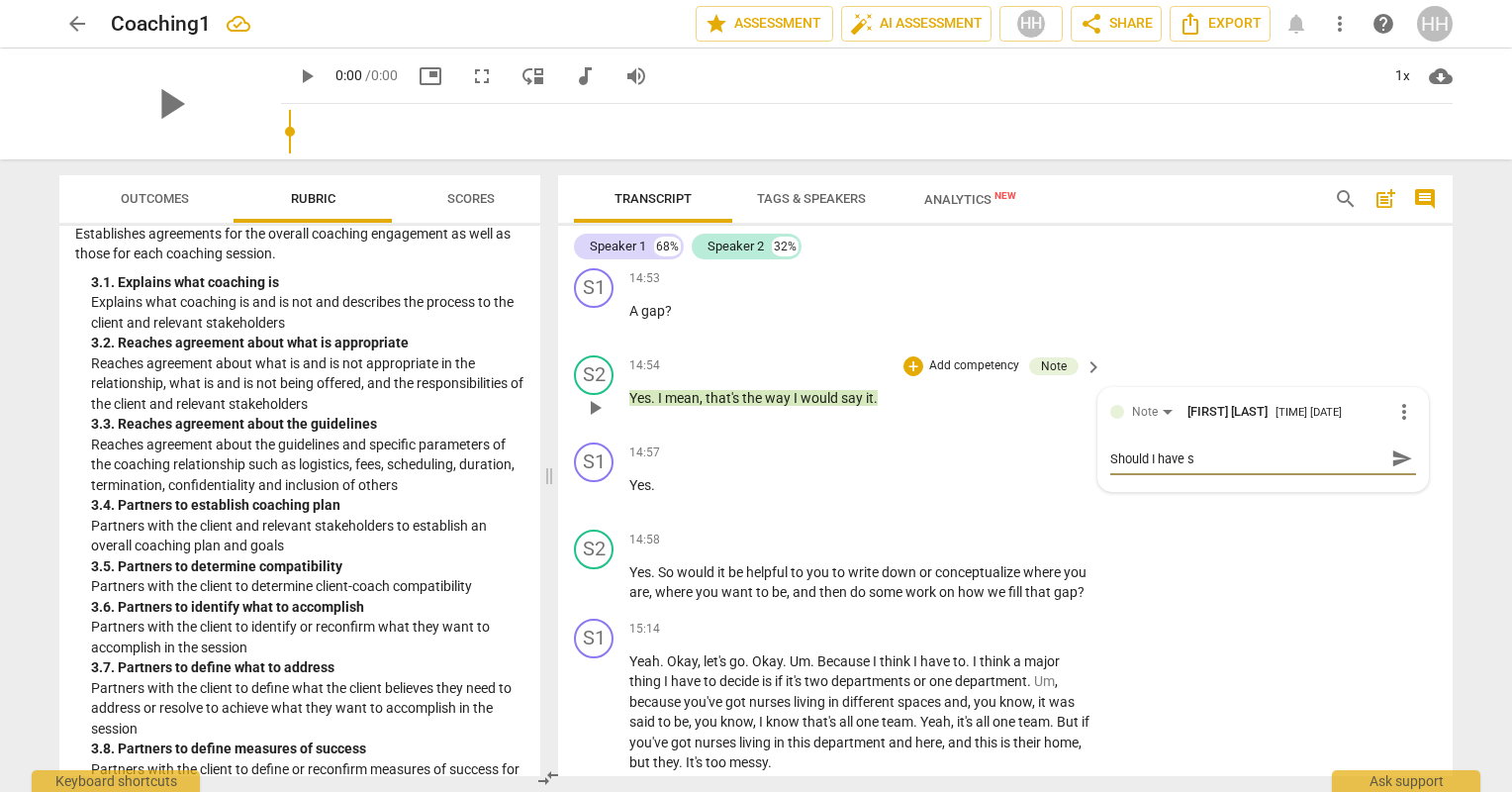 type on "Should I have sh" 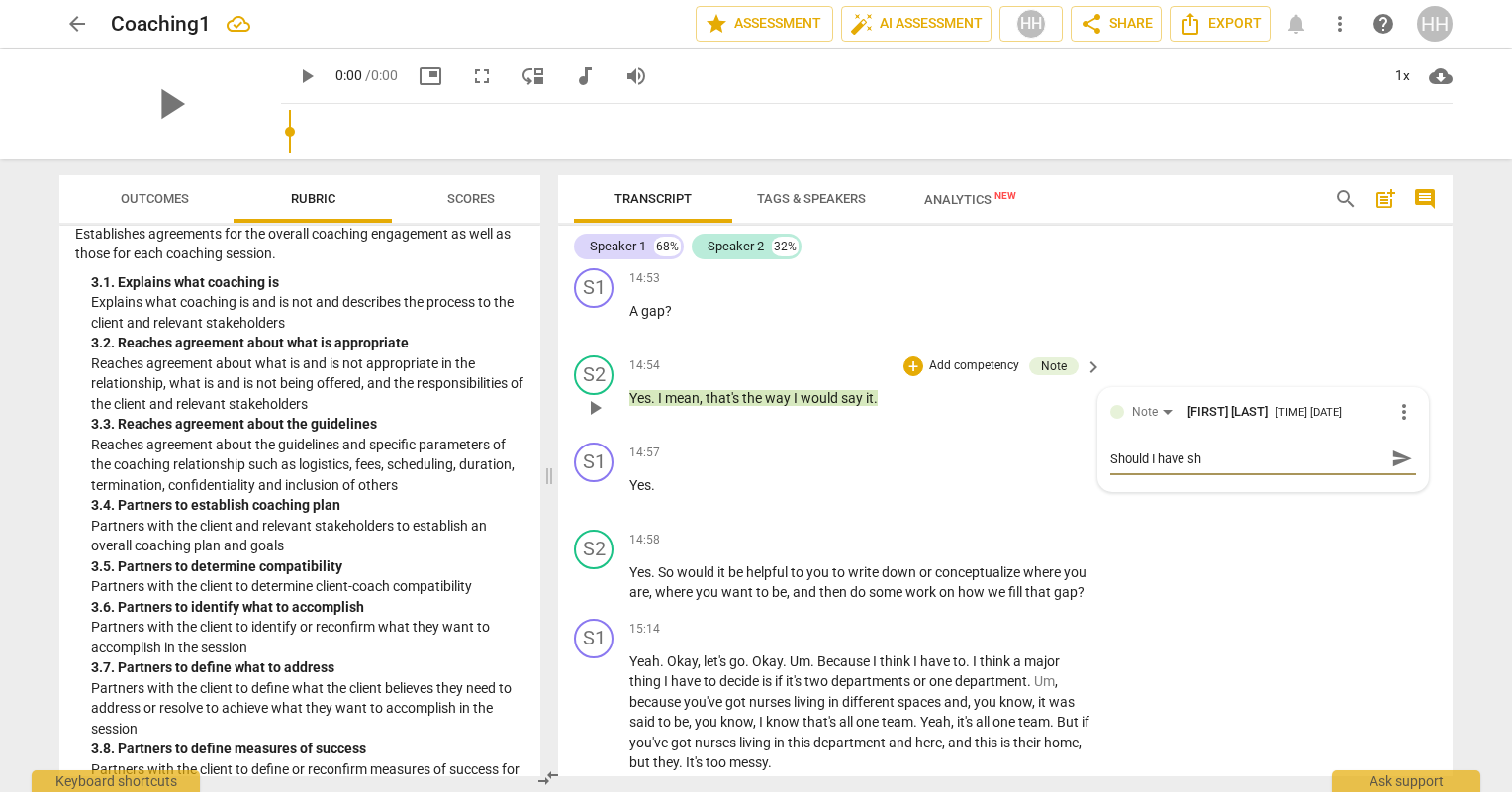 type on "Should I have sha" 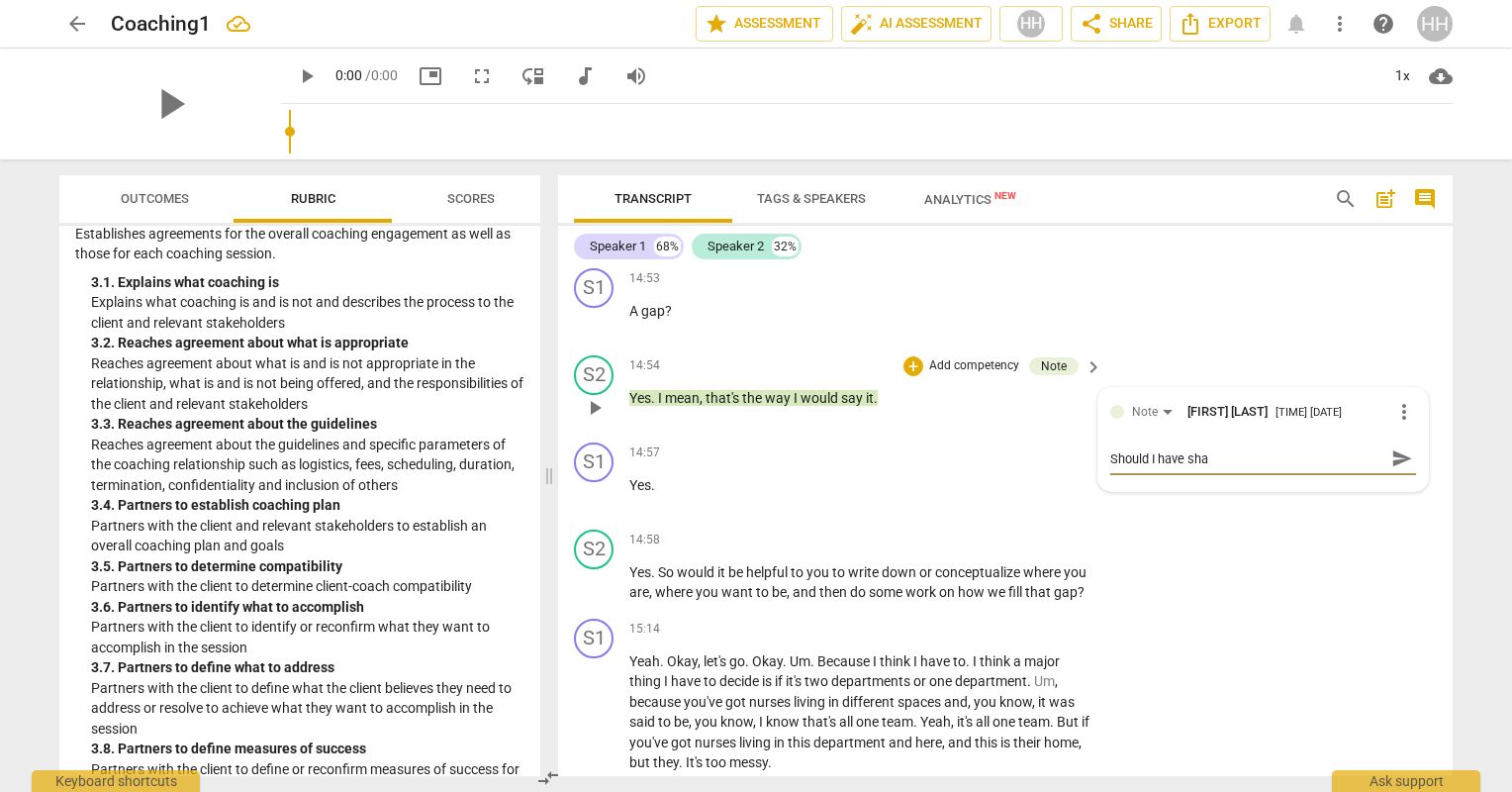type on "Should I have shar" 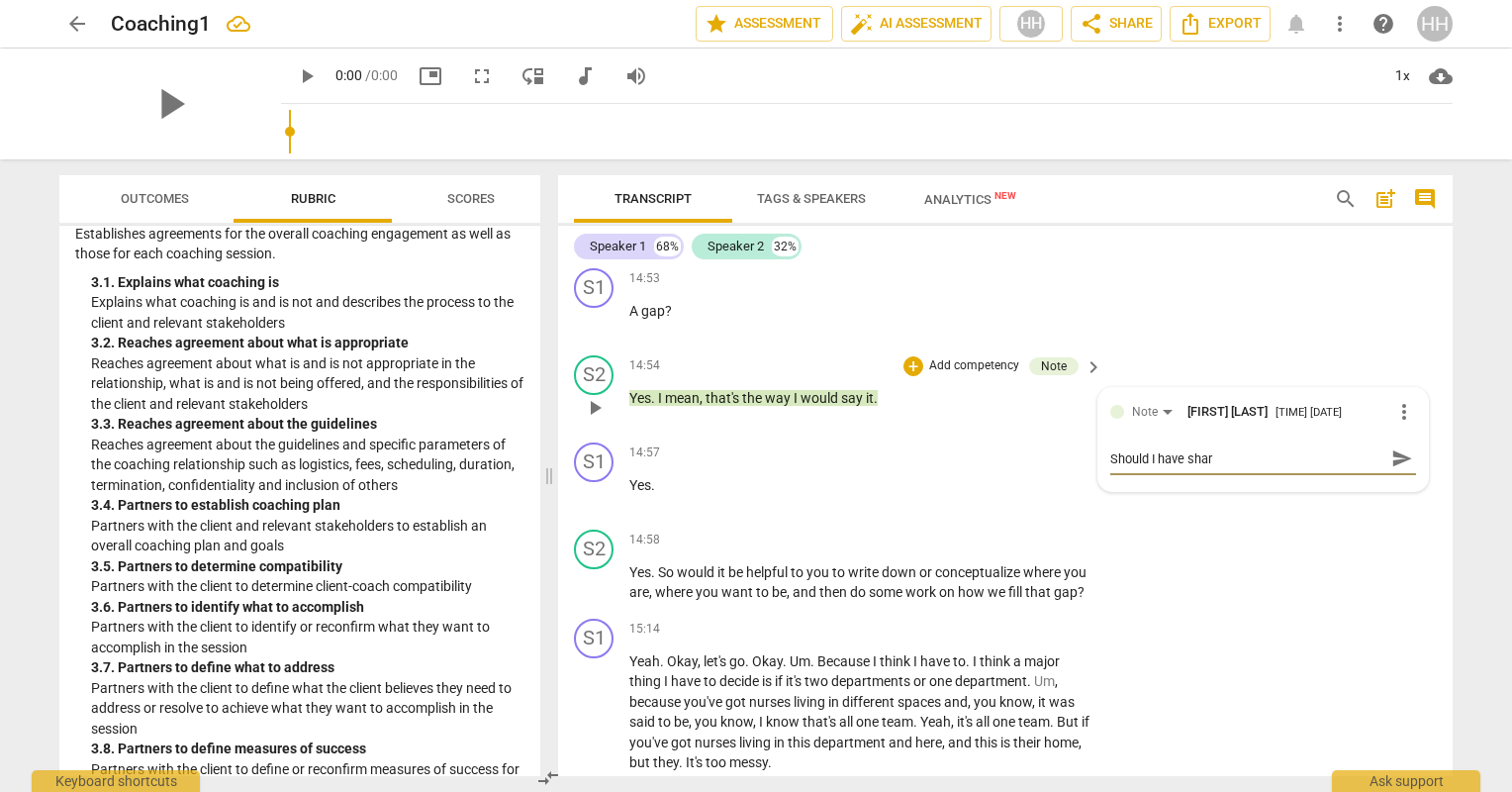 type on "Should I have share" 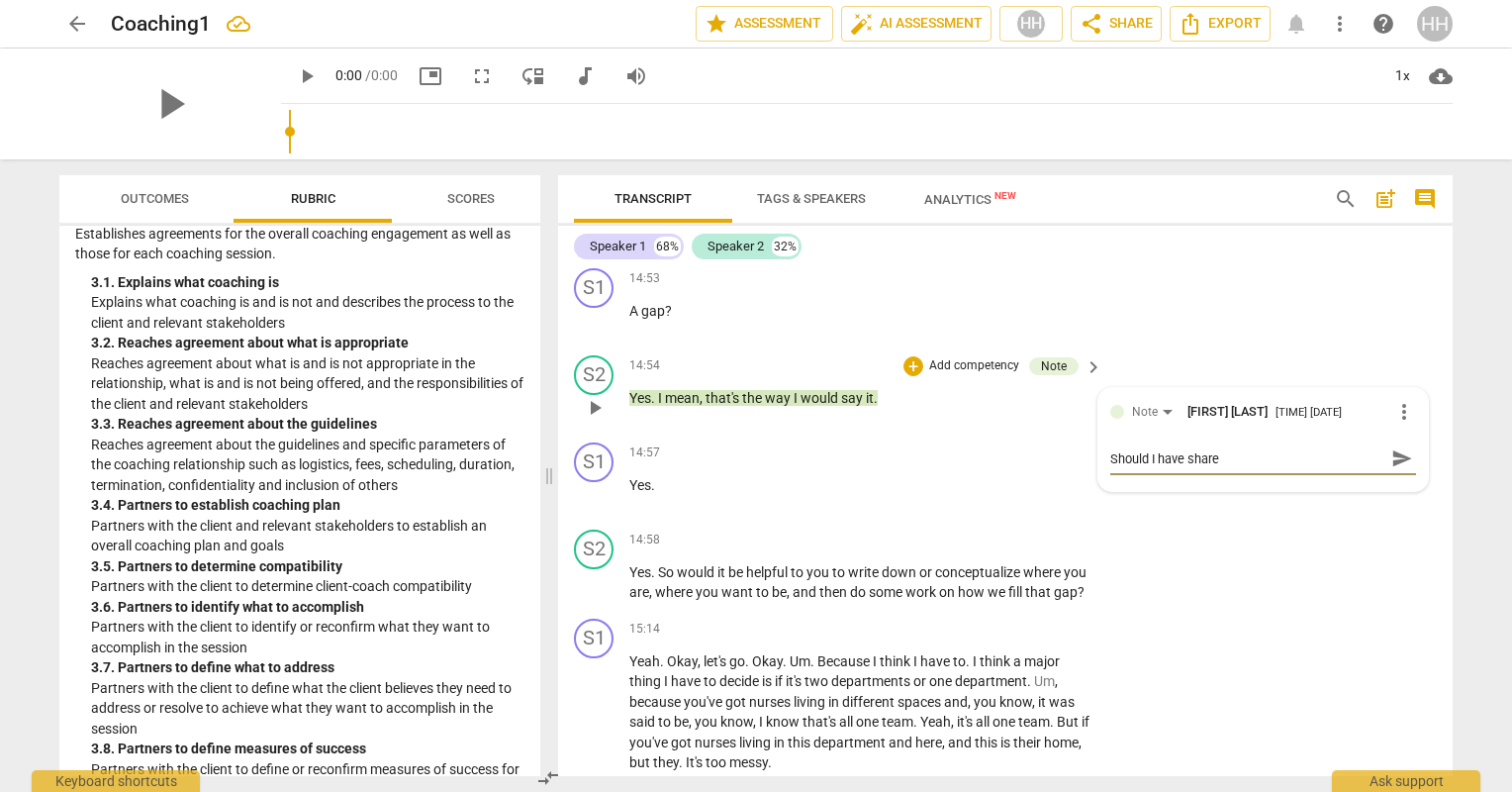 type on "Should I have shared" 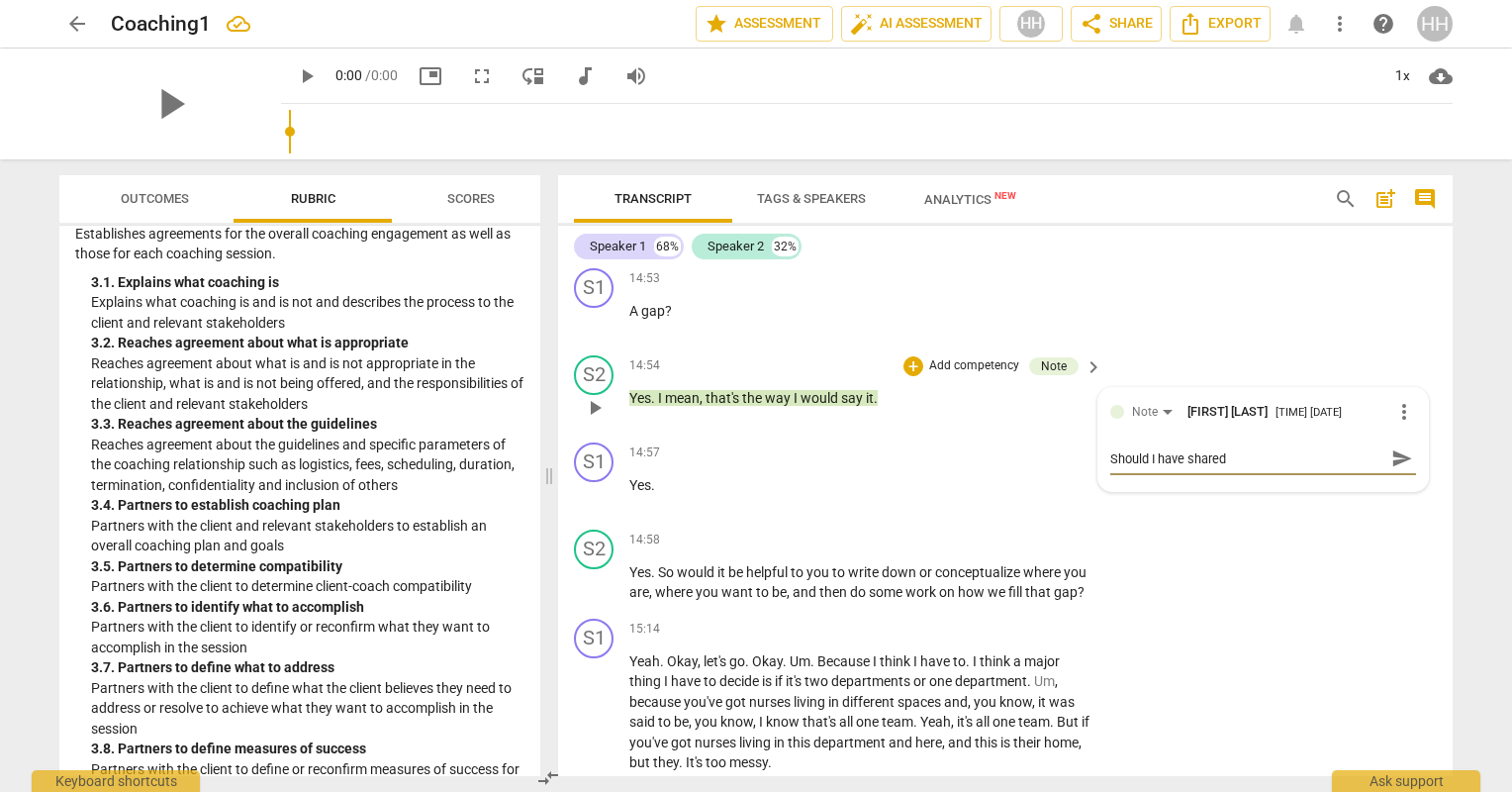 type on "Should I have shared" 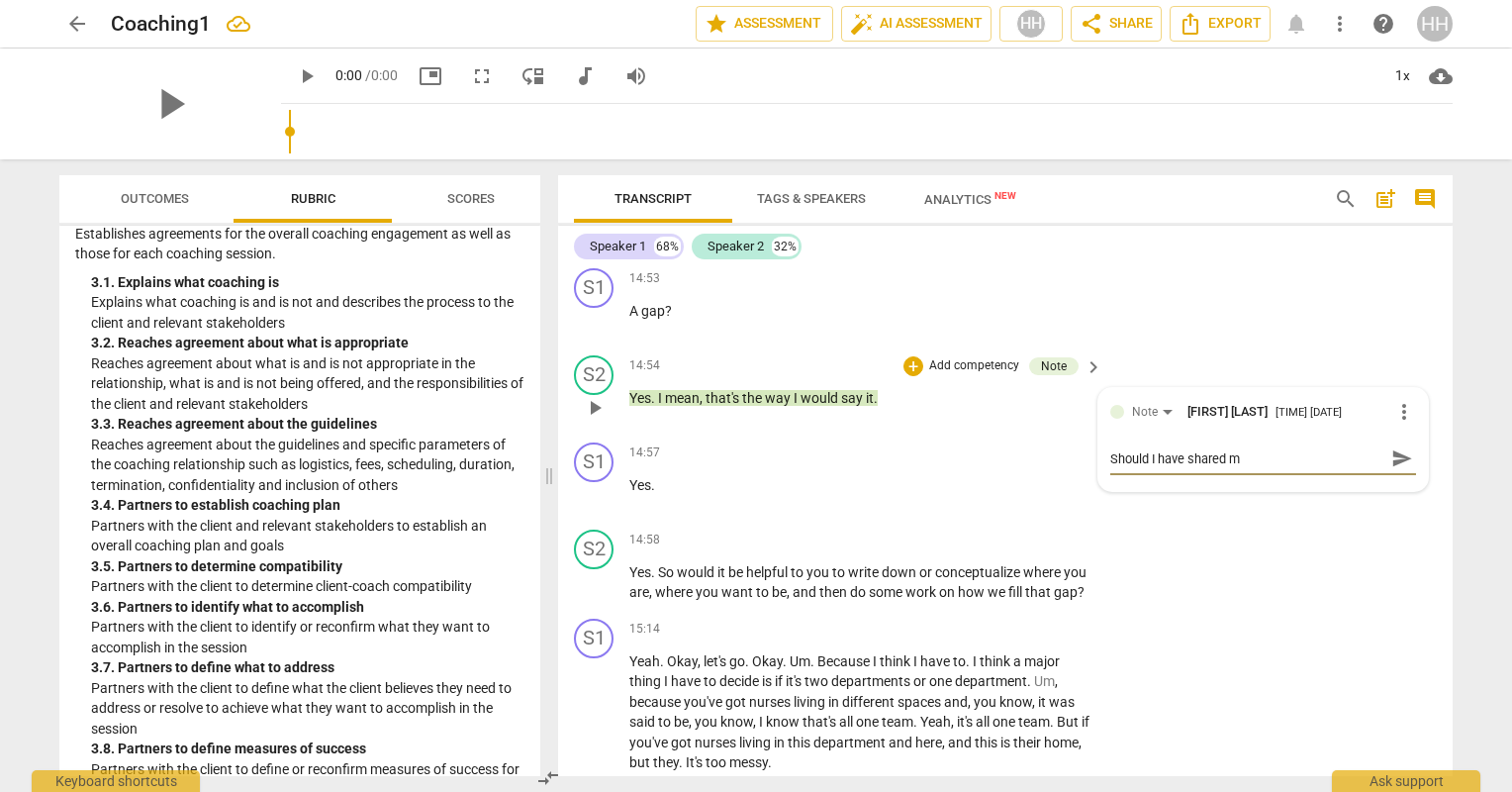 type on "Should I have shared my" 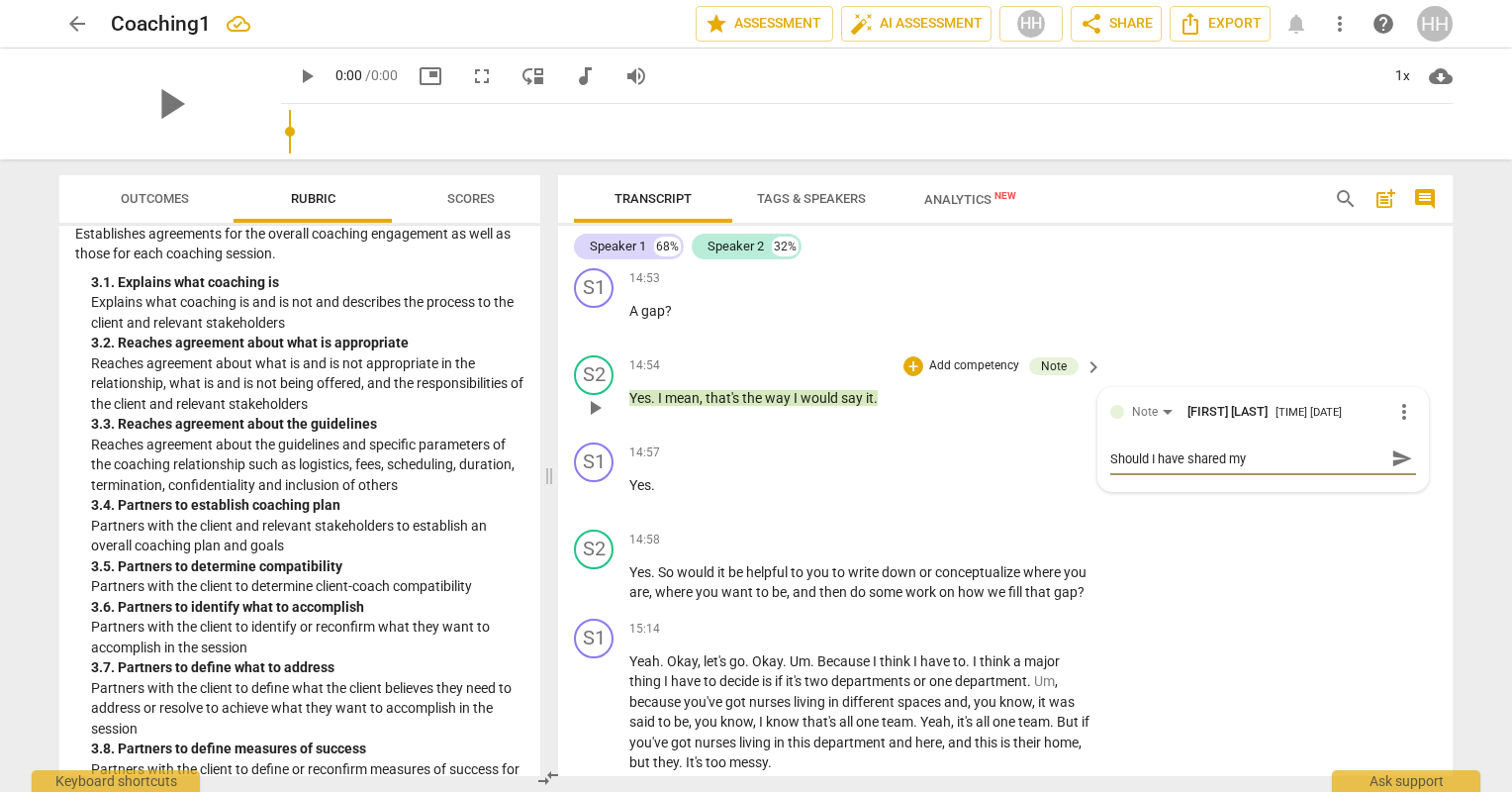 type on "Should I have shared my" 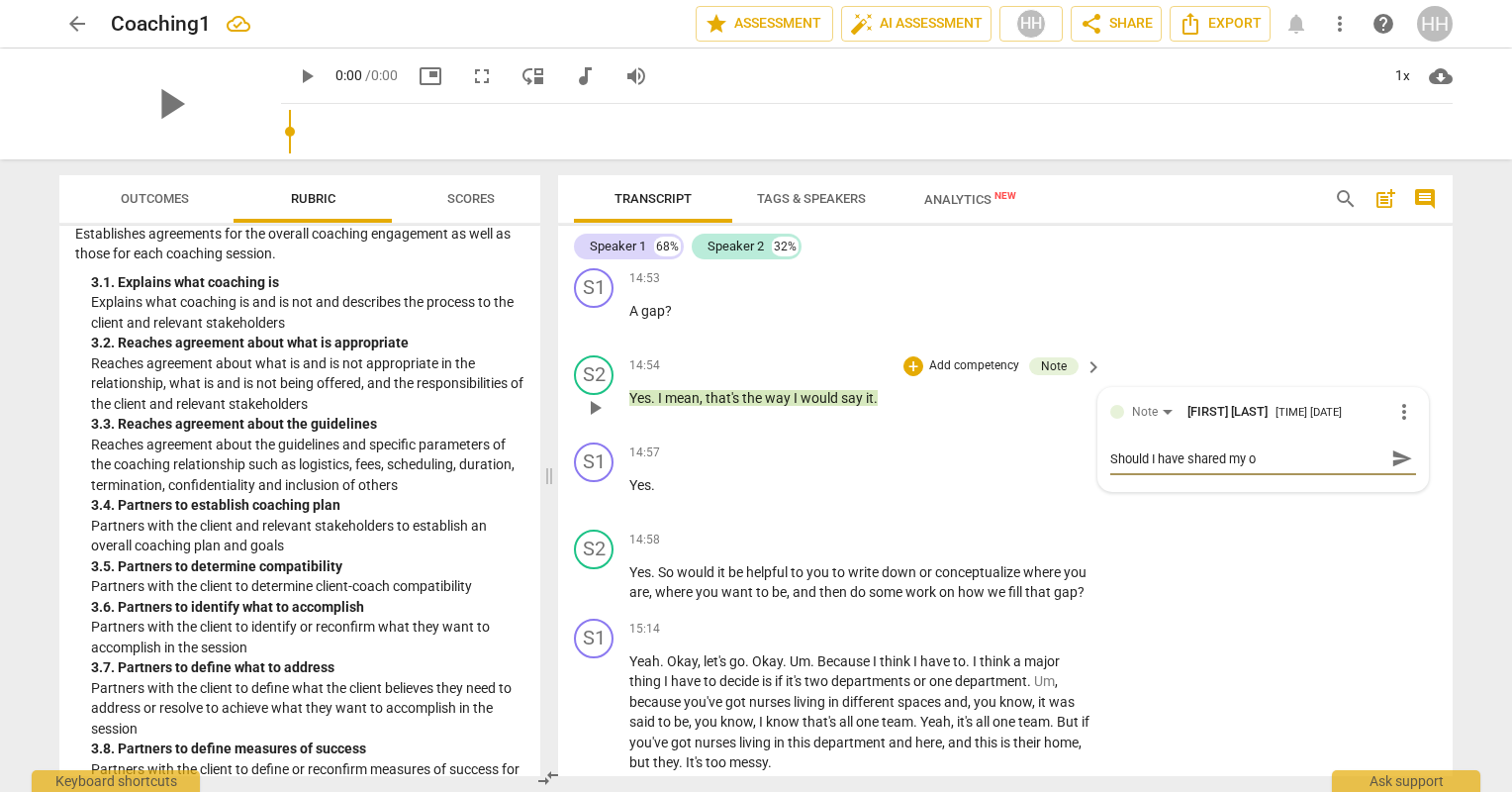 type on "Should I have shared my op" 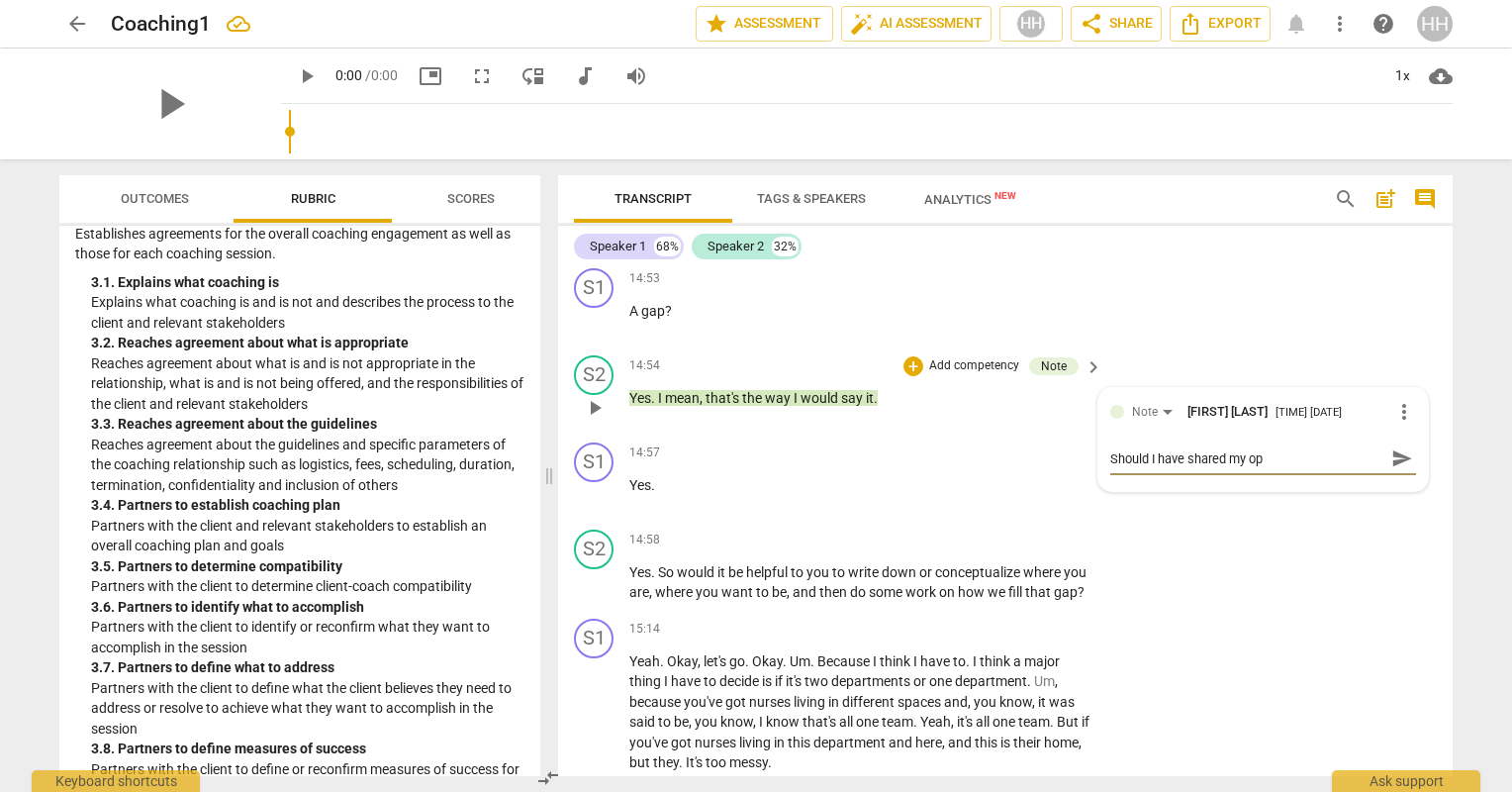 type on "Should I have shared my opi" 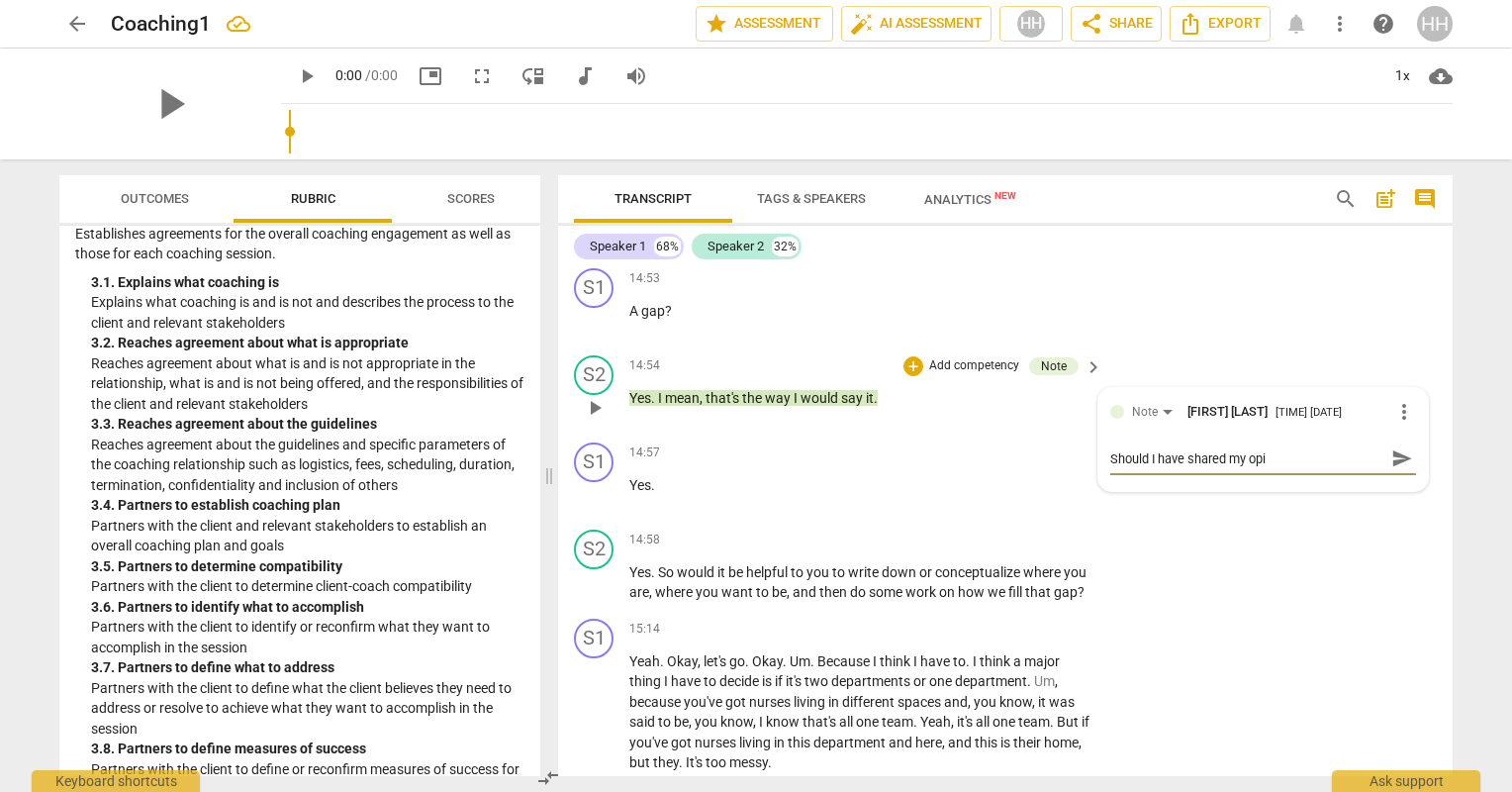 type on "Should I have shared my opin" 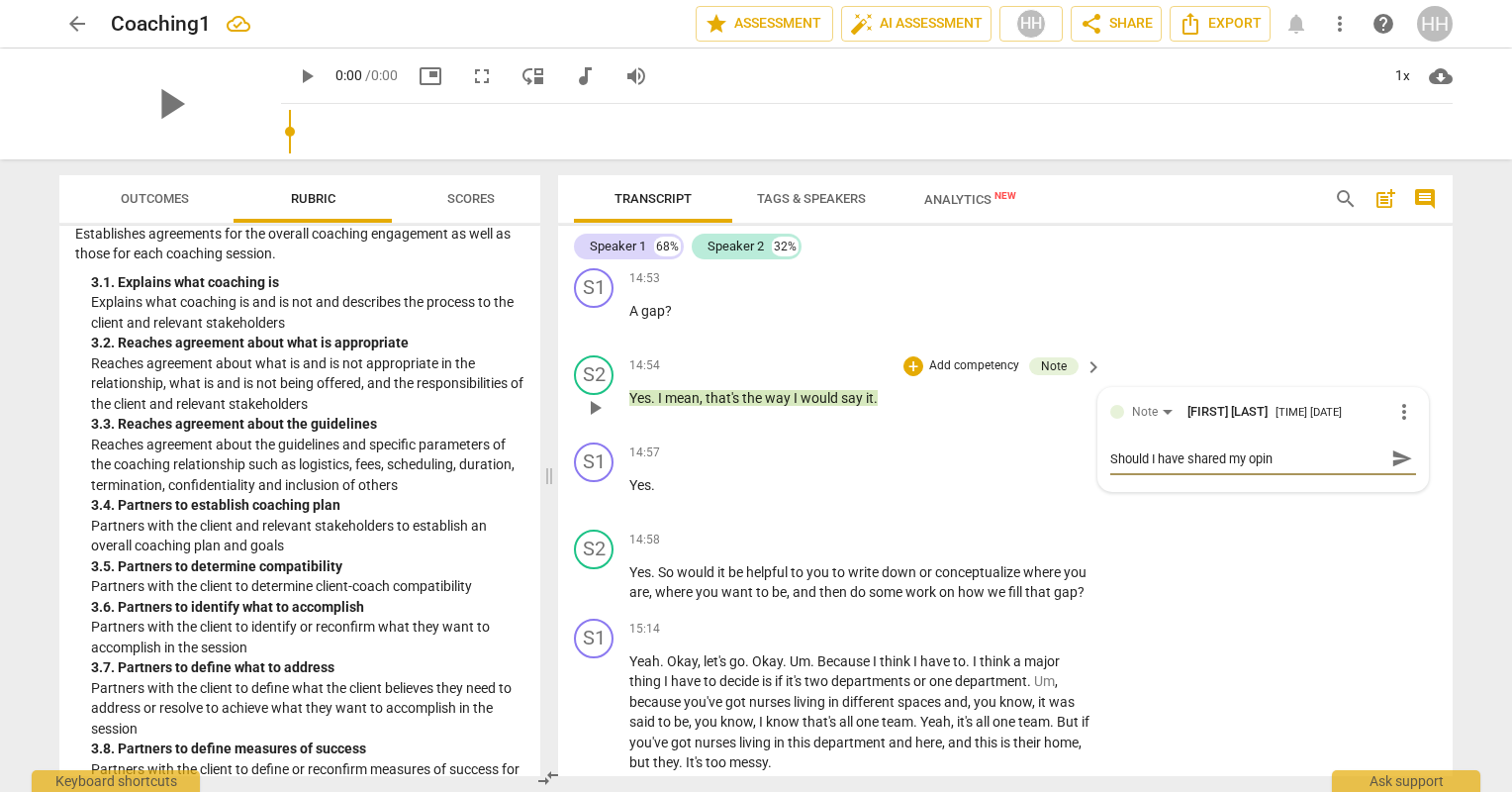 type on "Should I have shared my opini" 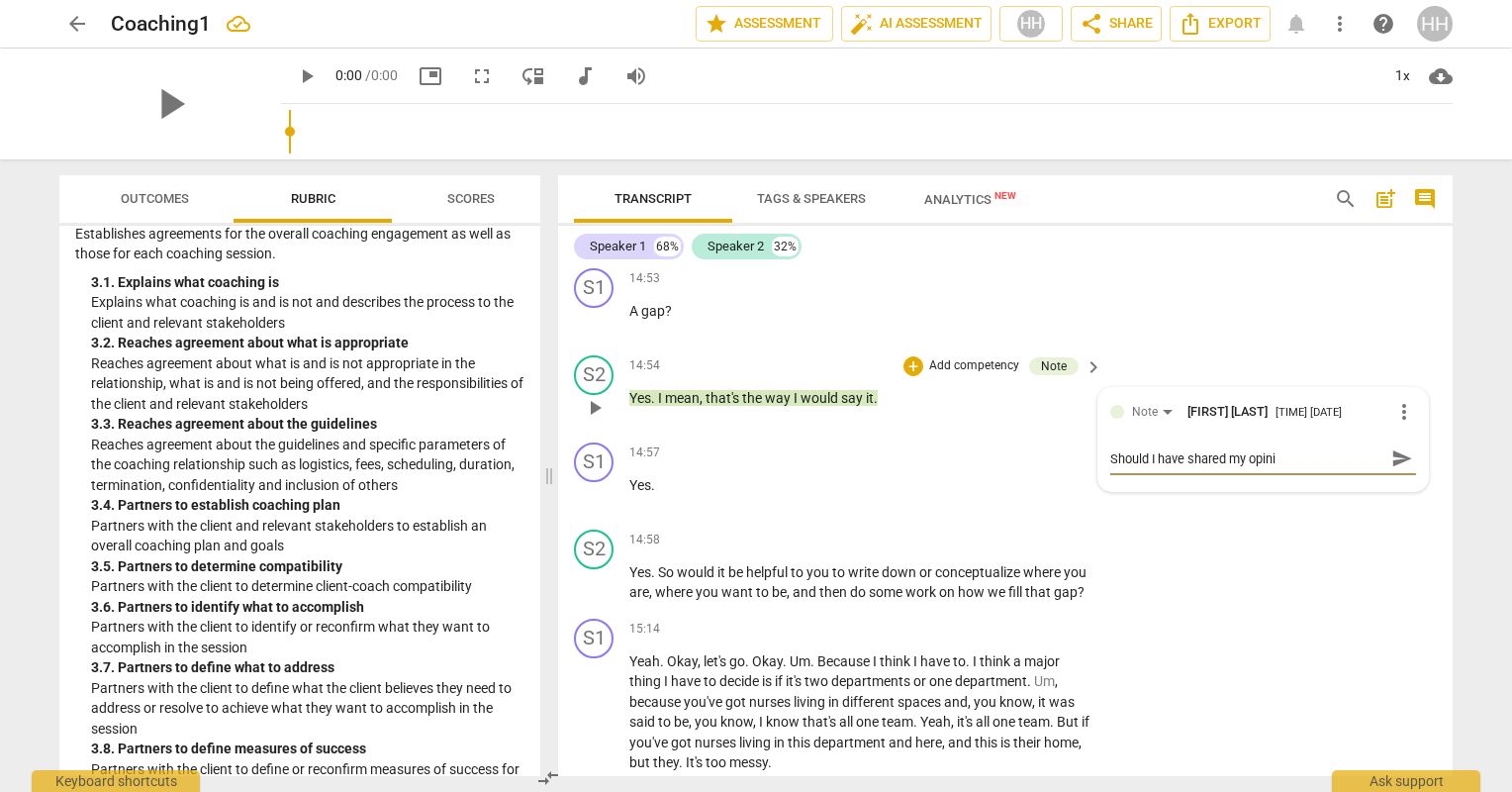 type on "Should I have shared my opinio" 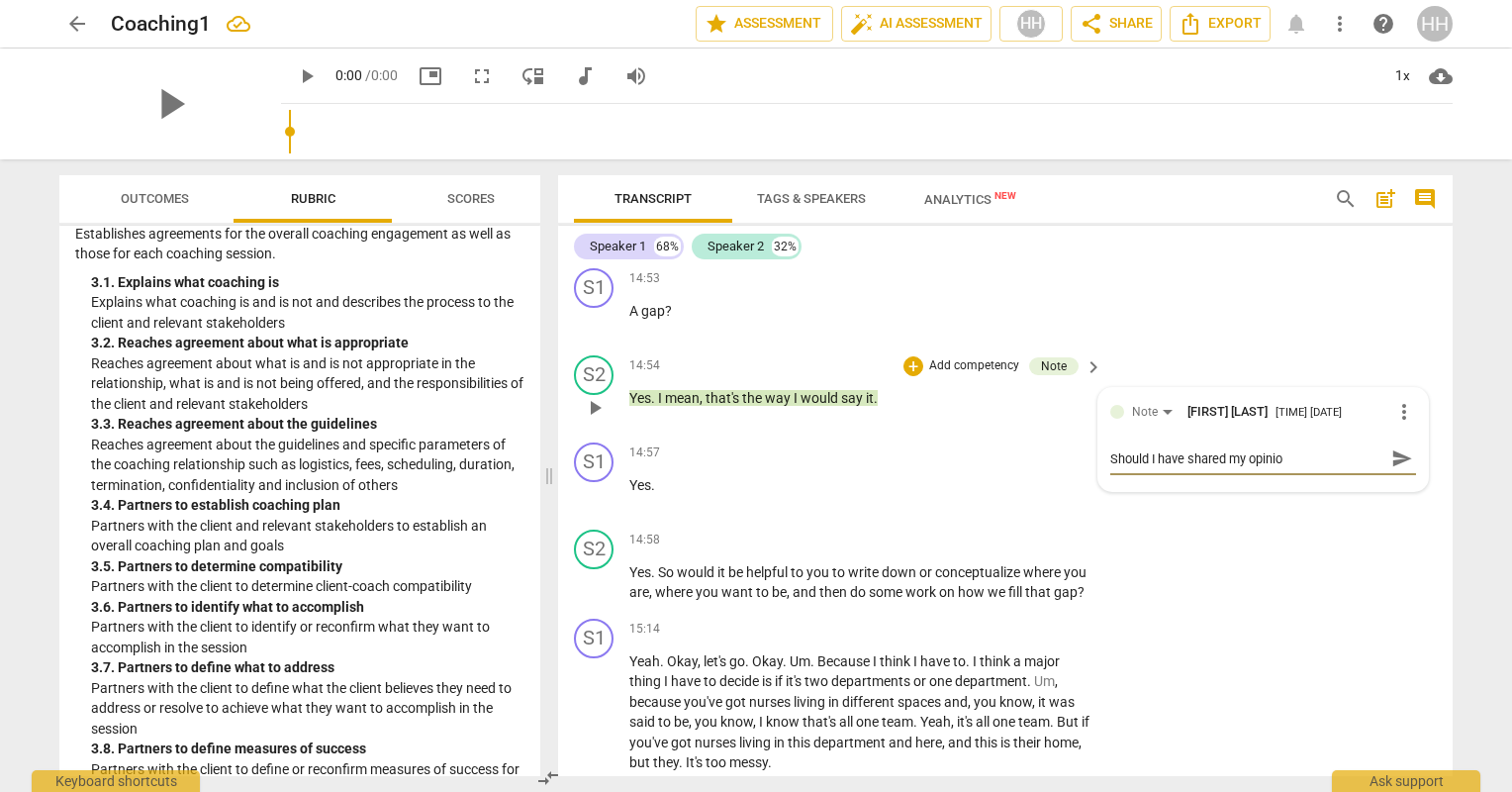 type on "Should I have shared my opinion" 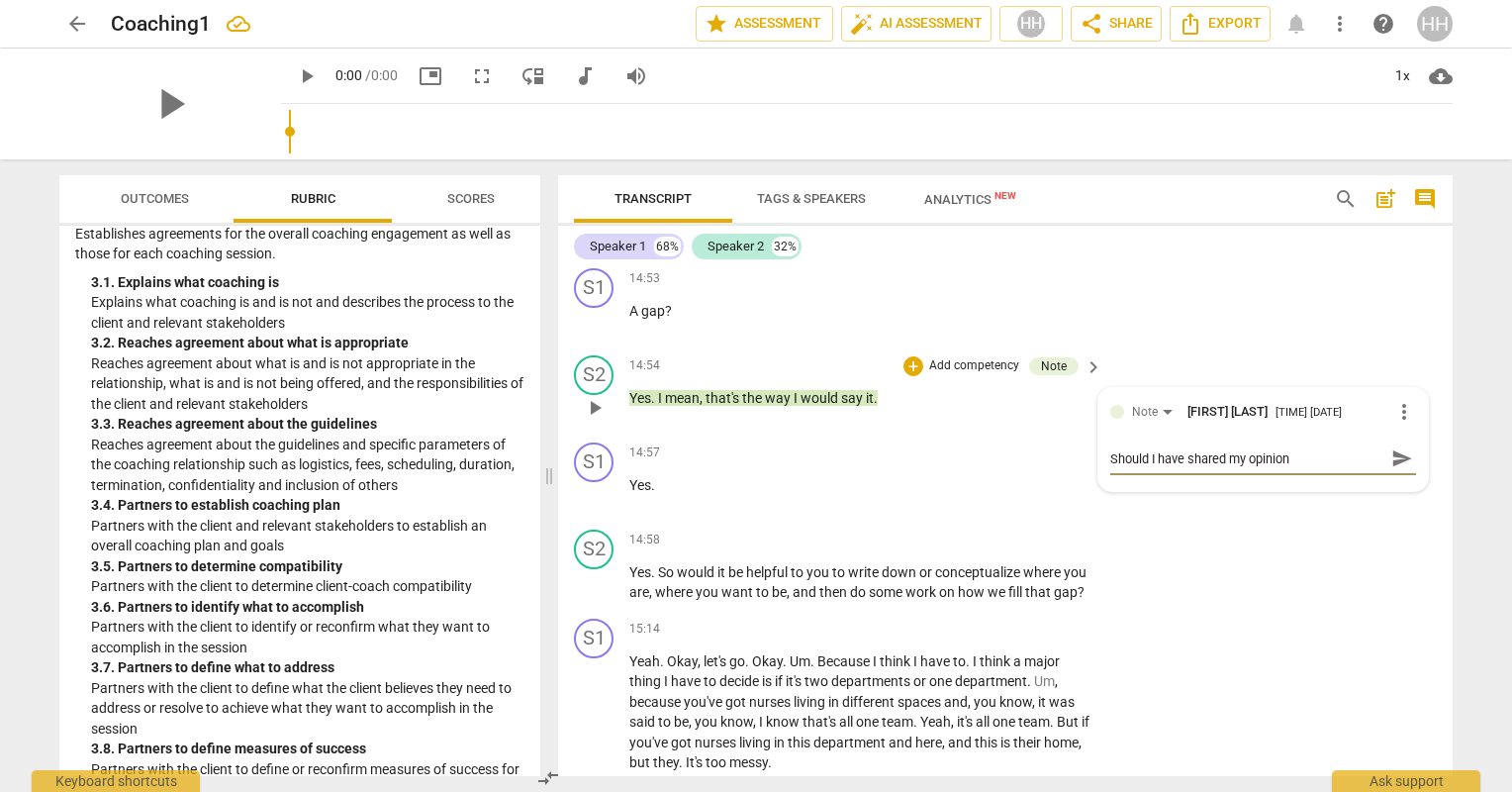 type on "Should I have shared my opinion" 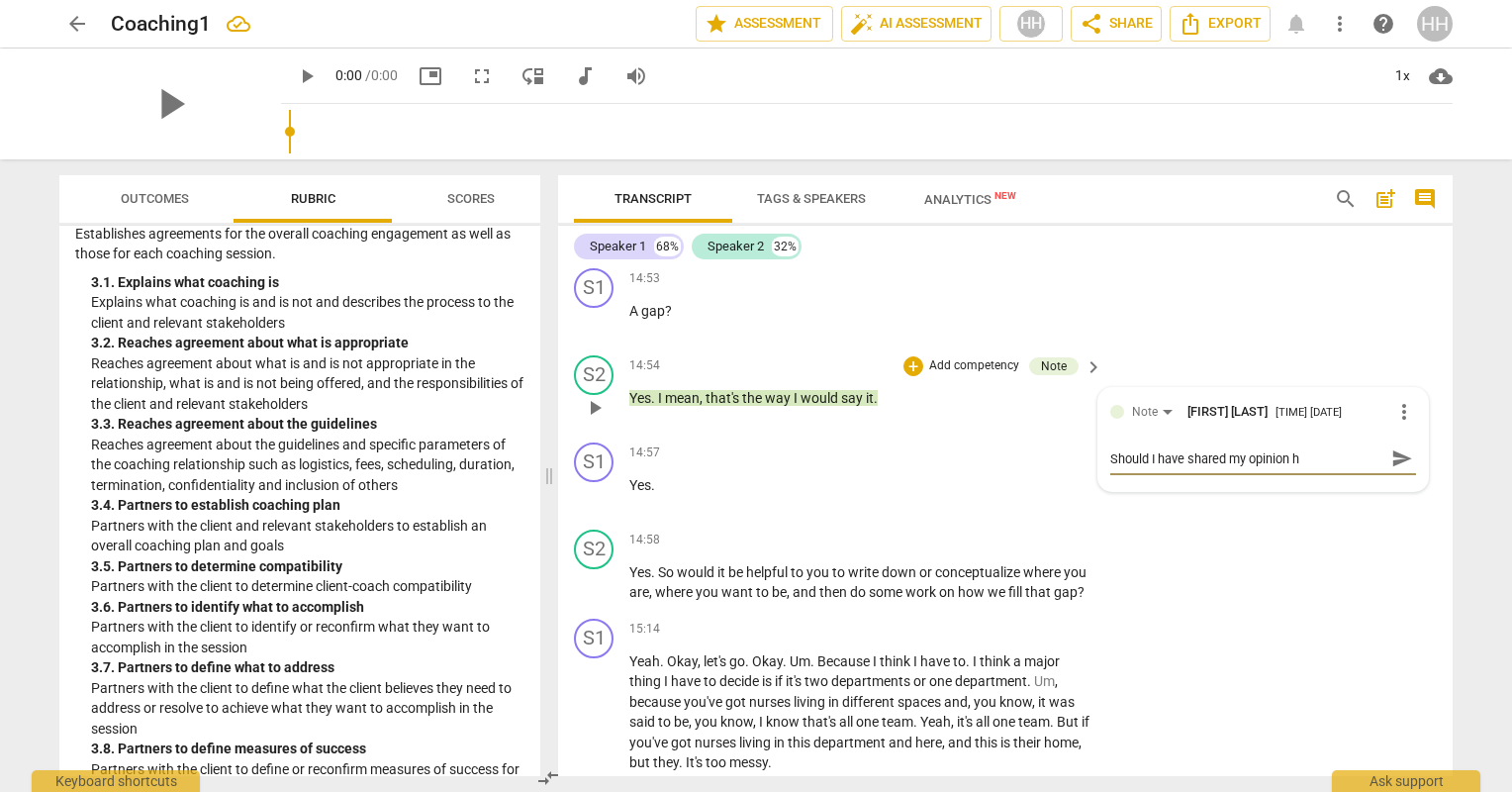 type on "Should I have shared my opinion he" 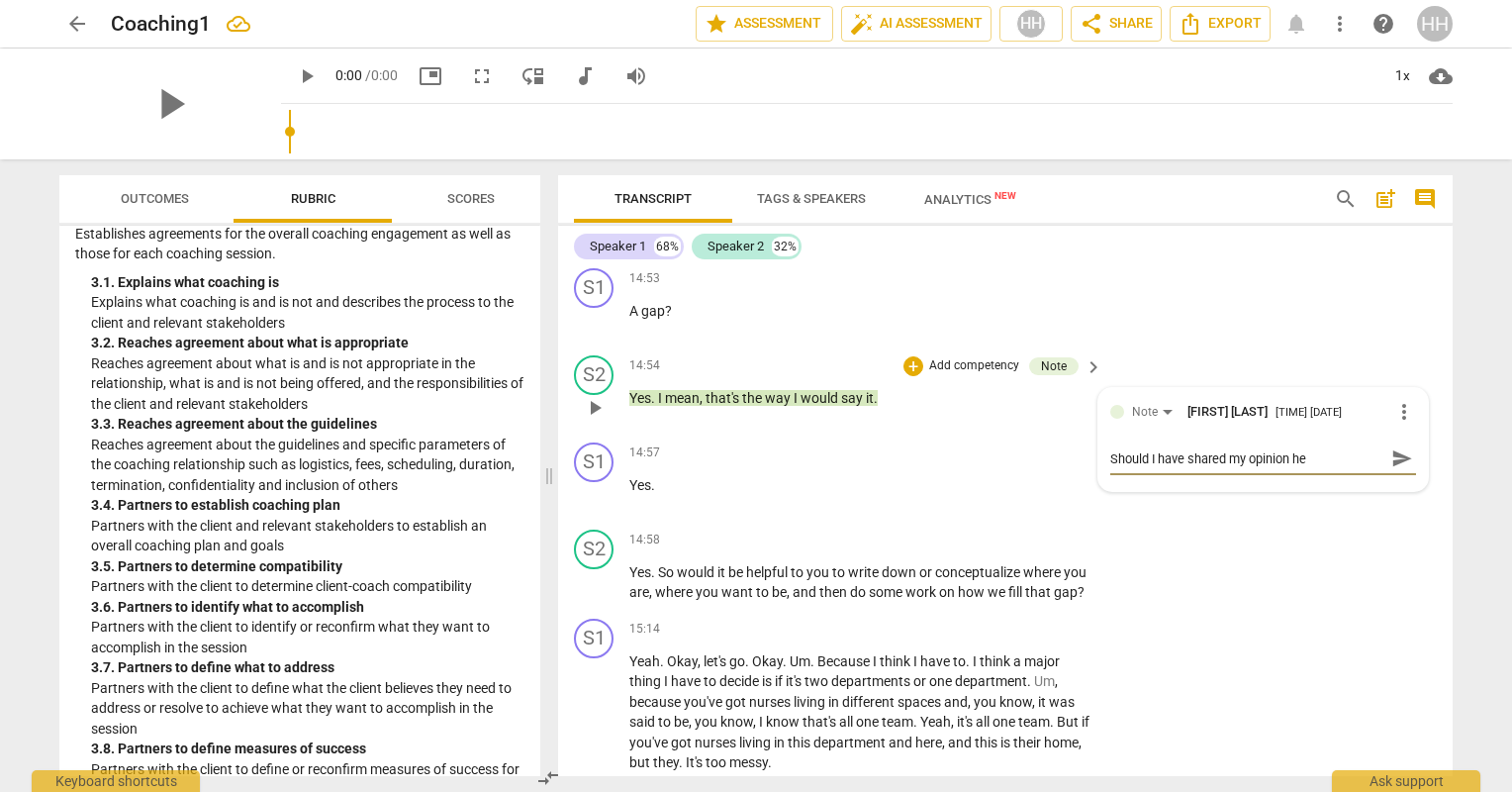 type on "Should I have shared my opinion her" 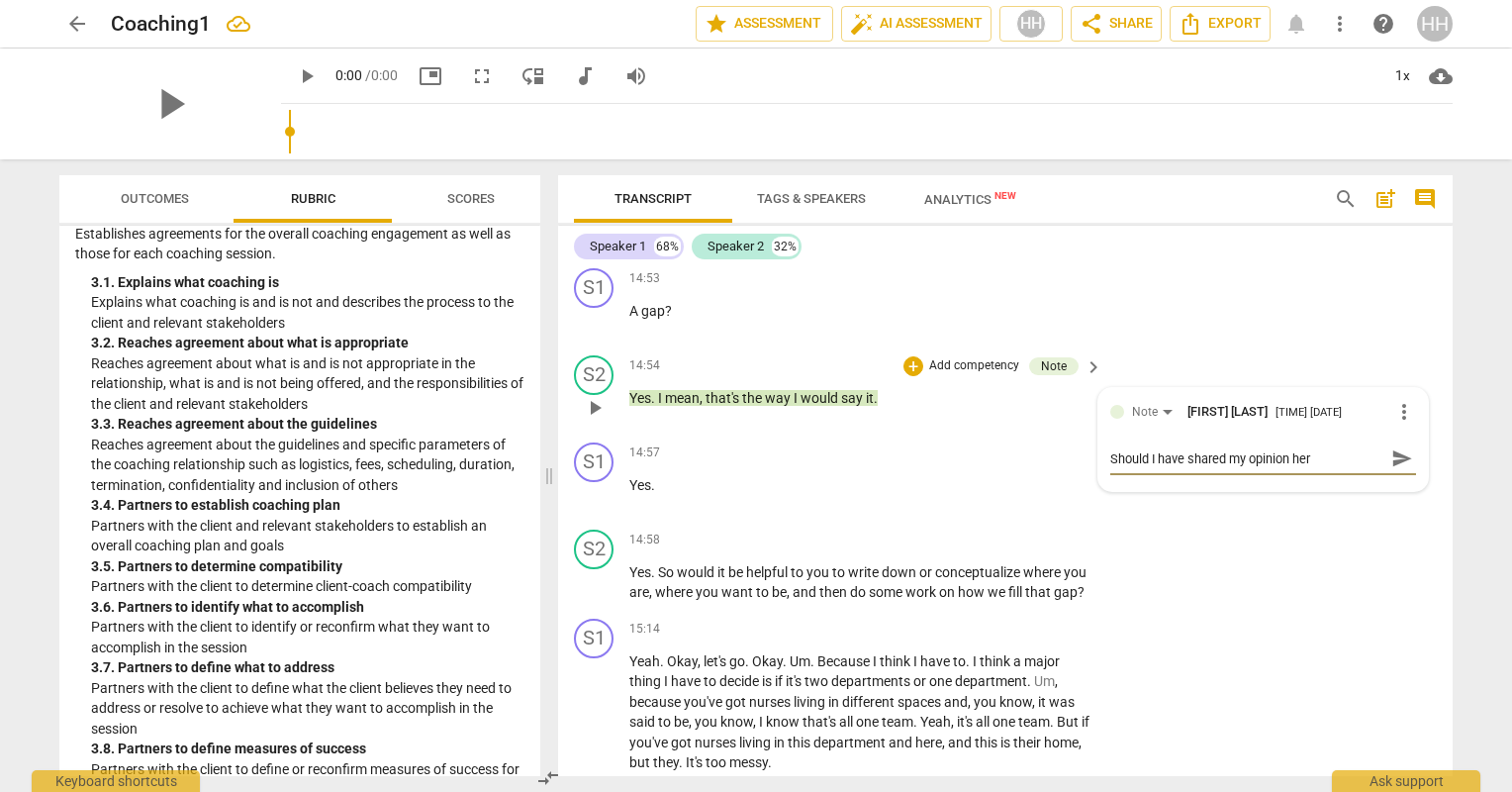 type on "Should I have shared my opinion here" 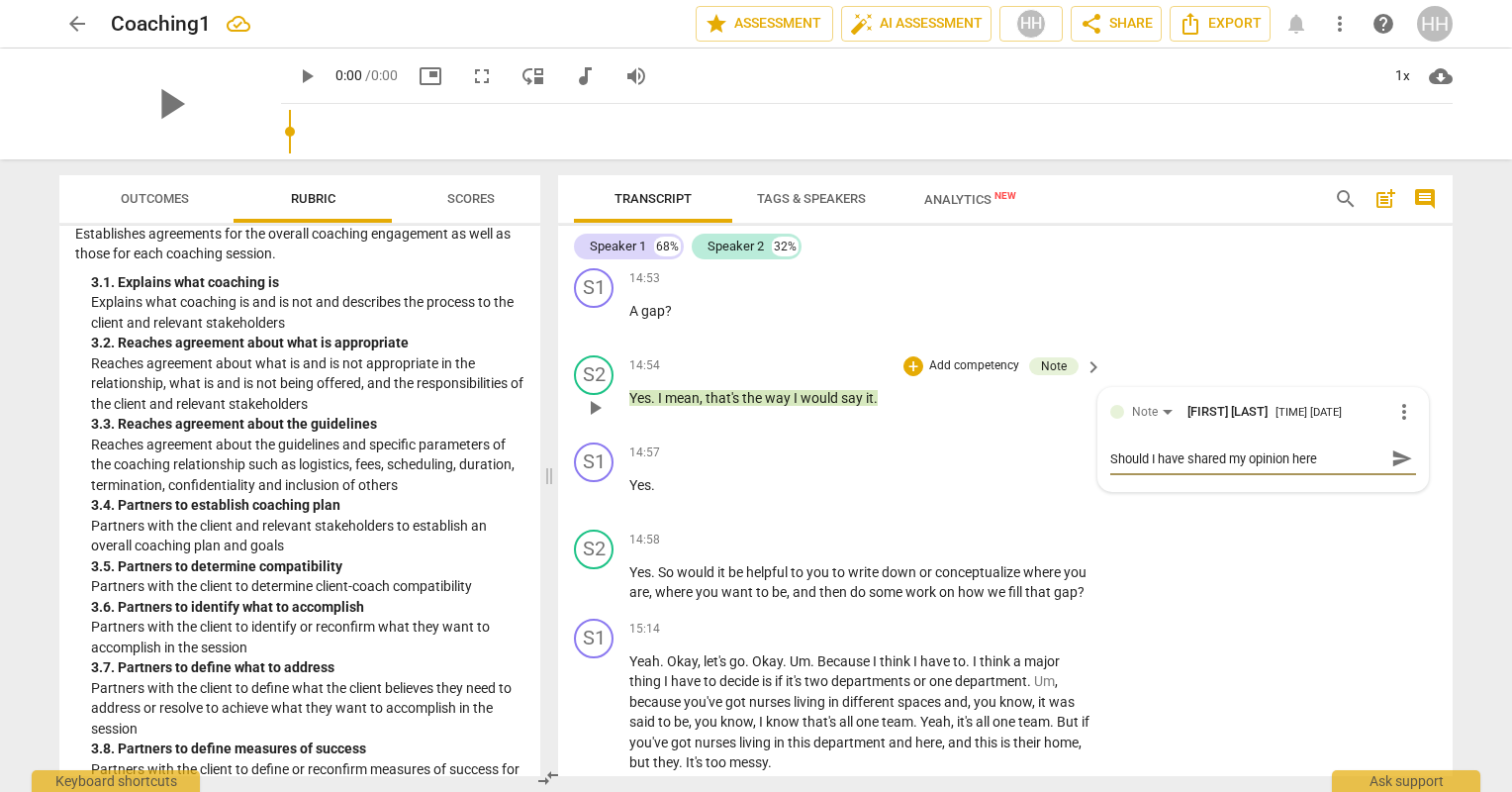 type on "Should I have shared my opinion here?" 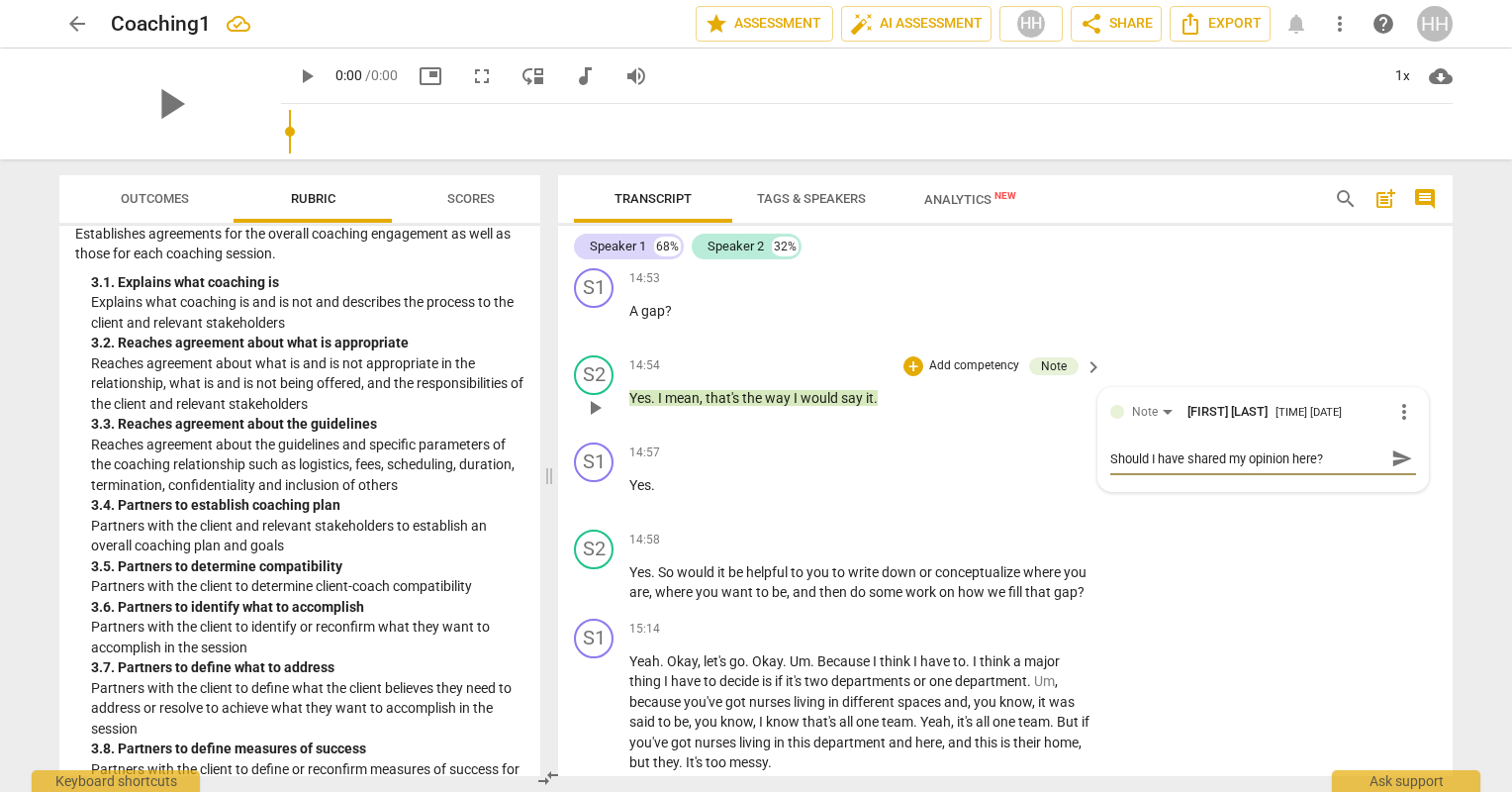 type on "Should I have shared my opinion here??" 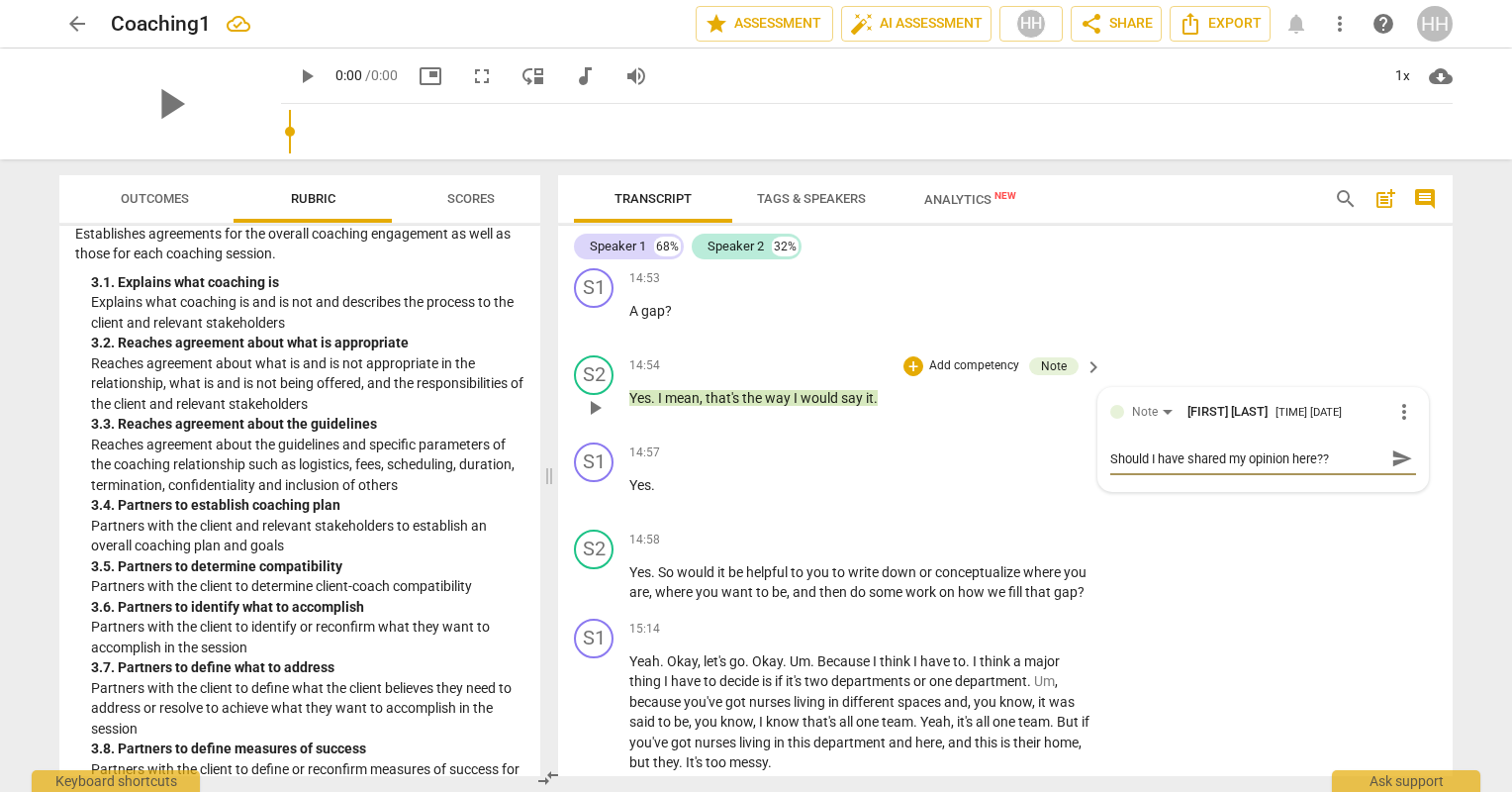 type on "Should I have shared my opinion here???" 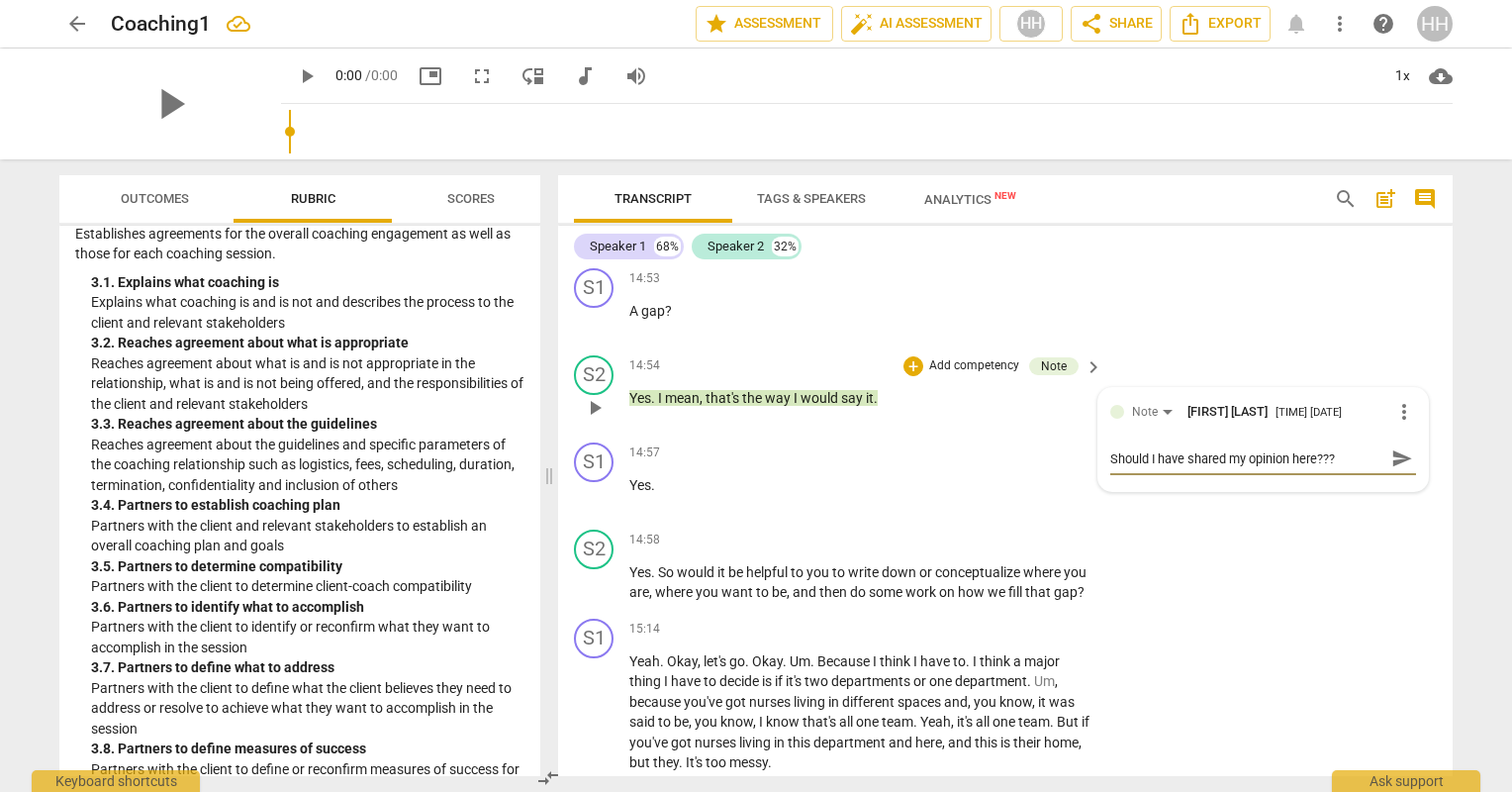 type on "Should I have shared my opinion here???" 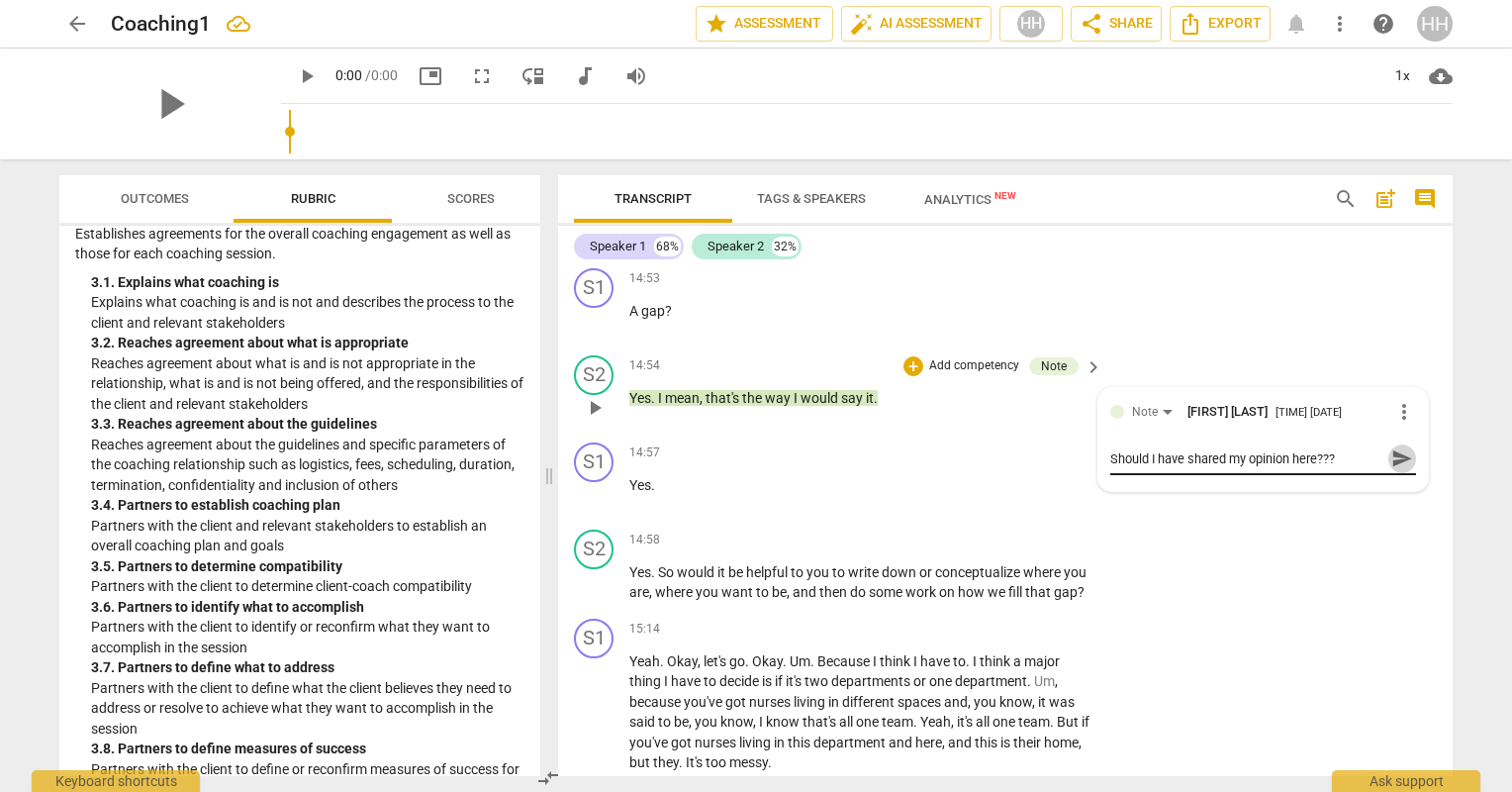 click on "send" at bounding box center (1402, 458) 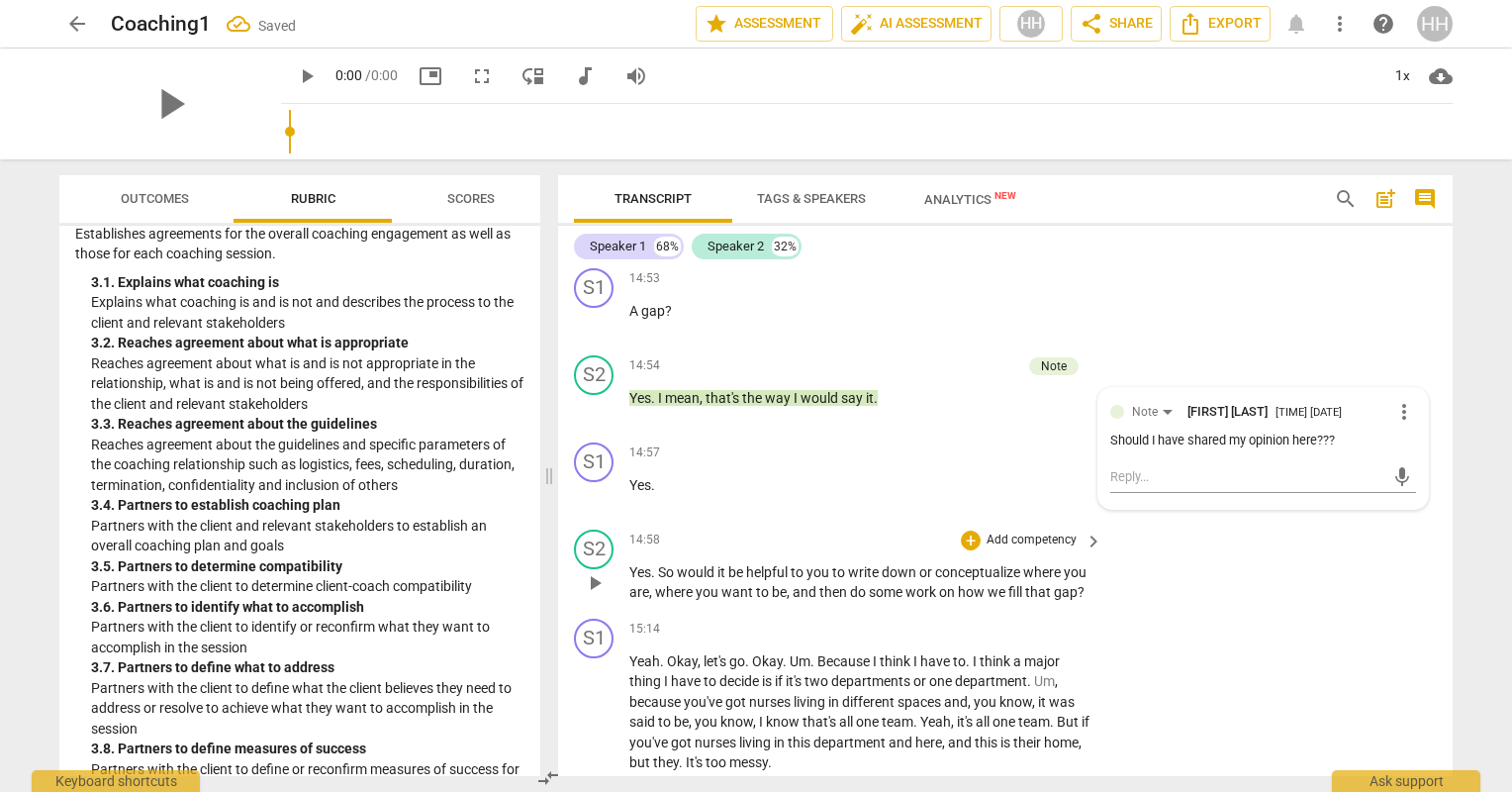 click on "Add competency" at bounding box center (1031, 541) 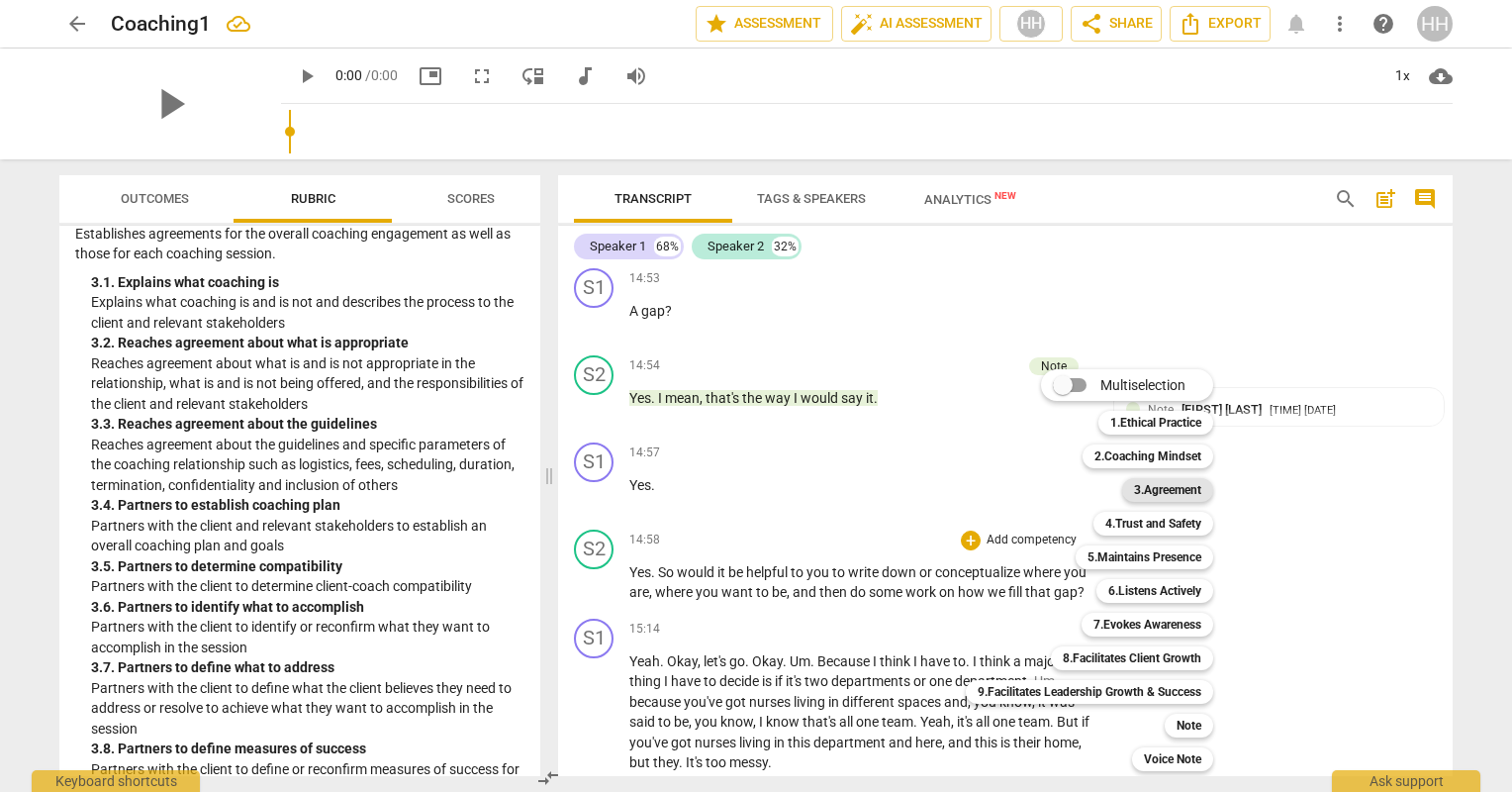 click on "3.Agreement" at bounding box center [1168, 490] 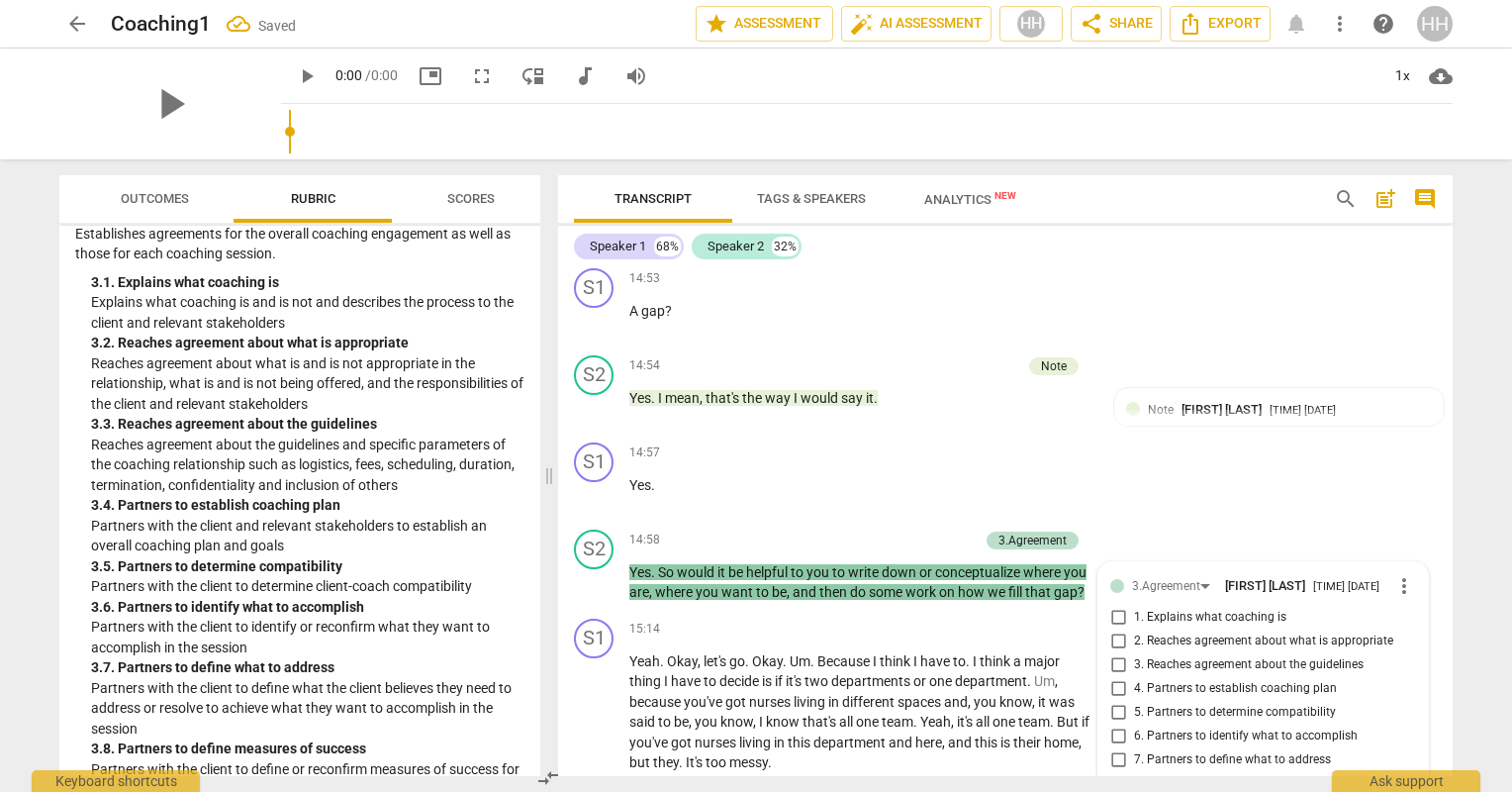 scroll, scrollTop: 12474, scrollLeft: 0, axis: vertical 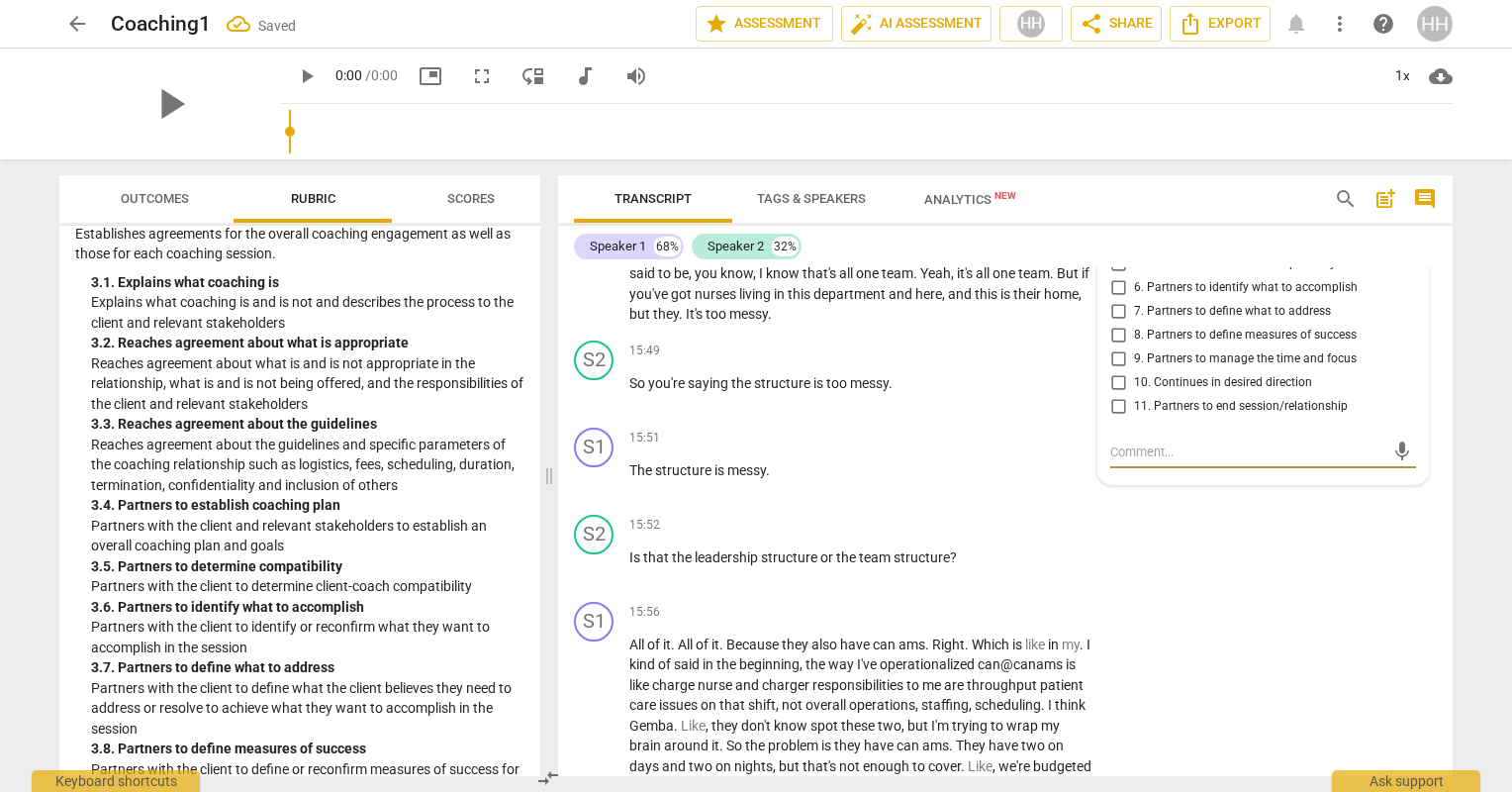 click on "7. Partners to define what to address" at bounding box center (1118, 312) 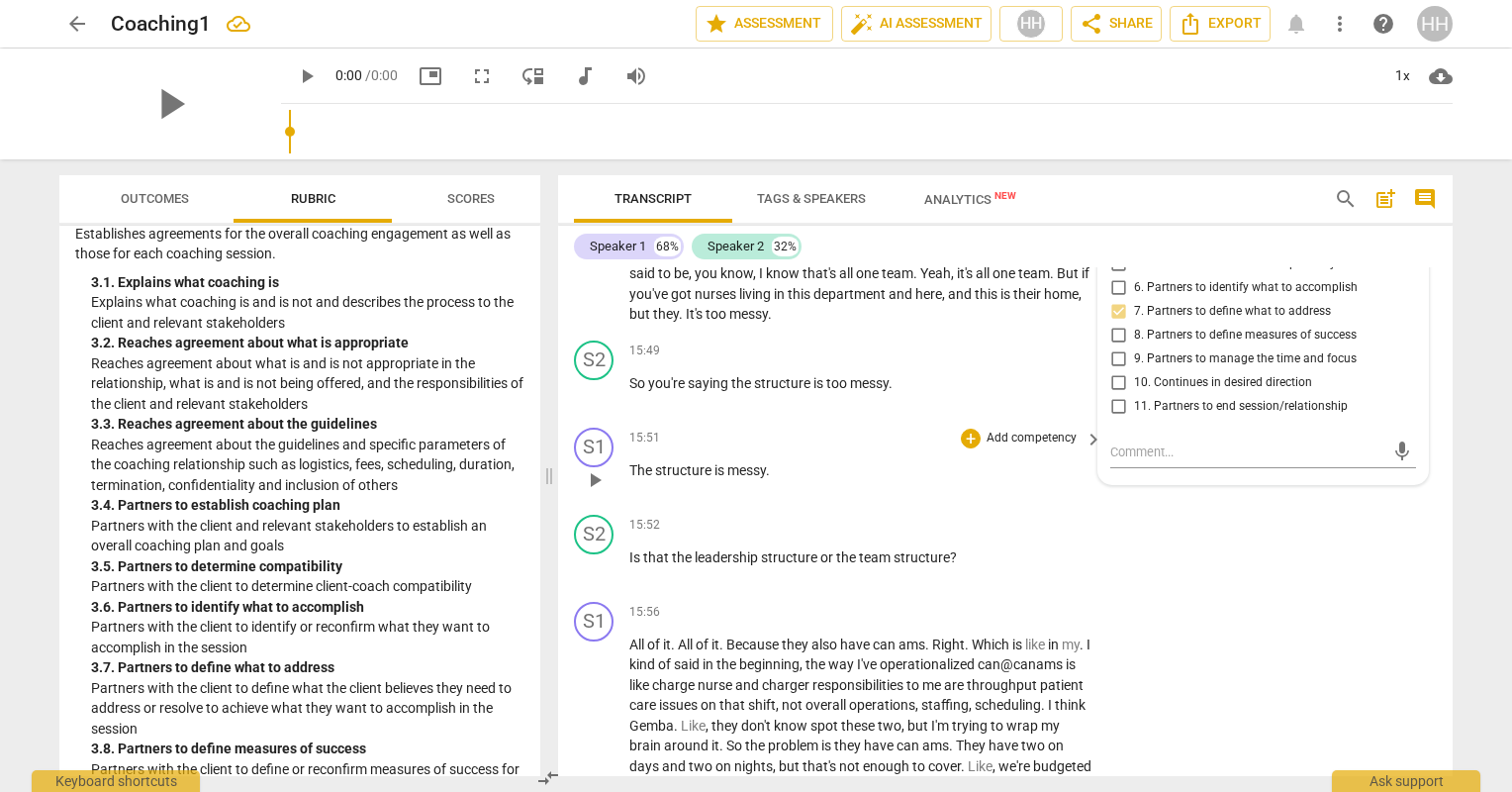 click on "S1 play_arrow pause 15:51 + Add competency keyboard_arrow_right The   structure   is   messy ." at bounding box center [1005, 463] 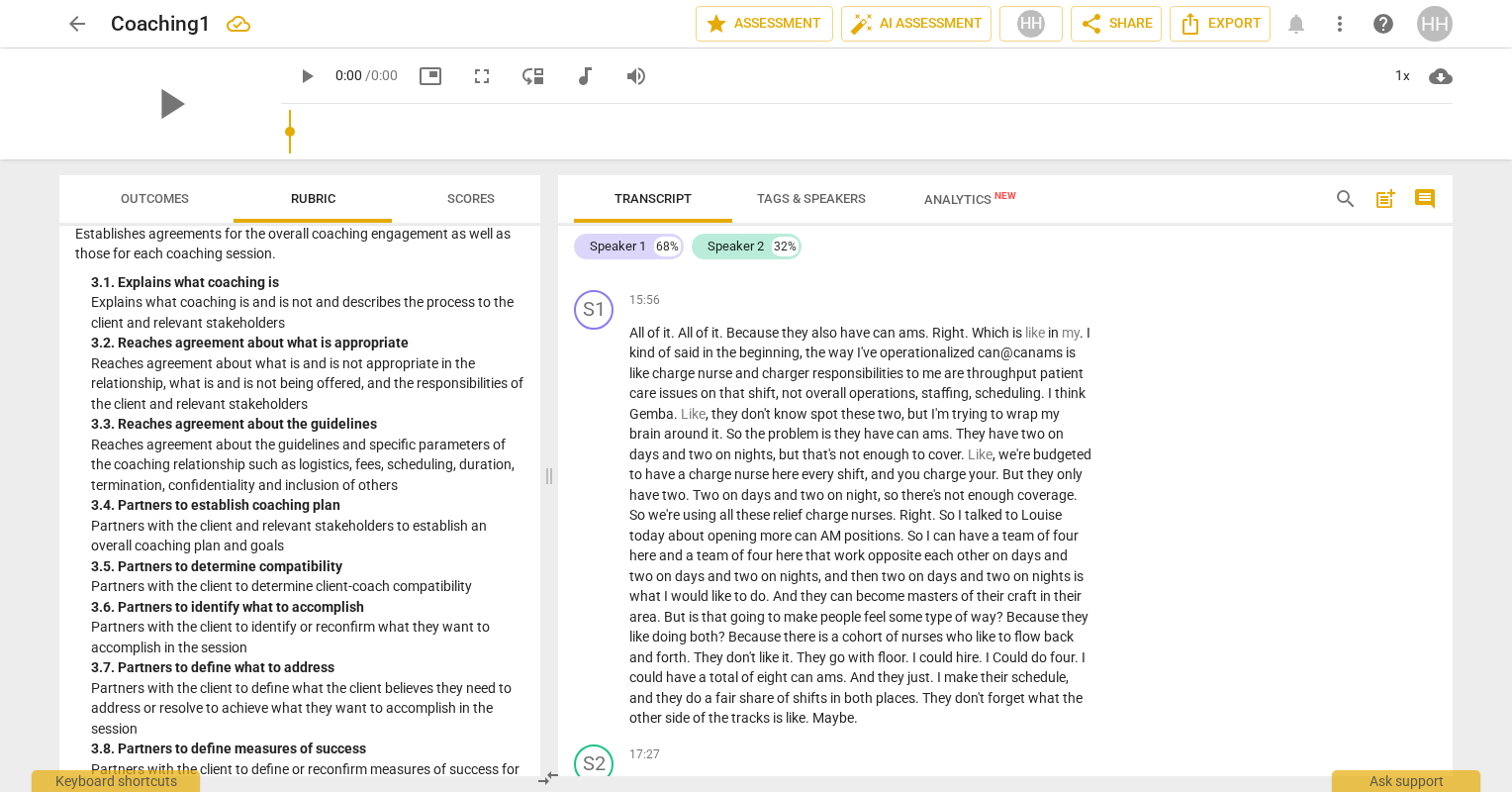 scroll, scrollTop: 12785, scrollLeft: 0, axis: vertical 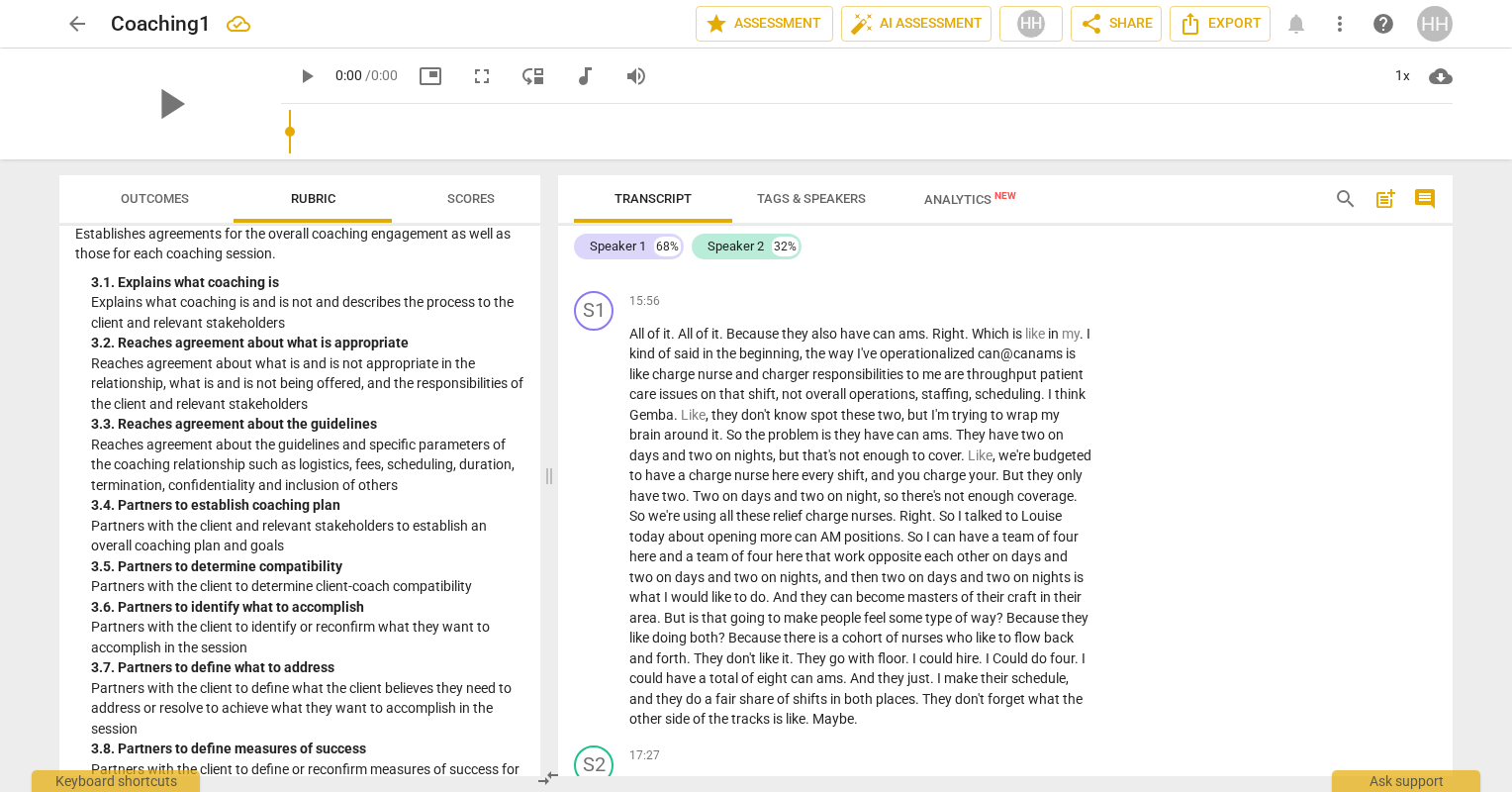 click on "Add competency" at bounding box center [1031, 215] 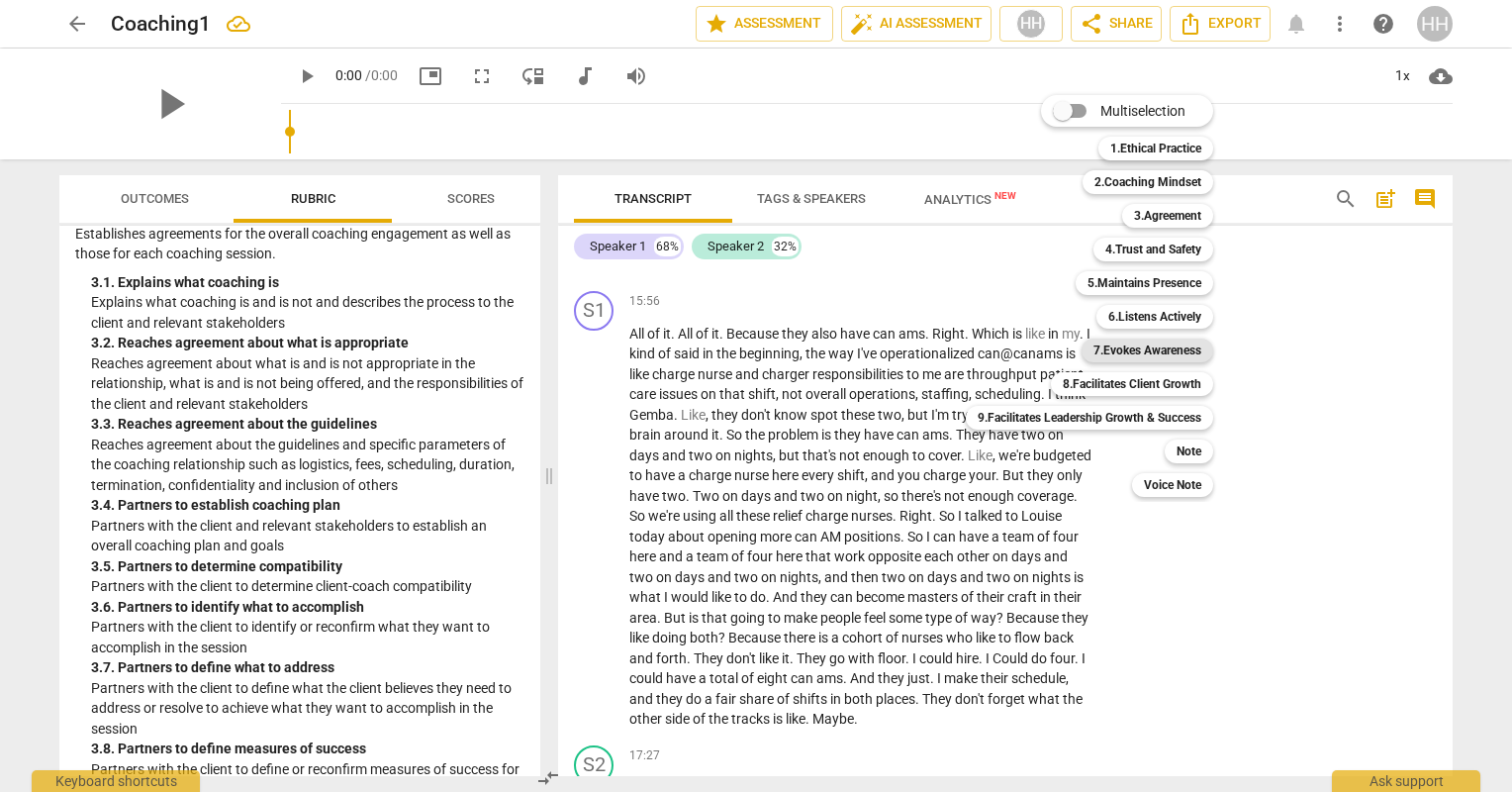 click on "7.Evokes Awareness" at bounding box center [1147, 350] 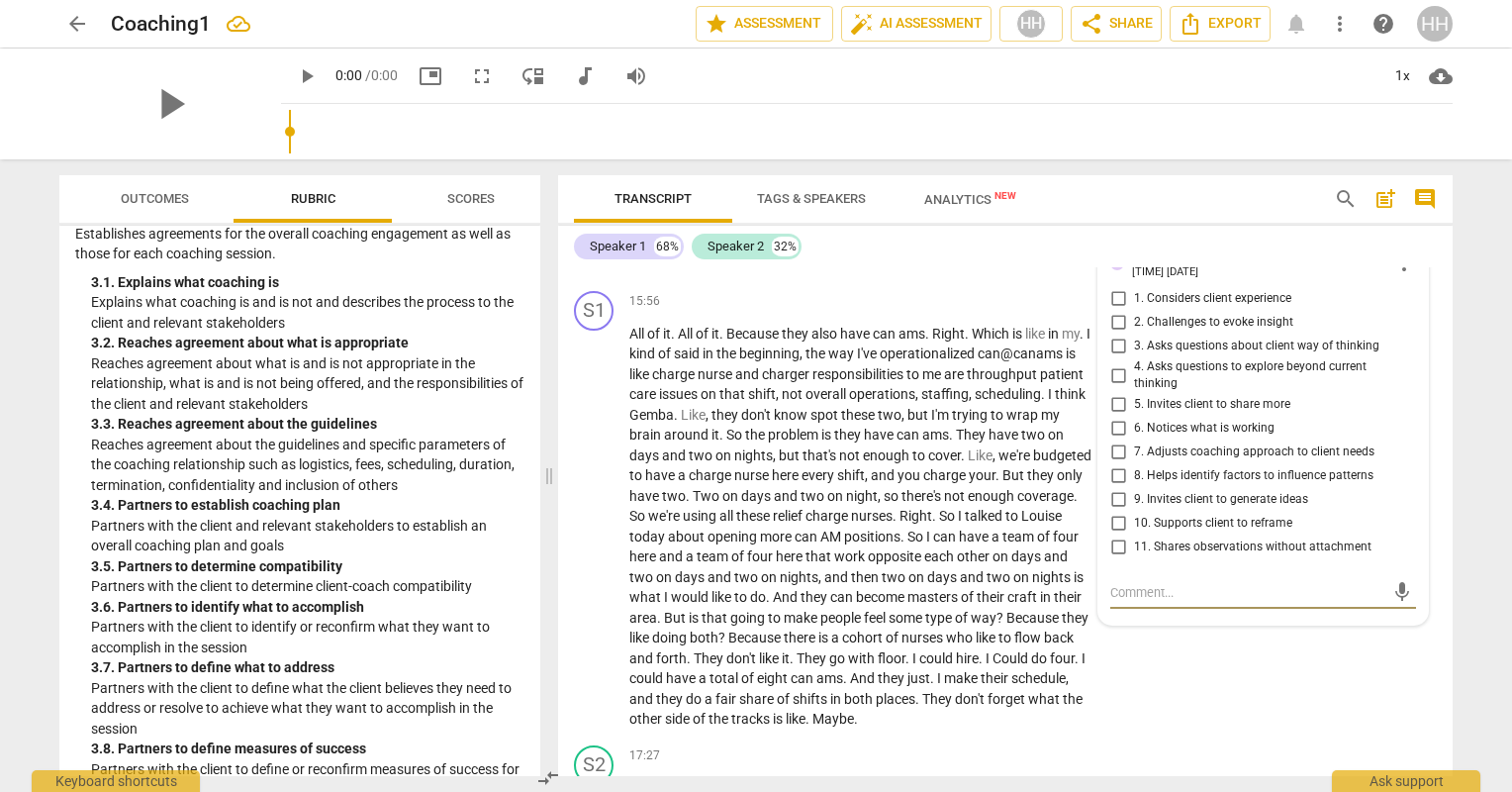 click on "5. Invites client to share more" at bounding box center [1118, 405] 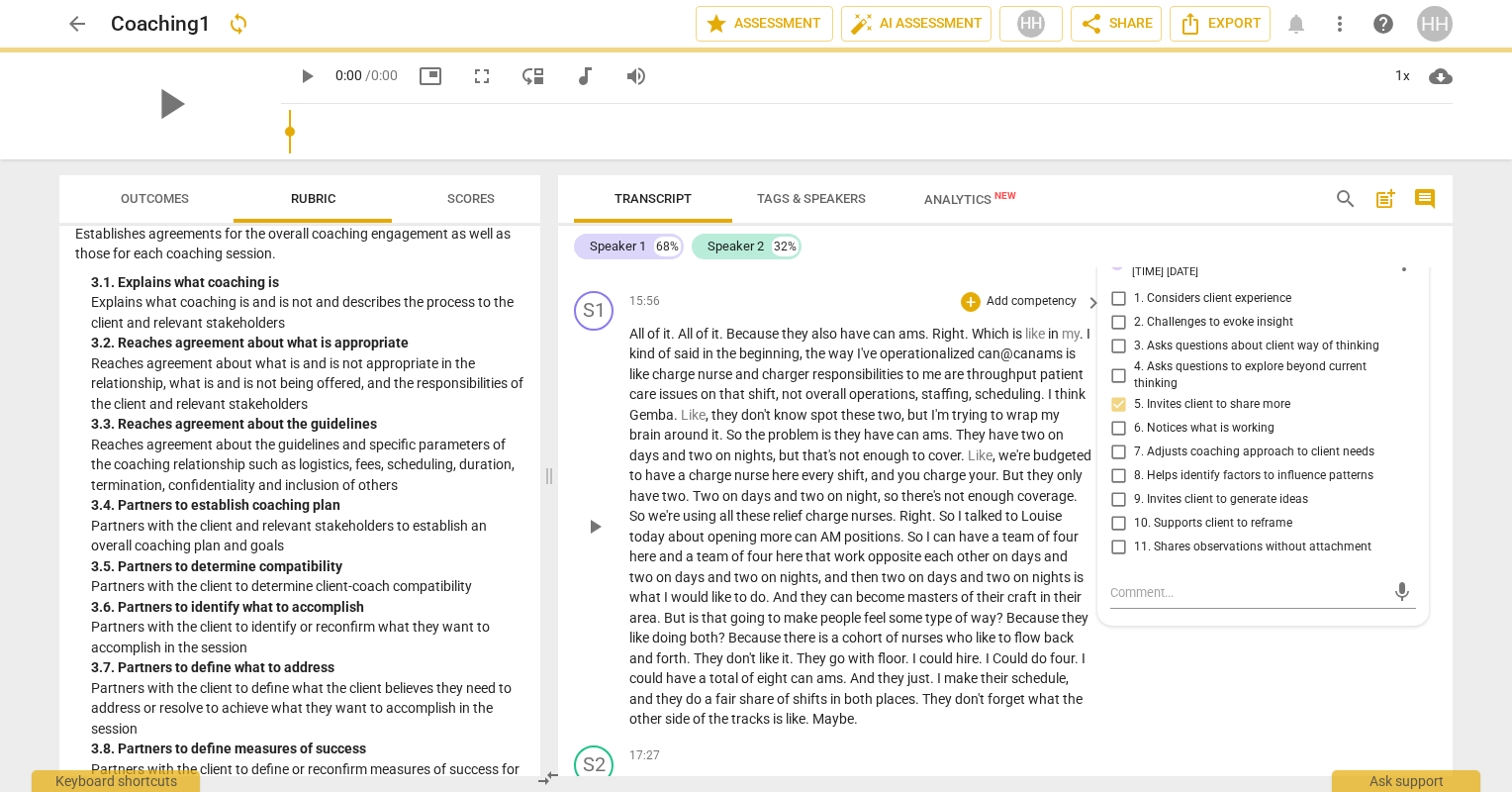 click on "All   of   it .   All   of   it .   Because   they   also   have   can   ams .   Right .   Which   is   like   in   my .   I   kind   of   said   in   the   beginning ,   the   way   I've   operationalized   can@[EMAIL]   is   like   charge   nurse   and   charger   responsibilities   to   me   are   throughput   patient   care   issues   on   that   shift ,   not   overall   operations ,   staffing ,   scheduling .   I   think   Gemba .   Like ,   they   don't   know   spot   these   two ,   but   I'm   trying   to   wrap   my   brain   around   it .   So   the   problem   is   they   have   can   ams .   They   have   two   on   days   and   two   on   nights ,   but   that's   not   enough   to   cover .   Like ,   we're   budgeted   to   have   a   charge   nurse   here   every   shift ,   and   you   charge   your .   But   they   only   have   two .   Two   on   days   and   two   on   night ,   so   there's   not   enough   coverage .   So   we're   using   all   these   relief   charge   nurses   ." at bounding box center (861, 527) 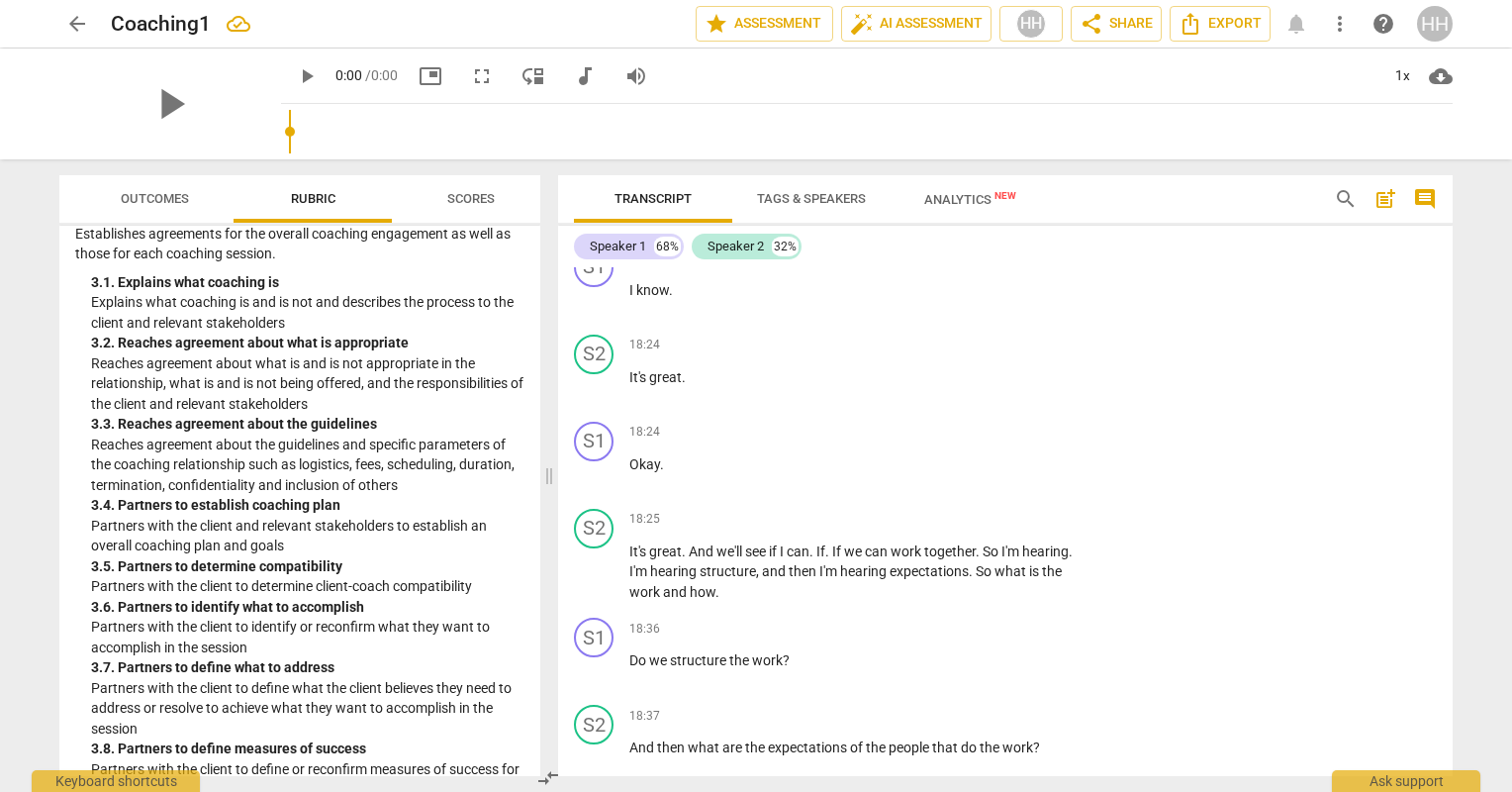 scroll, scrollTop: 14185, scrollLeft: 0, axis: vertical 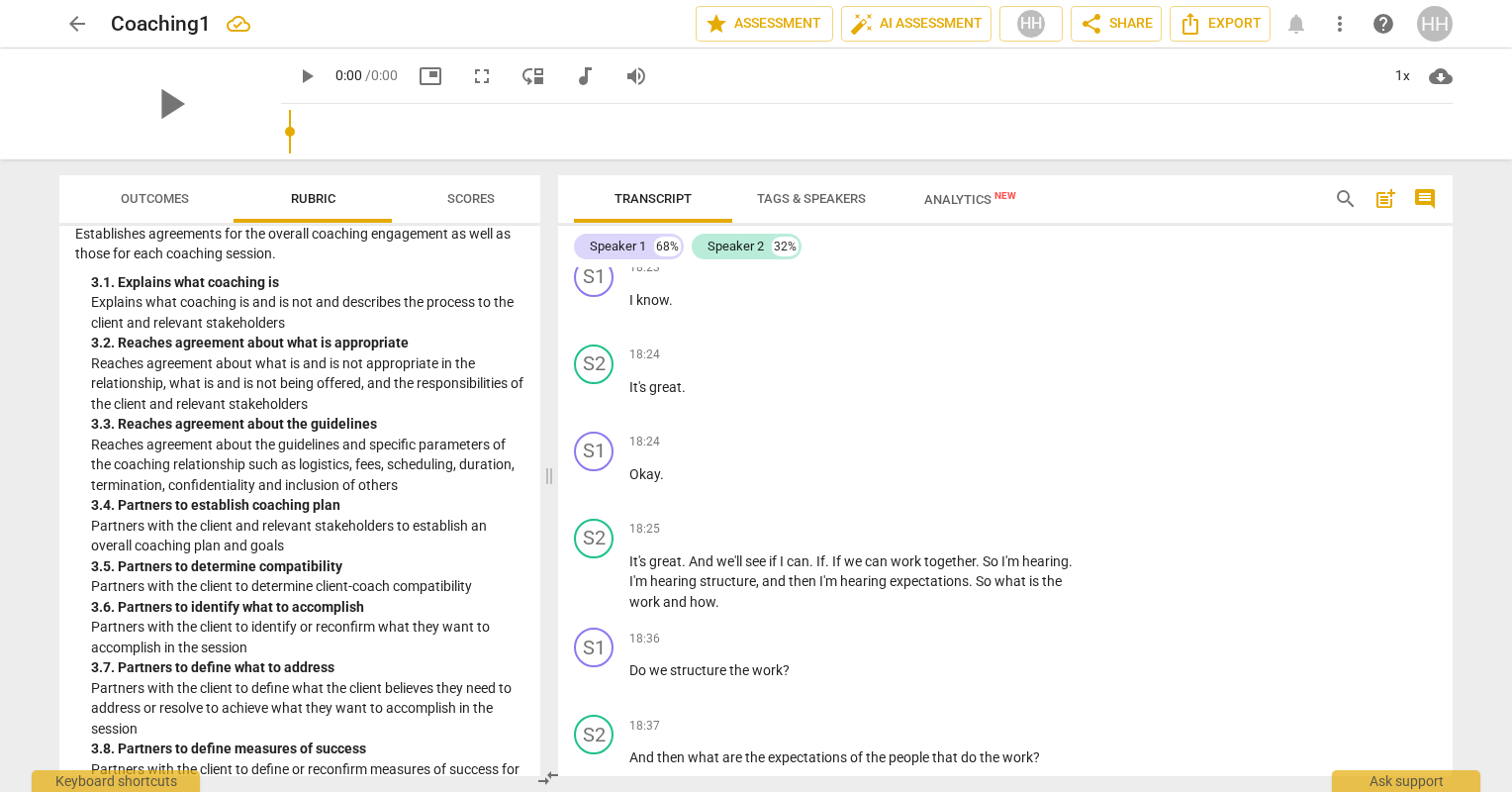 click on "+" at bounding box center [971, 181] 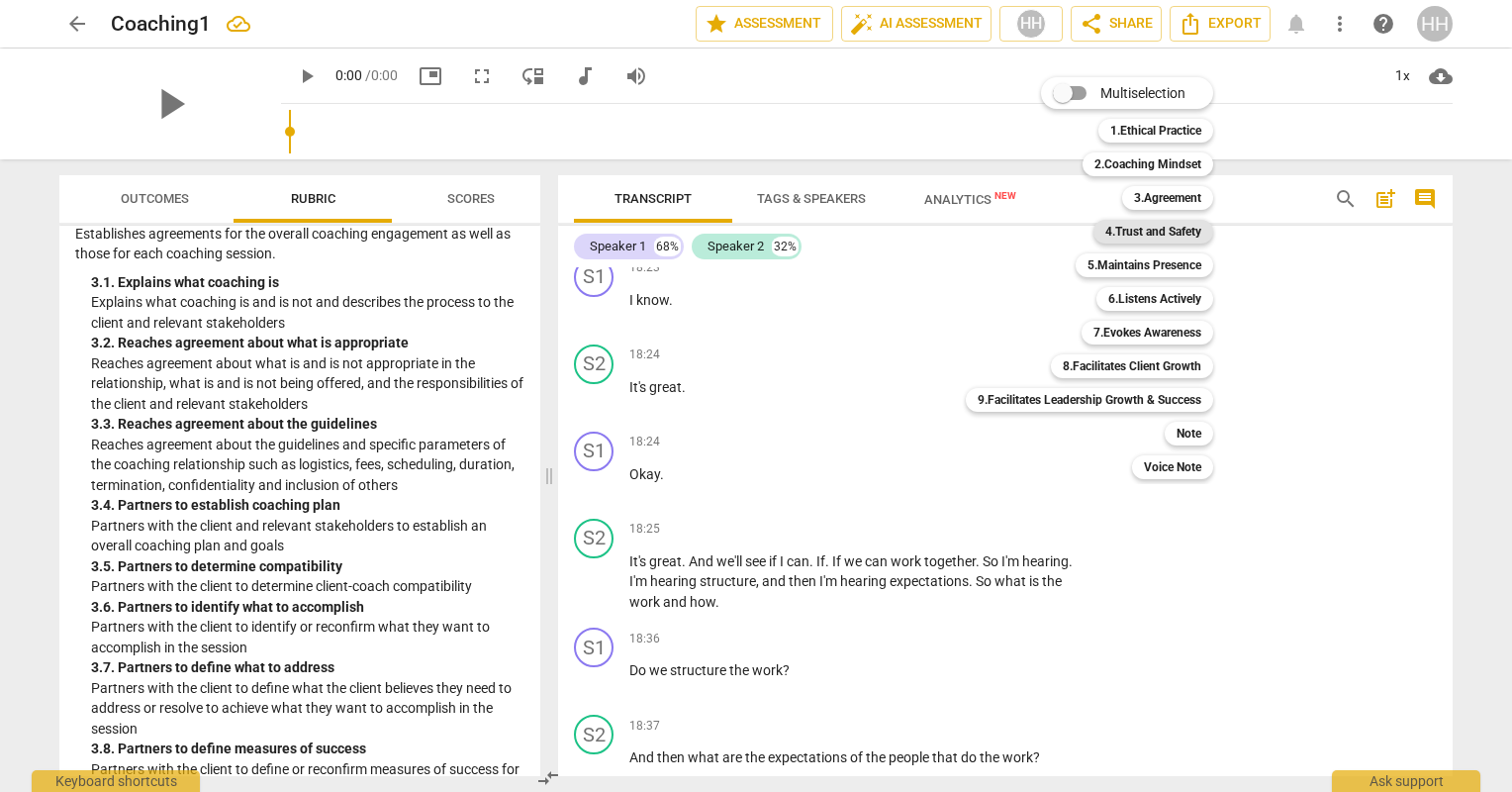 click on "4.Trust and Safety" at bounding box center (1153, 232) 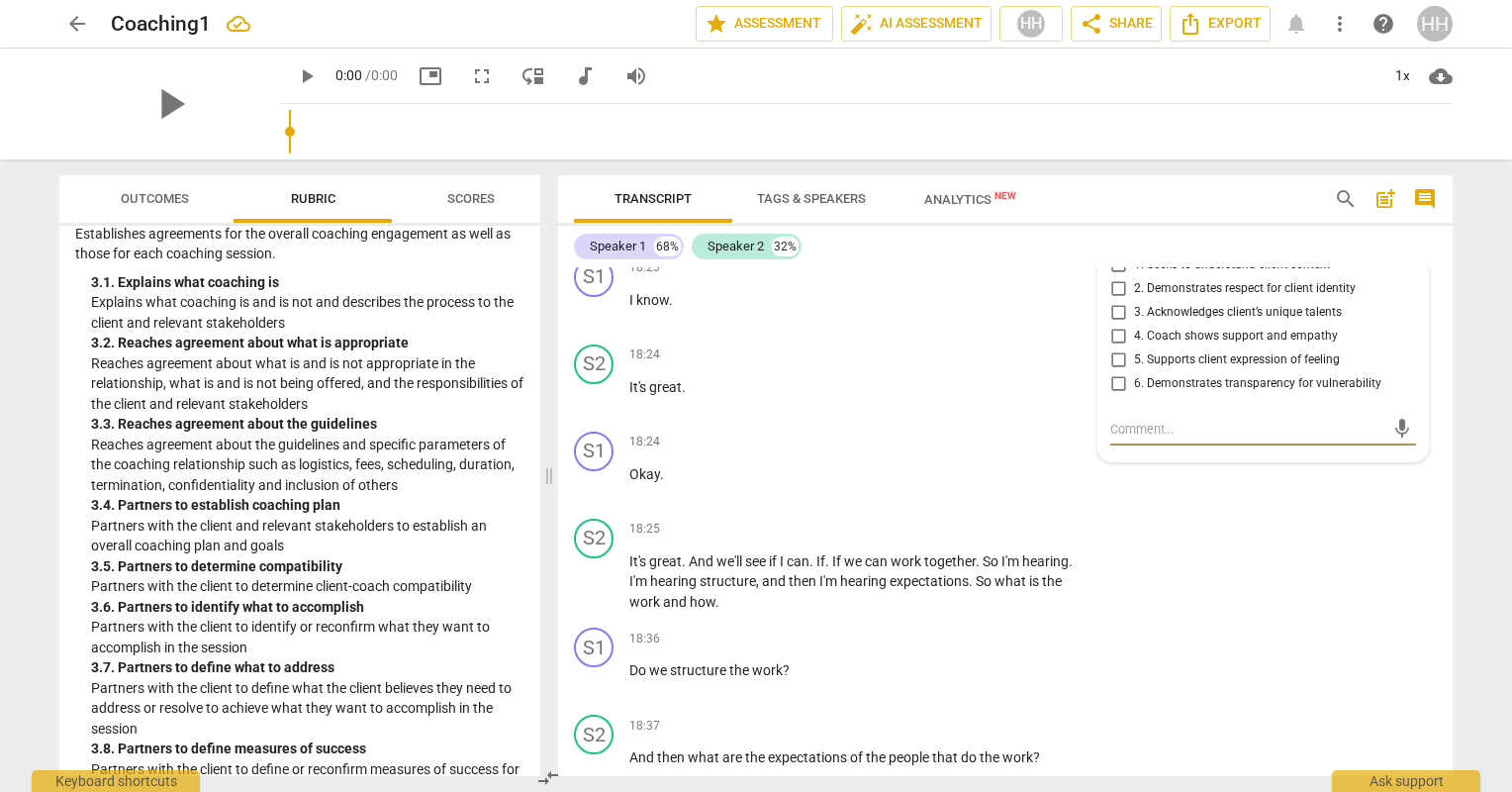click on "4. Coach shows support and empathy" at bounding box center [1118, 337] 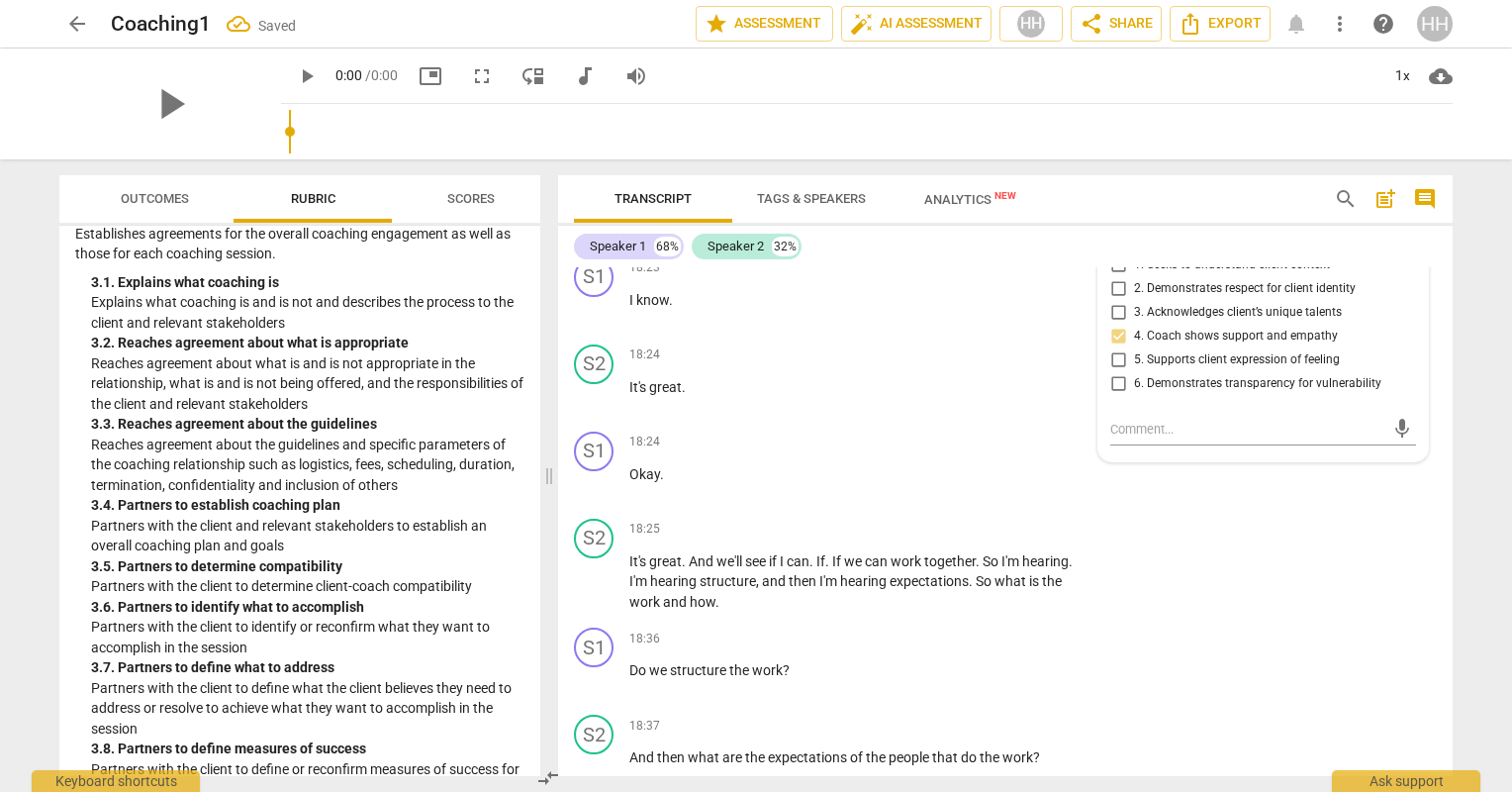 click on "6. Demonstrates transparency for vulnerability" at bounding box center (1118, 384) 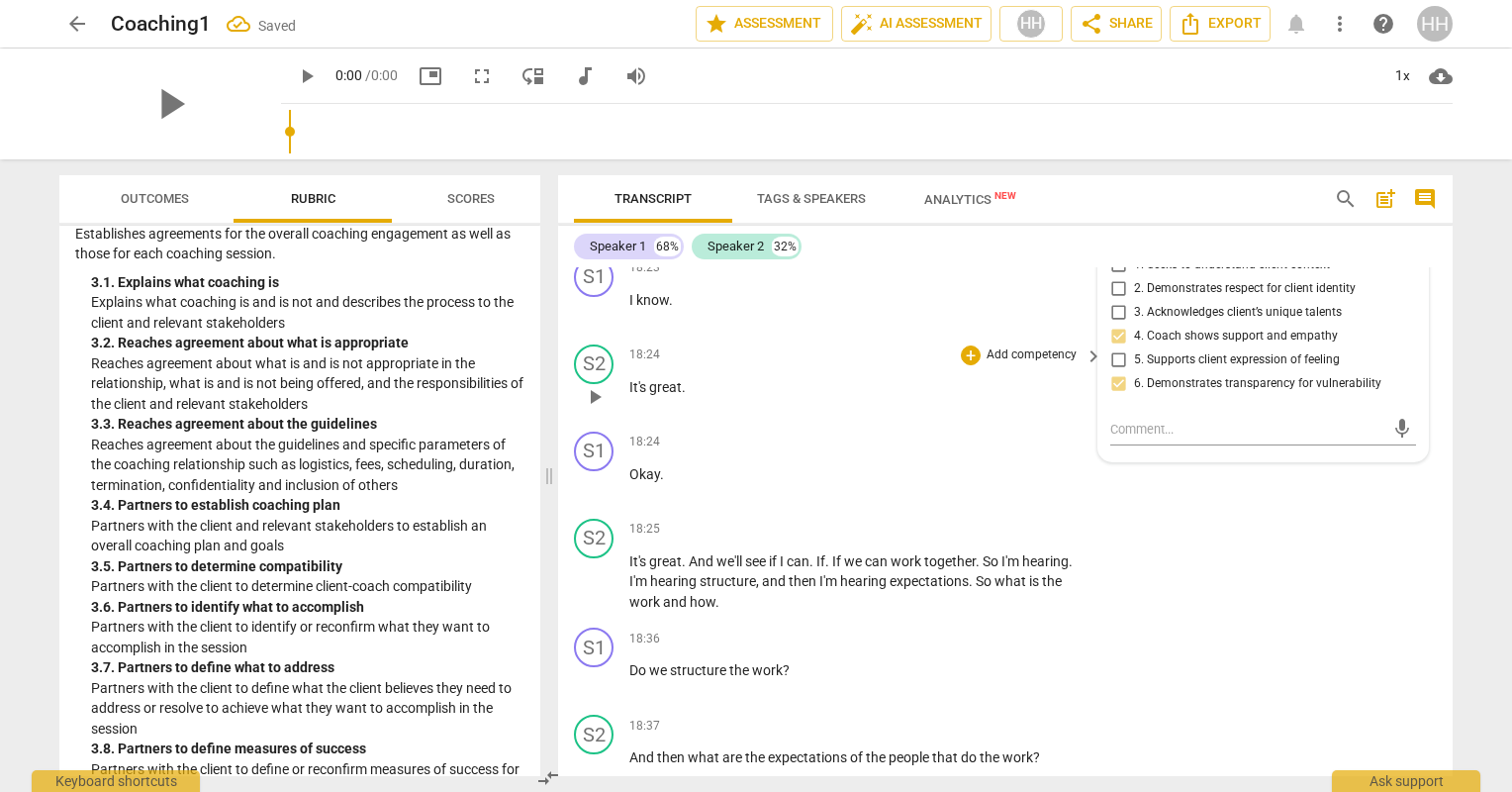 click on "[TIME] + Add competency keyboard_arrow_right It's   great ." at bounding box center [867, 380] 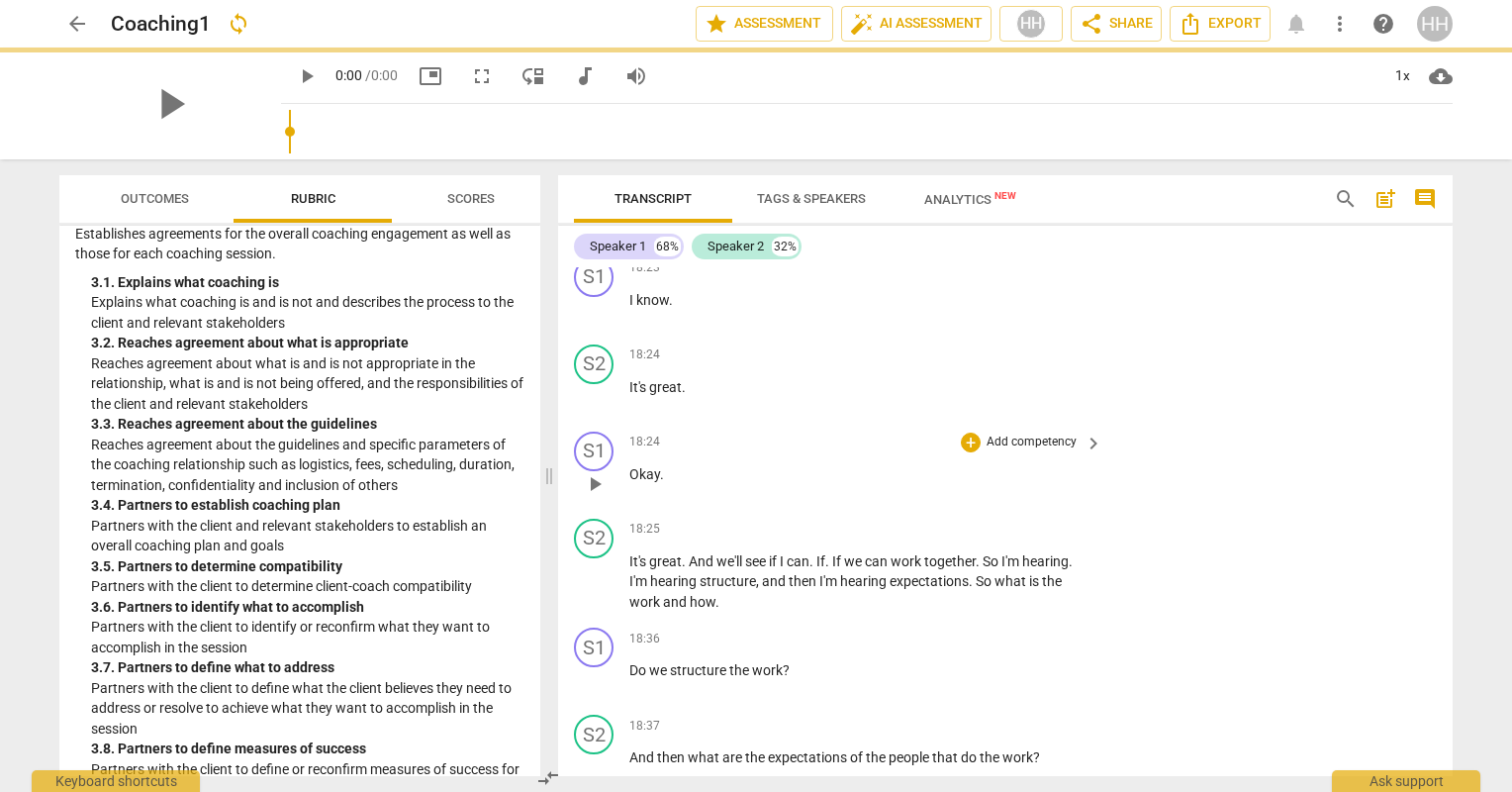 click on "S1 play_arrow pause 18:24 + Add competency keyboard_arrow_right Okay ." at bounding box center (1005, 467) 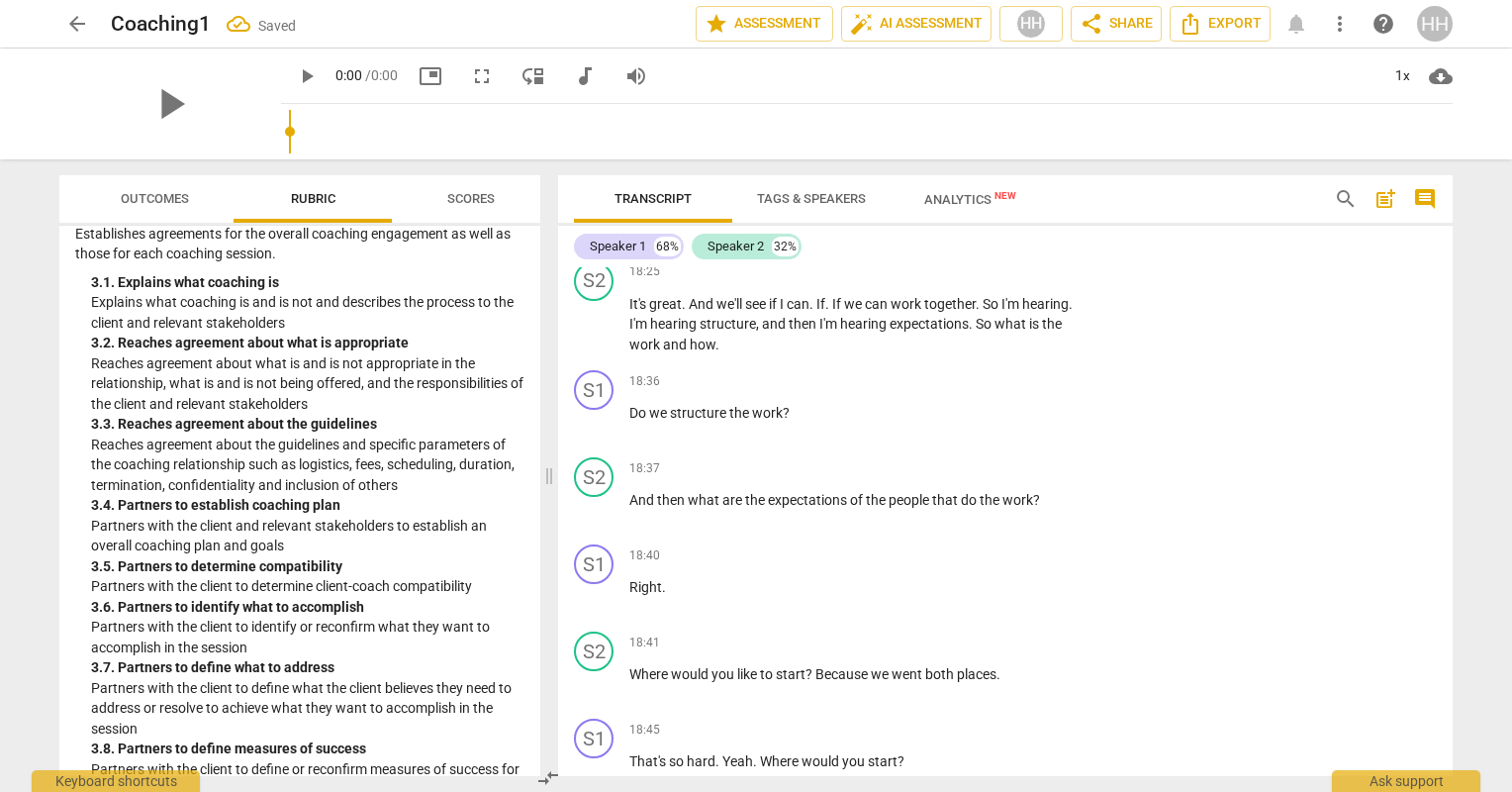scroll, scrollTop: 14443, scrollLeft: 0, axis: vertical 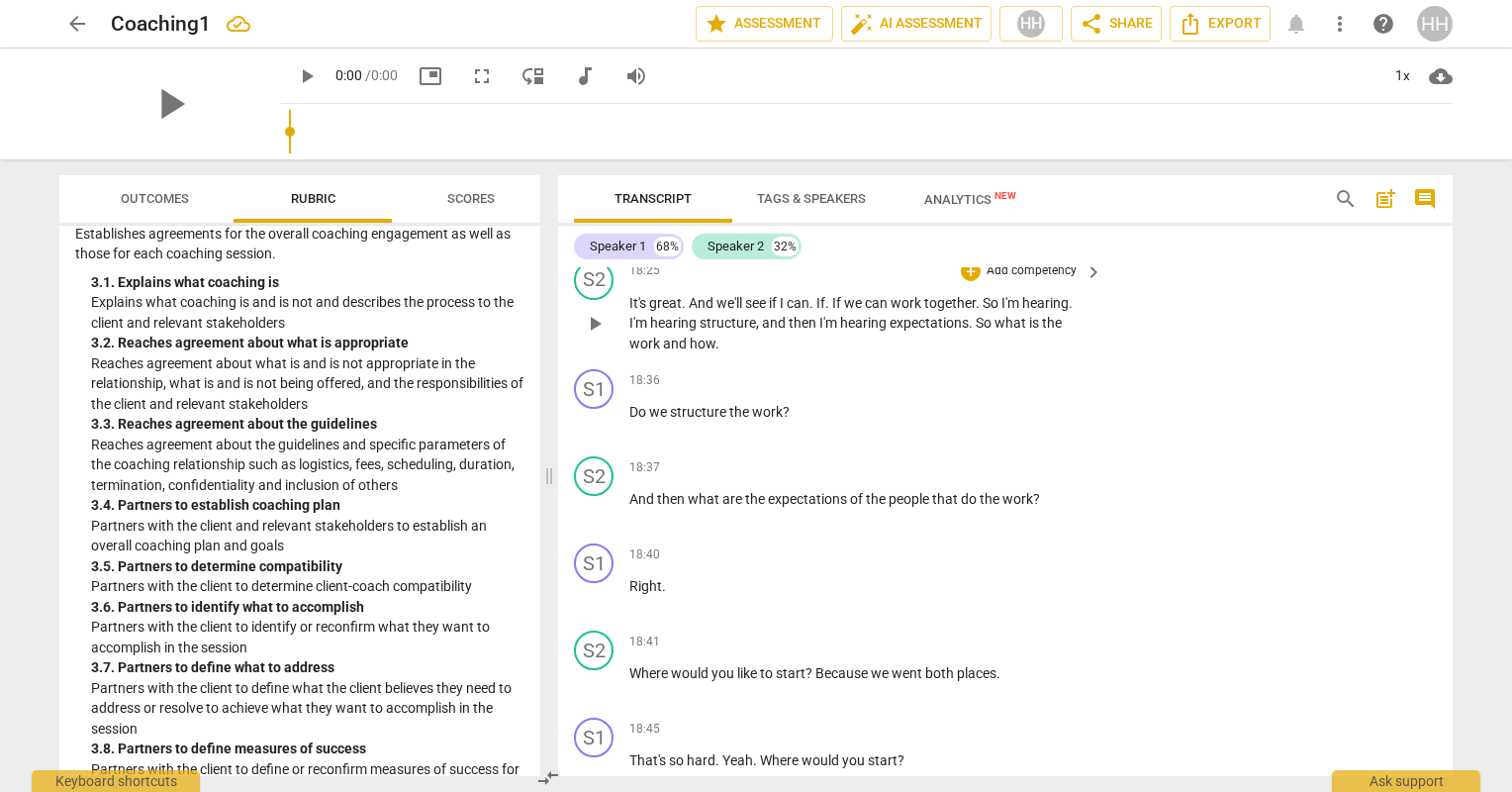 click on "Add competency" at bounding box center [1031, 271] 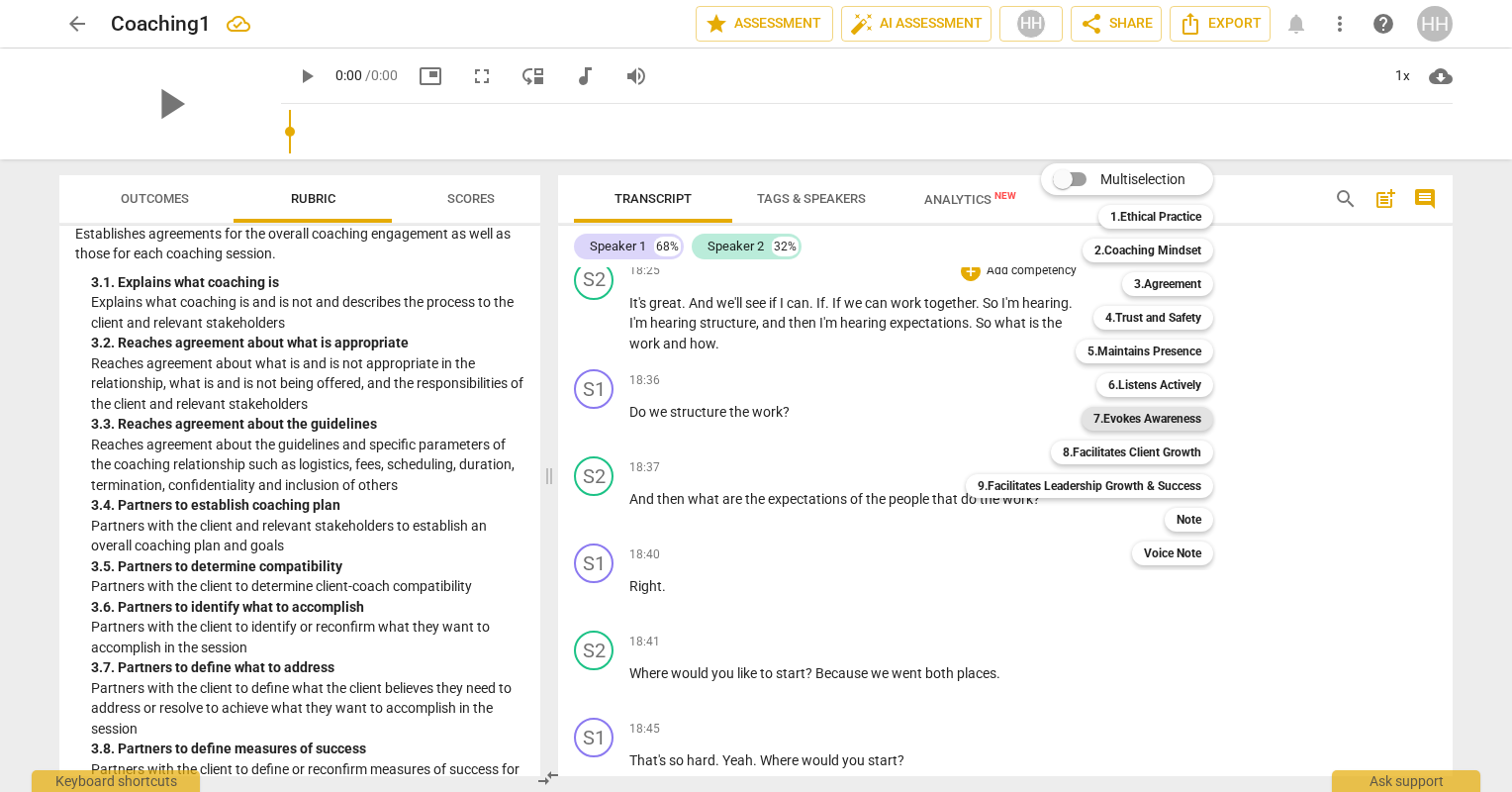 click on "7.Evokes Awareness" at bounding box center [1147, 419] 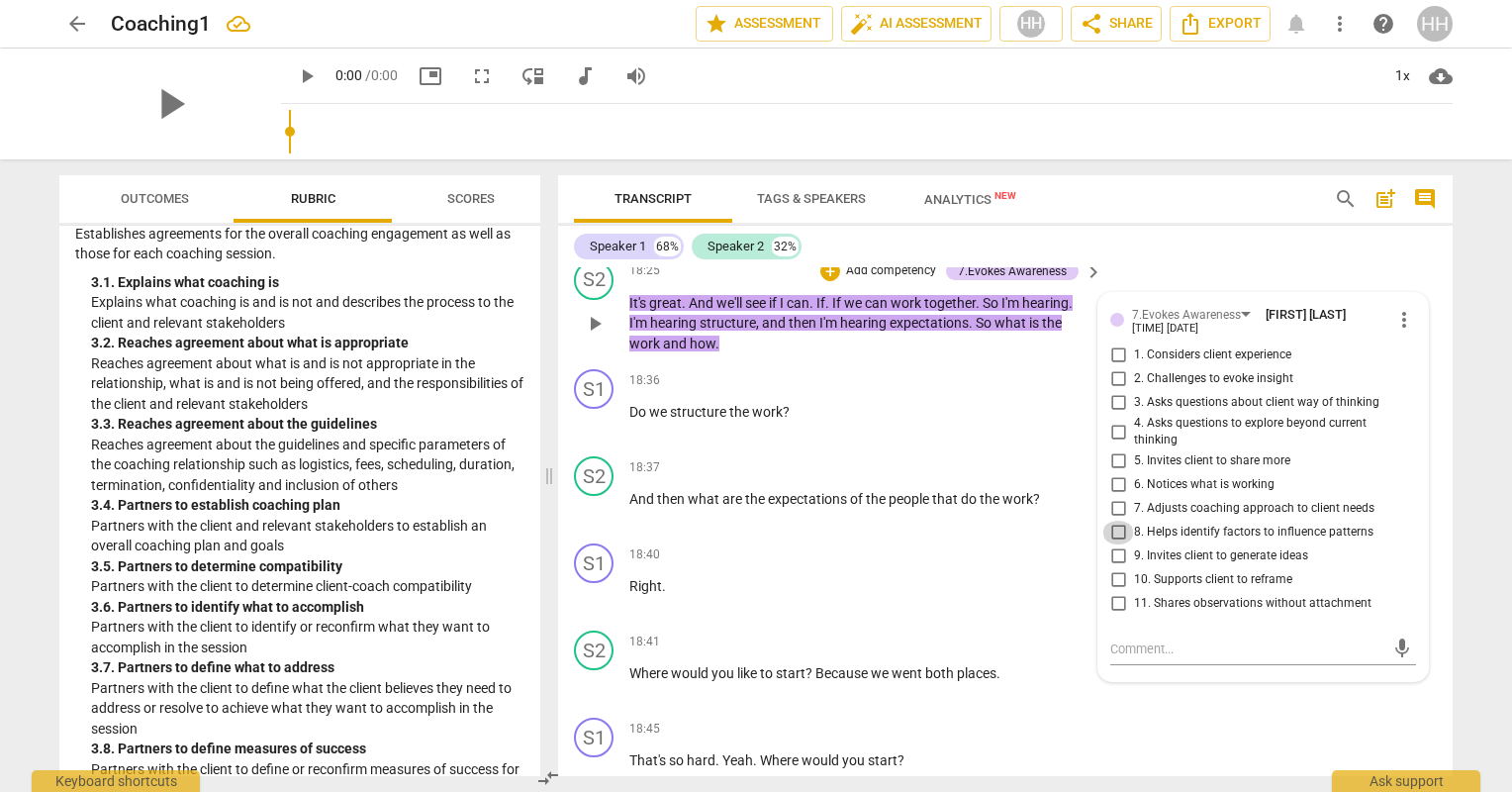 click on "8. Helps identify factors to influence patterns" at bounding box center (1118, 533) 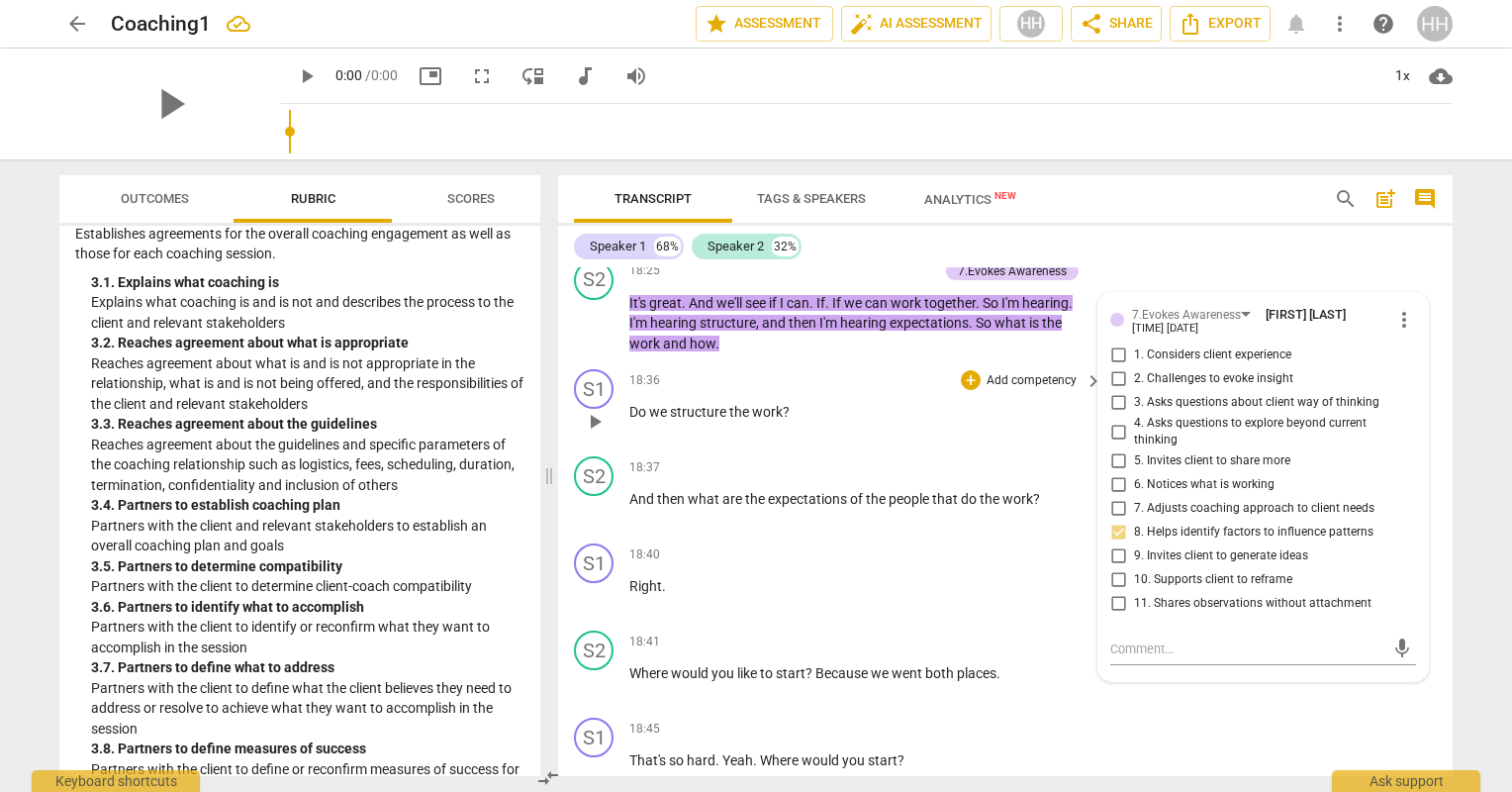 click on "S1 play_arrow pause 18:36 + Add competency keyboard_arrow_right Do   we   structure   the   work ?" at bounding box center [1005, 405] 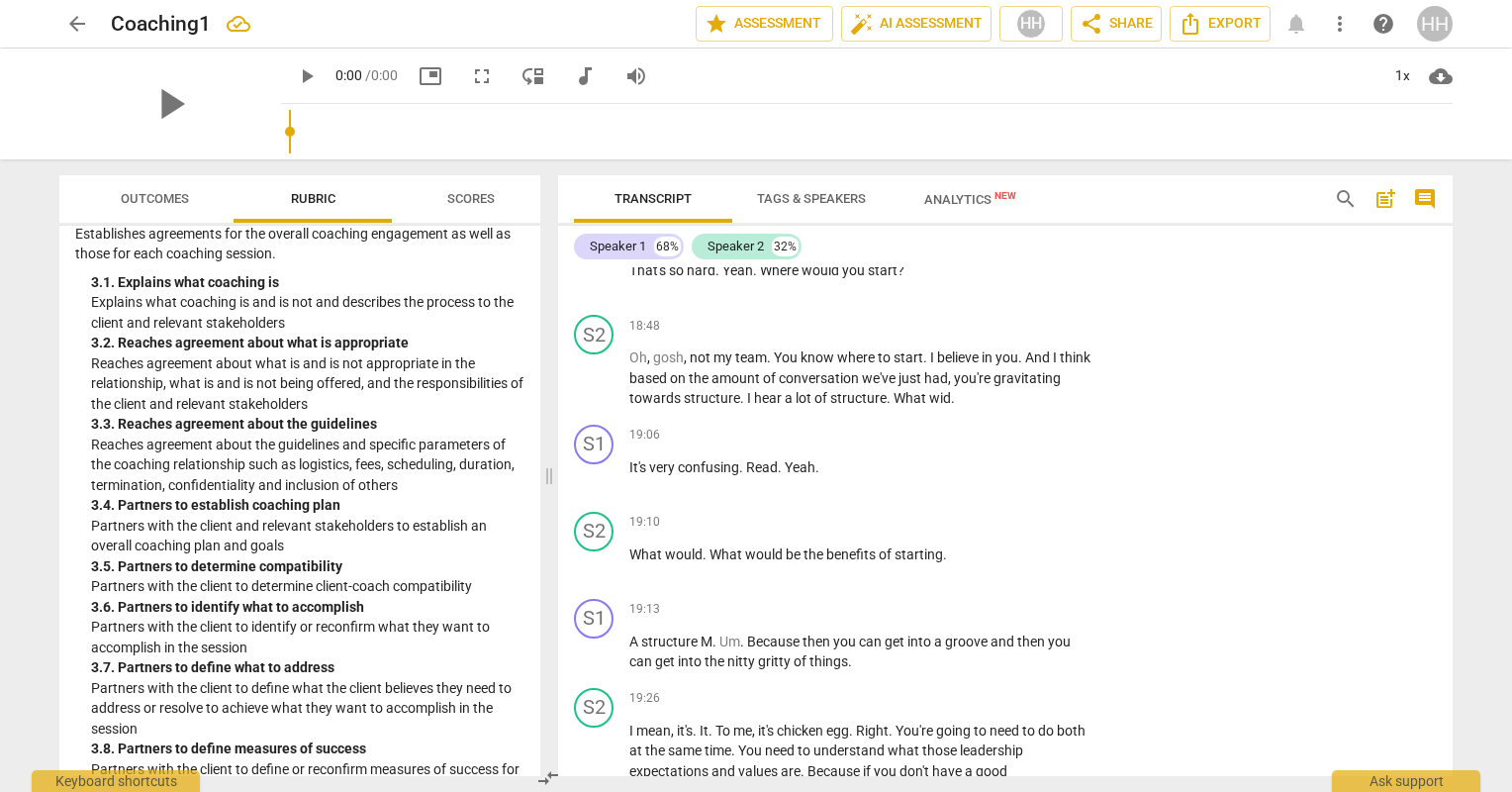 scroll, scrollTop: 14934, scrollLeft: 0, axis: vertical 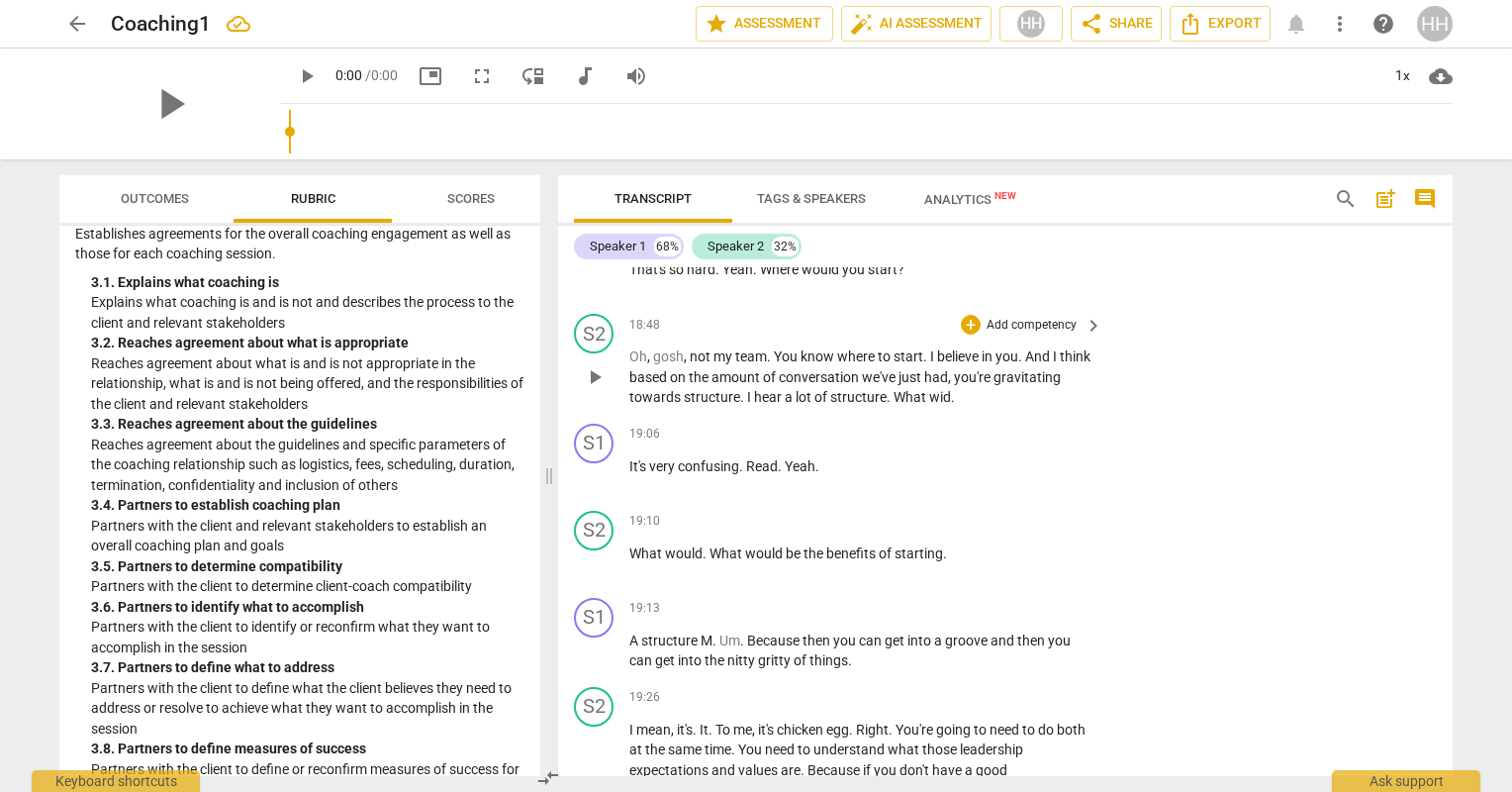 click on "Add competency" at bounding box center (1031, 326) 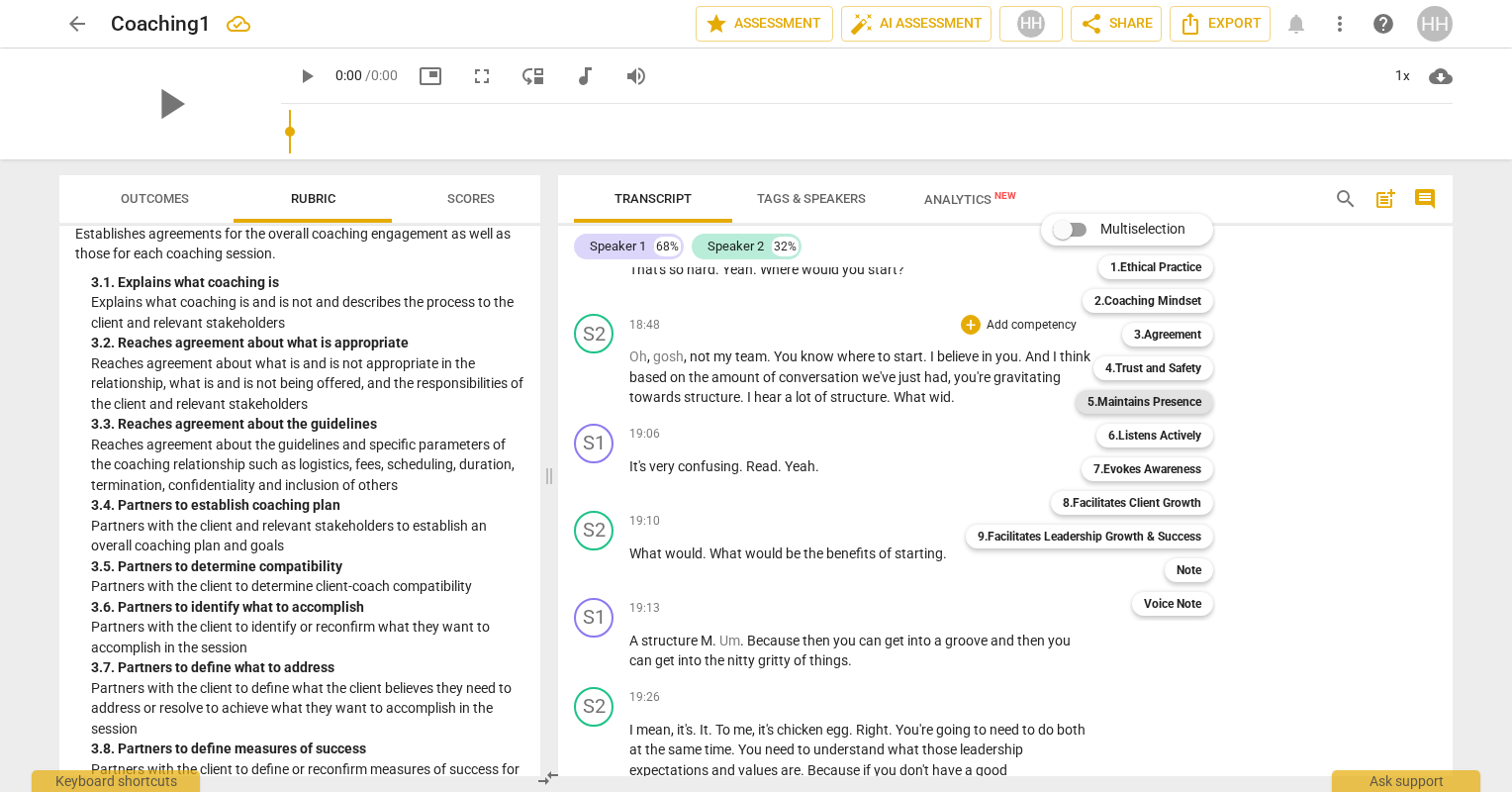click on "5.Maintains Presence" at bounding box center (1144, 402) 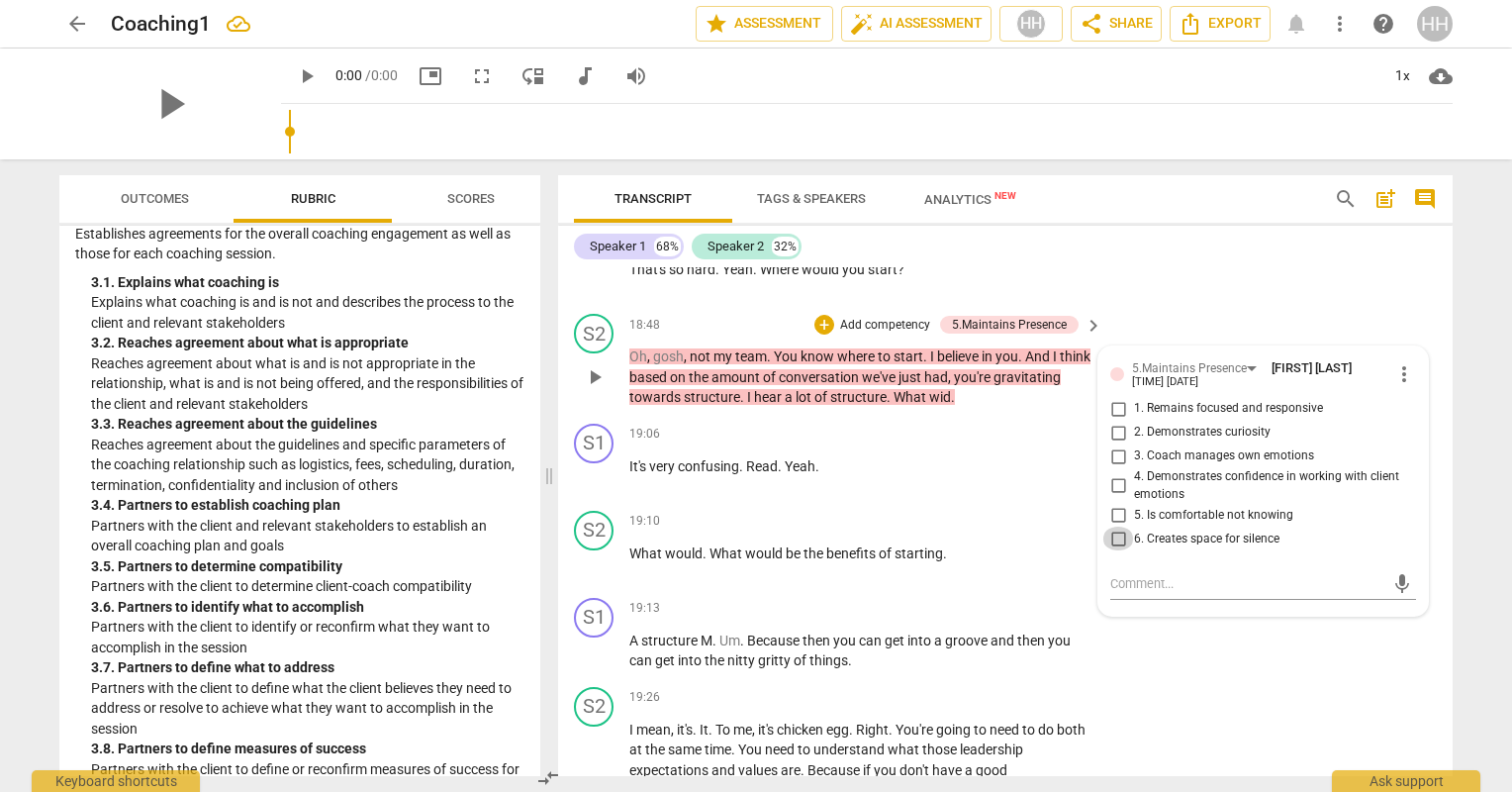click on "6. Creates space for silence" at bounding box center [1118, 539] 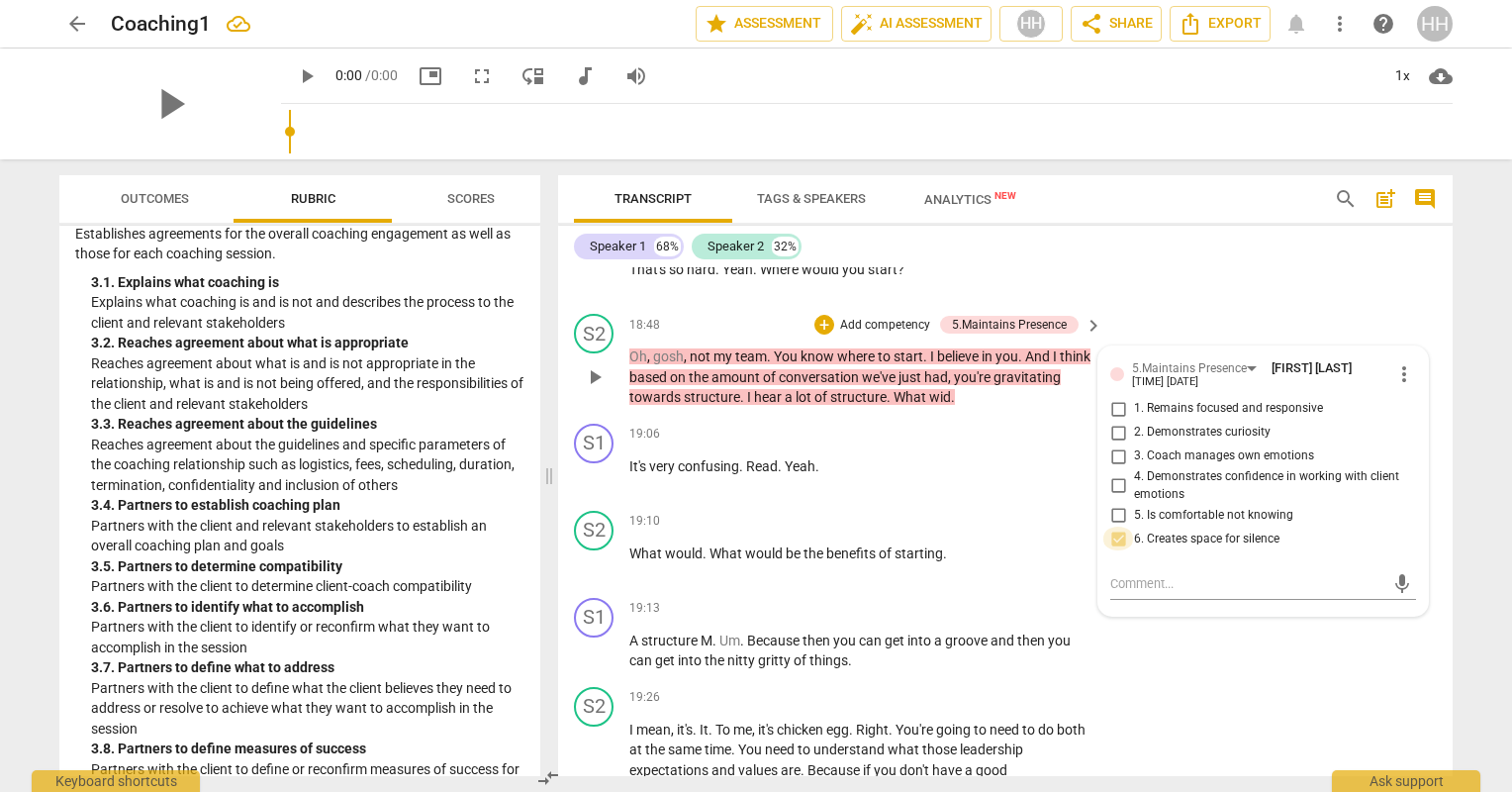 click on "6. Creates space for silence" at bounding box center [1118, 539] 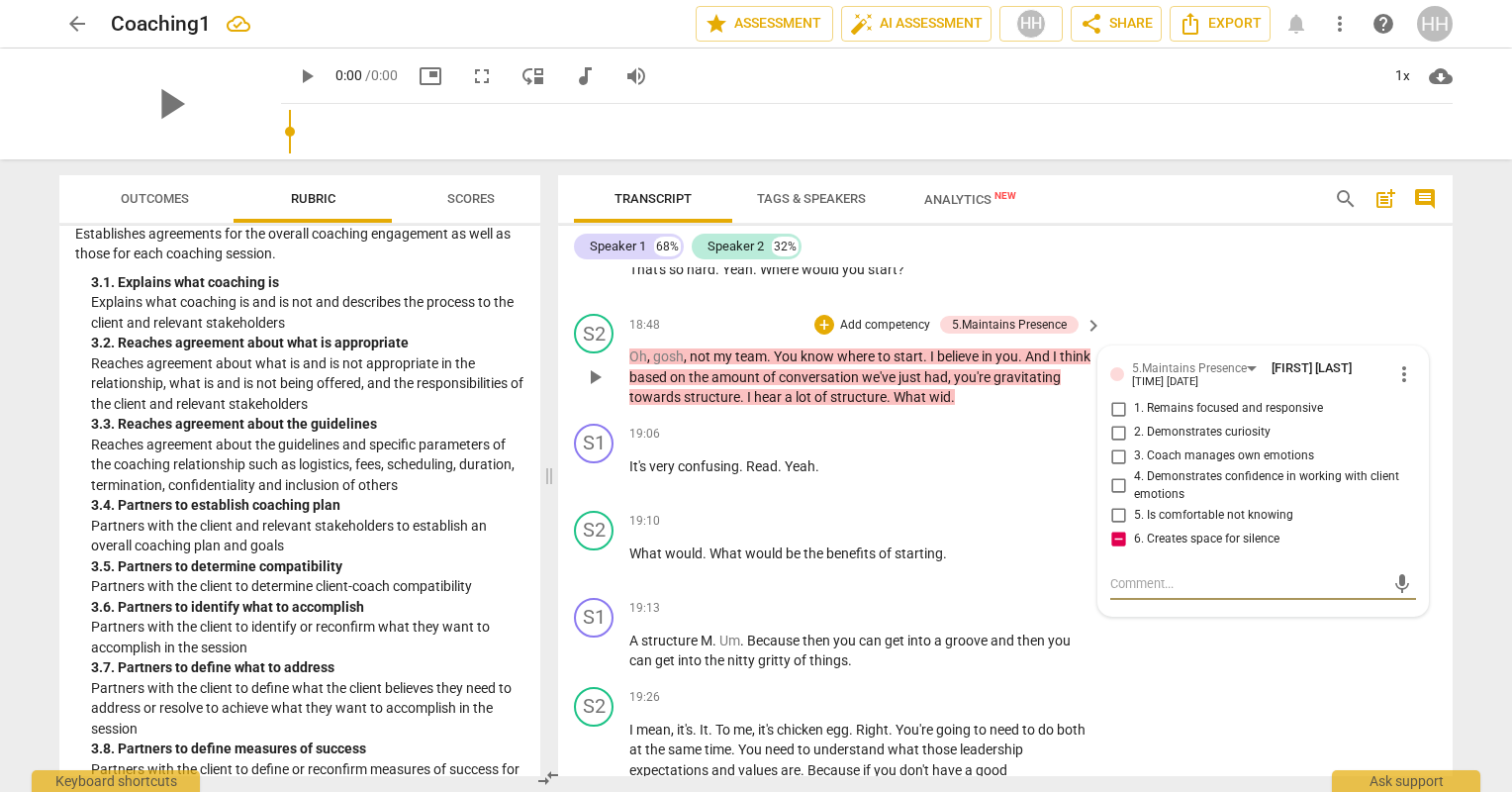 click at bounding box center [1247, 583] 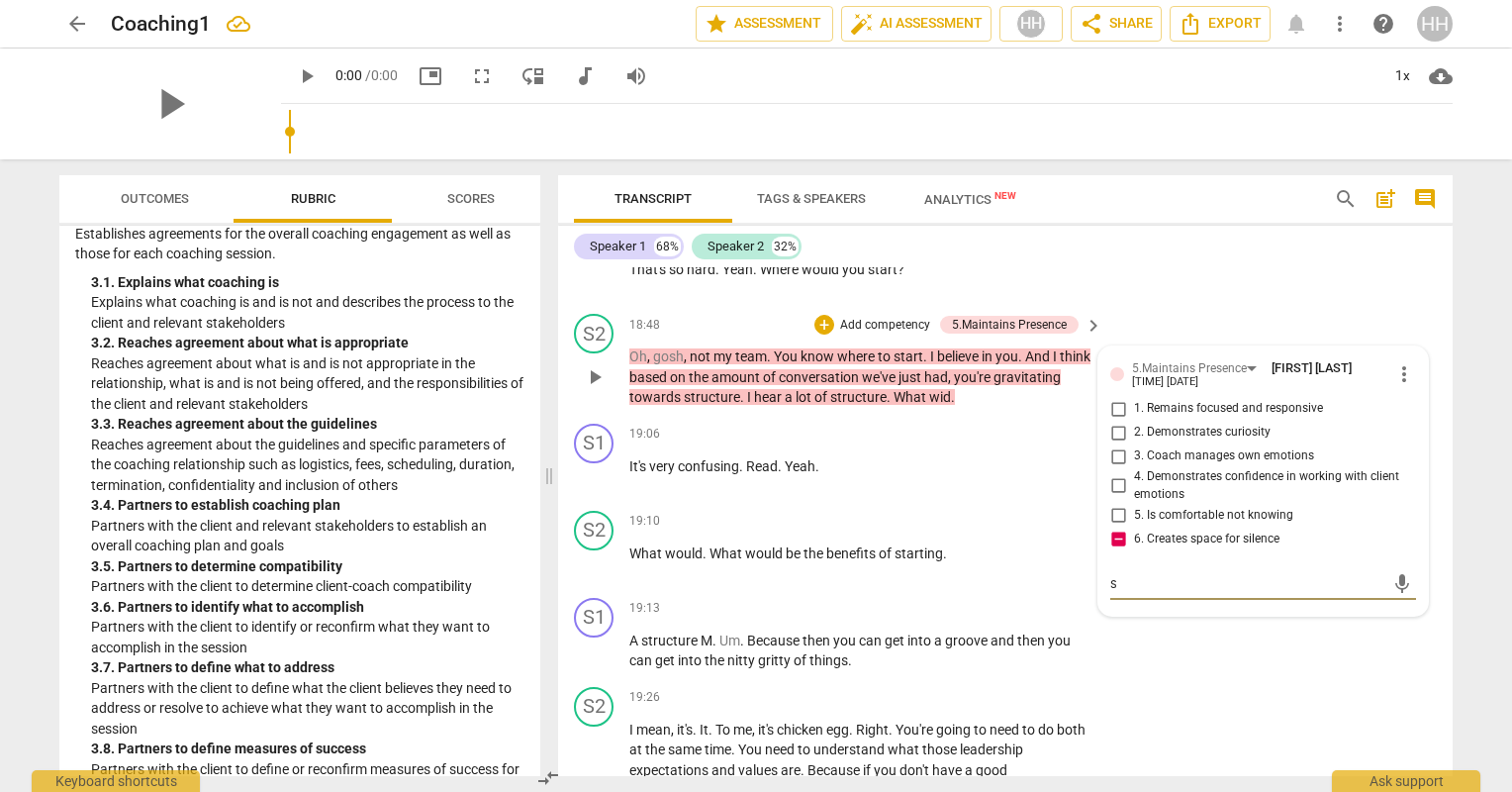 type on "sh" 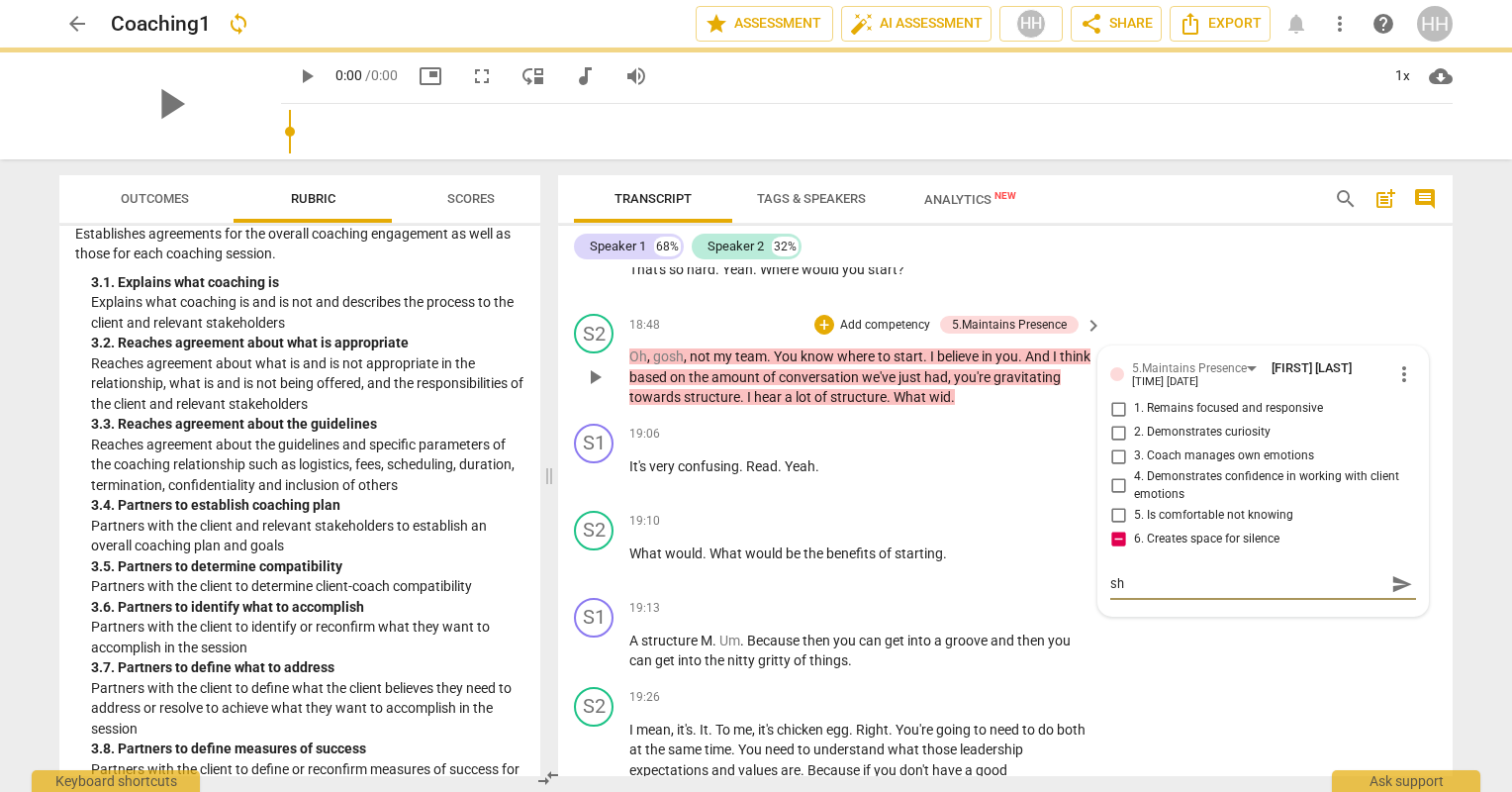 type on "sho" 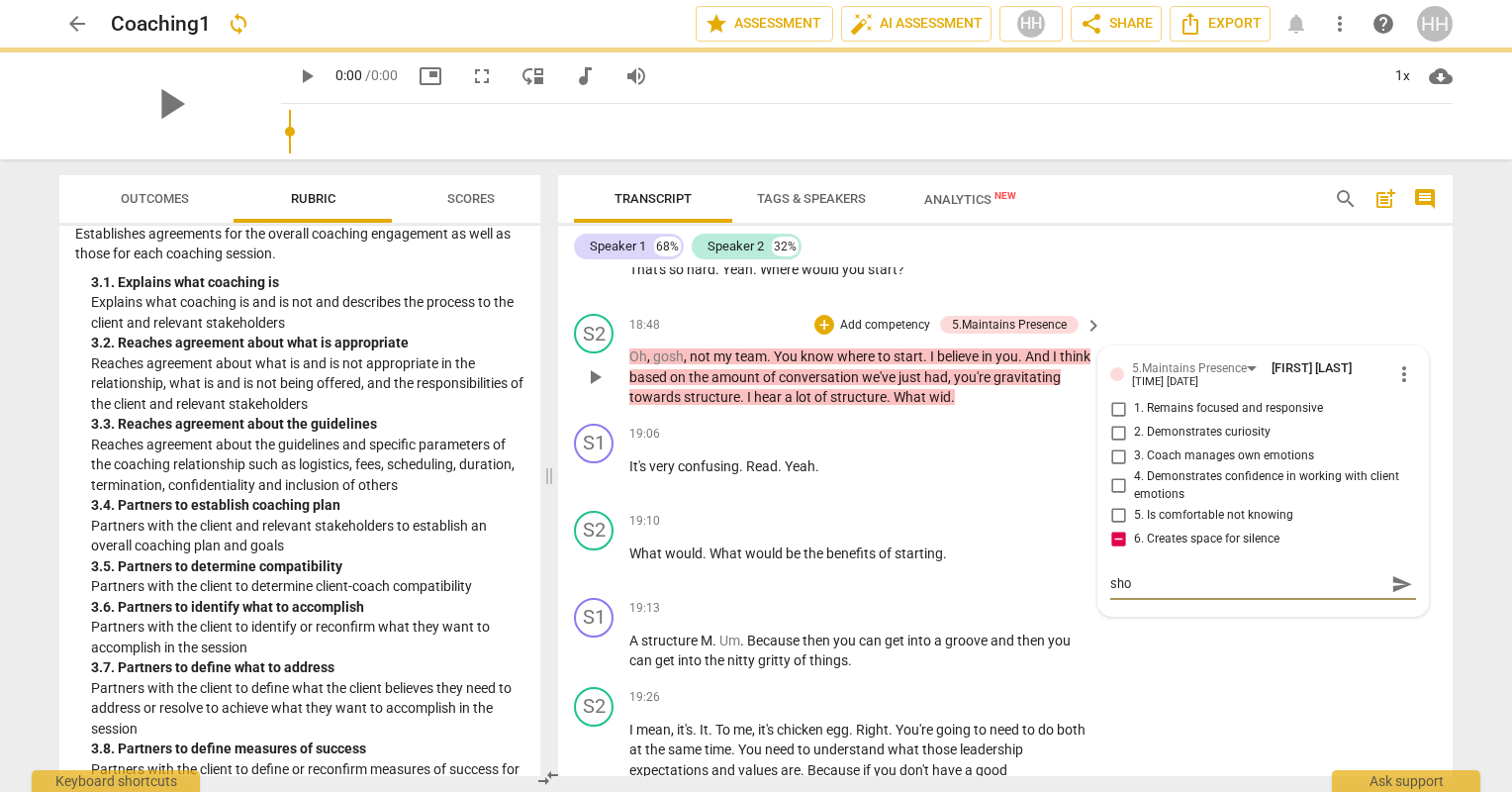 type on "shou" 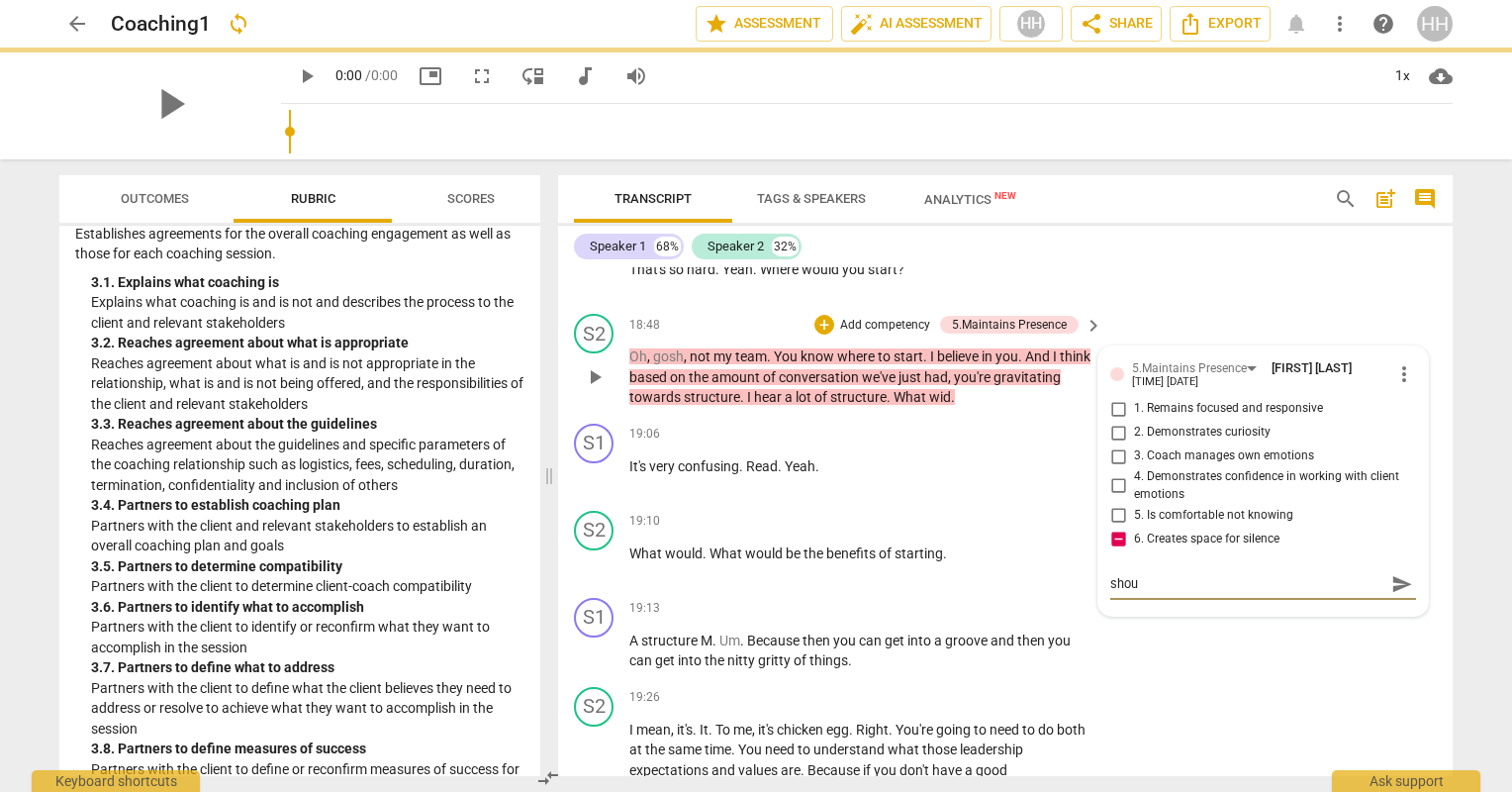 type on "shoul" 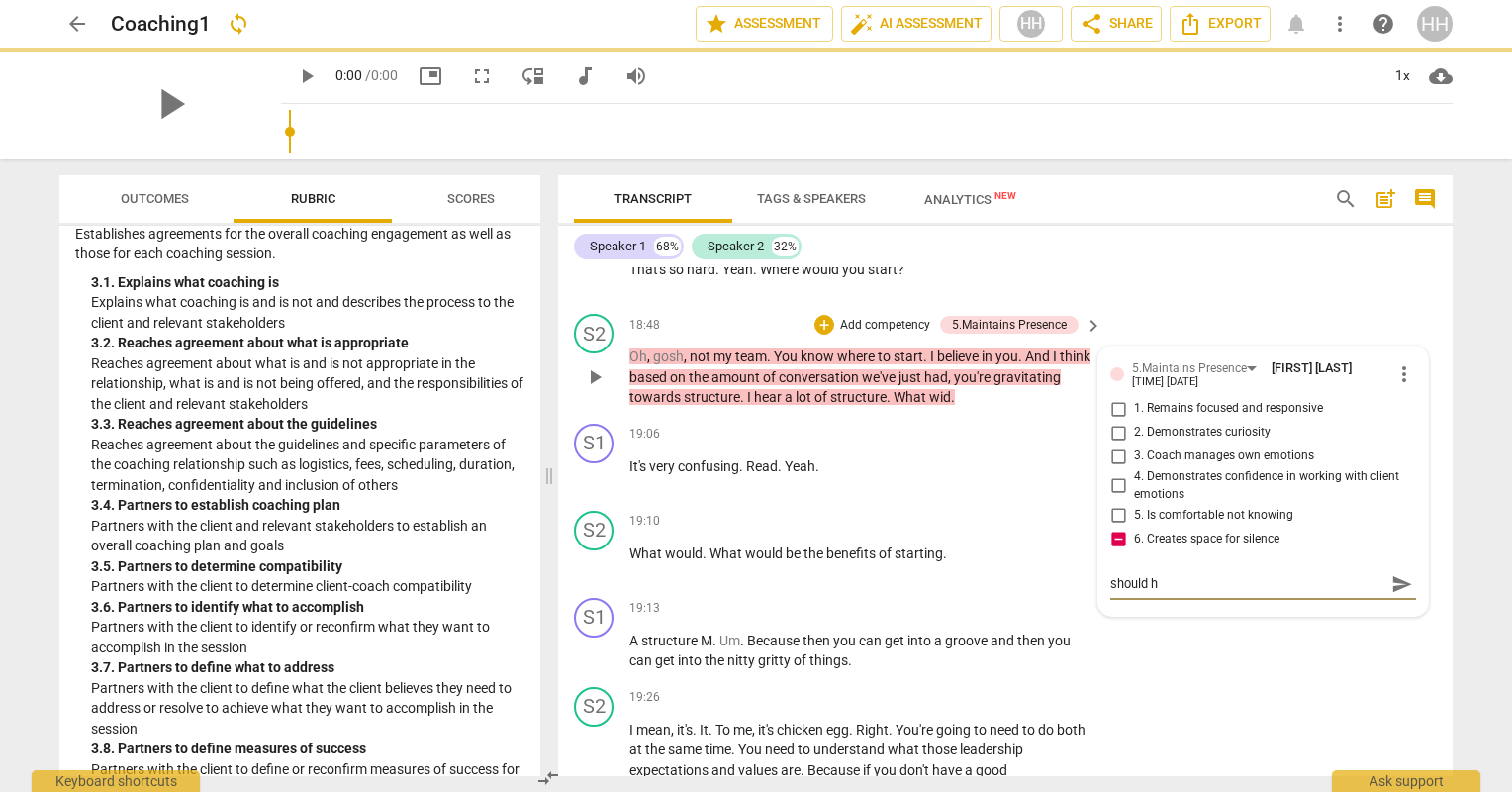 type on "should ha" 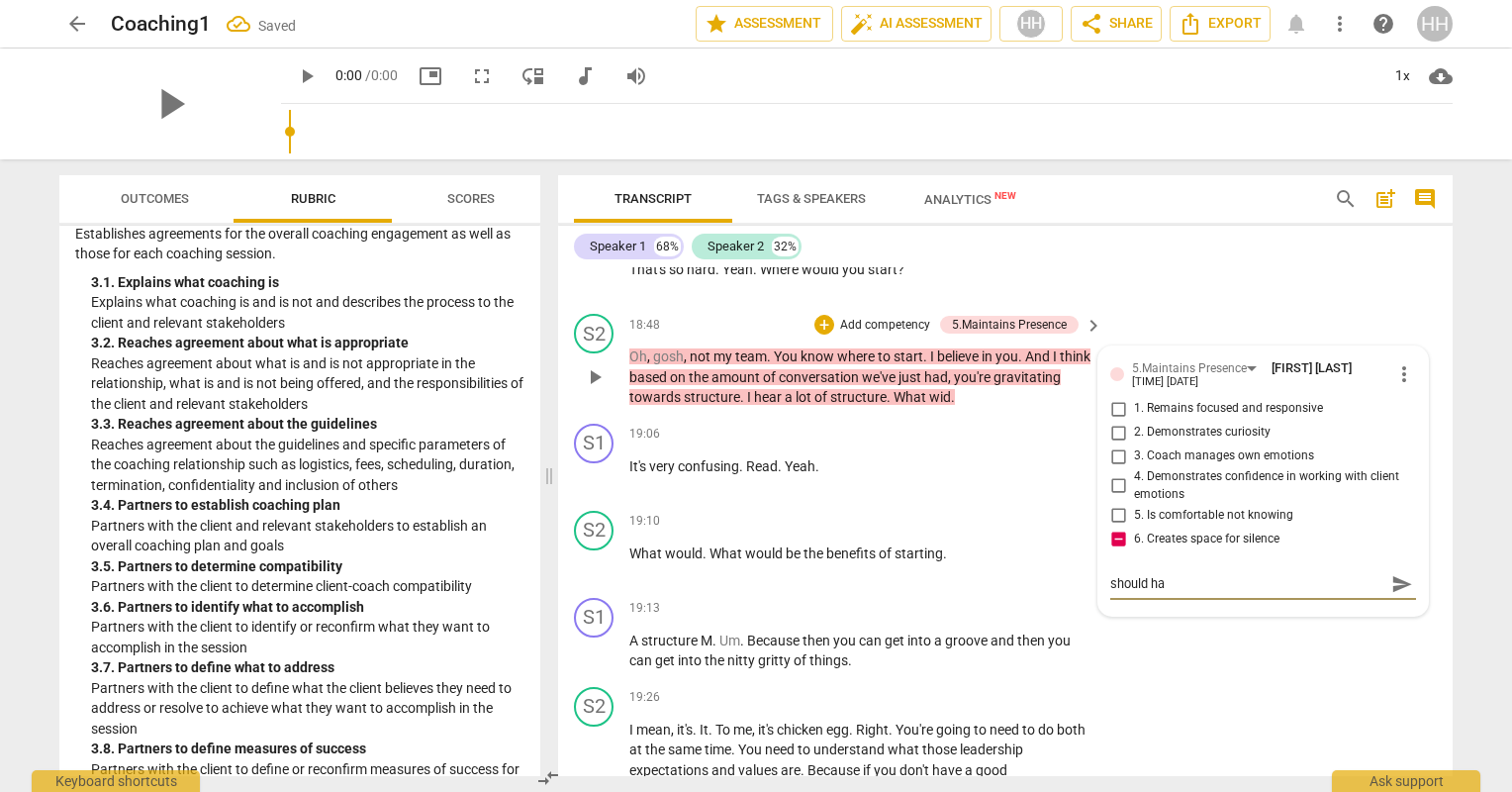type on "should hav" 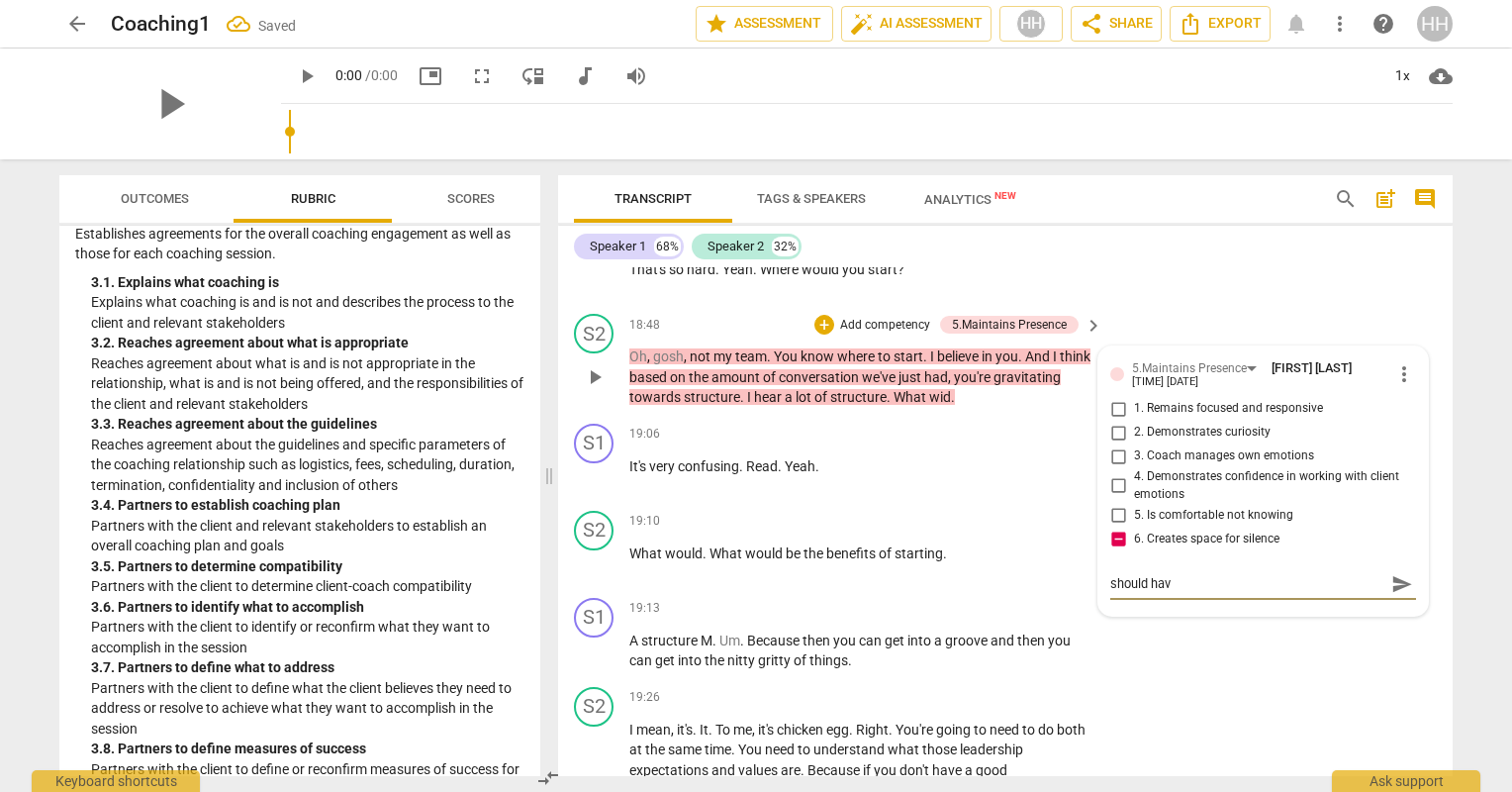 type on "should have" 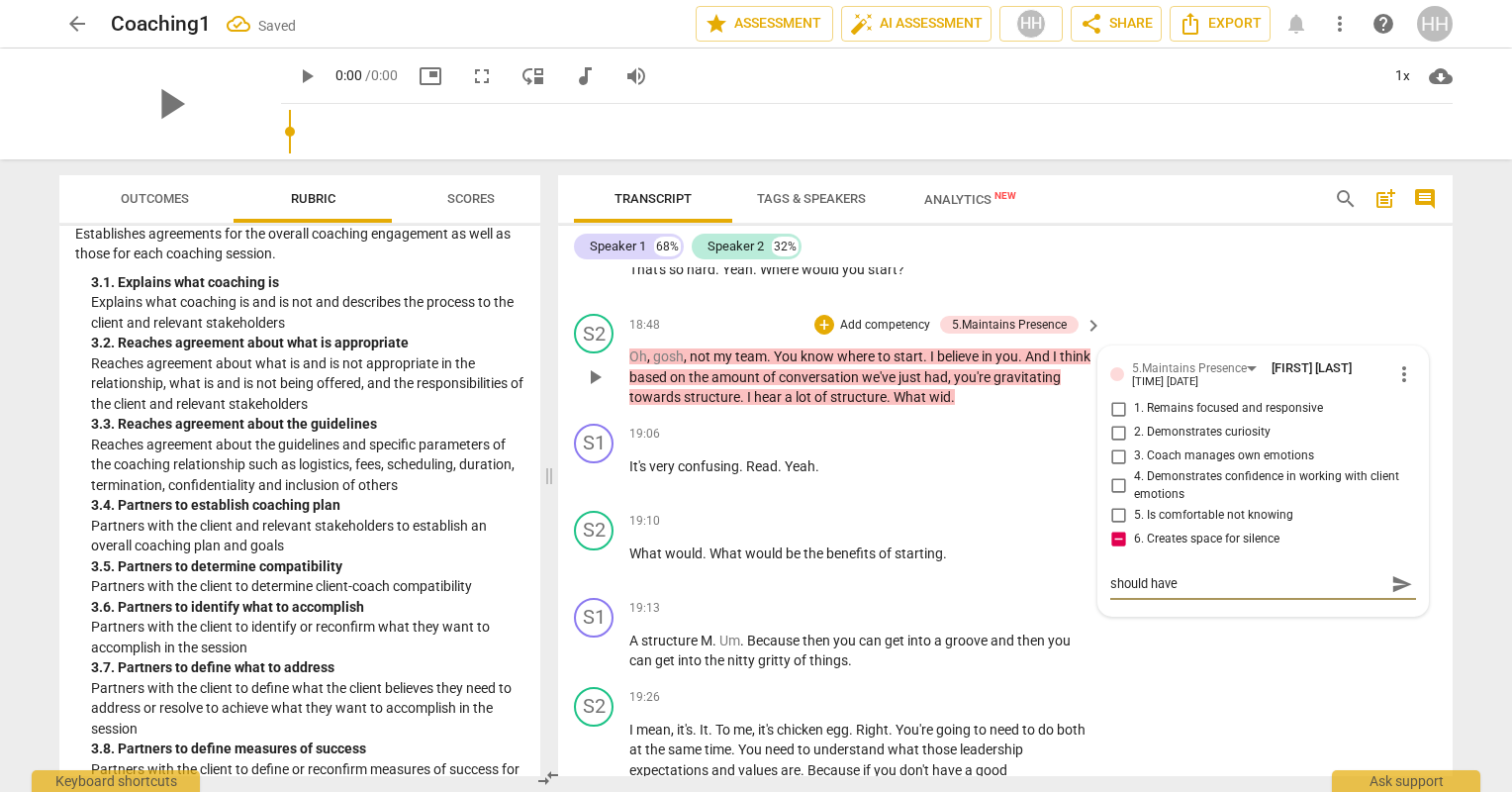type on "should have" 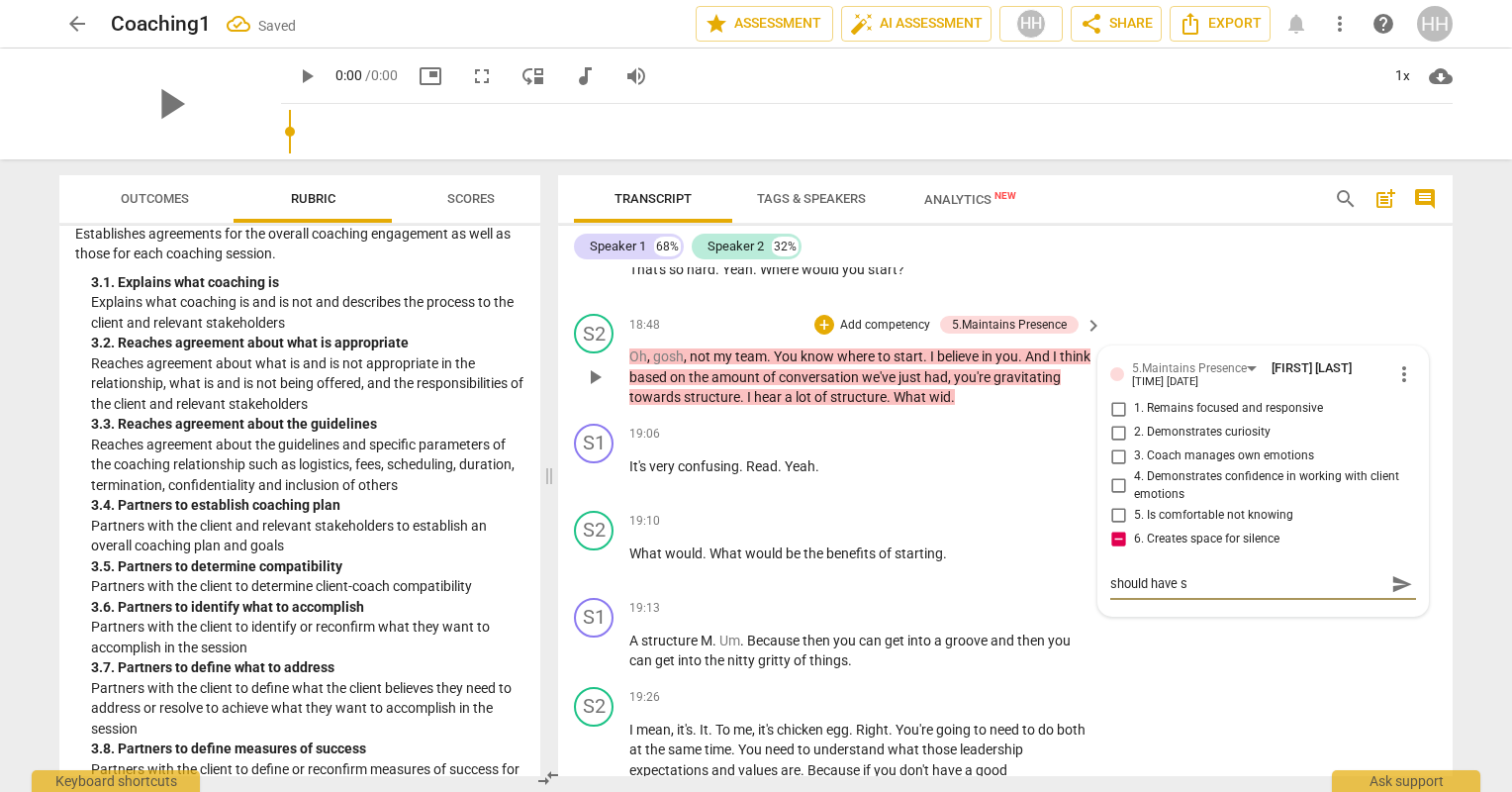 type on "should have sp" 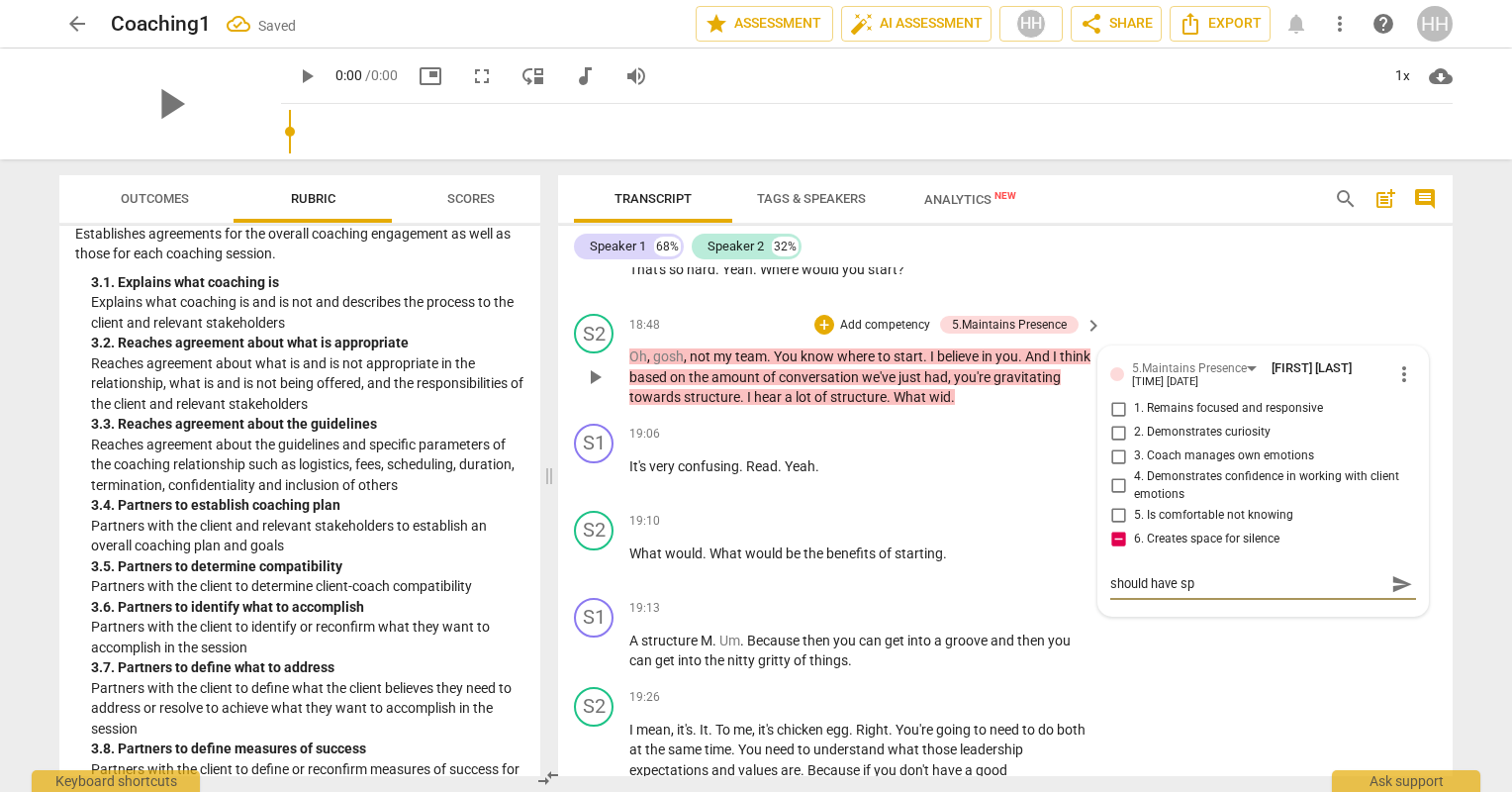 type on "should have spo" 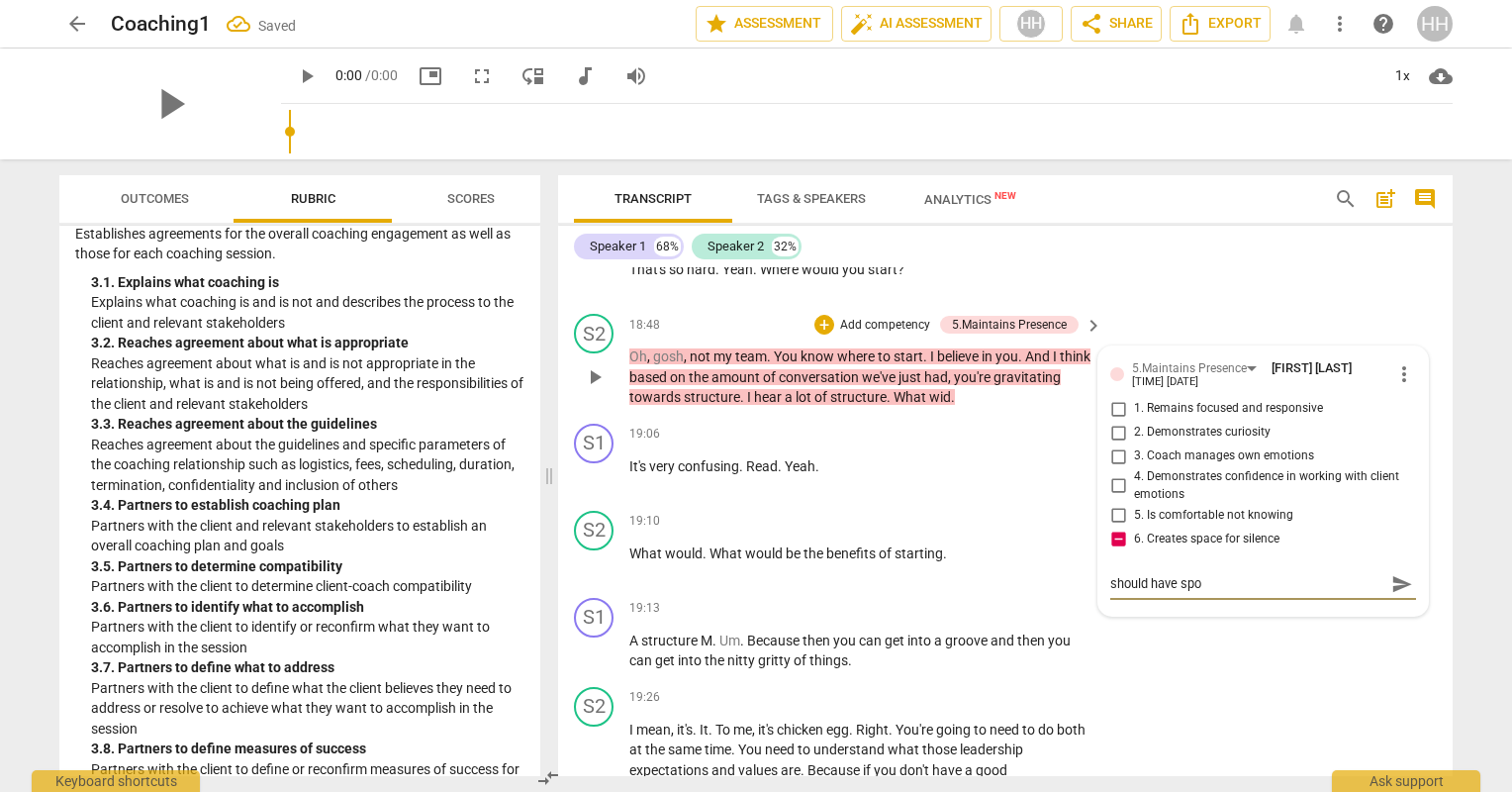 type on "should have sp" 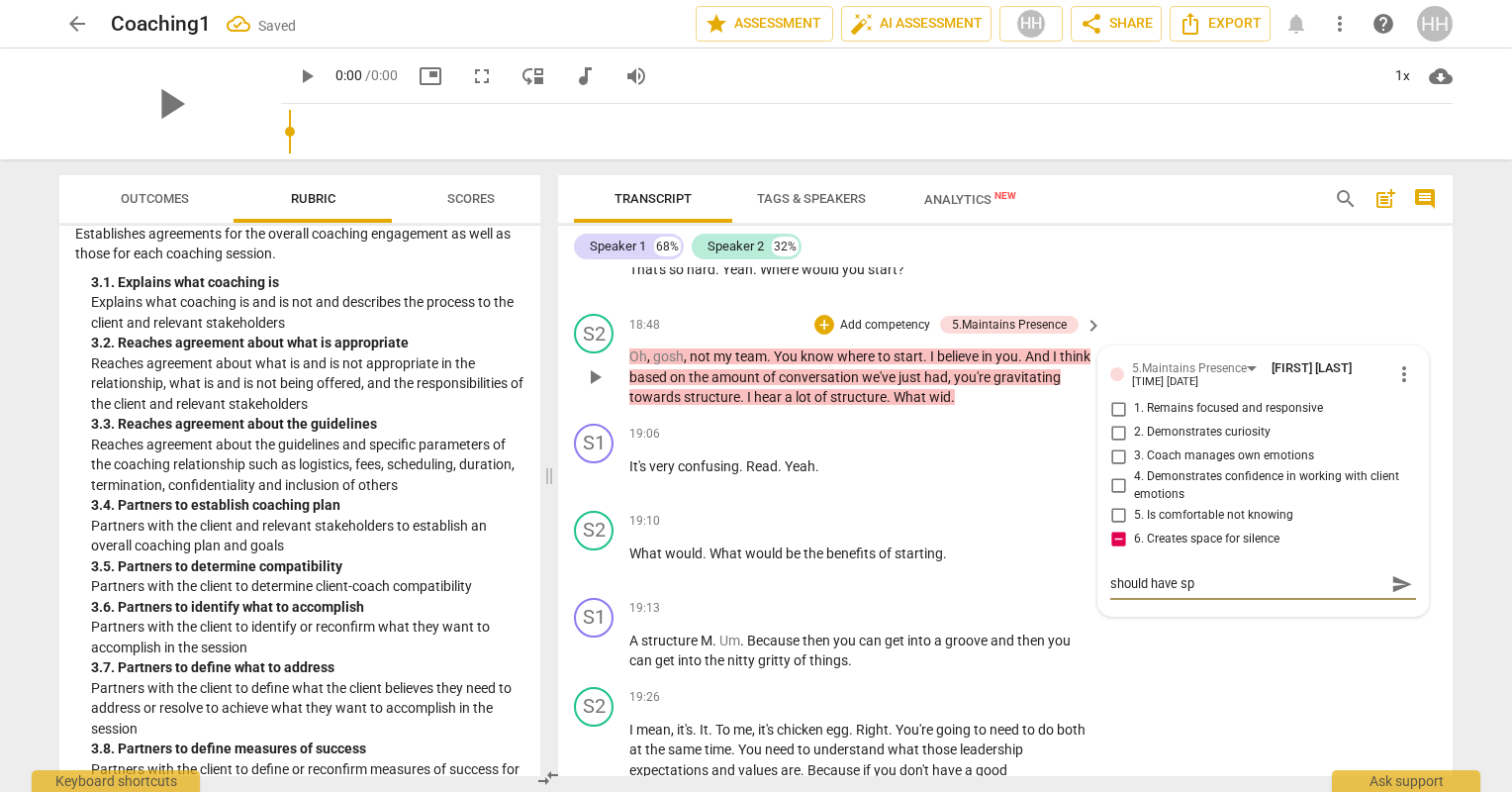 type on "should have s" 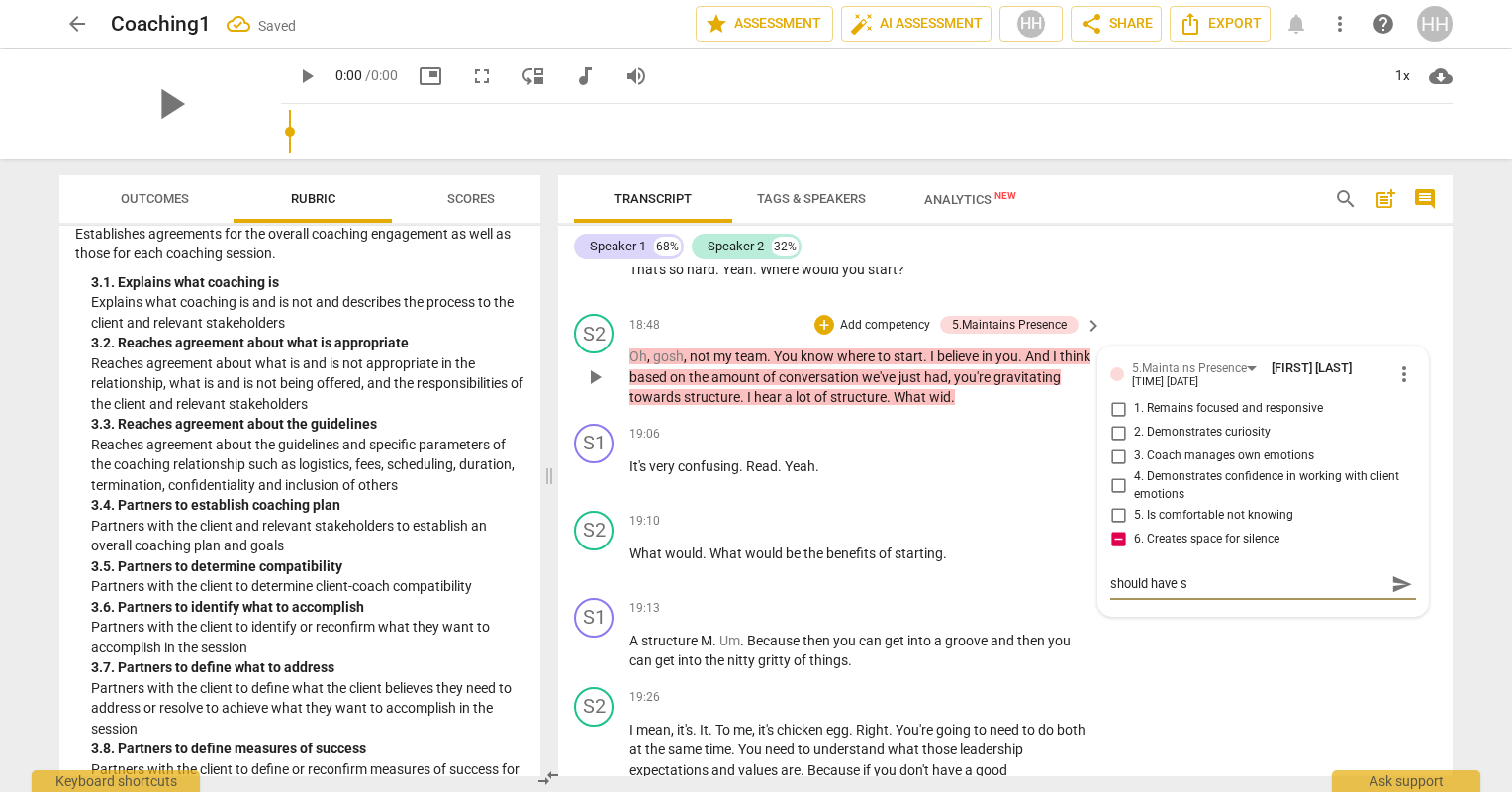 type on "should have st" 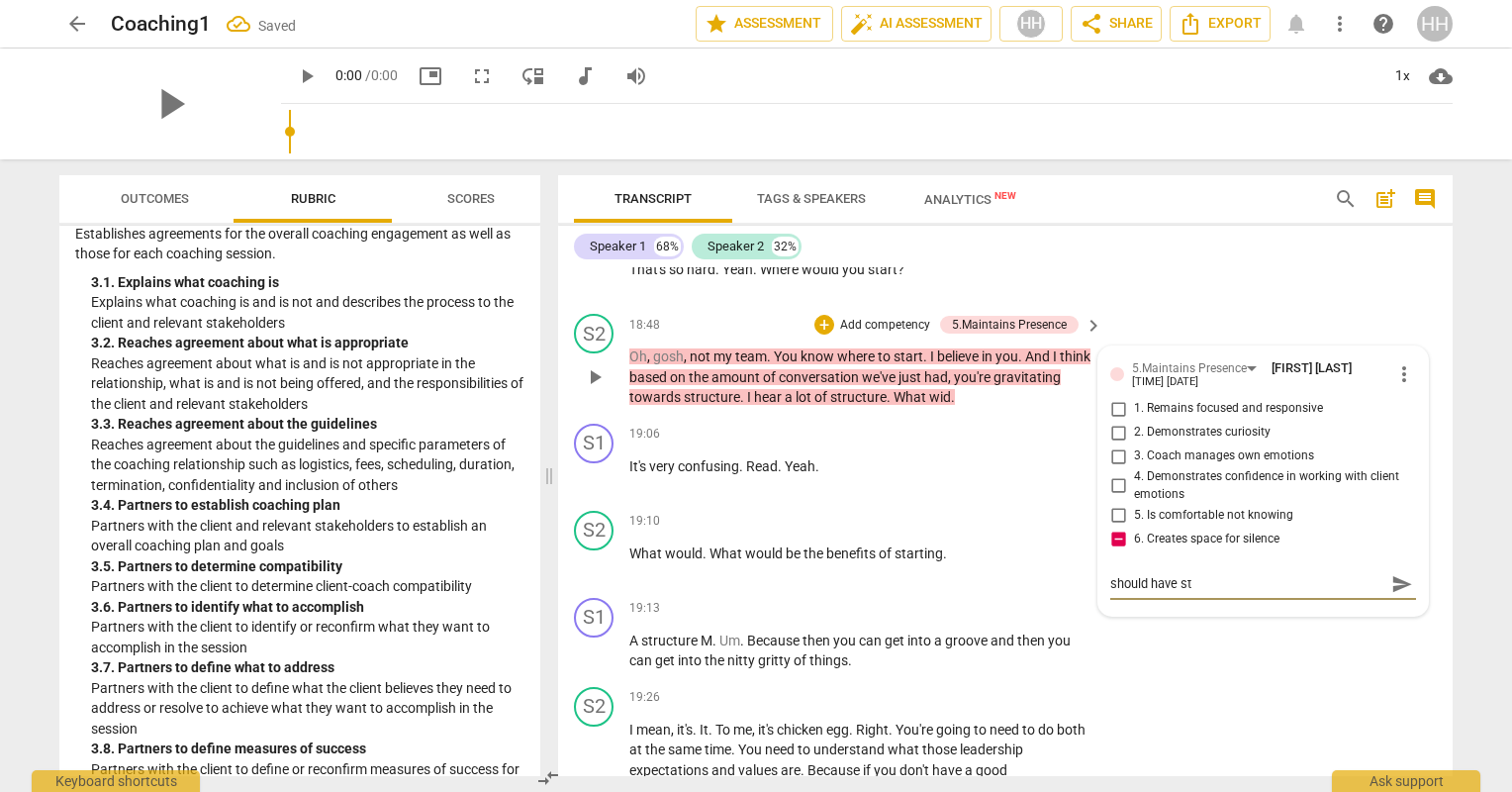 type on "should have sti" 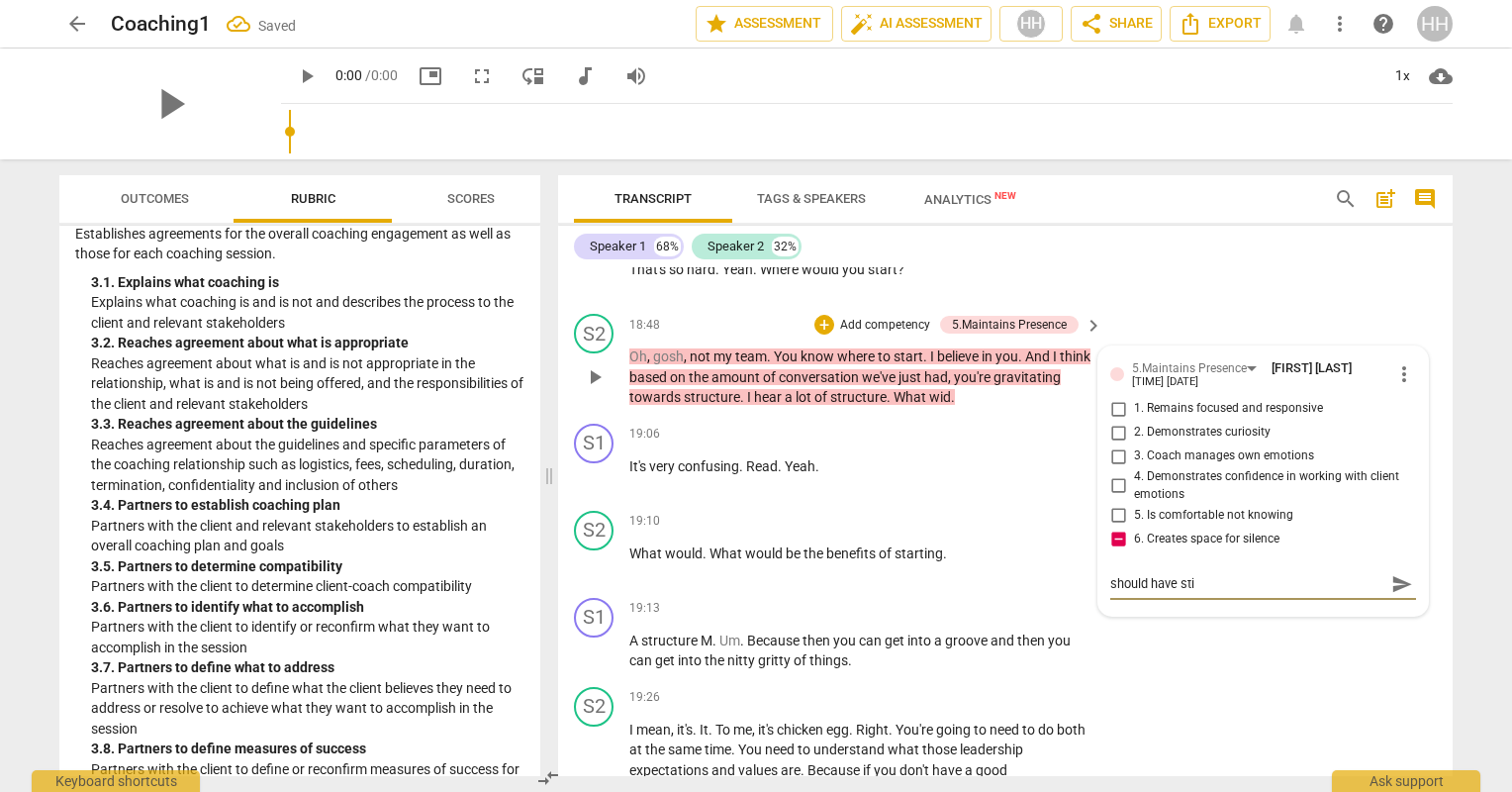 type on "should have stio" 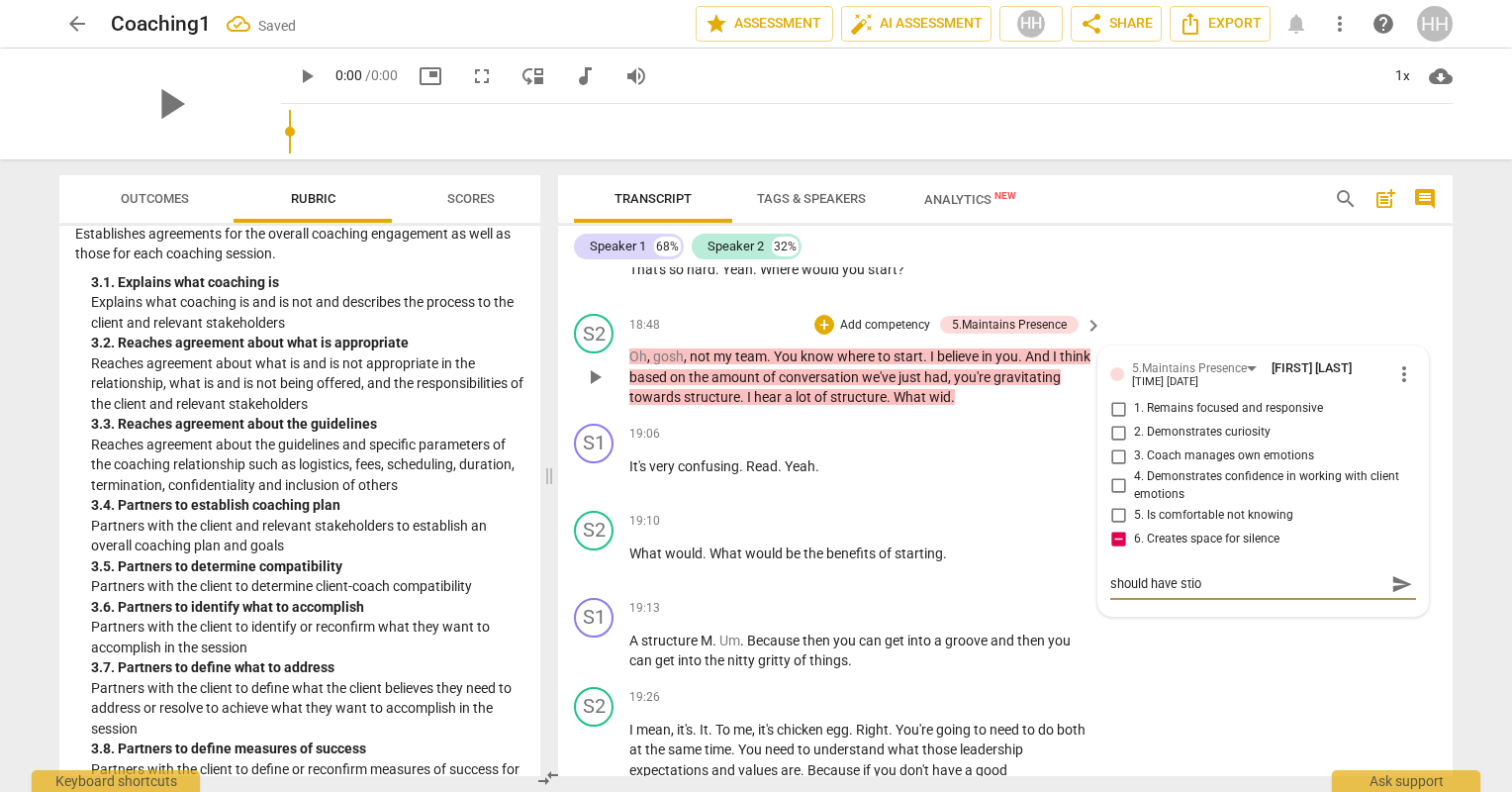 type on "should have stioo" 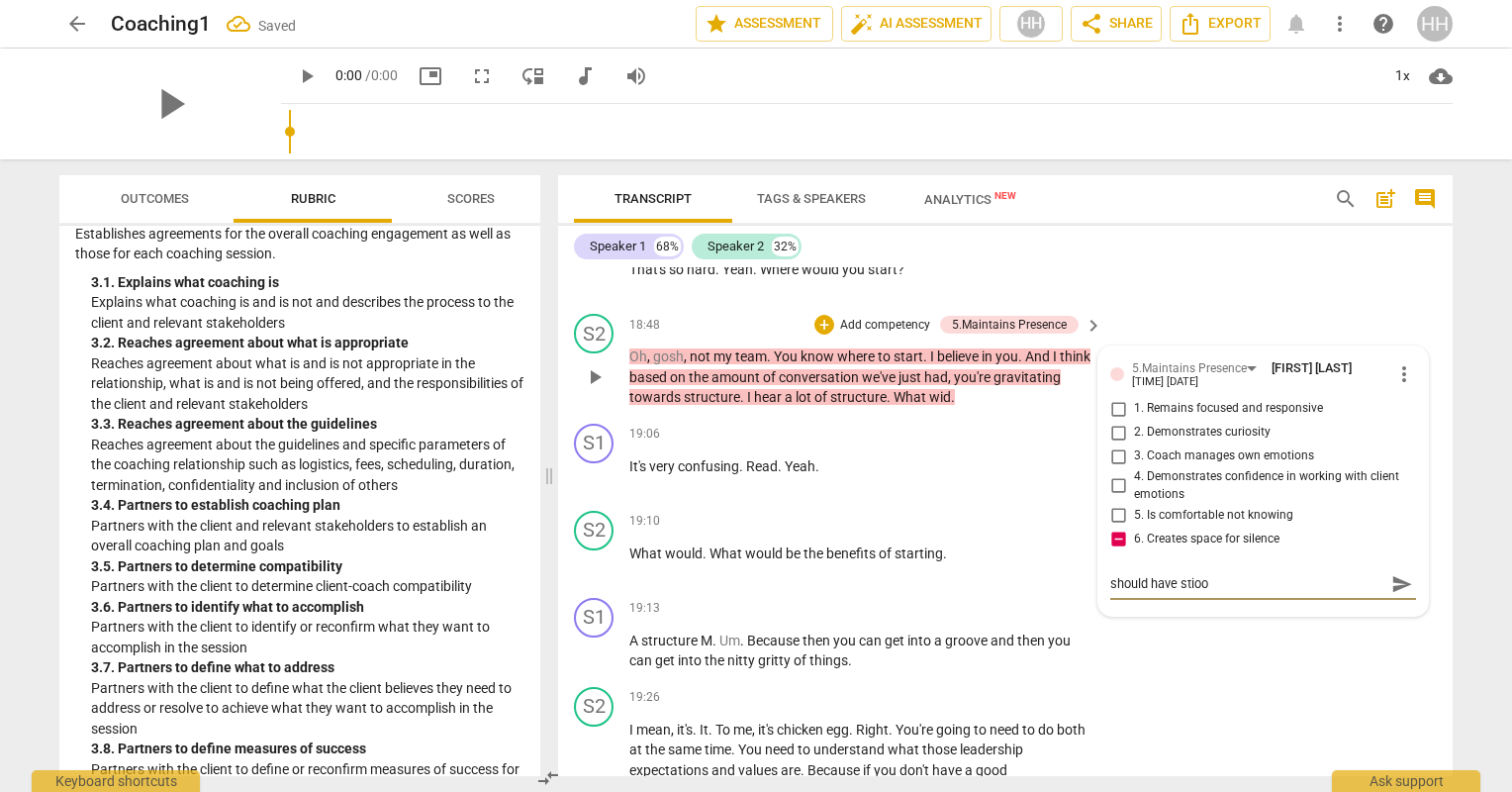 type on "should have stio" 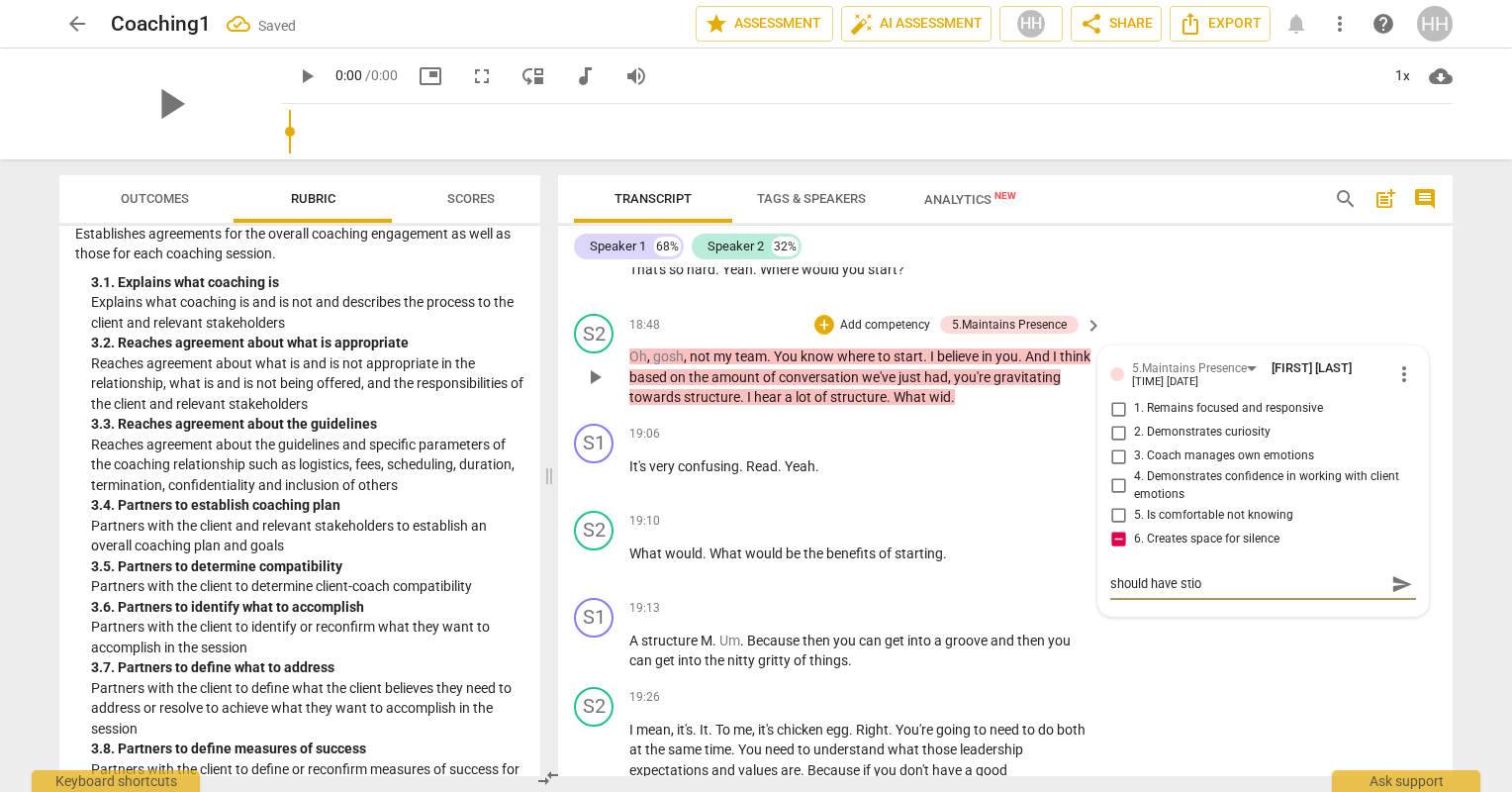 type on "should have sti" 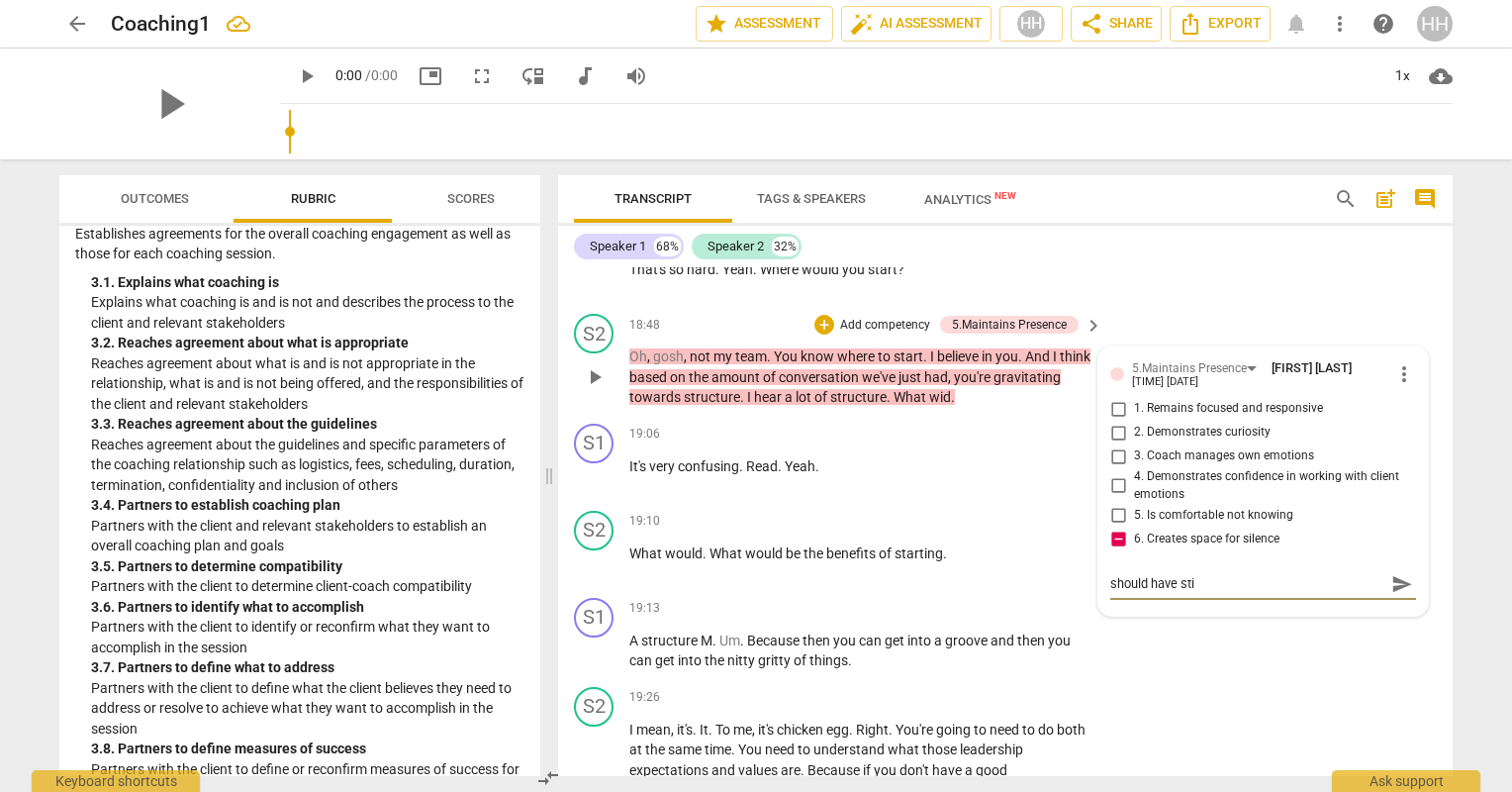type on "should have st" 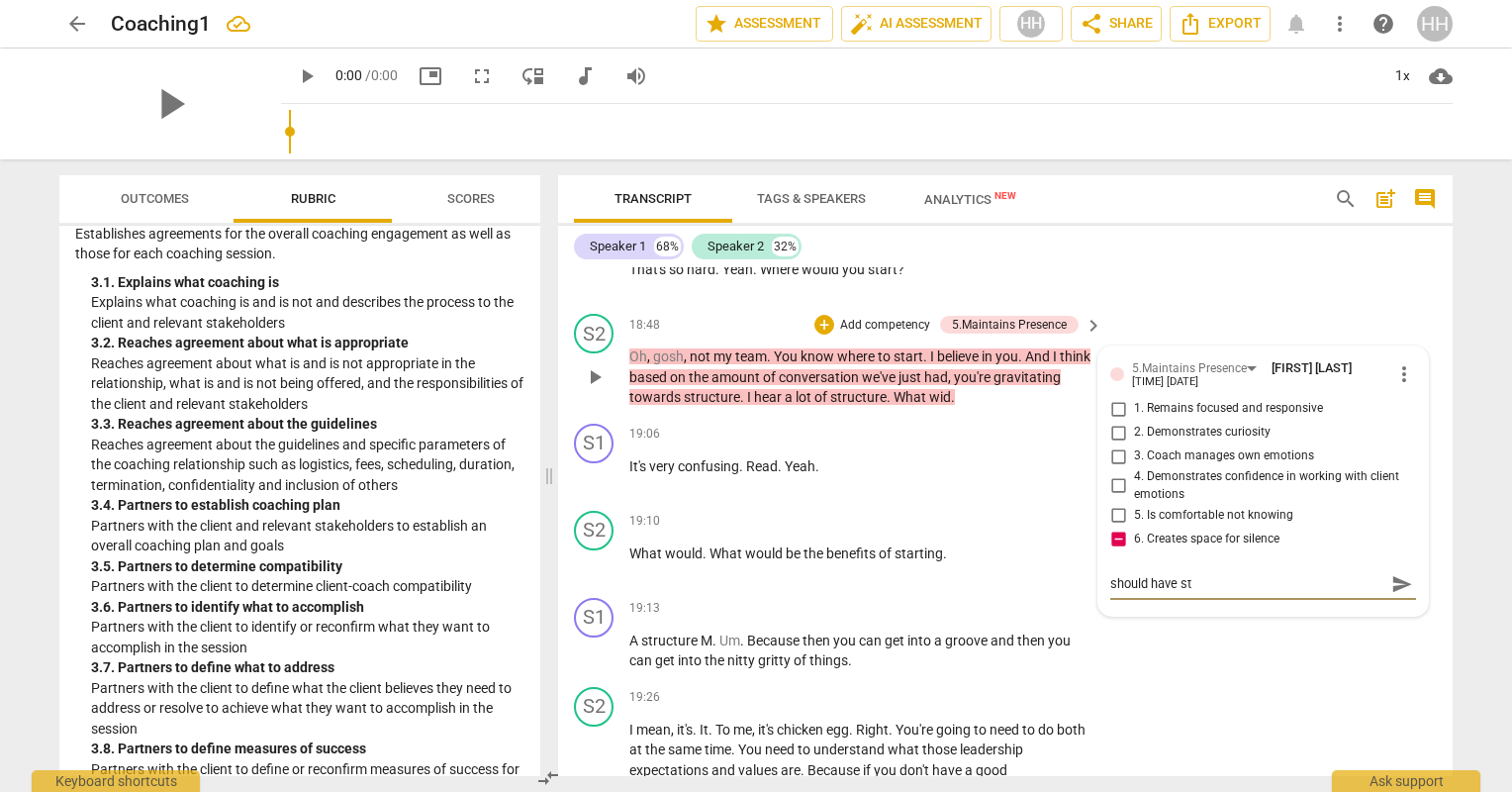 type on "should have sto" 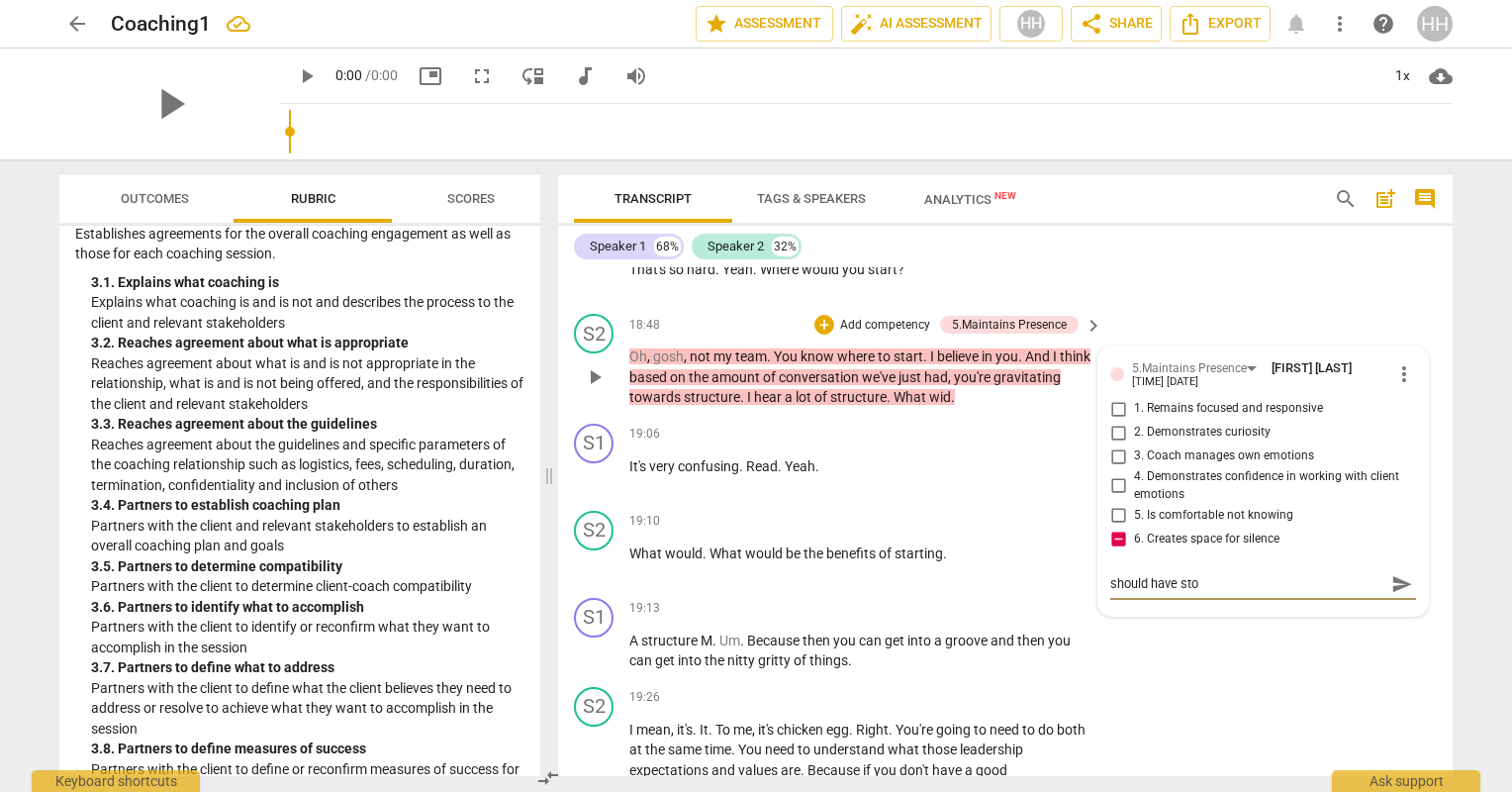 type on "should have stop" 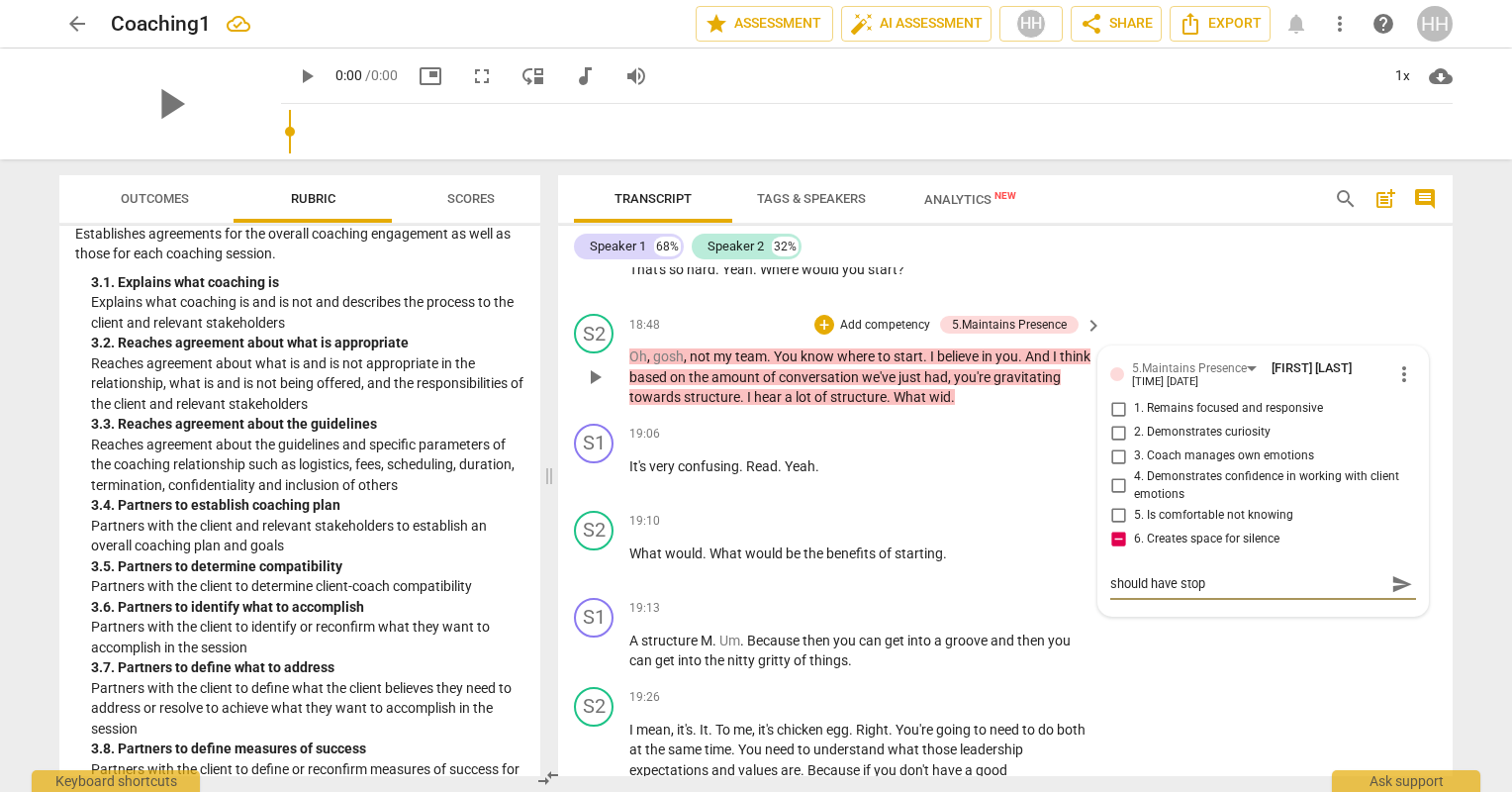 type on "should have stopp" 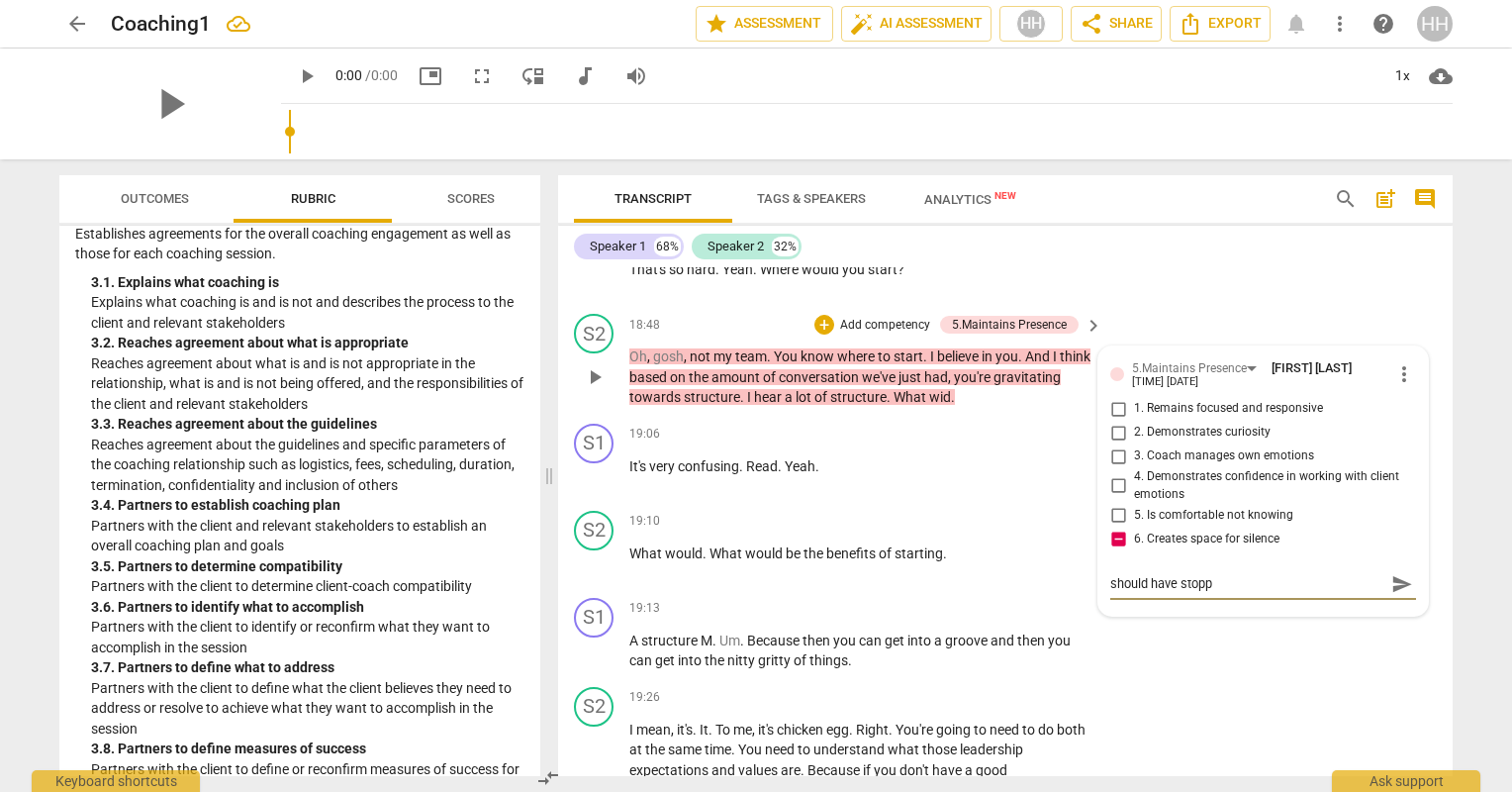 type on "should have stoppe" 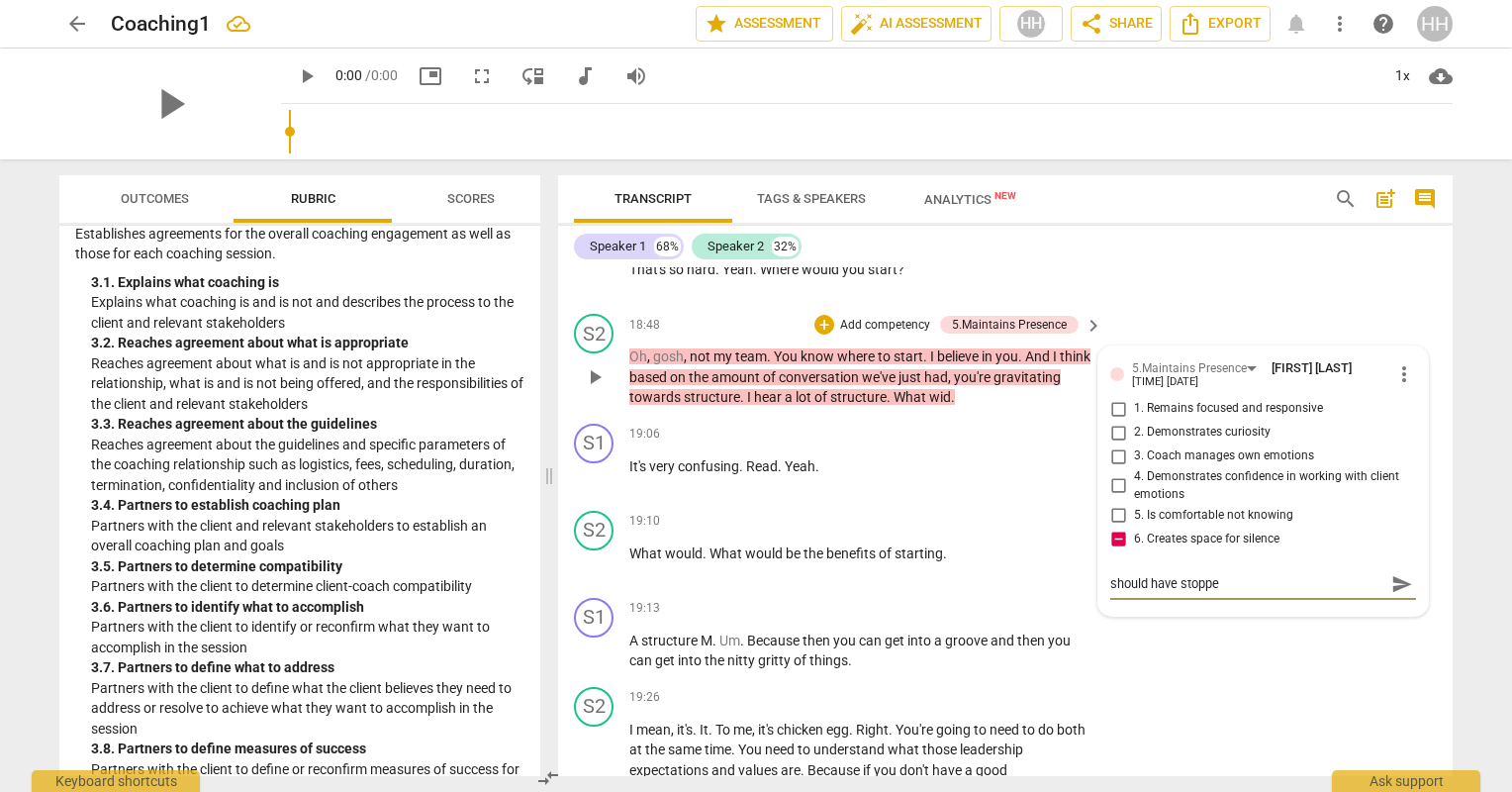 type on "should have stopped" 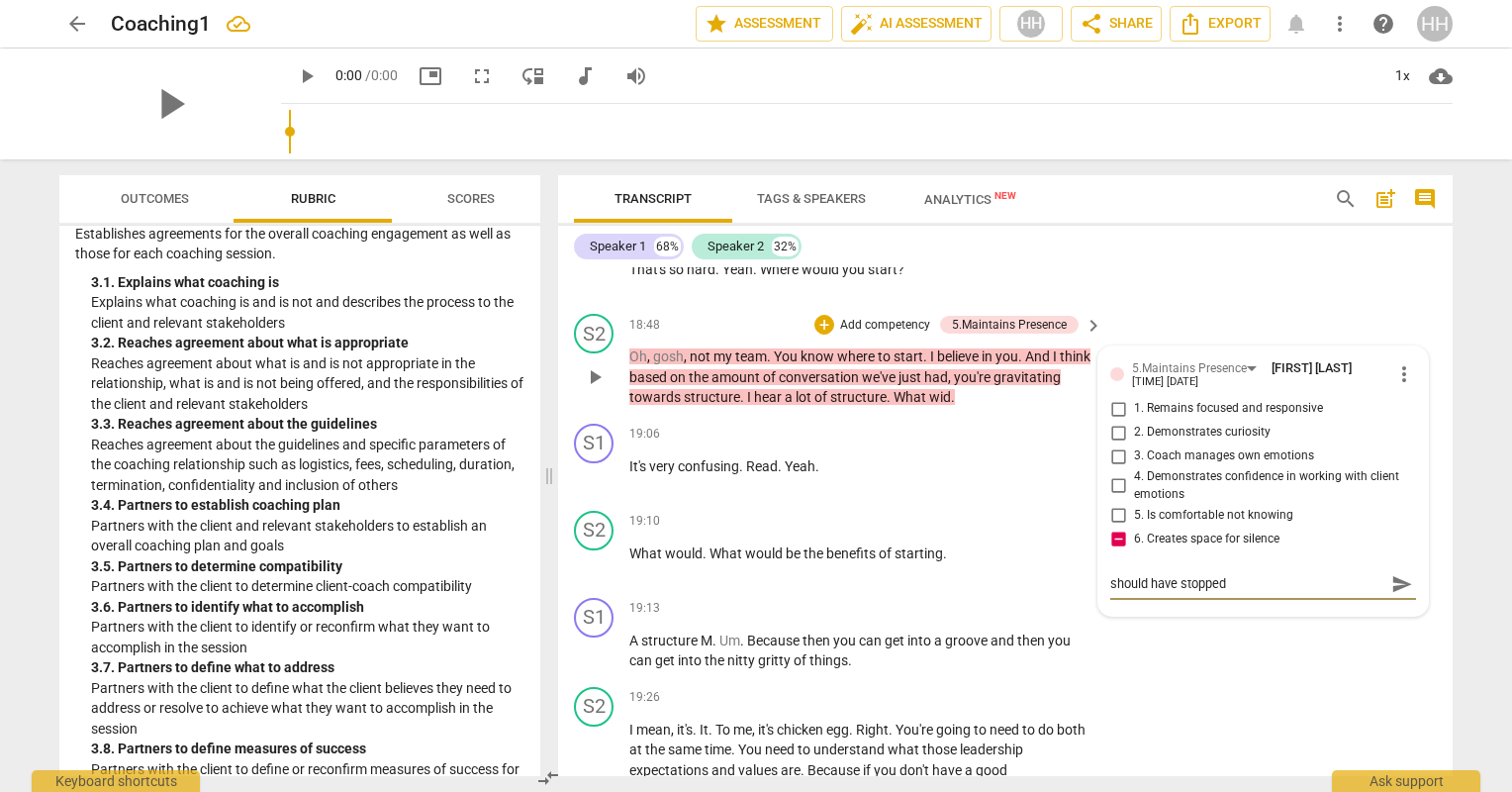 type on "should have stopped" 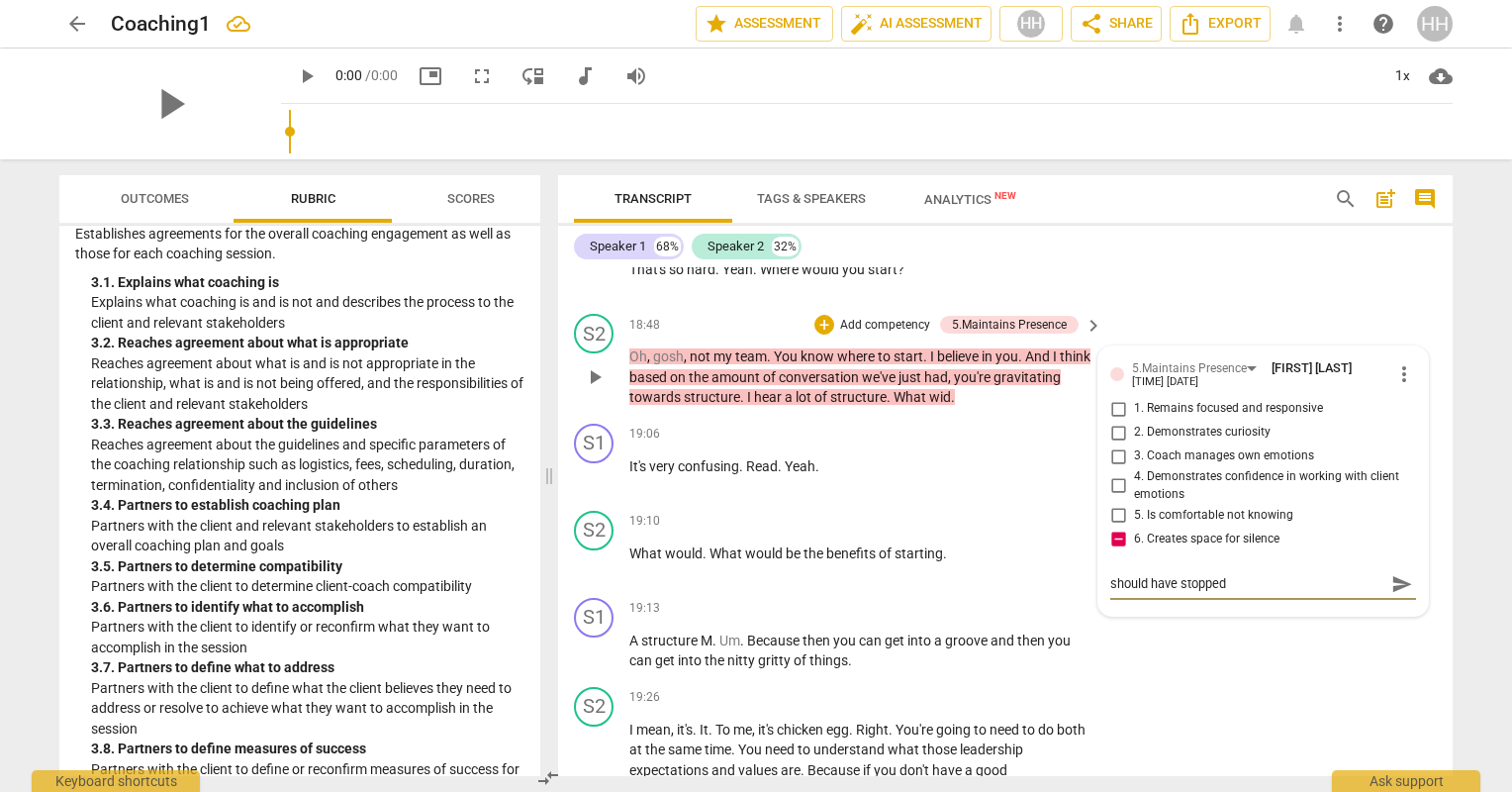 type on "should have stopped a" 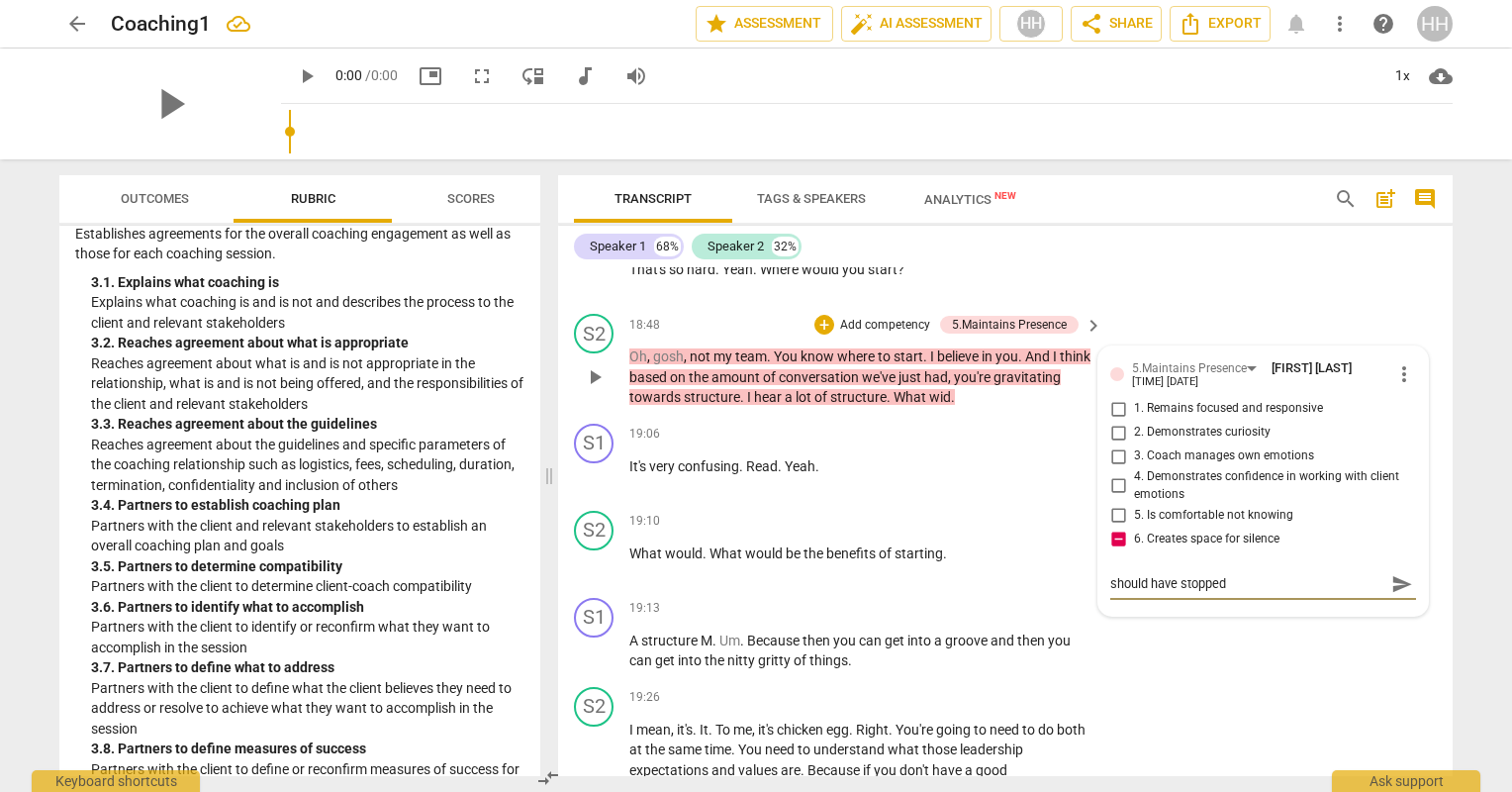 type on "should have stopped a" 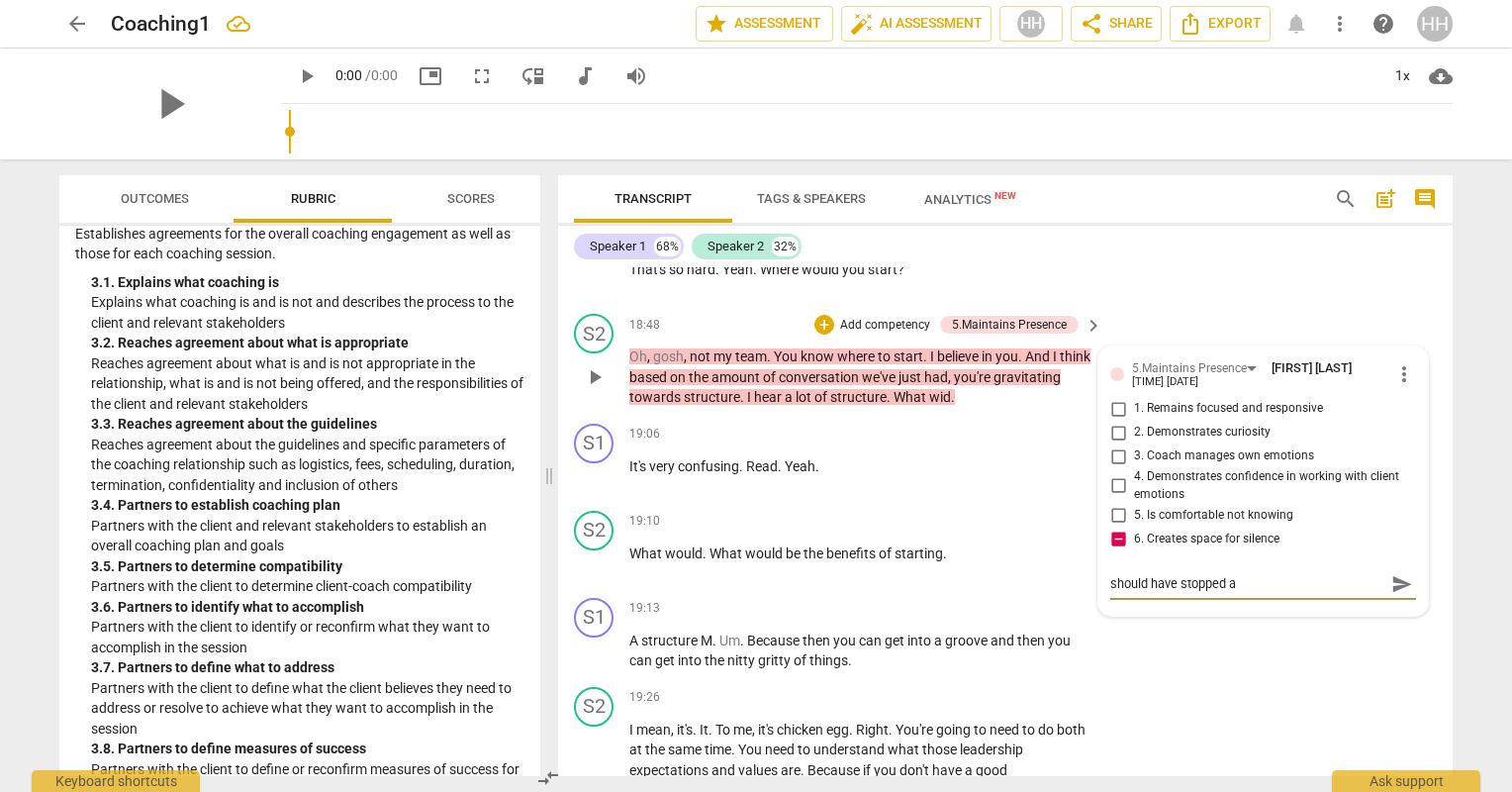 type on "should have stopped af" 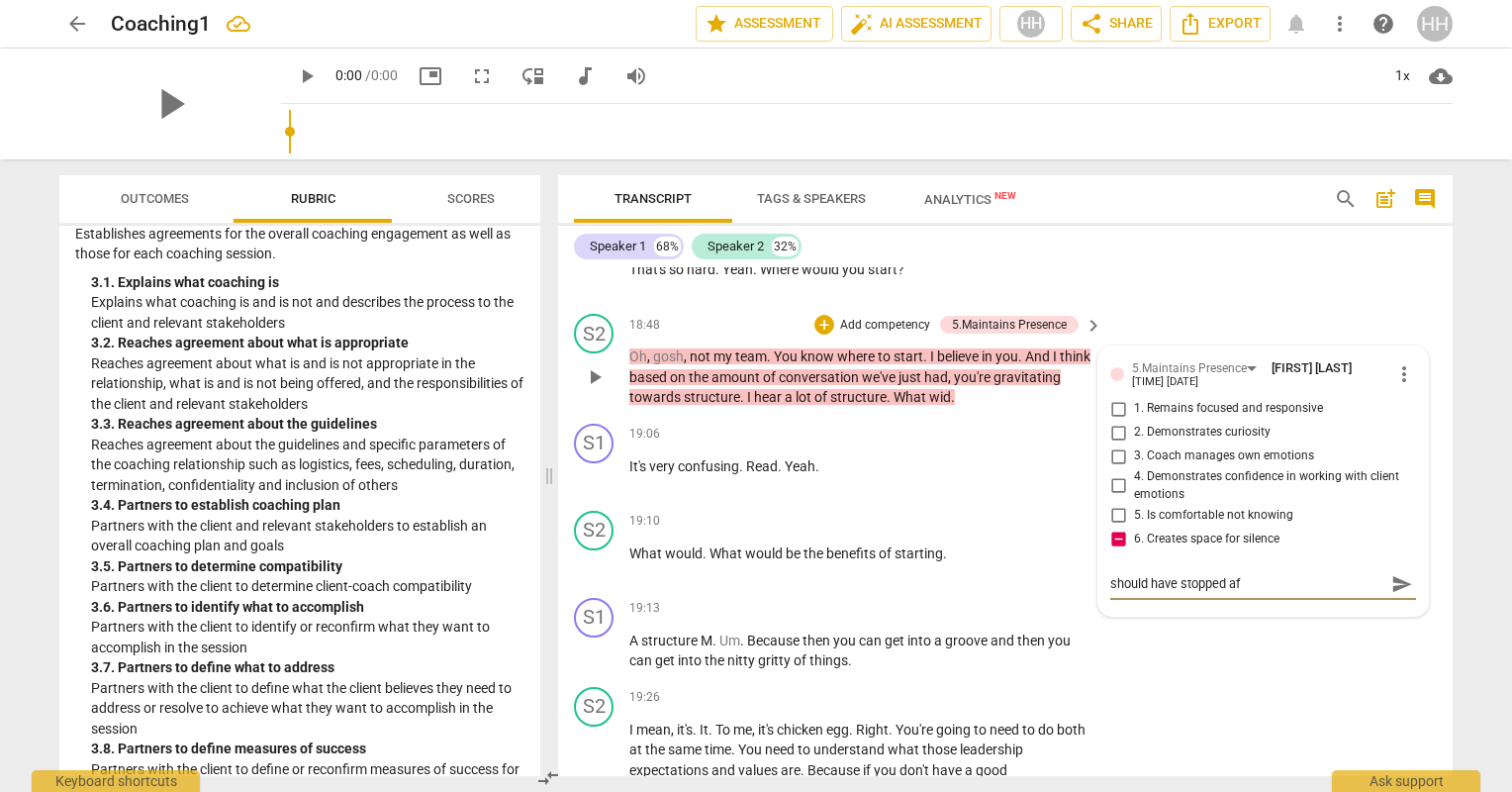 type on "should have stopped aft" 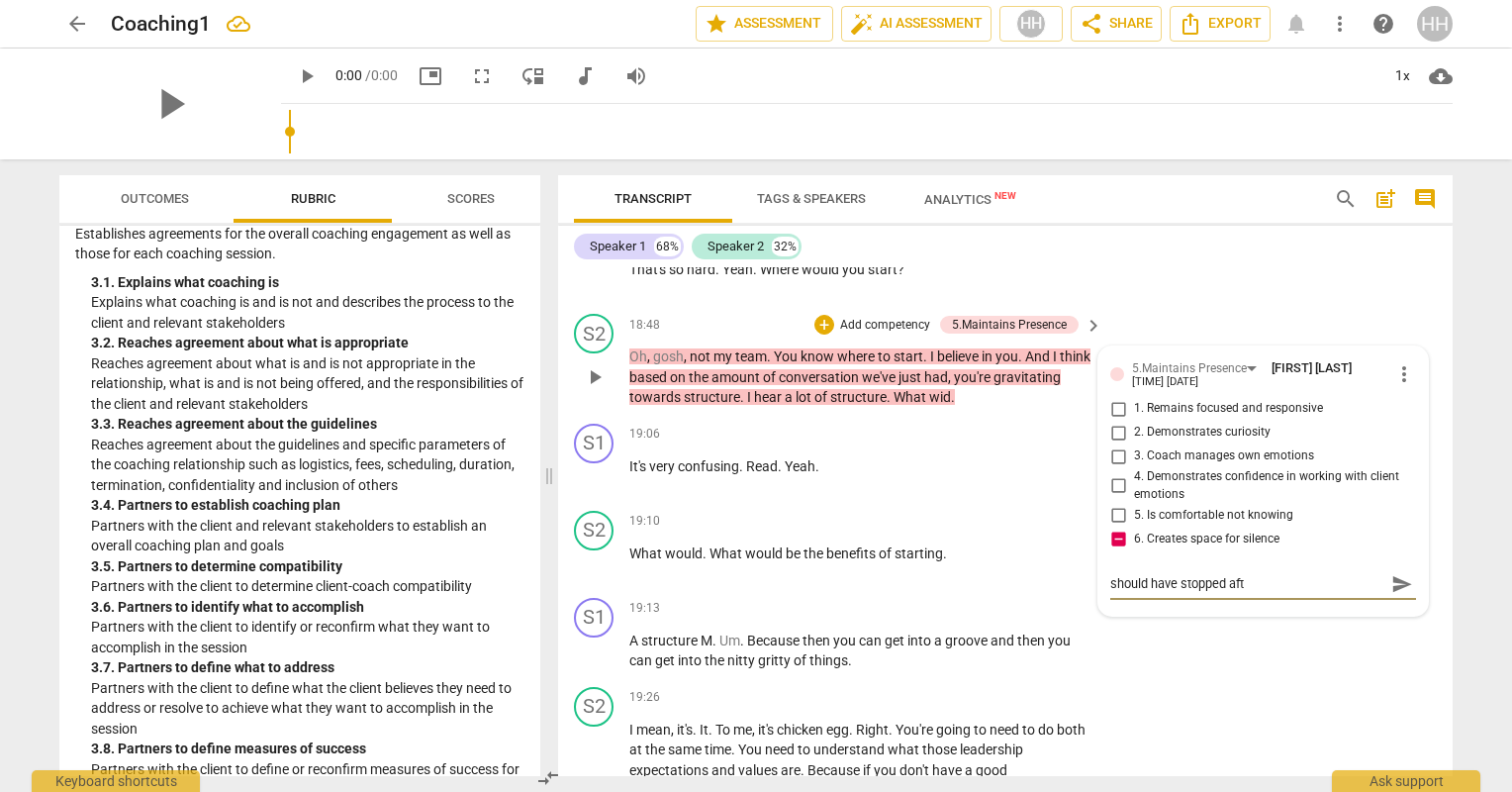 type on "should have stopped afte" 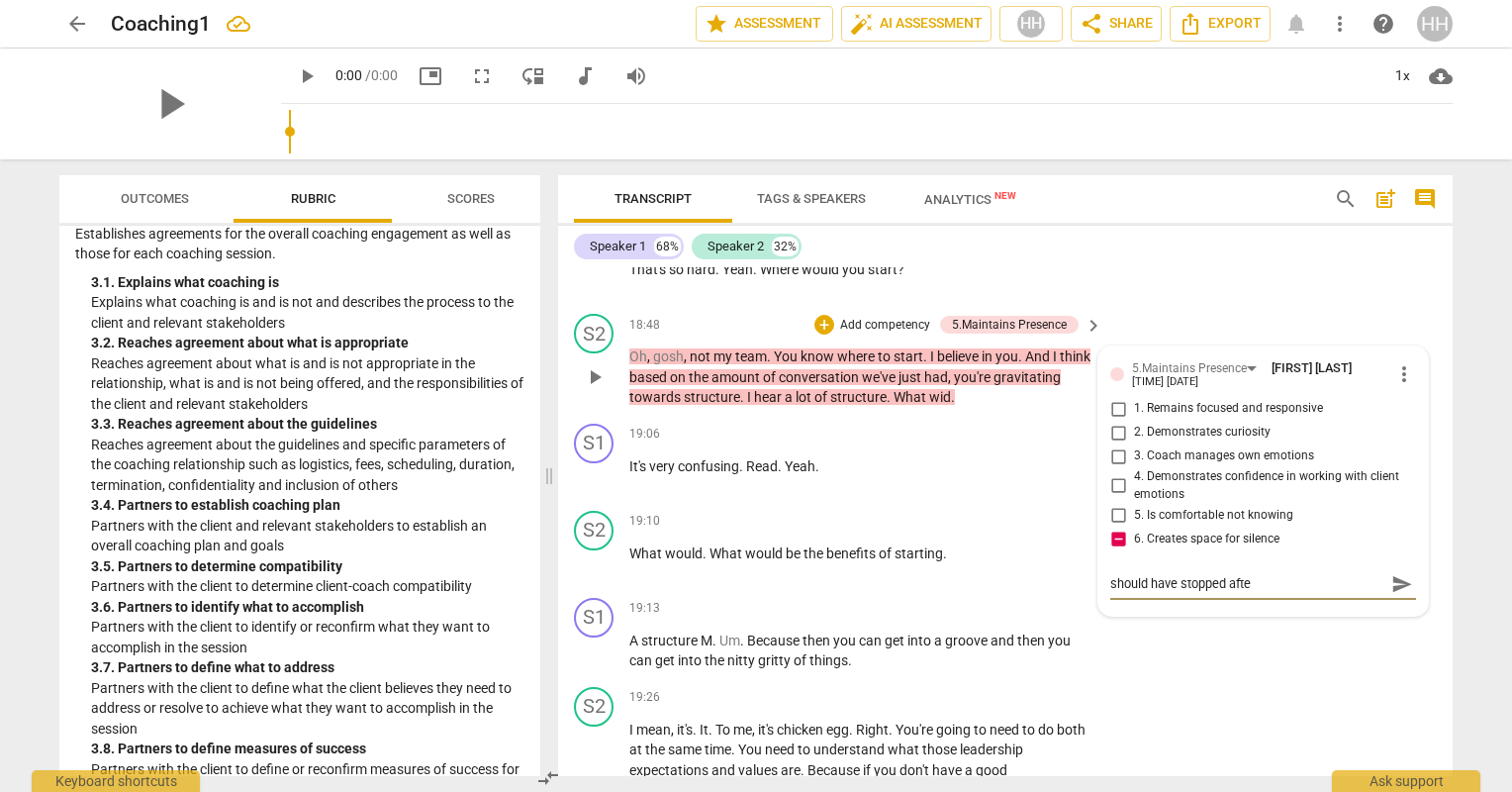 type on "should have stopped after" 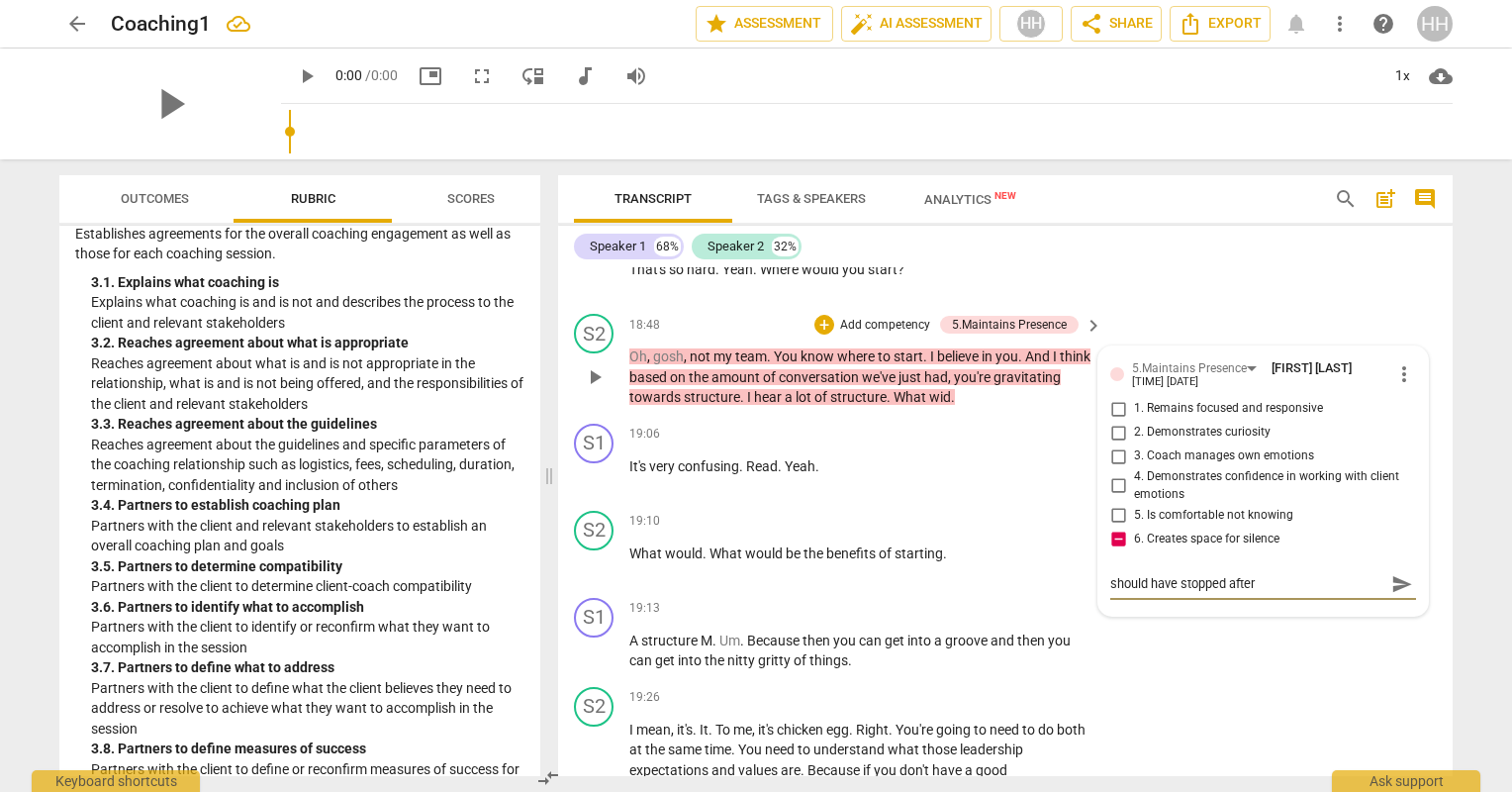 type on "should have stopped after" 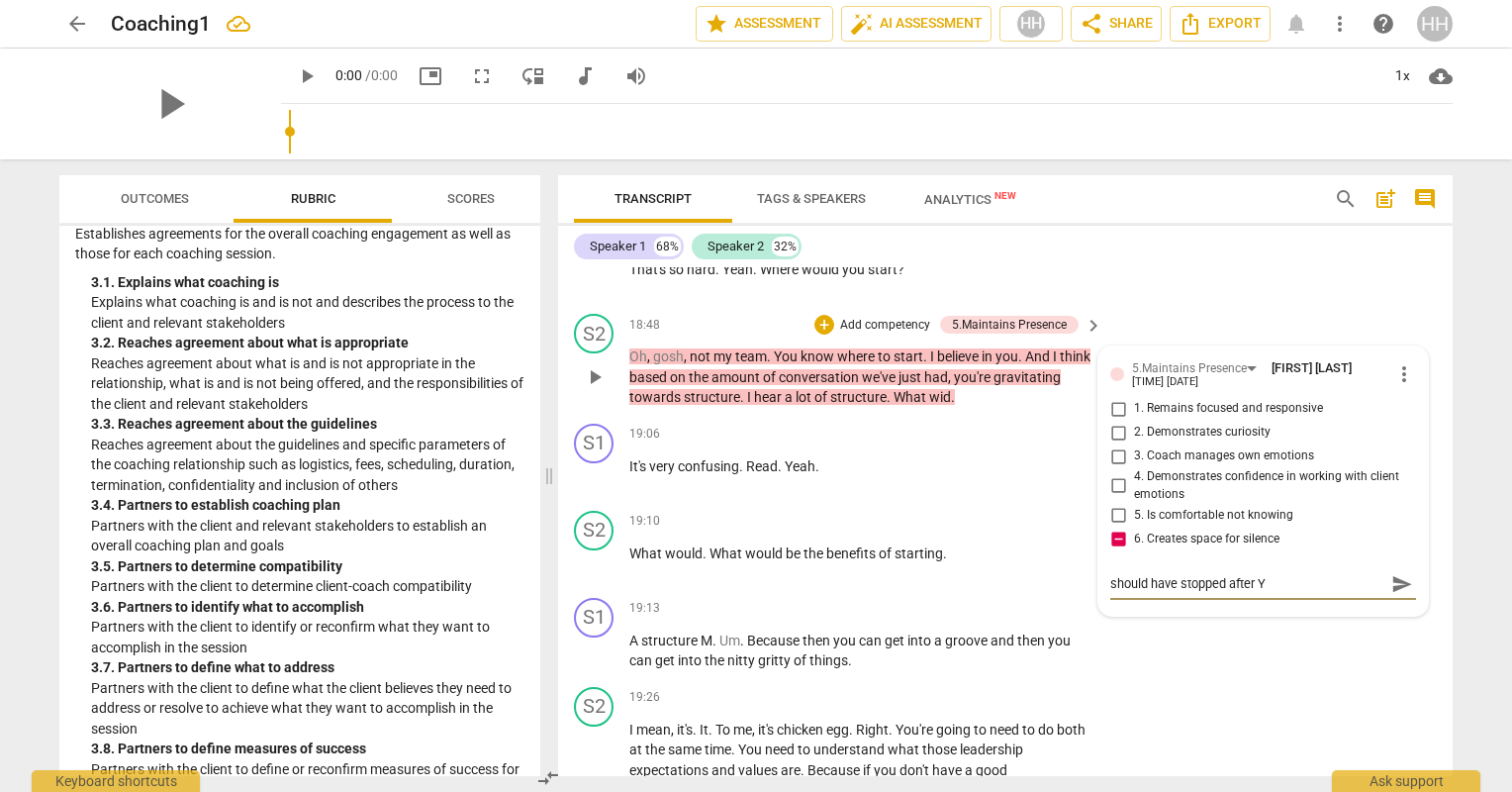 type on "should have stopped after Yp" 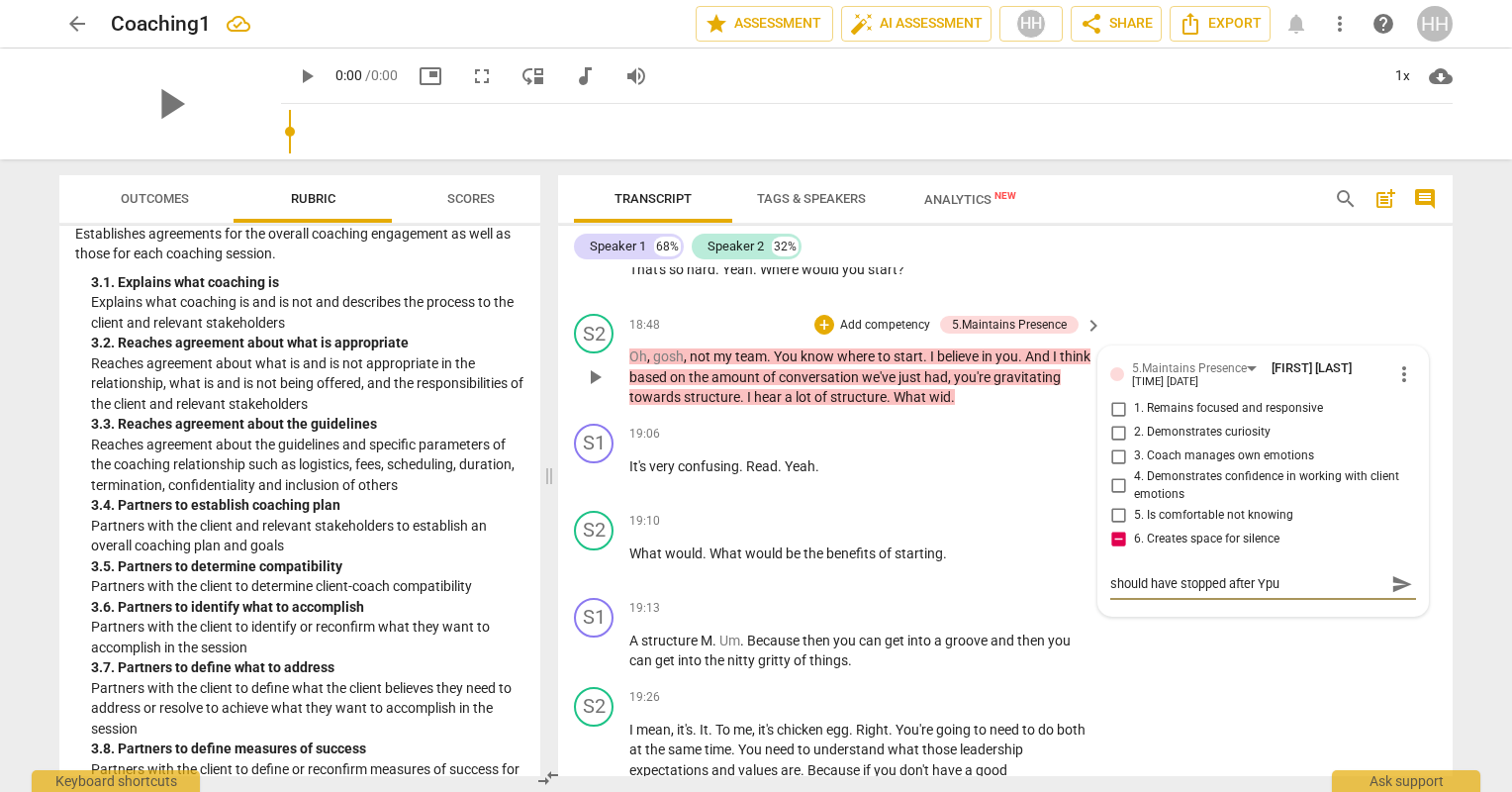 type on "should have stopped after Ypui" 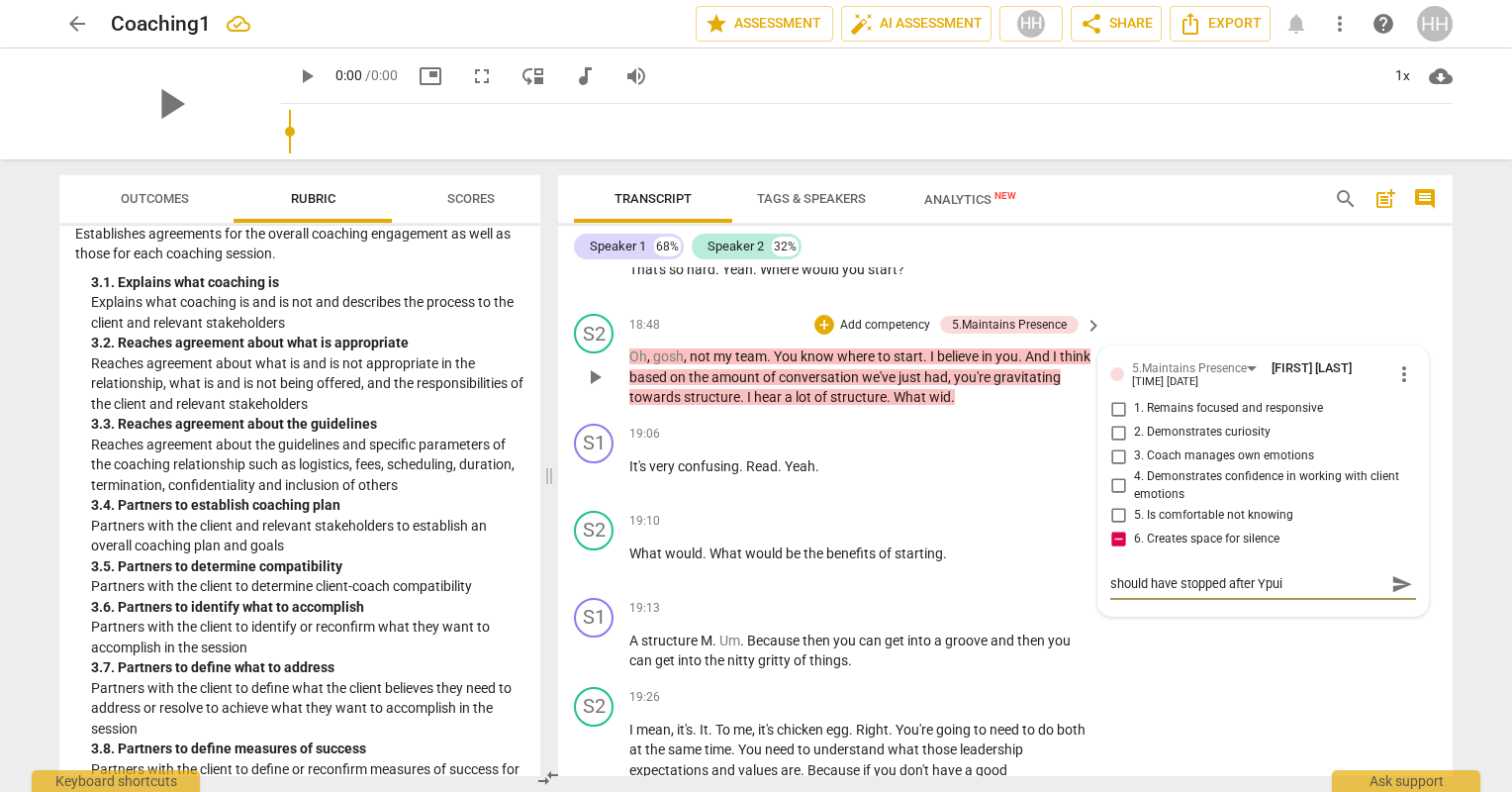 type on "should have stopped after Ypu" 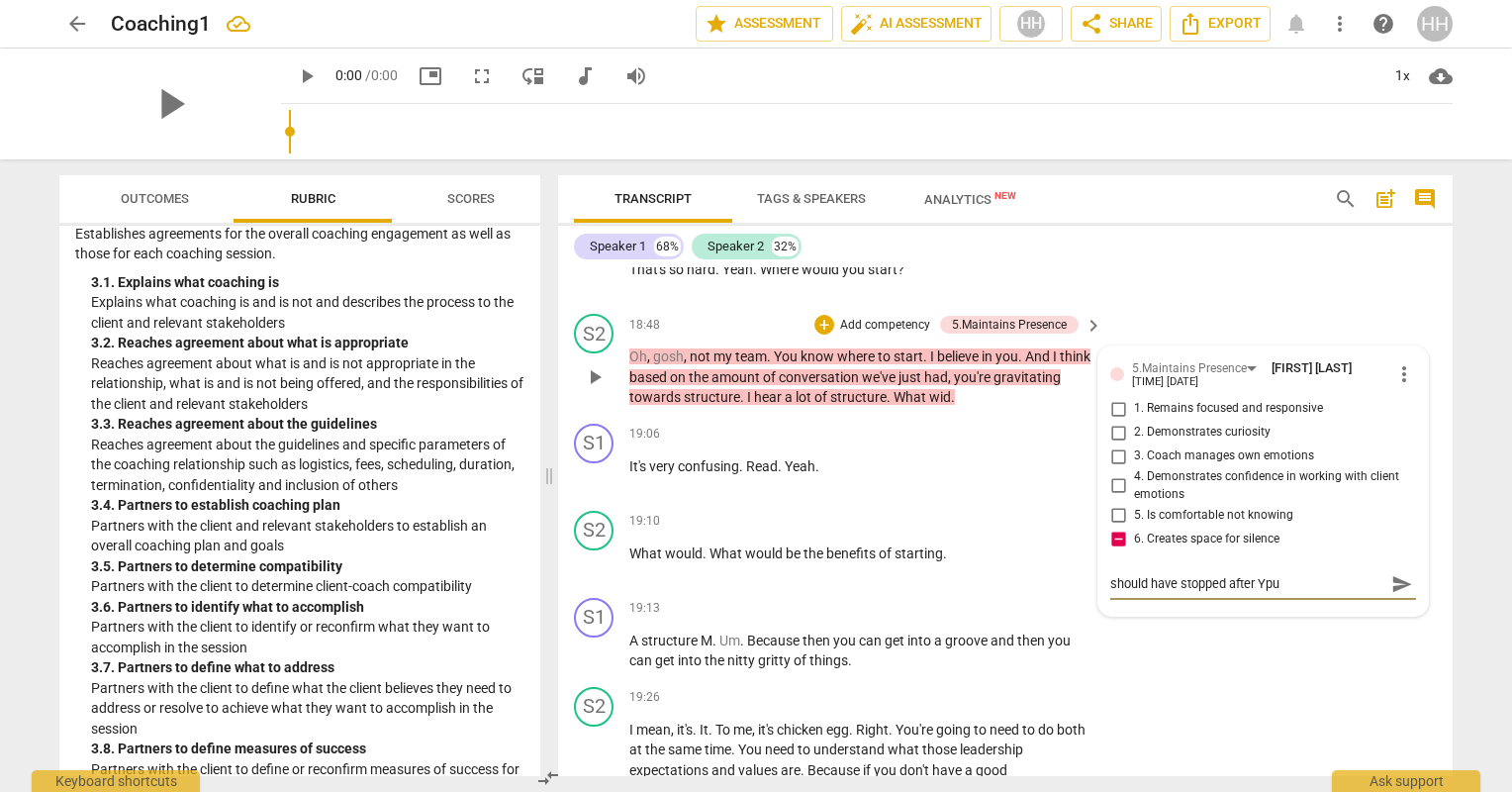 type on "should have stopped after Yp" 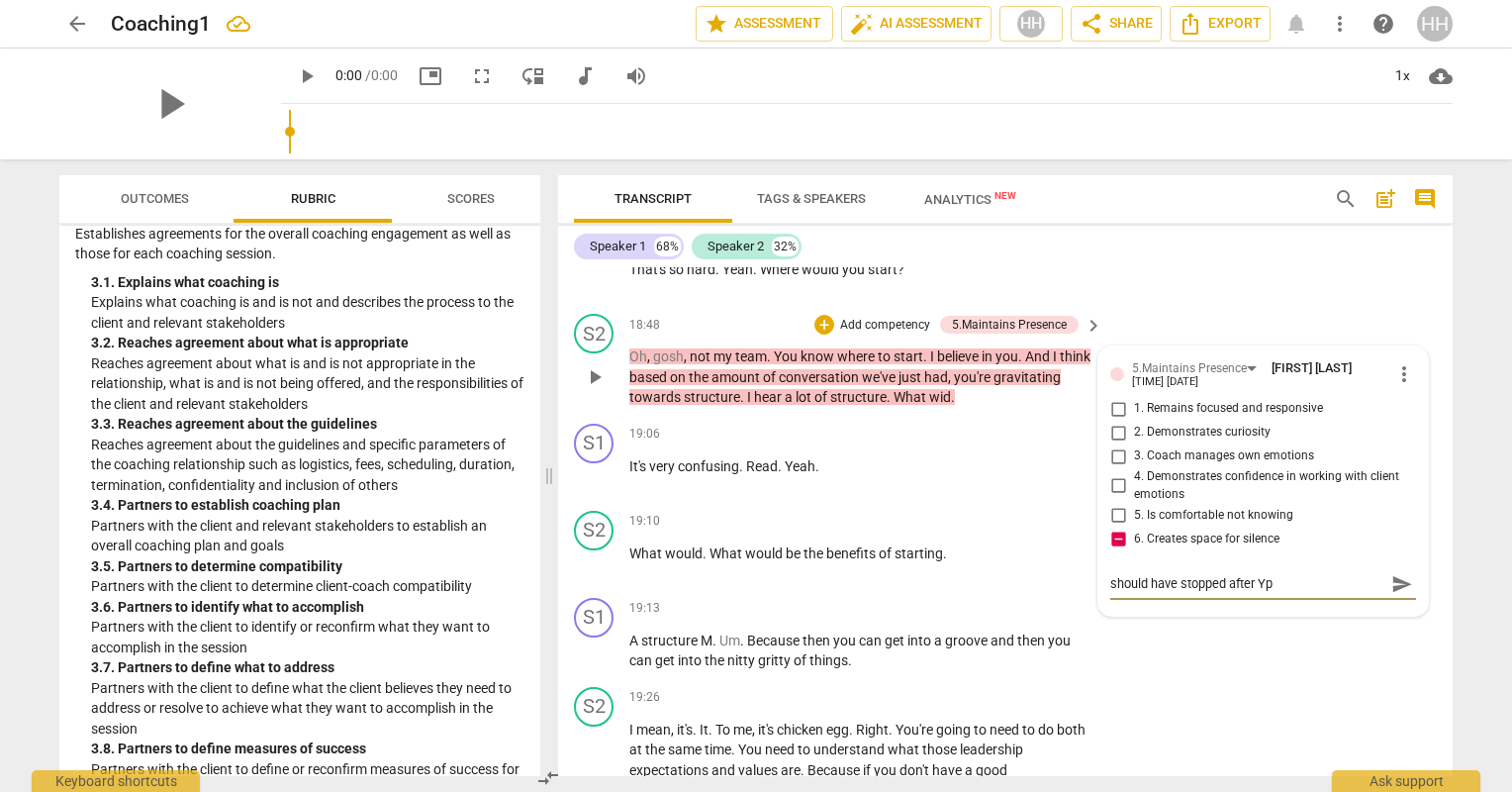 type 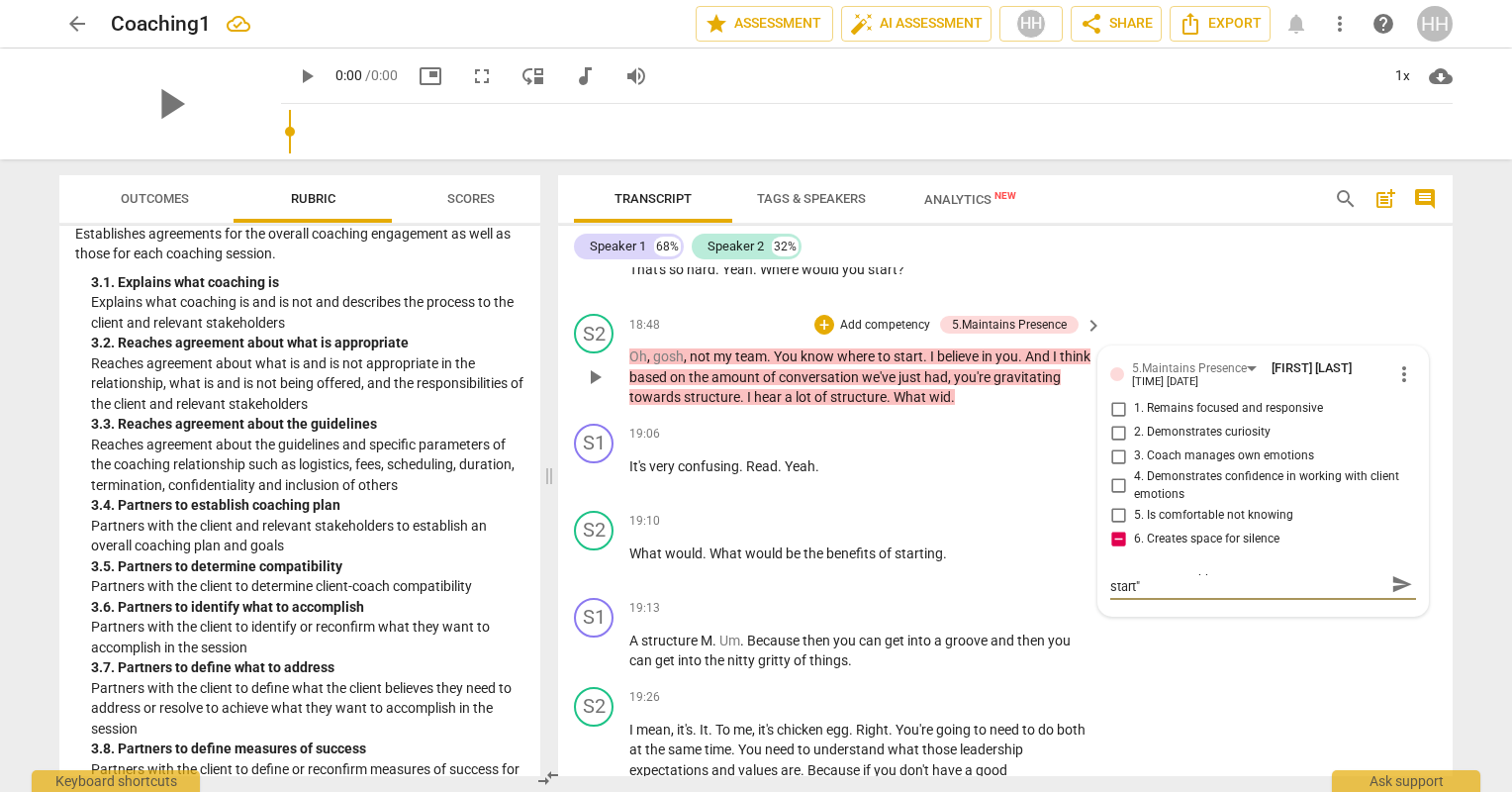 scroll, scrollTop: 17, scrollLeft: 0, axis: vertical 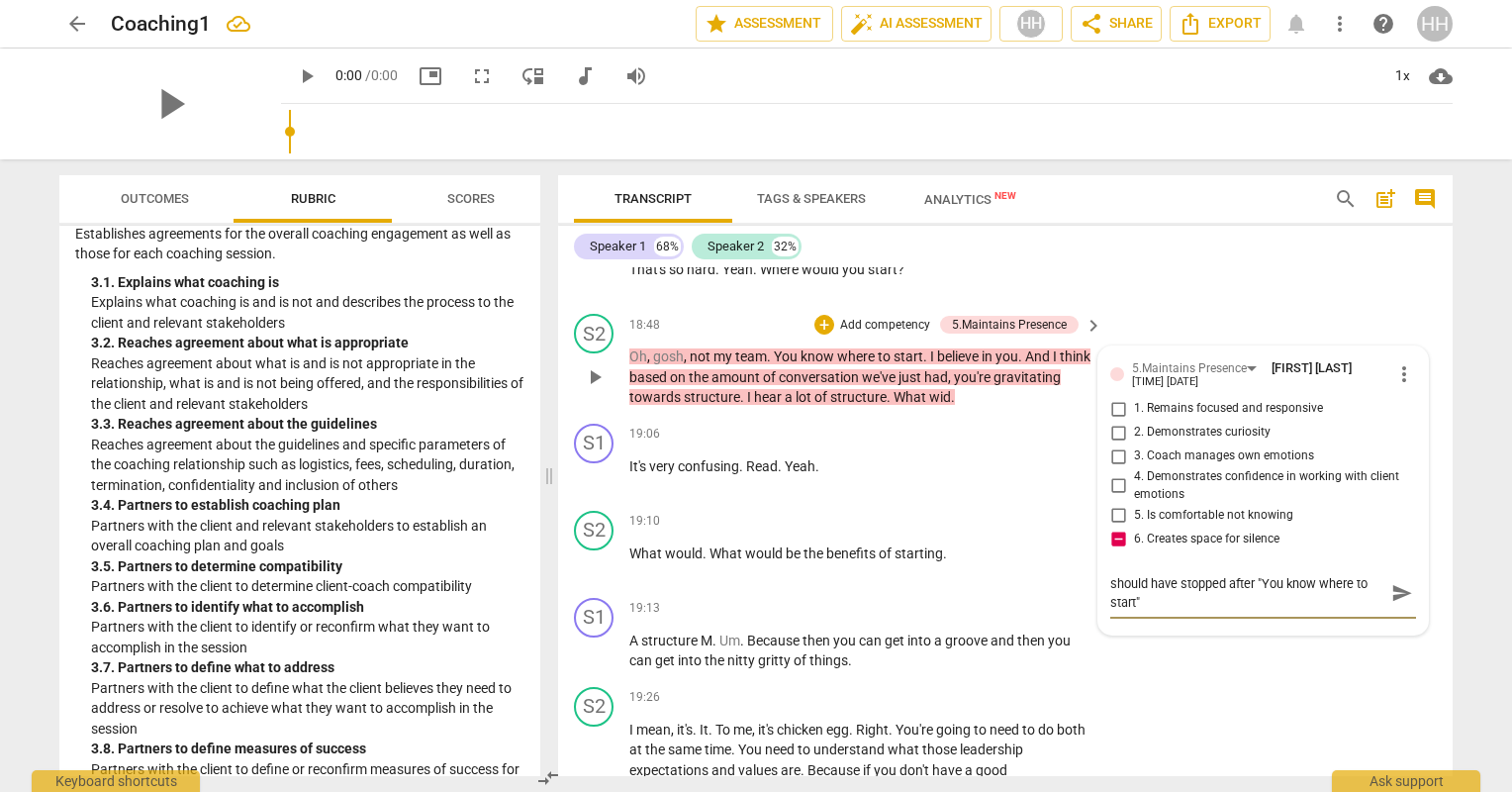 click on "send" at bounding box center (1402, 594) 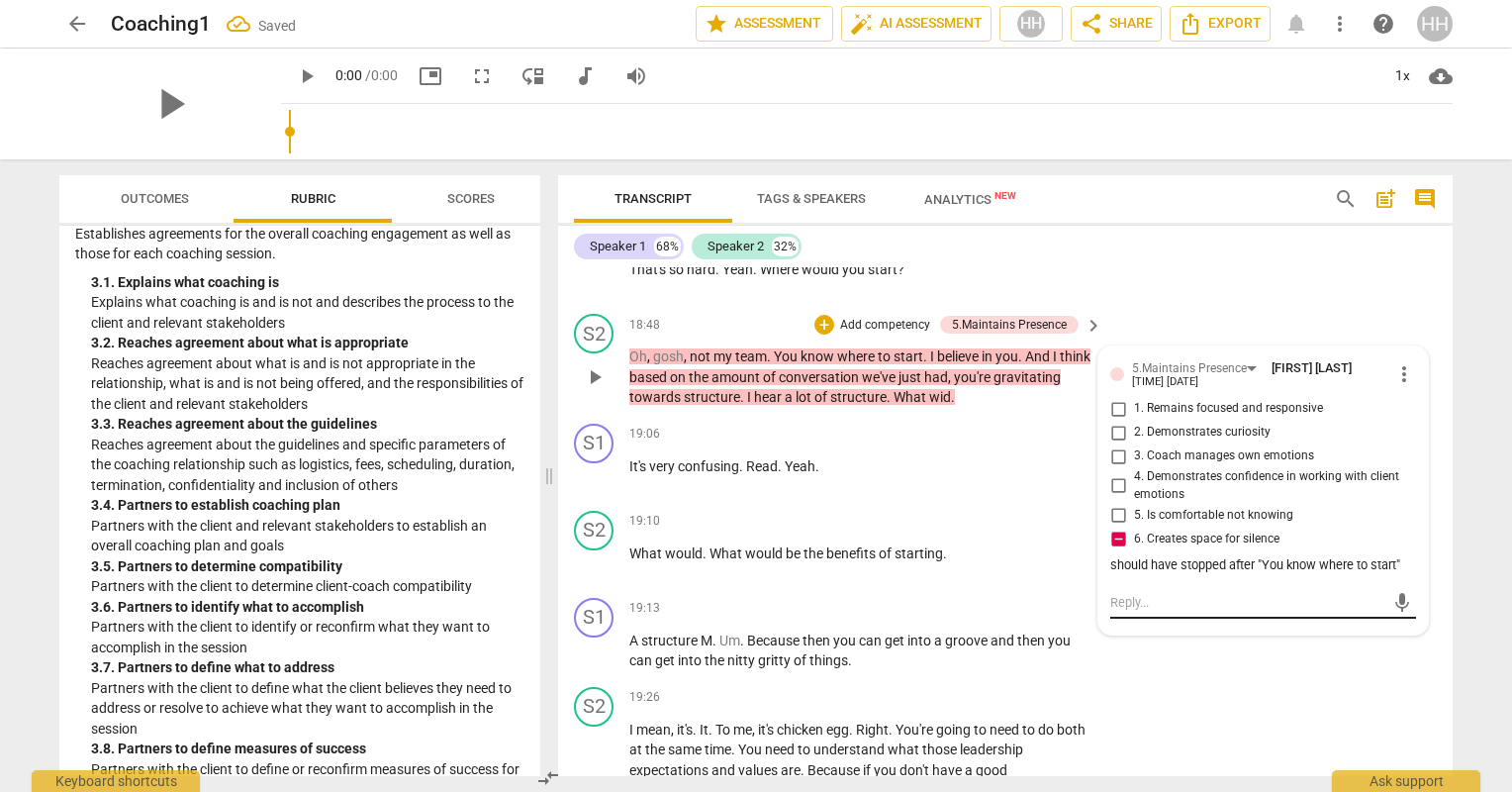 scroll, scrollTop: 0, scrollLeft: 0, axis: both 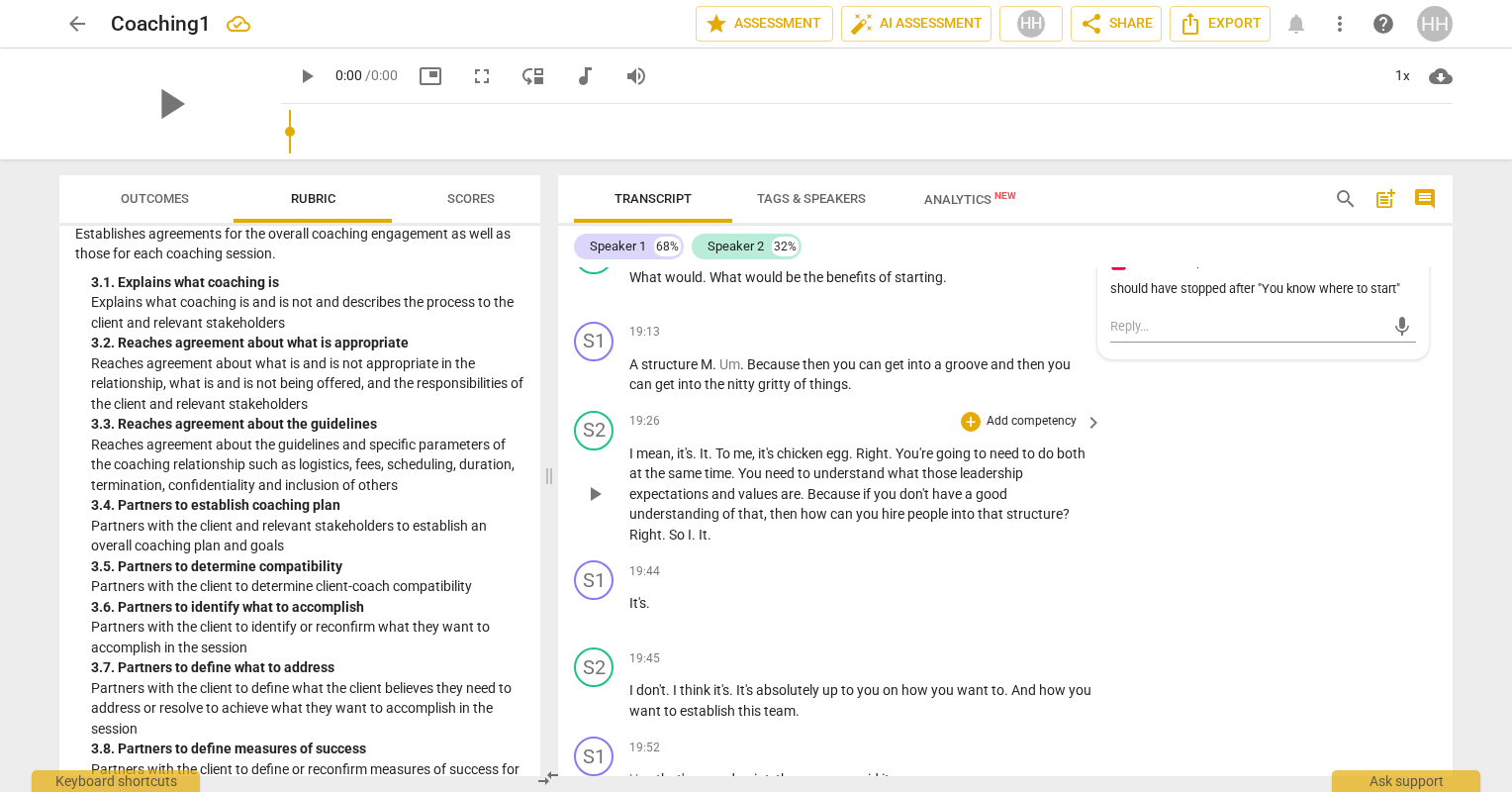 click on "don't" at bounding box center (915, 494) 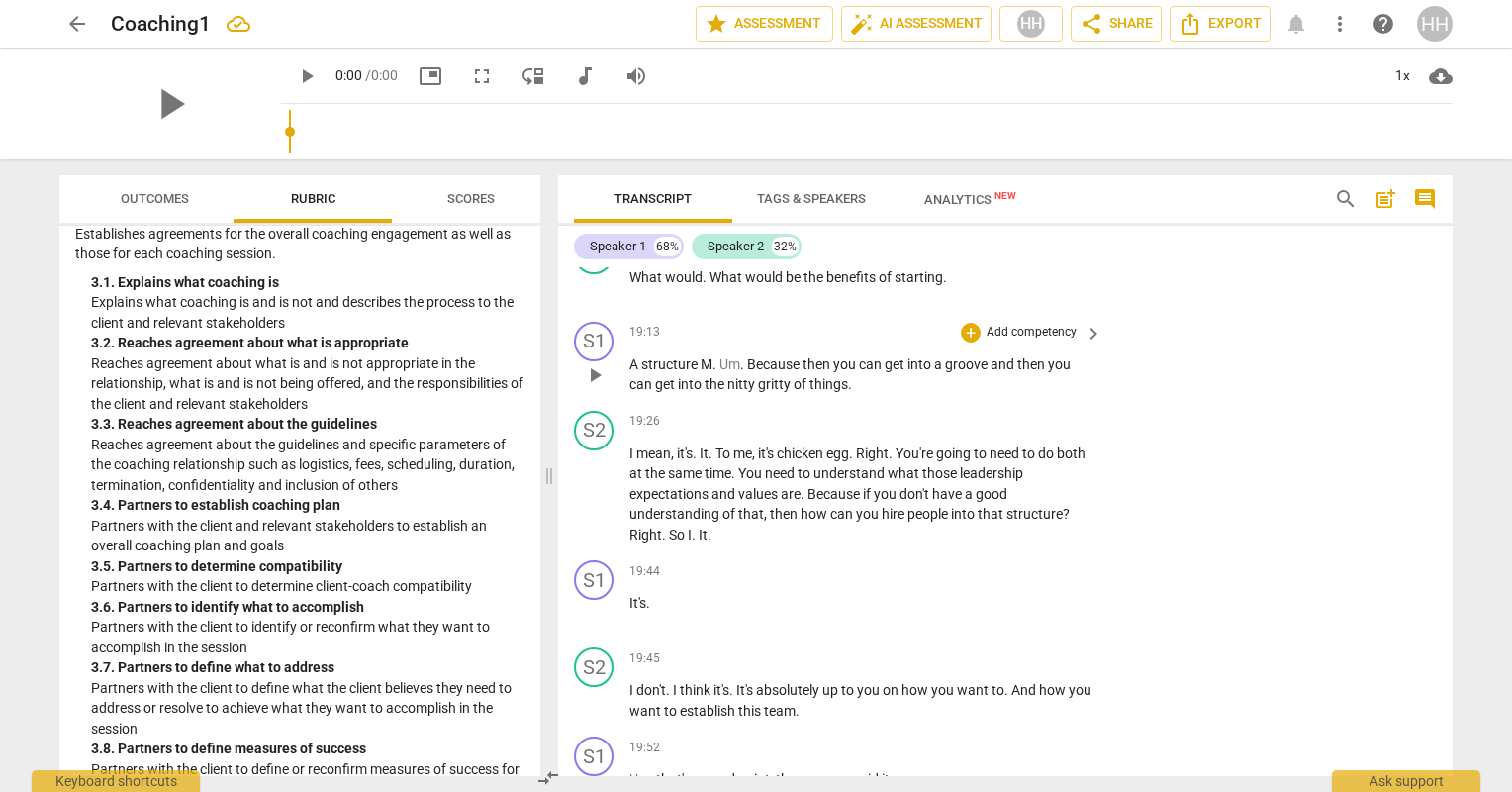 click on "Add competency" at bounding box center (1031, 333) 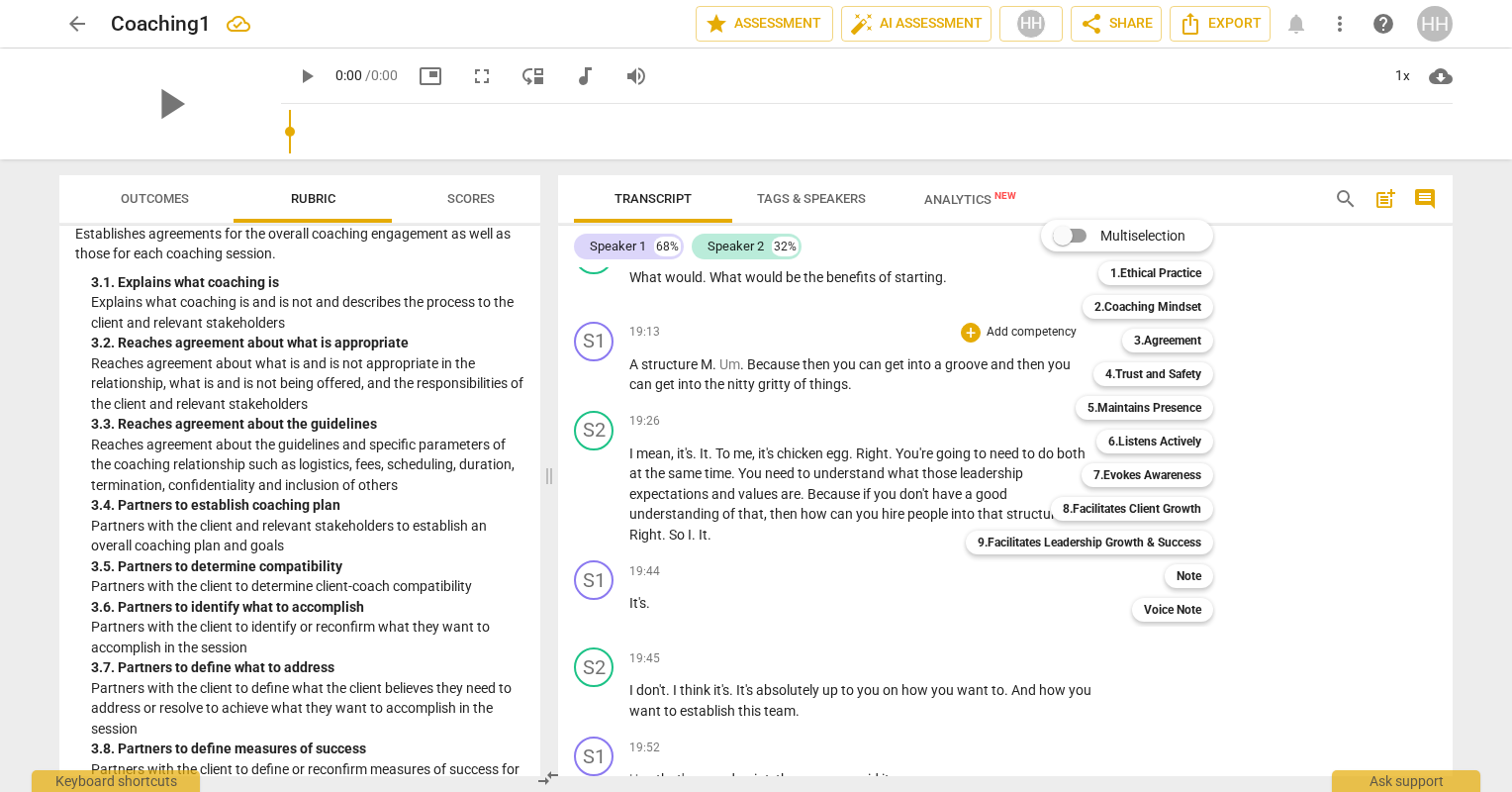 click at bounding box center (756, 396) 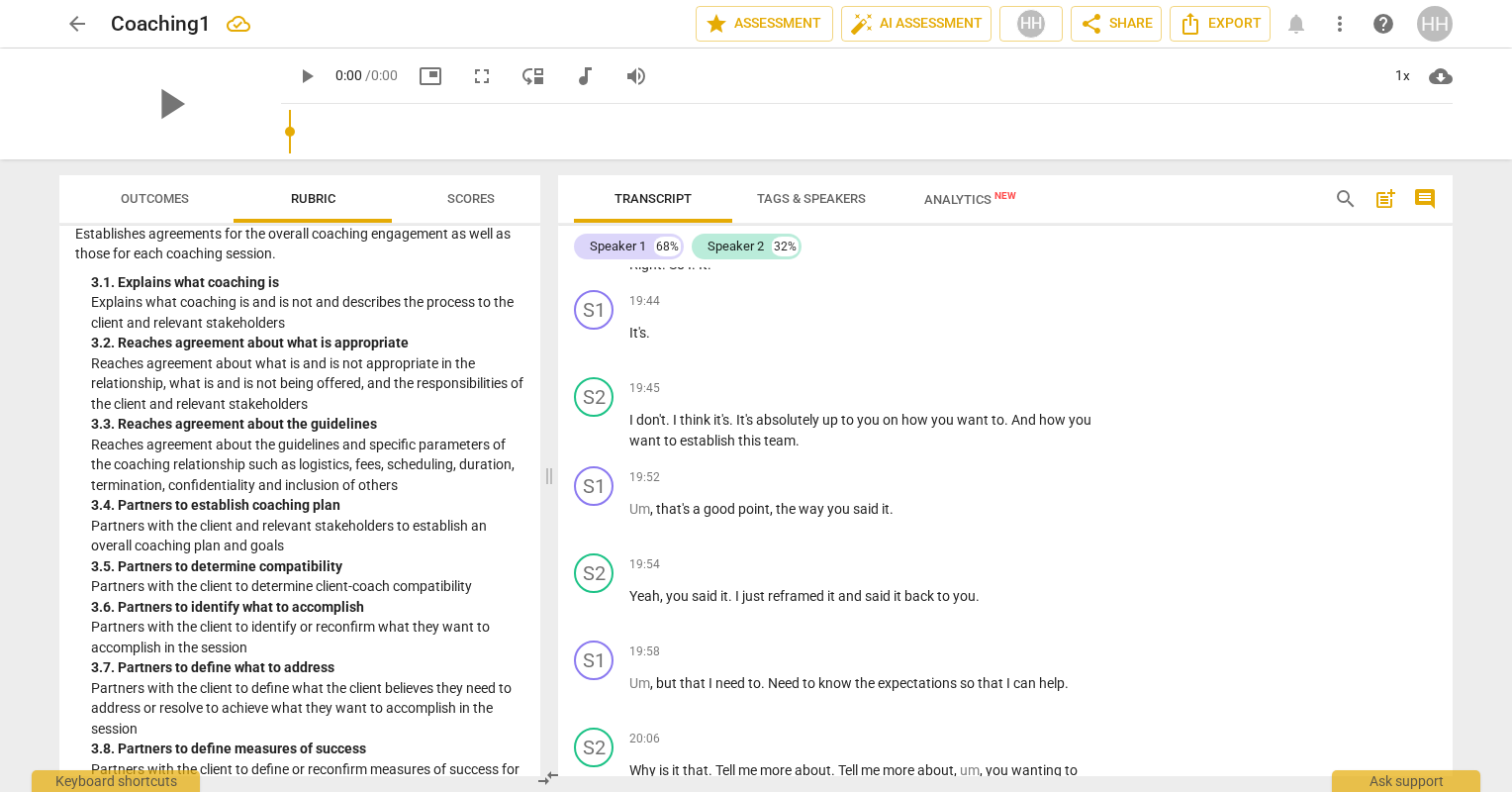 scroll, scrollTop: 15489, scrollLeft: 0, axis: vertical 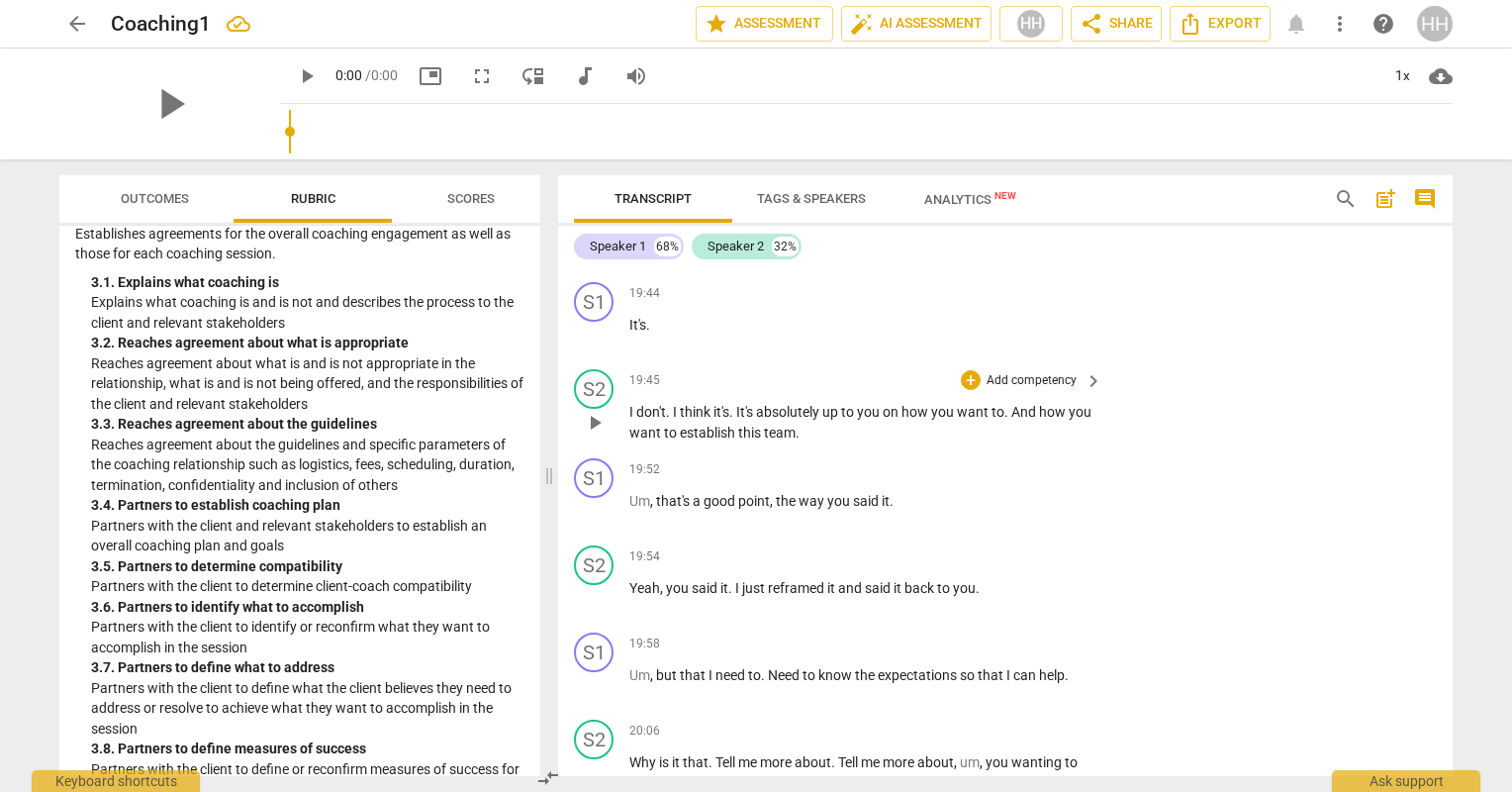 click on "Add competency" at bounding box center (1031, 381) 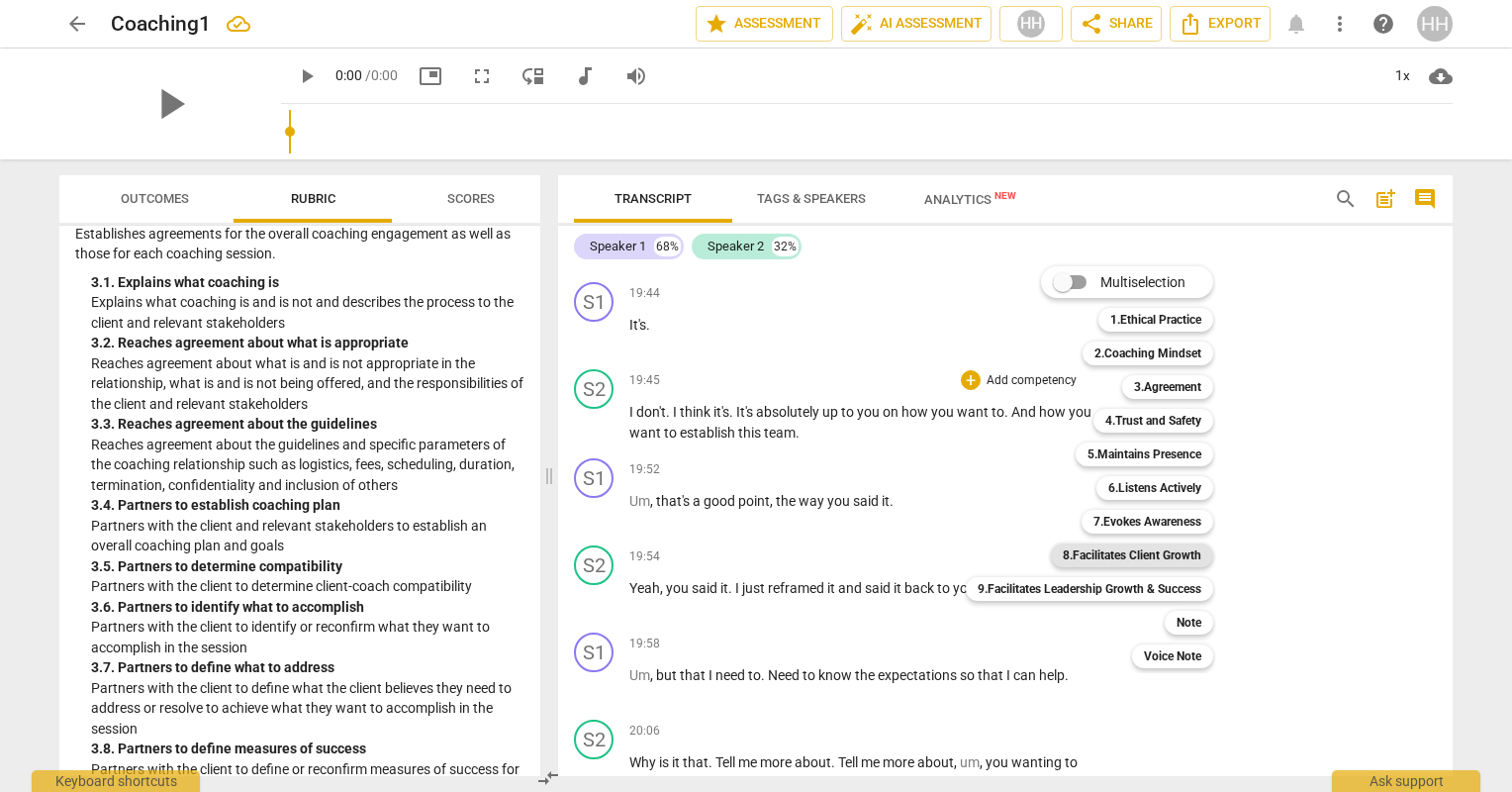 click on "8.Facilitates Client Growth" at bounding box center (1132, 555) 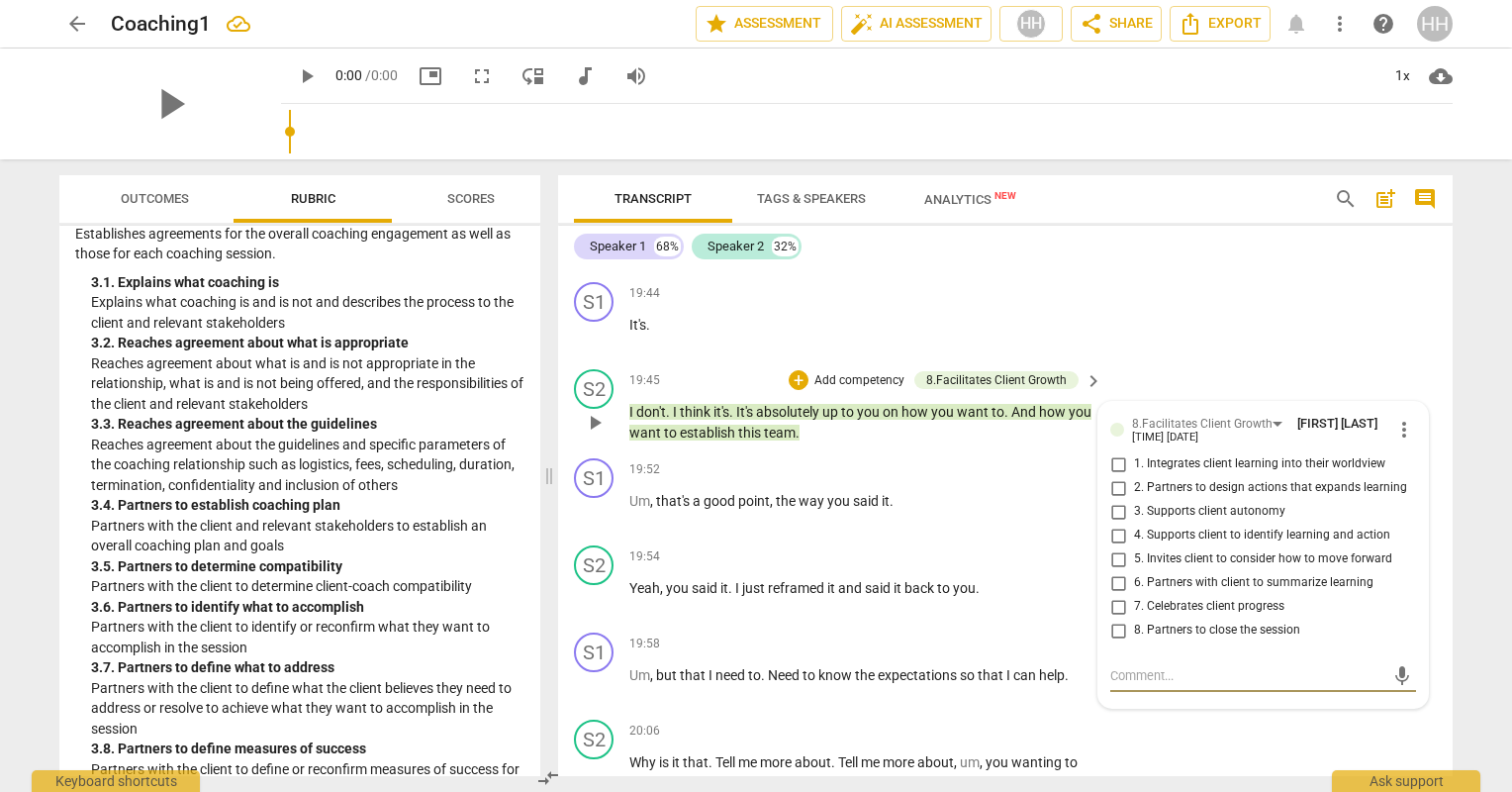 click on "3. Supports client autonomy" at bounding box center [1118, 512] 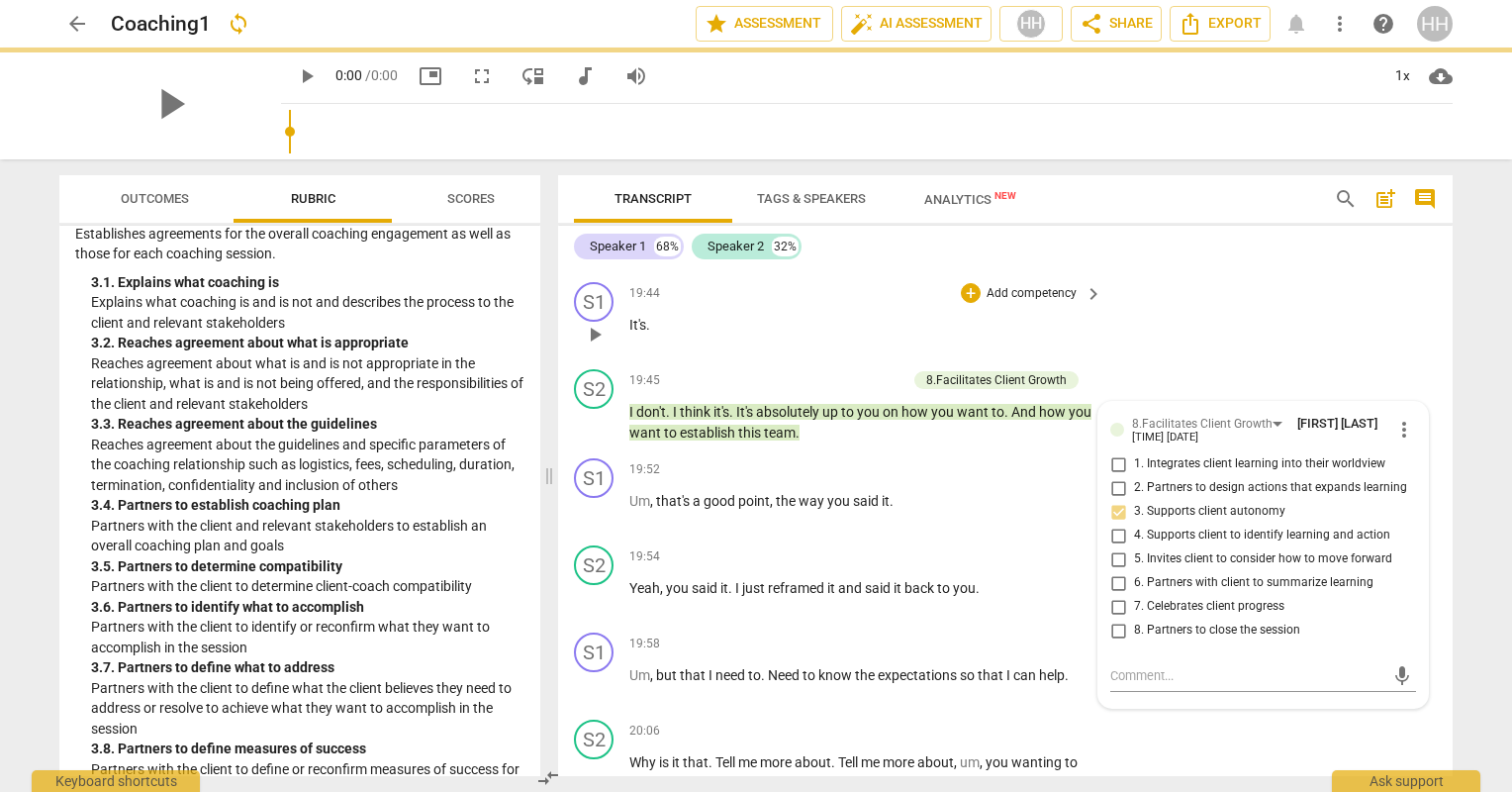click on "S1 play_arrow pause 19:44 + Add competency keyboard_arrow_right It's ." at bounding box center [1005, 318] 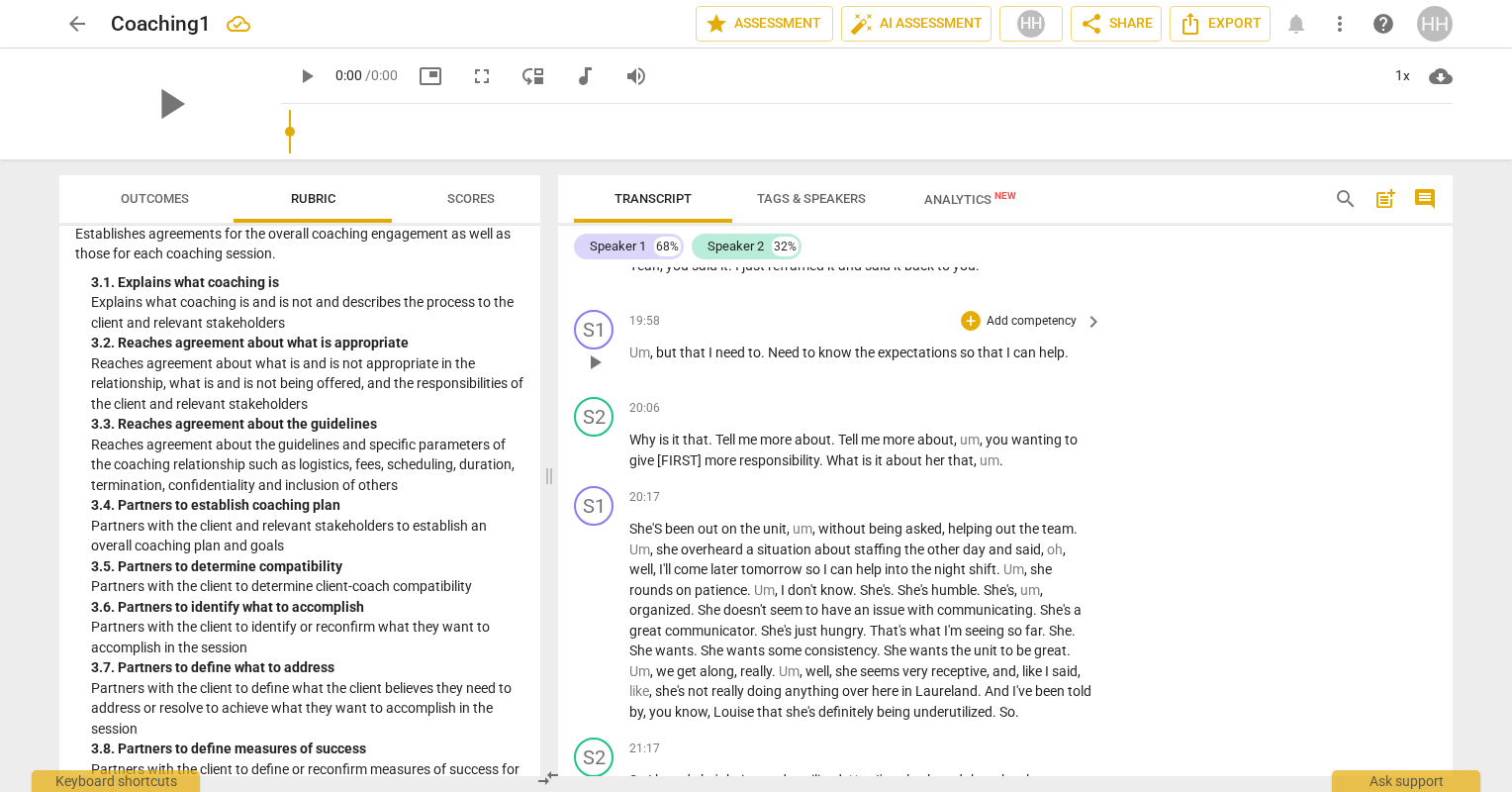 scroll, scrollTop: 15817, scrollLeft: 0, axis: vertical 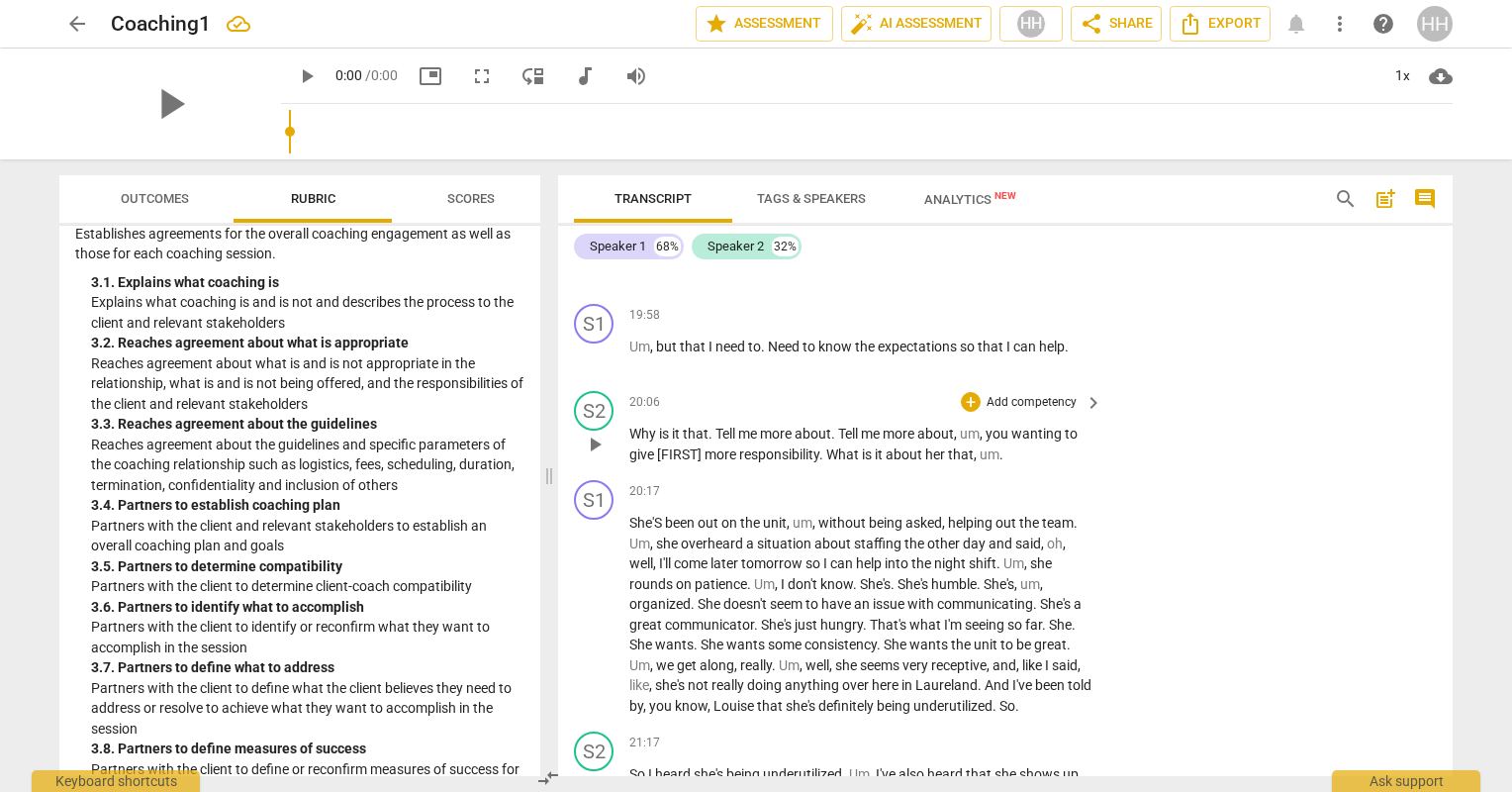 click on "Add competency" at bounding box center [1031, 403] 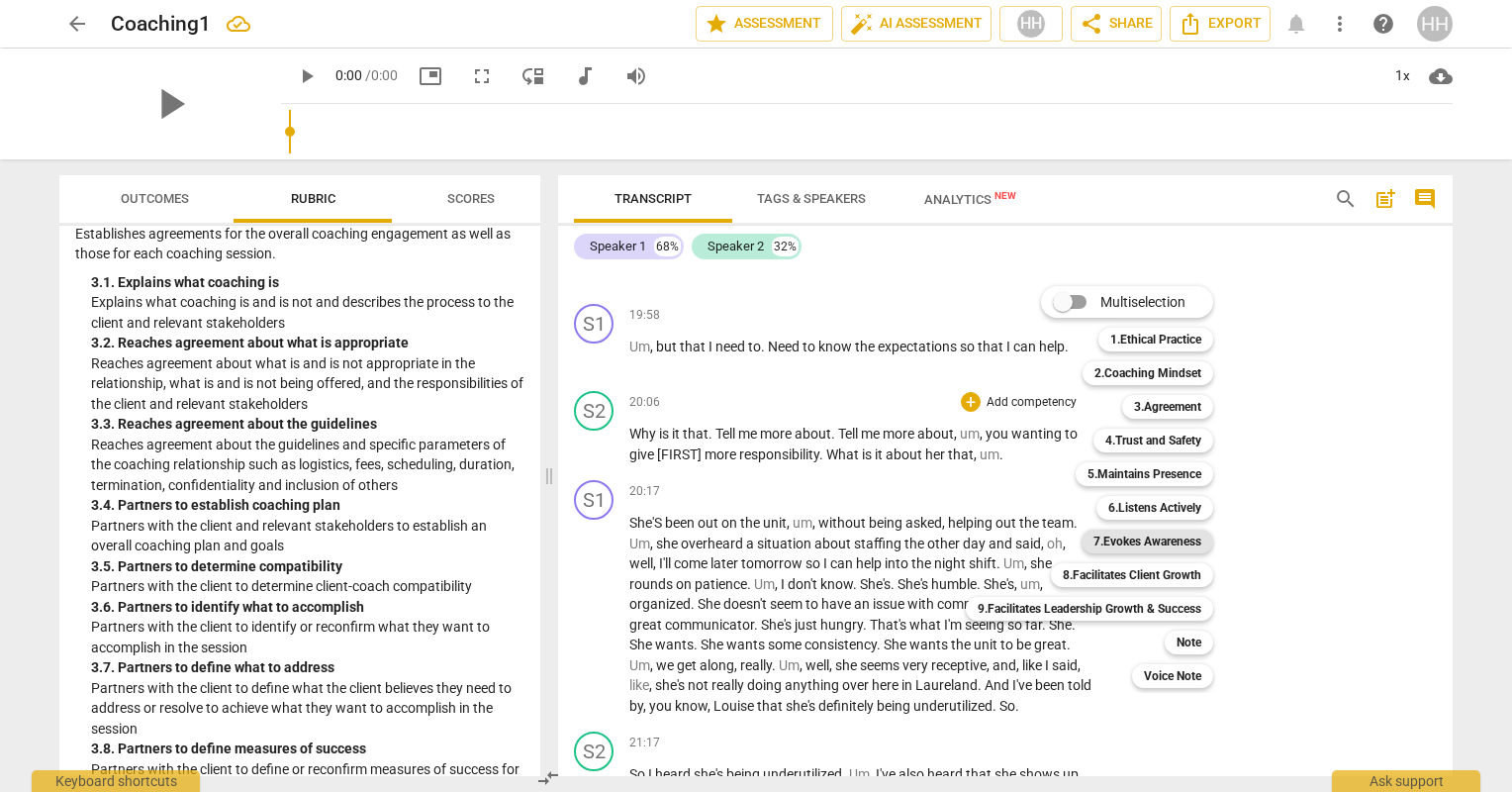 click on "7.Evokes Awareness" at bounding box center [1147, 542] 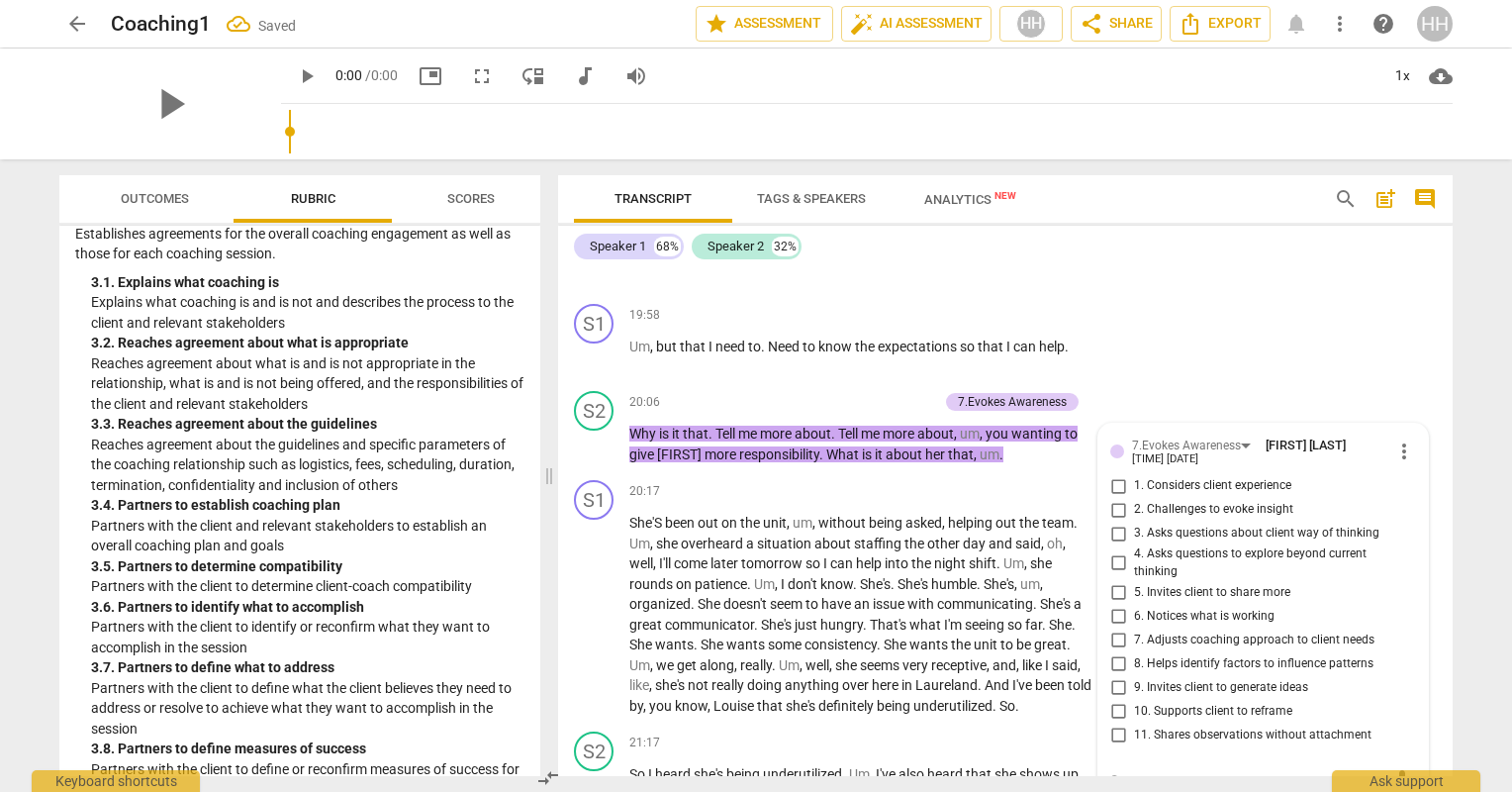 scroll, scrollTop: 16161, scrollLeft: 0, axis: vertical 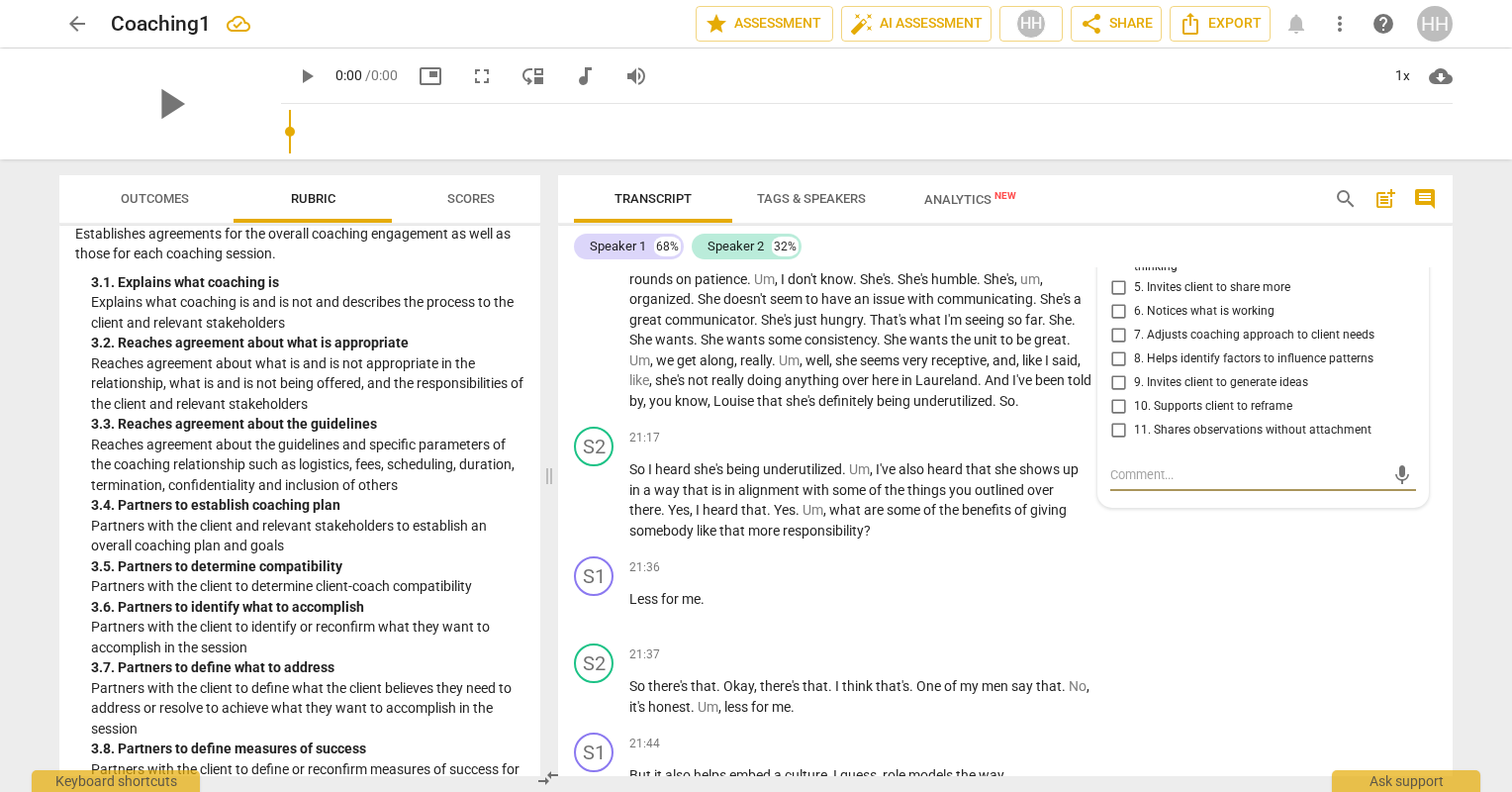 click on "5. Invites client to share more" at bounding box center (1118, 287) 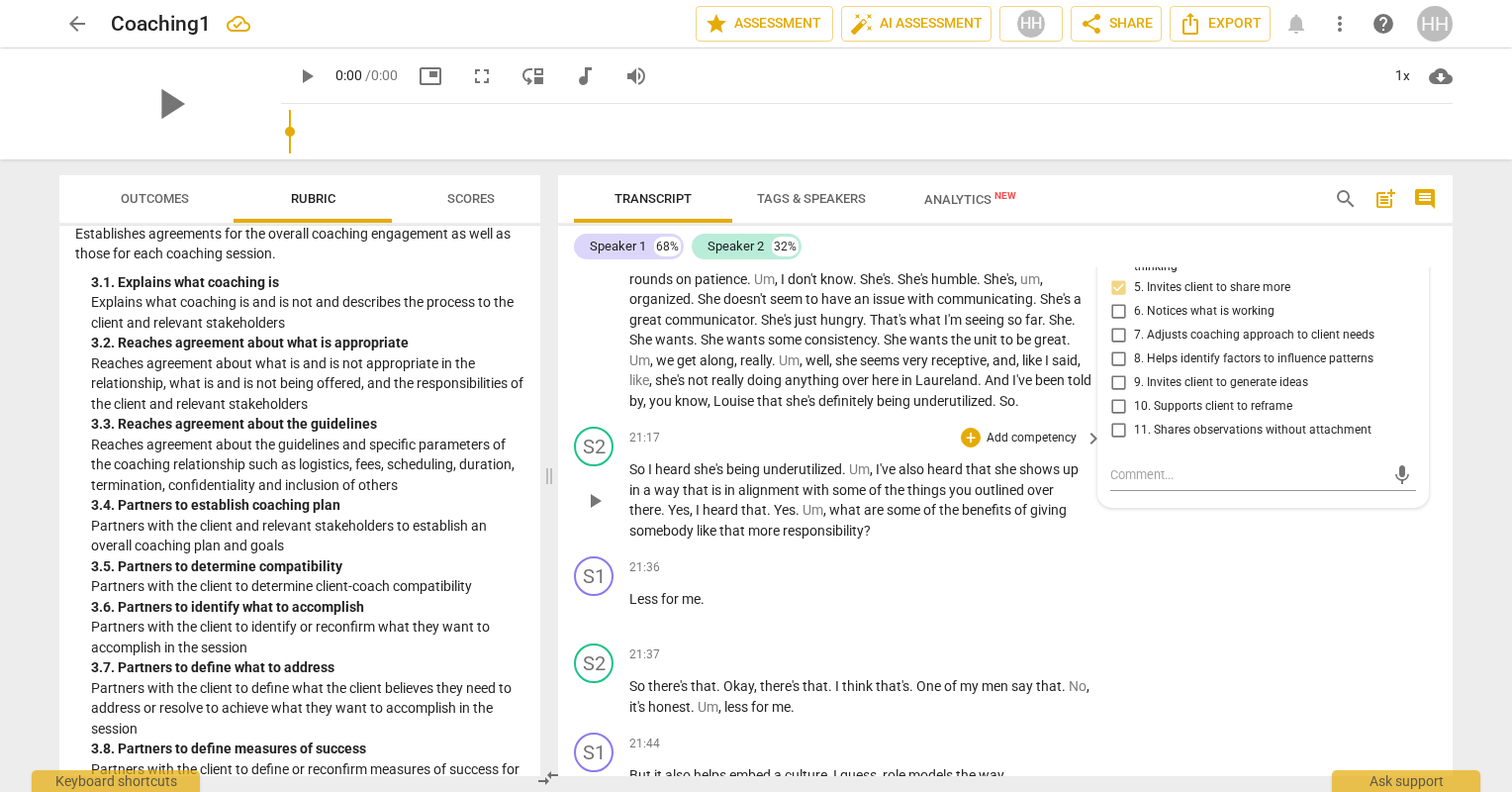 click on "over" at bounding box center (1040, 490) 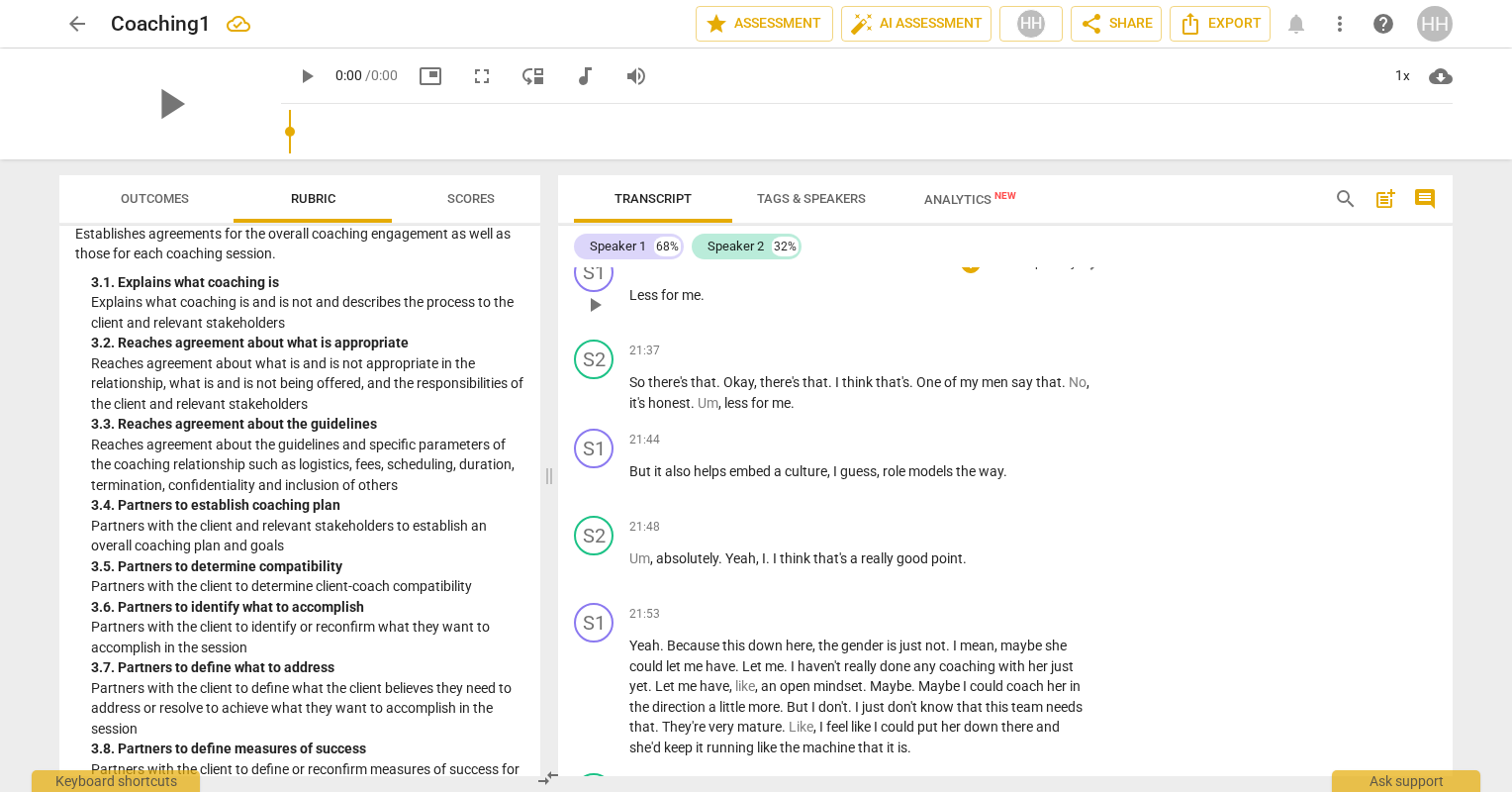 scroll, scrollTop: 16427, scrollLeft: 0, axis: vertical 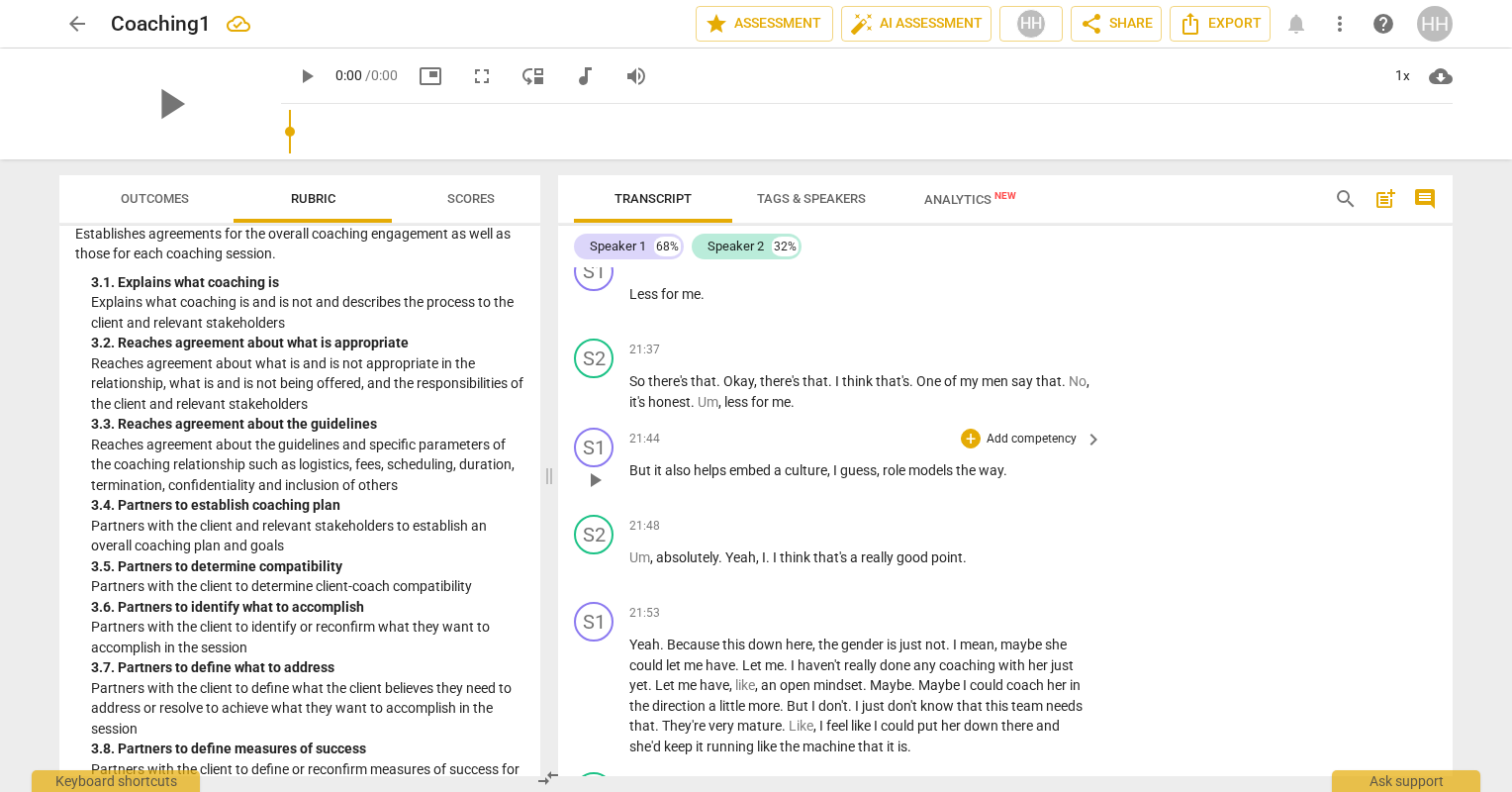 click on "Add competency" at bounding box center [1031, 440] 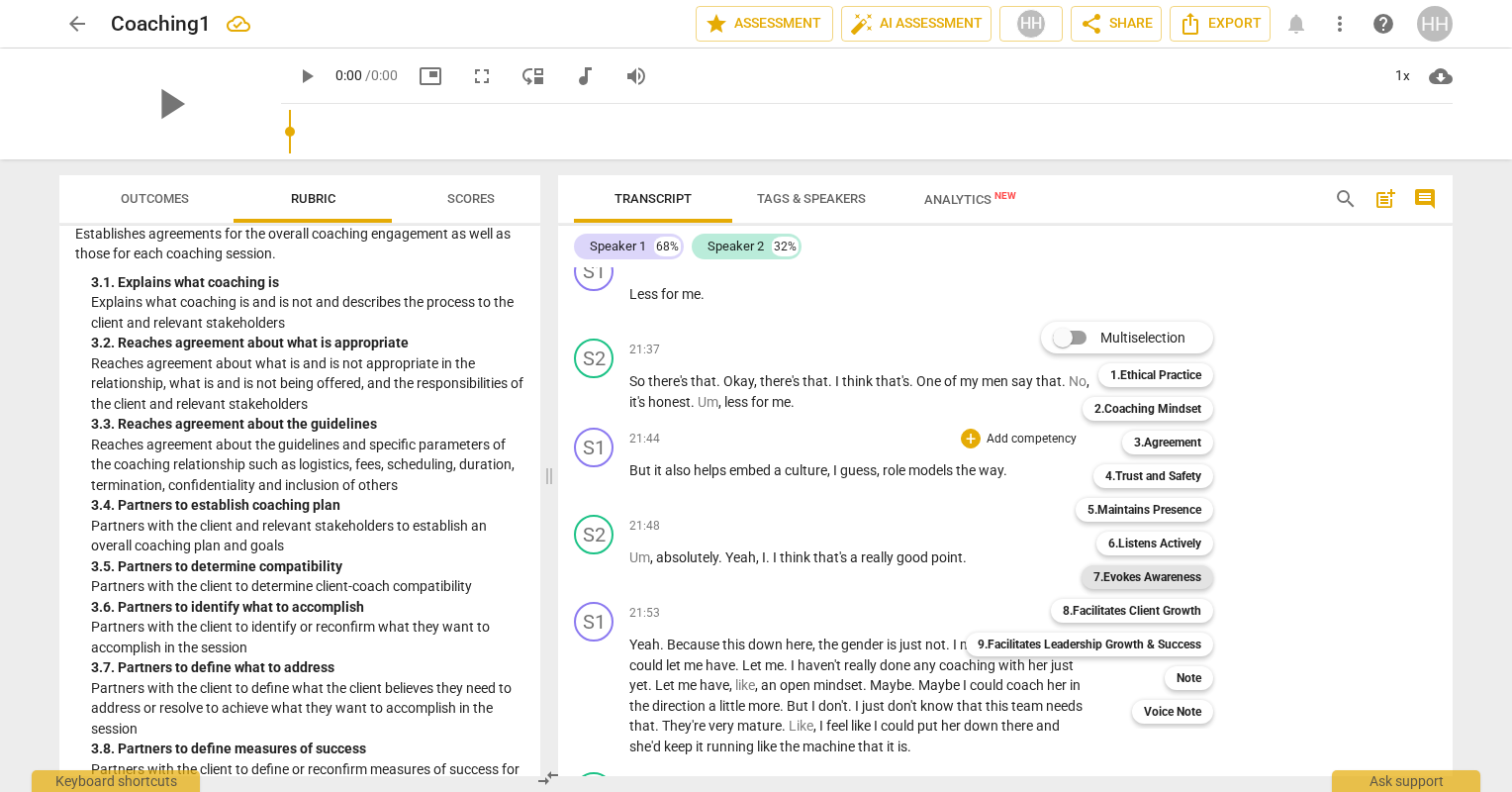 click on "7.Evokes Awareness" at bounding box center (1147, 577) 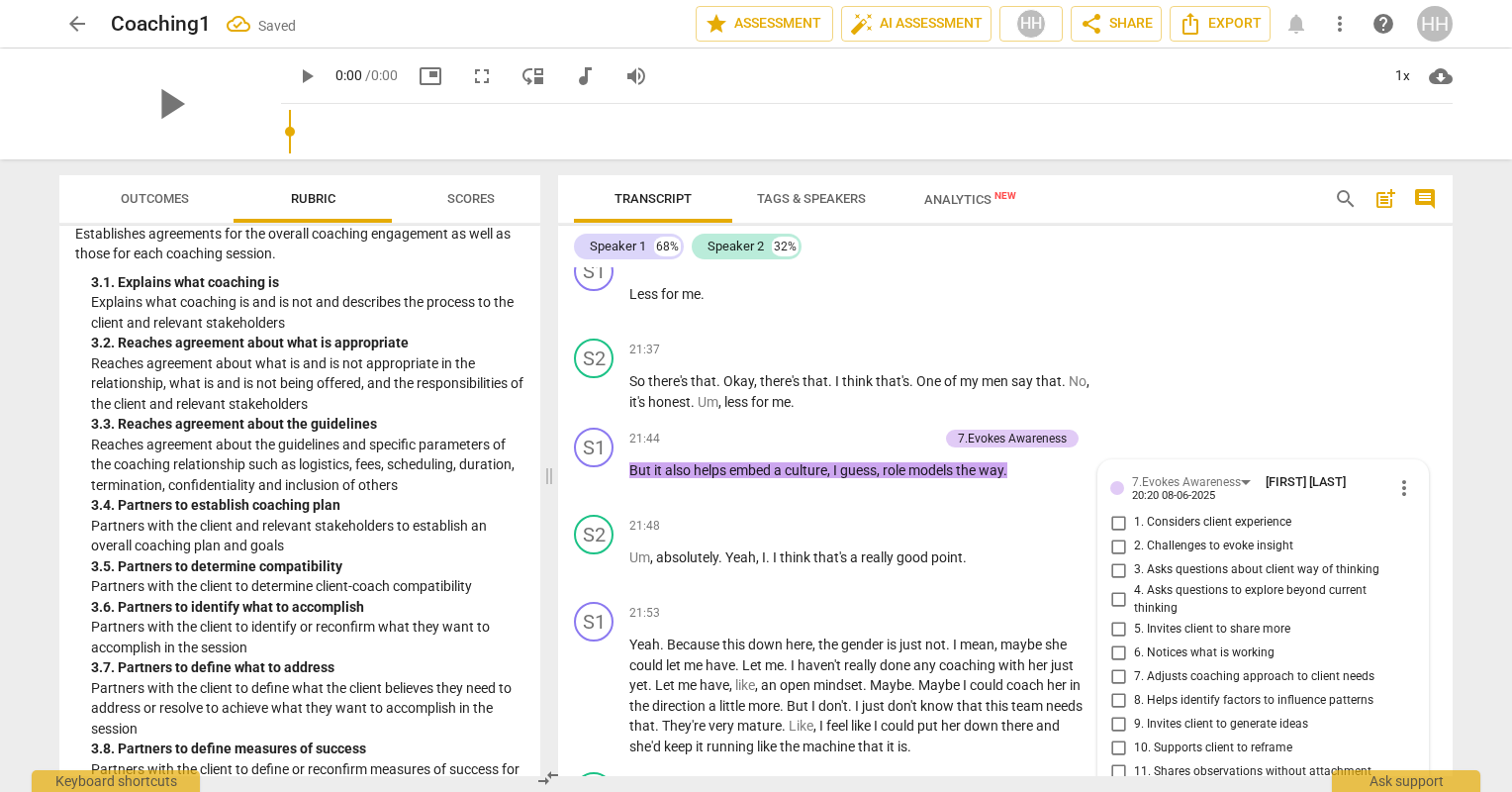scroll, scrollTop: 16806, scrollLeft: 0, axis: vertical 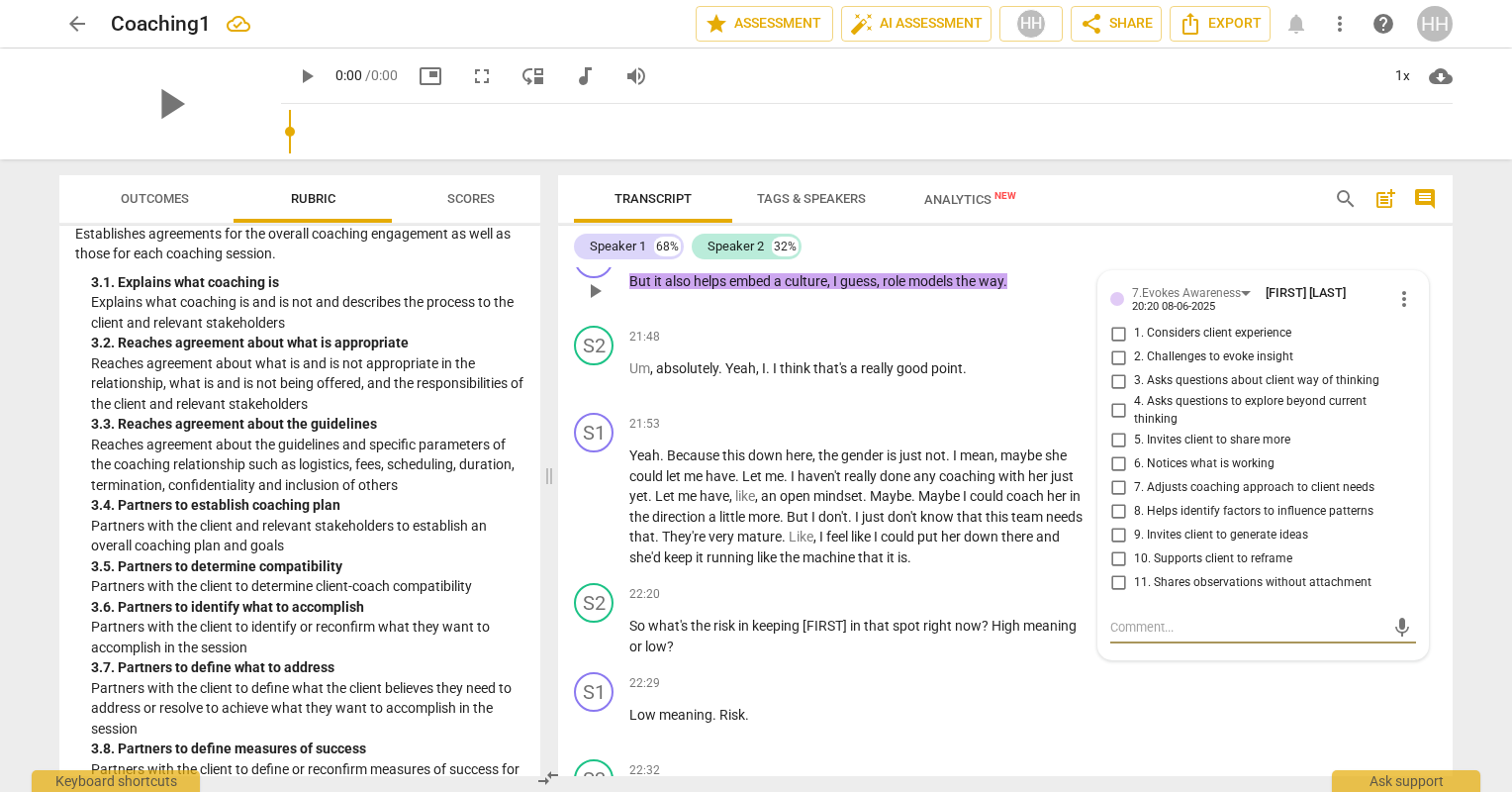 click on "2. Challenges to evoke insight" at bounding box center [1118, 357] 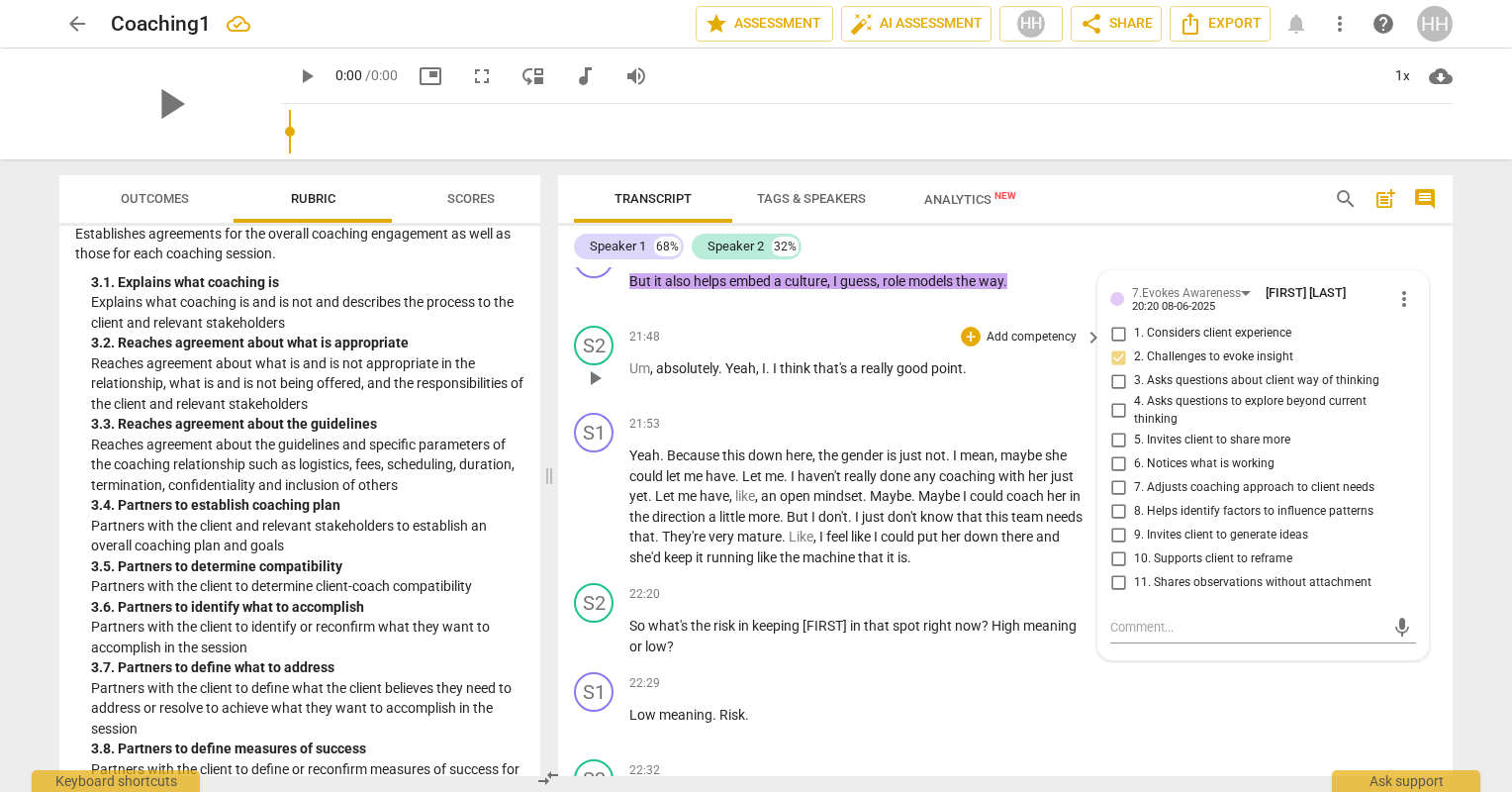 click on "[TIME] + Add competency keyboard_arrow_right Um ,   absolutely .   Yeah ,   I .   I   think   that's   a   really   good   point ." at bounding box center (867, 361) 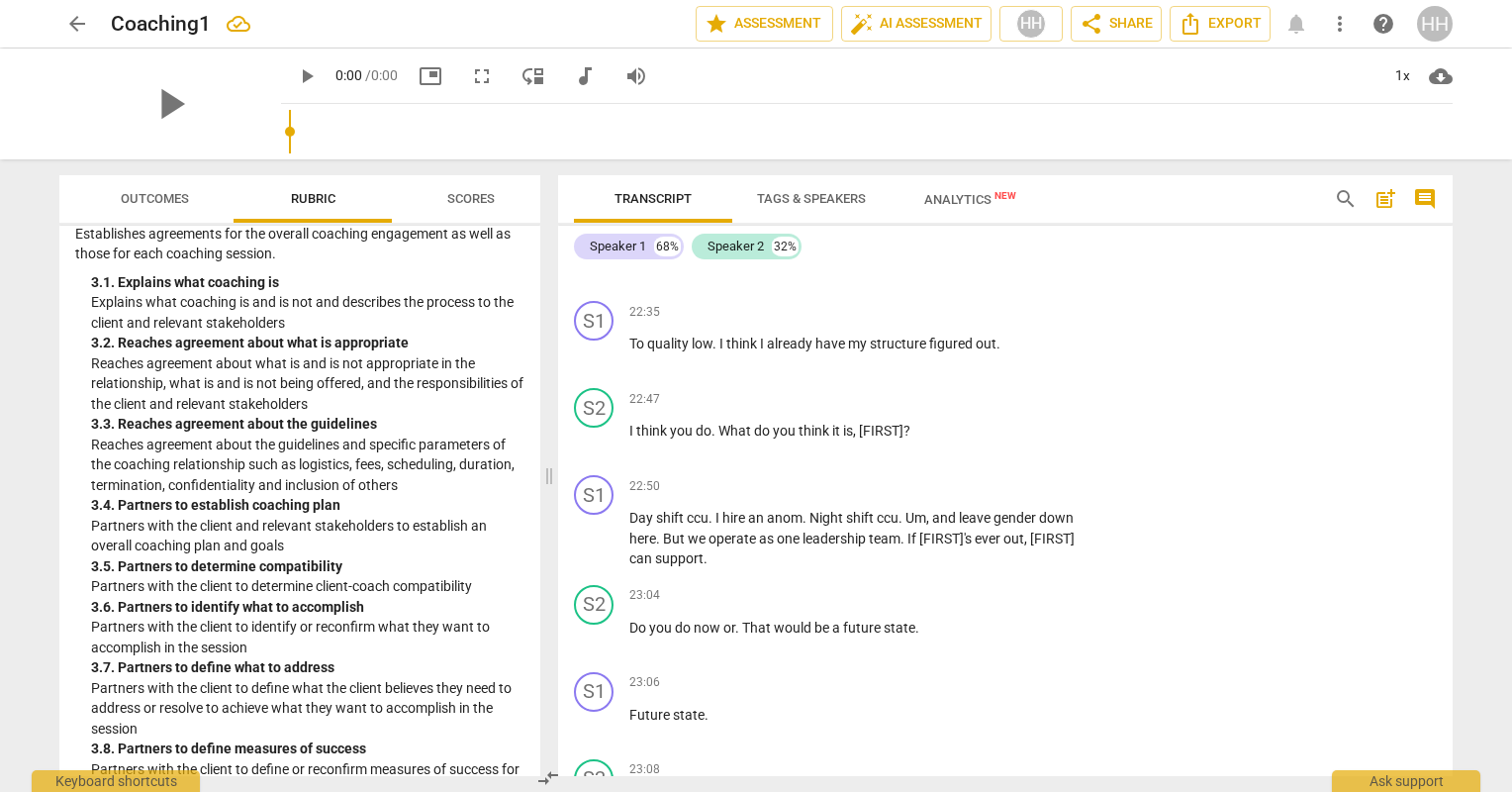 scroll, scrollTop: 17163, scrollLeft: 0, axis: vertical 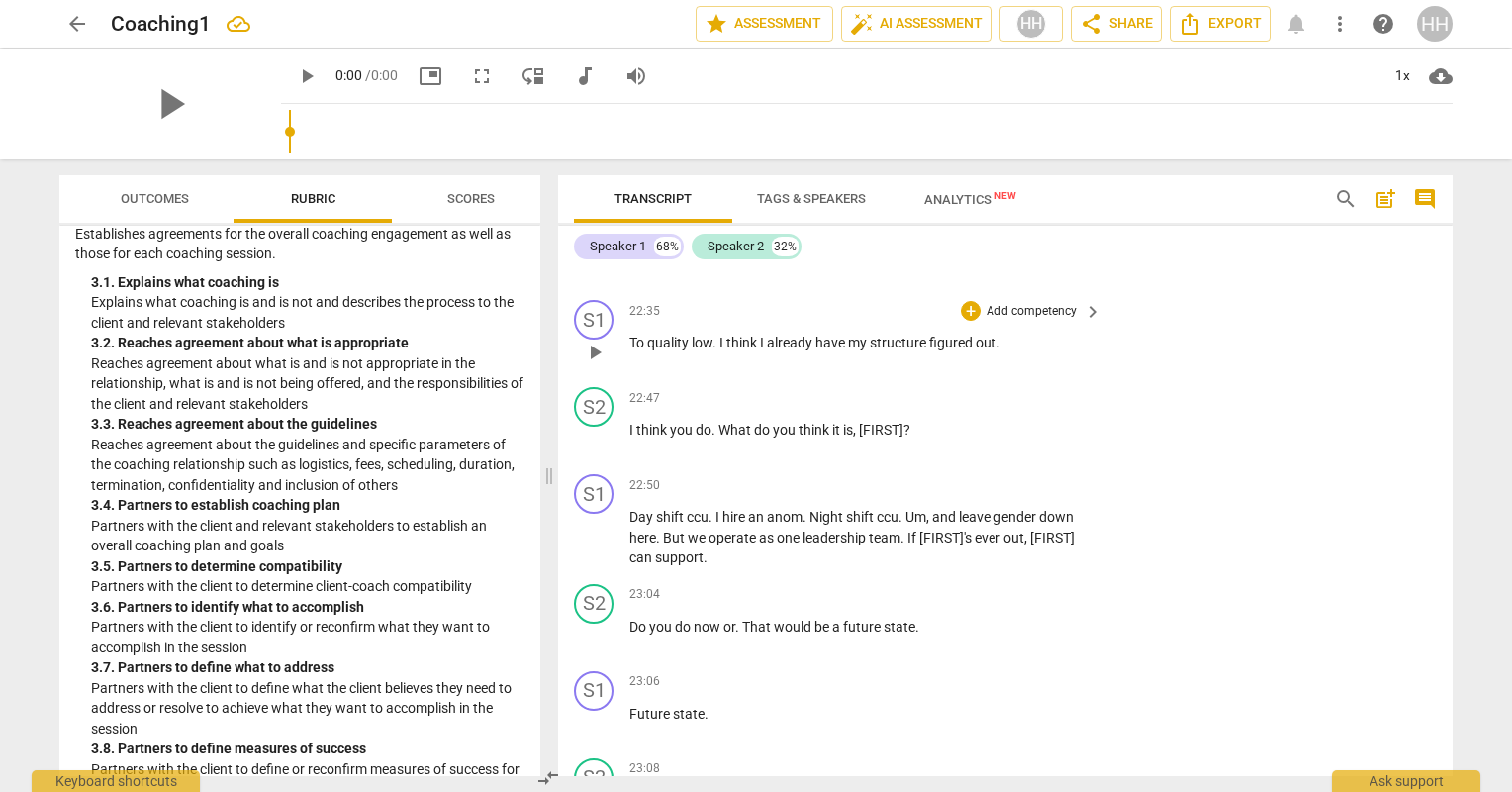 click on "structure" at bounding box center (899, 343) 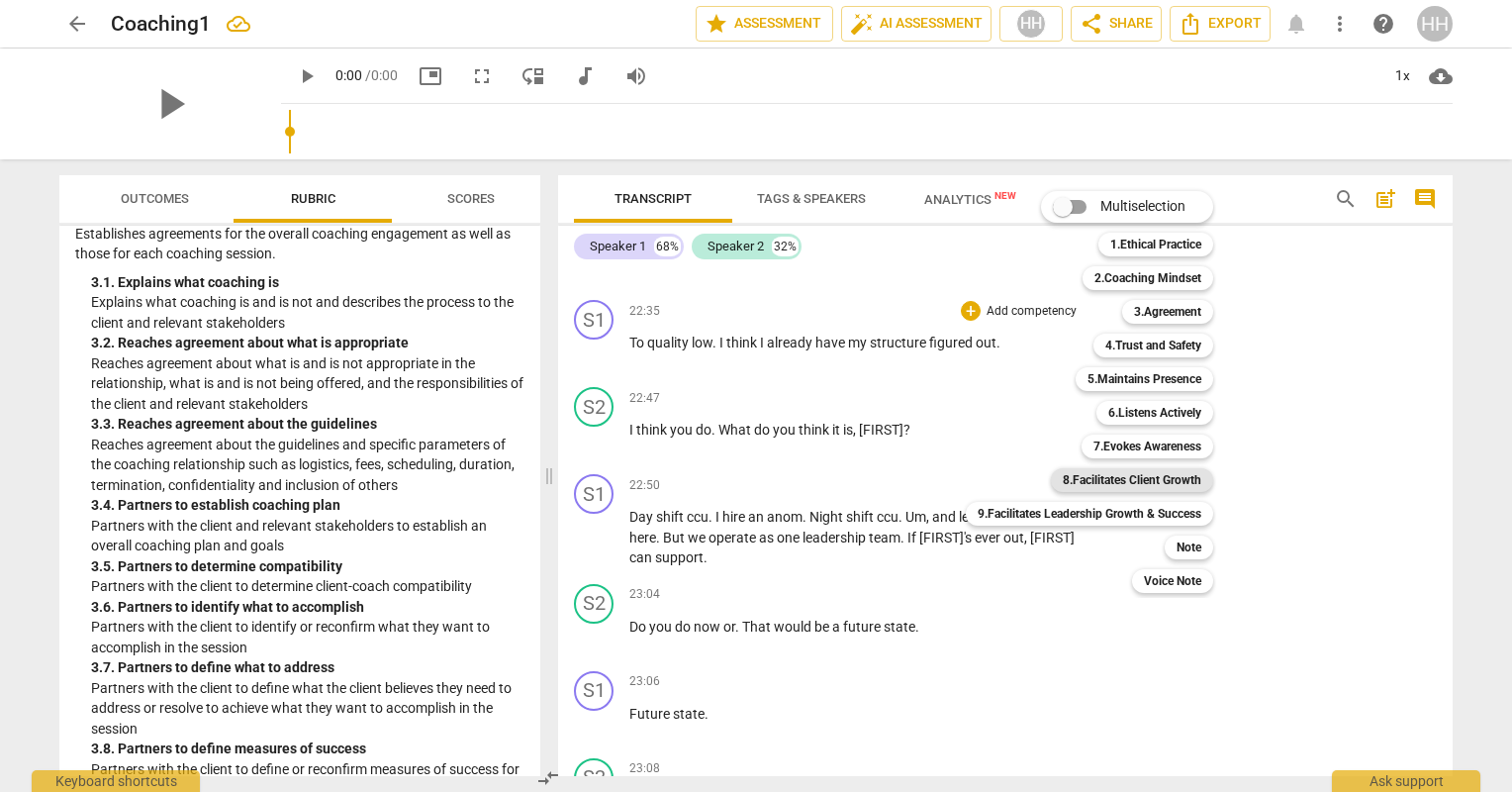 click on "8.Facilitates Client Growth" at bounding box center [1132, 480] 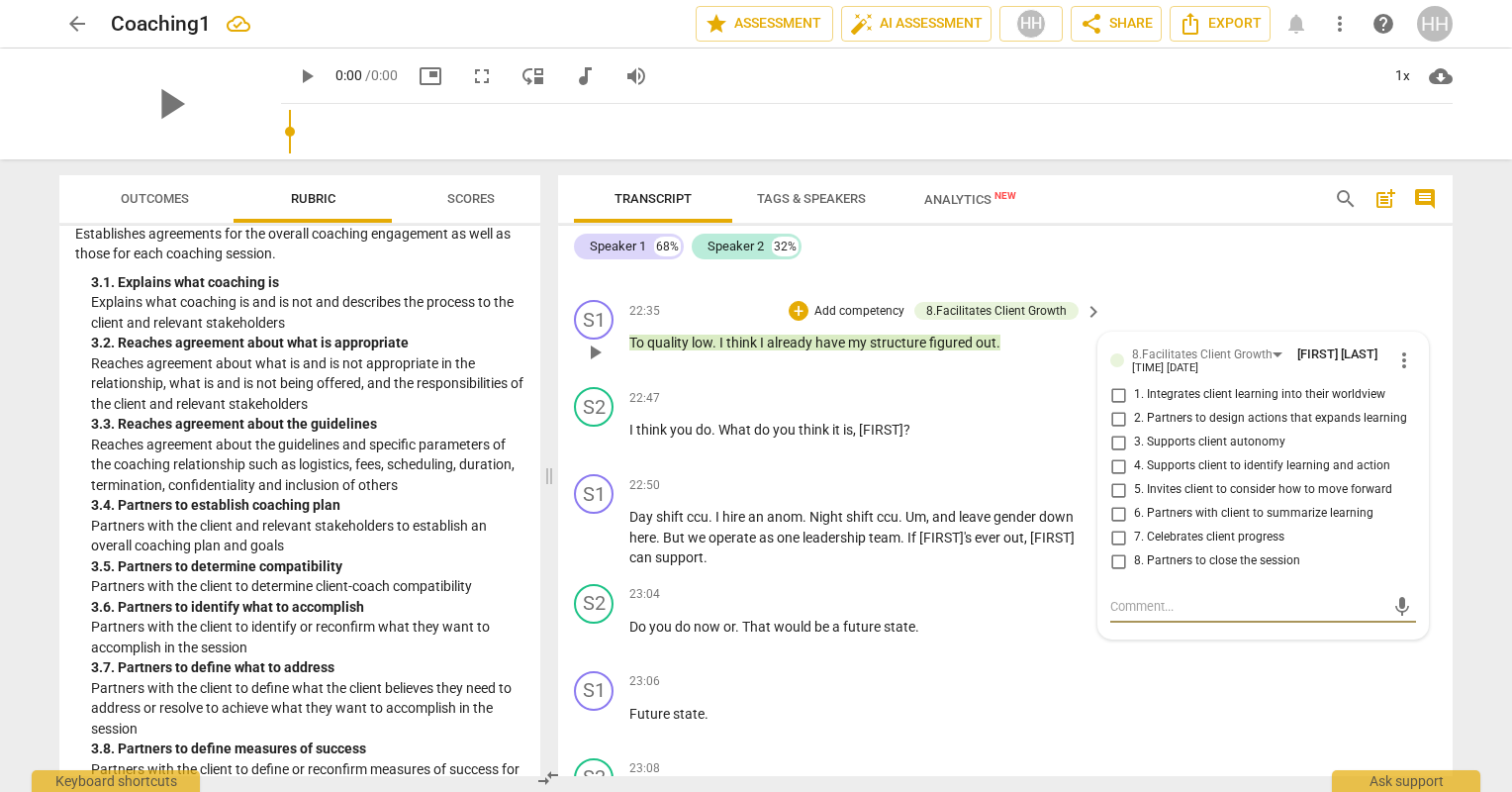 click on "4. Supports client to identify learning and action" at bounding box center [1118, 466] 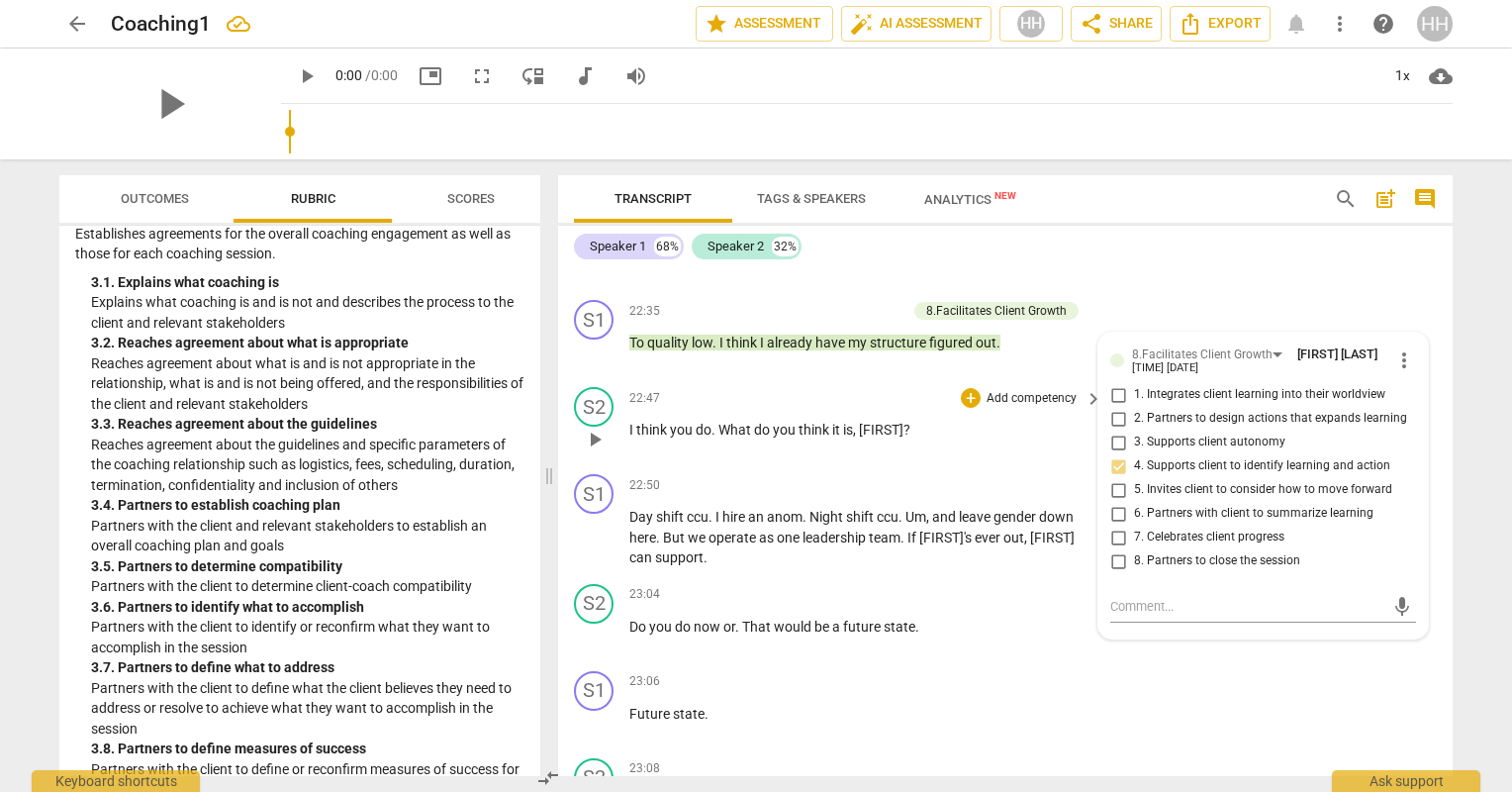 click on "[TIME] + Add competency keyboard_arrow_right I   think   you   do .   What   do   you   think   it   is ,   [FIRST] ?" at bounding box center (867, 423) 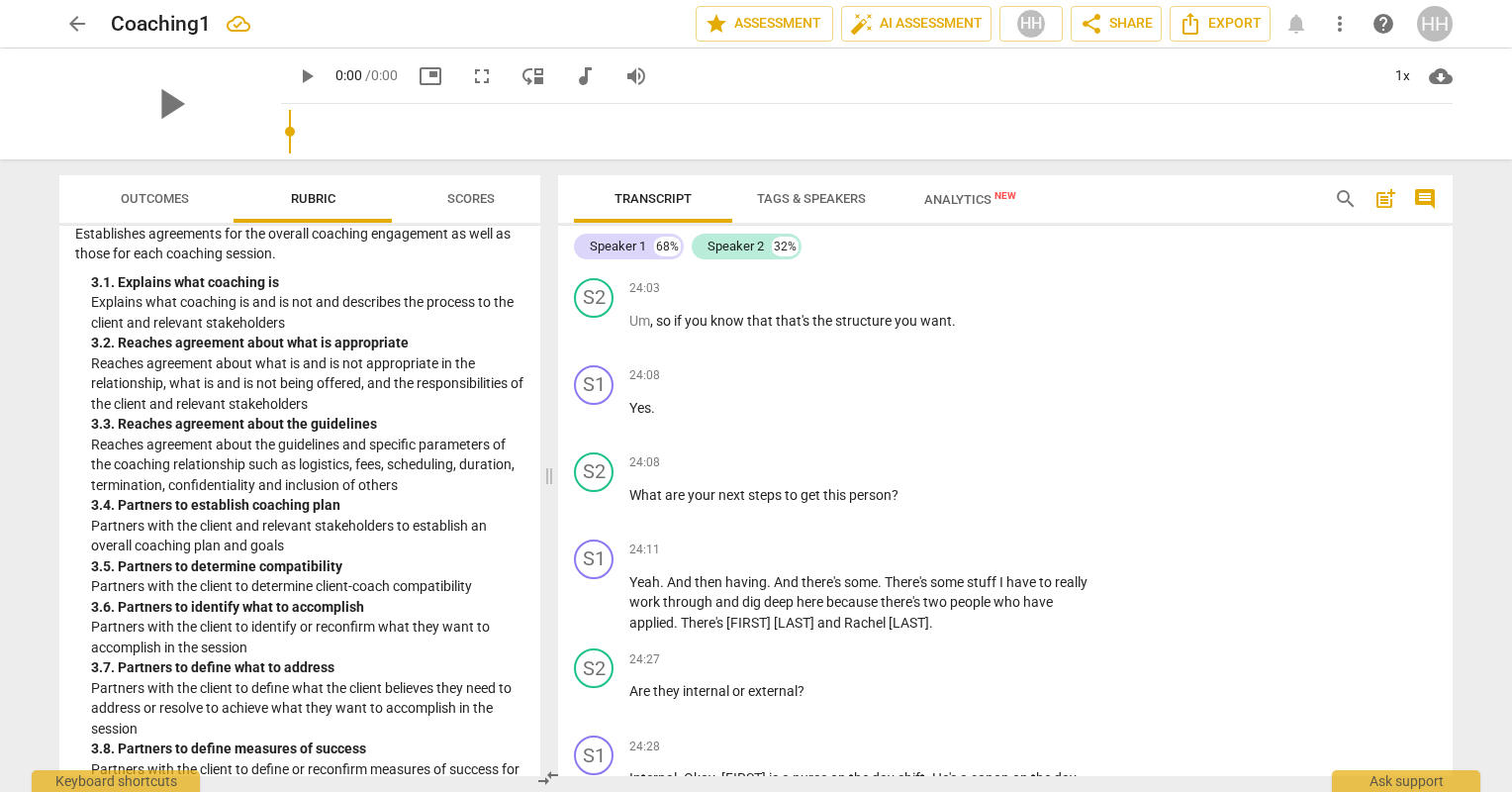 scroll, scrollTop: 18346, scrollLeft: 0, axis: vertical 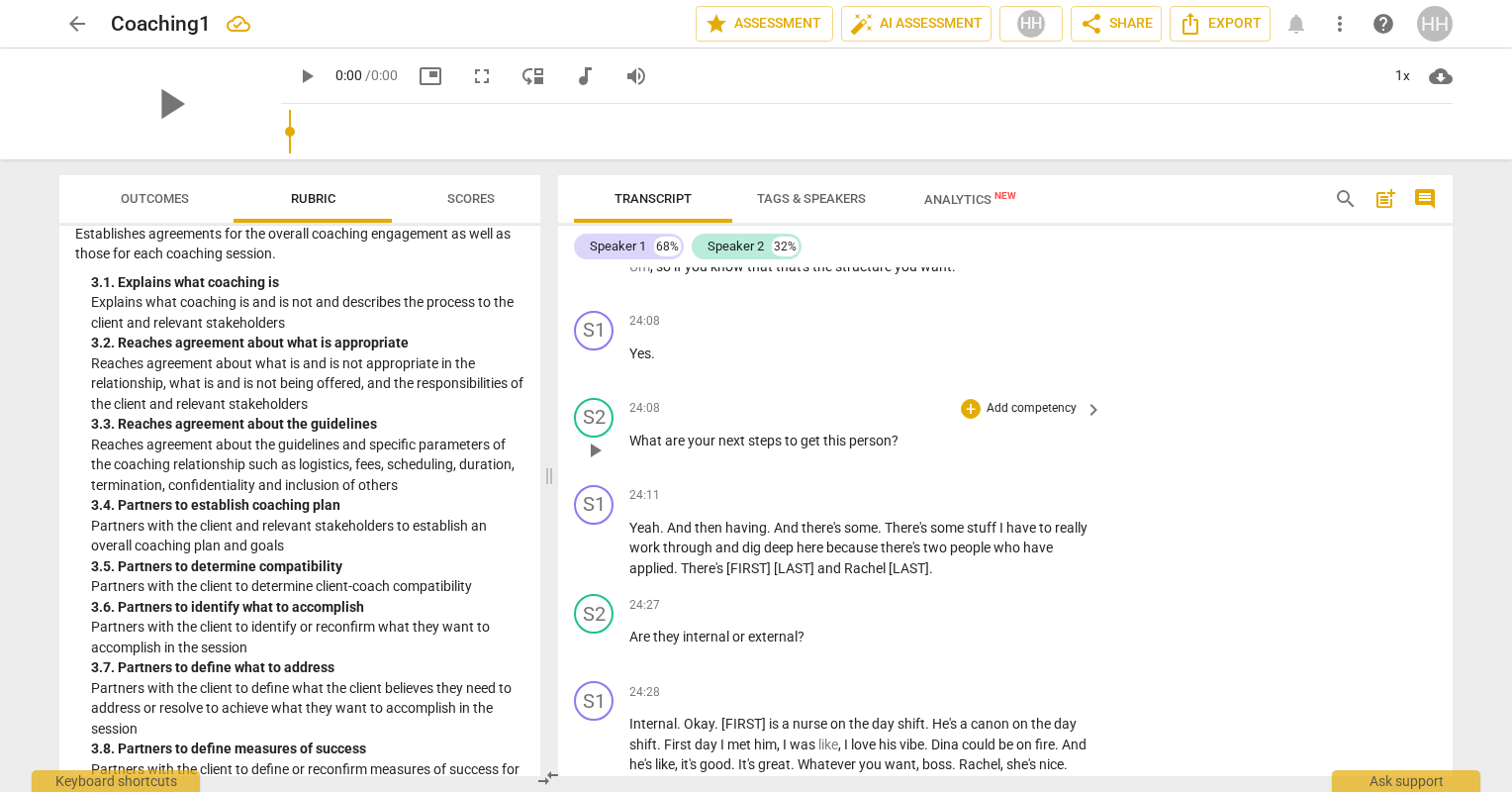click on "Add competency" at bounding box center (1031, 409) 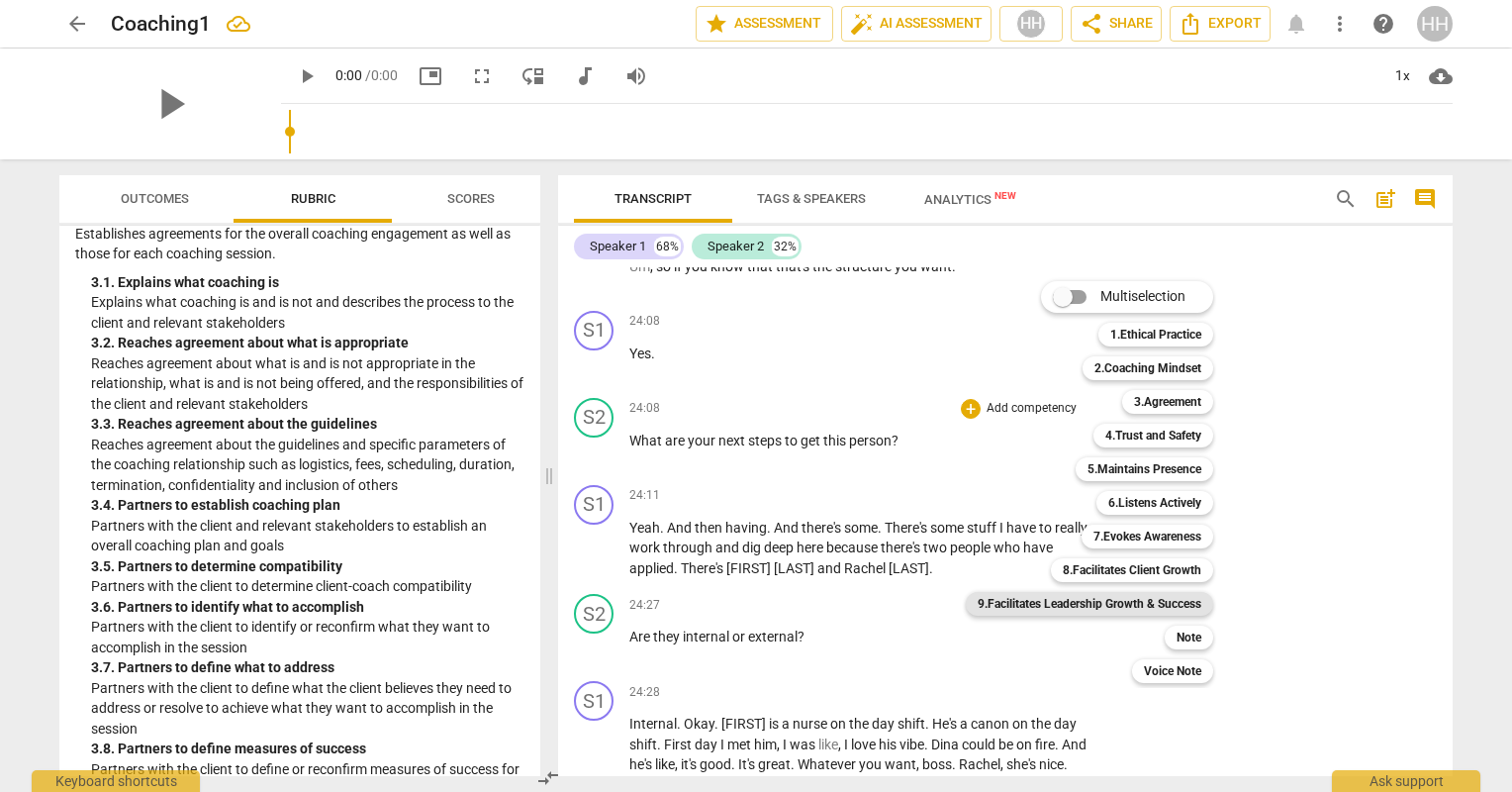 click on "9.Facilitates Leadership Growth & Success" at bounding box center (1089, 604) 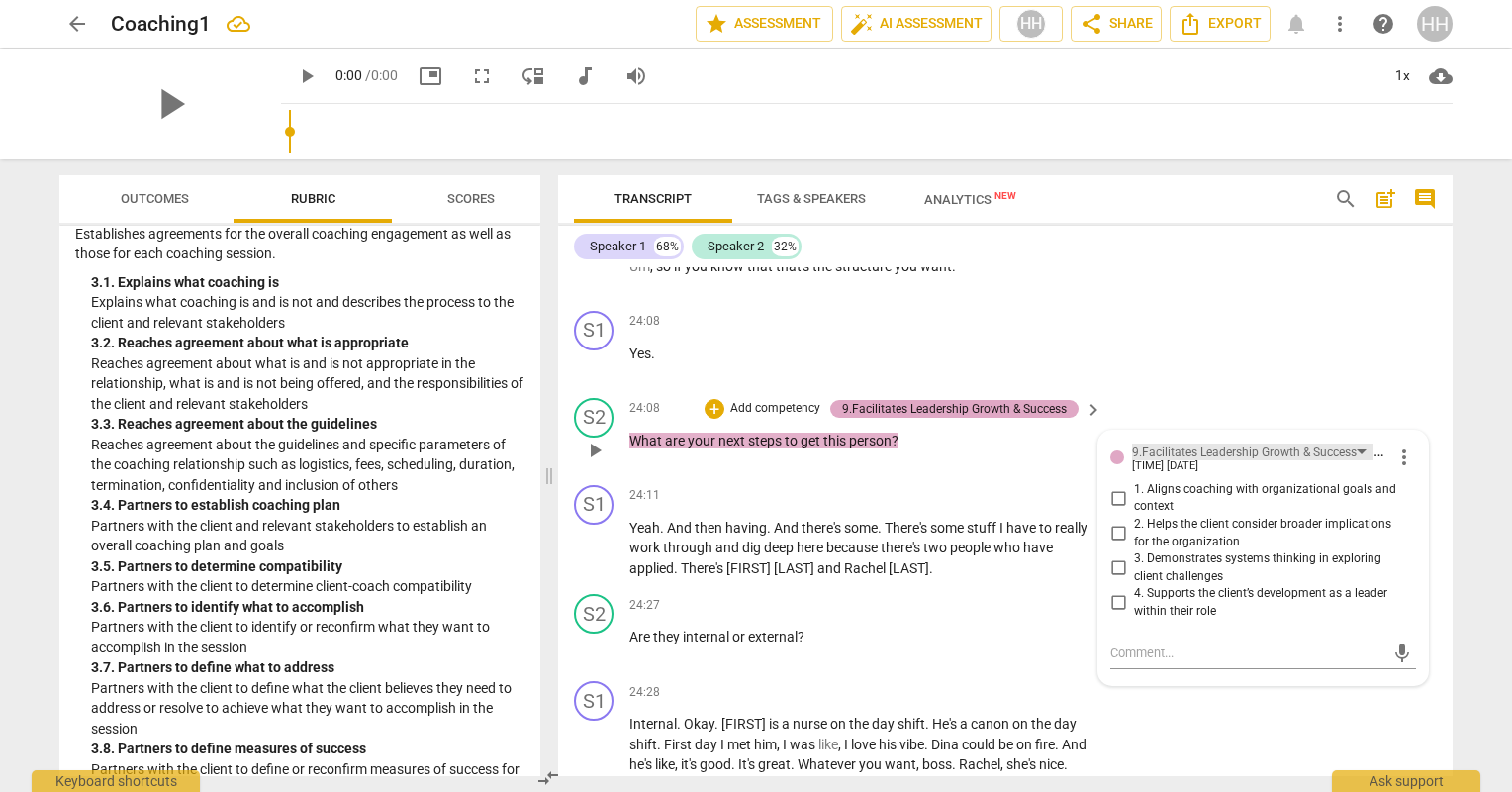 click on "9.Facilitates Leadership Growth & Success" at bounding box center [1244, 452] 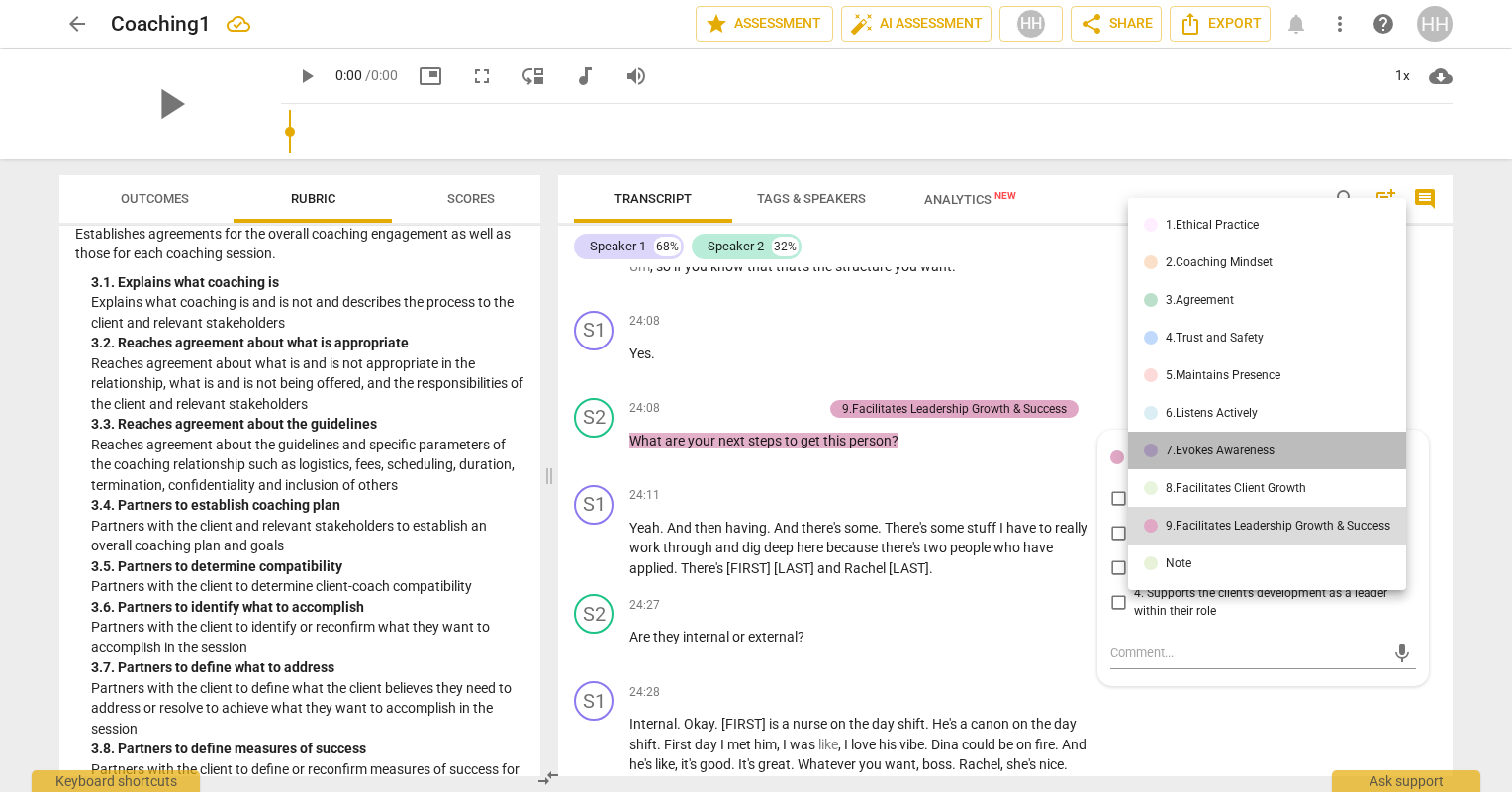 click on "7.Evokes Awareness" at bounding box center [1220, 450] 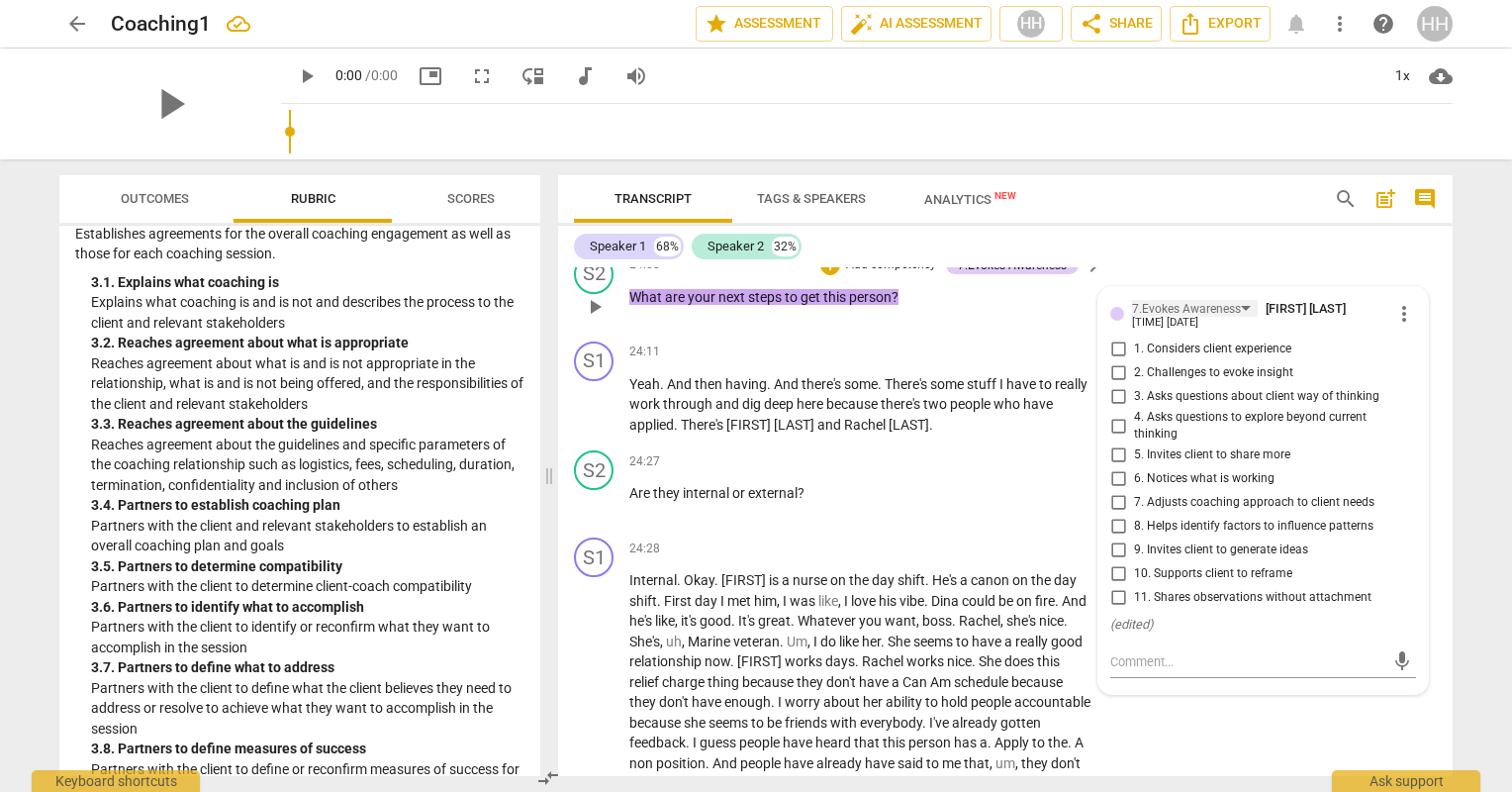 scroll, scrollTop: 18489, scrollLeft: 0, axis: vertical 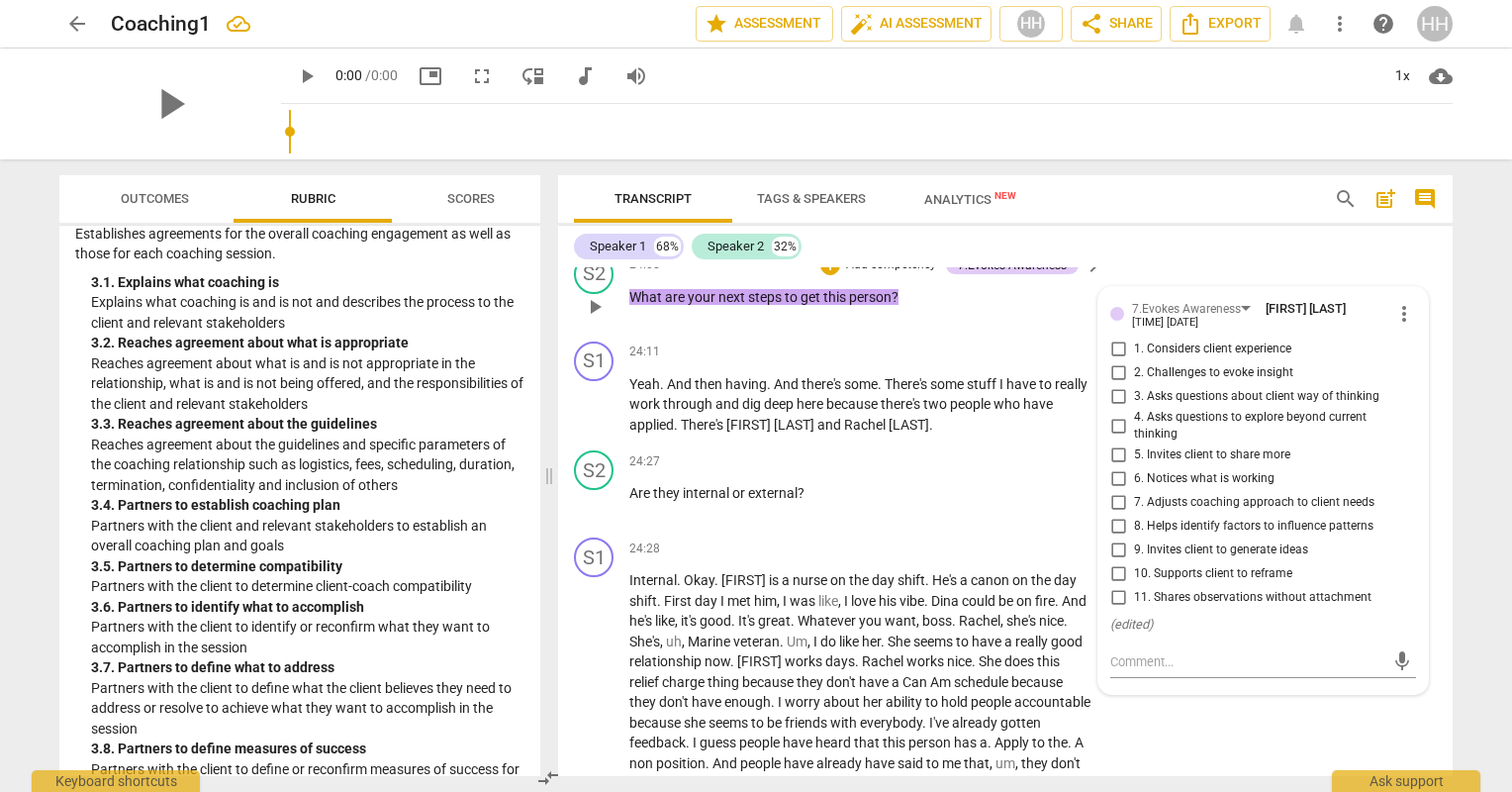 click on "9. Invites client to generate ideas" at bounding box center [1118, 550] 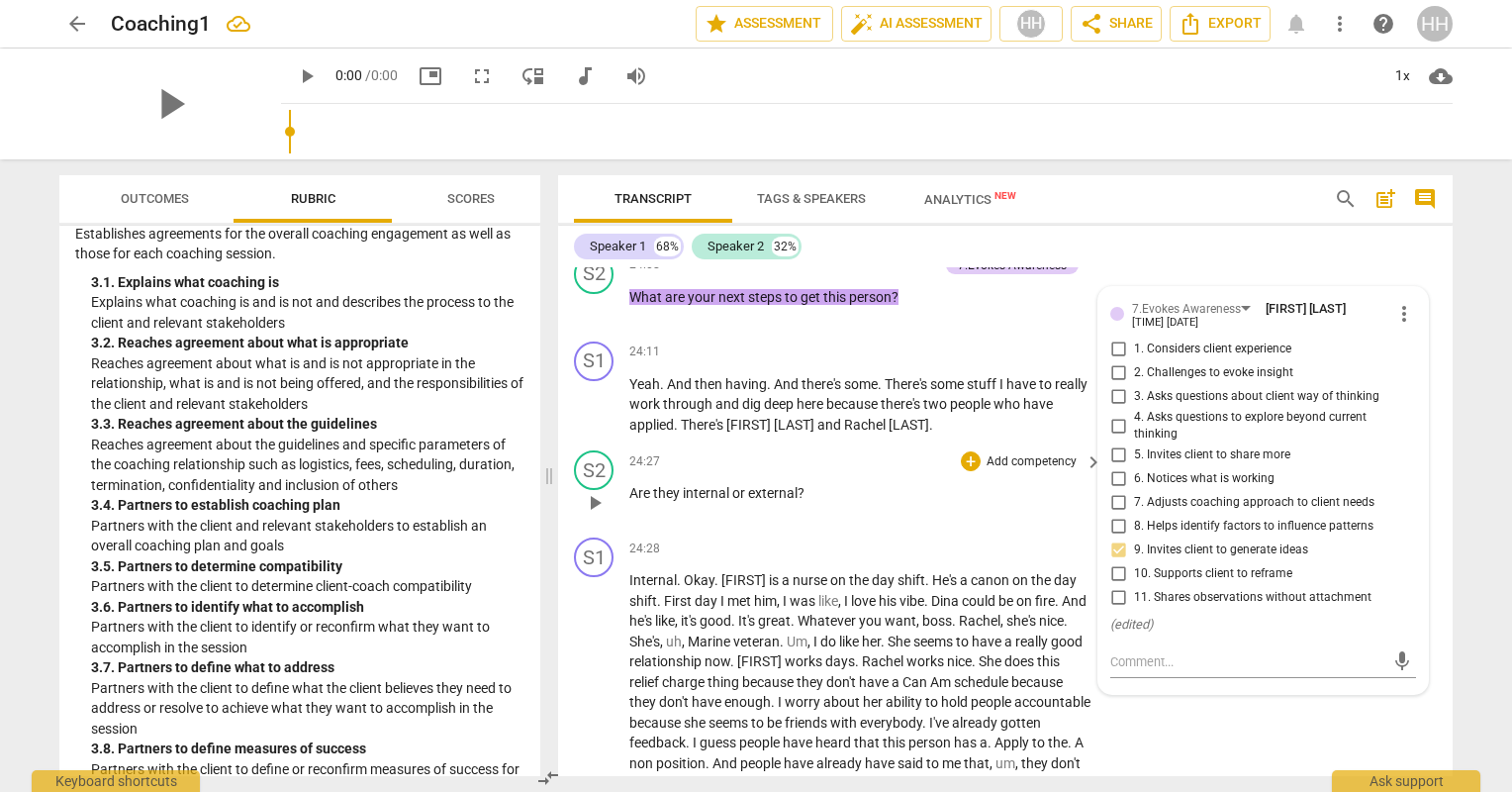 click on "[TIME] + Add competency keyboard_arrow_right Are   they   internal   or   external ?" at bounding box center [867, 486] 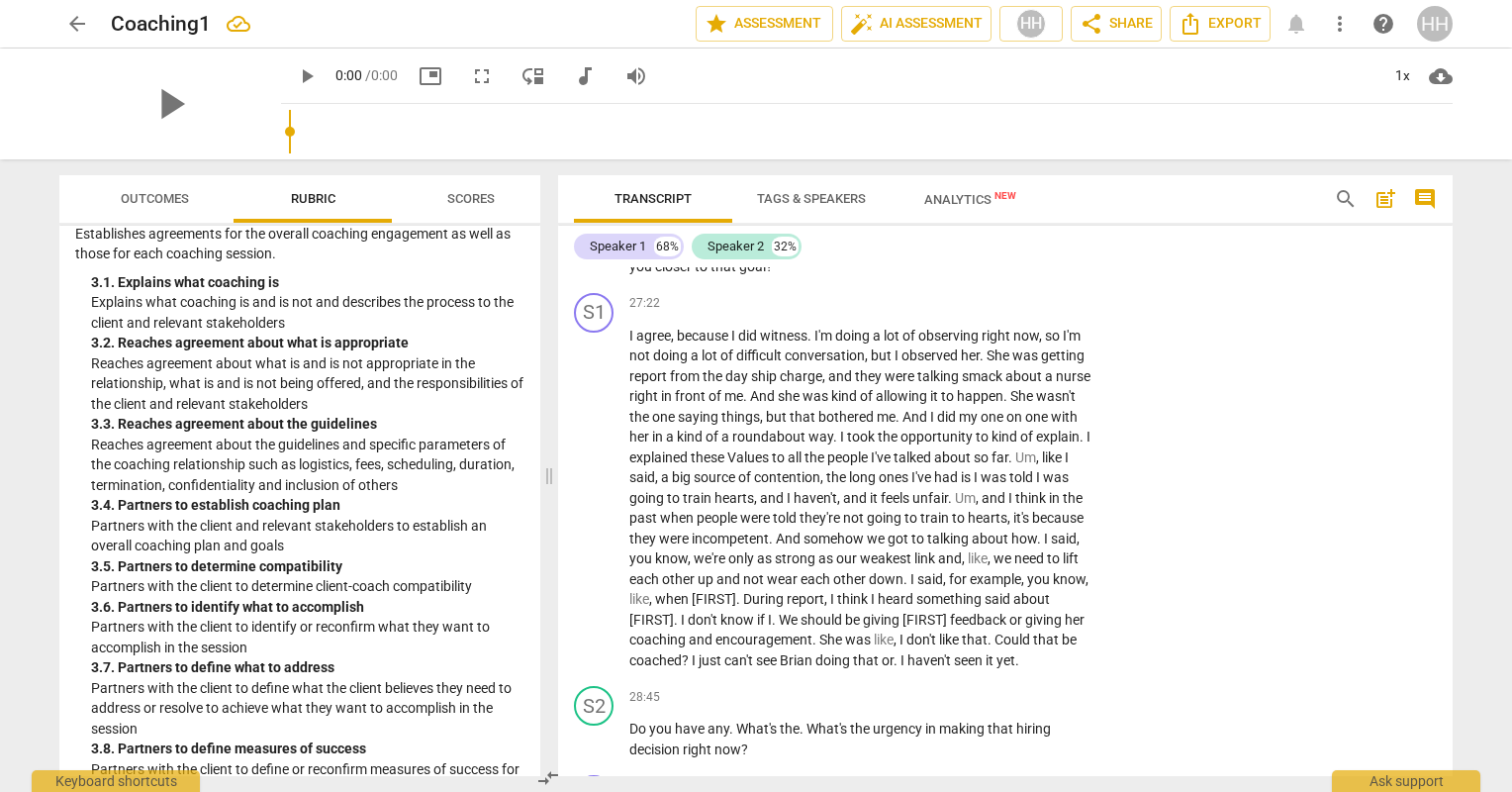 scroll, scrollTop: 20464, scrollLeft: 0, axis: vertical 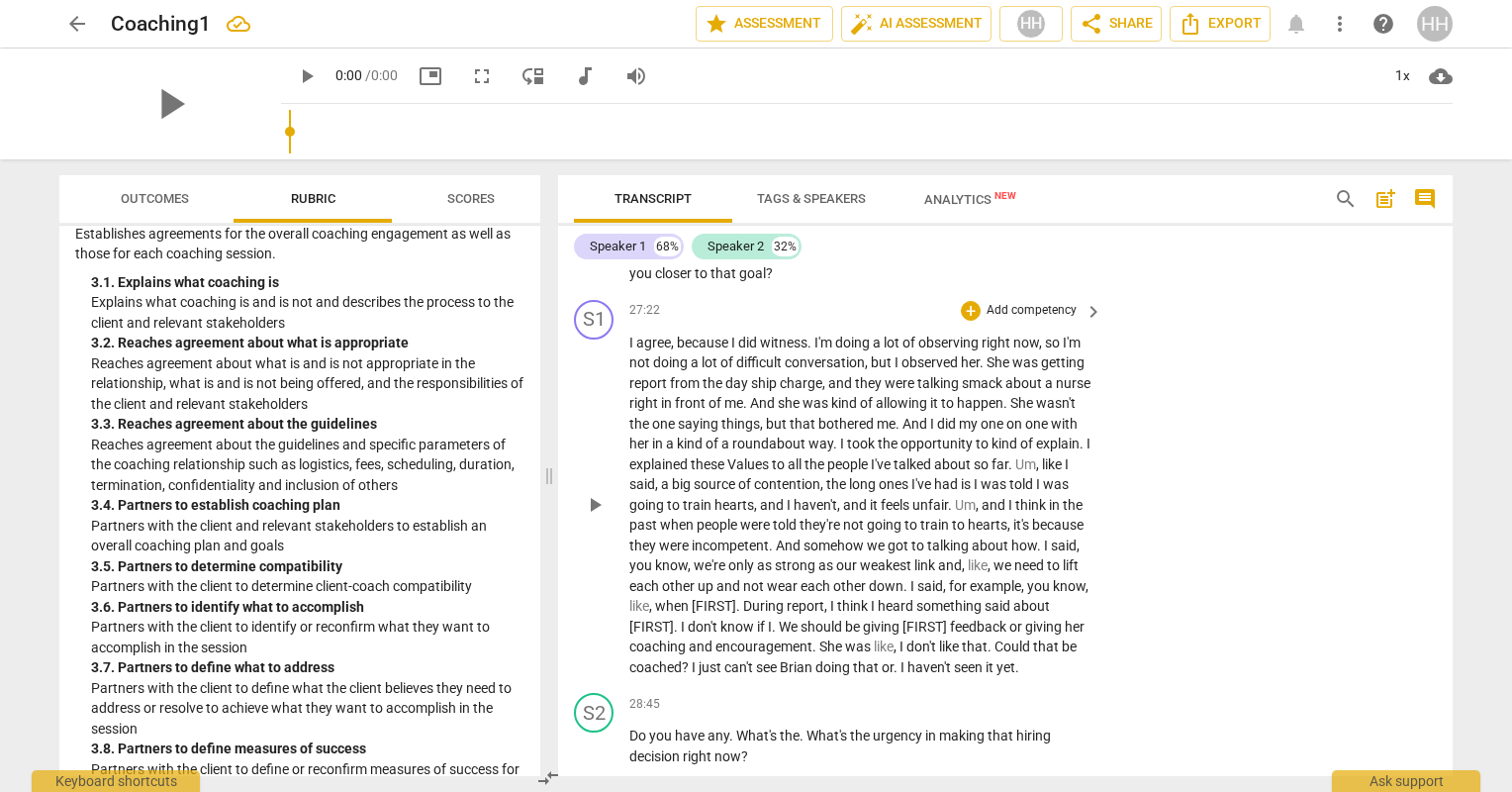 click on "Add competency" at bounding box center [1031, 311] 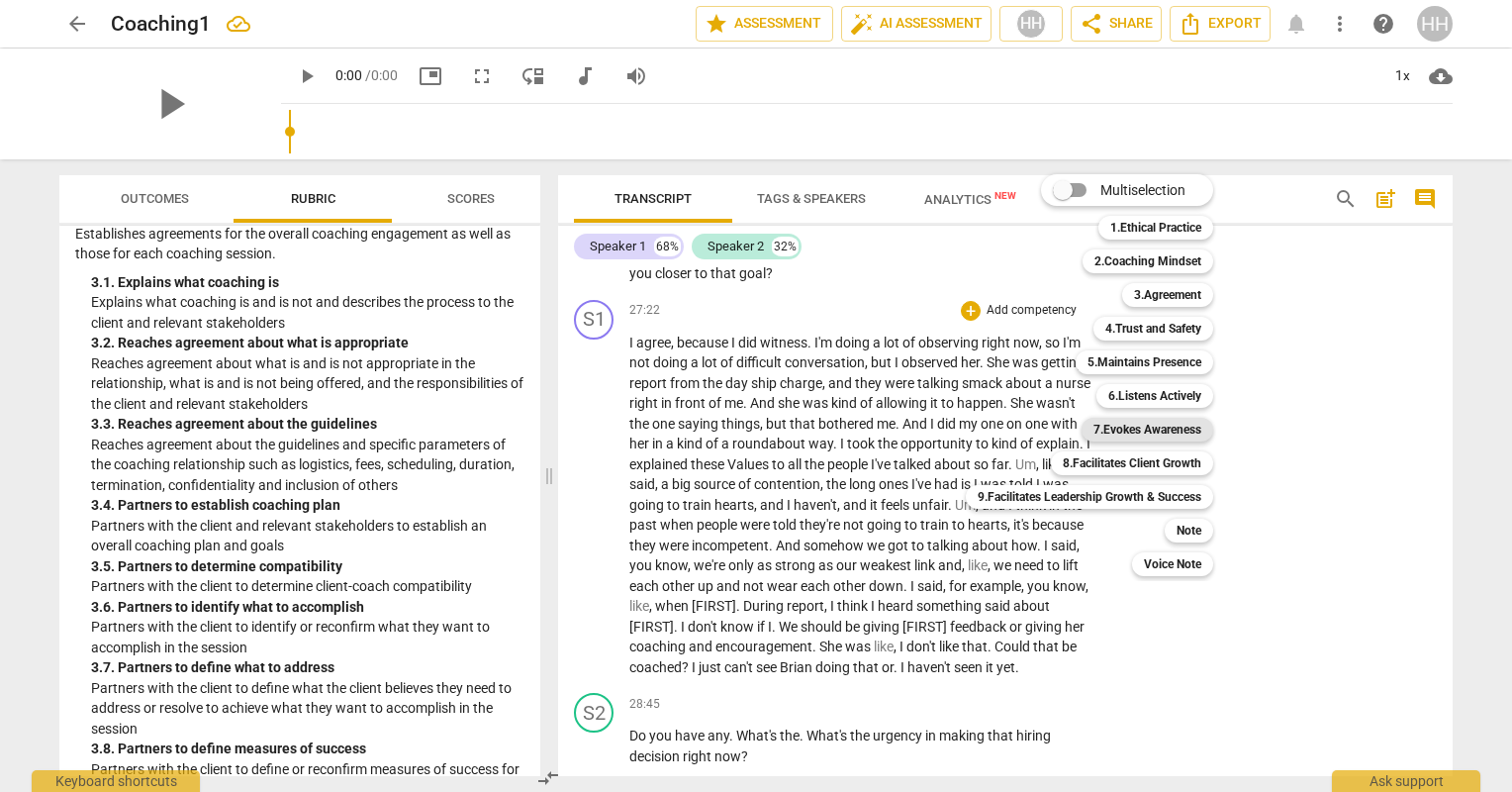 click on "7.Evokes Awareness" at bounding box center (1147, 430) 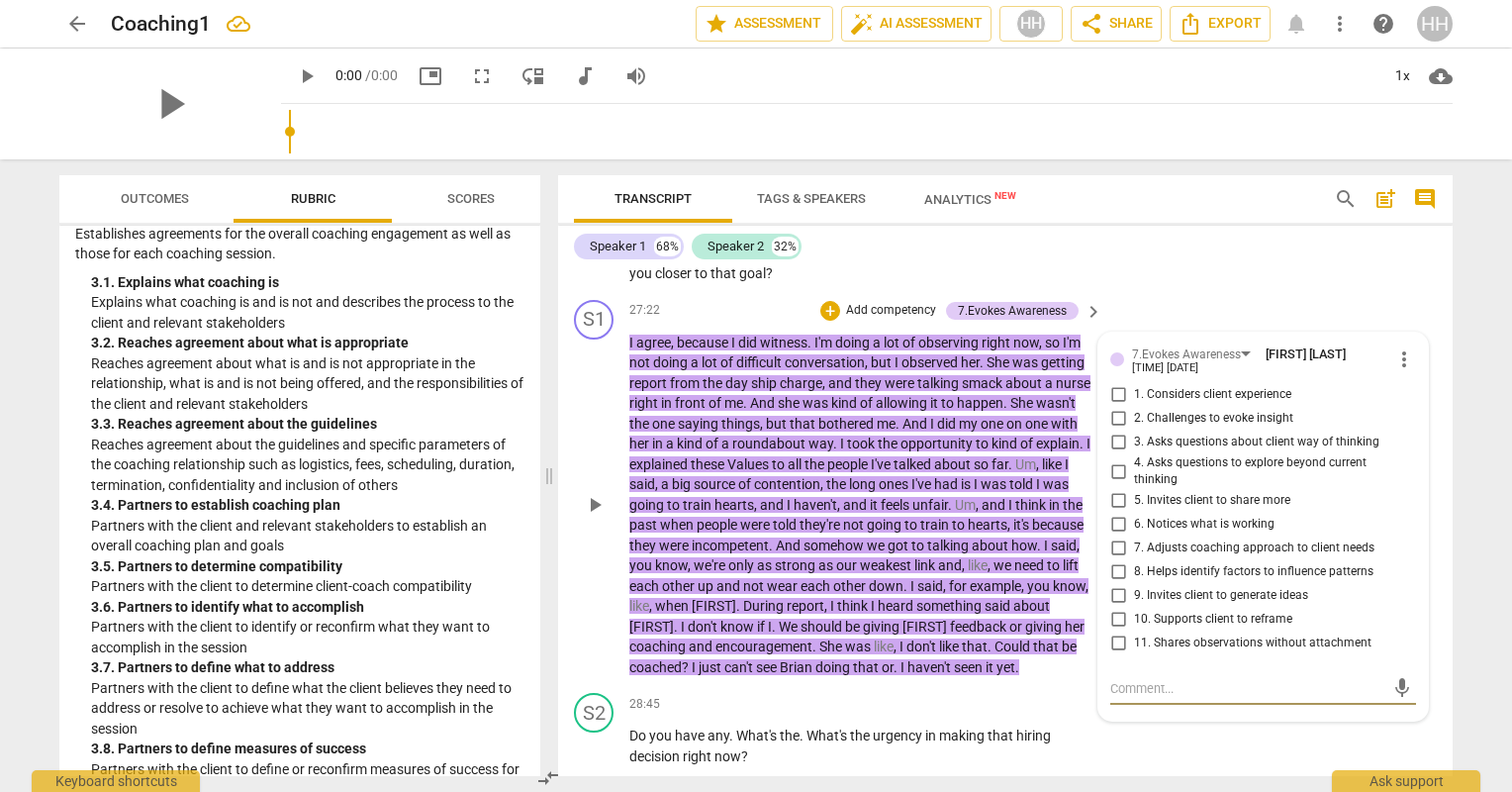 click on "10. Supports client to reframe" at bounding box center (1118, 620) 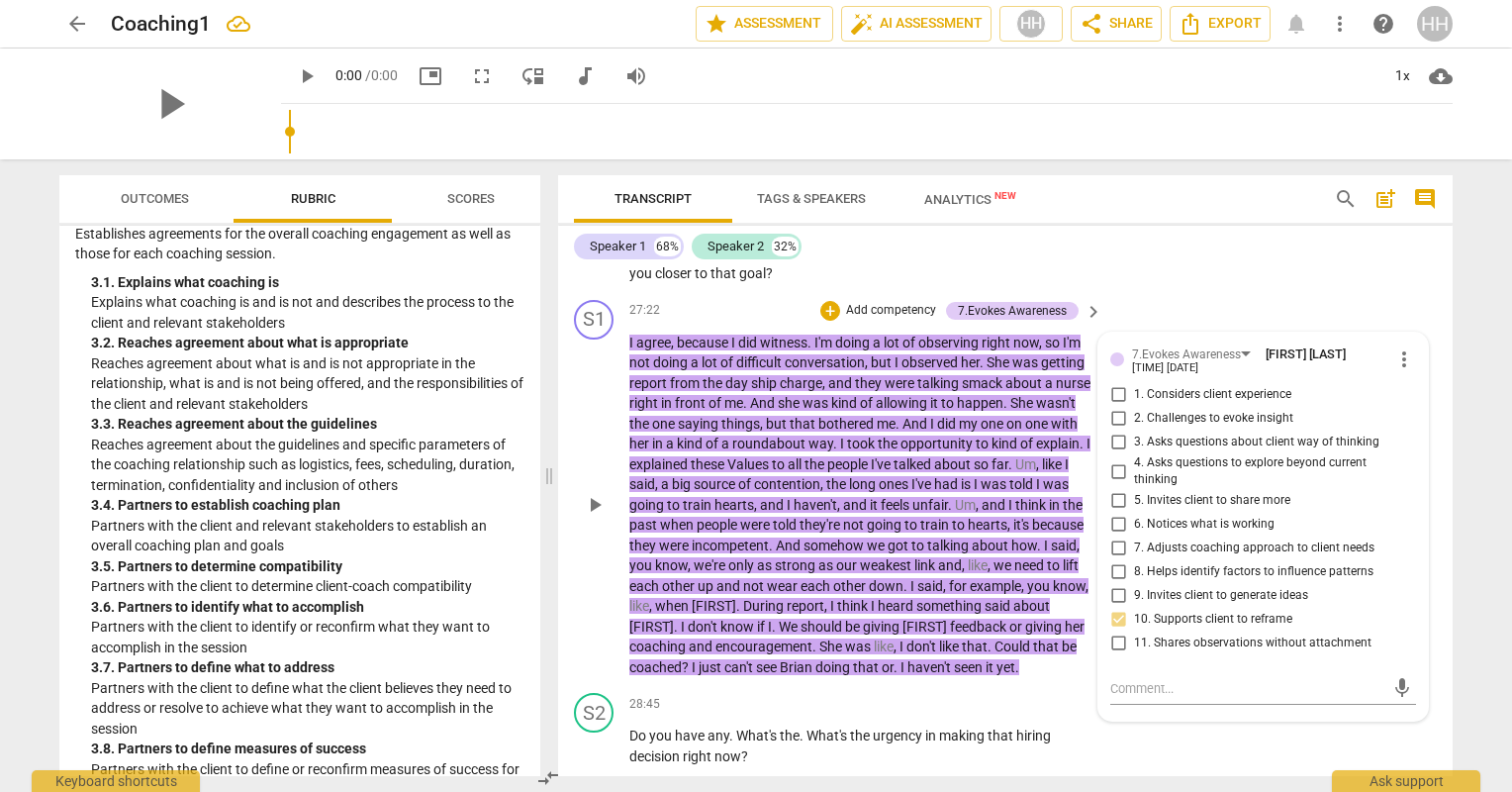 click on "I   agree ,   because   I   did   witness .   I'm   doing   a   lot   of   observing   right   now ,   so   I'm   not   doing   a   lot   of   difficult   conversation ,   but   I   observed   her .   She   was   getting   report   from   the   day   ship   charge ,   and   they   were   talking   smack   about   a   nurse   right   in   front   of   me .   And   she   was   kind   of   allowing   it   to   happen .   She   wasn't   the   one   saying   things ,   but   that   bothered   me .   And   I   did   my   one   on   one   with   her   in   a   kind   of   a   roundabout   way .   I   took   the   opportunity   to   kind   of   explain .   I   explained   these   Values   to   all   the   people   I've   talked   about   so   far .   Um ,   like   I   said ,   a   big   source   of   contention ,   the   long   ones   I've   had   is   I   was   told   I   was   going   to   train   hearts ,   and   I   haven't ,   and   it   feels   unfair .   Um ,   and   I   think   in   the   past   when   people" at bounding box center [861, 505] 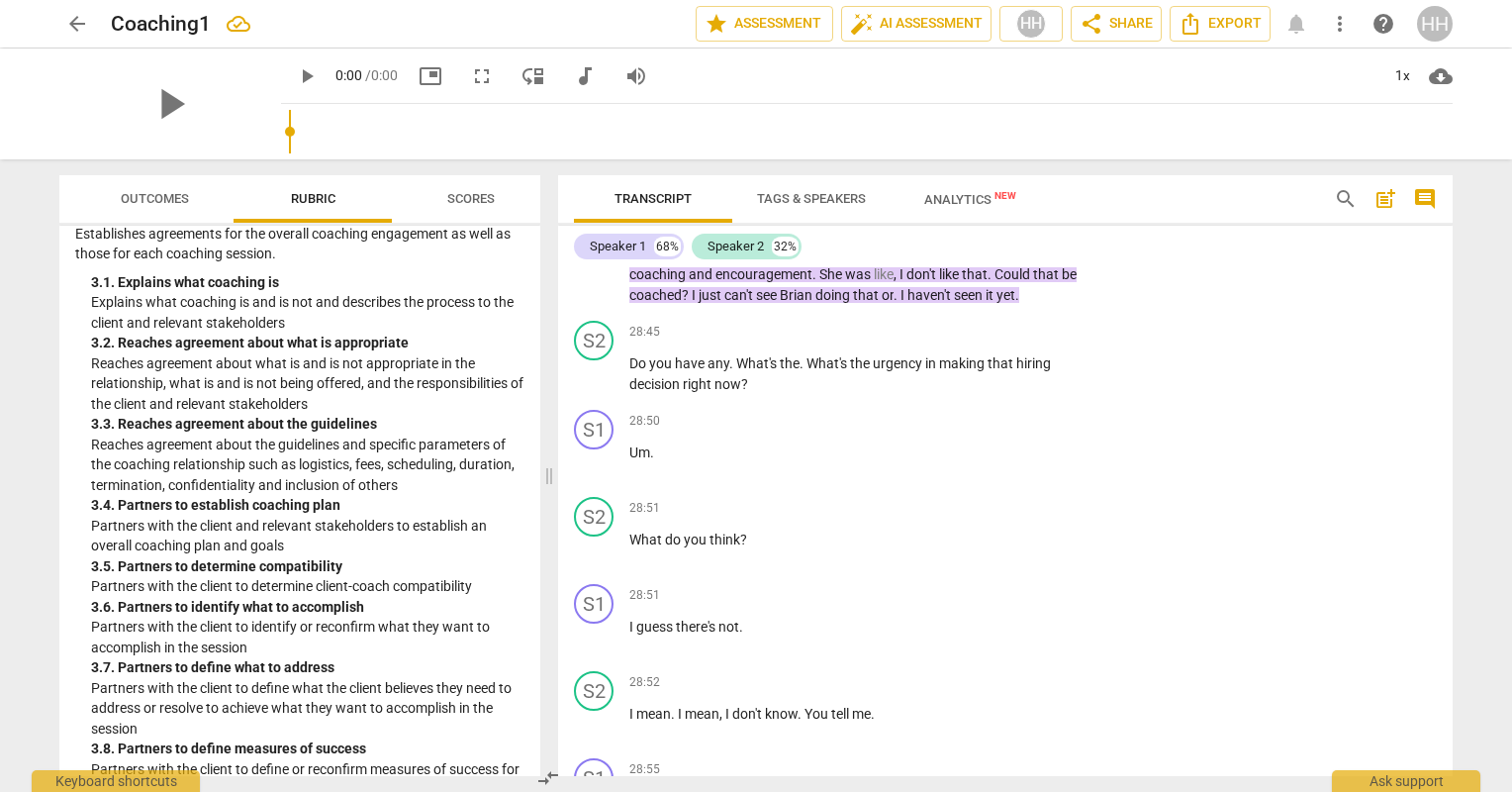 scroll, scrollTop: 20826, scrollLeft: 0, axis: vertical 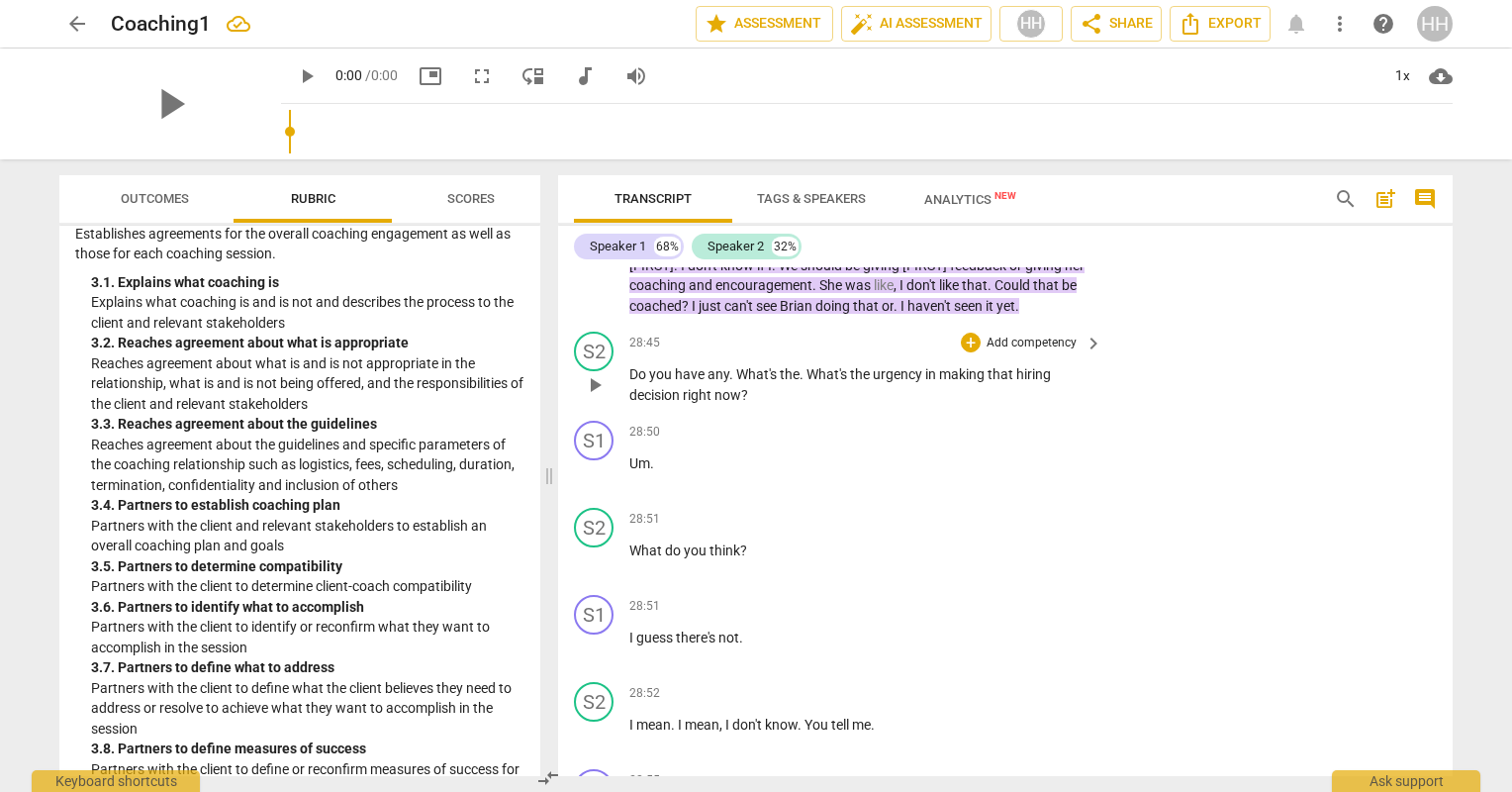 click on "Add competency" at bounding box center [1031, 344] 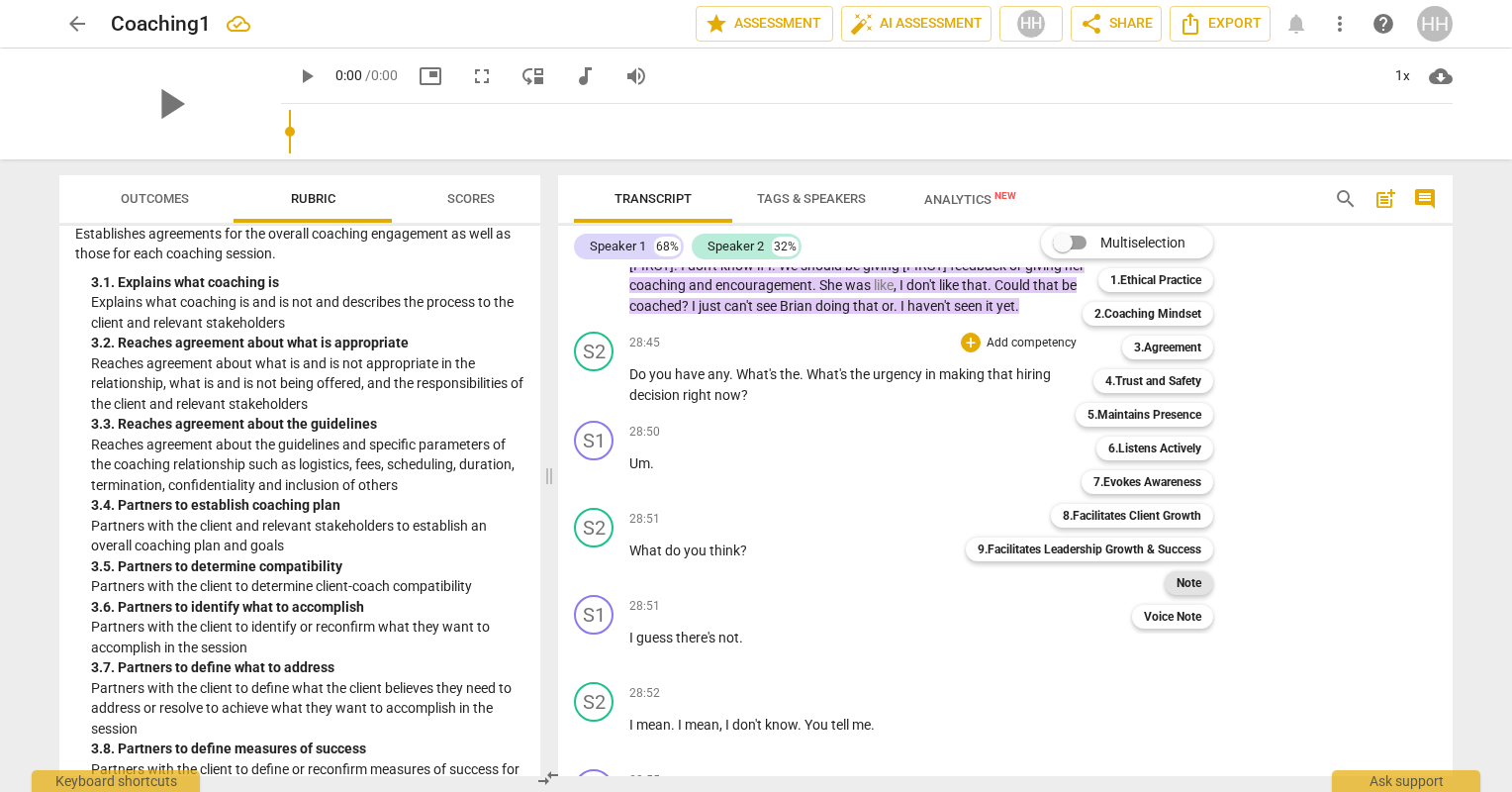 click on "Note" at bounding box center (1188, 583) 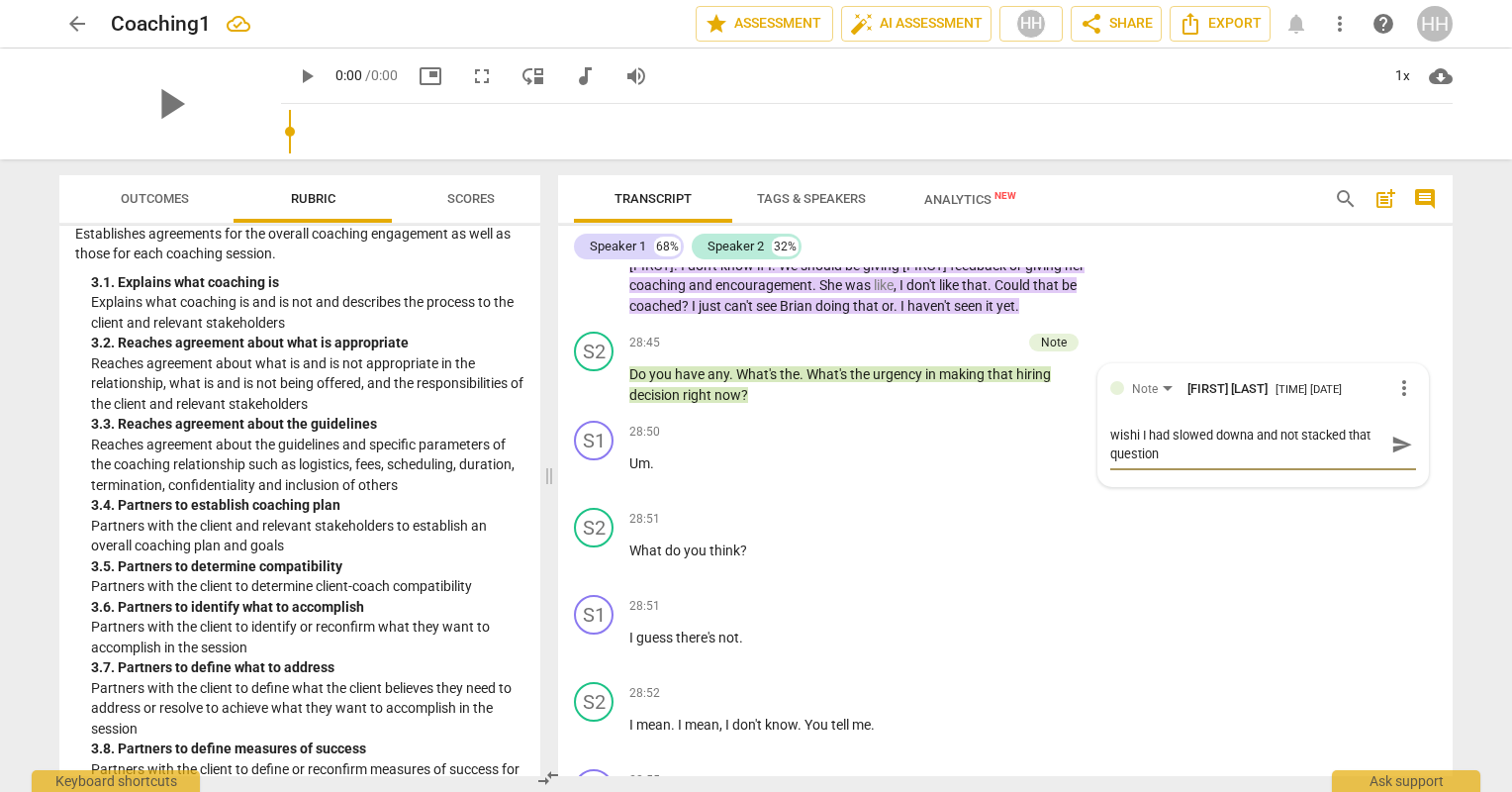 scroll, scrollTop: 0, scrollLeft: 0, axis: both 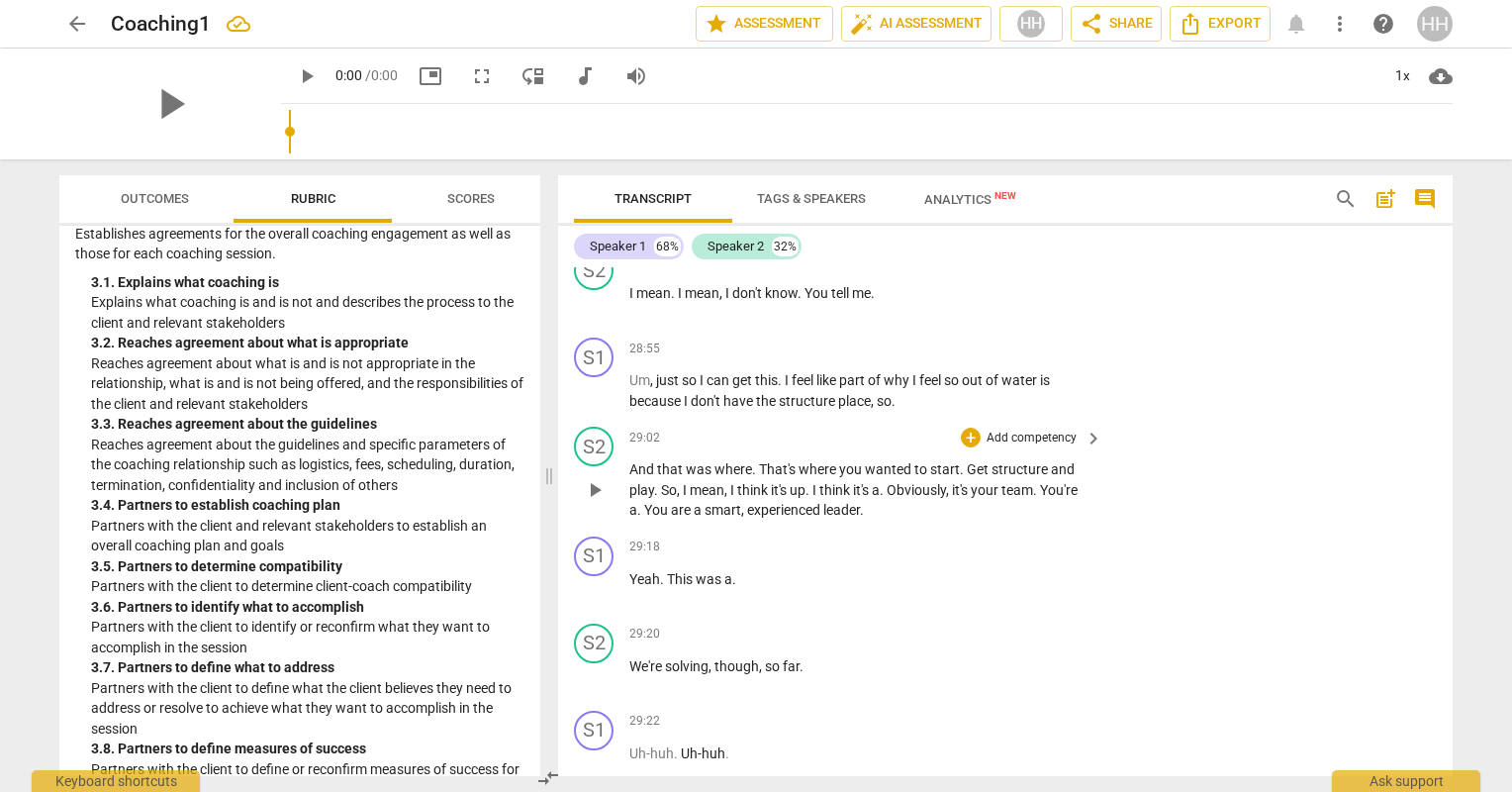 click on "Add competency" at bounding box center [1031, 439] 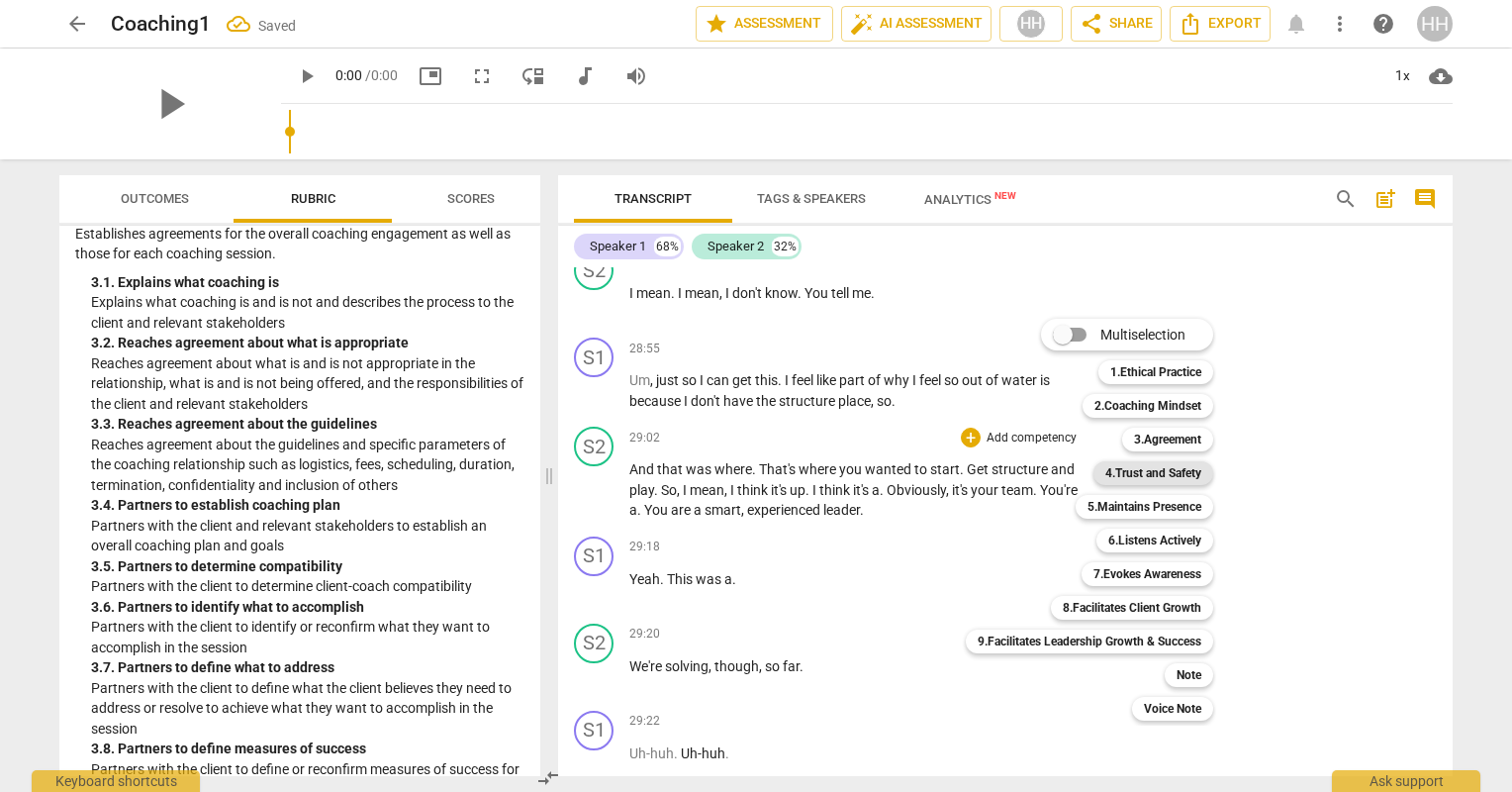 click on "4.Trust and Safety" at bounding box center [1153, 473] 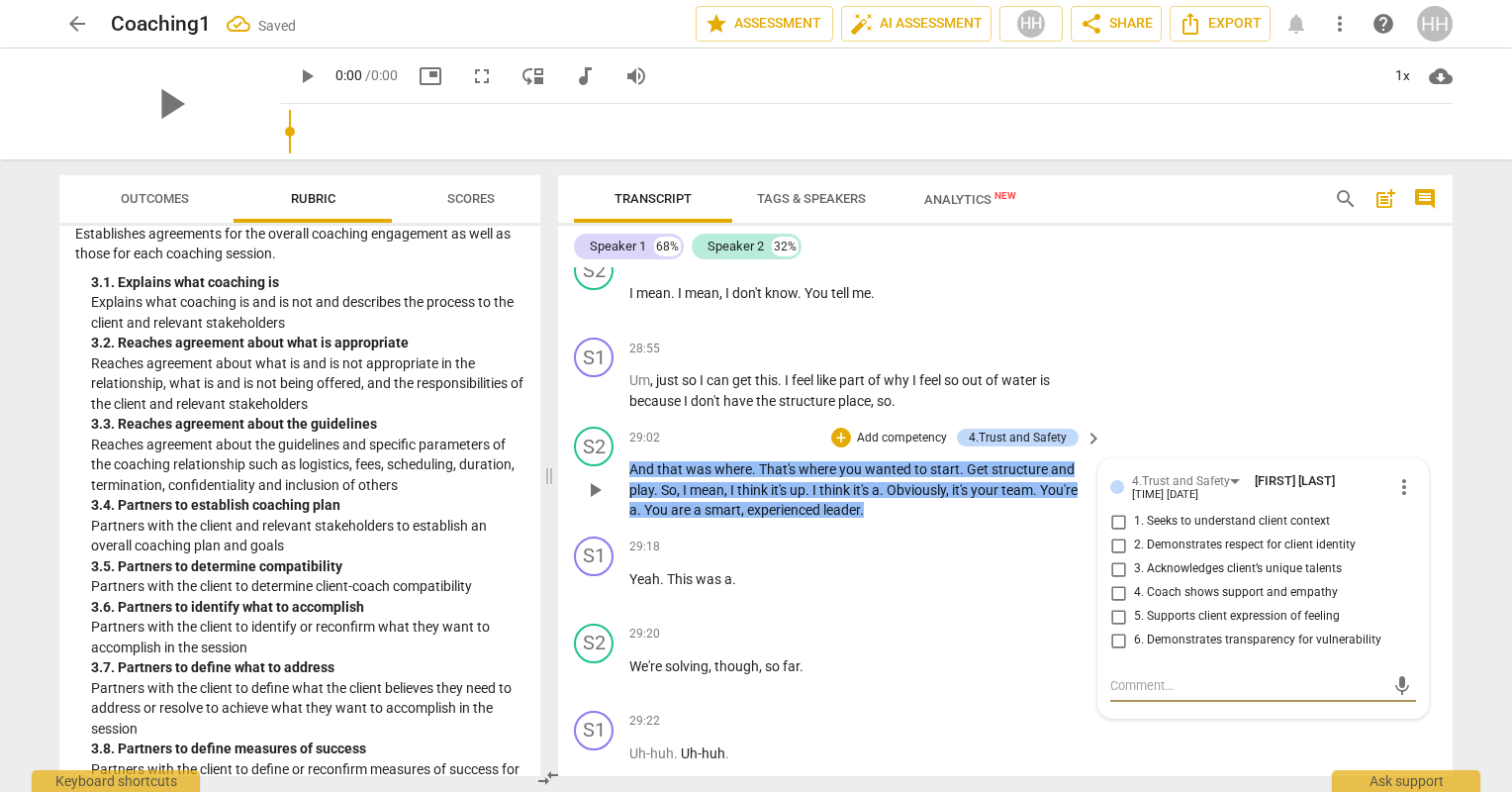 click on "3. Acknowledges client’s unique talents" at bounding box center [1118, 569] 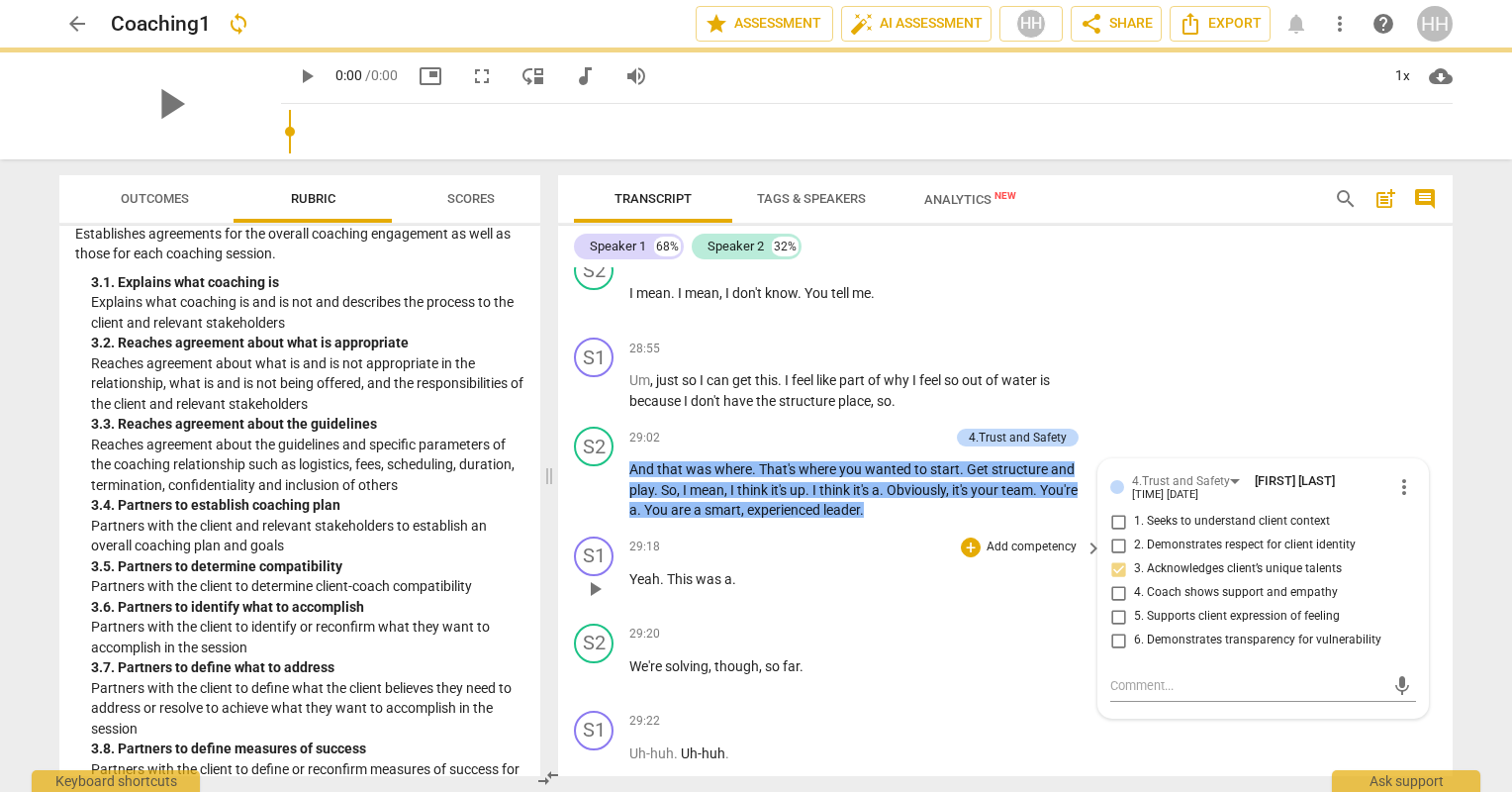 click on "29:18 + Add competency keyboard_arrow_right Yeah .   This   was   a ." at bounding box center [867, 572] 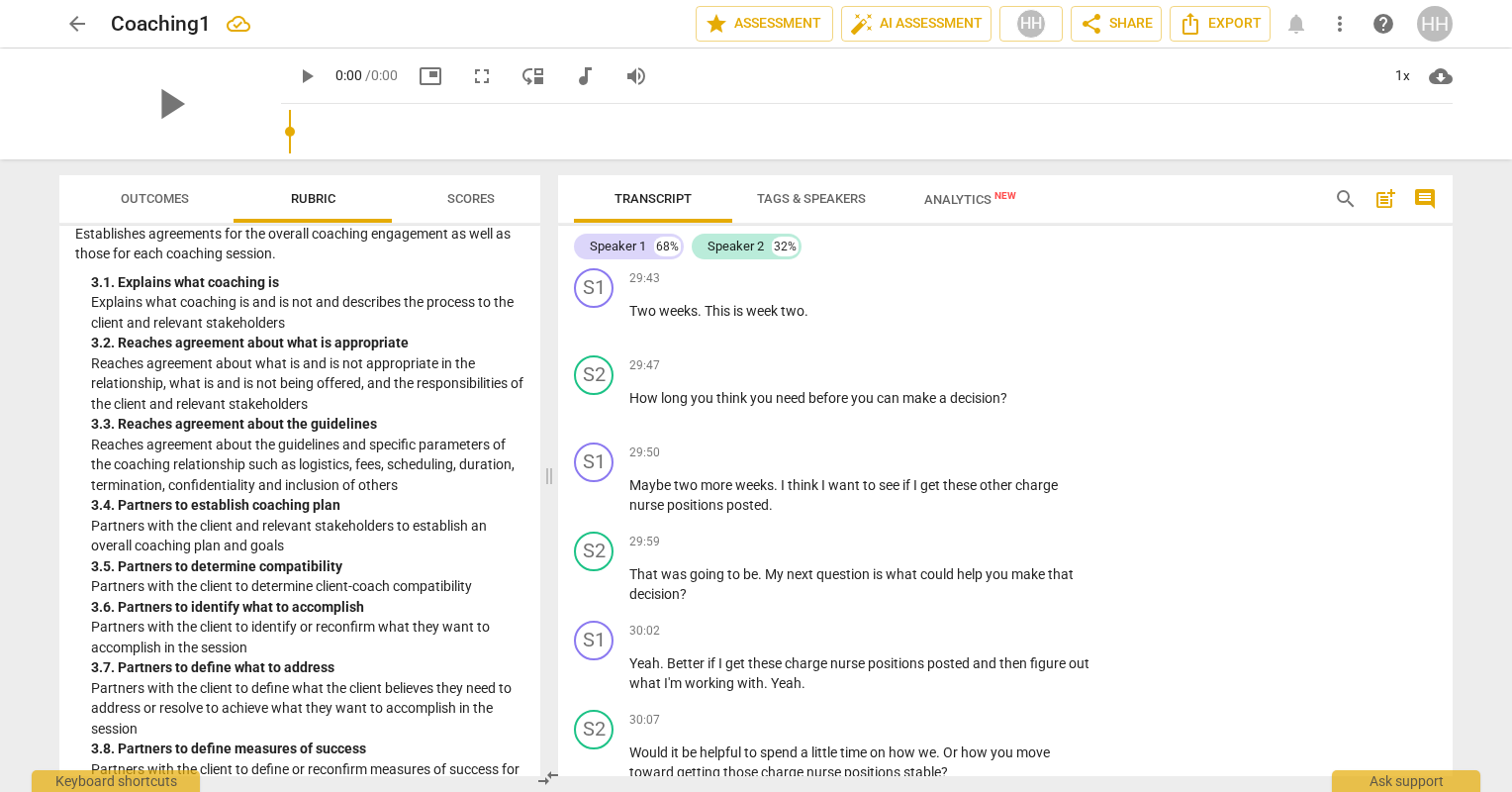 scroll, scrollTop: 22239, scrollLeft: 0, axis: vertical 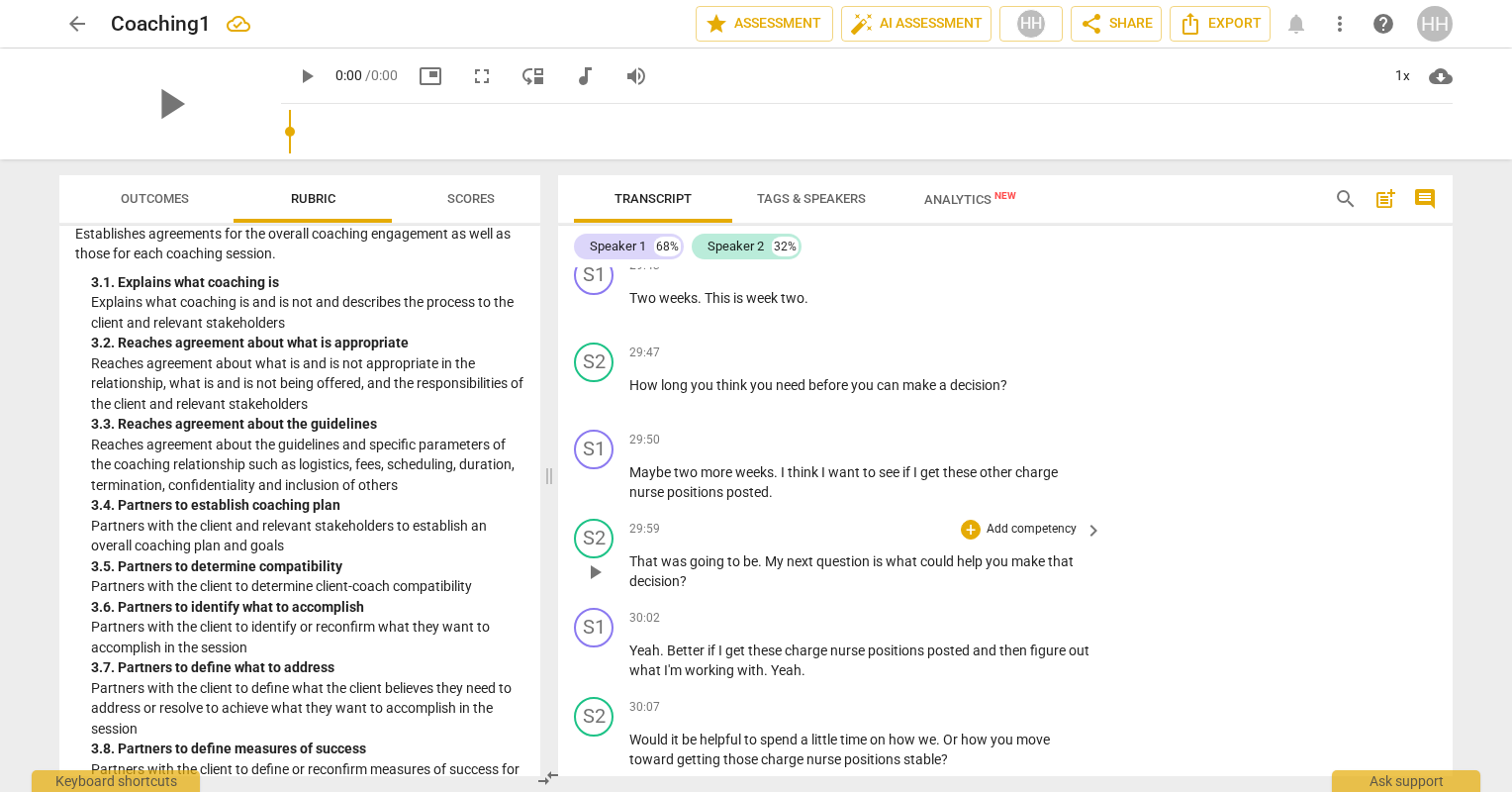 click on "Add competency" at bounding box center [1031, 530] 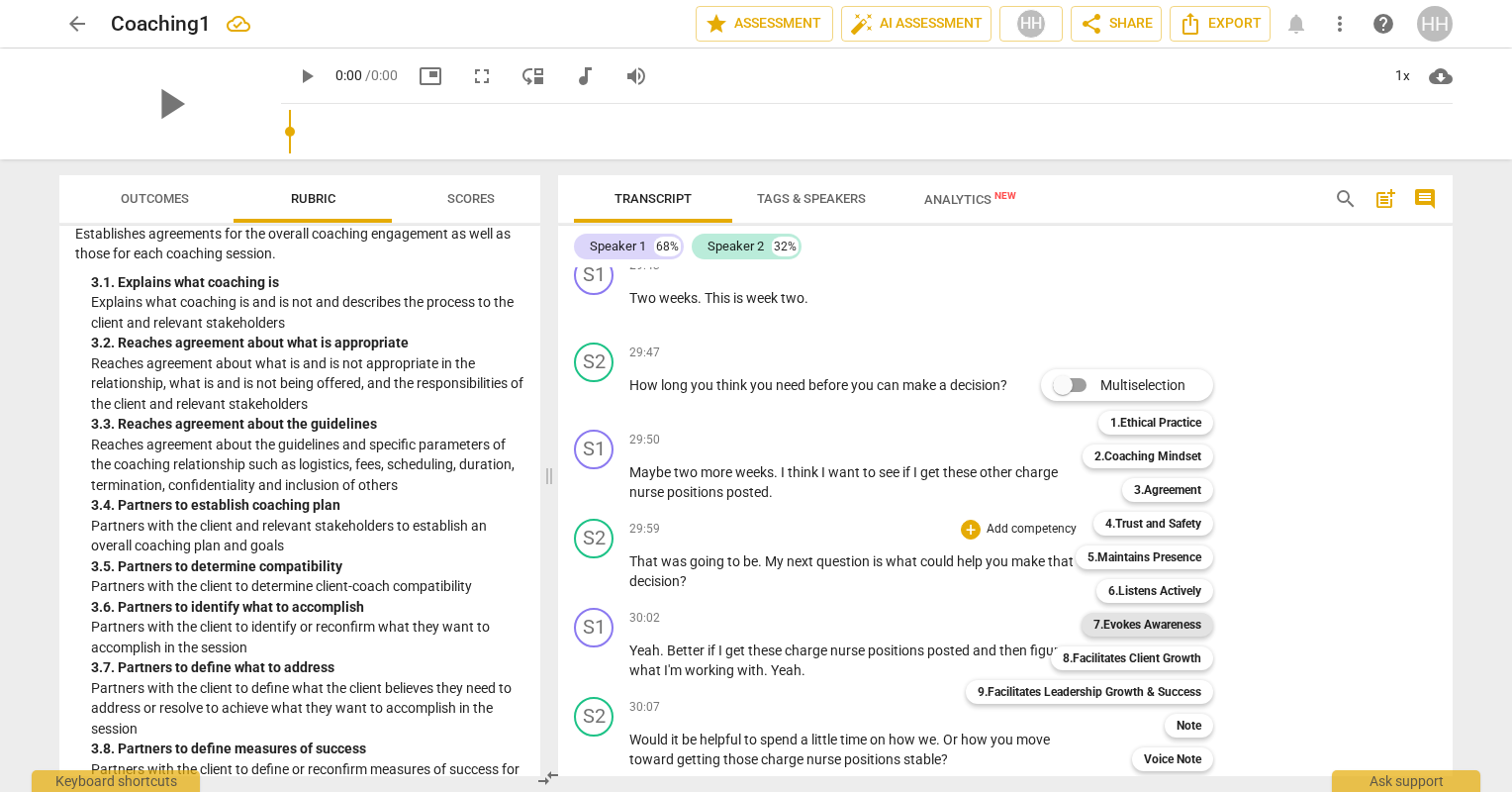 click on "7.Evokes Awareness" at bounding box center [1147, 625] 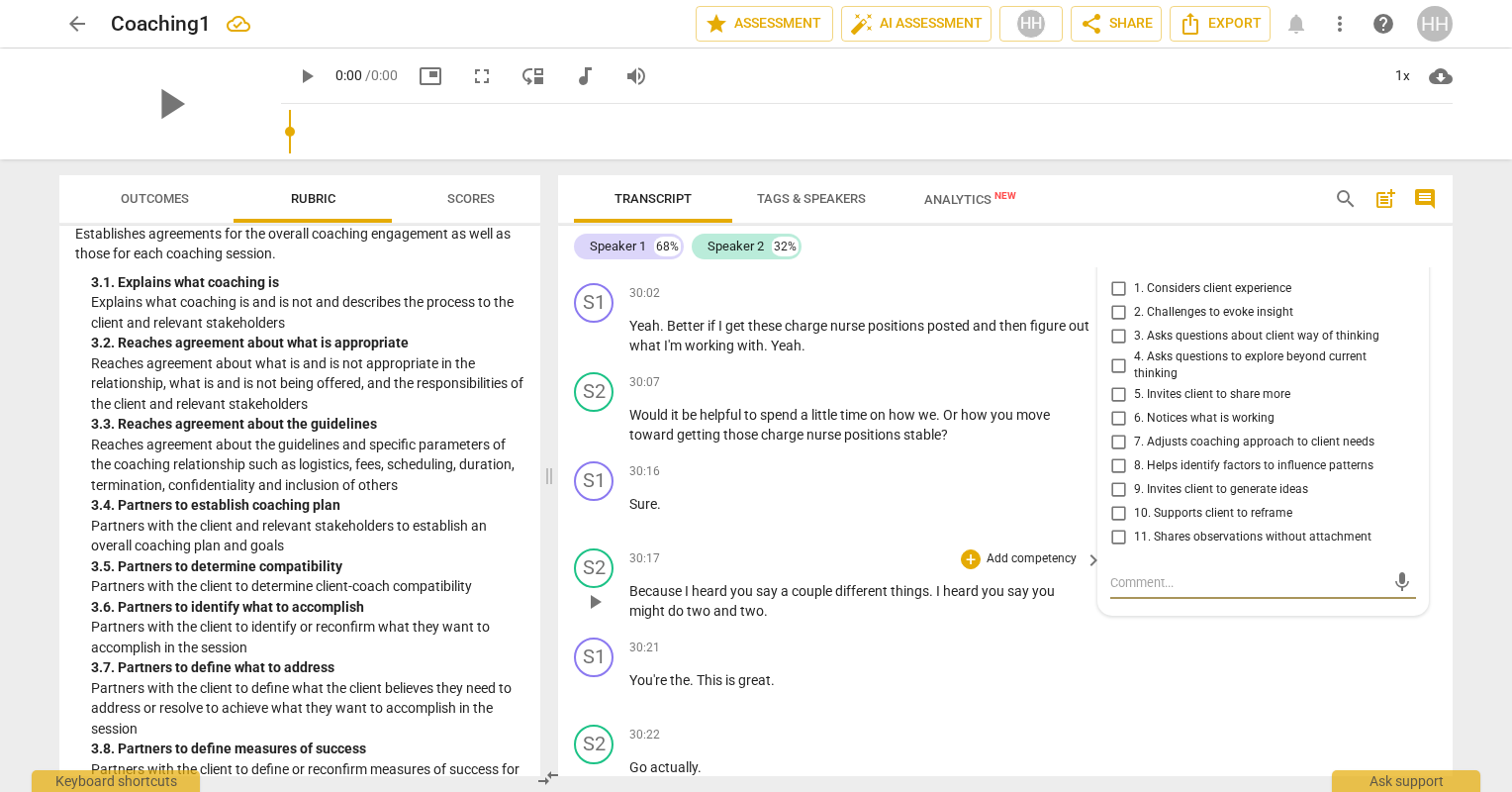 scroll, scrollTop: 22556, scrollLeft: 0, axis: vertical 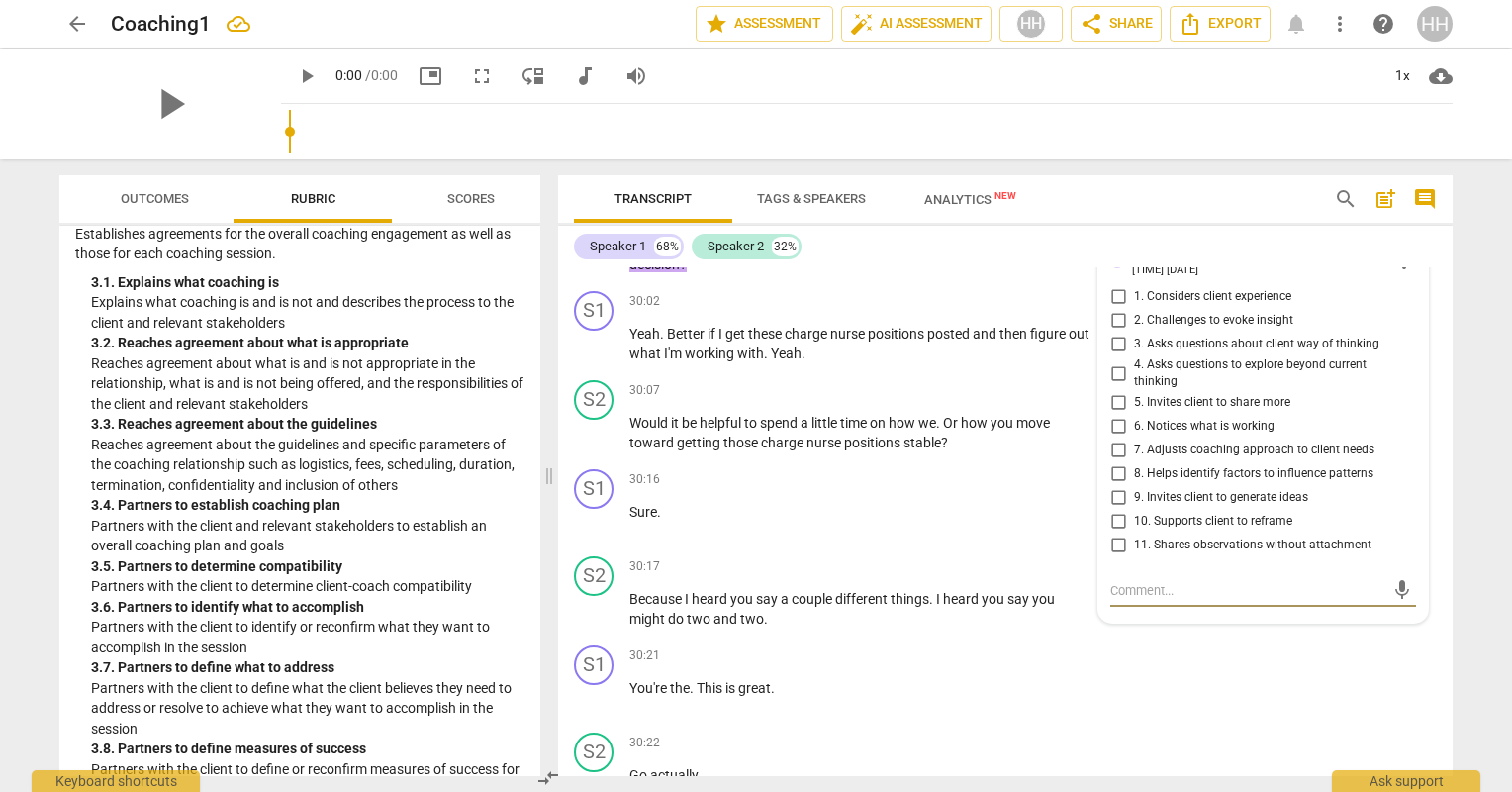 click on "5. Invites client to share more" at bounding box center (1118, 403) 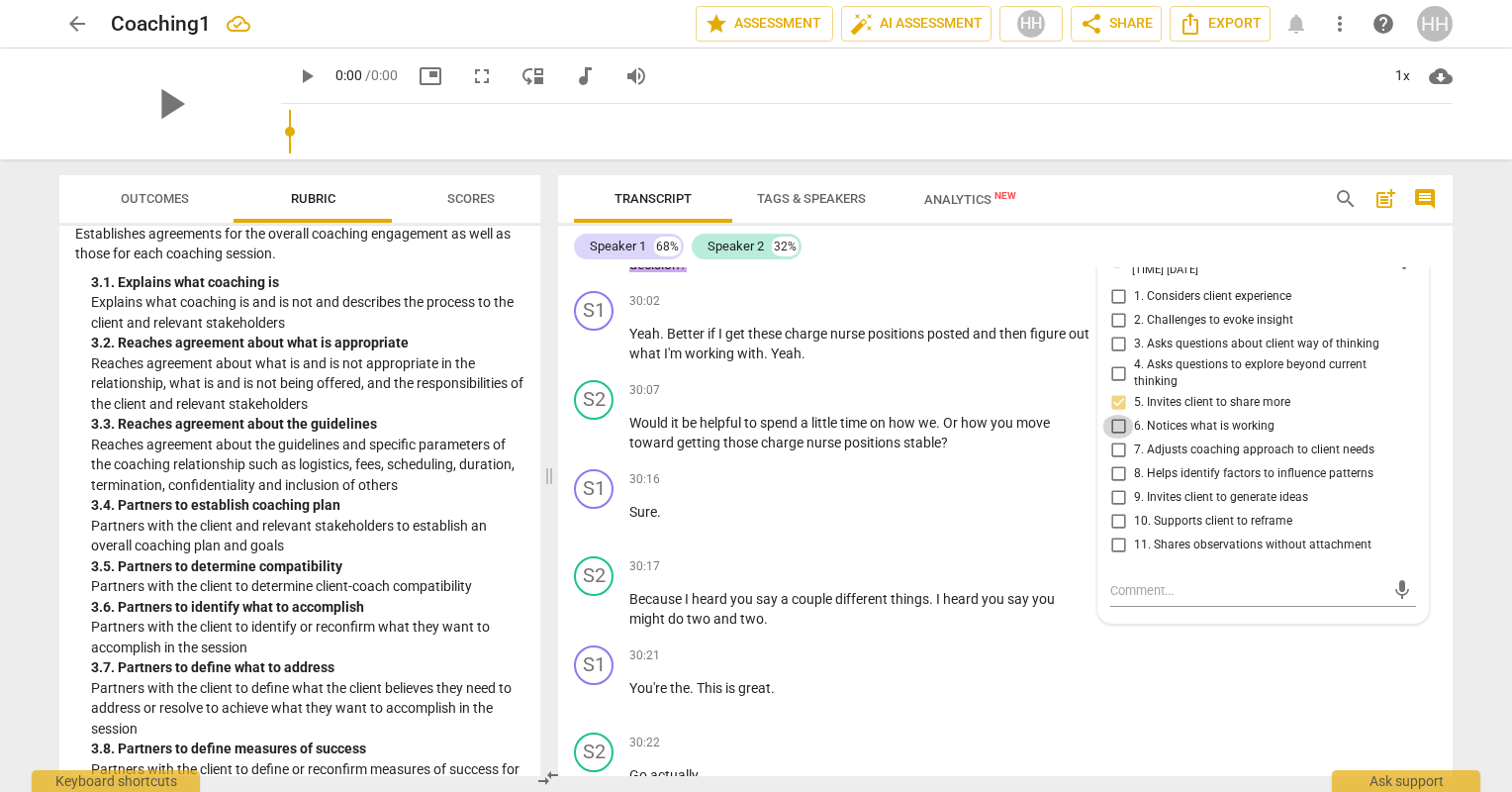 click on "6. Notices what is working" at bounding box center (1118, 427) 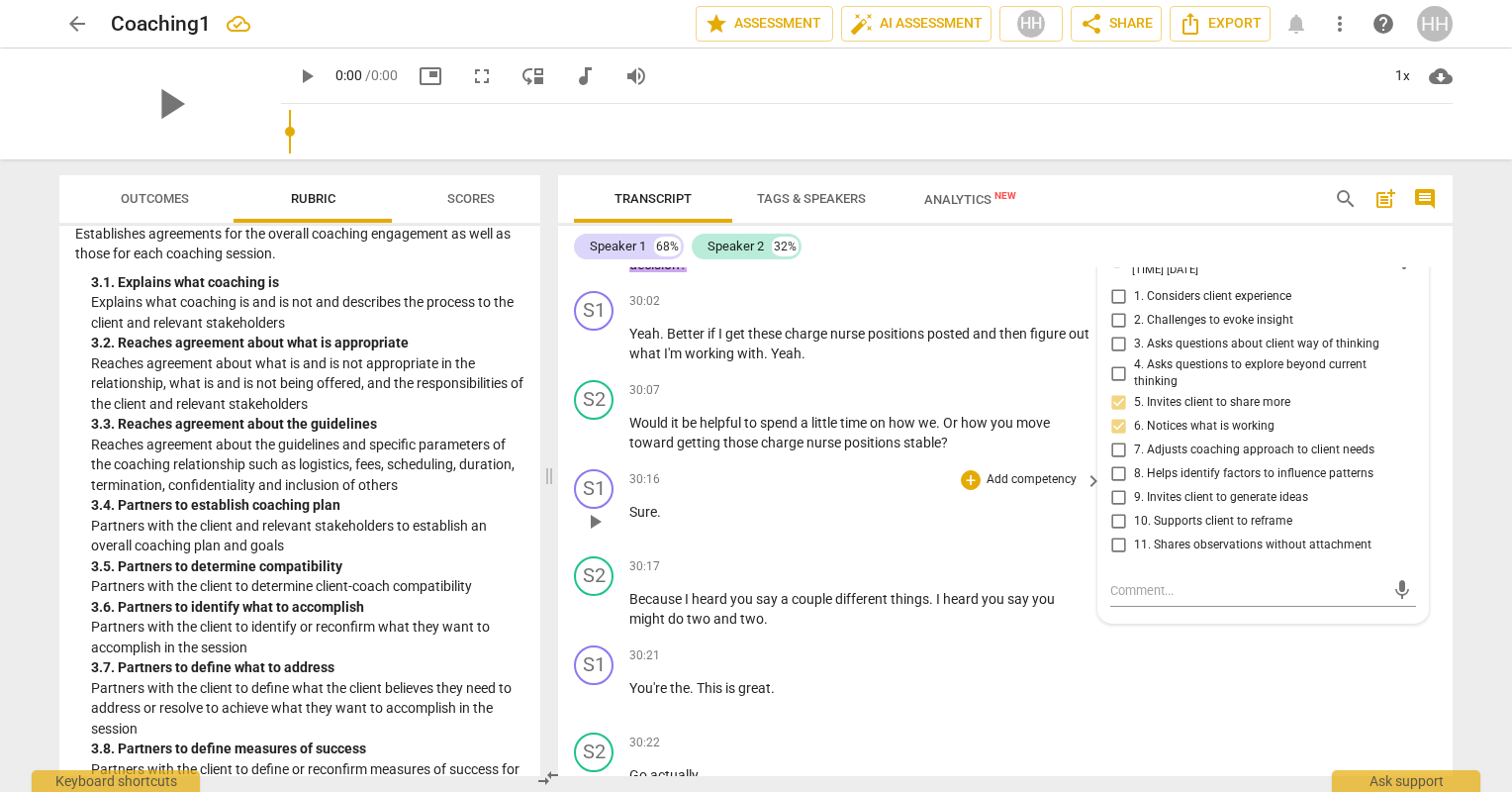 click on "Sure ." at bounding box center [861, 512] 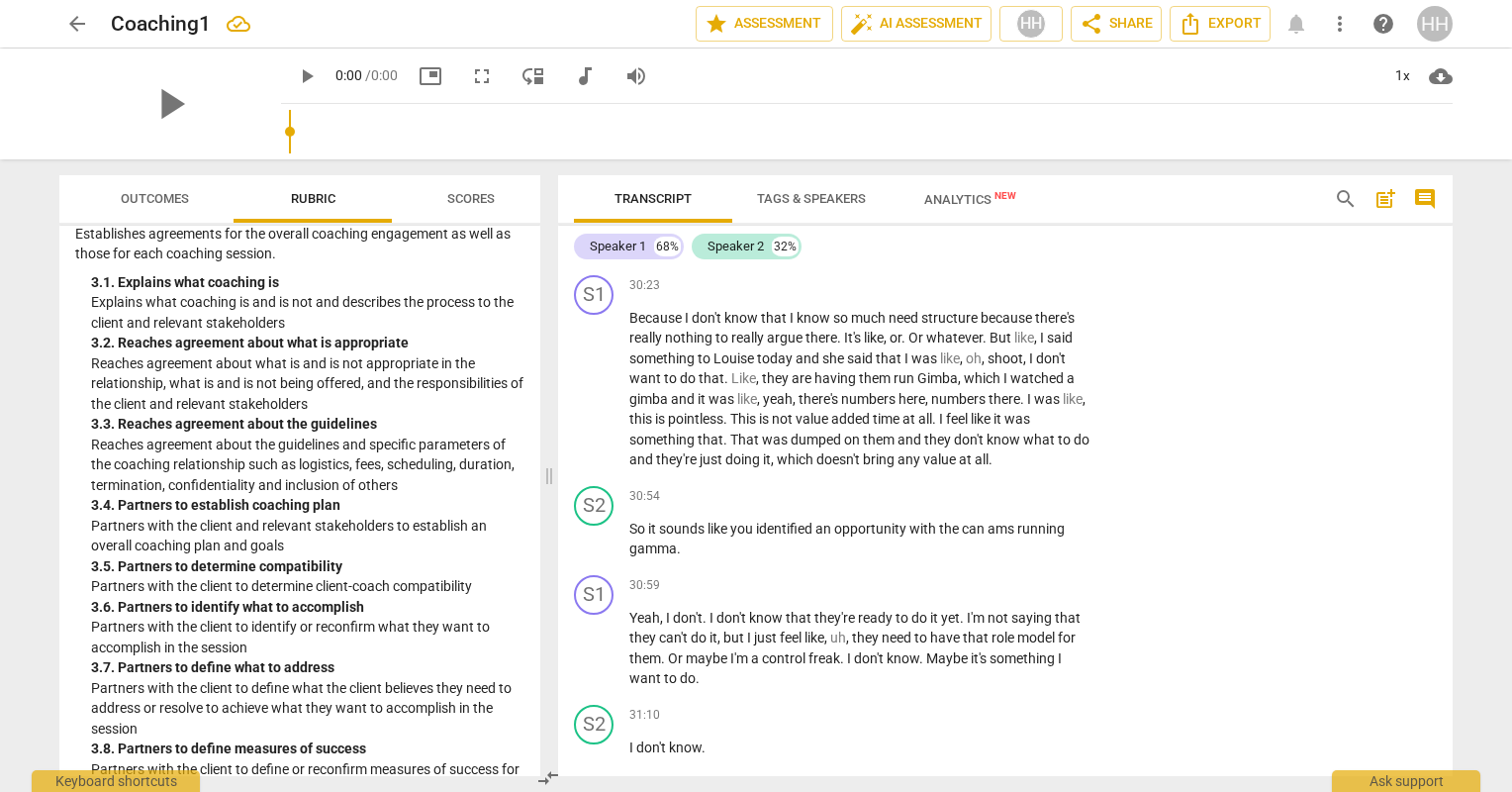 scroll, scrollTop: 23195, scrollLeft: 0, axis: vertical 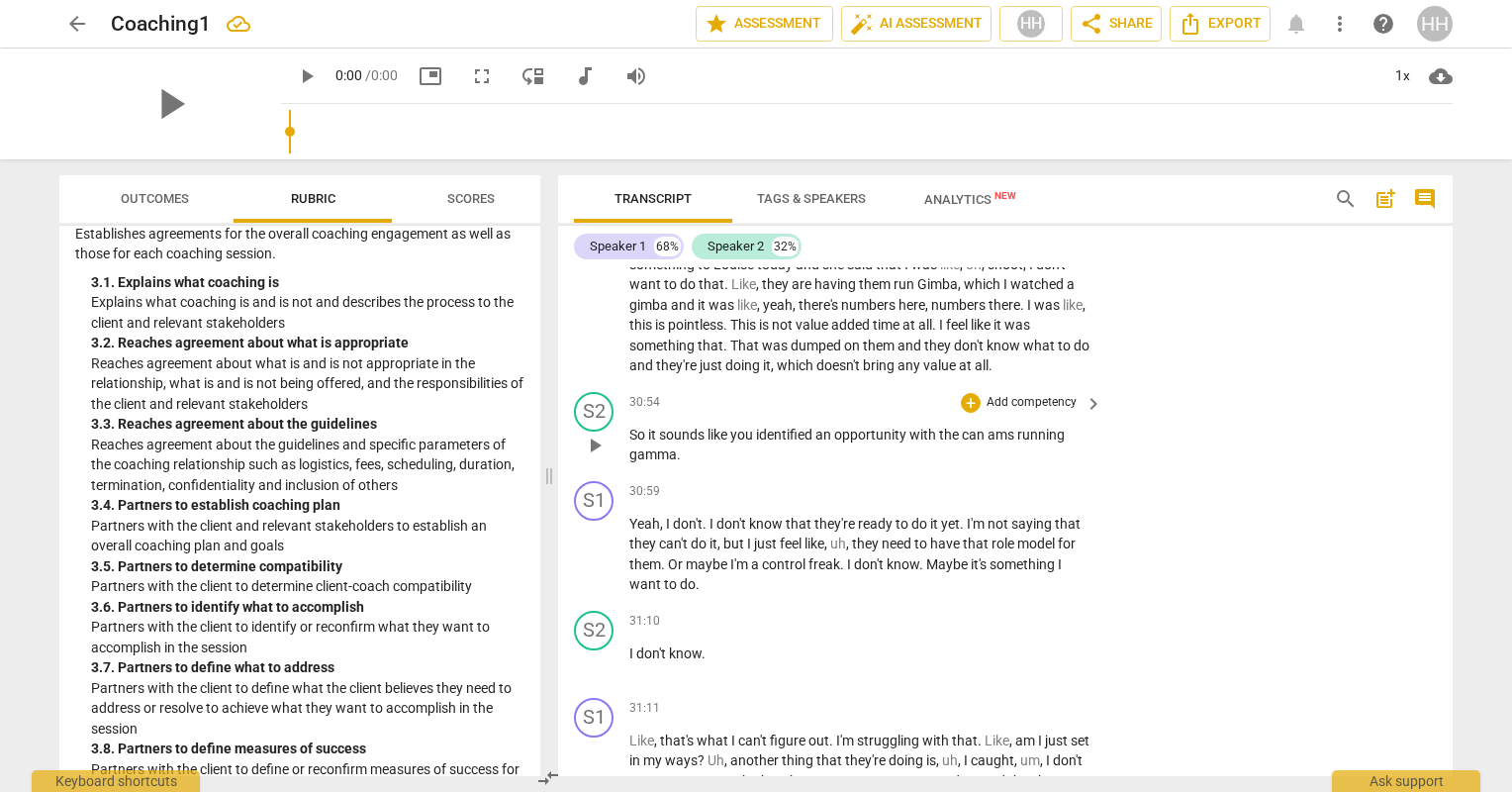 click on "Add competency" at bounding box center [1031, 403] 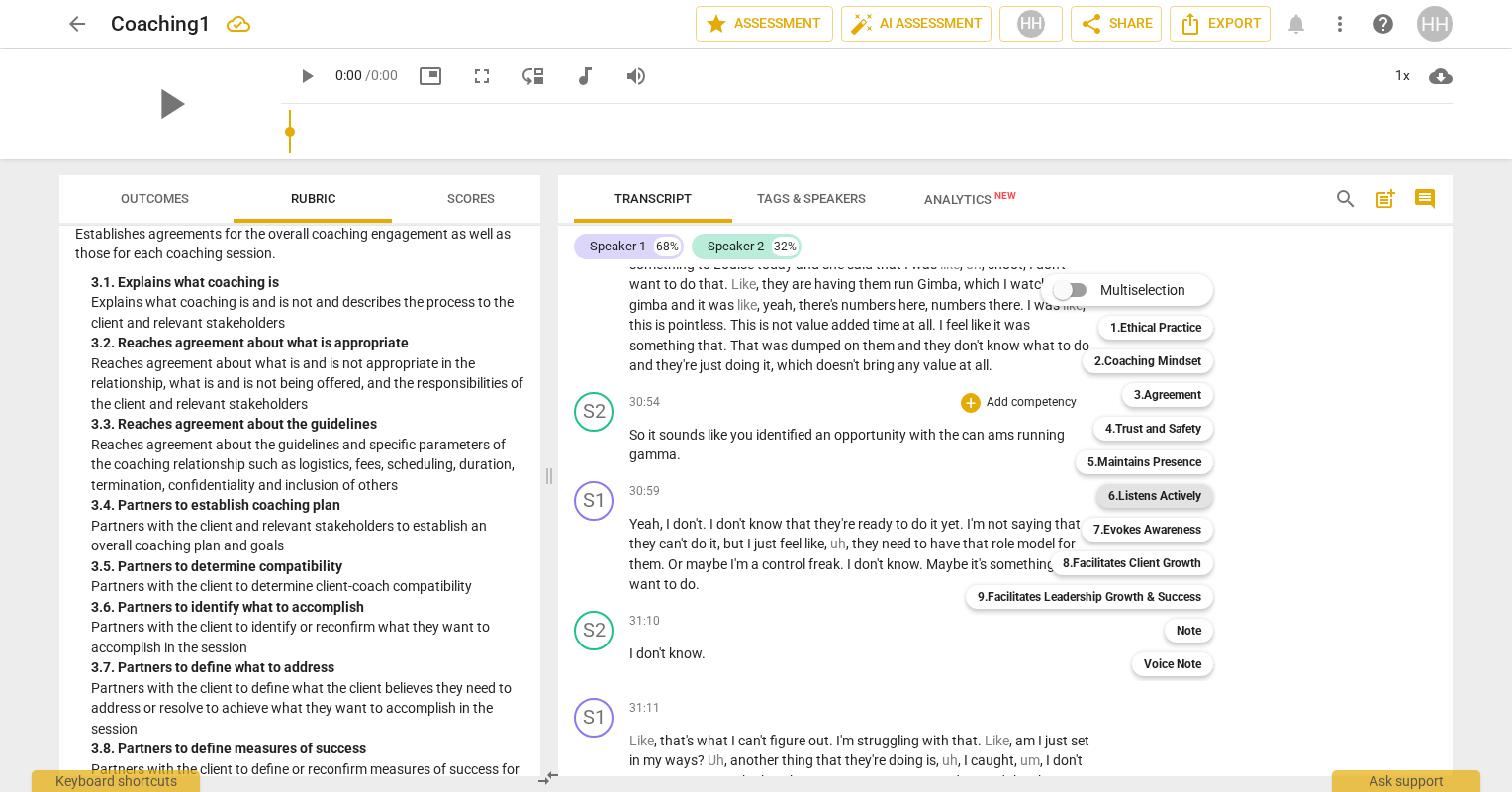 click on "6.Listens Actively" at bounding box center [1155, 496] 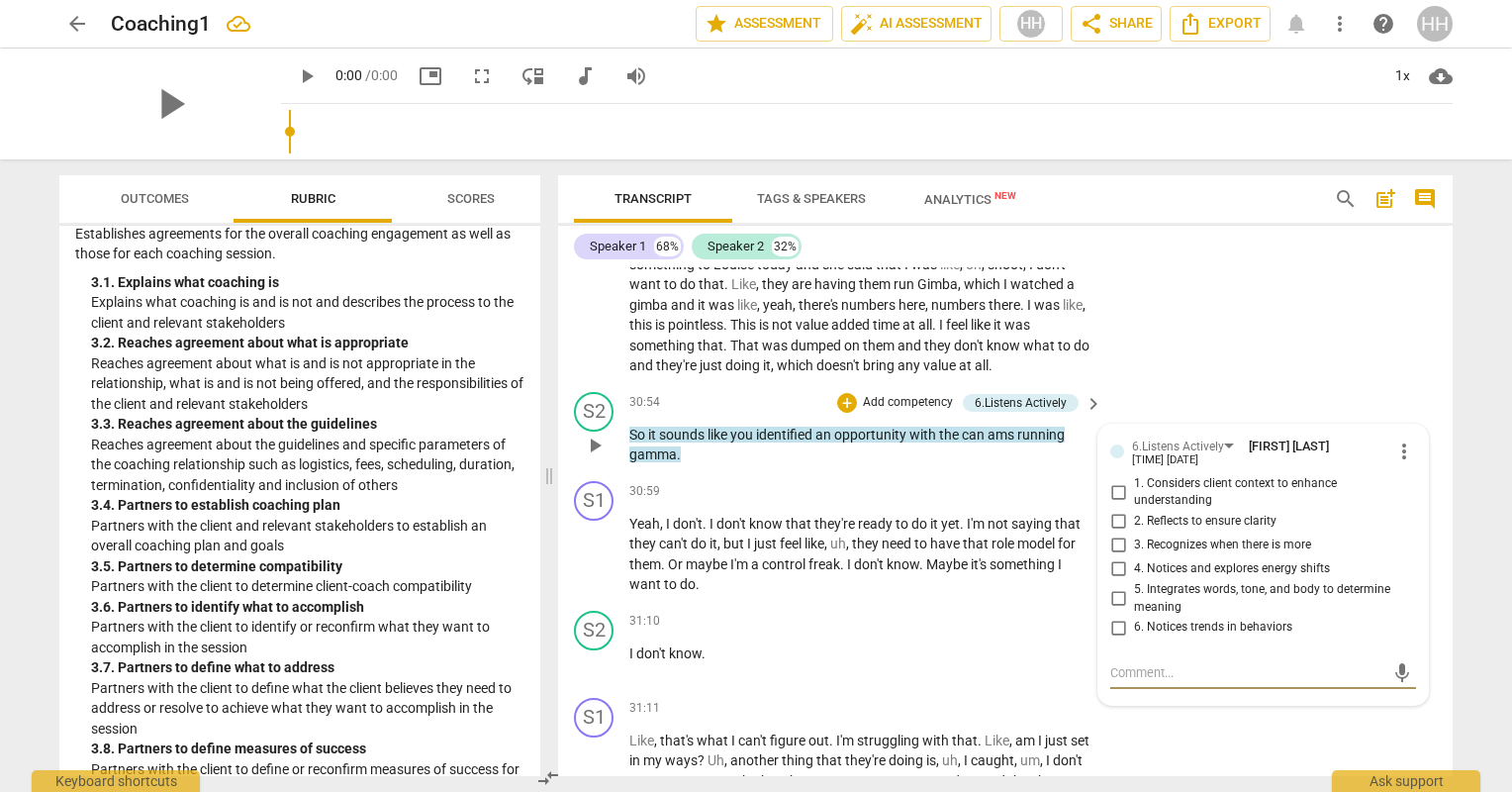 click on "2. Reflects to ensure clarity" at bounding box center (1118, 522) 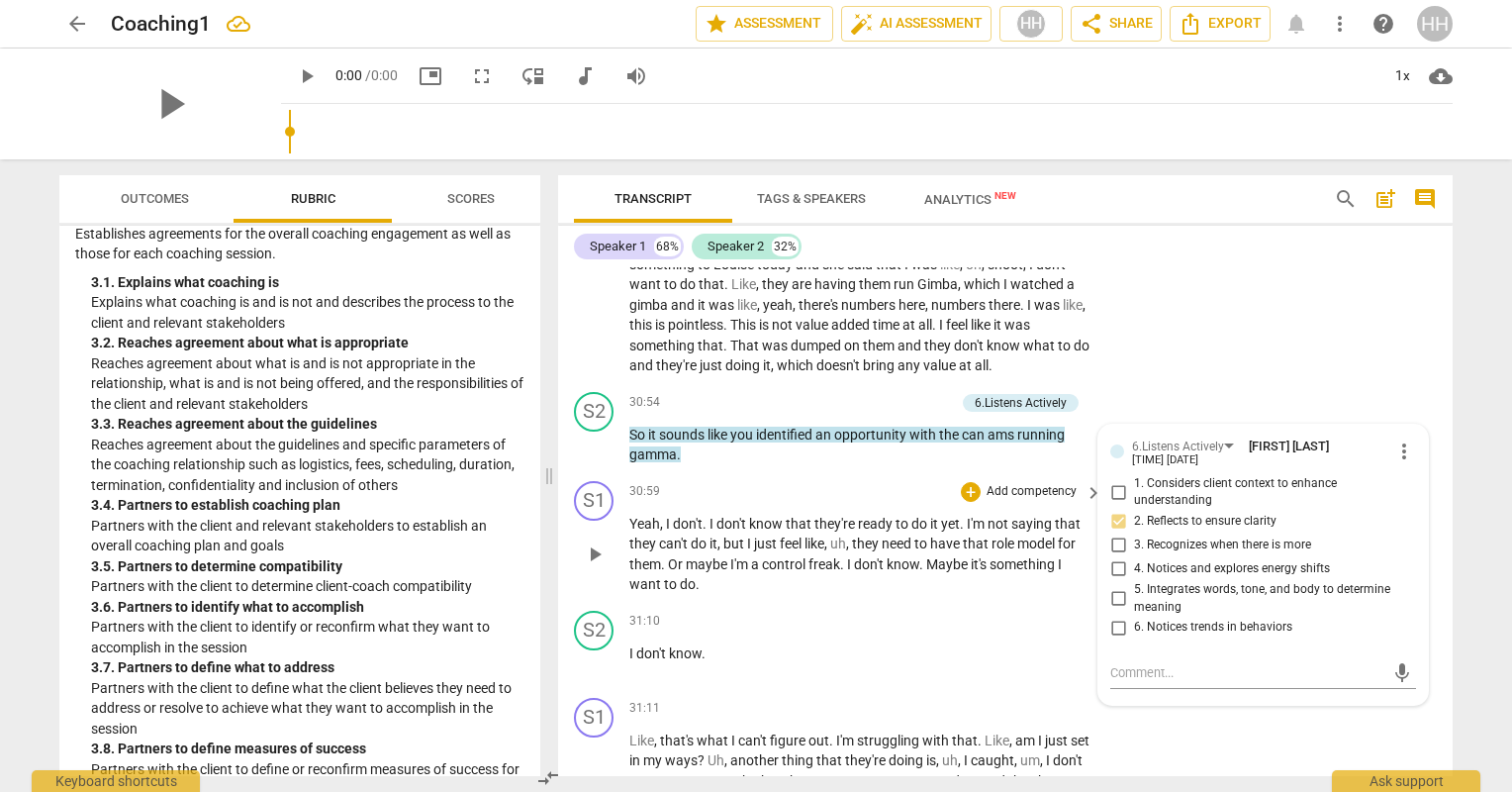 click on "role" at bounding box center [1004, 544] 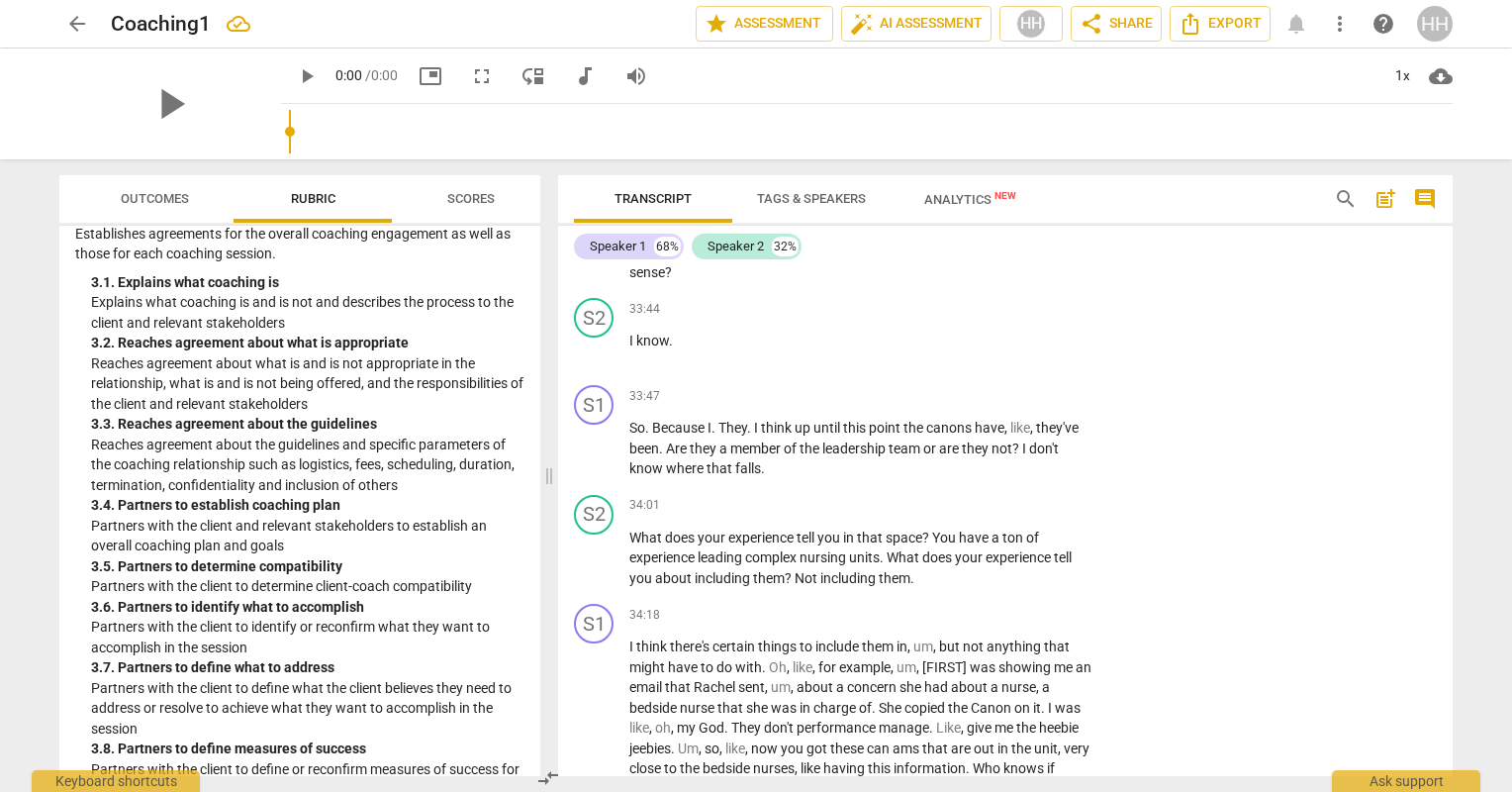 scroll, scrollTop: 25535, scrollLeft: 0, axis: vertical 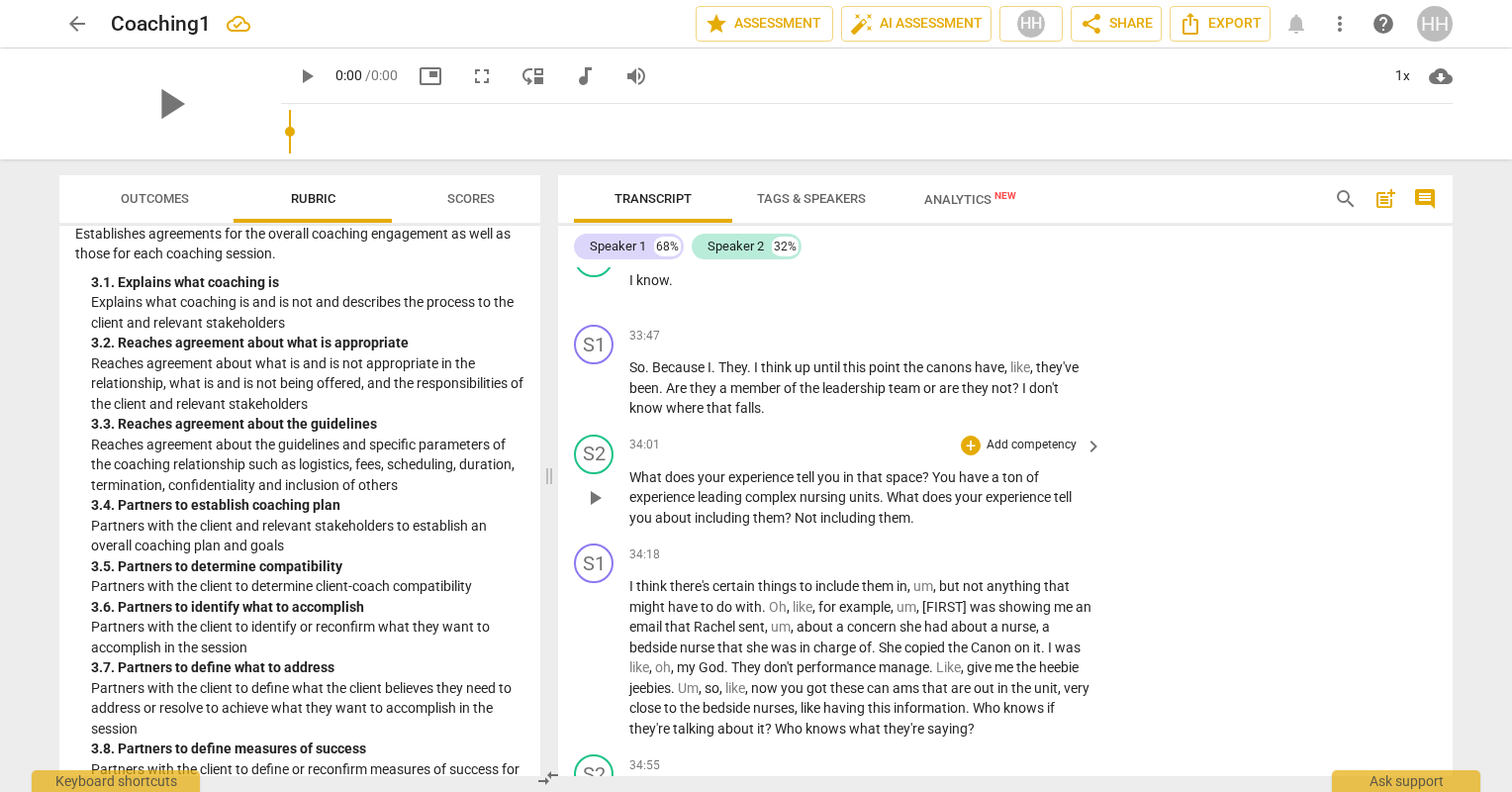 click on "Add competency" at bounding box center (1031, 446) 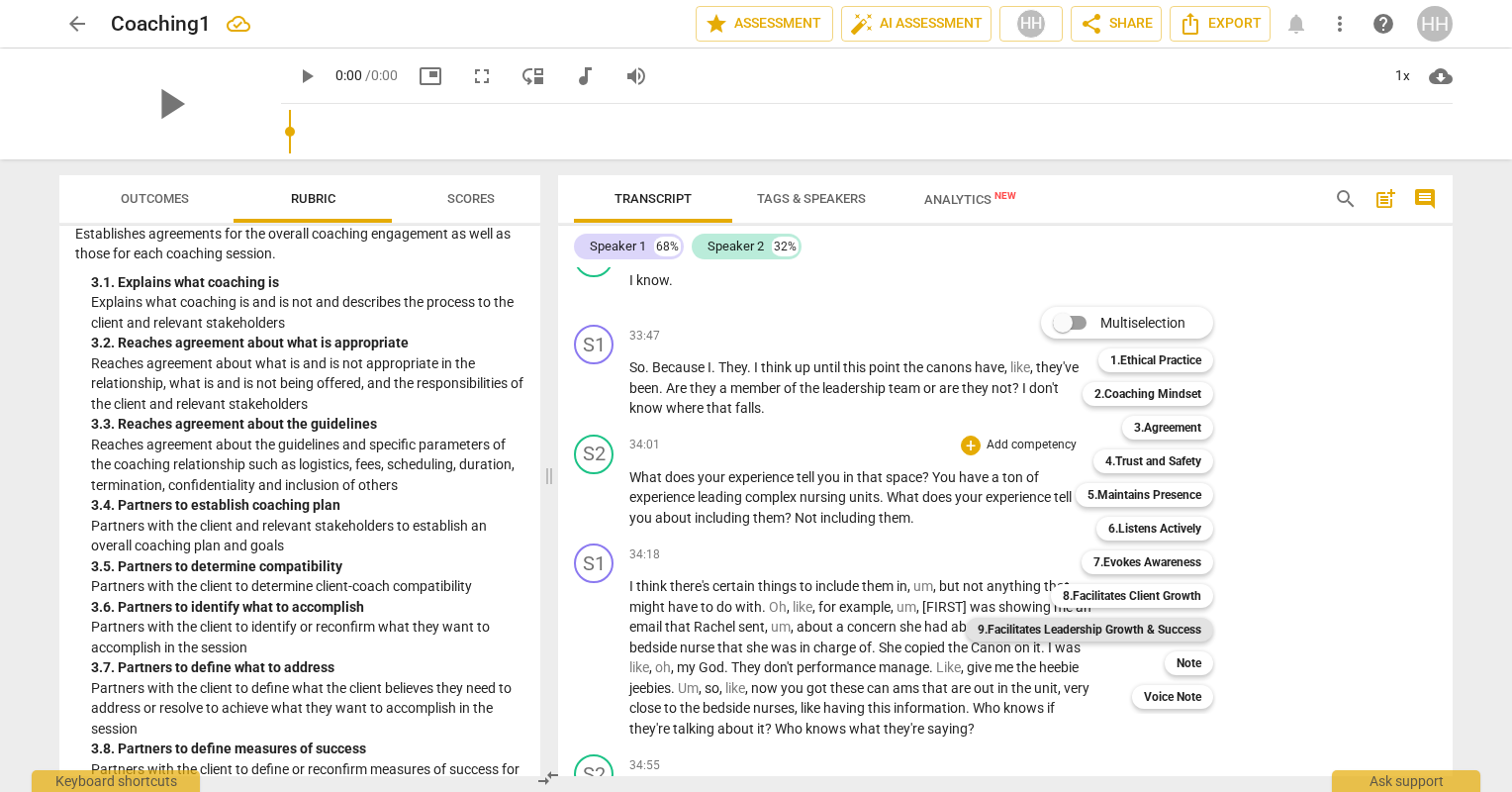 click on "9.Facilitates Leadership Growth & Success" at bounding box center (1089, 630) 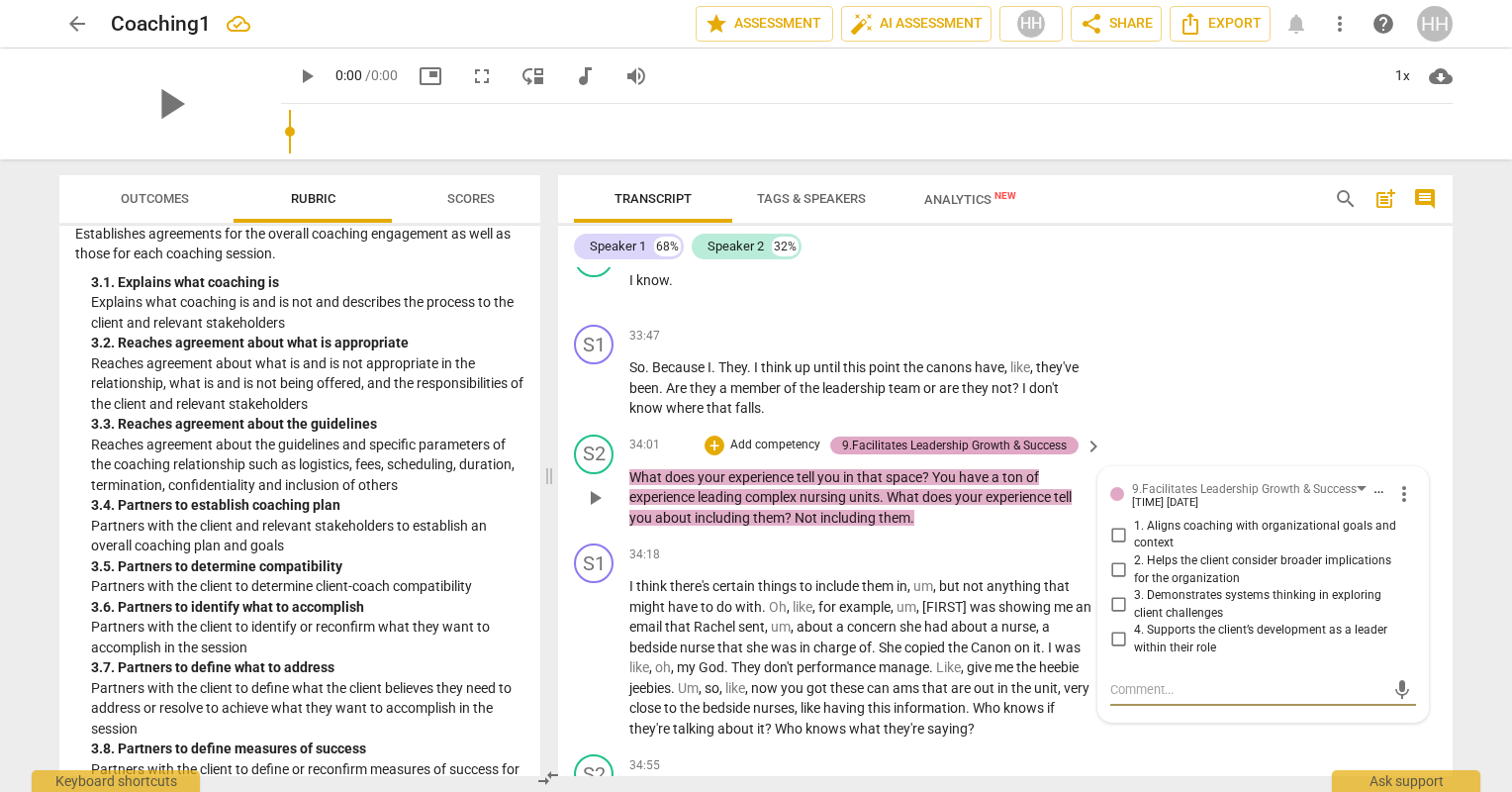 click on "4. Supports the client’s development as a leader within their role" at bounding box center (1118, 640) 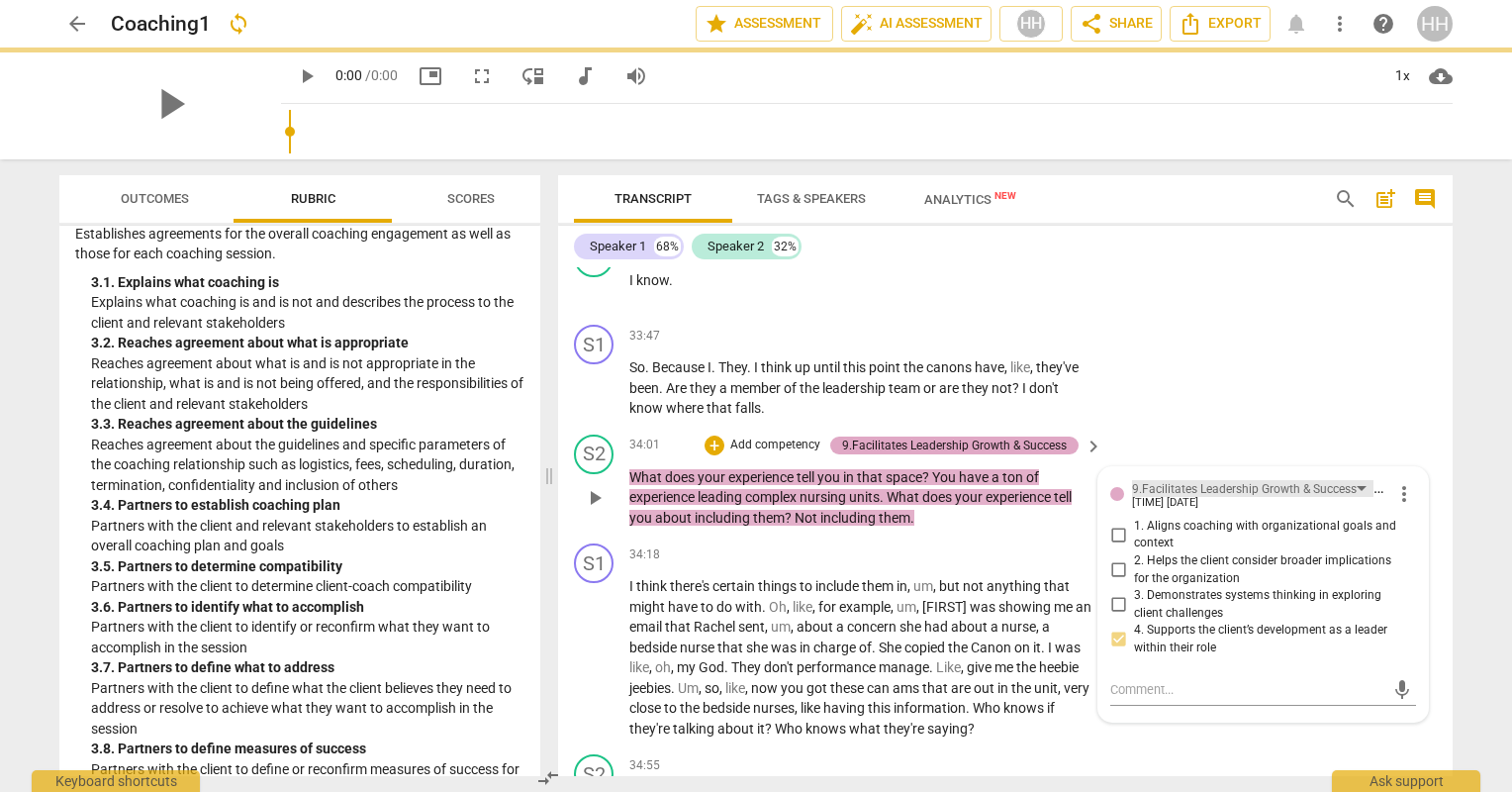 click on "9.Facilitates Leadership Growth & Success" at bounding box center [1244, 489] 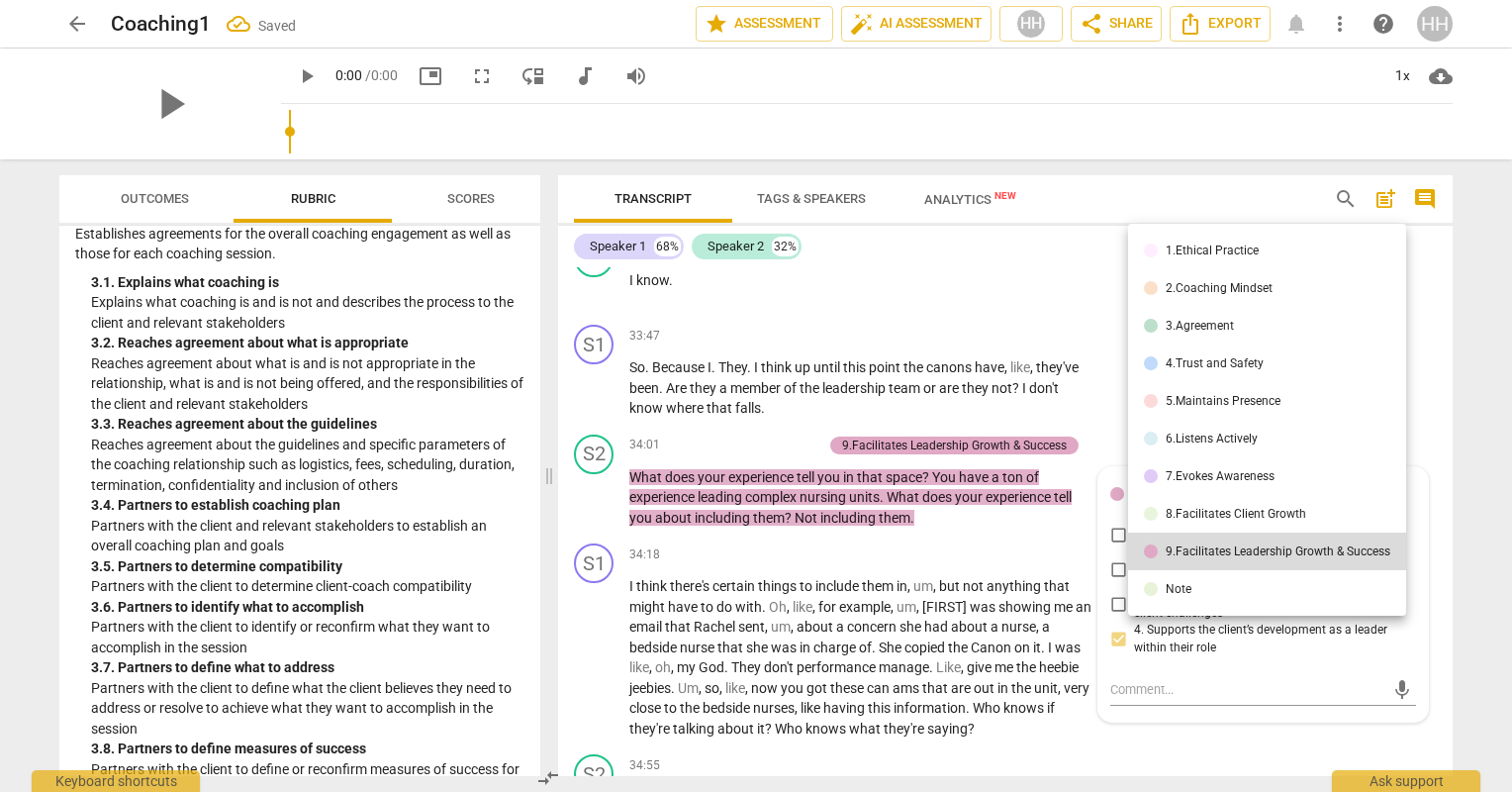 click on "8.Facilitates Client Growth" at bounding box center [1236, 514] 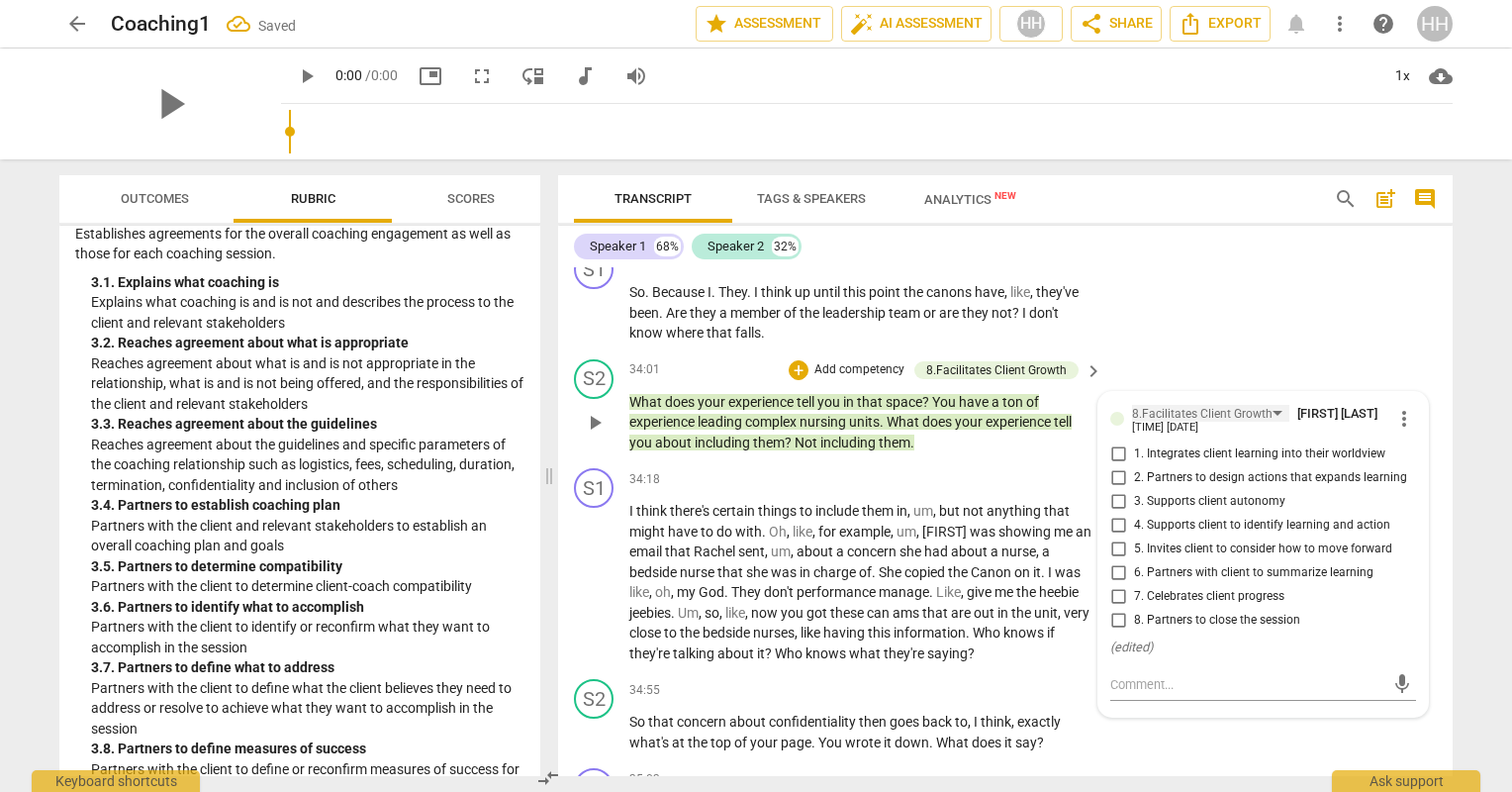 scroll, scrollTop: 25613, scrollLeft: 0, axis: vertical 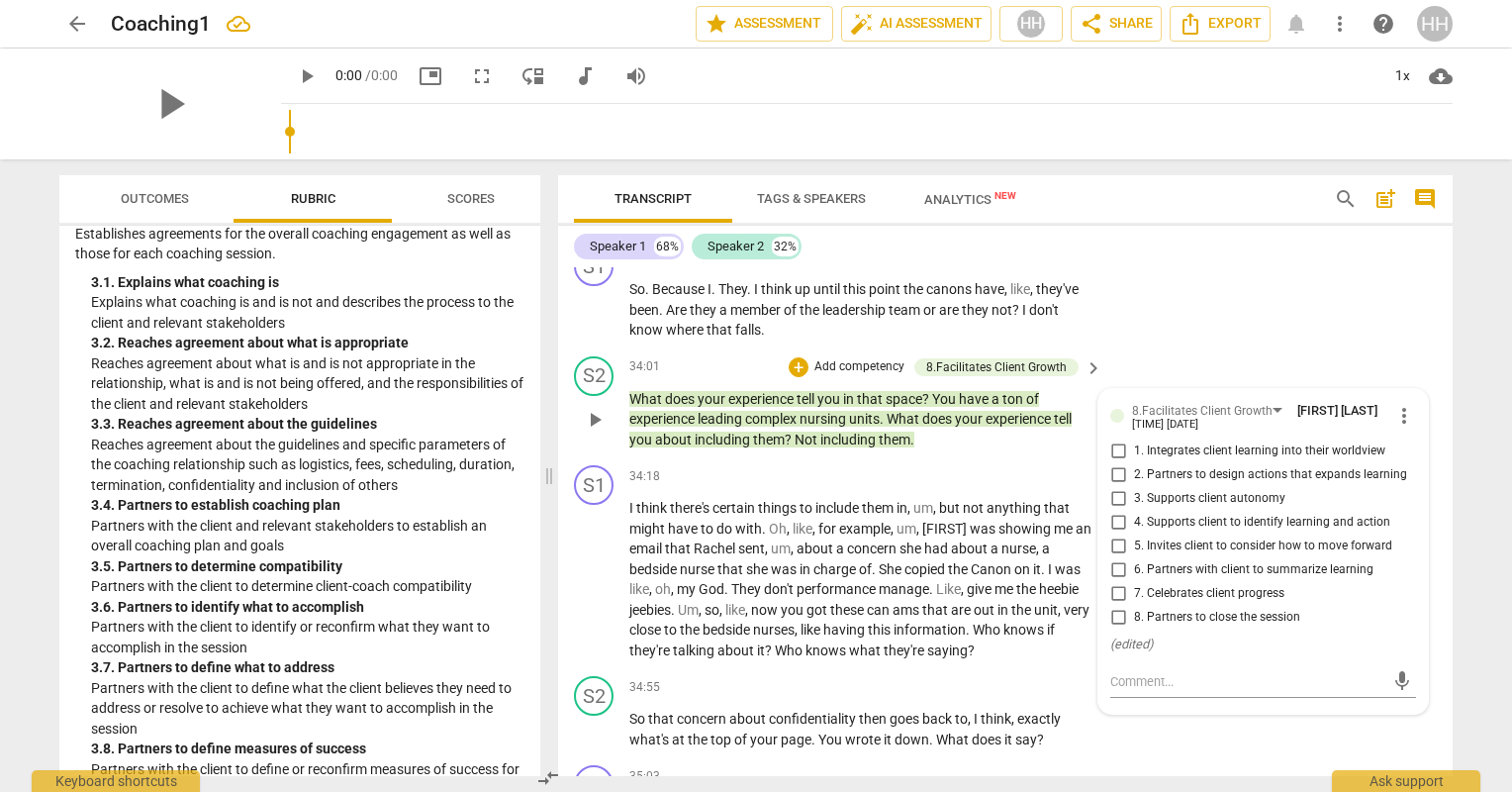 click on "S2 play_arrow pause 34:01 + Add competency 8.Facilitates Client Growth keyboard_arrow_right What   does   your   experience   tell   you   in   that   space ?   You   have   a   ton   of   experience   leading   complex   nursing   units .   What   does   your   experience   tell   you   about   including   them ?   Not   including   them . 8.Facilitates Client Growth [FIRST] [LAST] [TIME] [DATE] more_vert 1. Integrates client learning into their worldview 2. Partners to design actions that expands learning 3. Supports client autonomy 4. Supports client to identify learning and action 5. Invites client to consider how to move forward 6. Partners with client to summarize learning 7. Celebrates client progress 8. Partners to close the session  ( edited ) mic" at bounding box center (1005, 403) 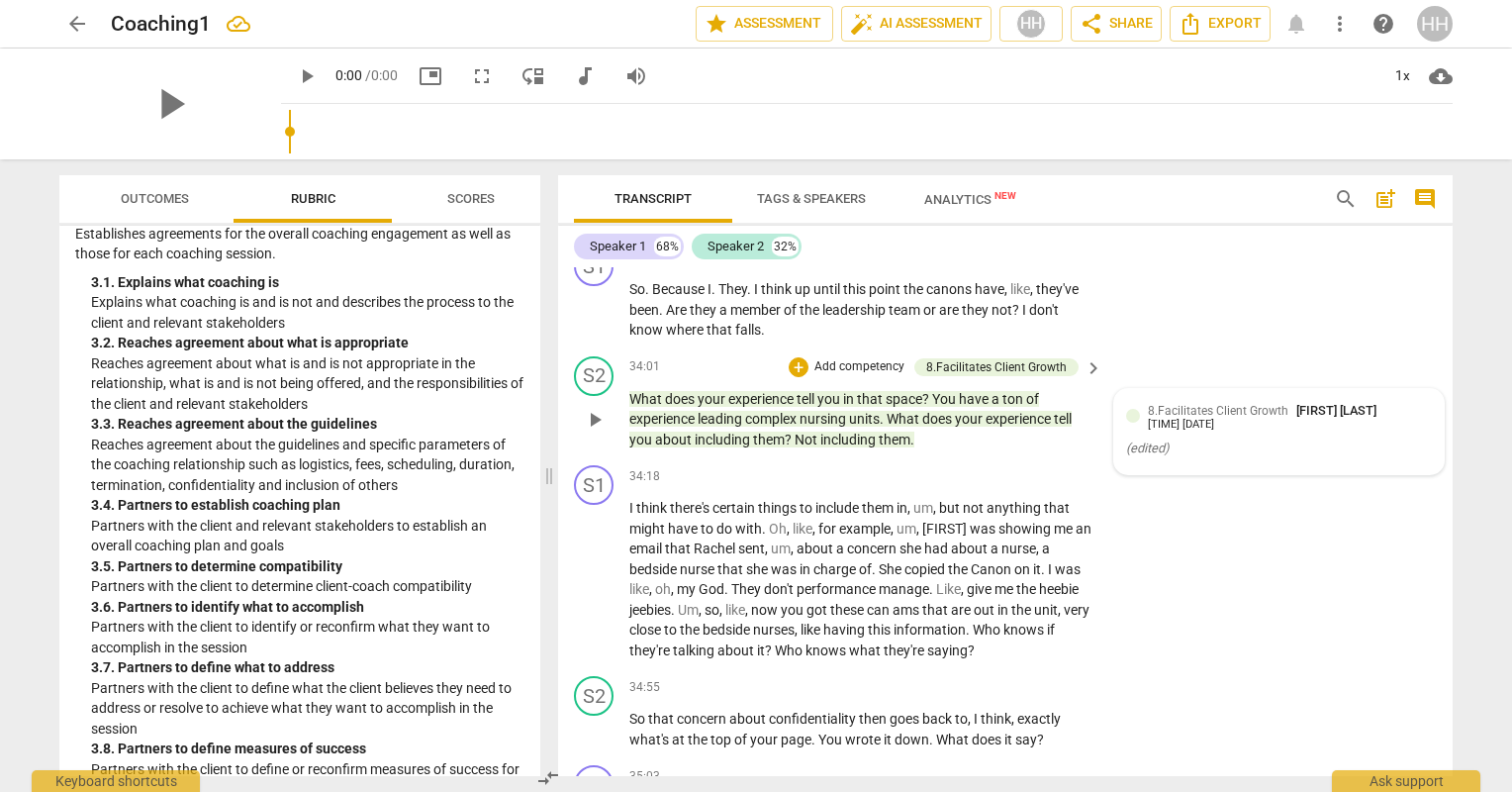 click on "8.Facilitates Client Growth" at bounding box center [1218, 411] 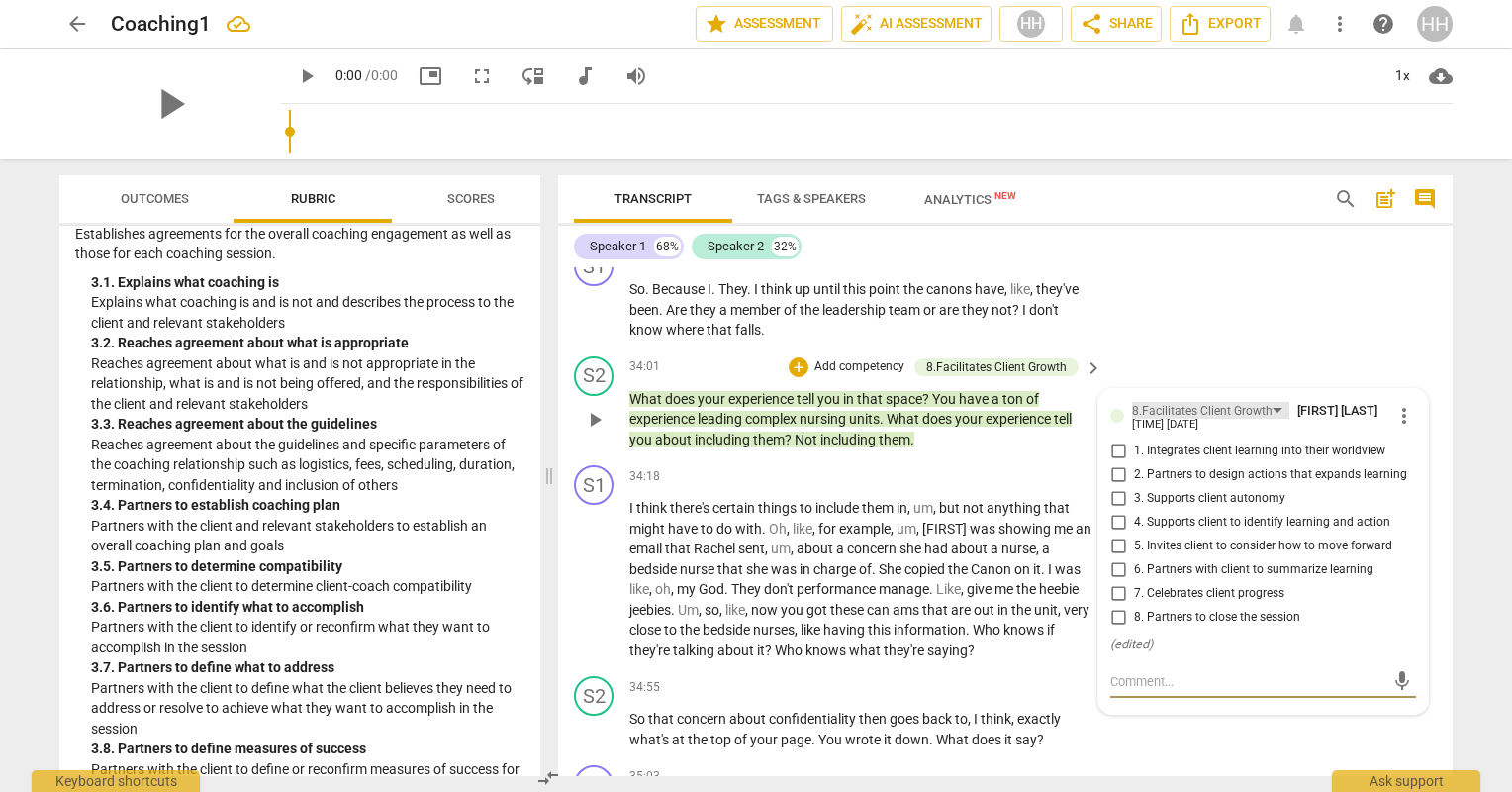 click on "8.Facilitates Client Growth" at bounding box center [1210, 410] 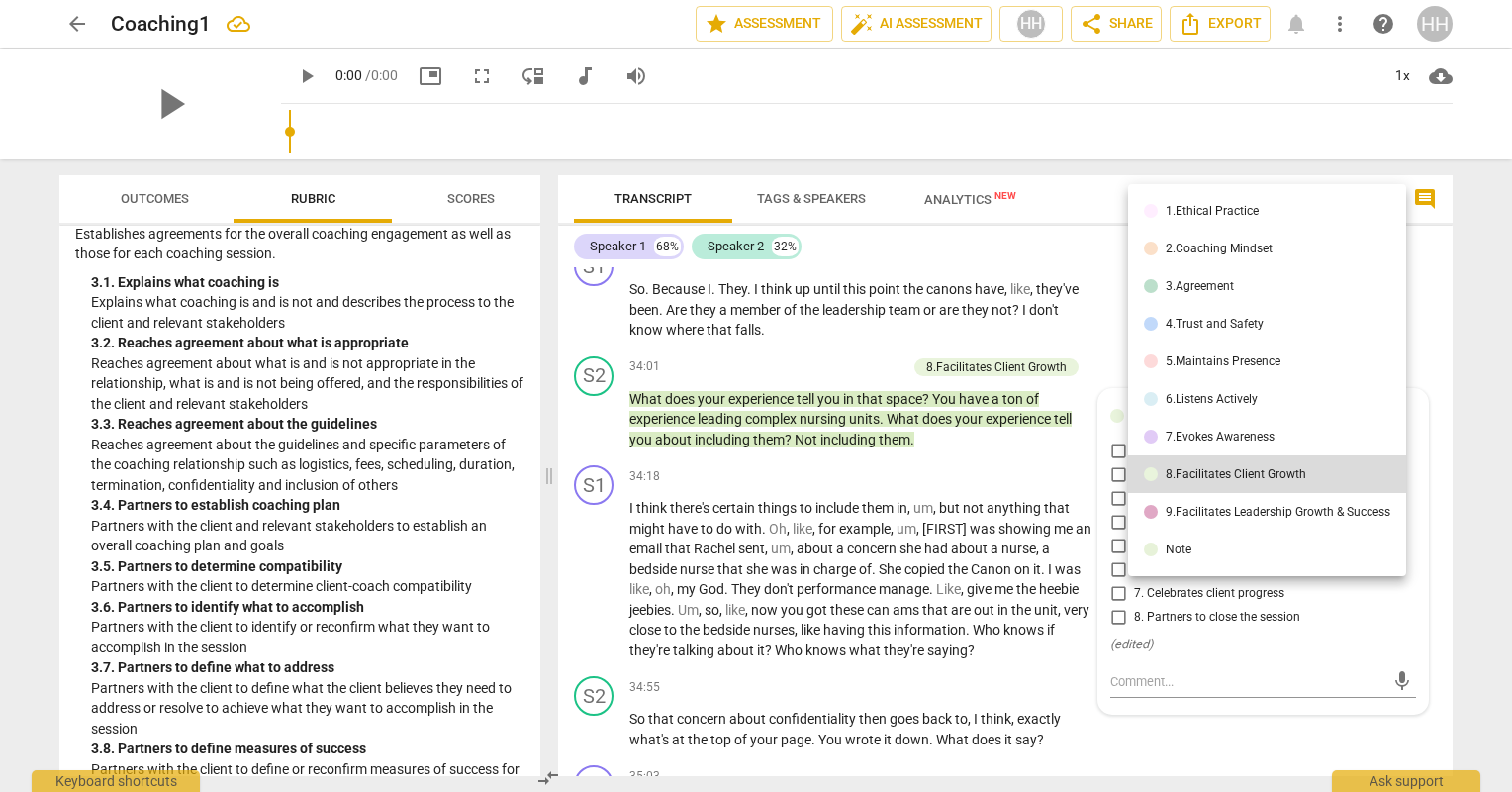 click on "9.Facilitates Leadership Growth & Success" at bounding box center [1277, 512] 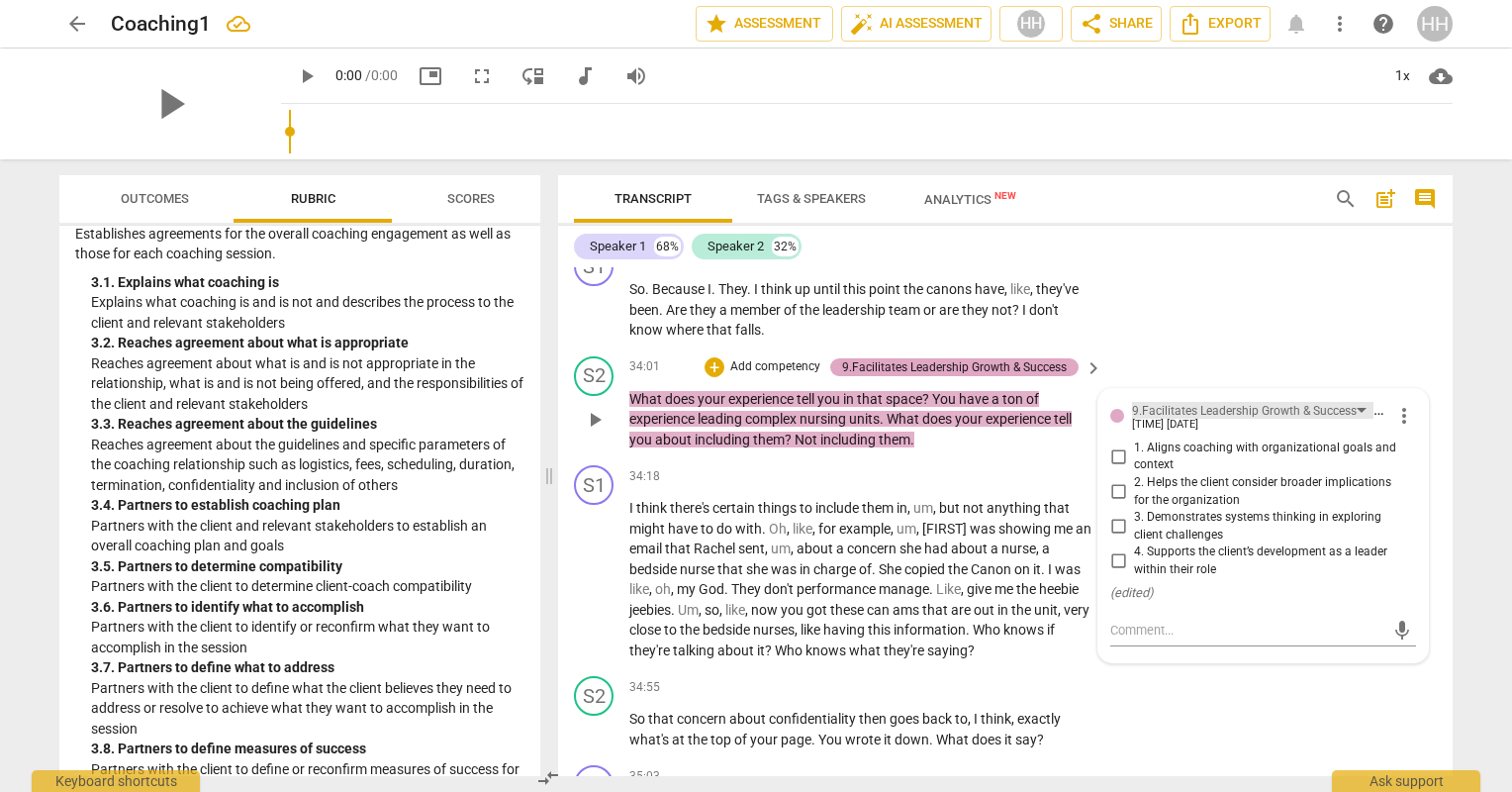 click on "9.Facilitates Leadership Growth & Success" at bounding box center [1253, 410] 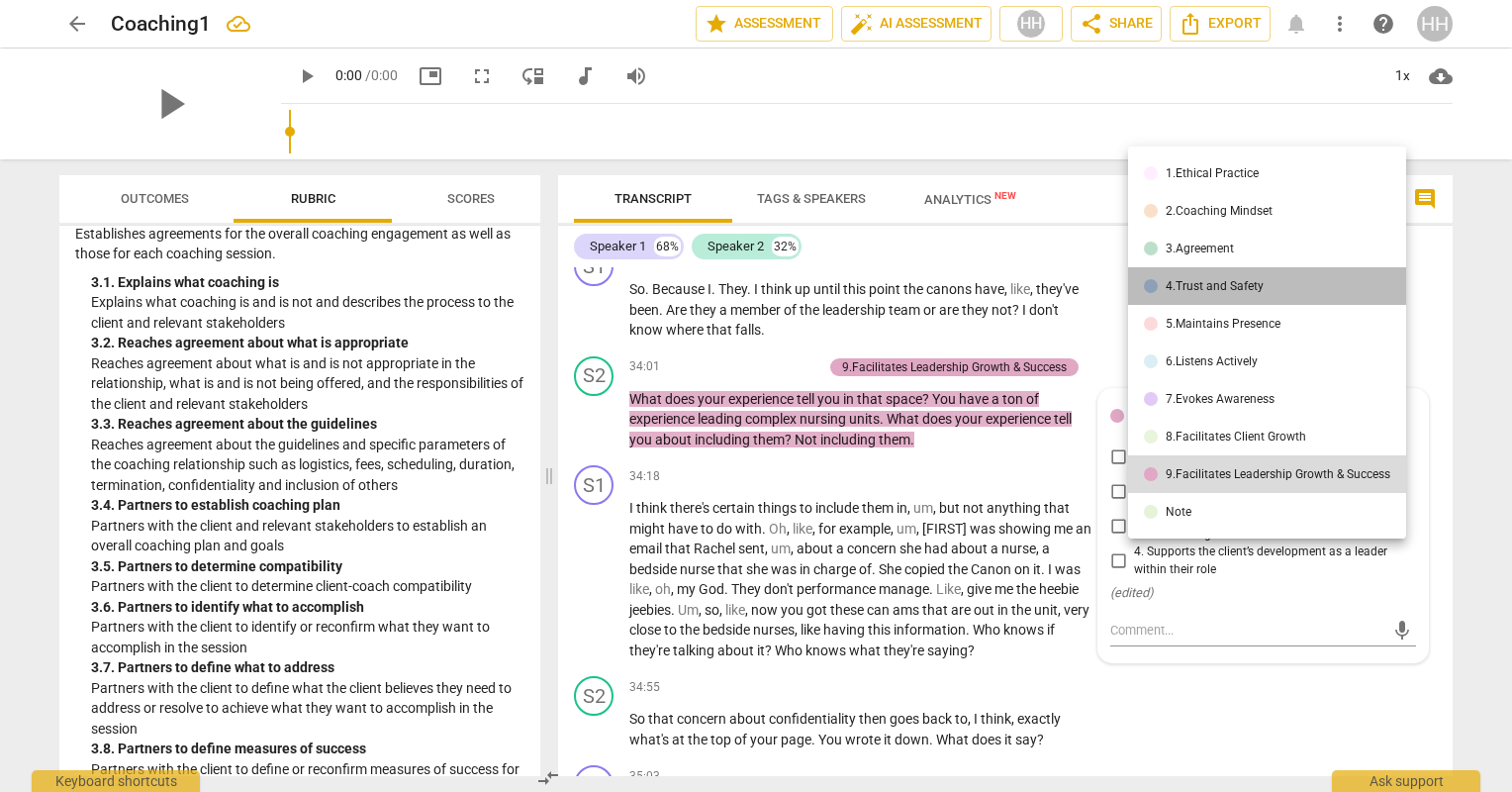 click on "4.Trust and Safety" at bounding box center [1267, 286] 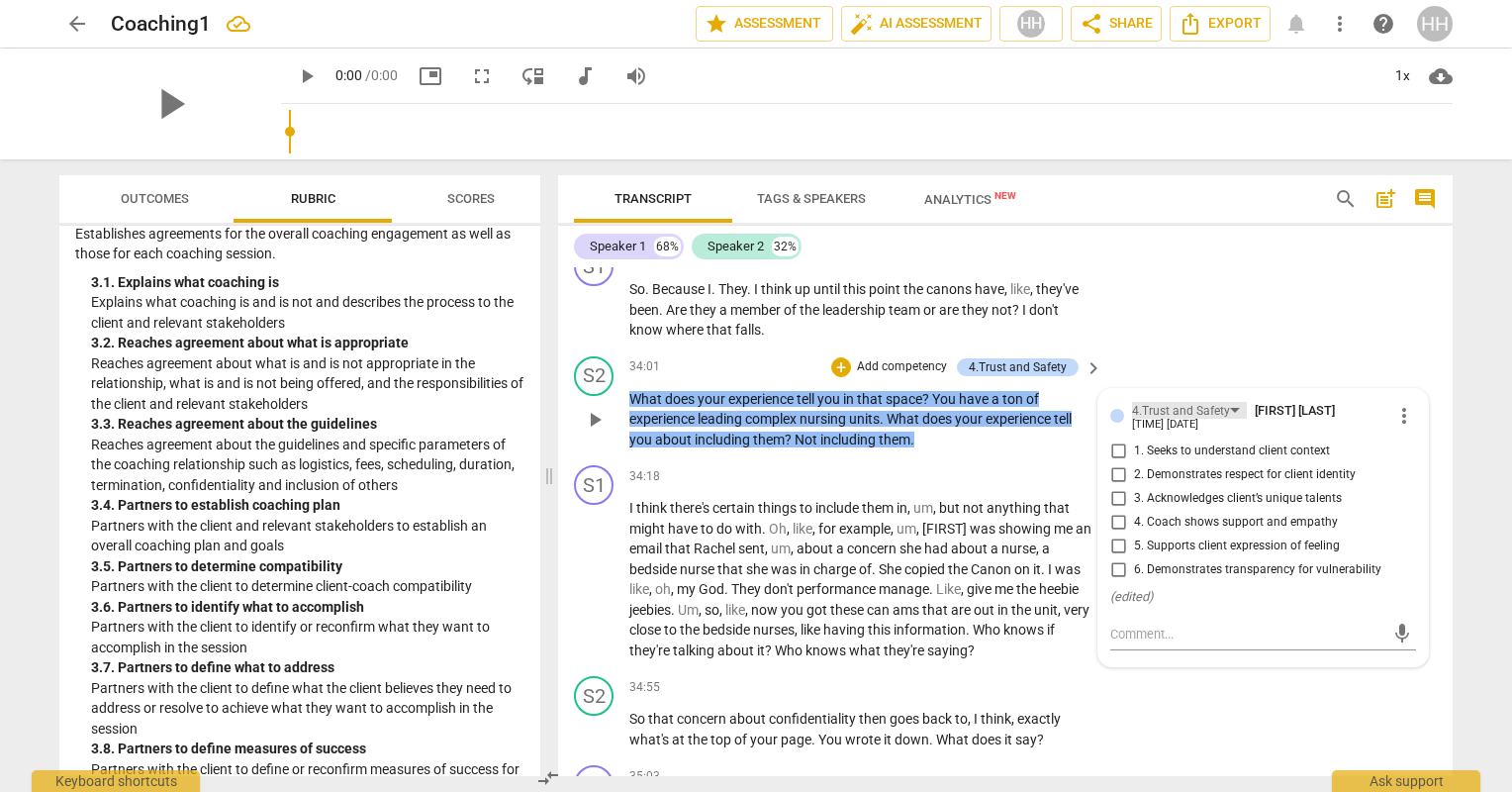 click on "4.Trust and Safety" at bounding box center (1189, 410) 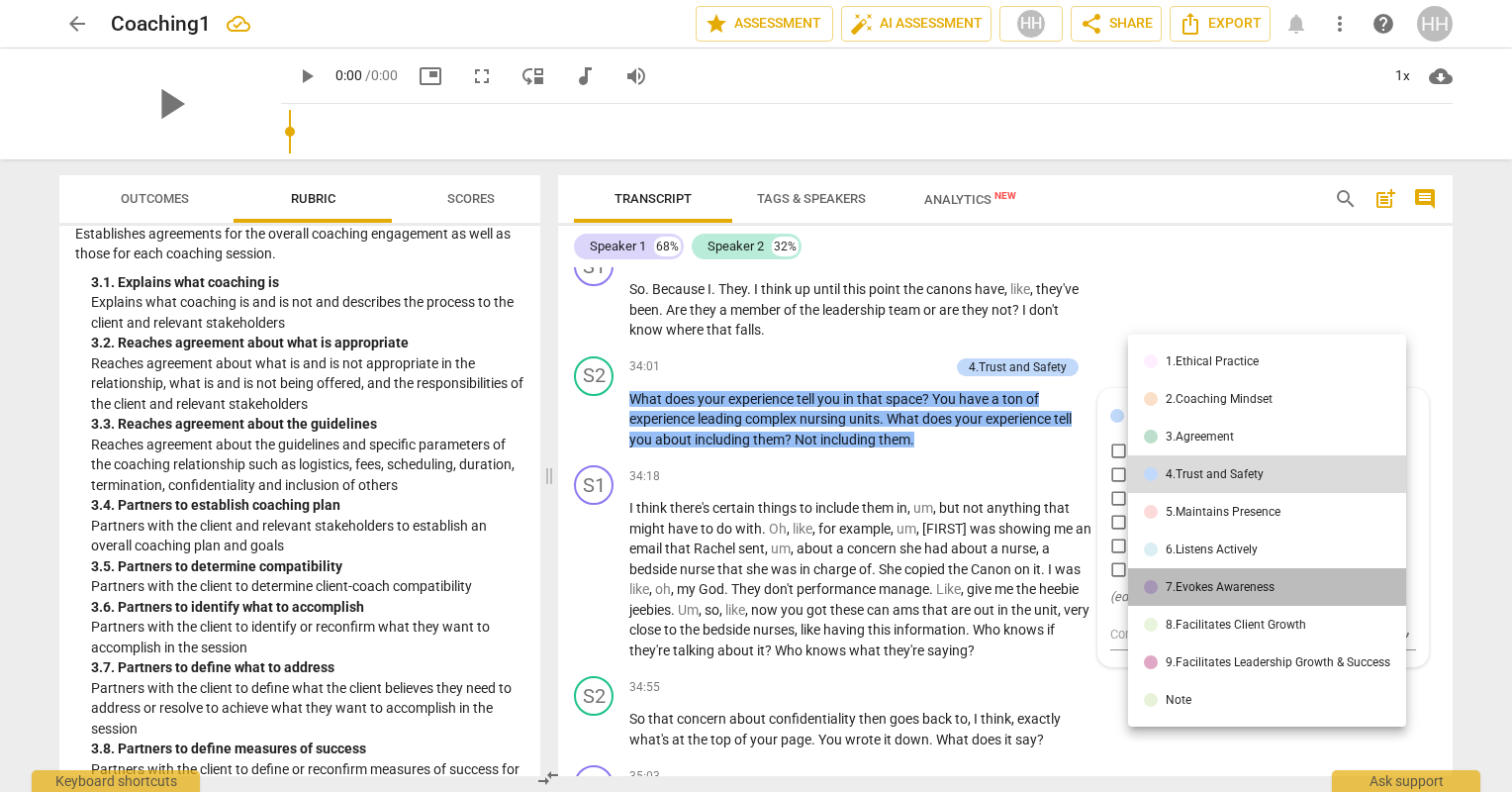 click on "7.Evokes Awareness" at bounding box center (1220, 587) 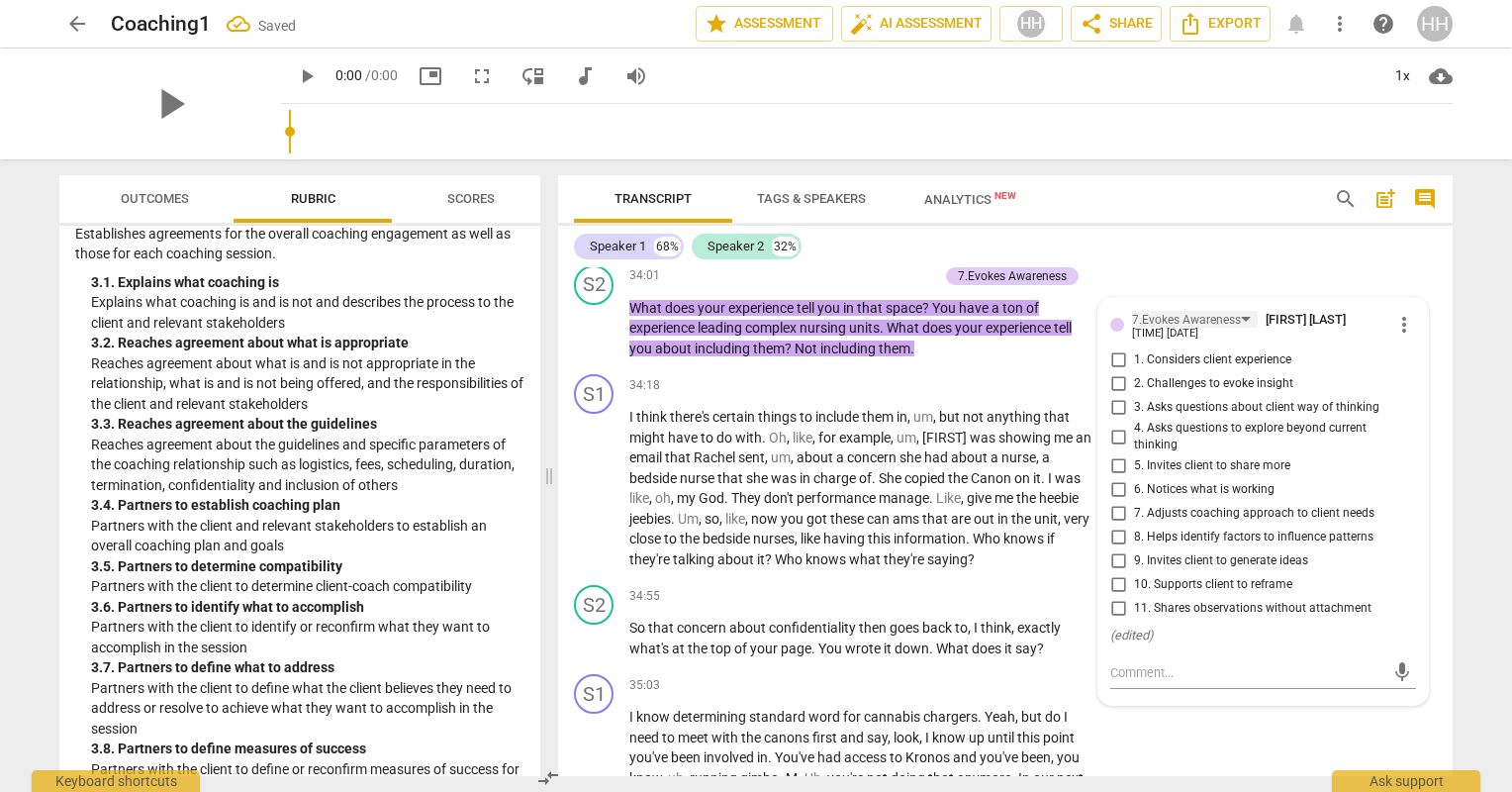 scroll, scrollTop: 25708, scrollLeft: 0, axis: vertical 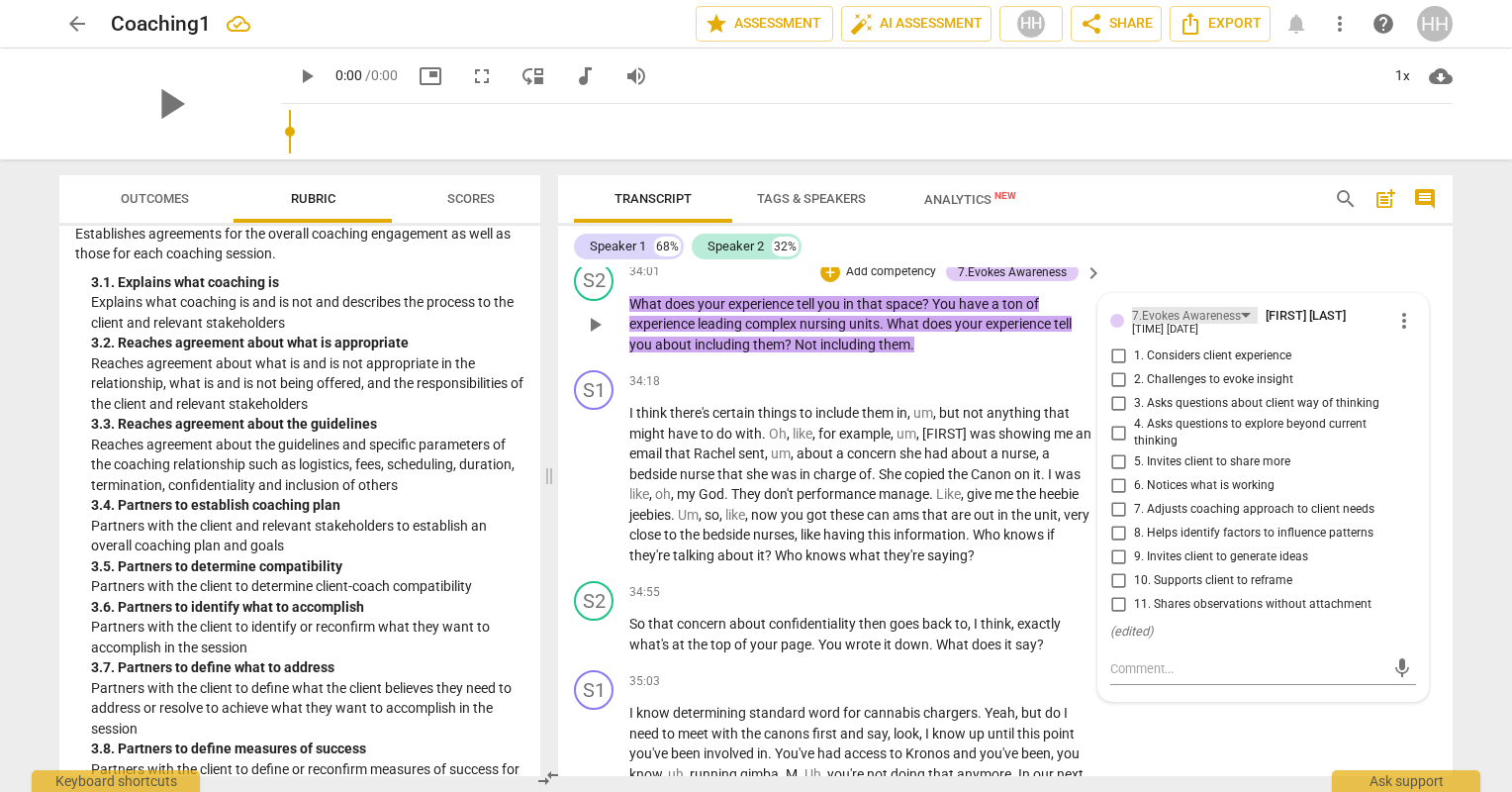click on "7.Evokes Awareness" at bounding box center [1194, 315] 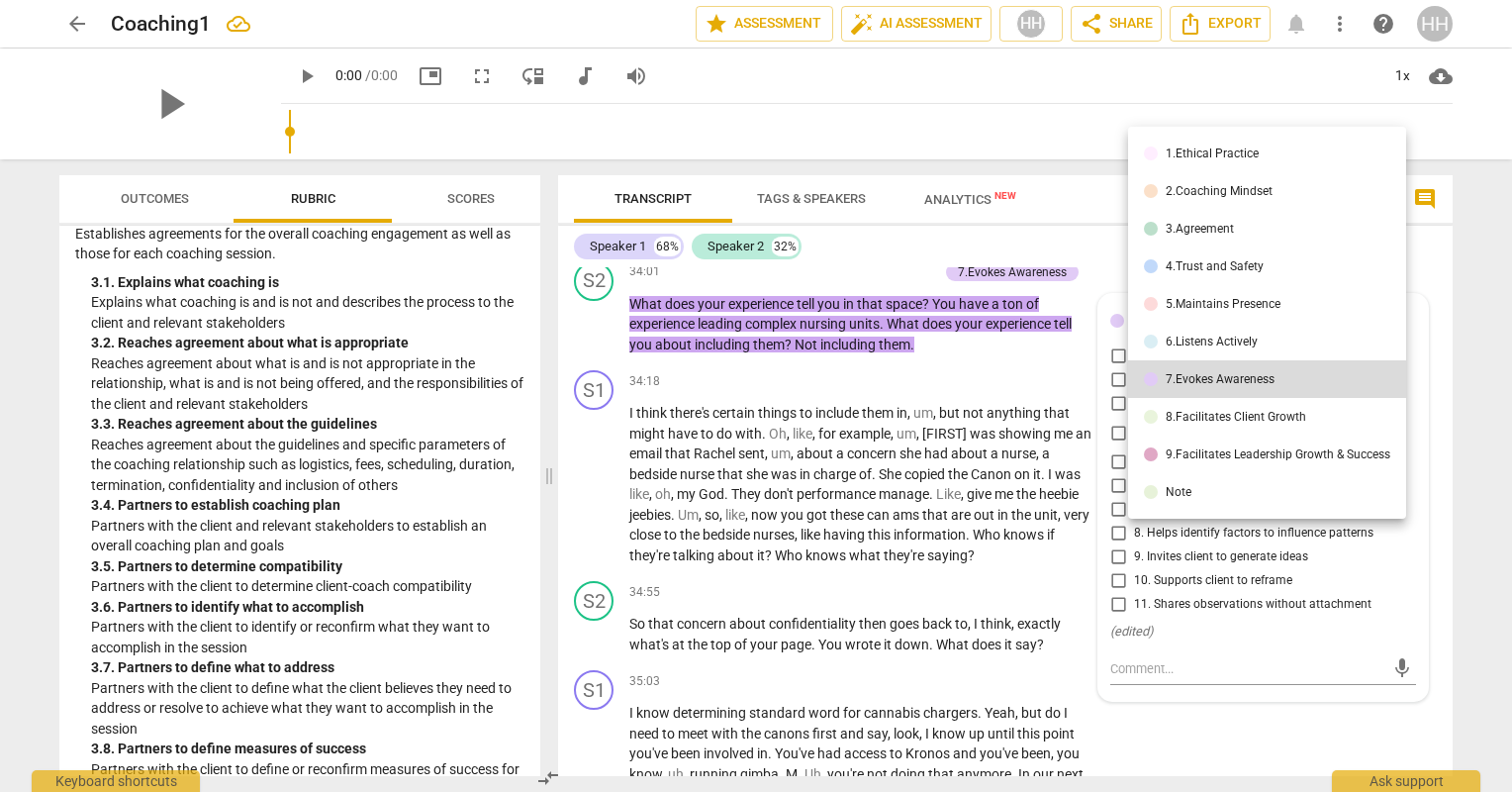 click on "1.Ethical Practice" at bounding box center [1212, 153] 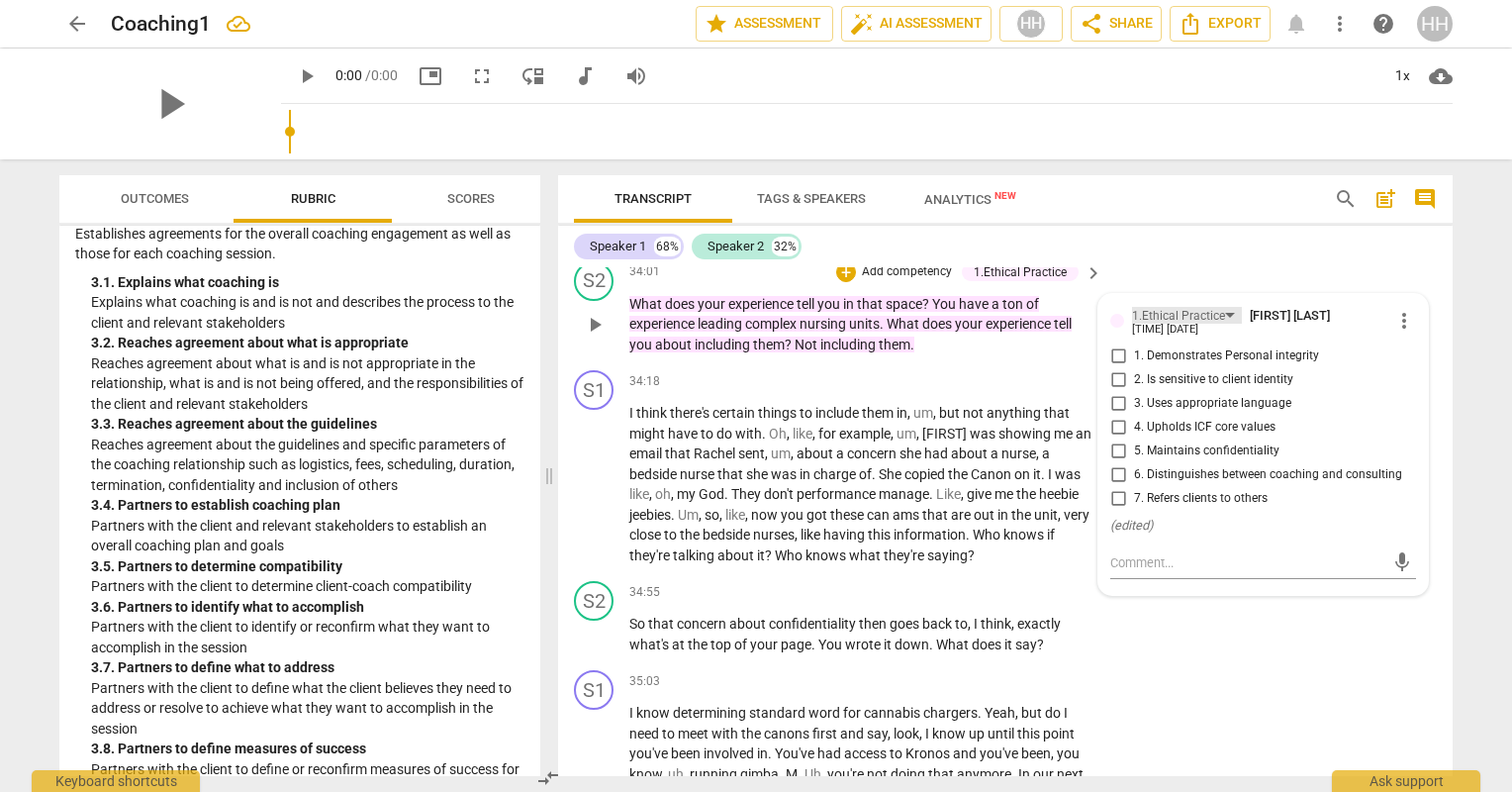 click on "1.Ethical Practice" at bounding box center (1186, 315) 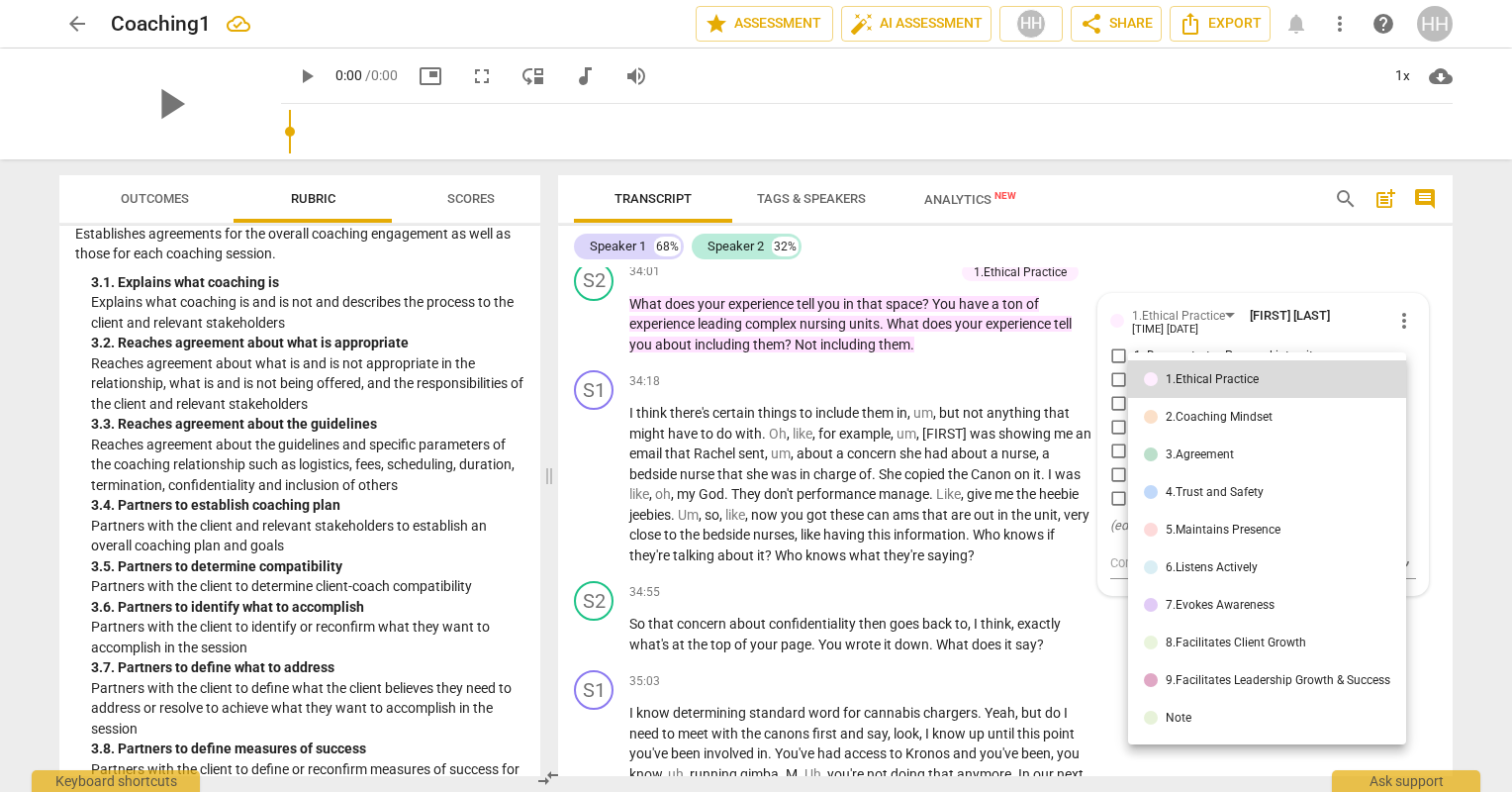 click on "7.Evokes Awareness" at bounding box center (1220, 605) 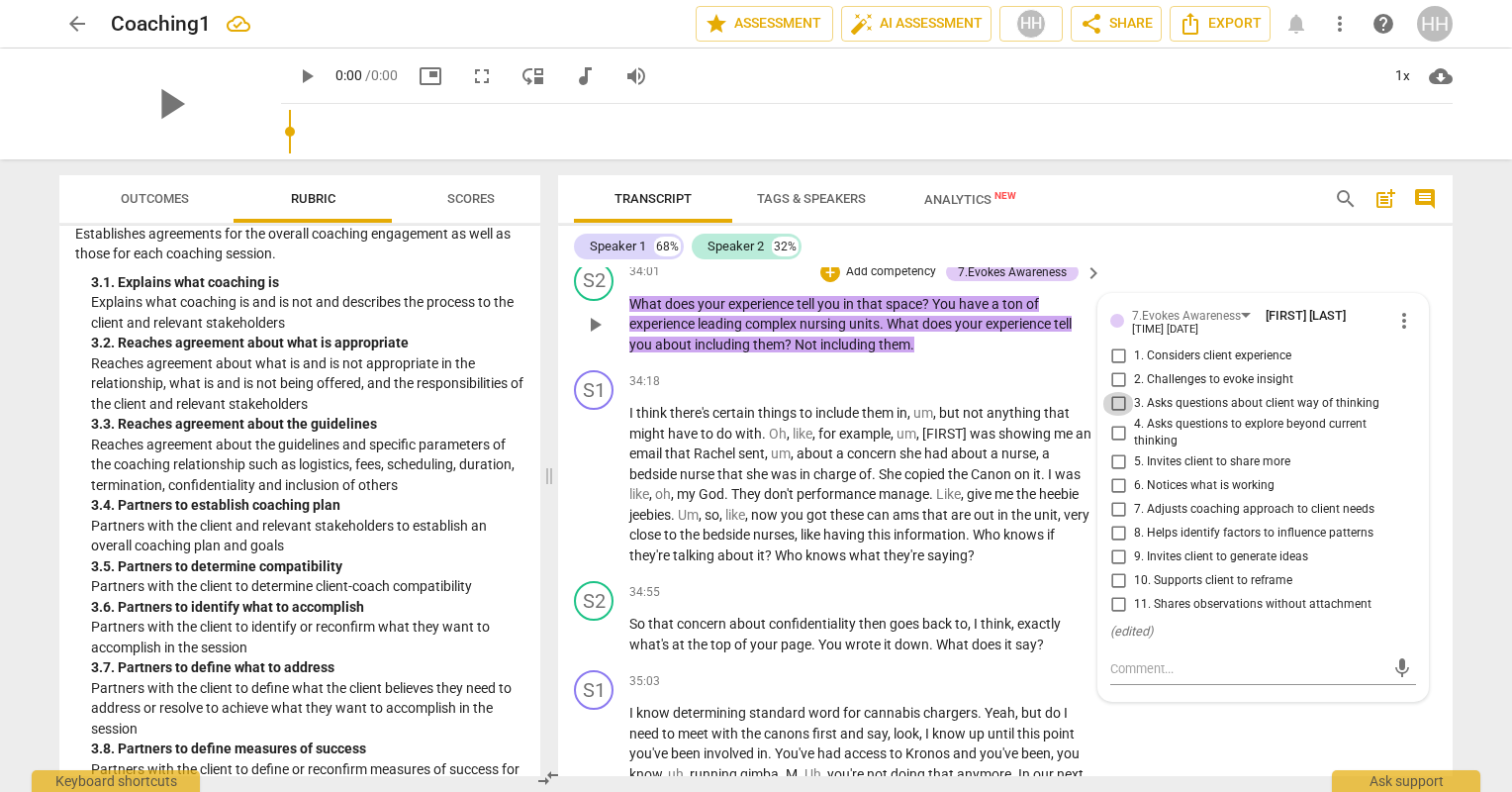 click on "3. Asks questions about client way of thinking" at bounding box center [1118, 404] 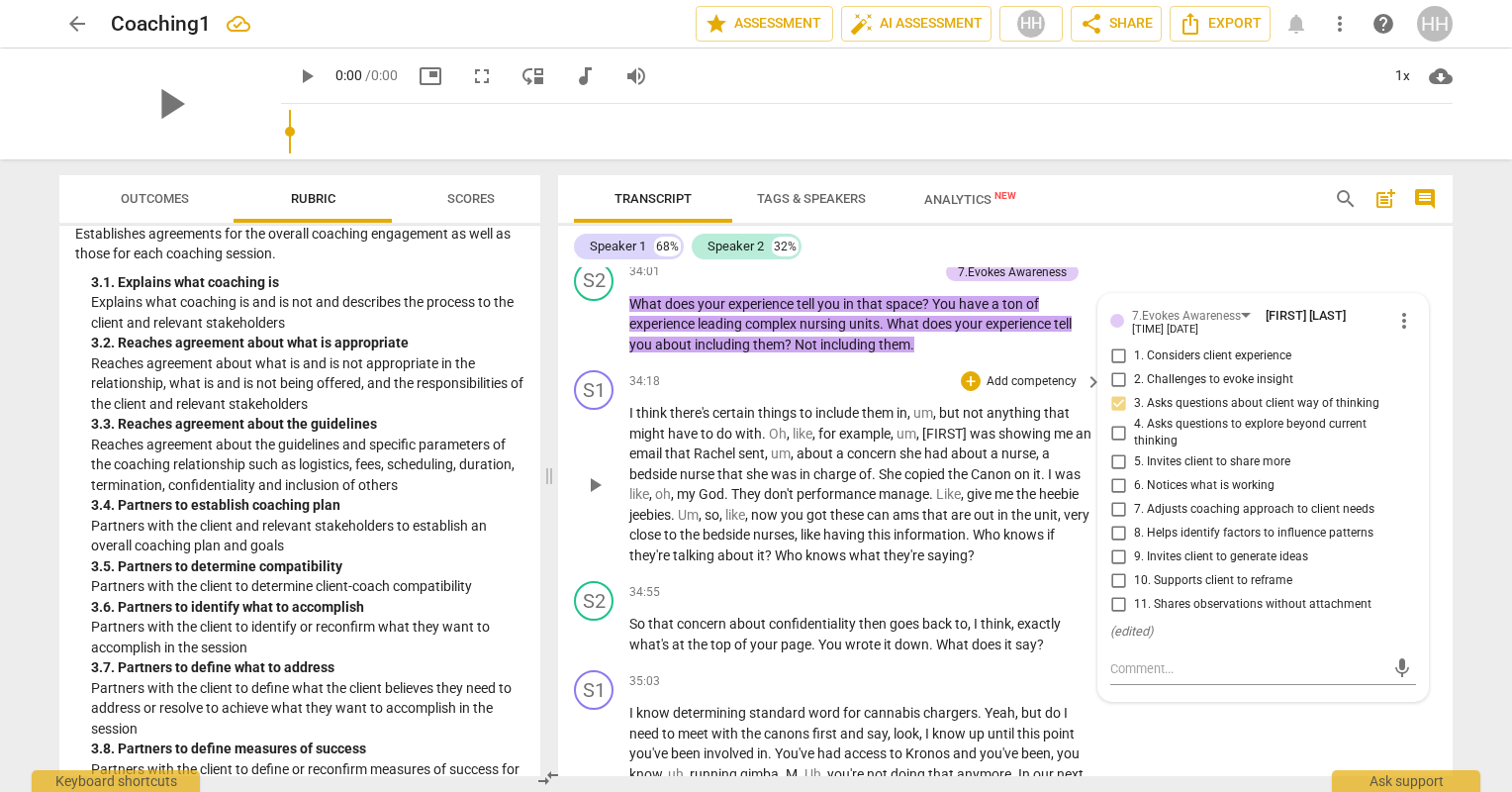 click on "a" at bounding box center (995, 453) 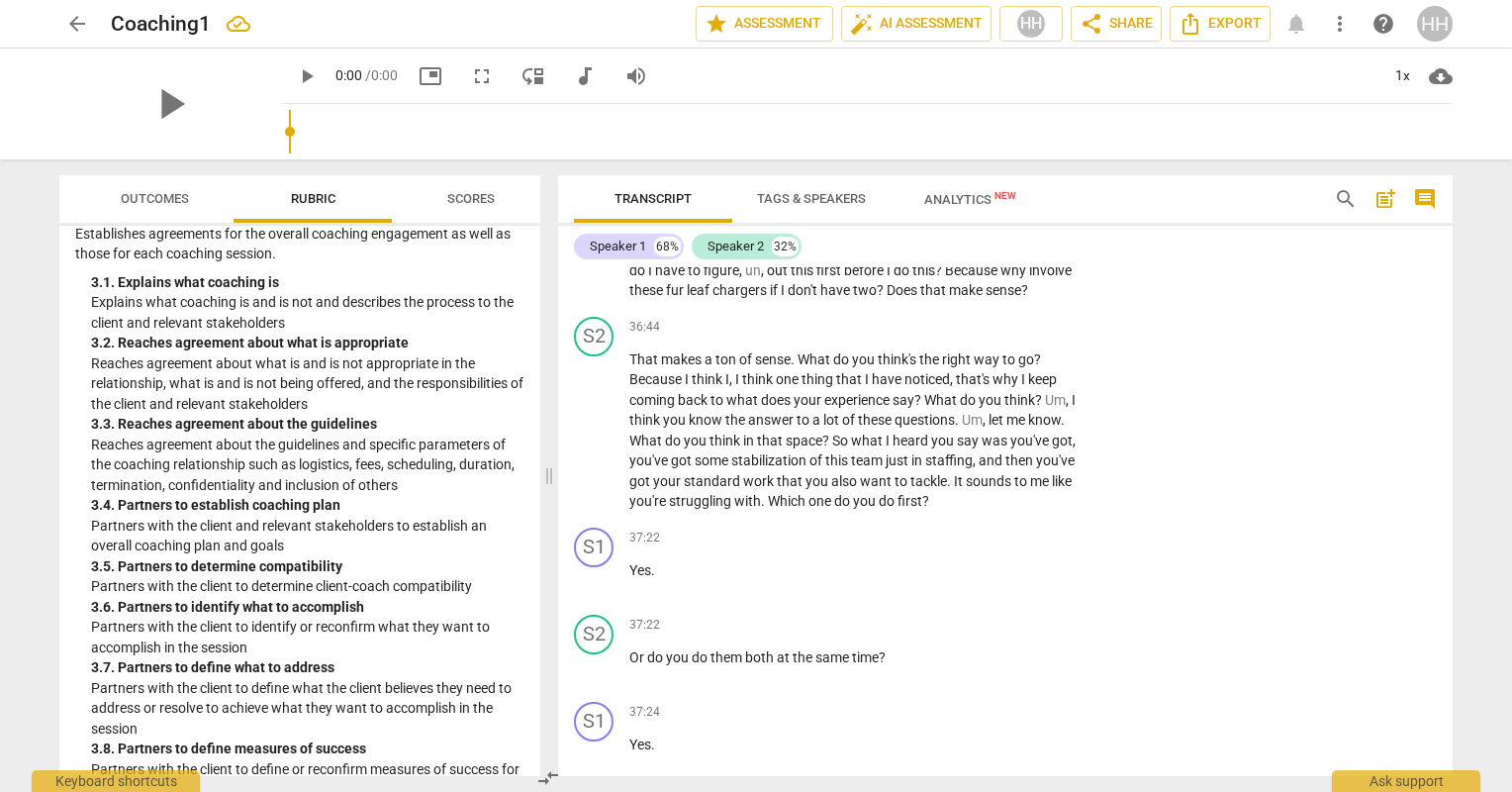 scroll, scrollTop: 27265, scrollLeft: 0, axis: vertical 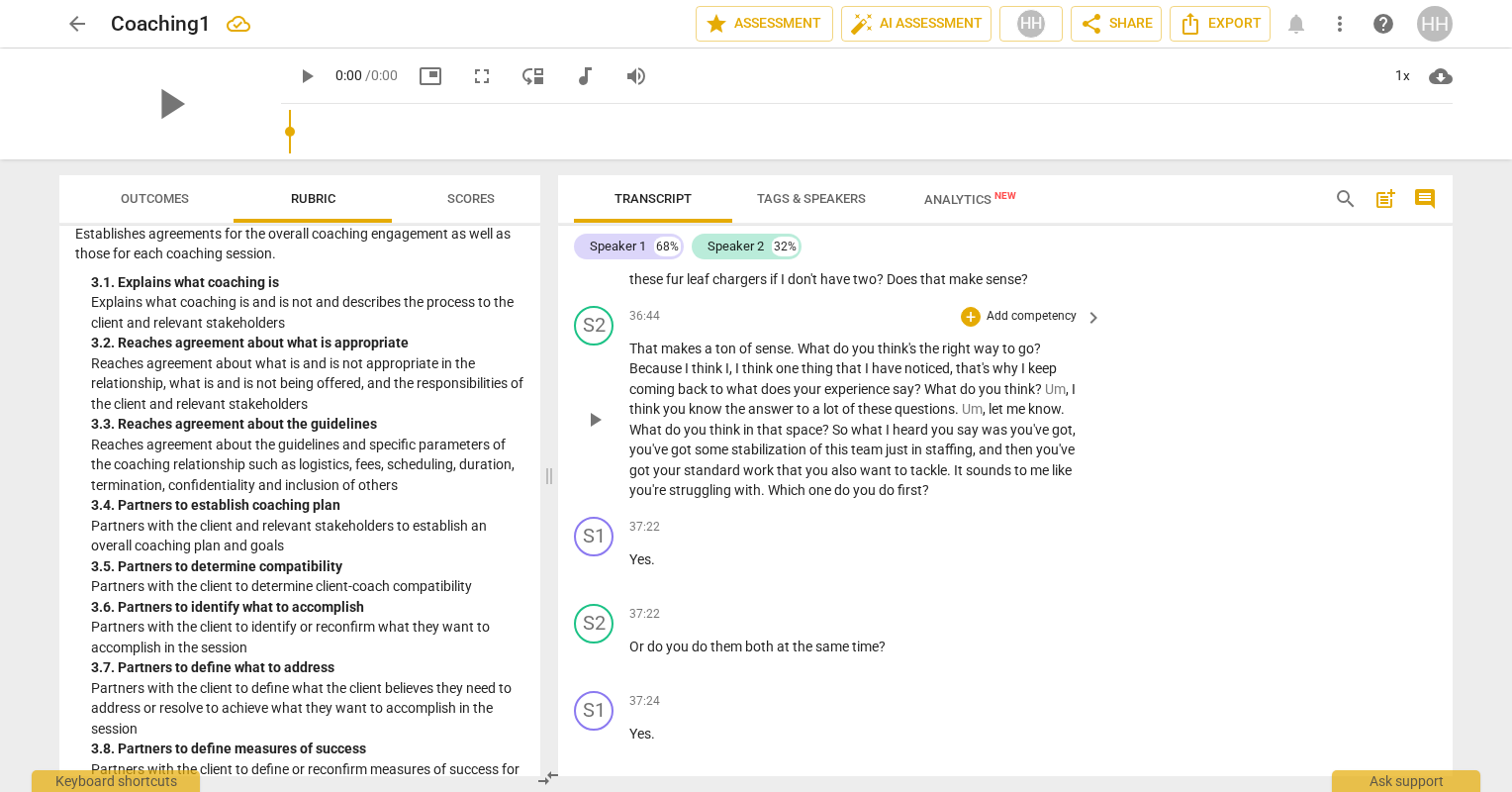 click on "keyboard_arrow_right" at bounding box center (1093, 318) 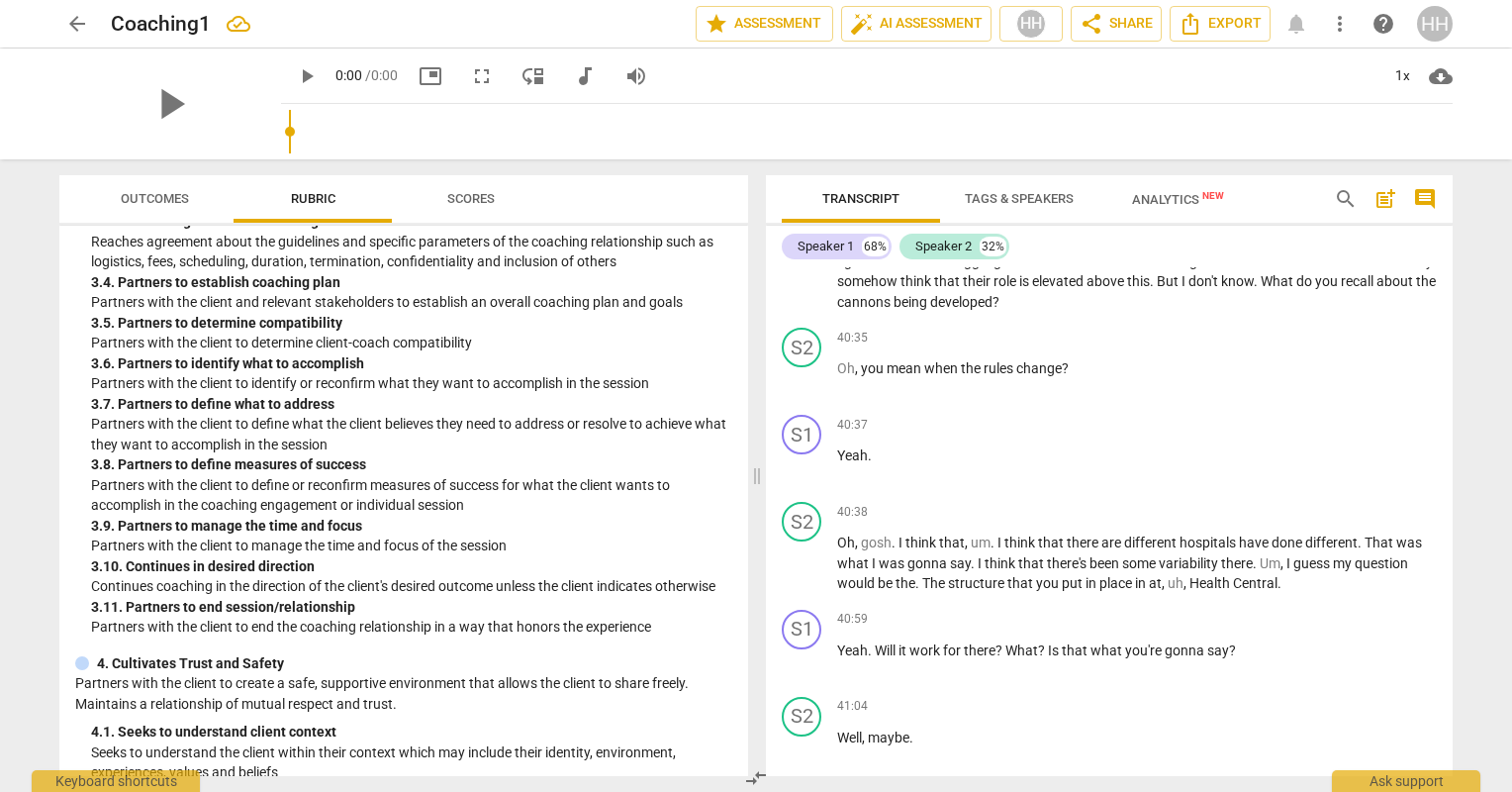 scroll, scrollTop: 25454, scrollLeft: 0, axis: vertical 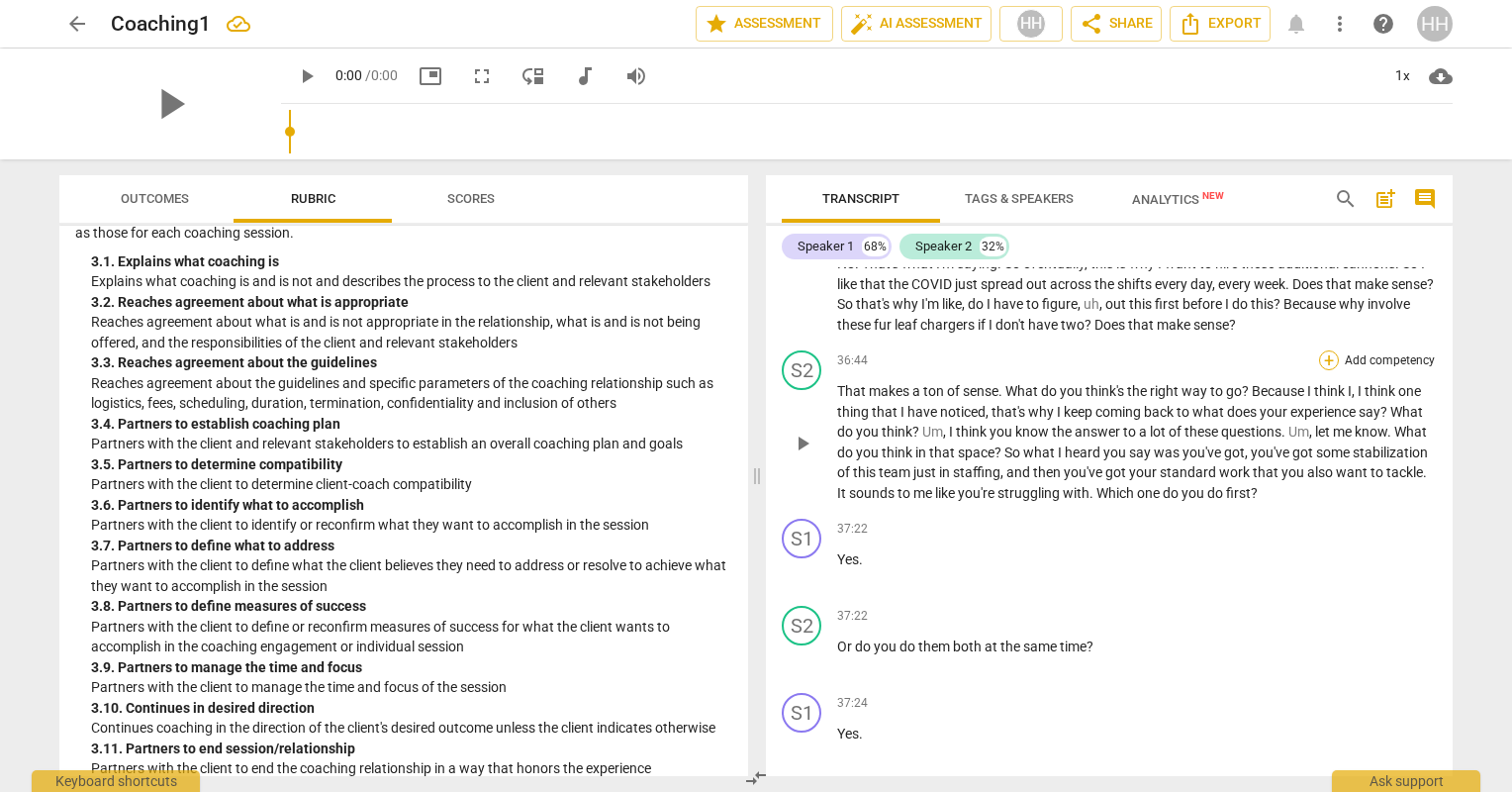 click on "+" at bounding box center [1329, 360] 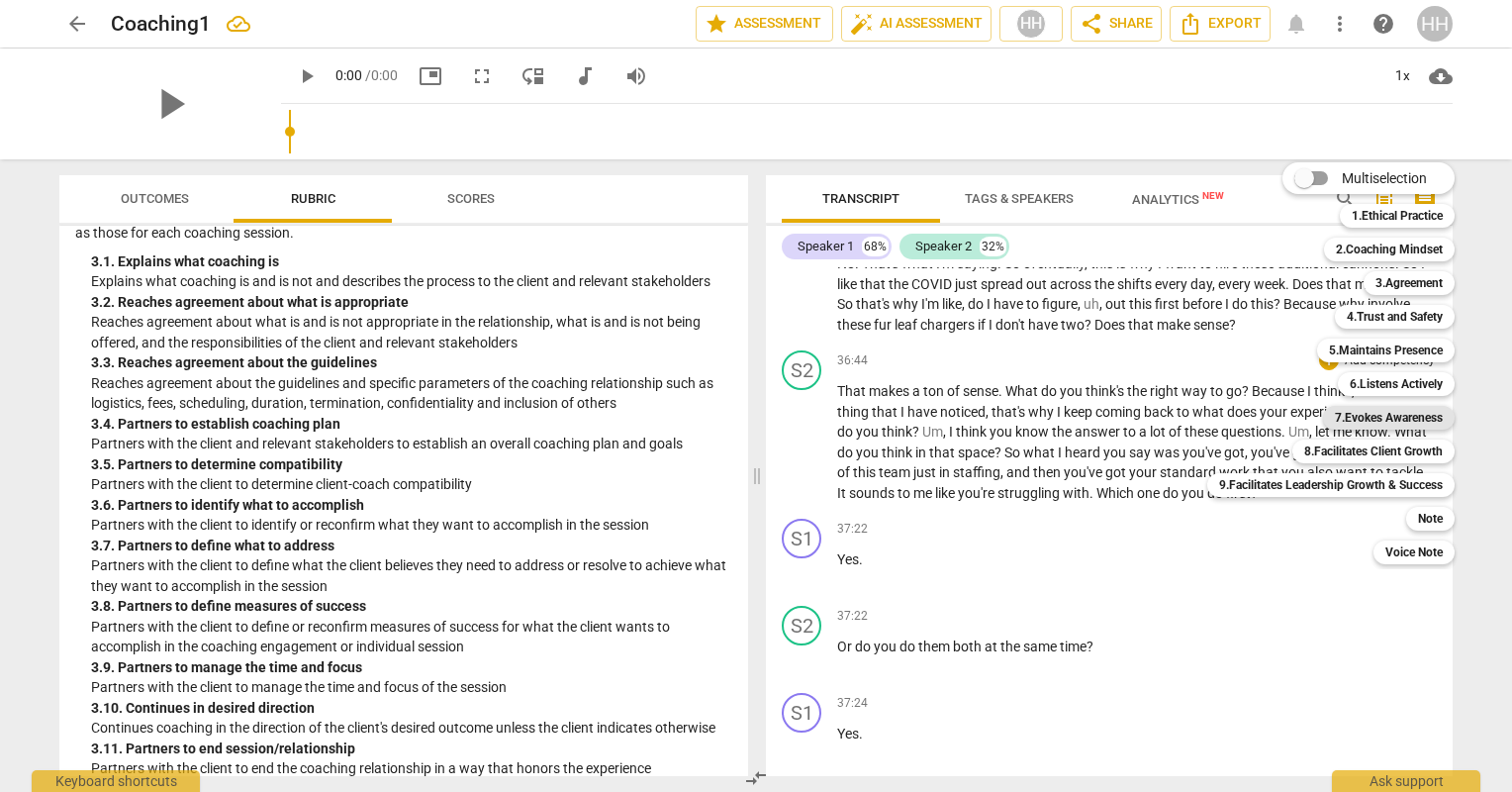 click on "7.Evokes Awareness" at bounding box center (1388, 418) 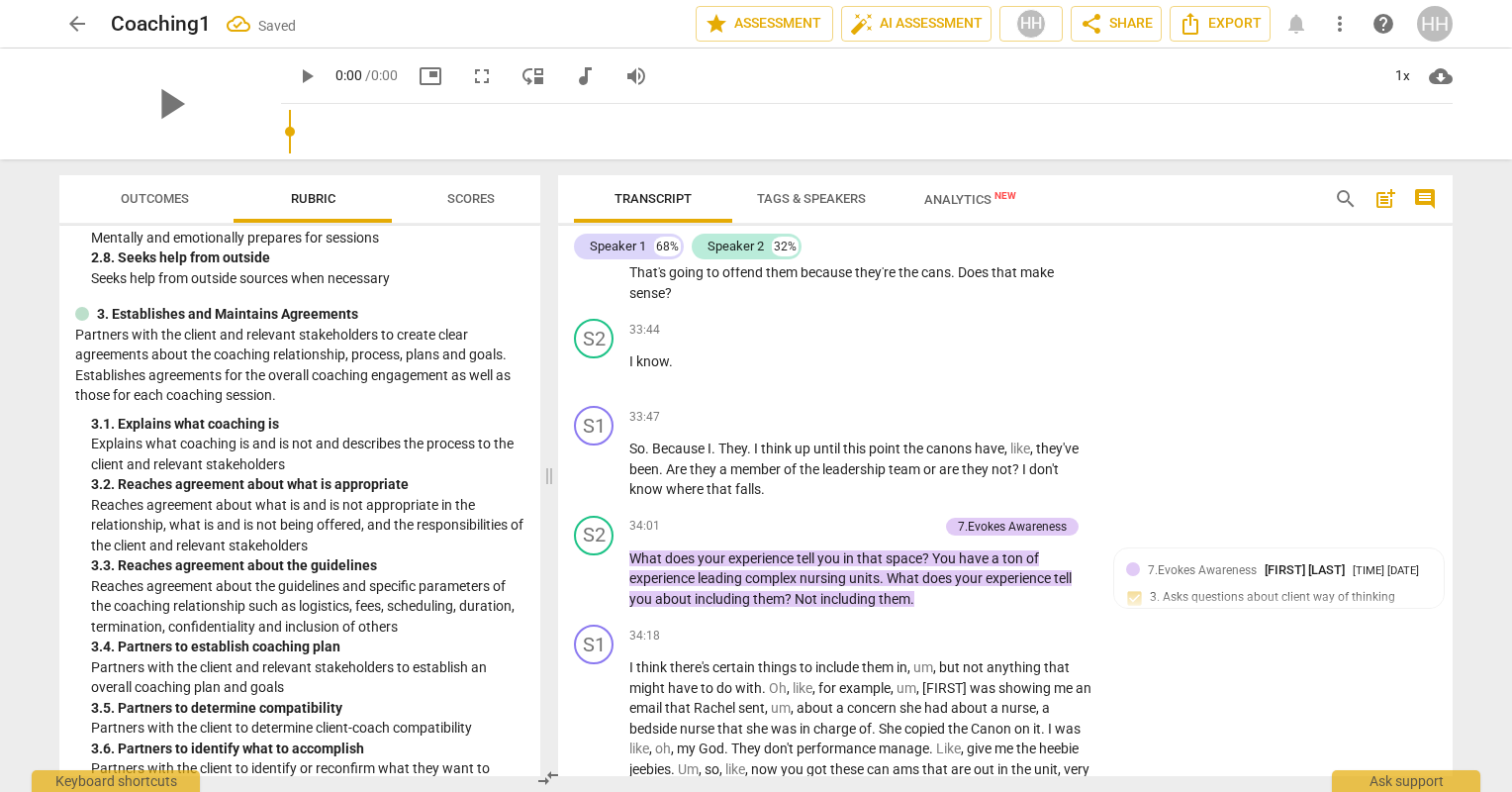 scroll, scrollTop: 27265, scrollLeft: 0, axis: vertical 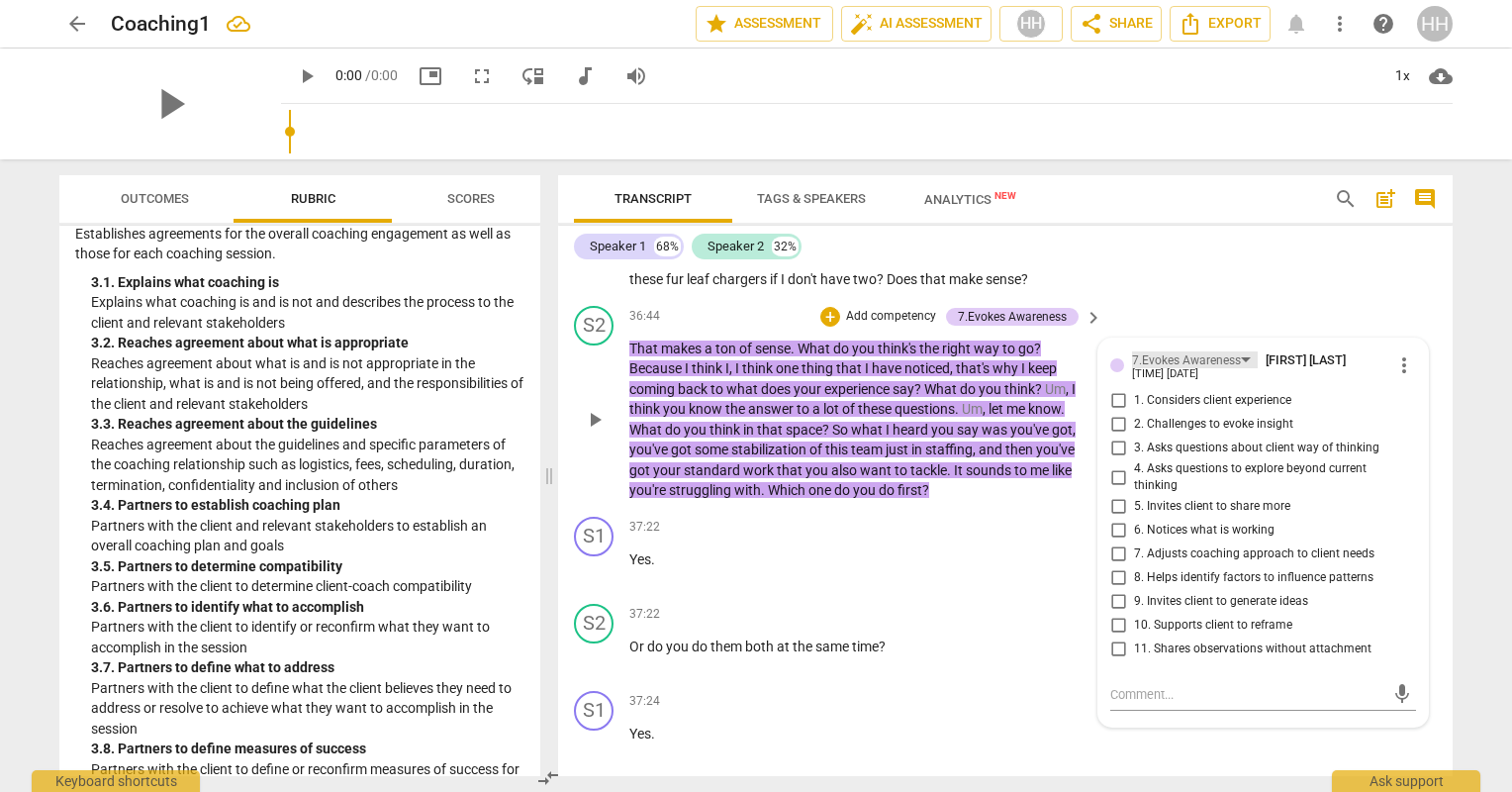 click on "7.Evokes Awareness" at bounding box center (1194, 359) 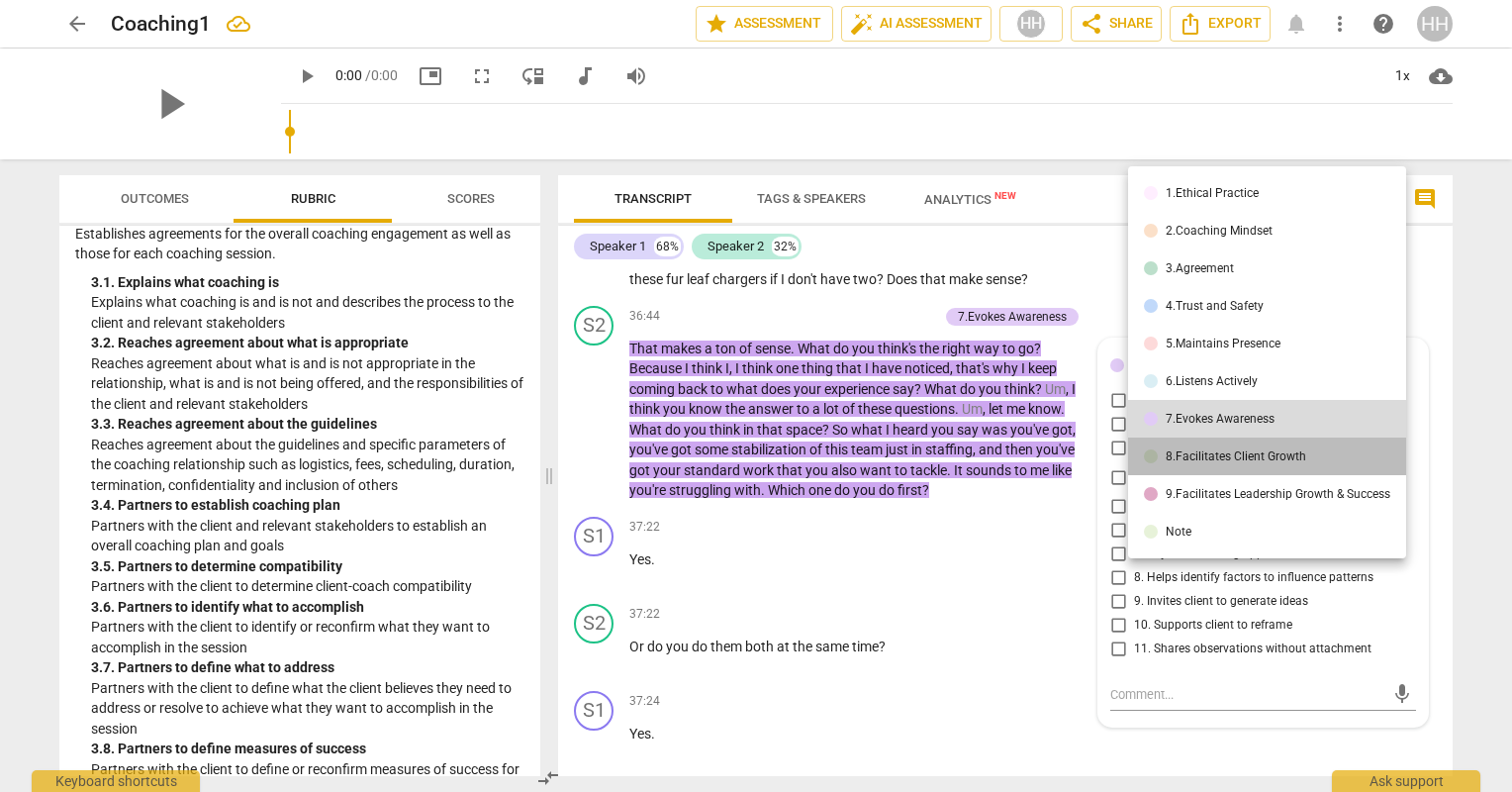 click on "8.Facilitates Client Growth" at bounding box center (1236, 456) 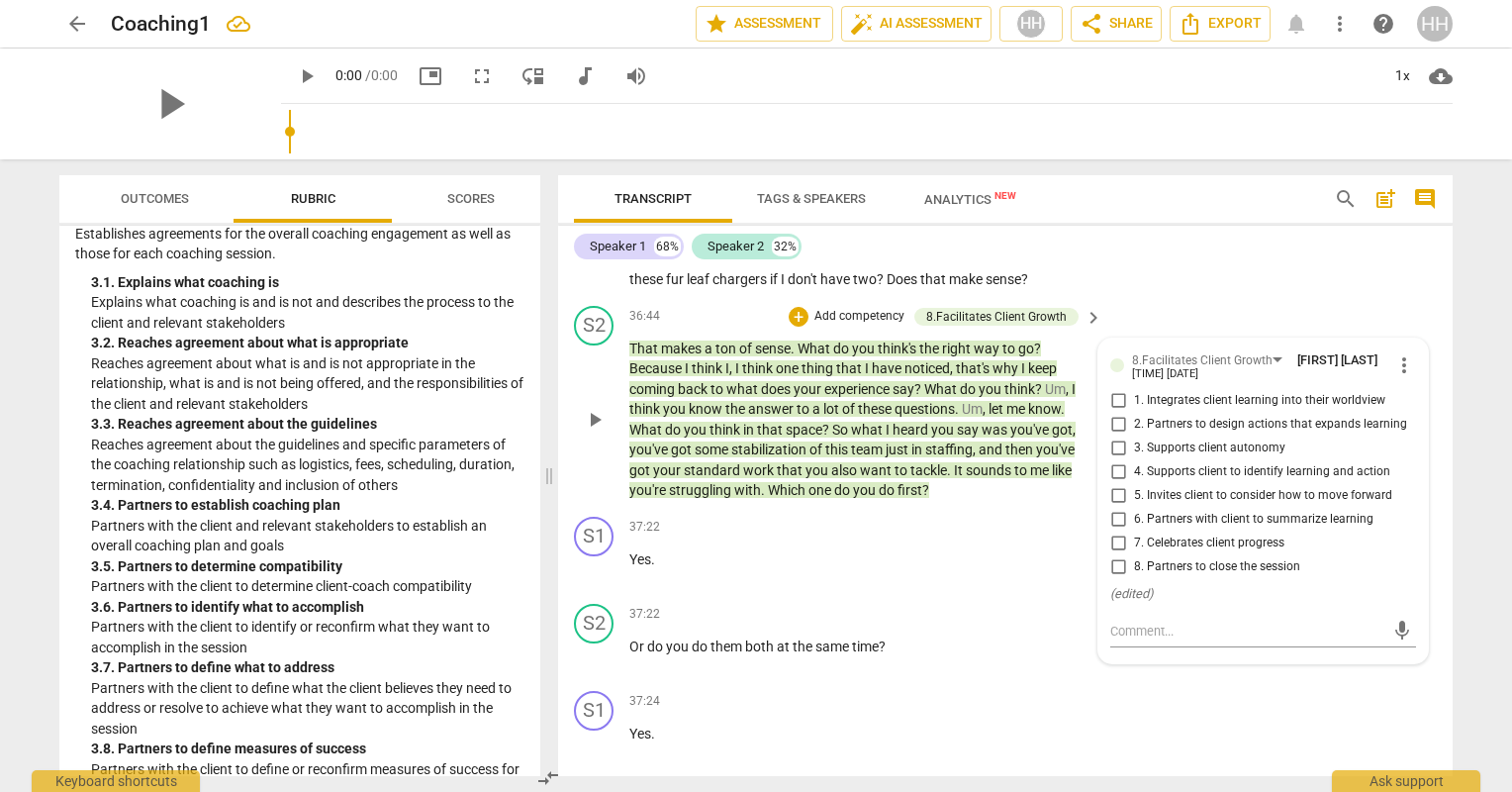 click on "5. Invites client to consider how to move forward" at bounding box center (1118, 496) 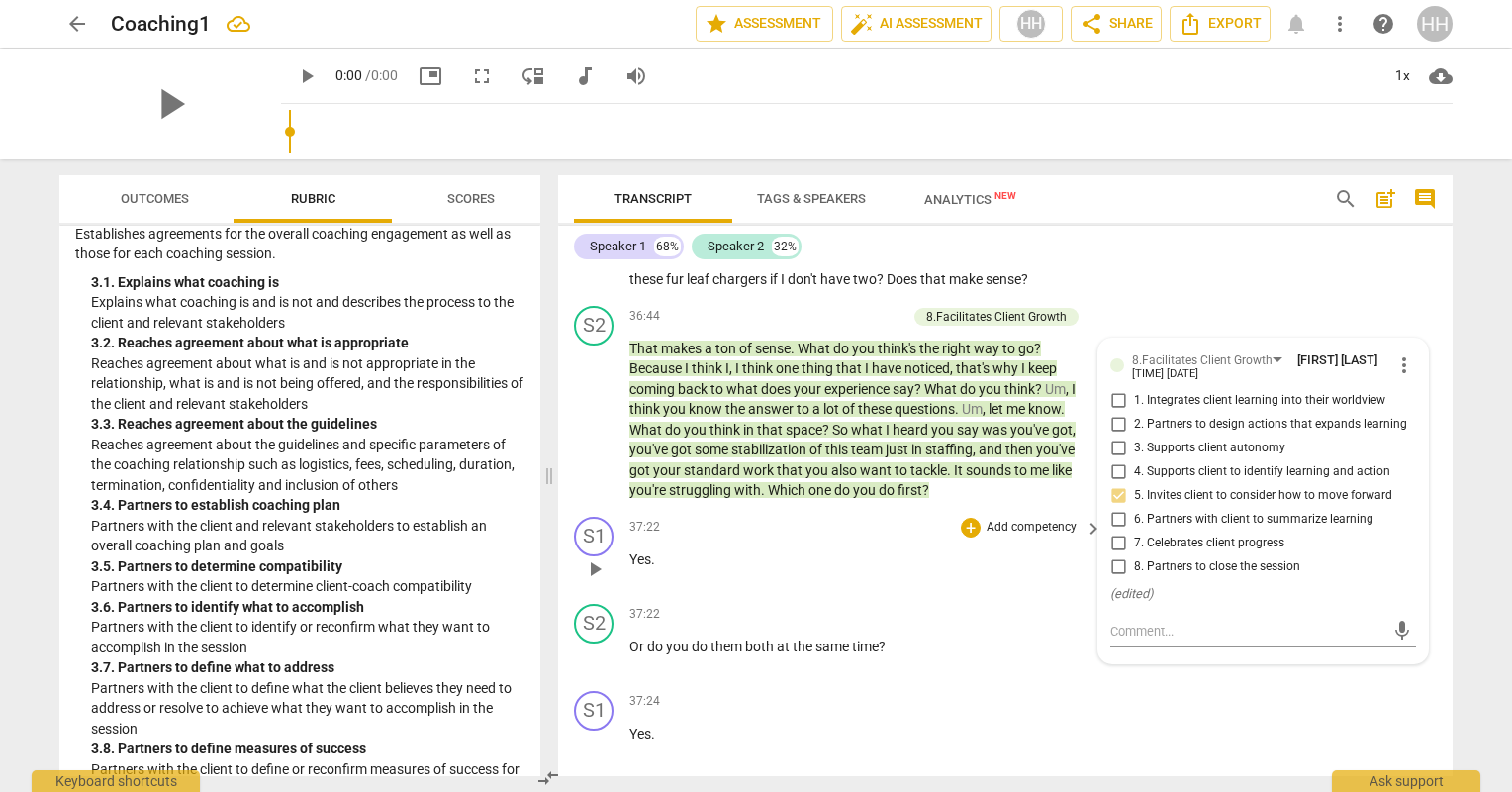 click on "[TIME] + Add competency keyboard_arrow_right Yes ." at bounding box center (867, 552) 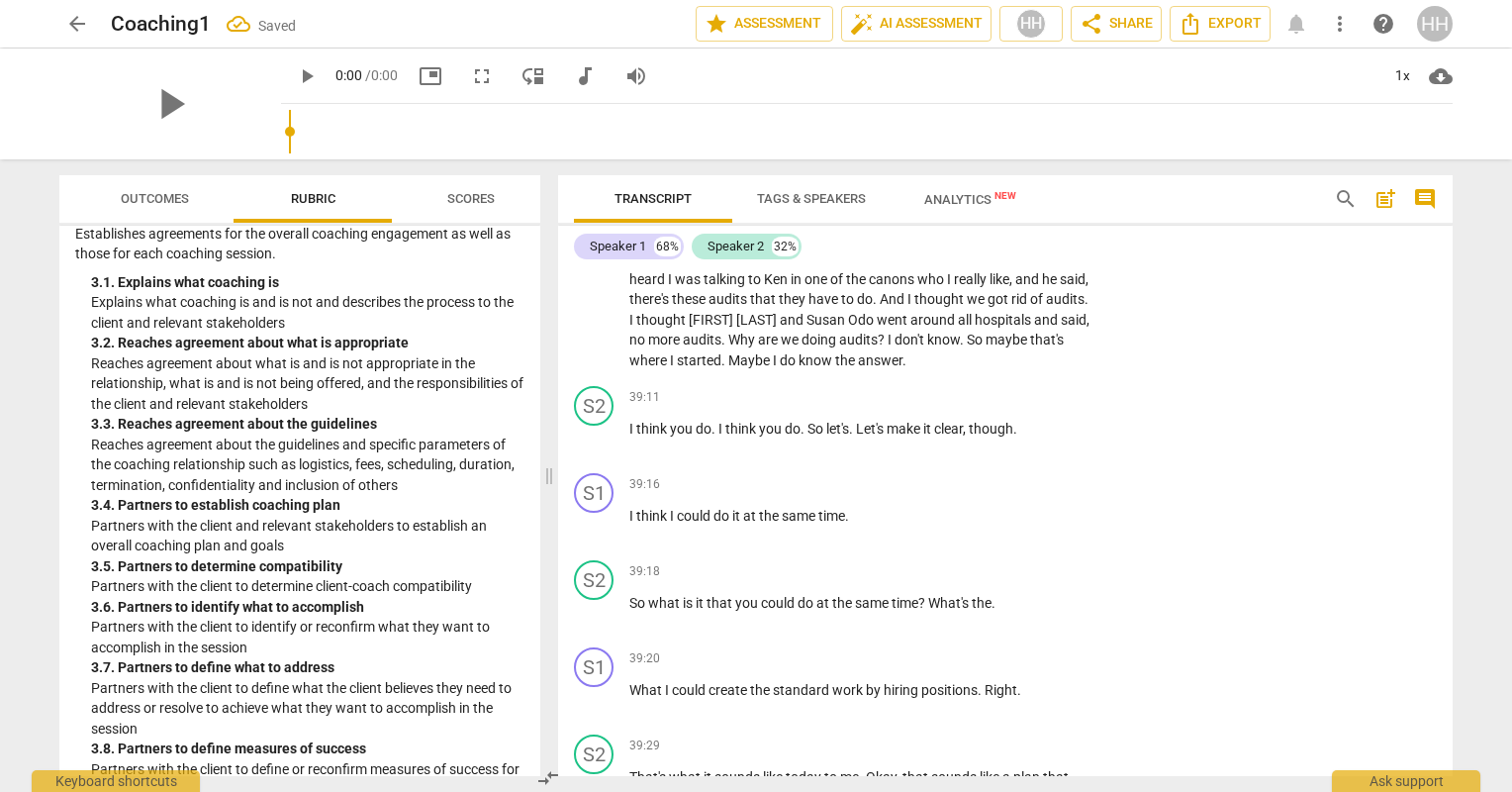scroll, scrollTop: 28344, scrollLeft: 0, axis: vertical 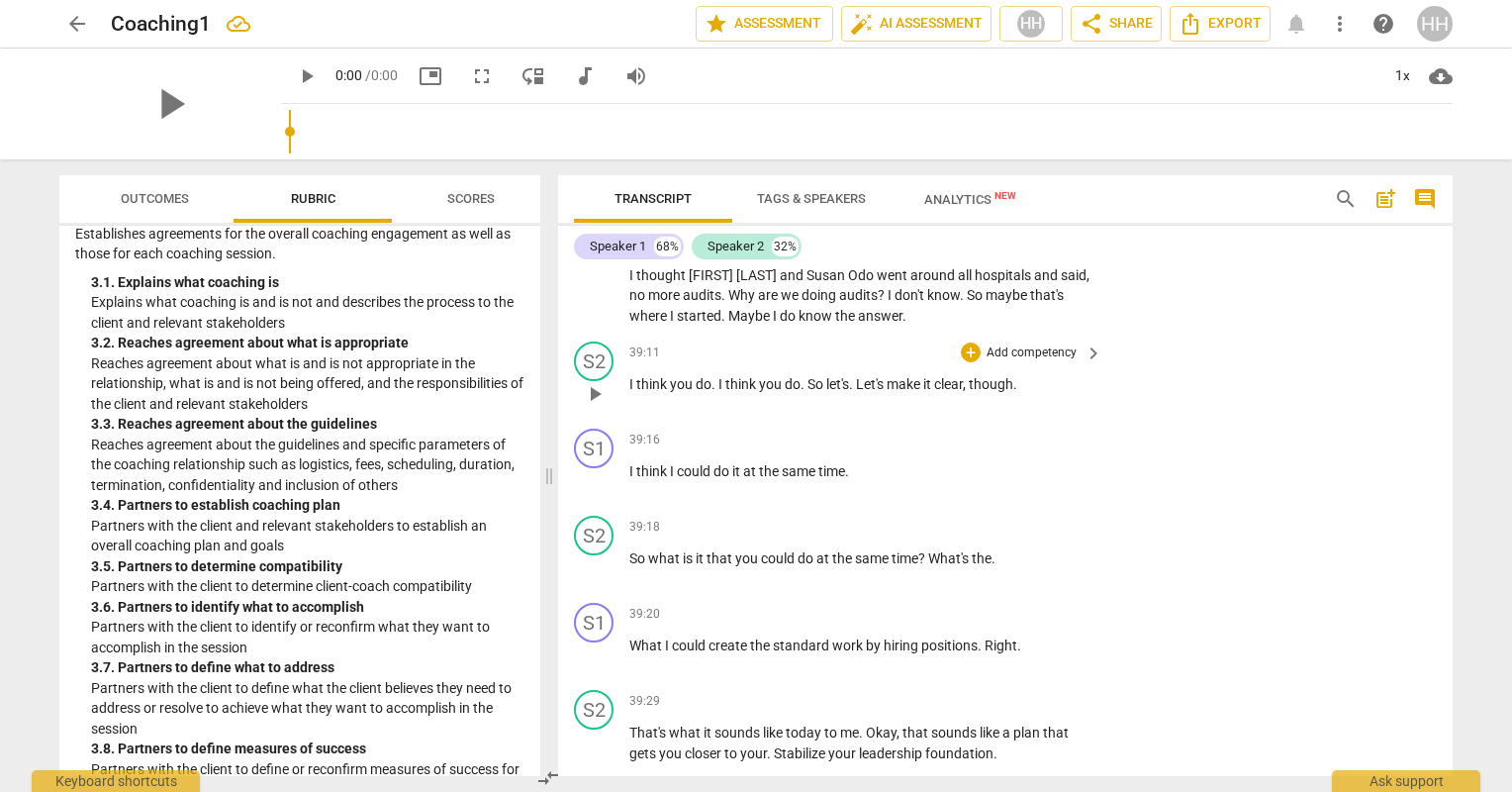 click on "Add competency" at bounding box center (1031, 353) 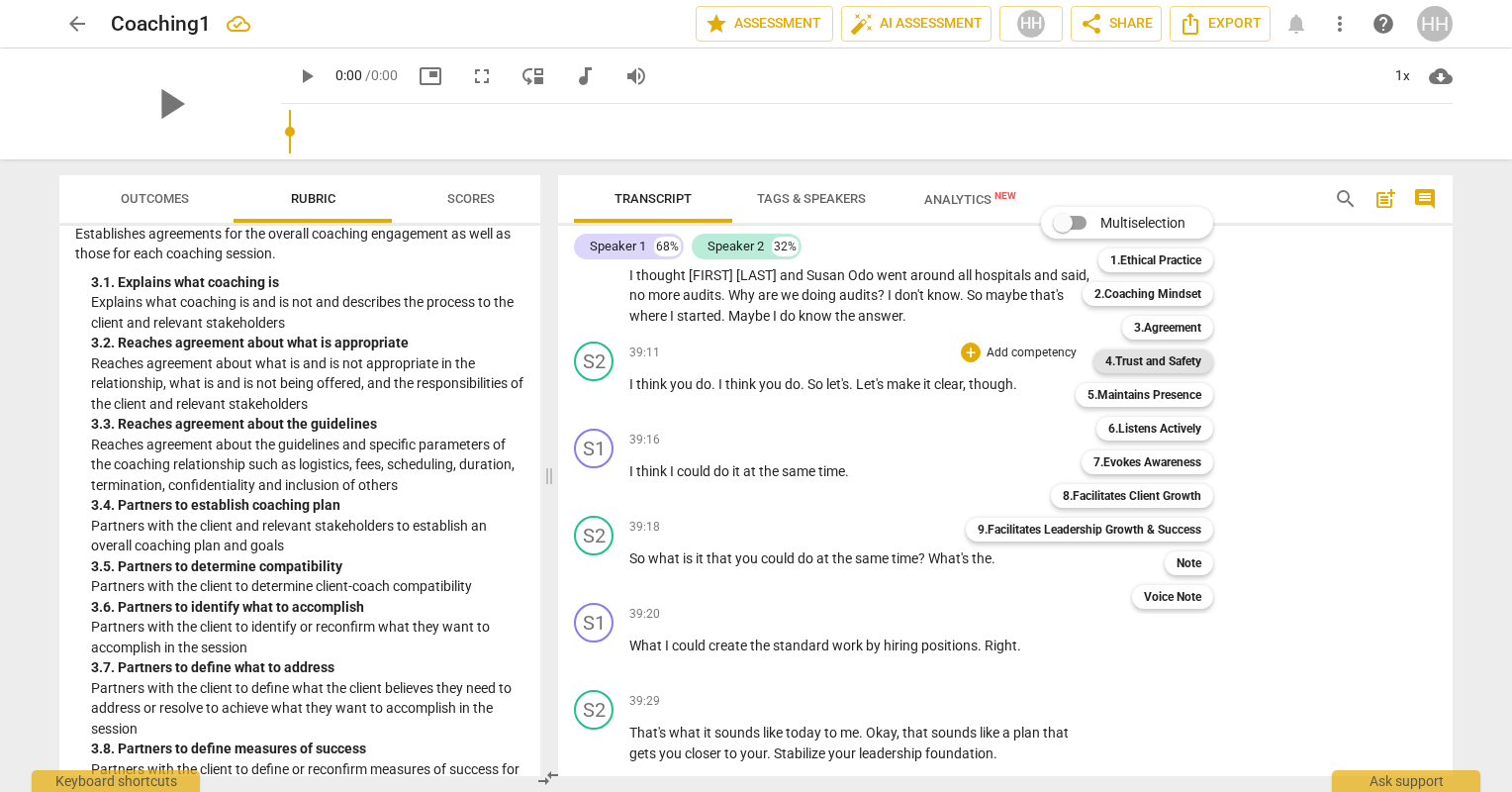 click on "4.Trust and Safety" at bounding box center (1153, 361) 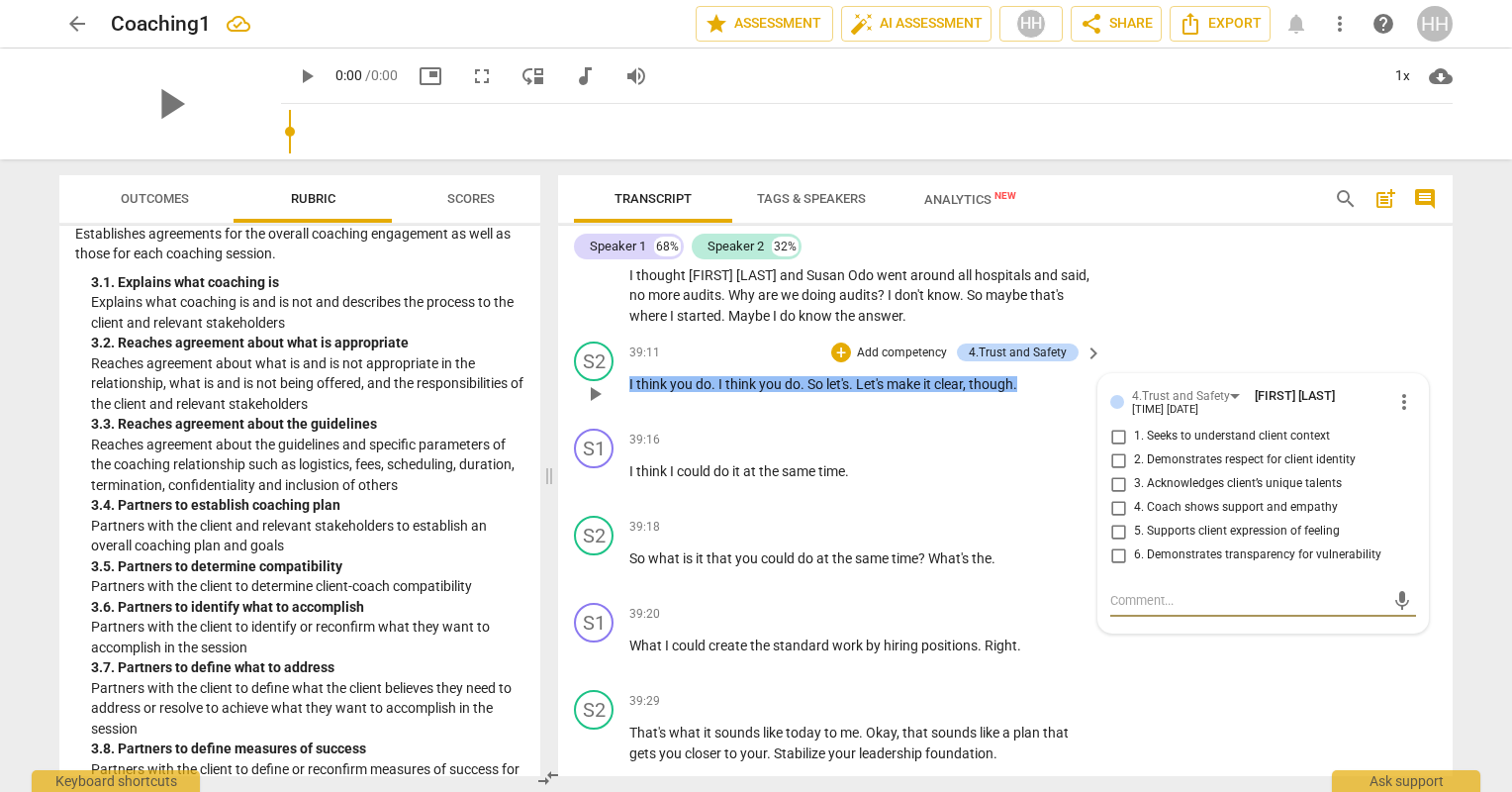 click on "4. Coach shows support and empathy" at bounding box center [1118, 508] 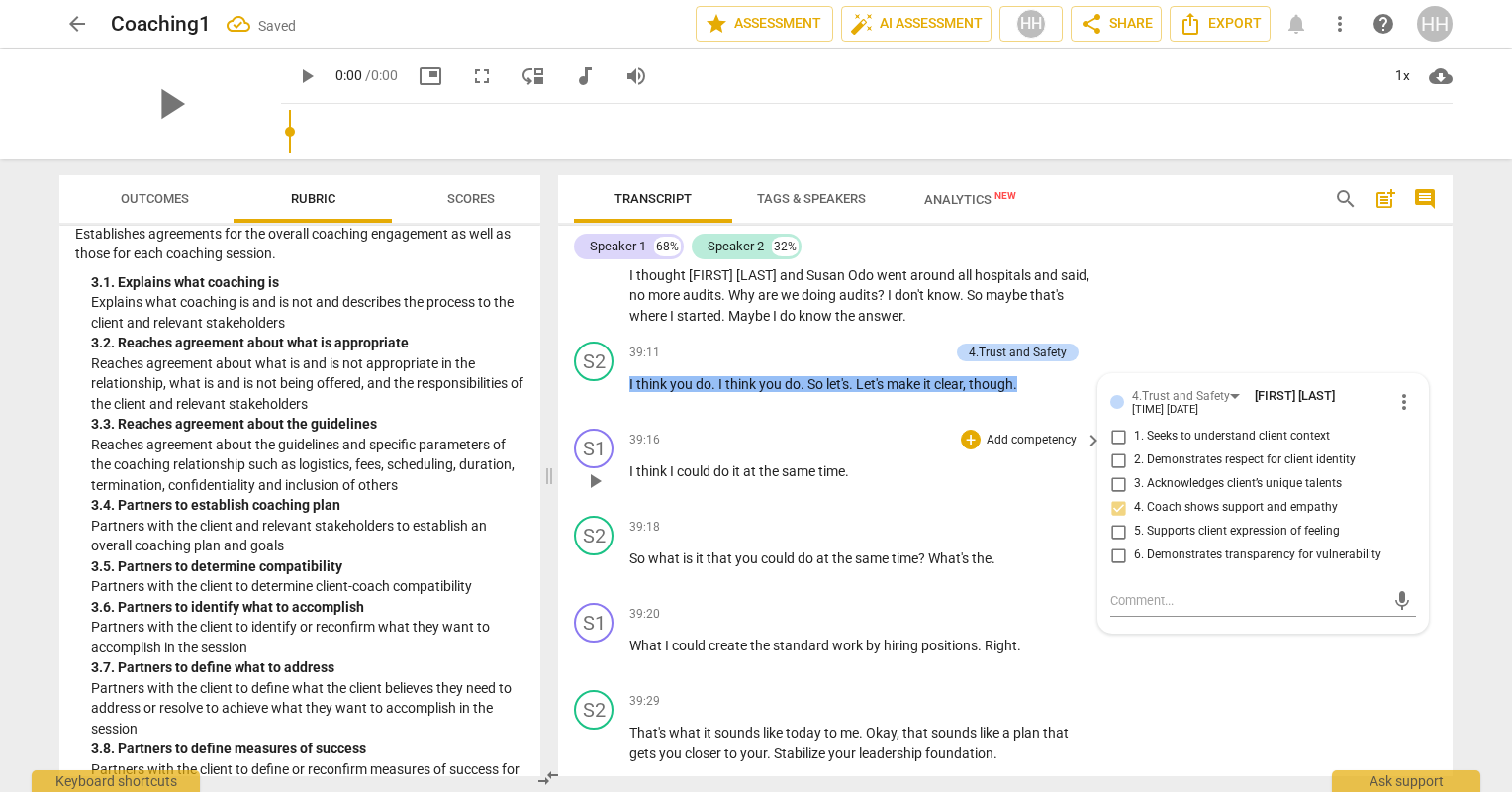 click on "[TIME] + Add competency keyboard_arrow_right I   think   I   could   do   it   at   the   same   time ." at bounding box center [867, 464] 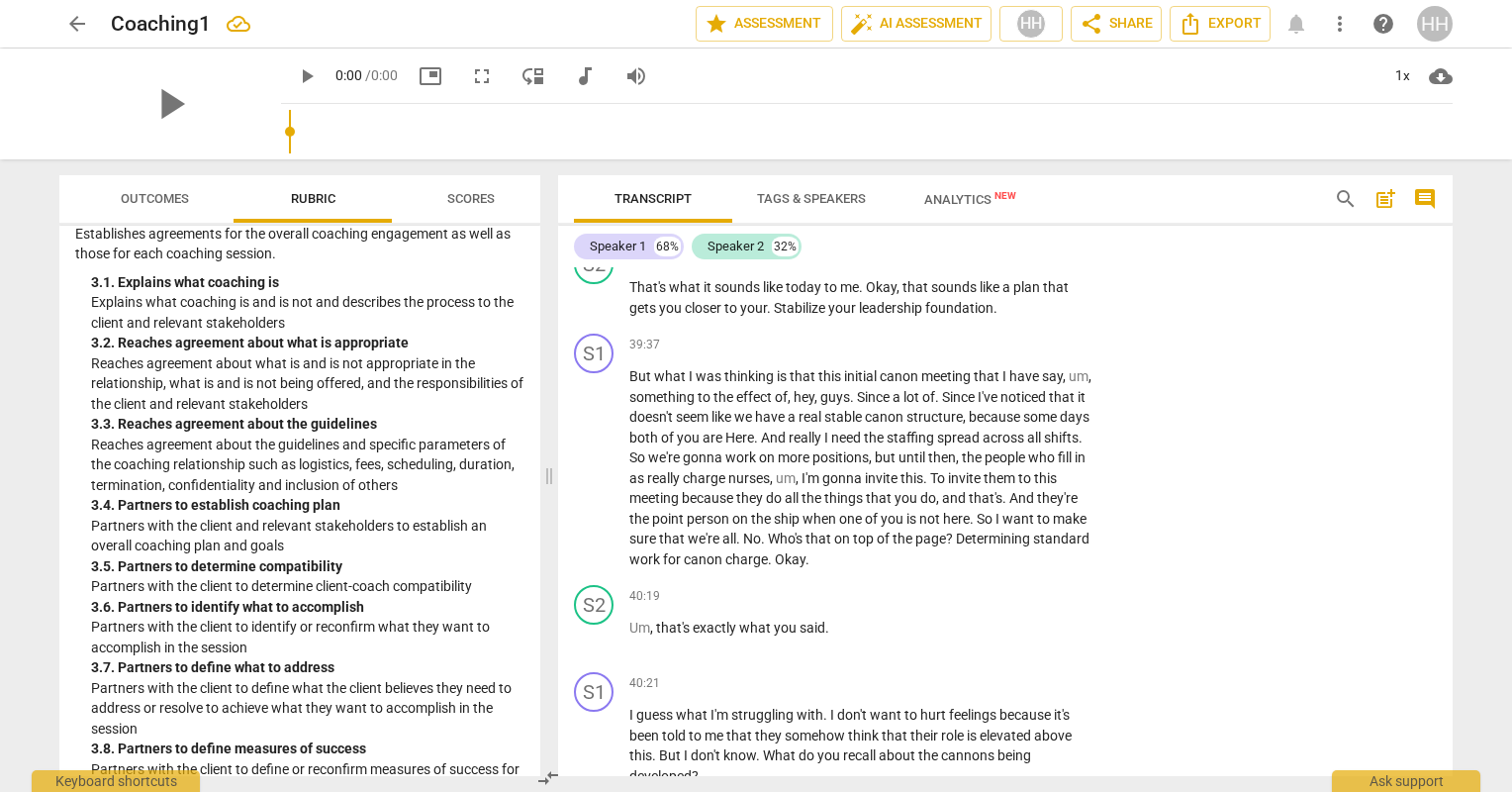scroll, scrollTop: 28793, scrollLeft: 0, axis: vertical 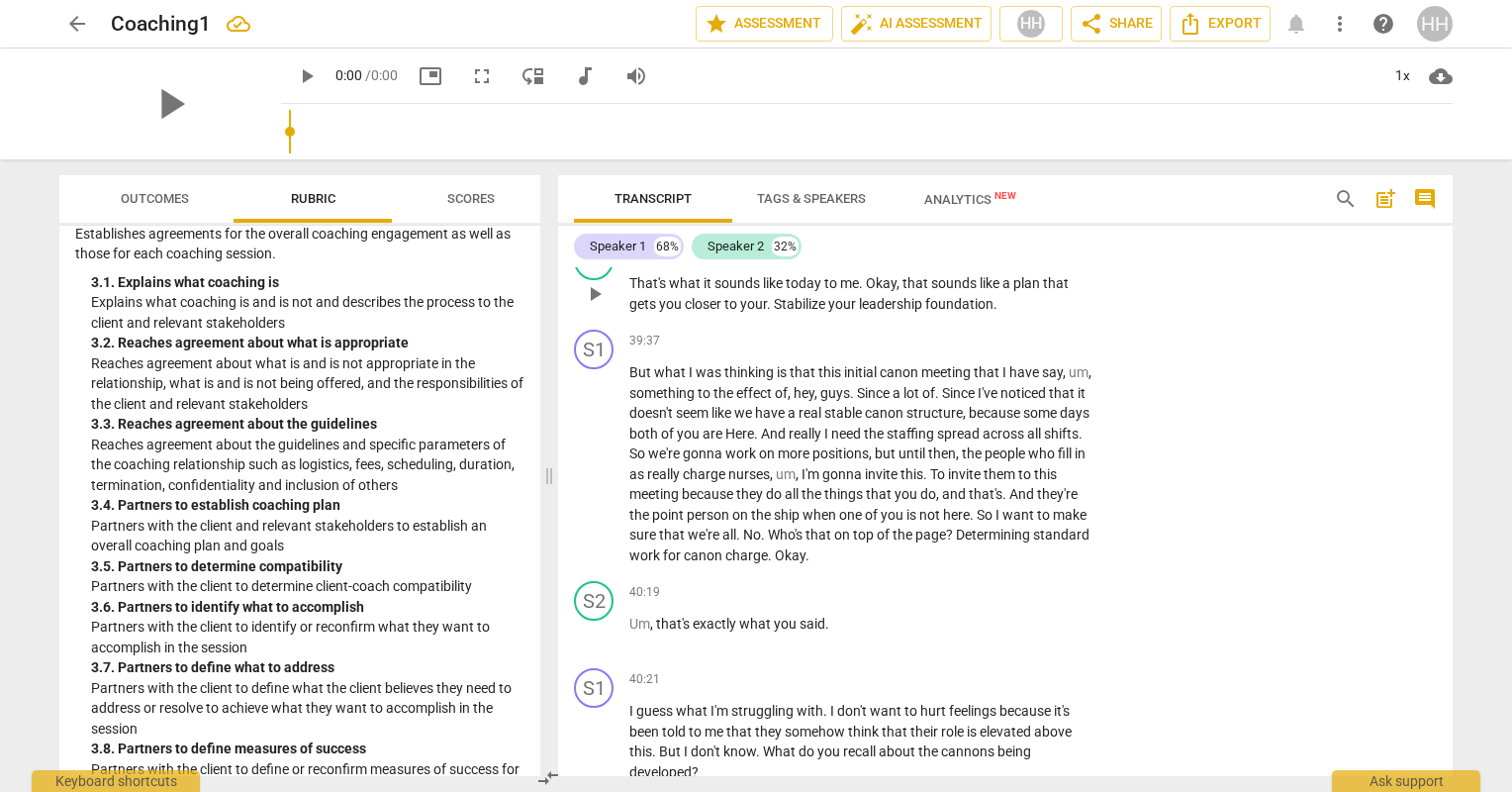 click on "+" at bounding box center (971, 251) 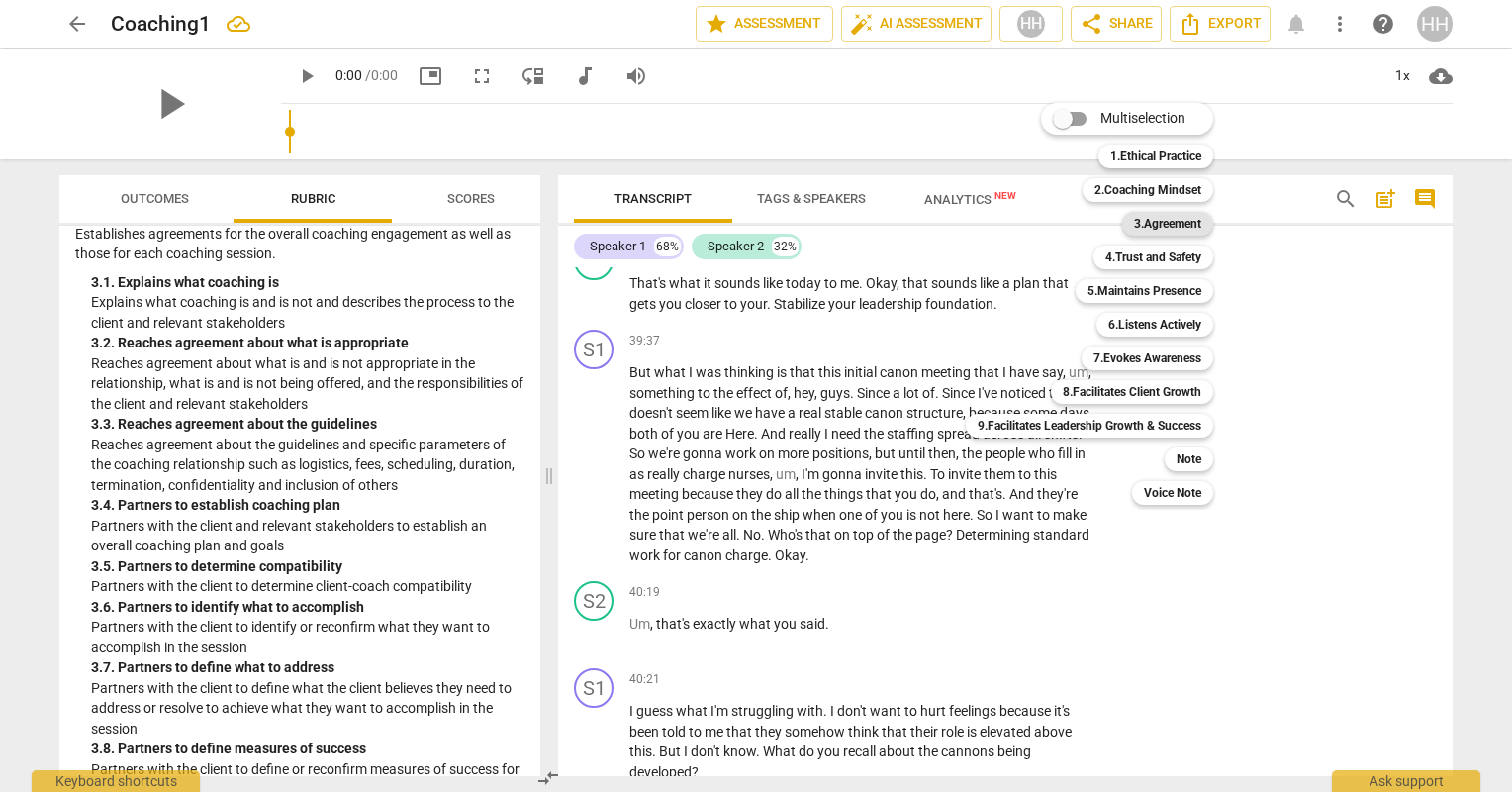 click on "3.Agreement" at bounding box center [1168, 224] 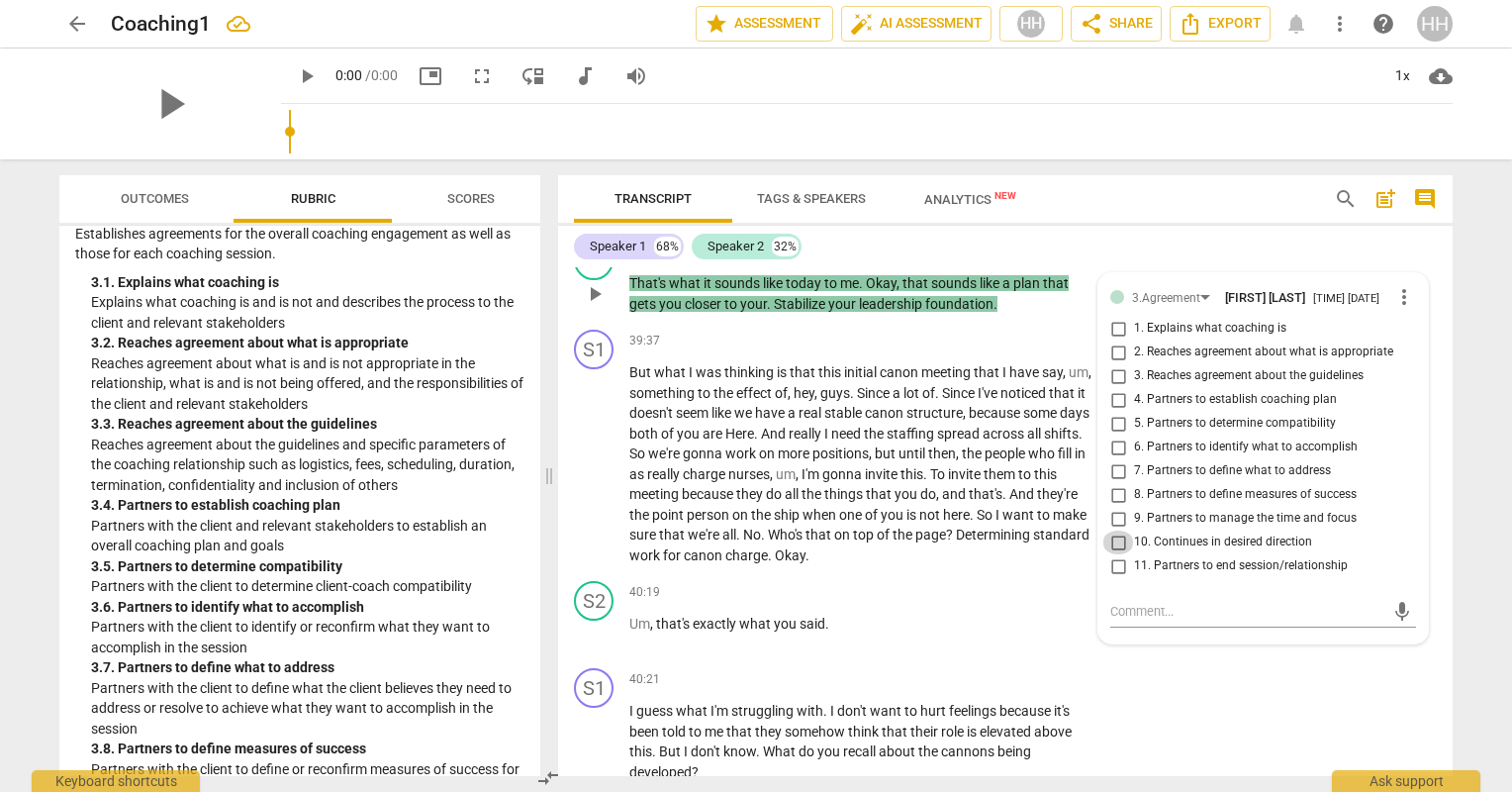 click on "10. Continues in desired direction" at bounding box center [1118, 543] 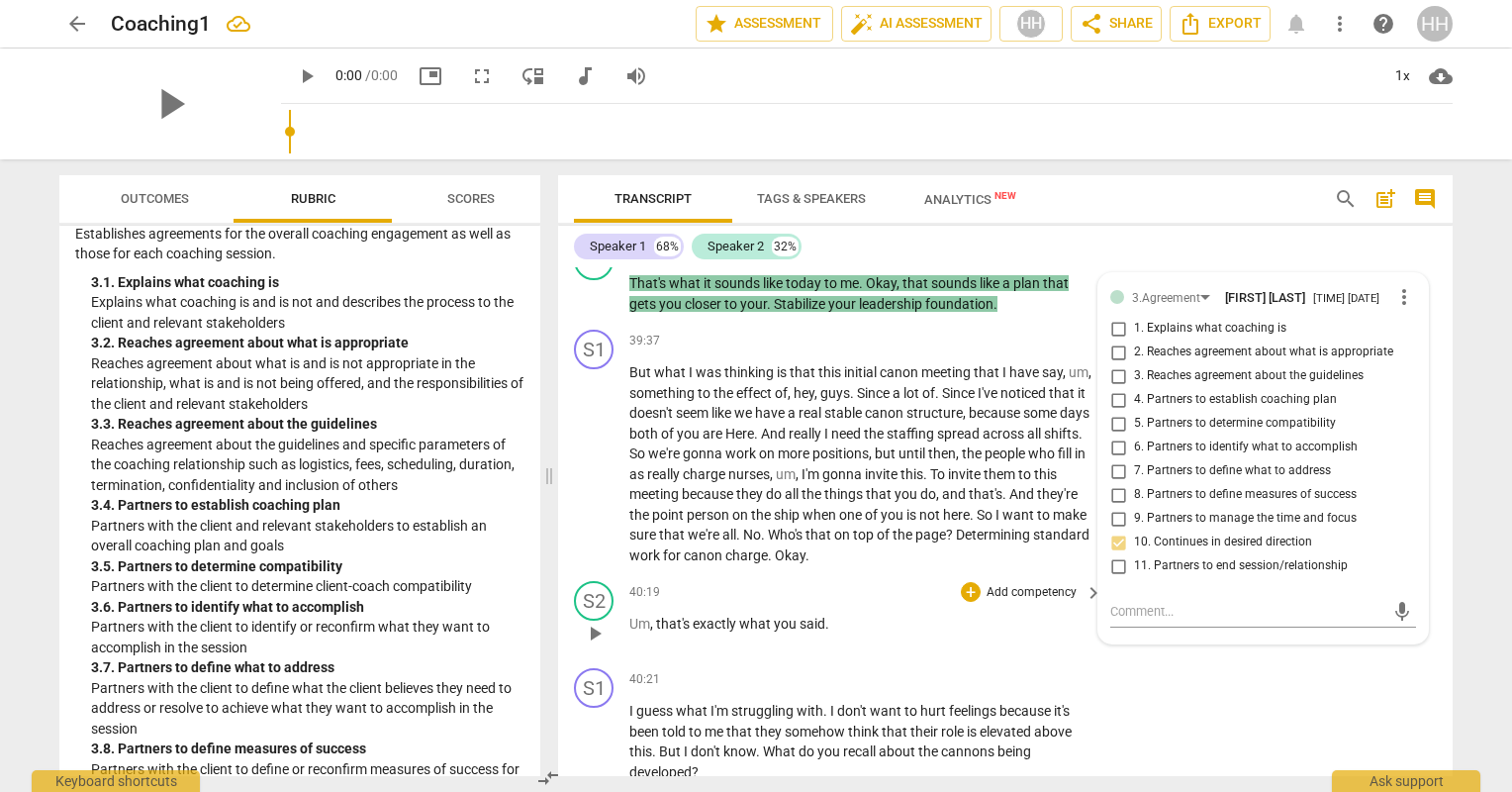 click on "[TIME] + Add competency keyboard_arrow_right Um ,   that's   exactly   what   you   said ." at bounding box center [867, 617] 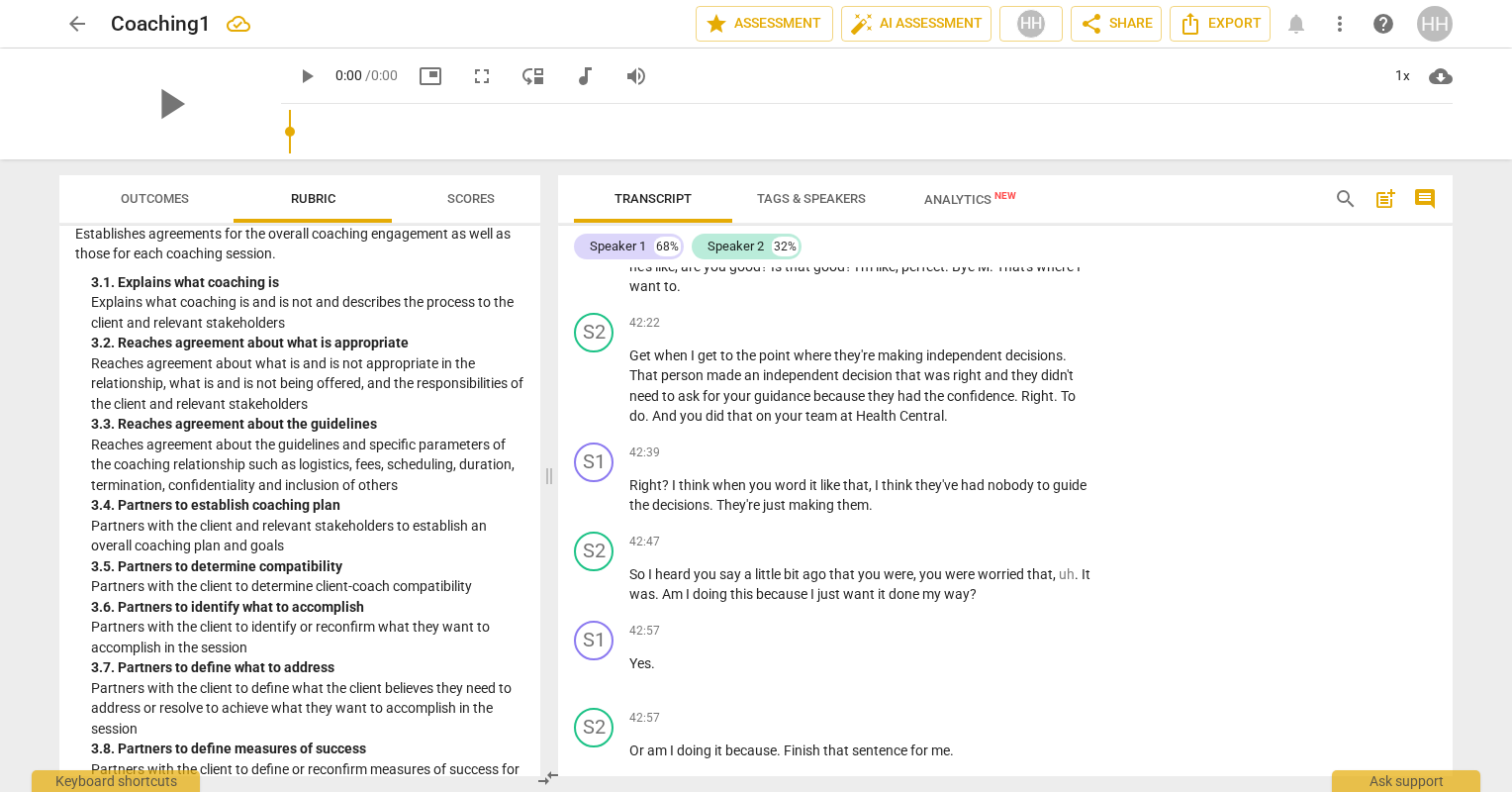 scroll, scrollTop: 31040, scrollLeft: 0, axis: vertical 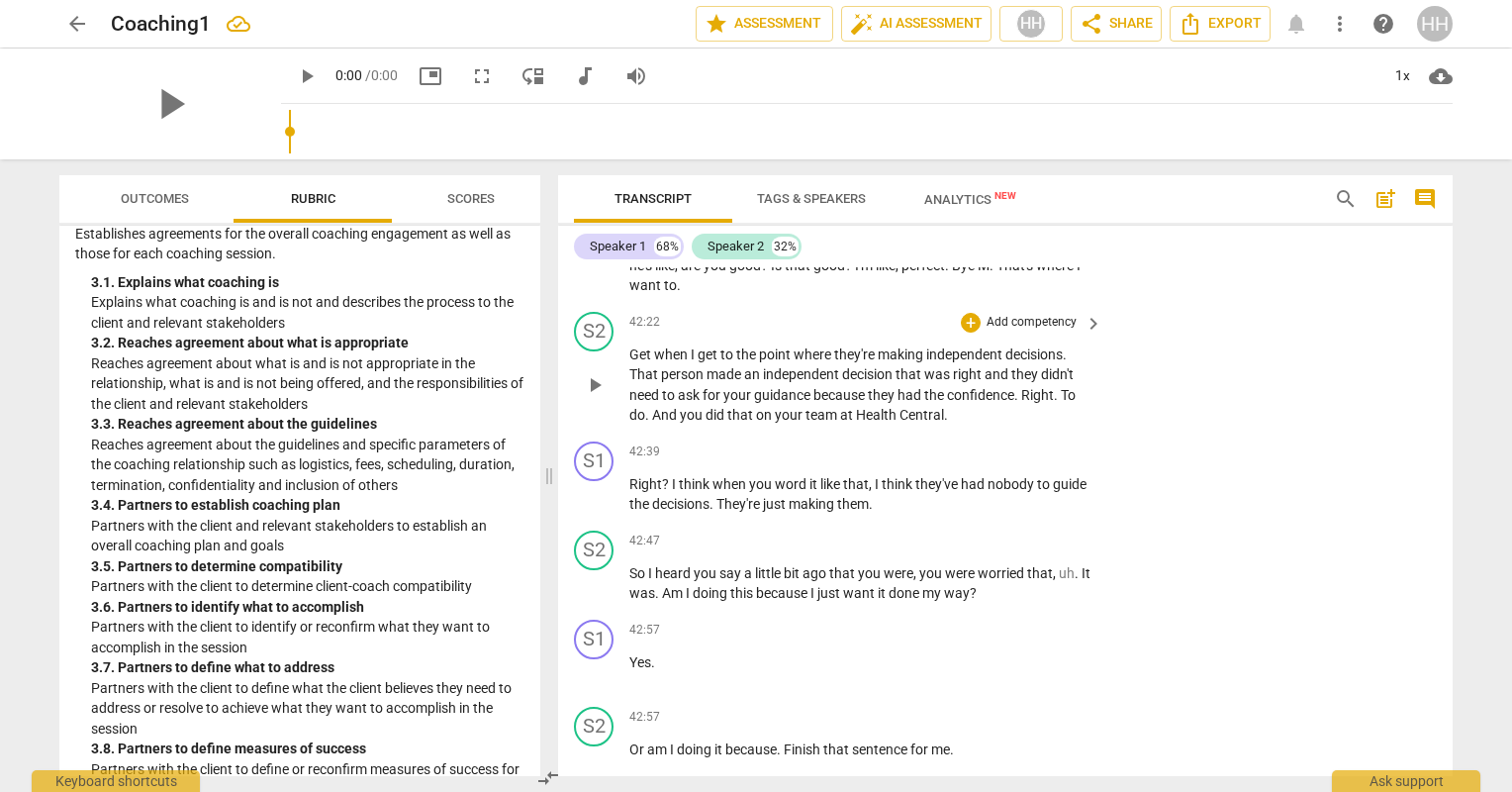 click on "Add competency" at bounding box center (1031, 323) 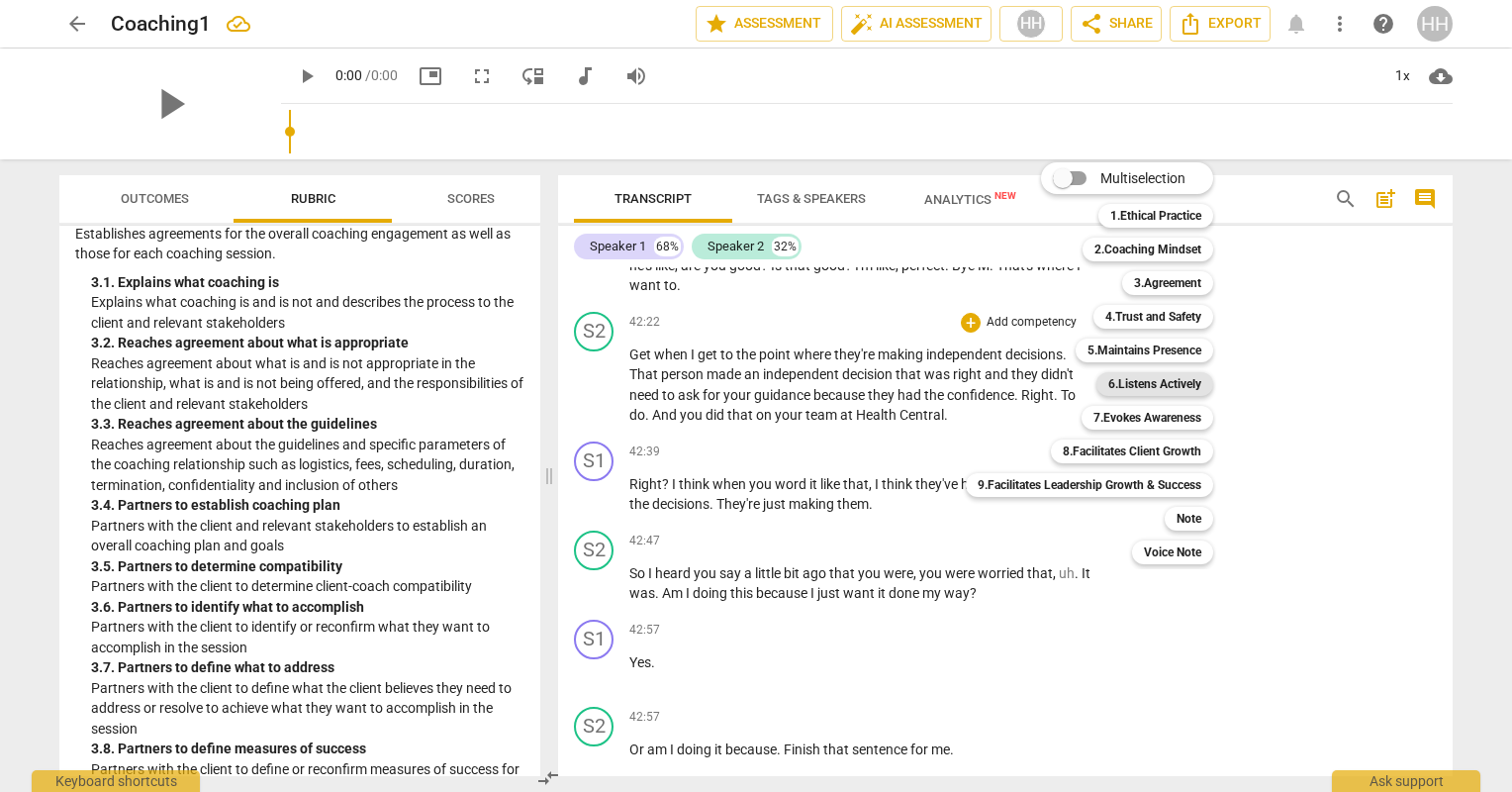 click on "6.Listens Actively" at bounding box center [1155, 384] 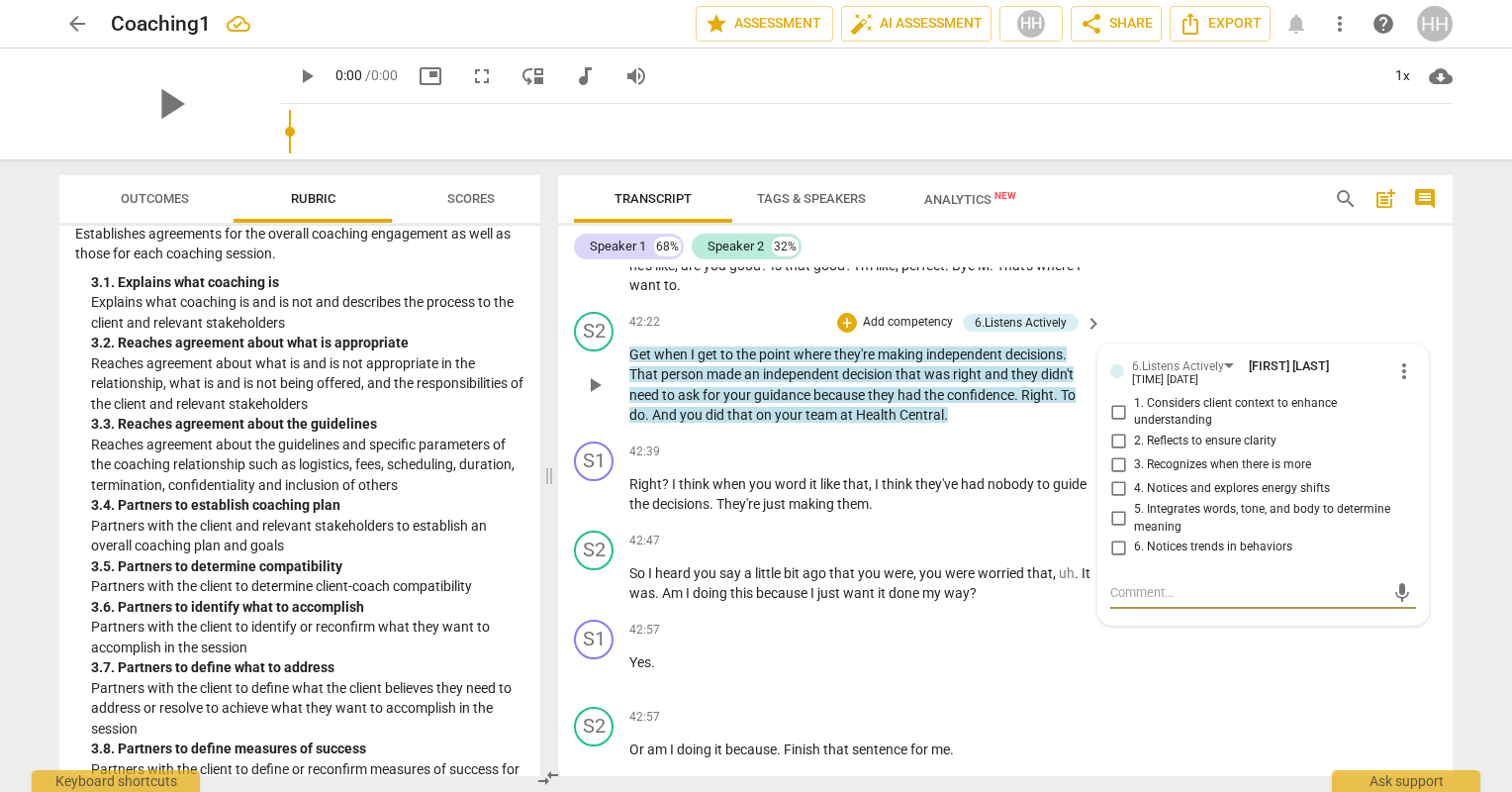 click on "3. Recognizes when there is more" at bounding box center [1118, 465] 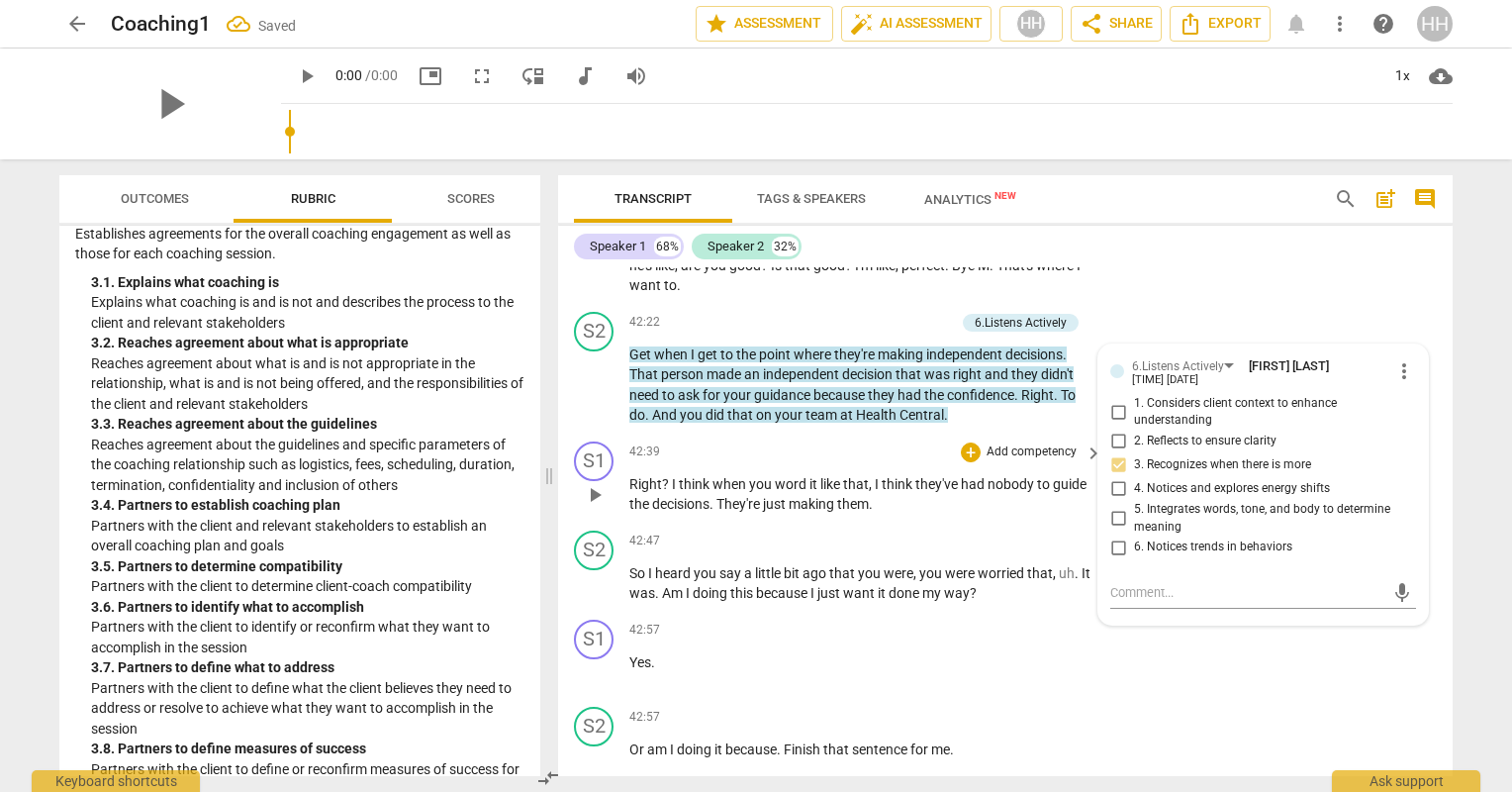 click on "S1 play_arrow pause 42:39 + Add competency keyboard_arrow_right Right ?   I   think   when   you   word   it   like   that ,   I   think   they've   had   nobody   to   guide   the   decisions .   They're   just   making   them ." at bounding box center (1005, 478) 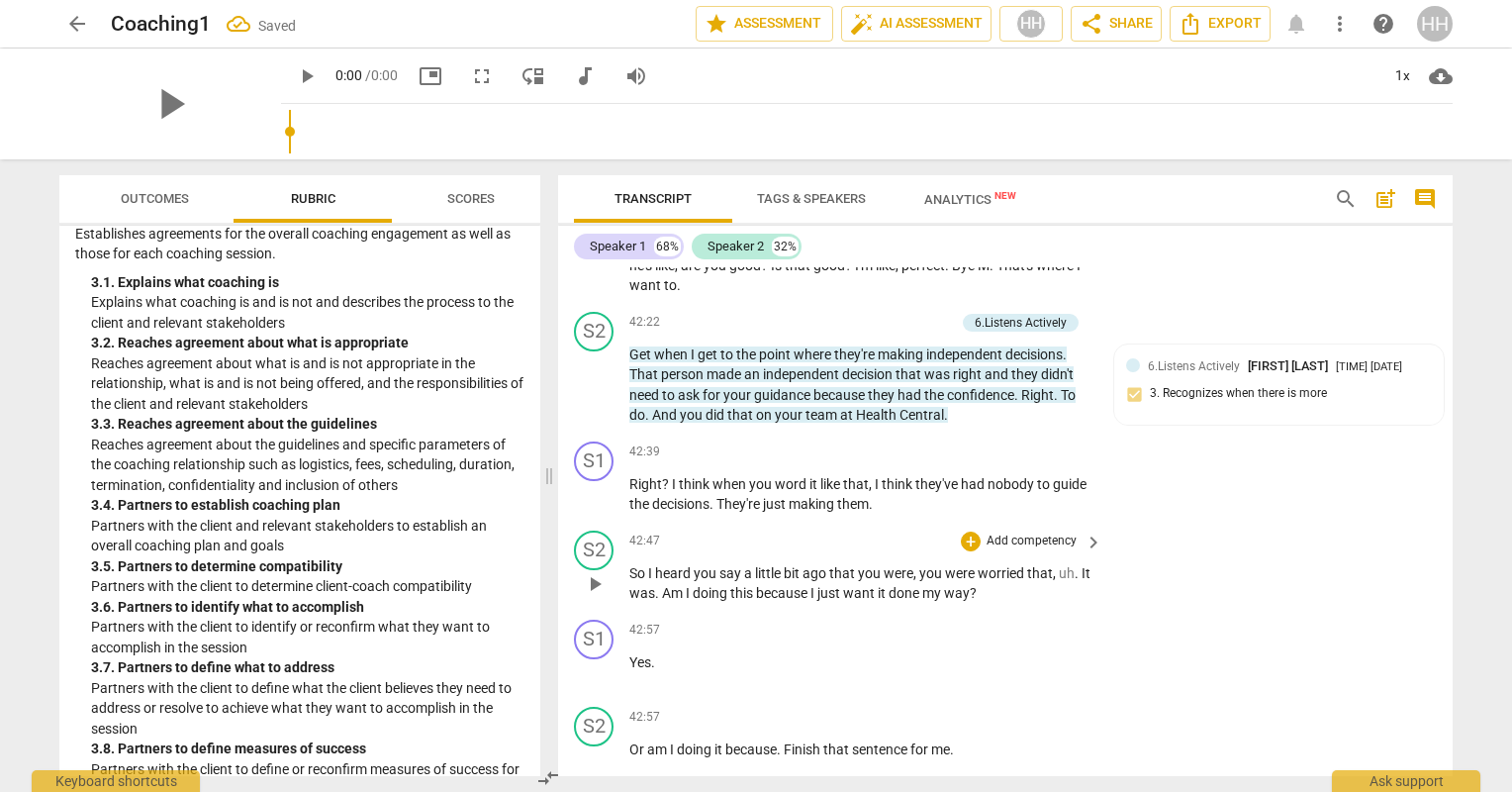 click on "Add competency" at bounding box center [1031, 542] 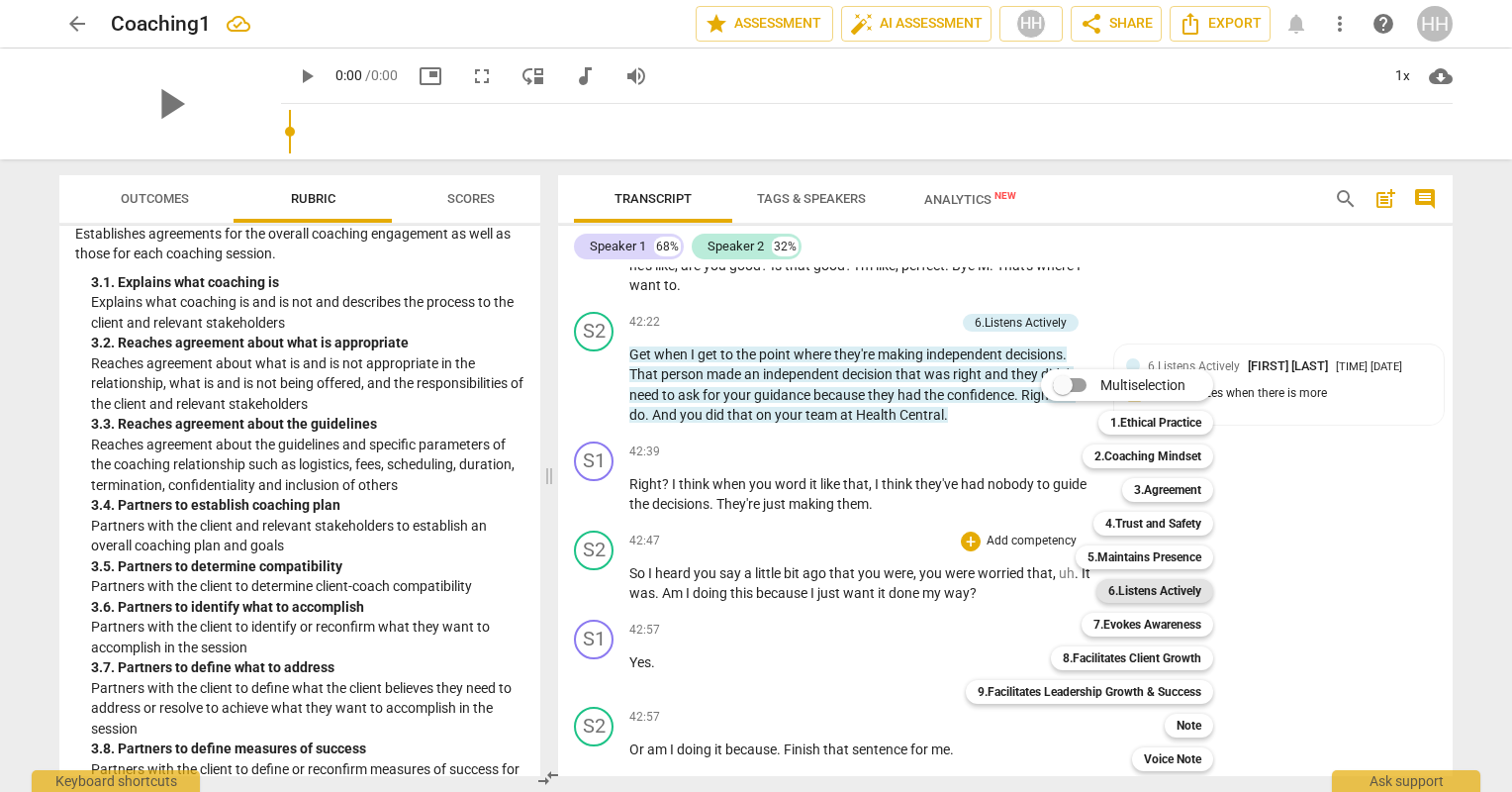 click on "6.Listens Actively" at bounding box center [1155, 591] 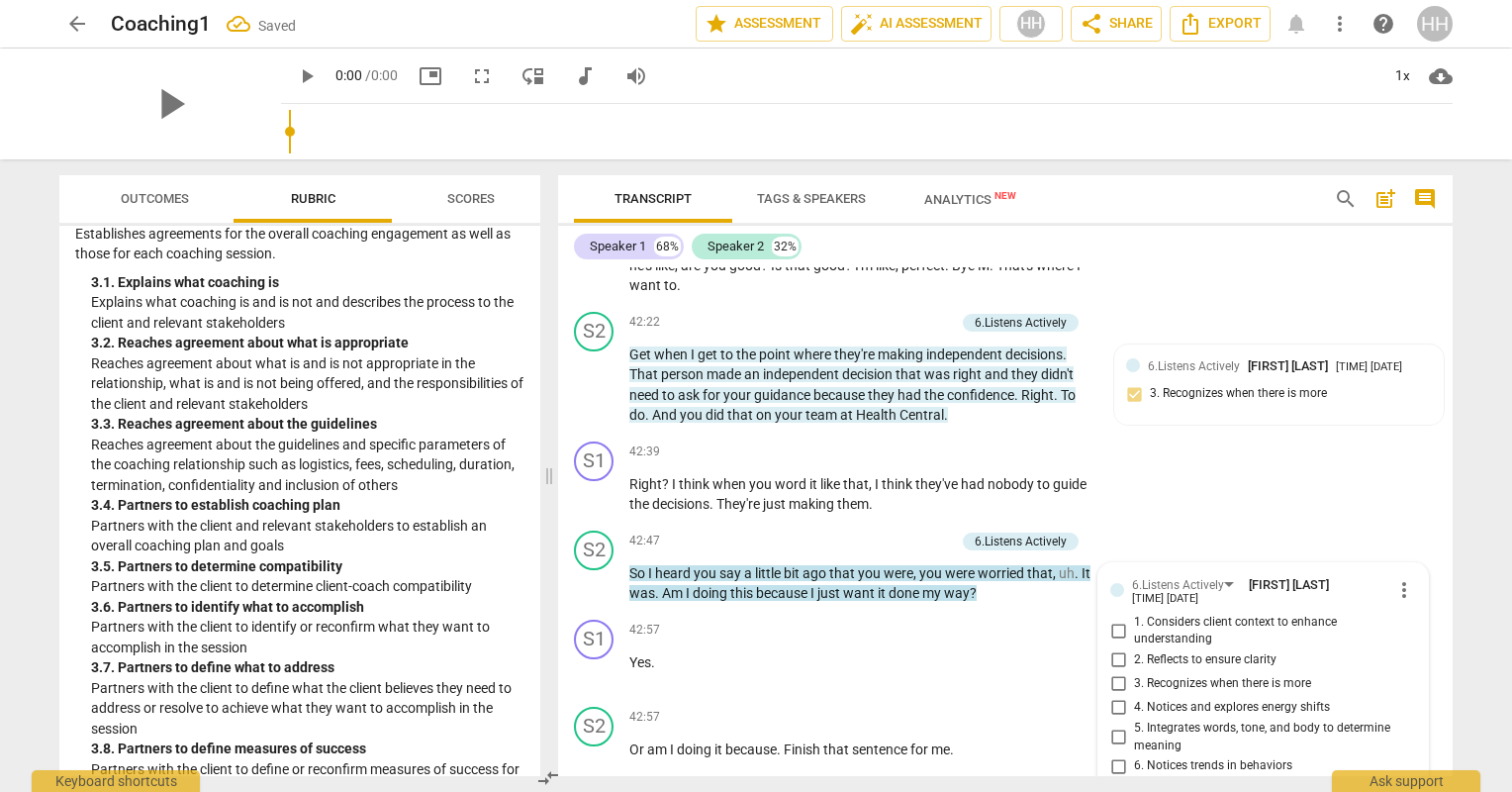 scroll, scrollTop: 31371, scrollLeft: 0, axis: vertical 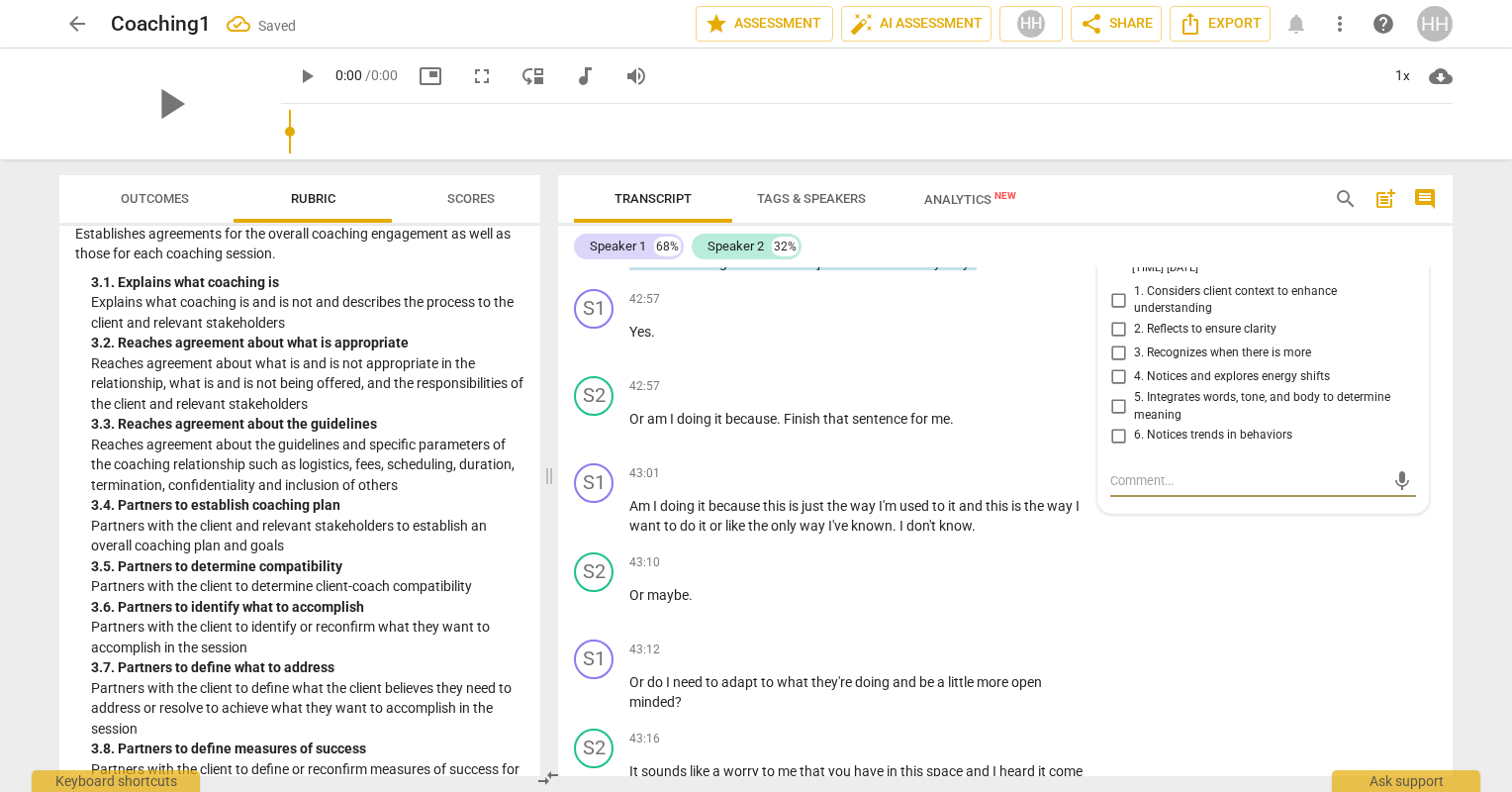 click on "4. Notices and explores energy shifts" at bounding box center [1118, 377] 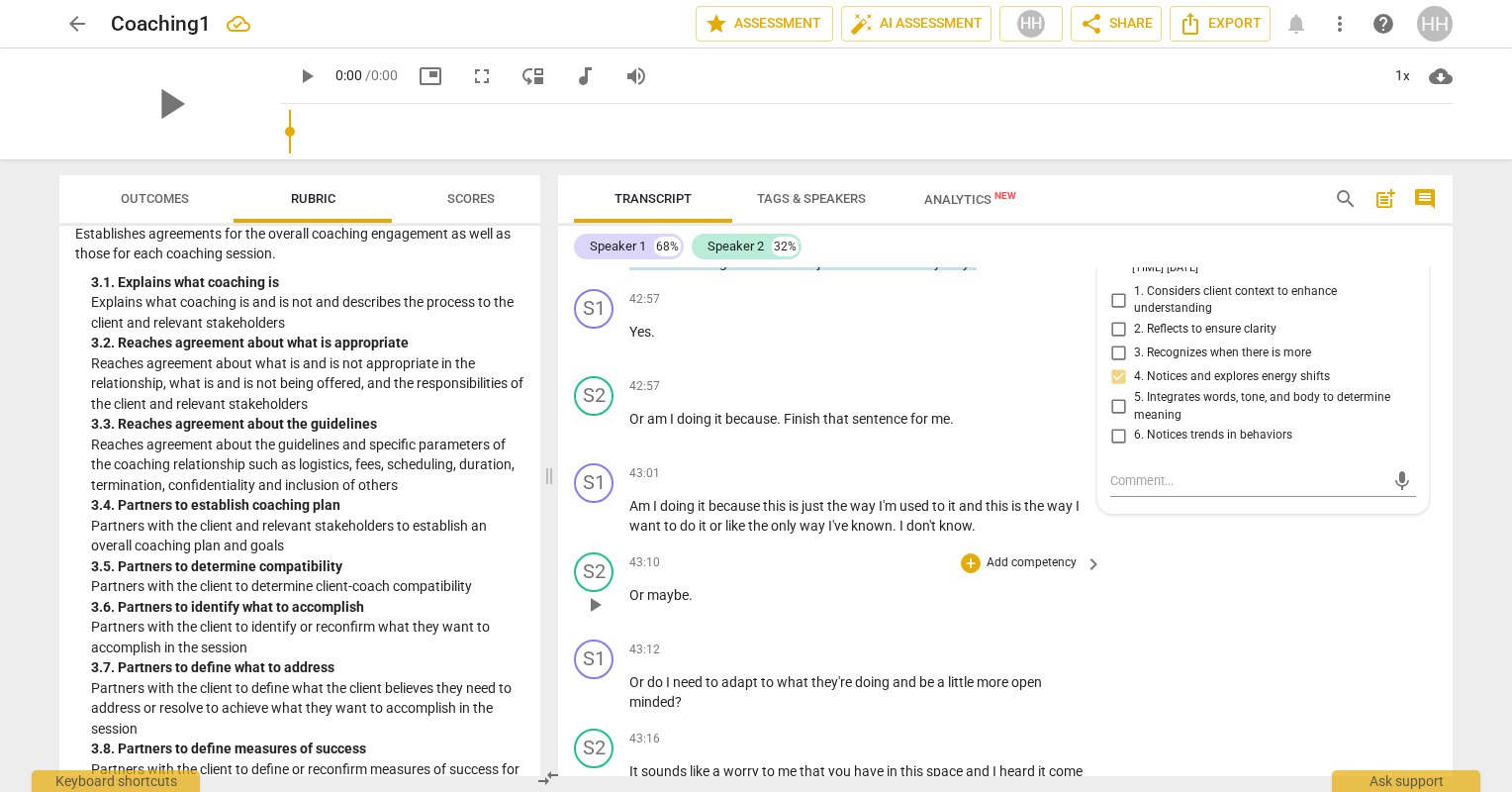 click on "S2 play_arrow pause 43:10 + Add competency keyboard_arrow_right Or   maybe ." at bounding box center (1005, 588) 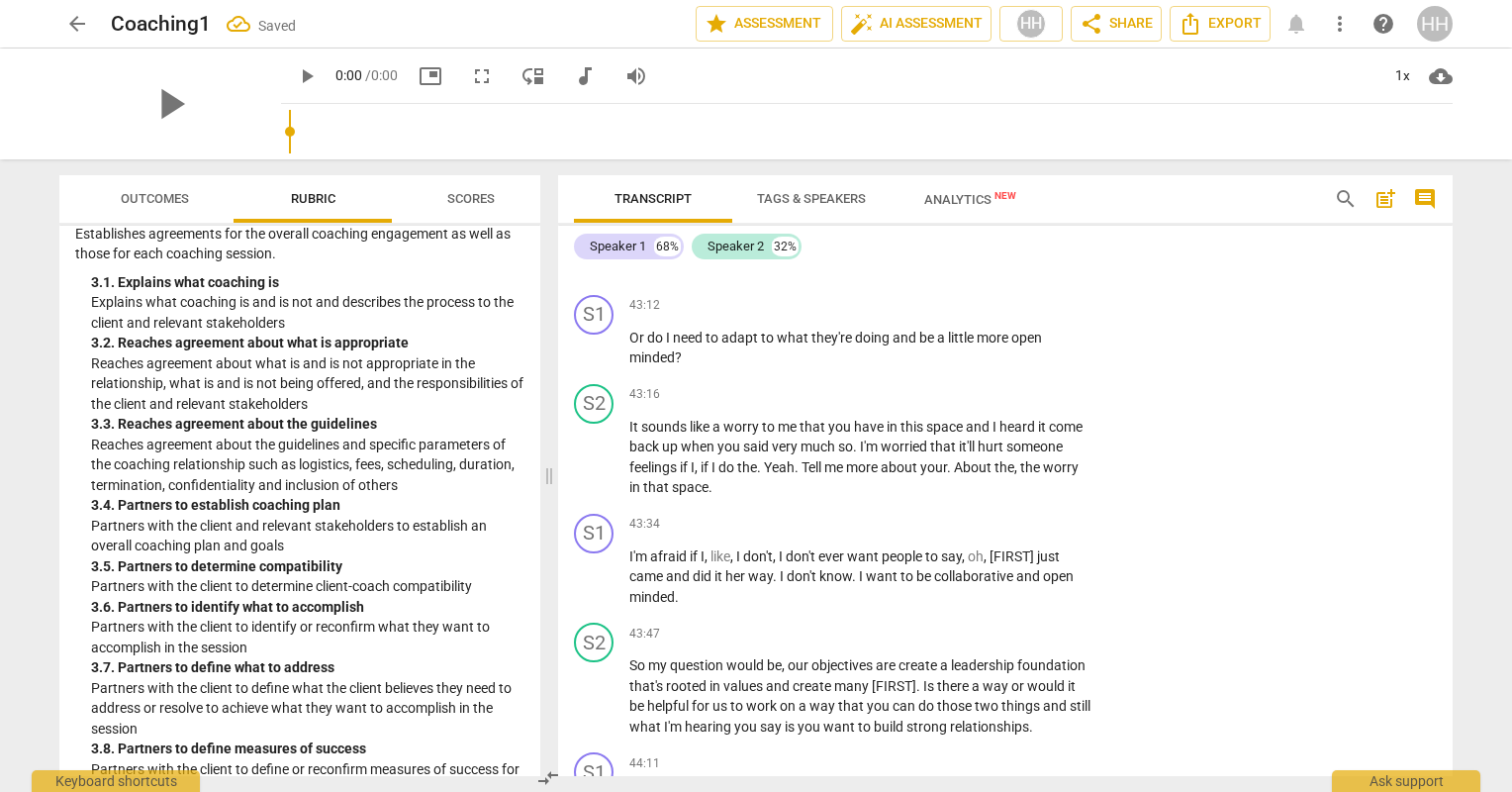 scroll, scrollTop: 31716, scrollLeft: 0, axis: vertical 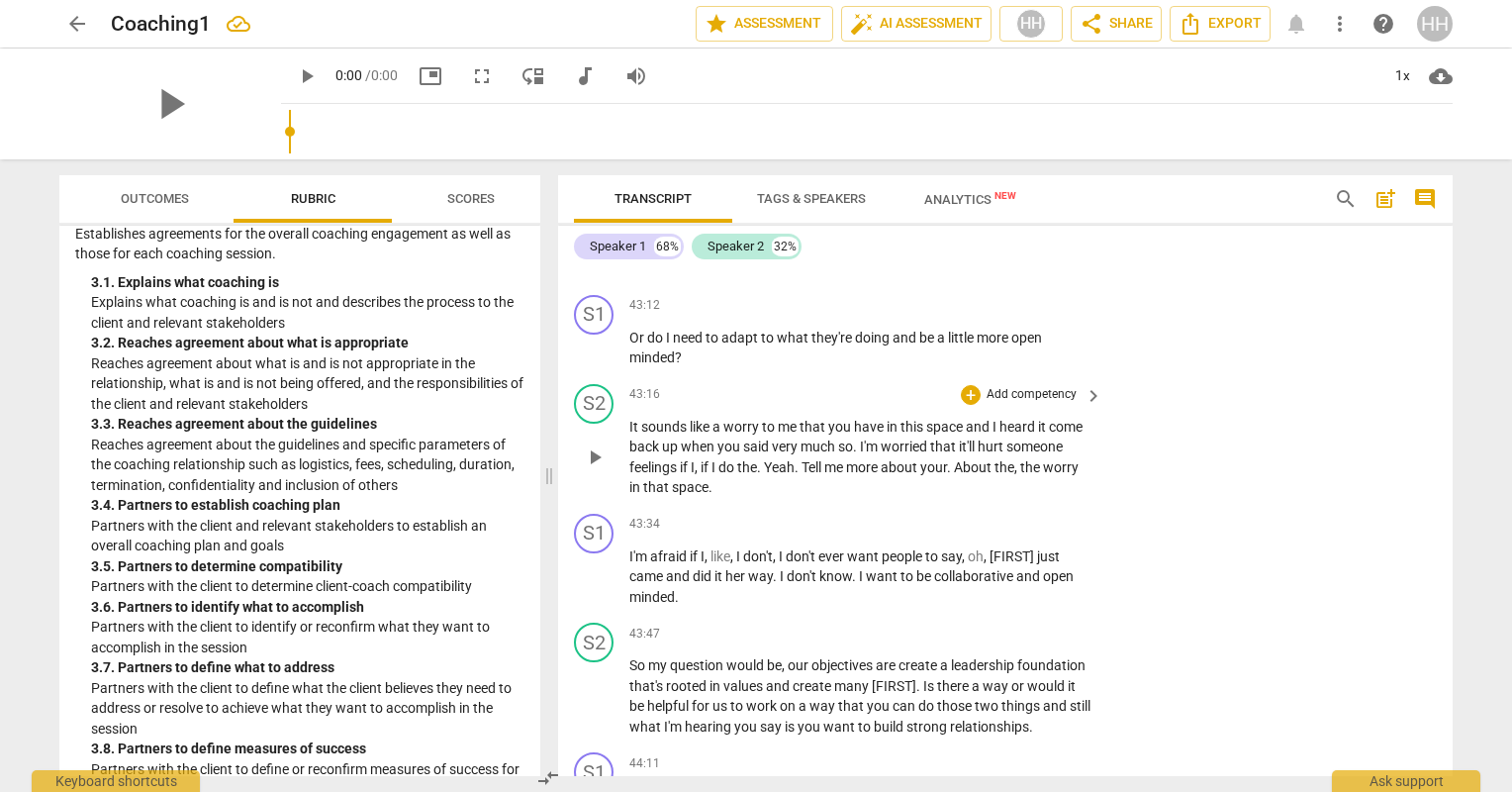 click on "Add competency" at bounding box center (1031, 395) 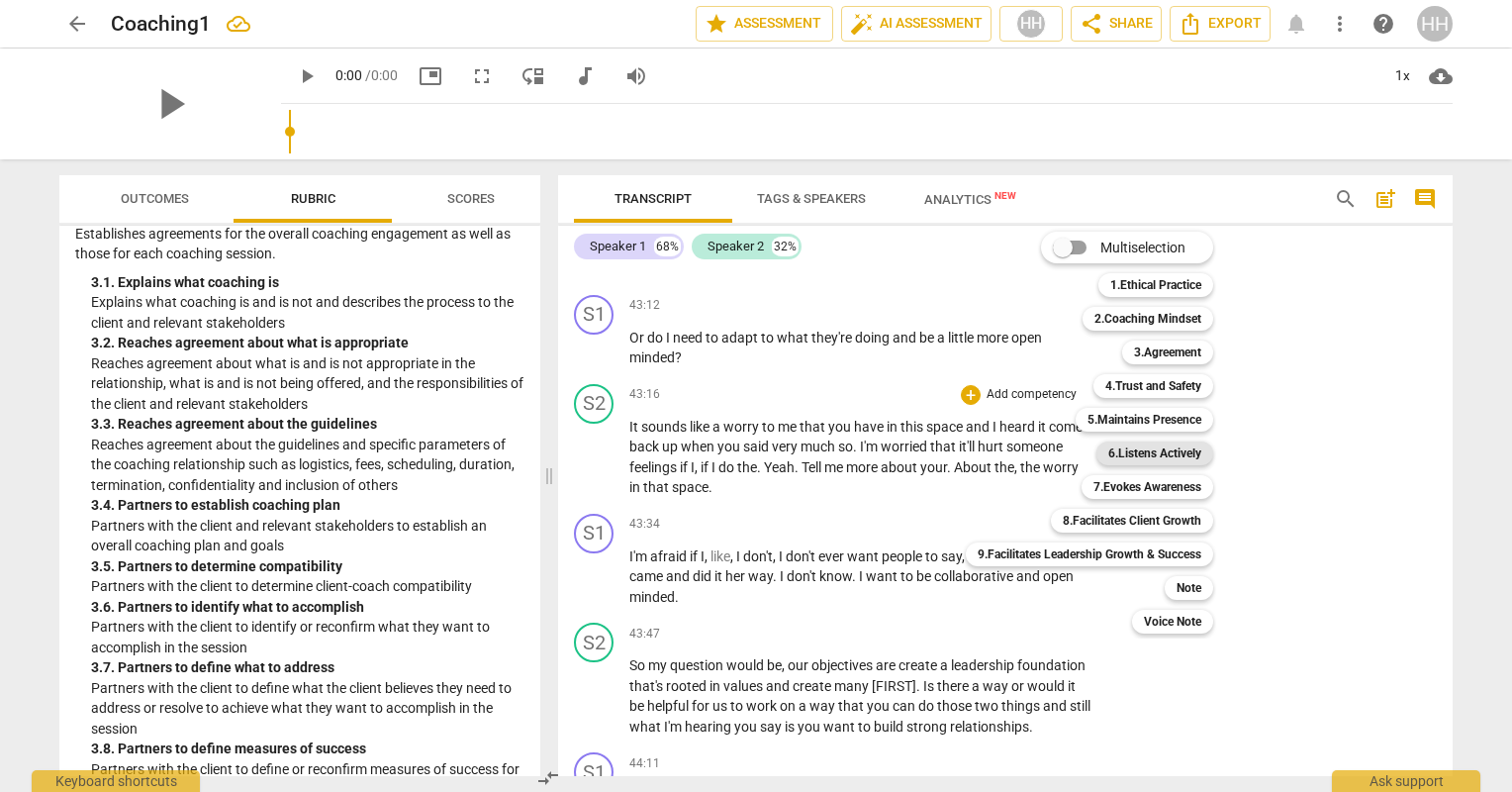 click on "6.Listens Actively" at bounding box center (1155, 453) 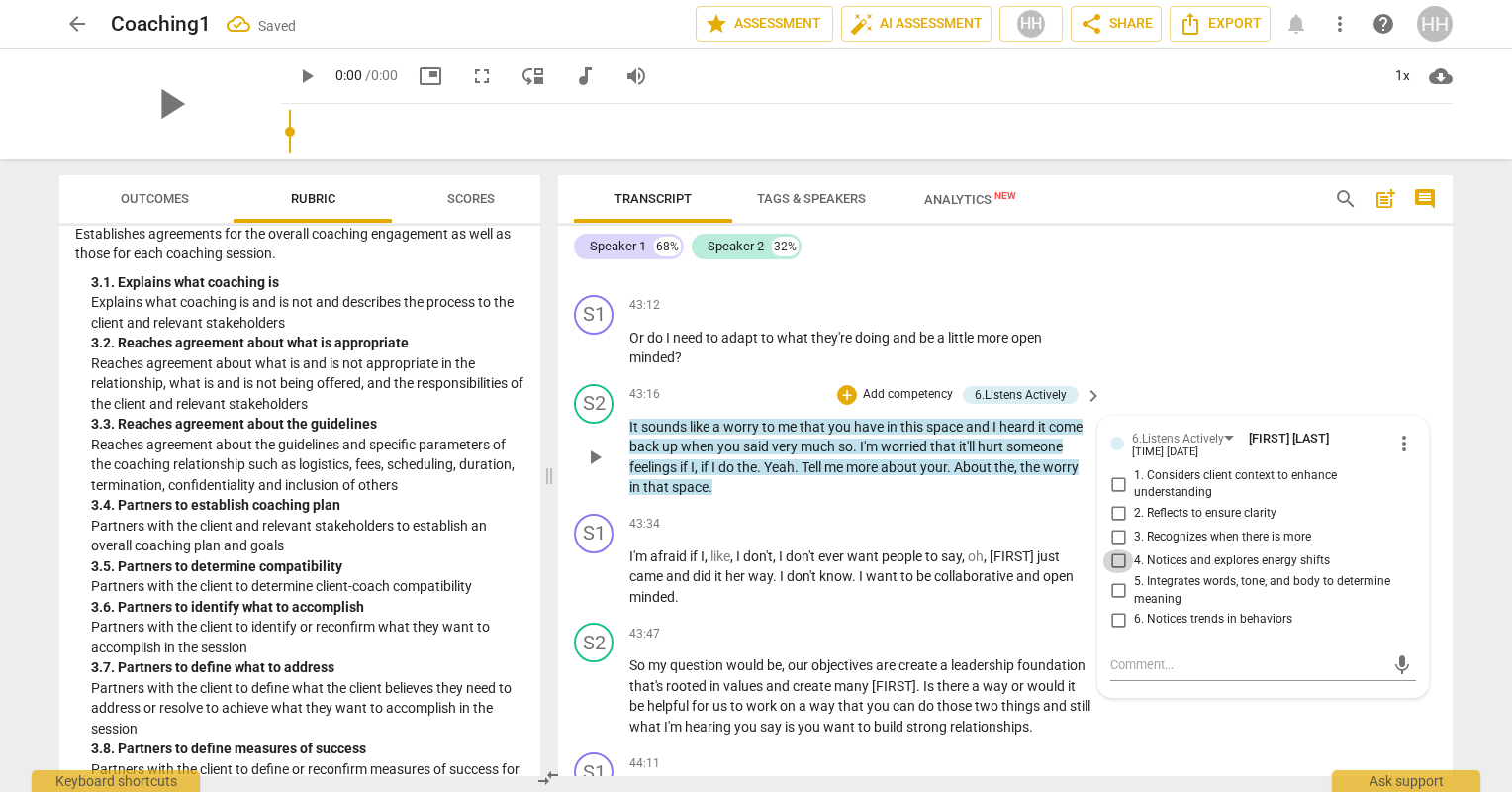 click on "4. Notices and explores energy shifts" at bounding box center [1118, 561] 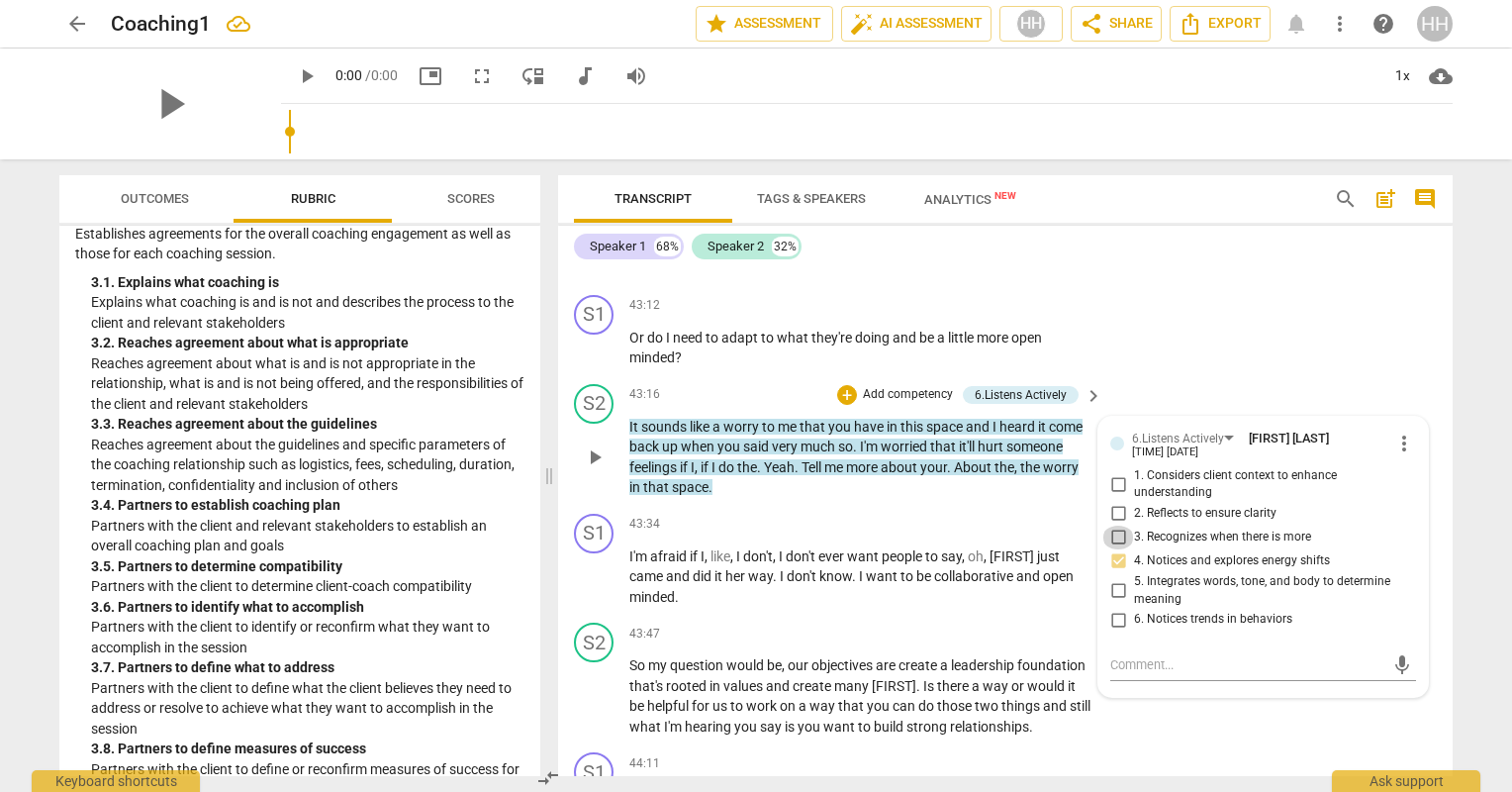 click on "3. Recognizes when there is more" at bounding box center [1118, 538] 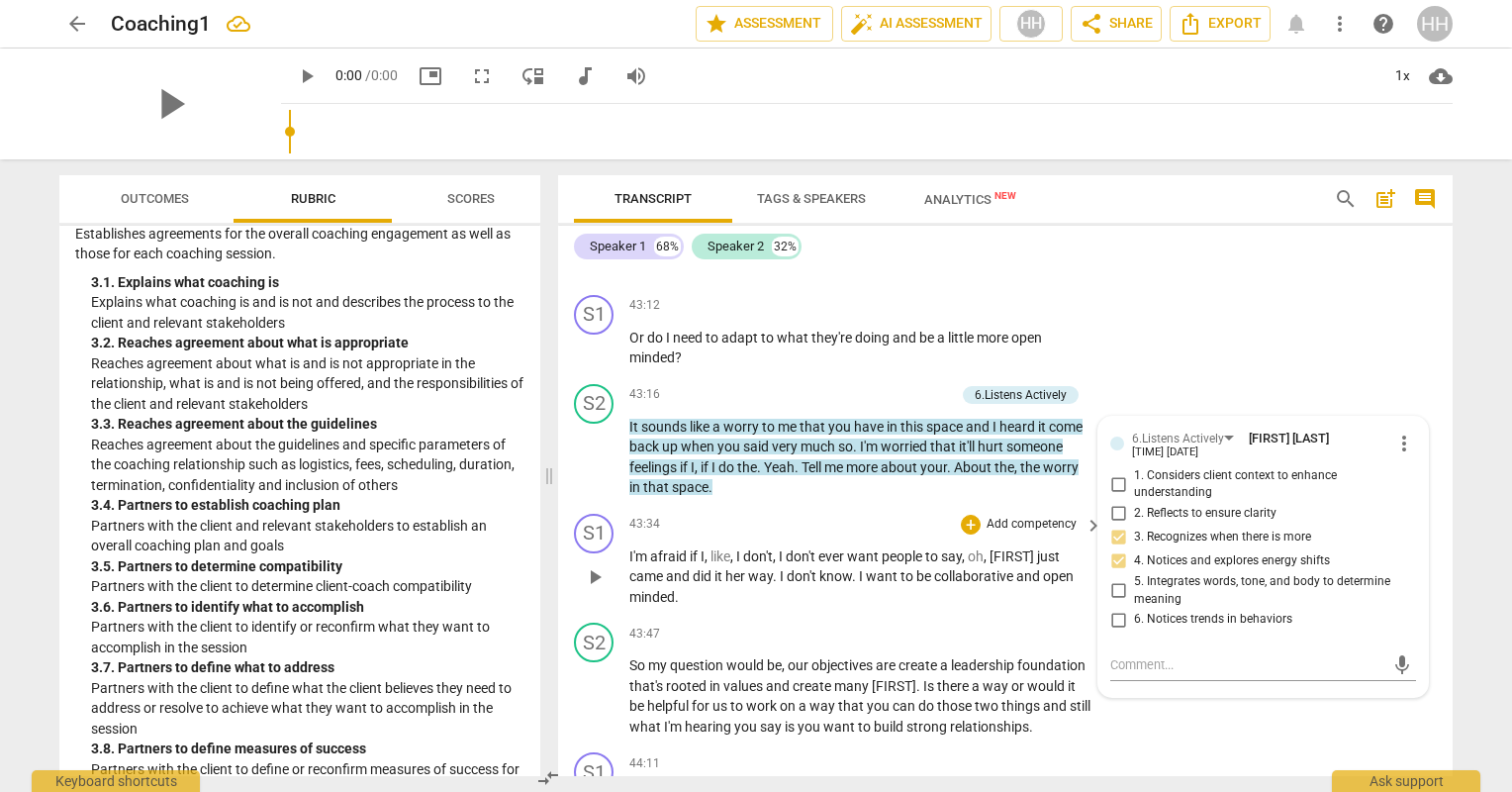 click on "collaborative" at bounding box center (975, 576) 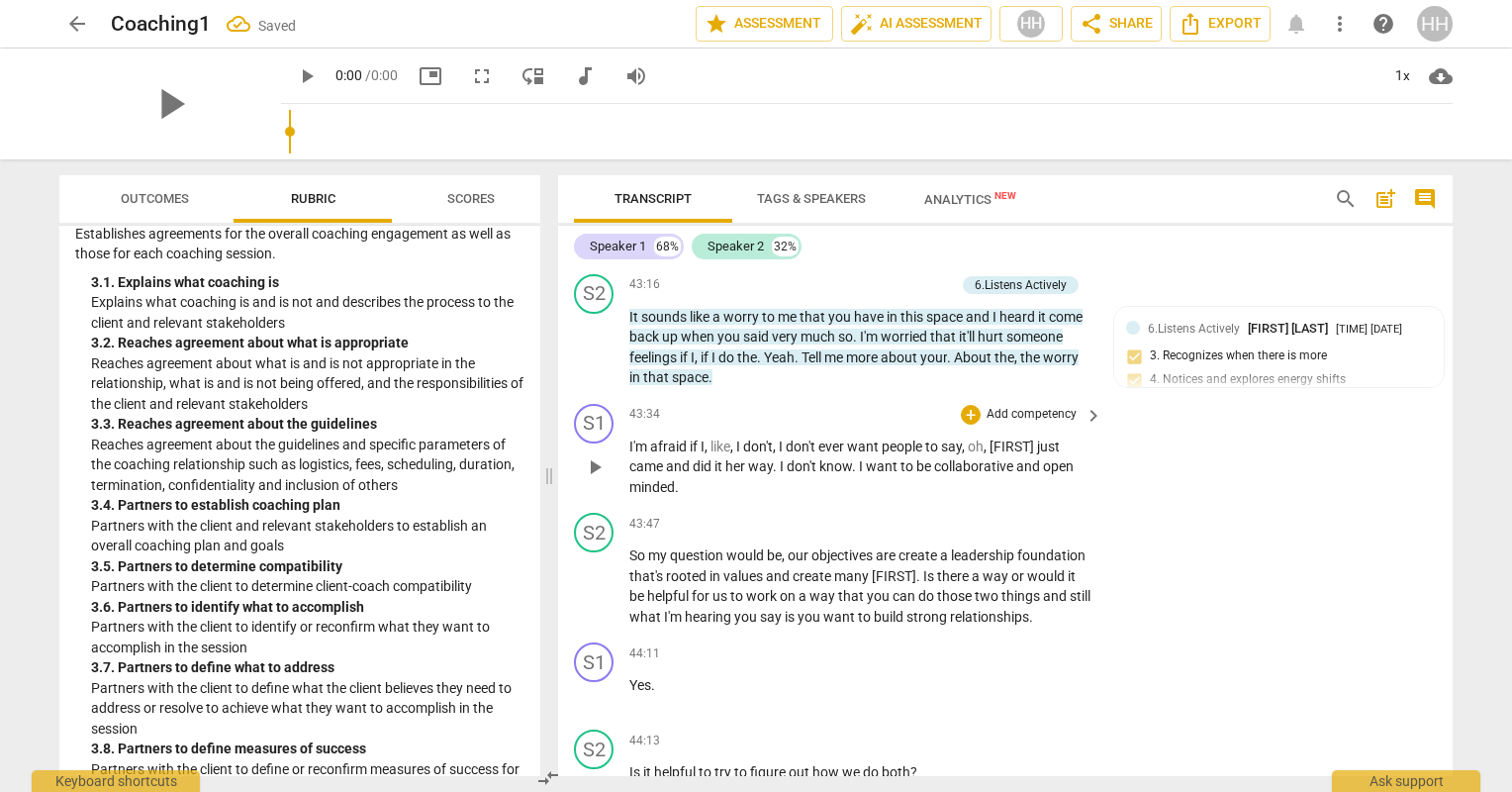 scroll, scrollTop: 31922, scrollLeft: 0, axis: vertical 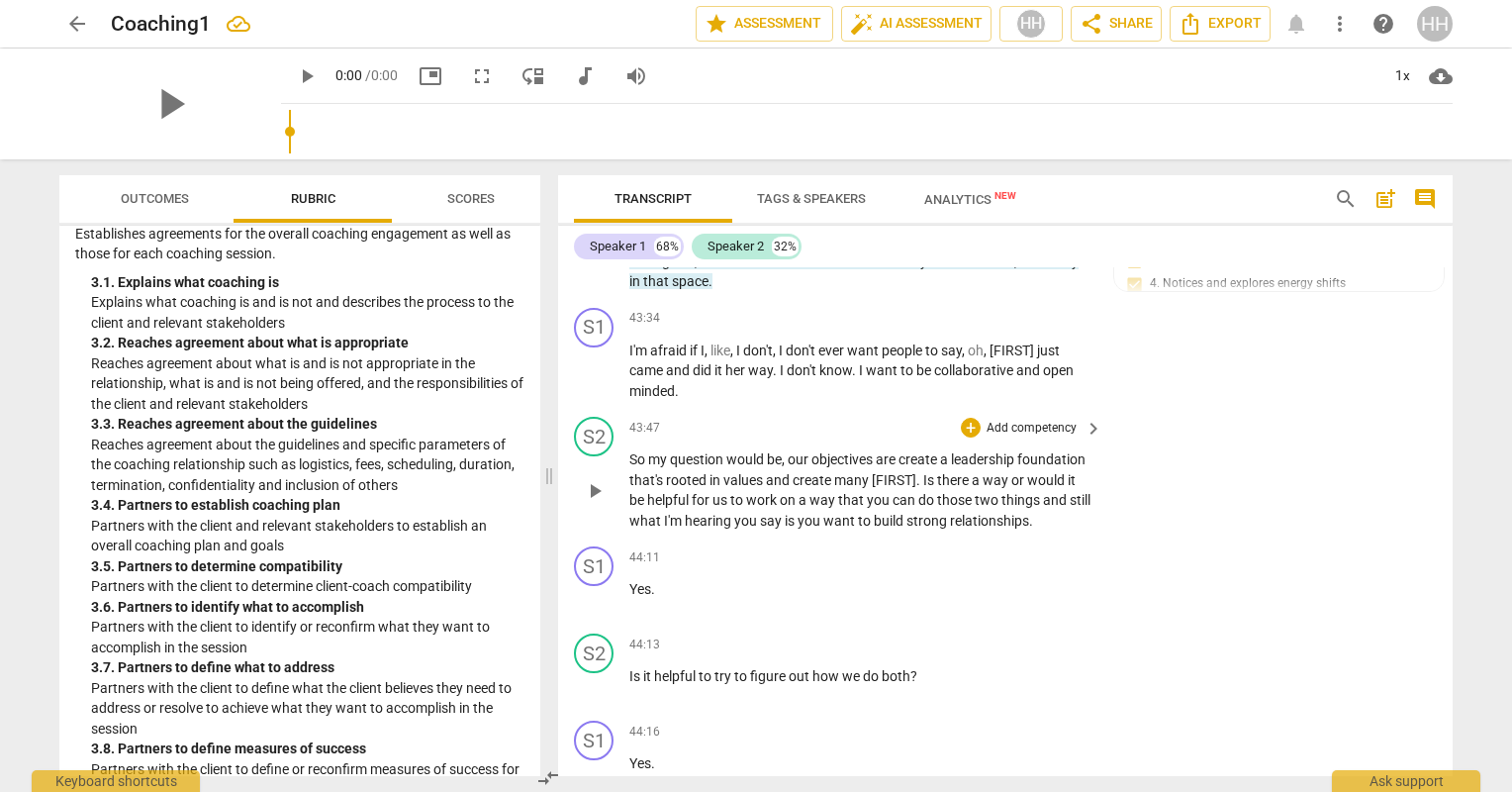 click on "Add competency" at bounding box center (1031, 429) 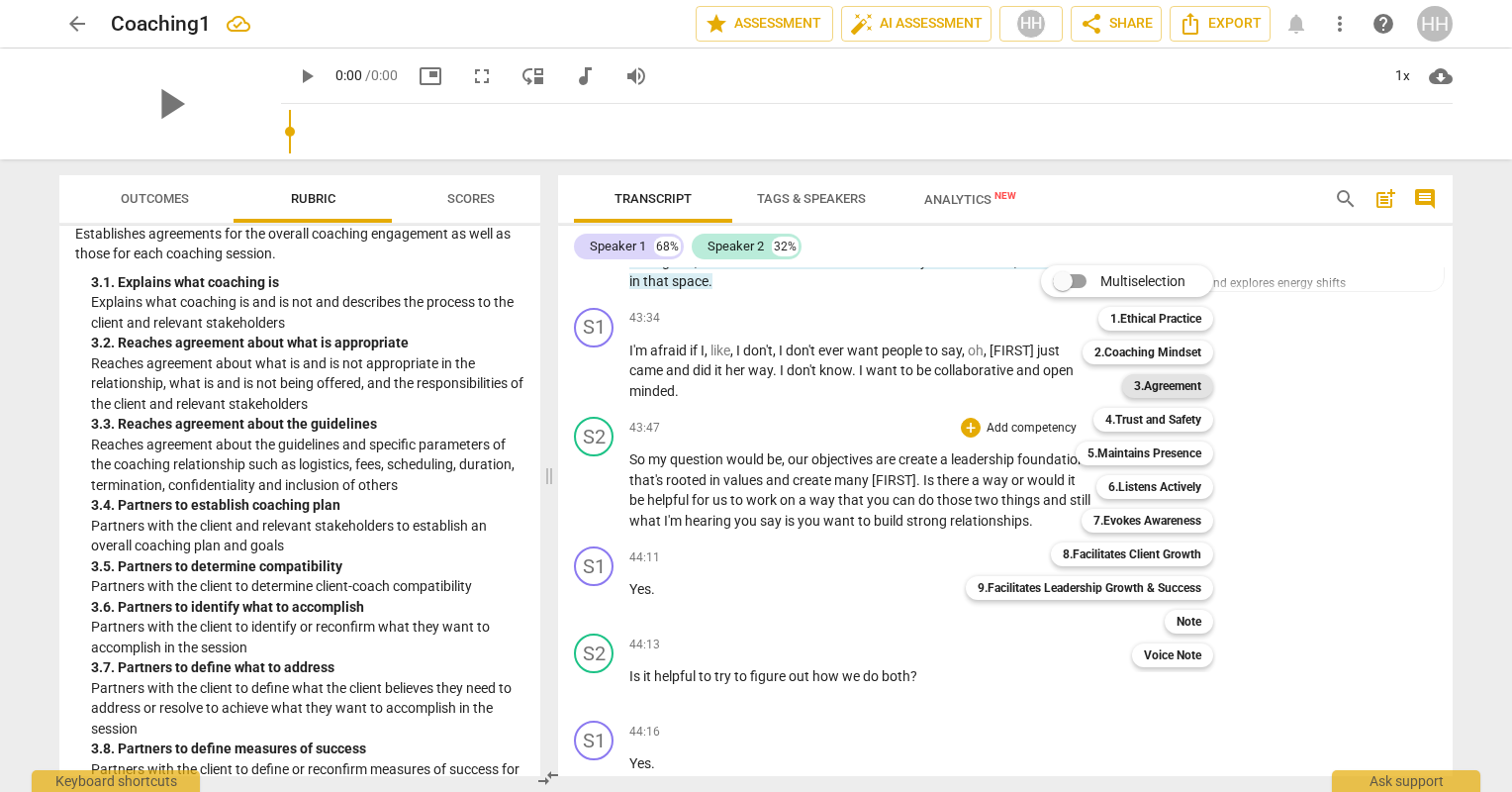 click on "3.Agreement" at bounding box center (1168, 386) 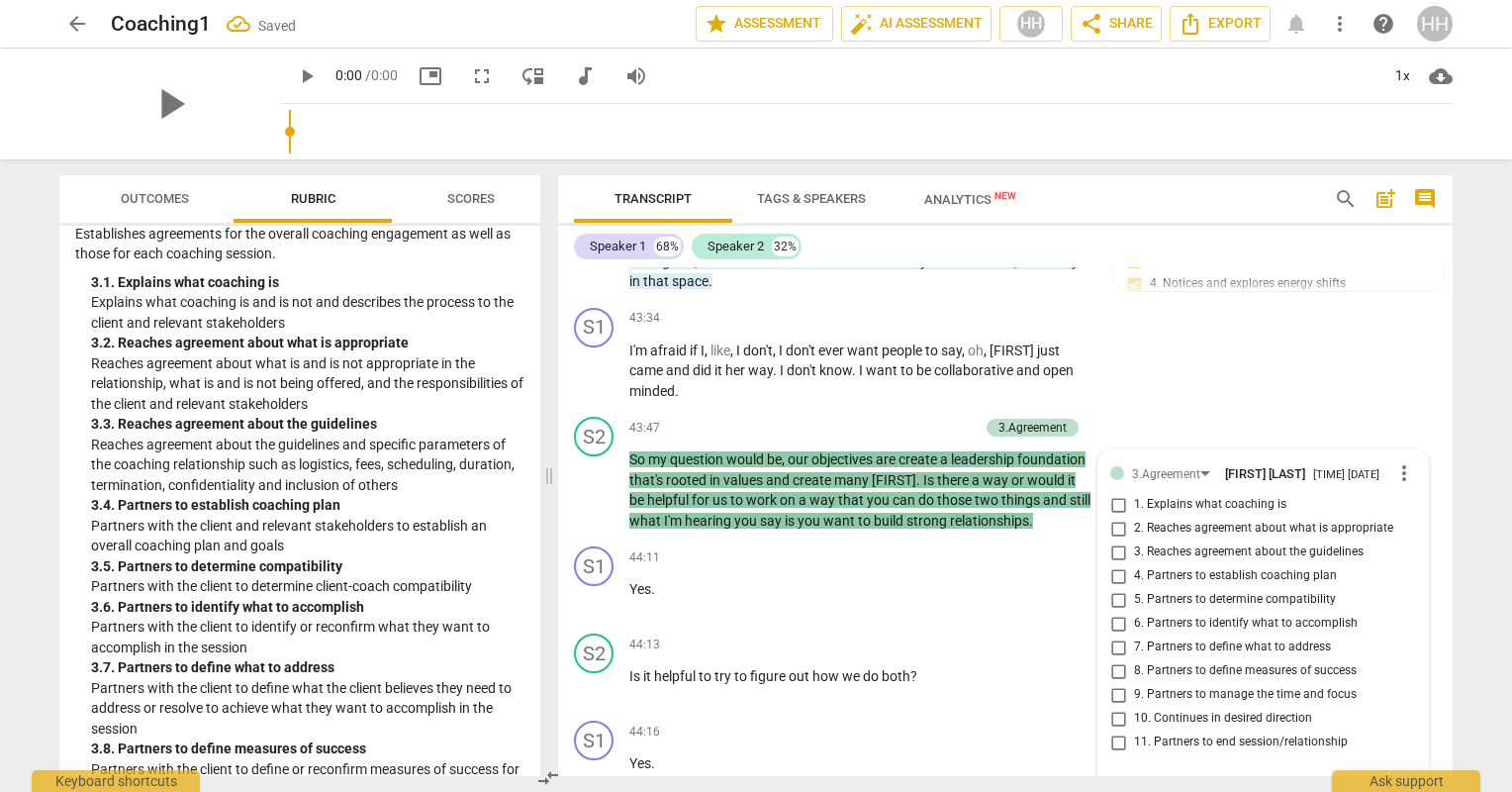scroll, scrollTop: 32233, scrollLeft: 0, axis: vertical 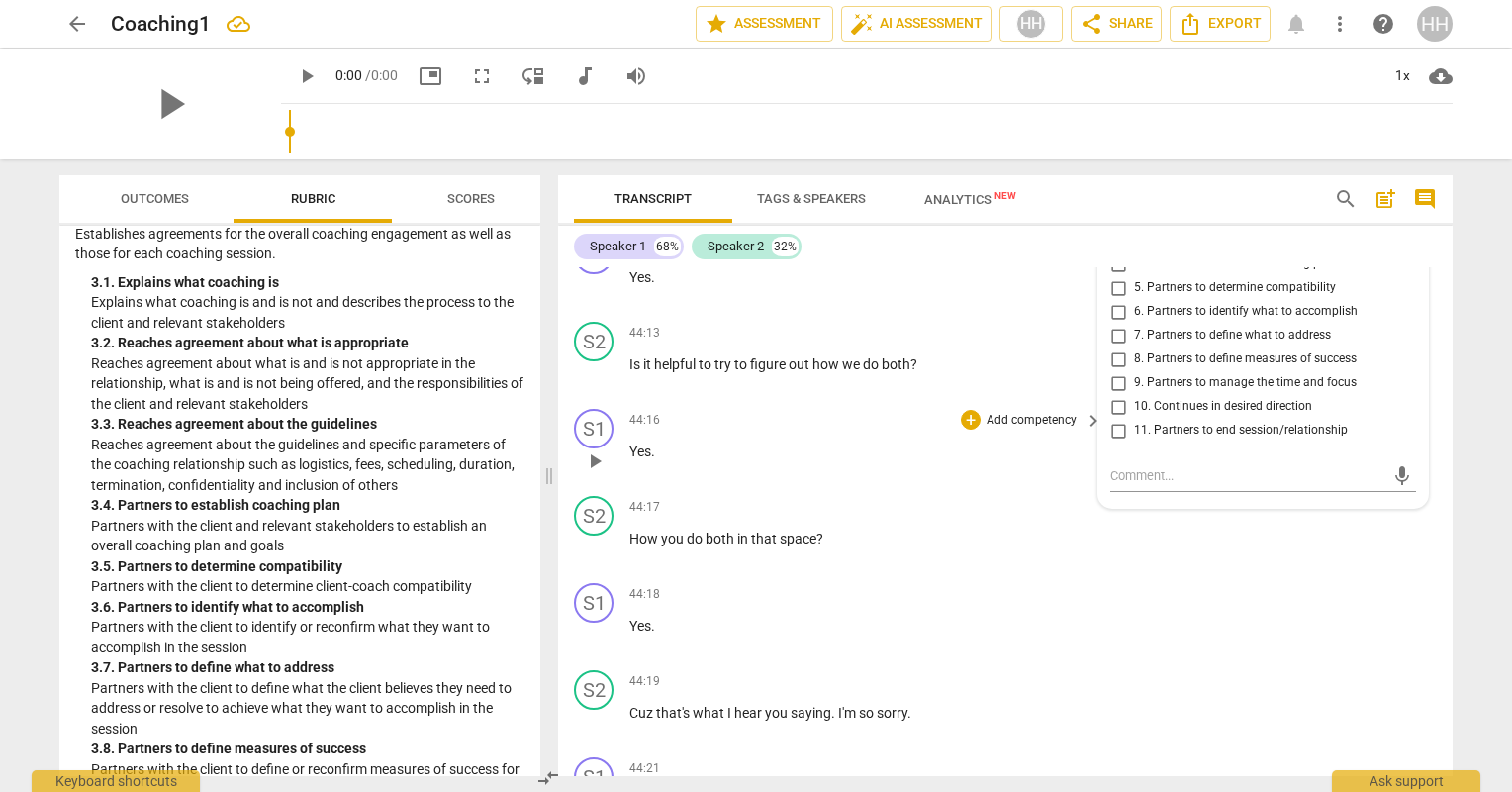 click on "44:16 + Add competency keyboard_arrow_right Yes ." at bounding box center (867, 445) 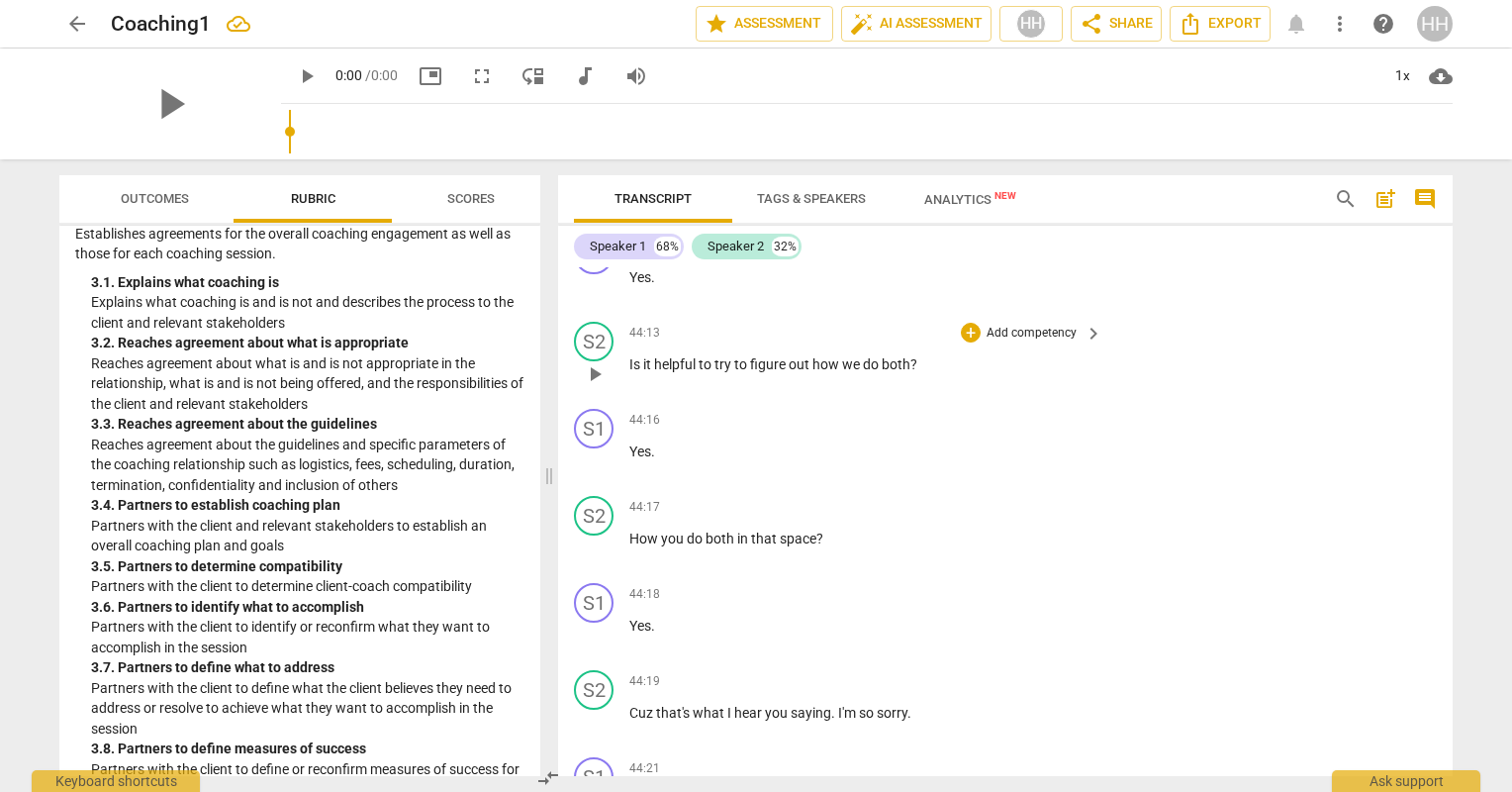 click on "Add competency" at bounding box center [1031, 334] 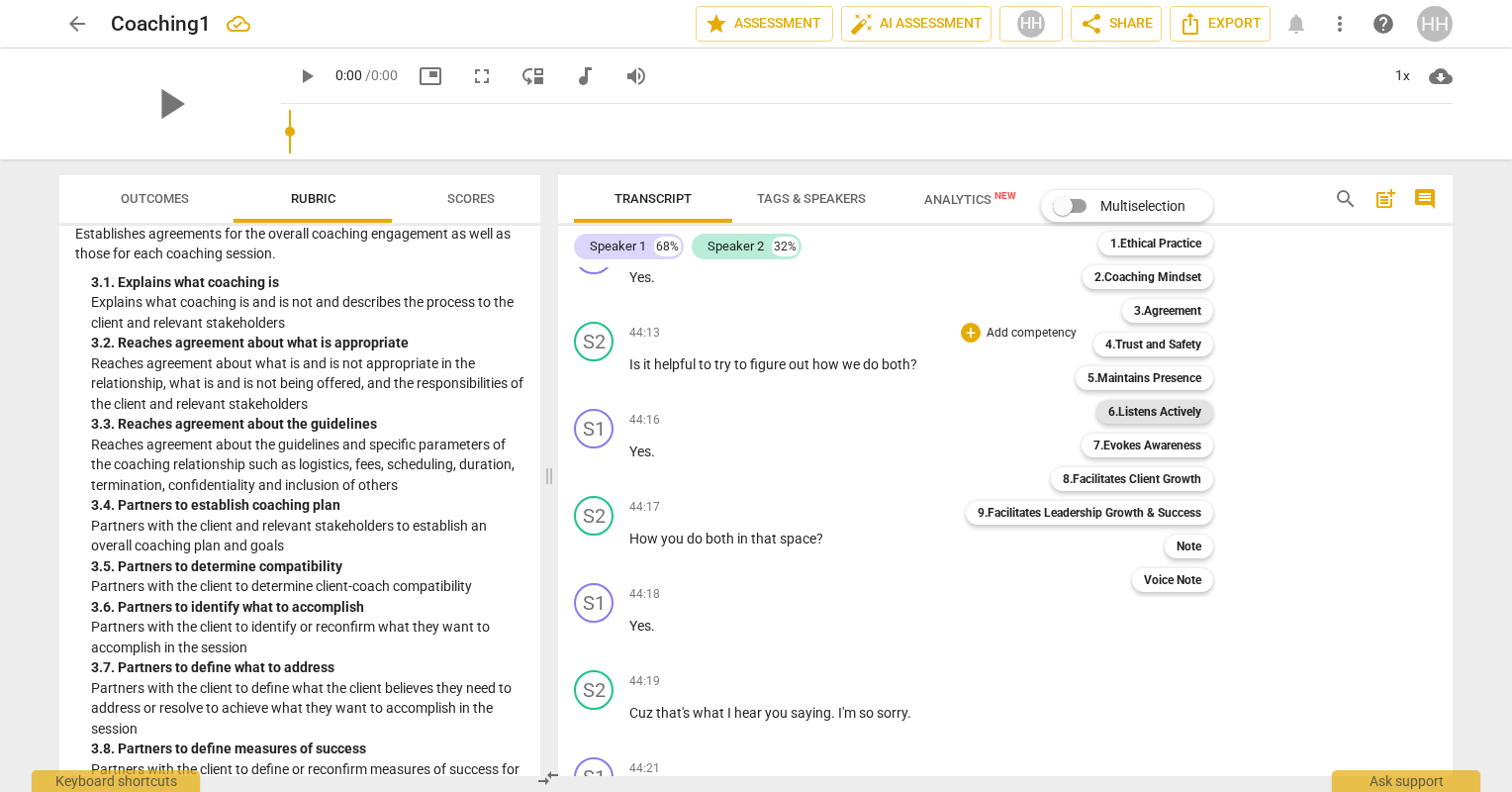 click on "6.Listens Actively" at bounding box center (1155, 412) 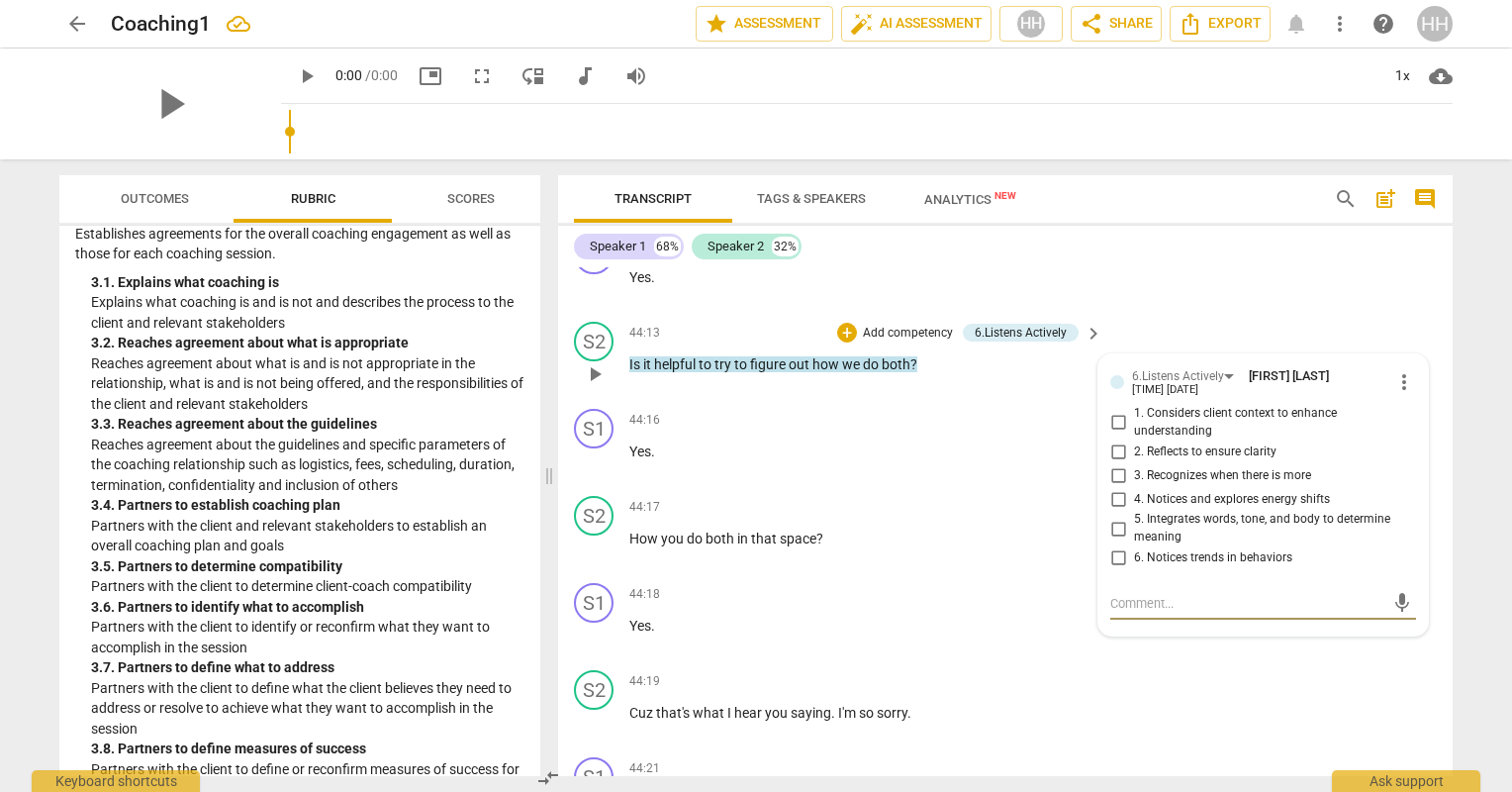 click on "3. Recognizes when there is more" at bounding box center (1118, 475) 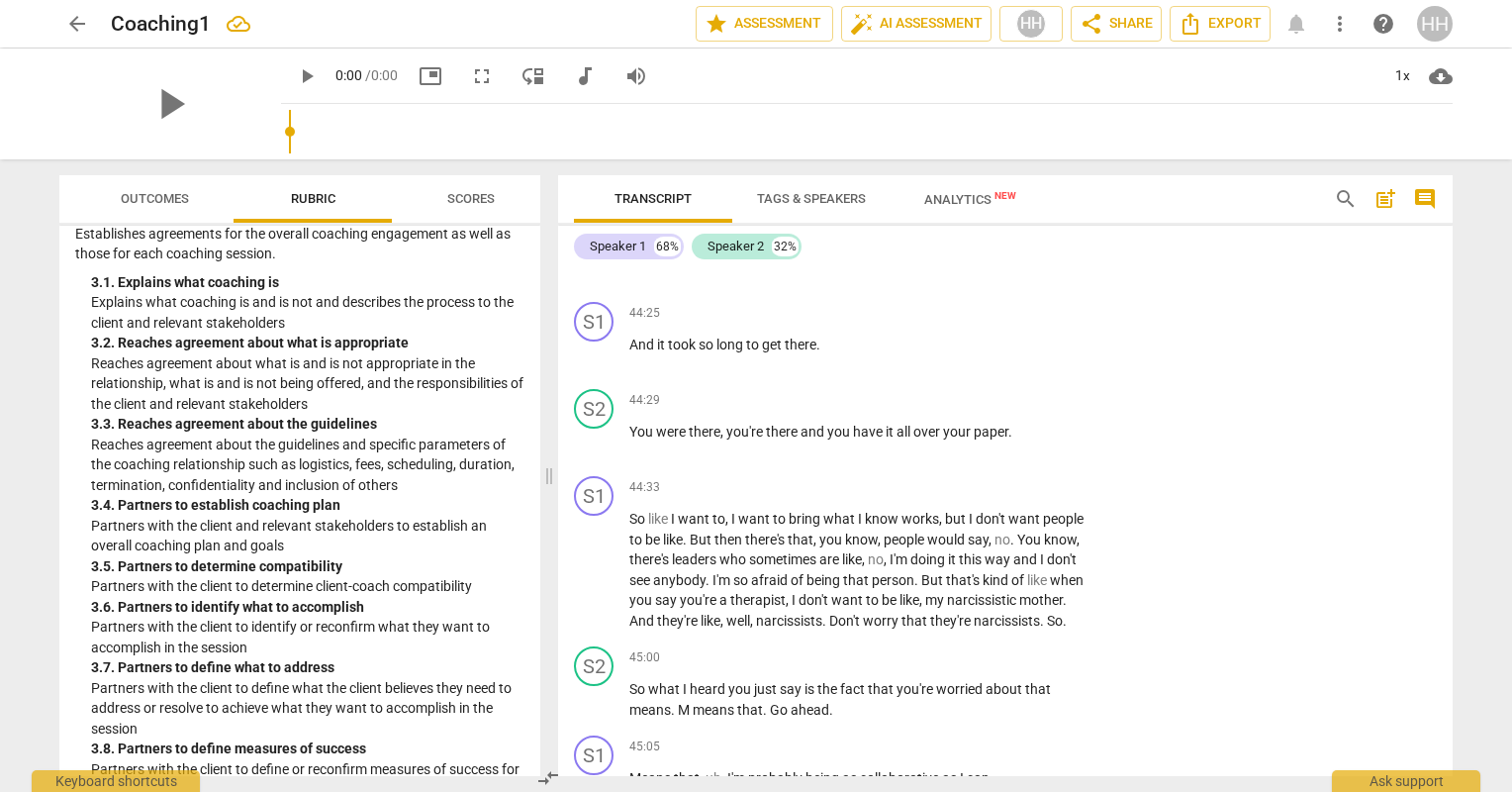 scroll, scrollTop: 33036, scrollLeft: 0, axis: vertical 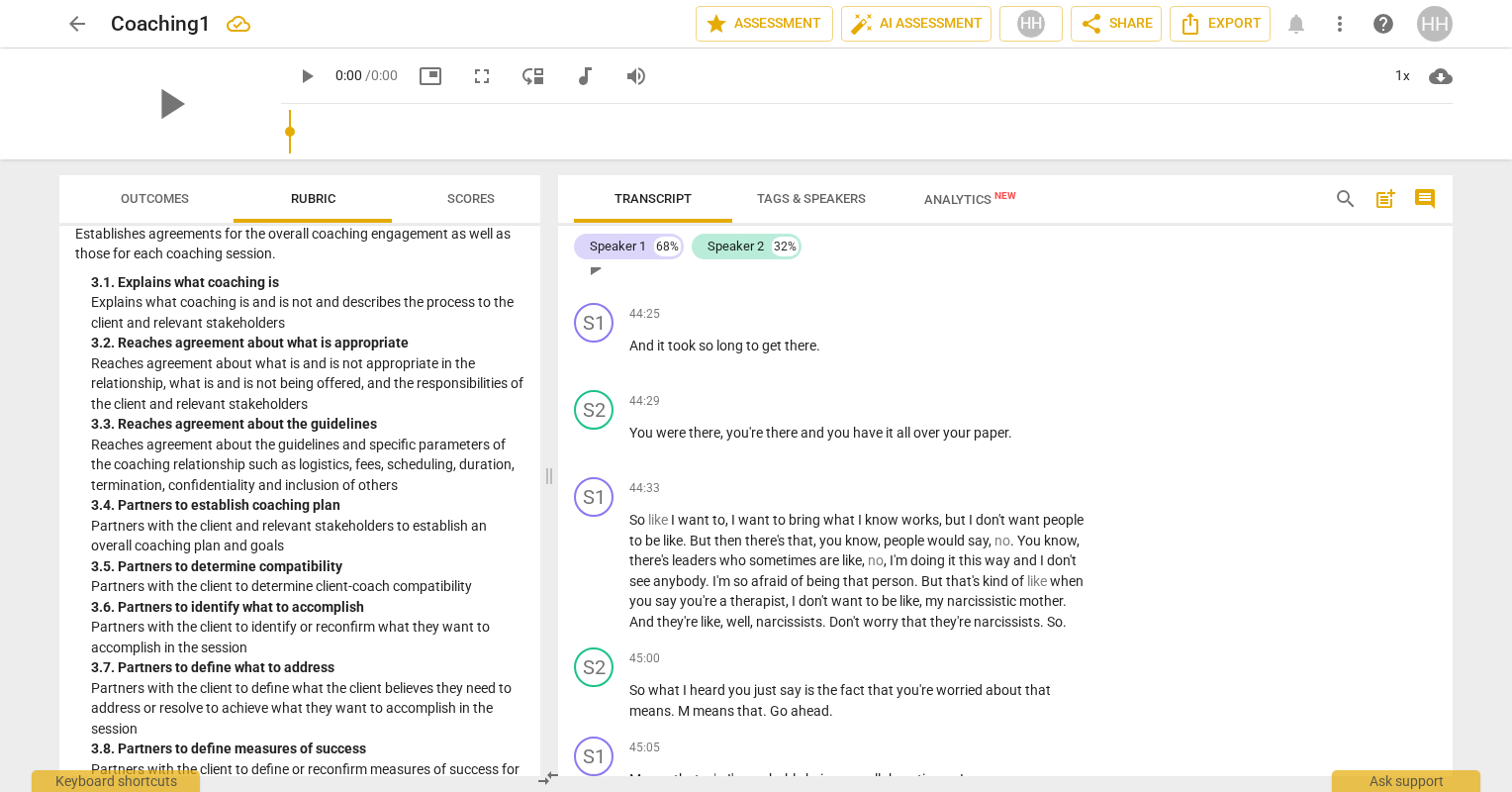 click on "Add competency" at bounding box center [1031, 228] 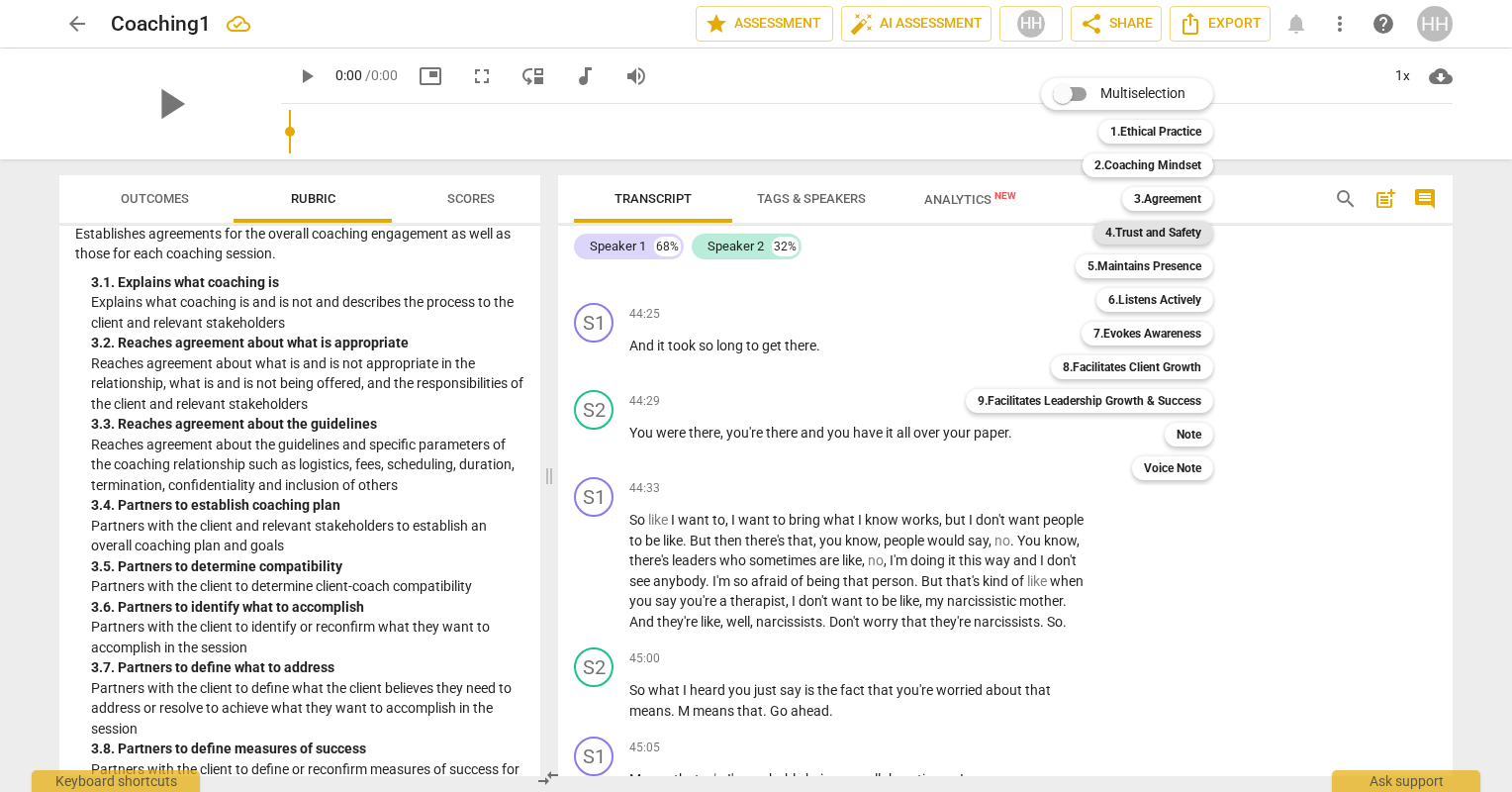 click on "4.Trust and Safety" at bounding box center (1153, 233) 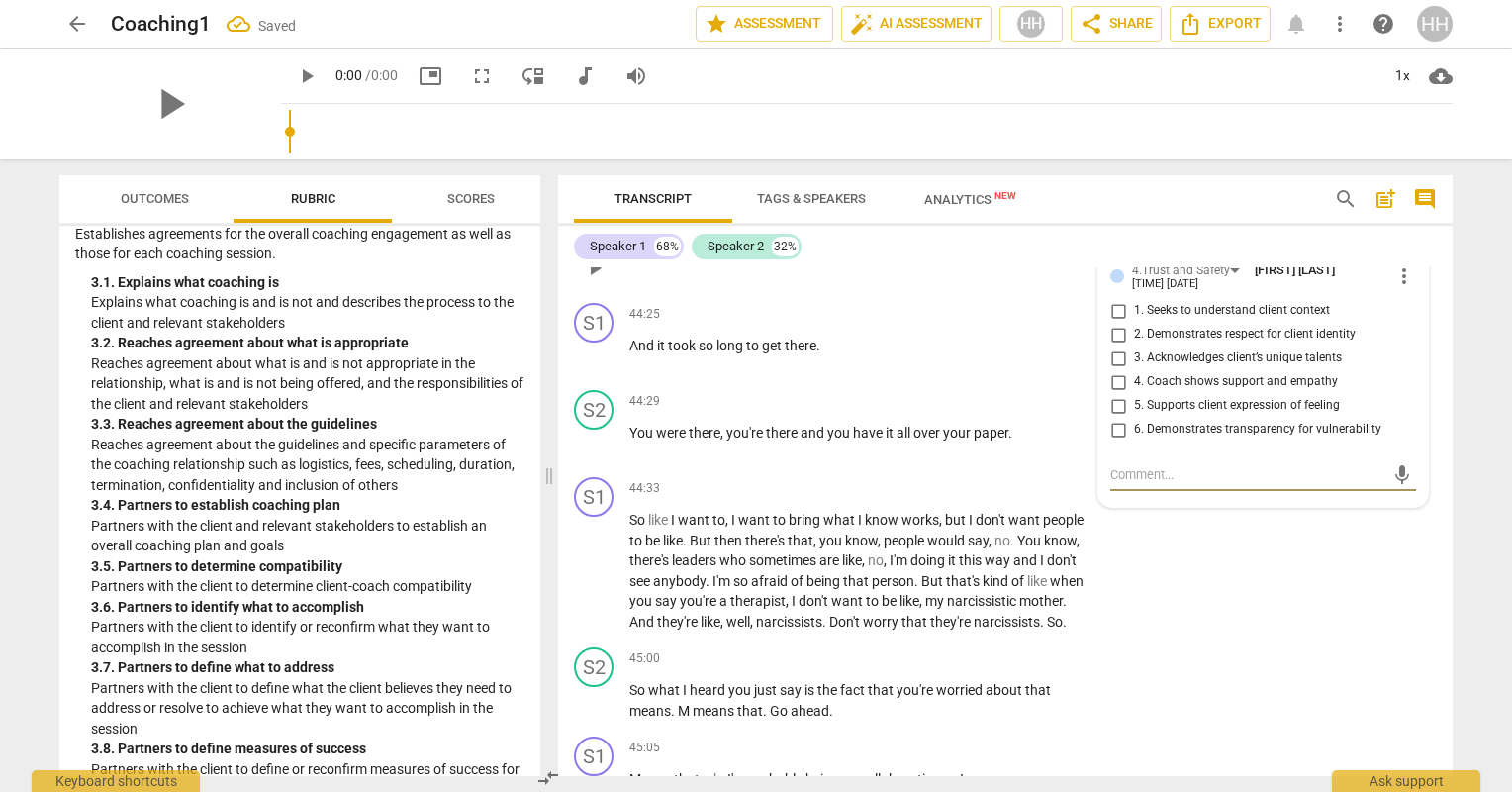 click on "4. Coach shows support and empathy" at bounding box center [1118, 382] 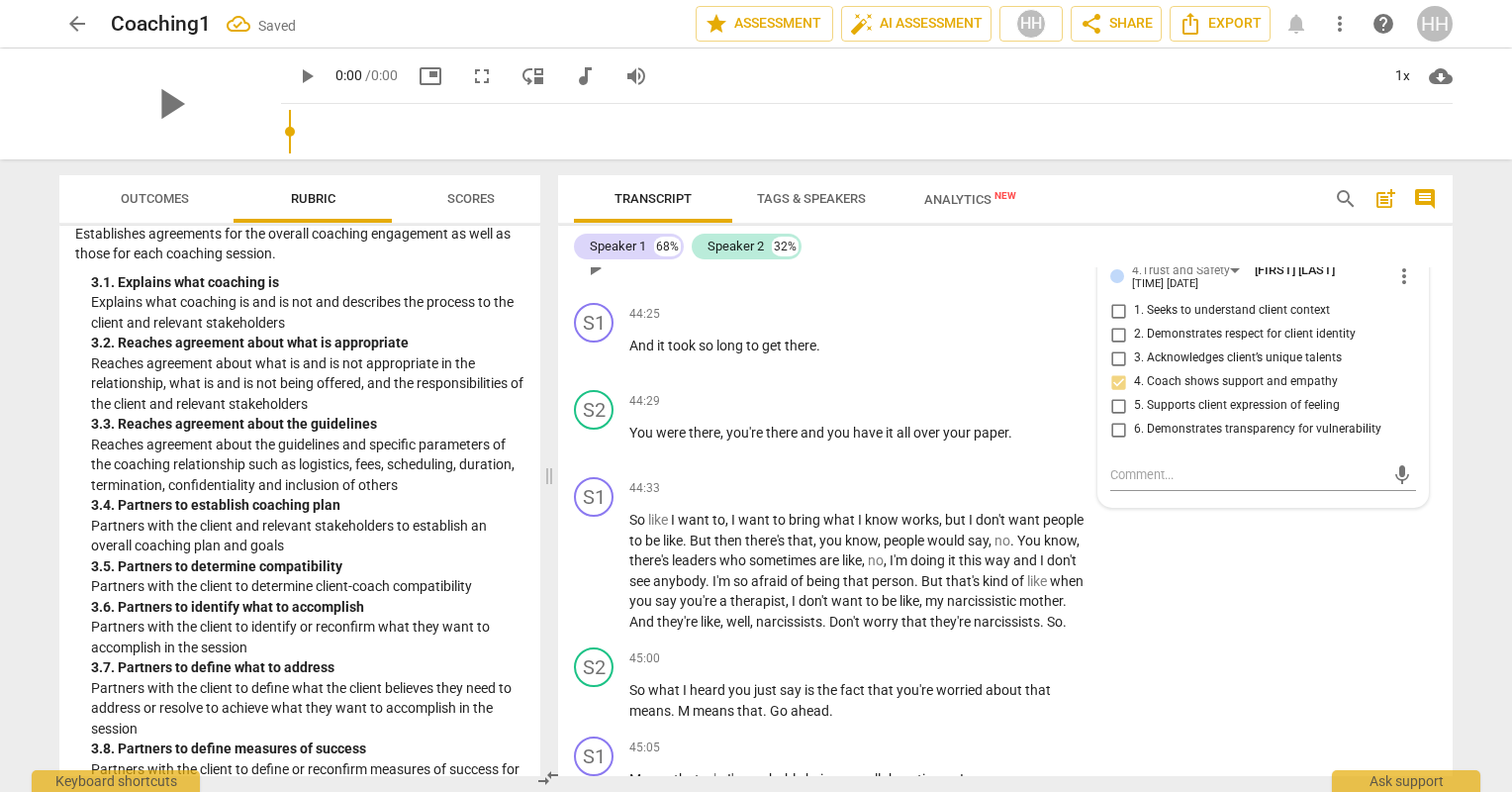 click on "5. Supports client expression of feeling" at bounding box center [1118, 406] 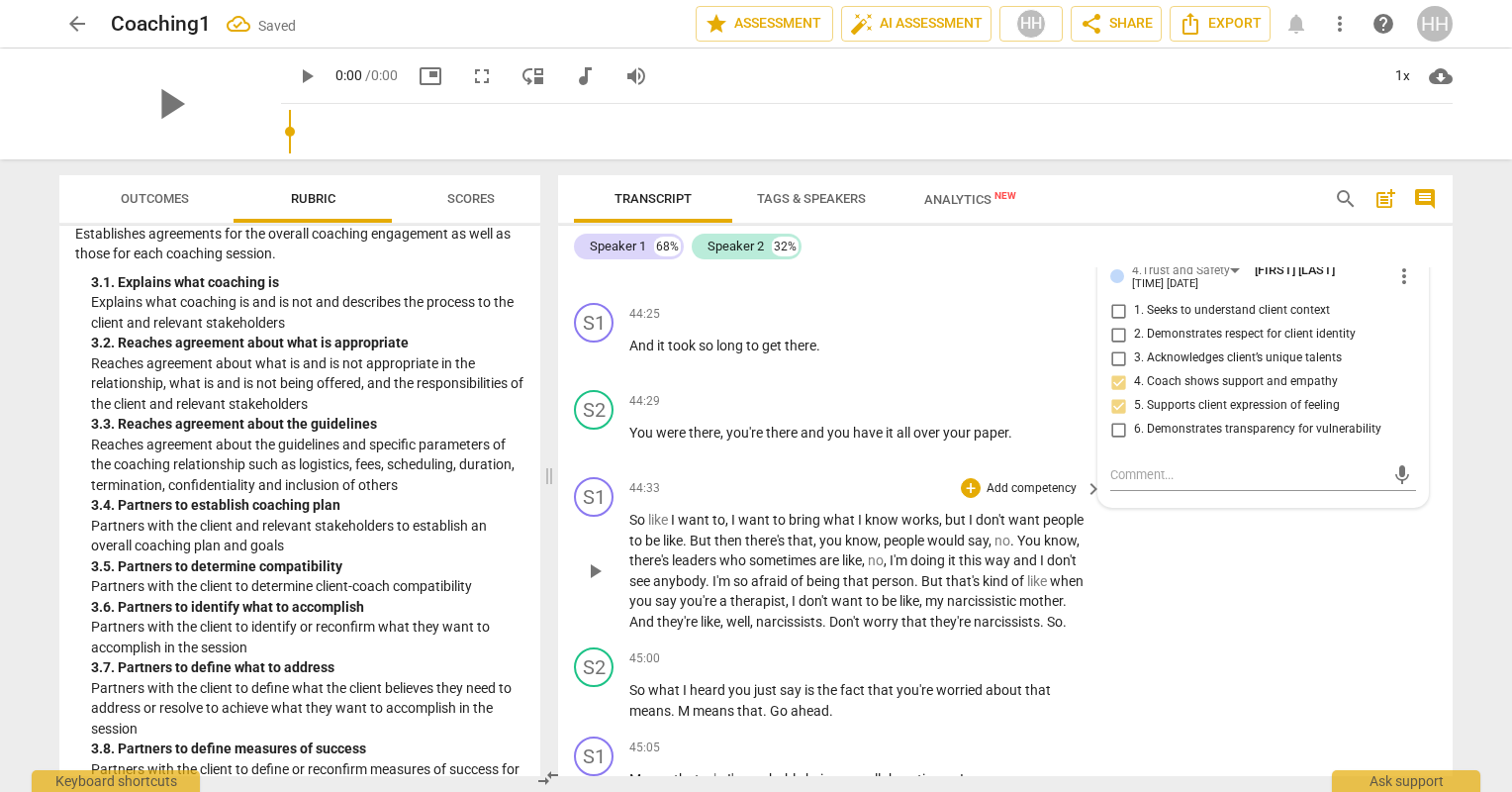 click on "know" at bounding box center [1060, 541] 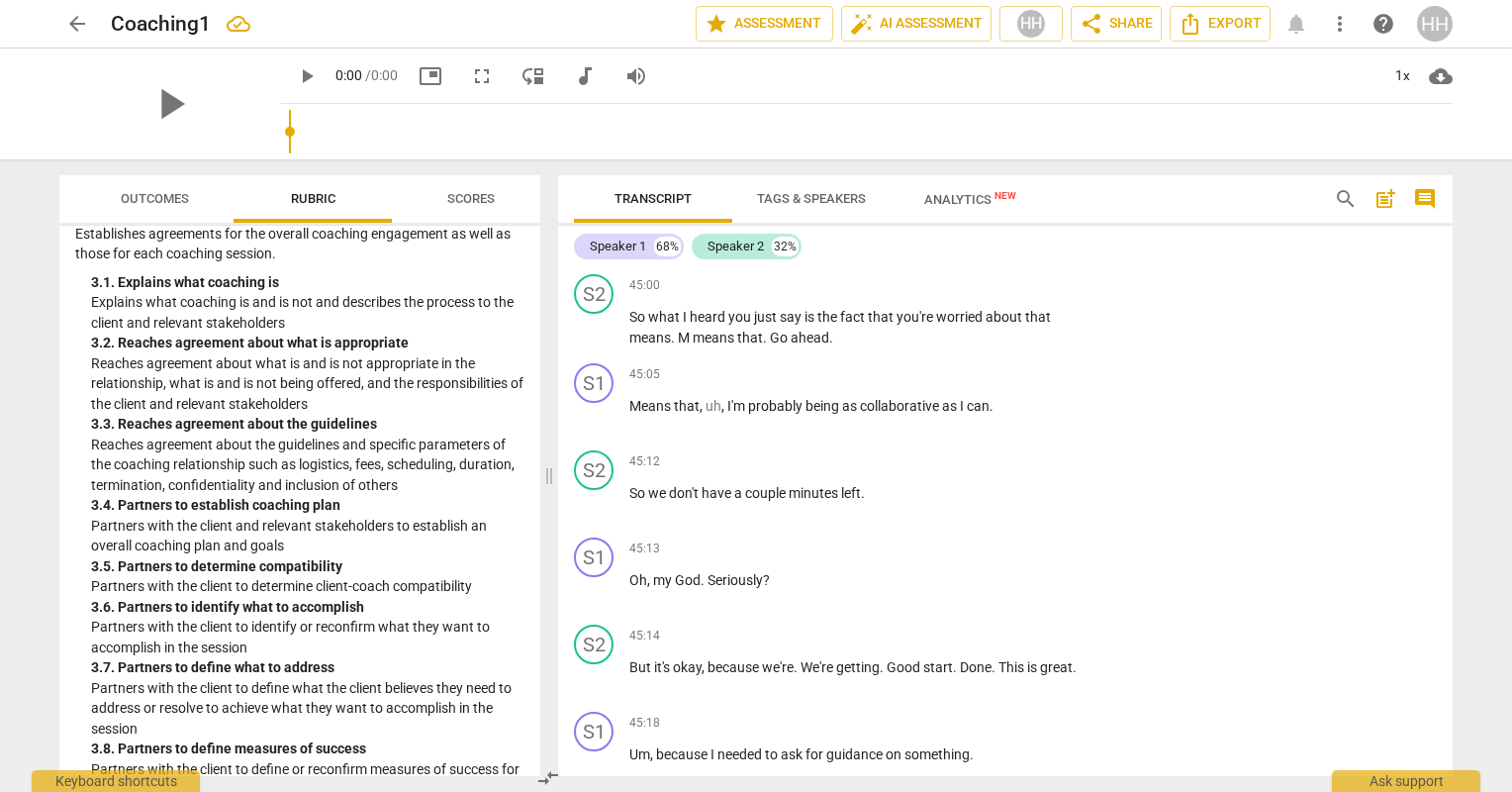 scroll, scrollTop: 33438, scrollLeft: 0, axis: vertical 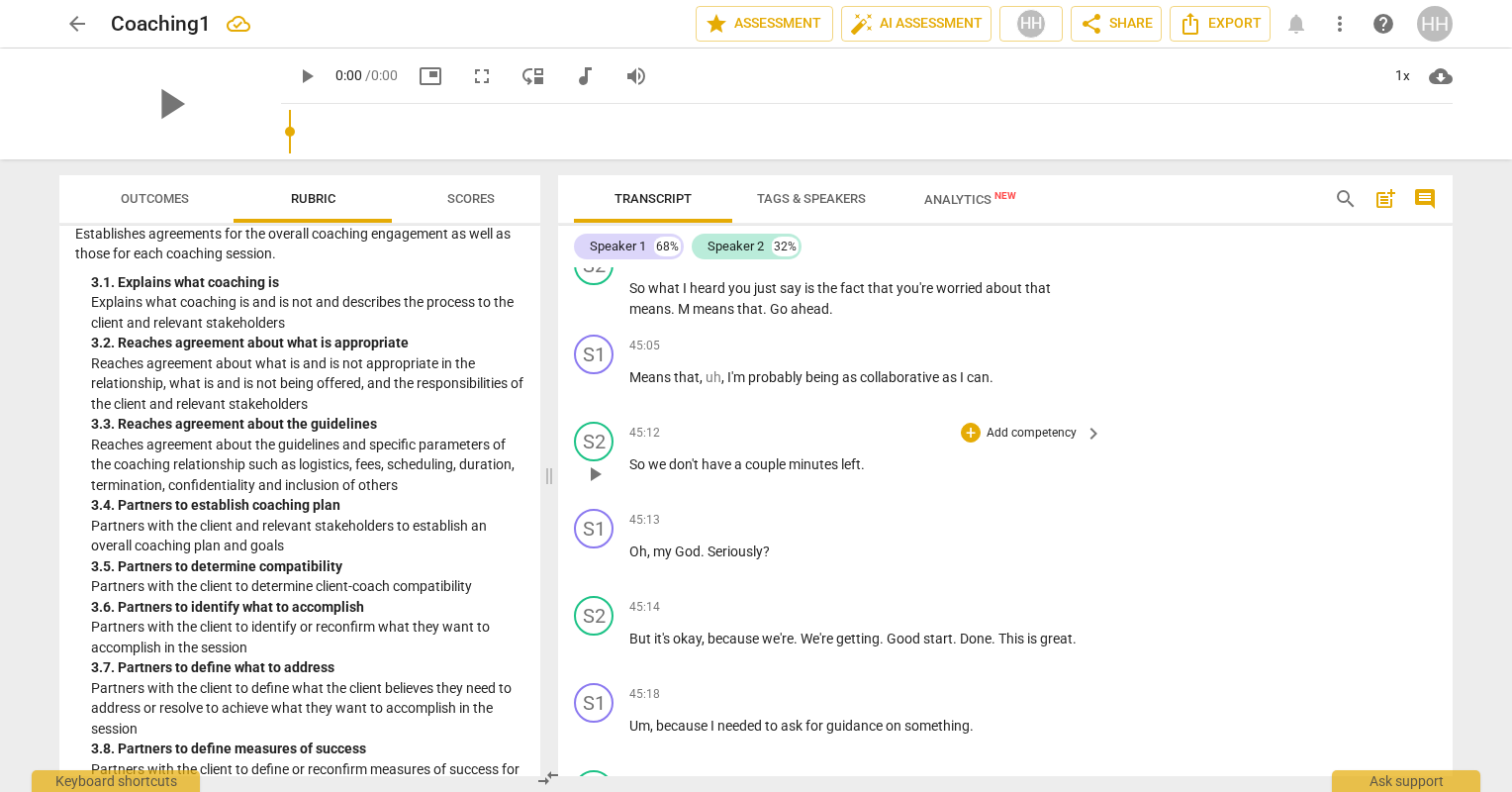 click on "Add competency" at bounding box center [1031, 434] 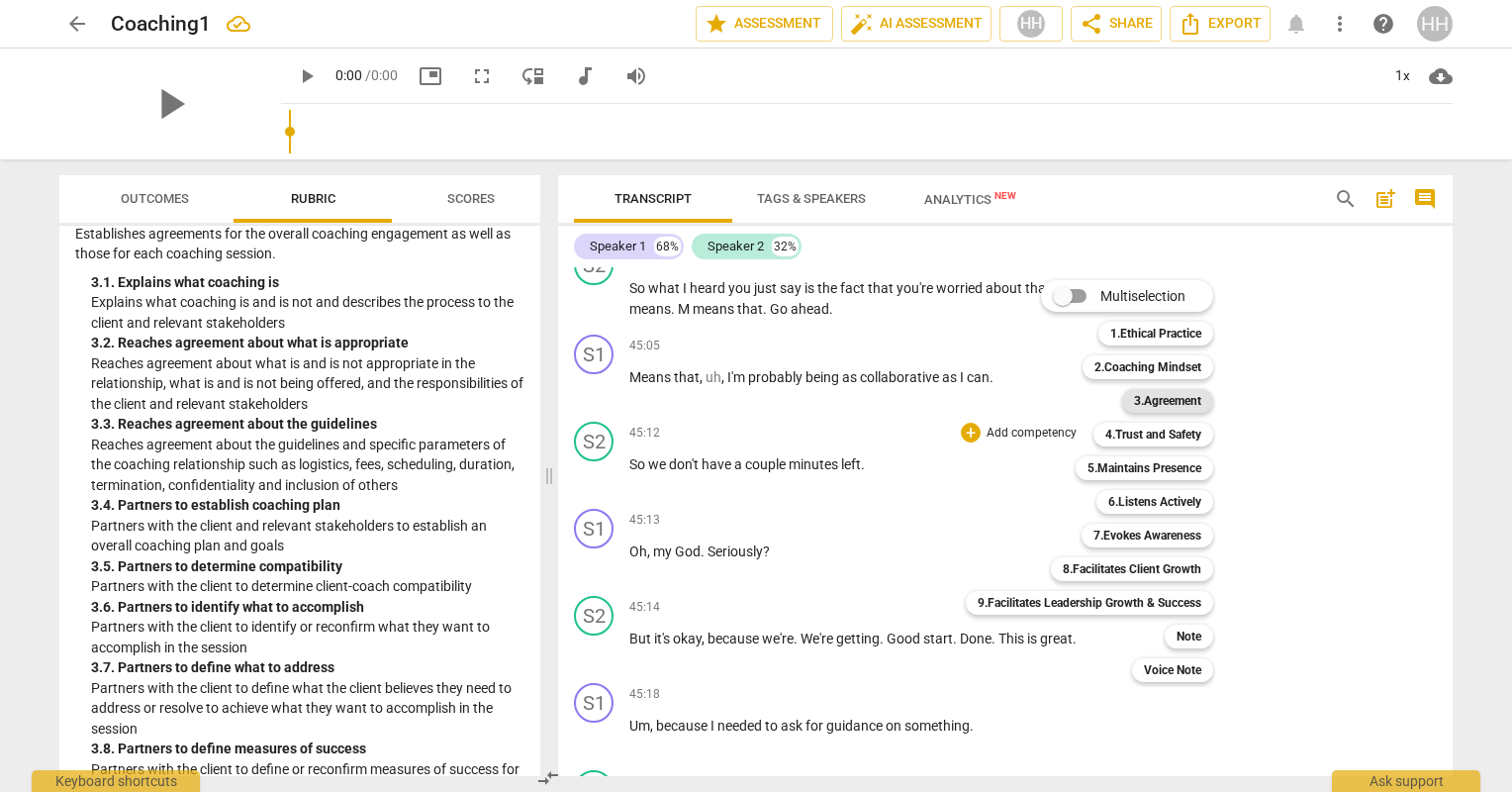 click on "3.Agreement" at bounding box center [1168, 401] 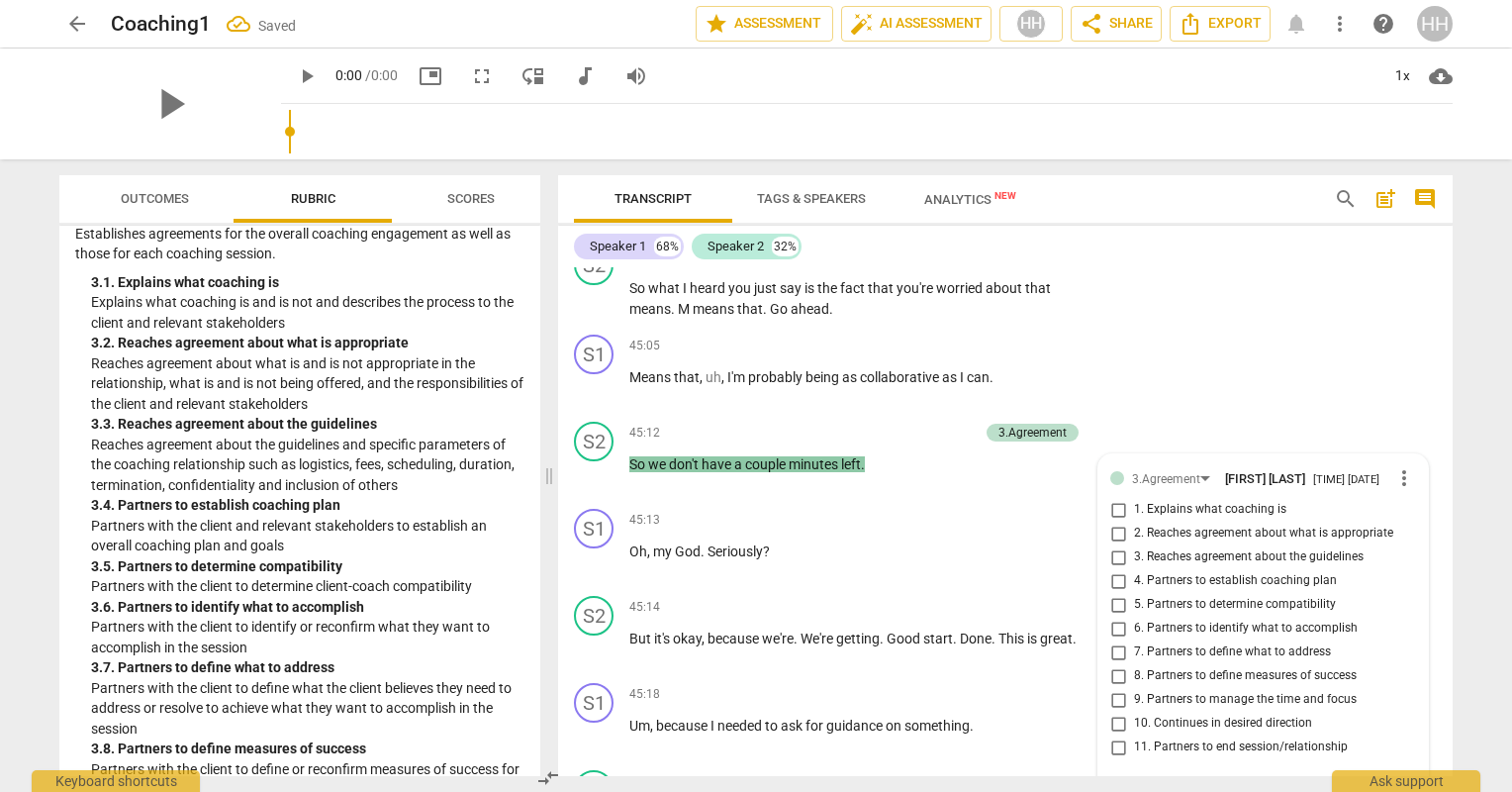 scroll, scrollTop: 33765, scrollLeft: 0, axis: vertical 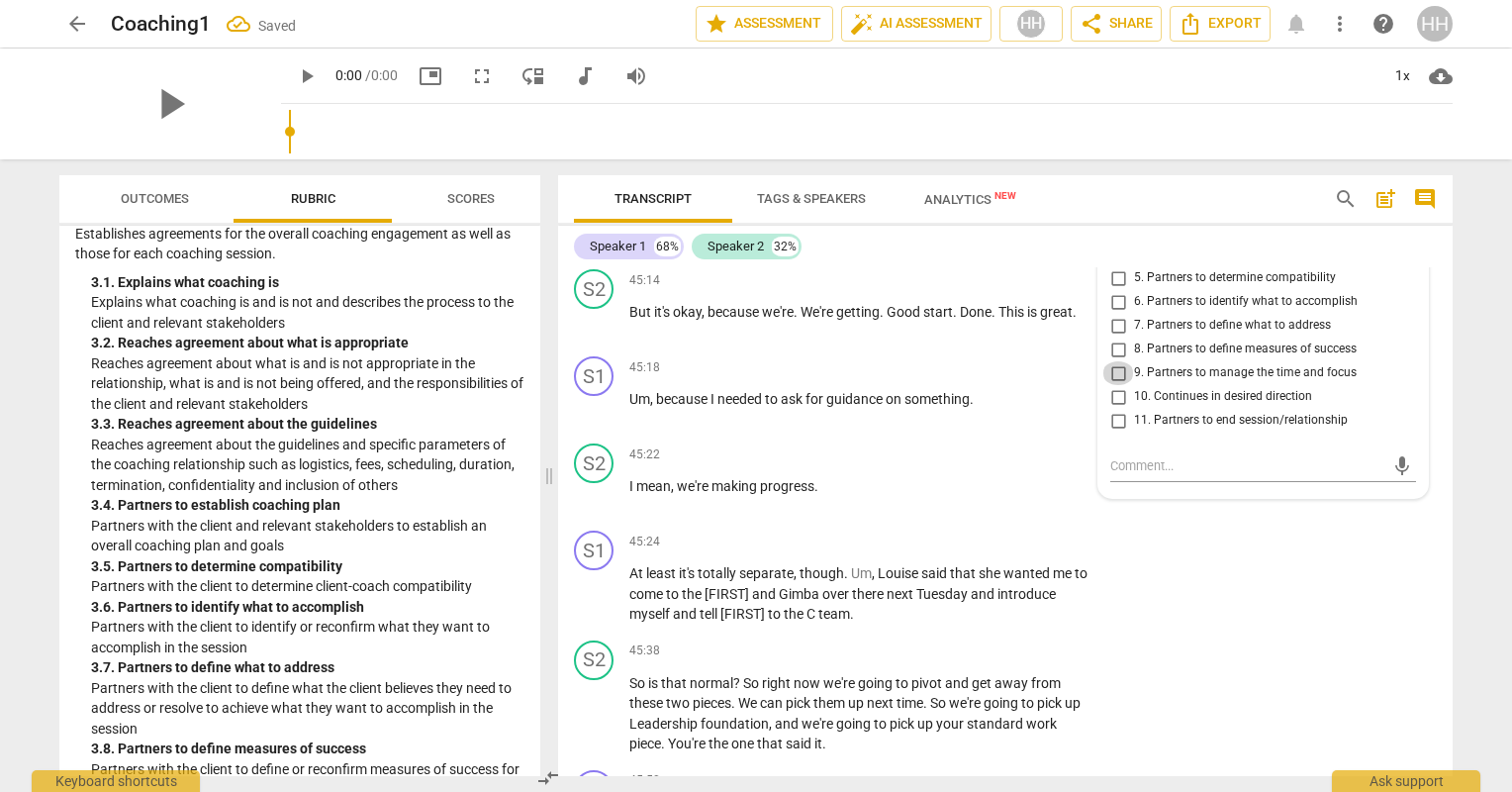 click on "9. Partners to manage the time and focus" at bounding box center (1118, 373) 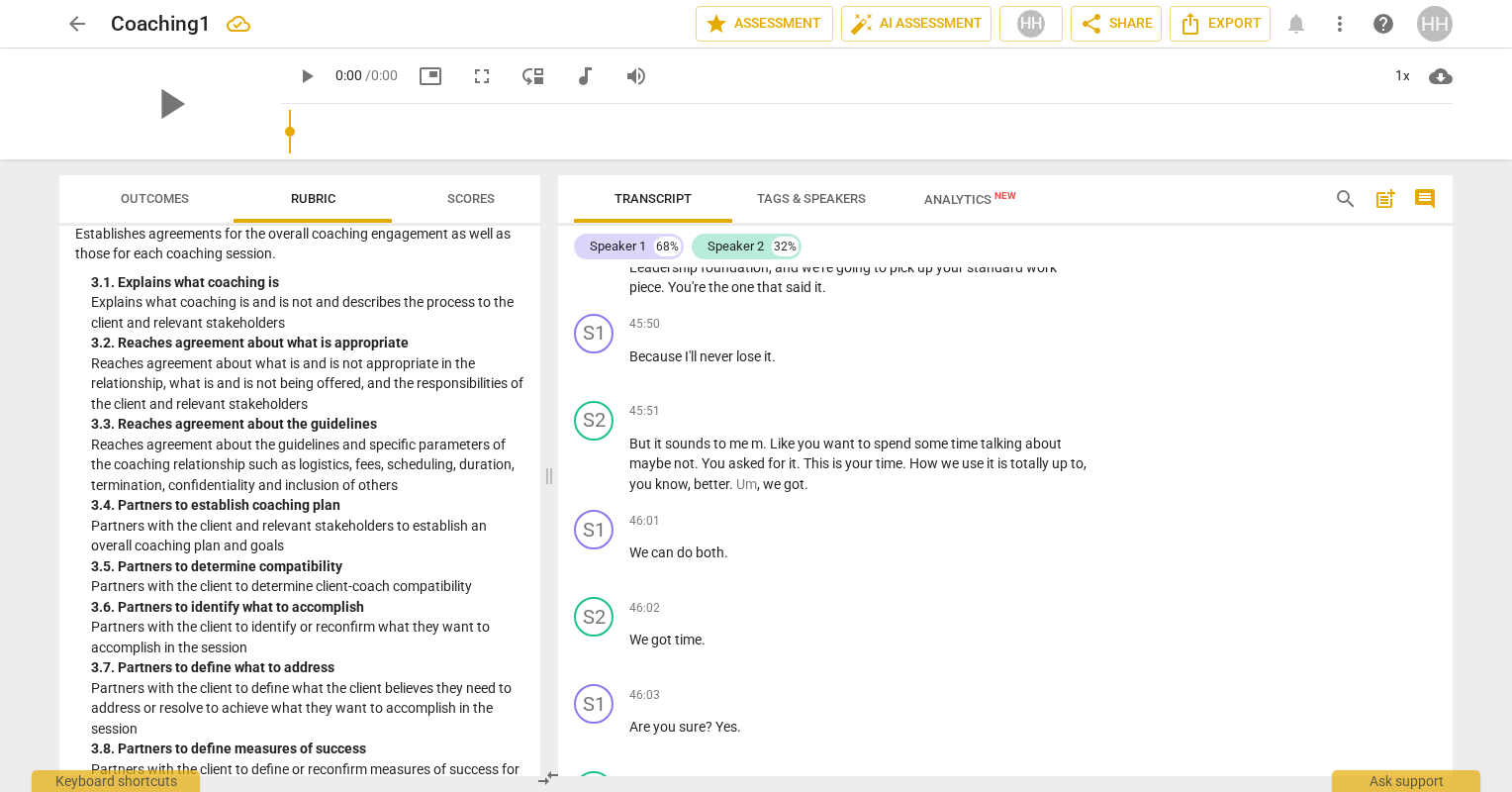 scroll, scrollTop: 34222, scrollLeft: 0, axis: vertical 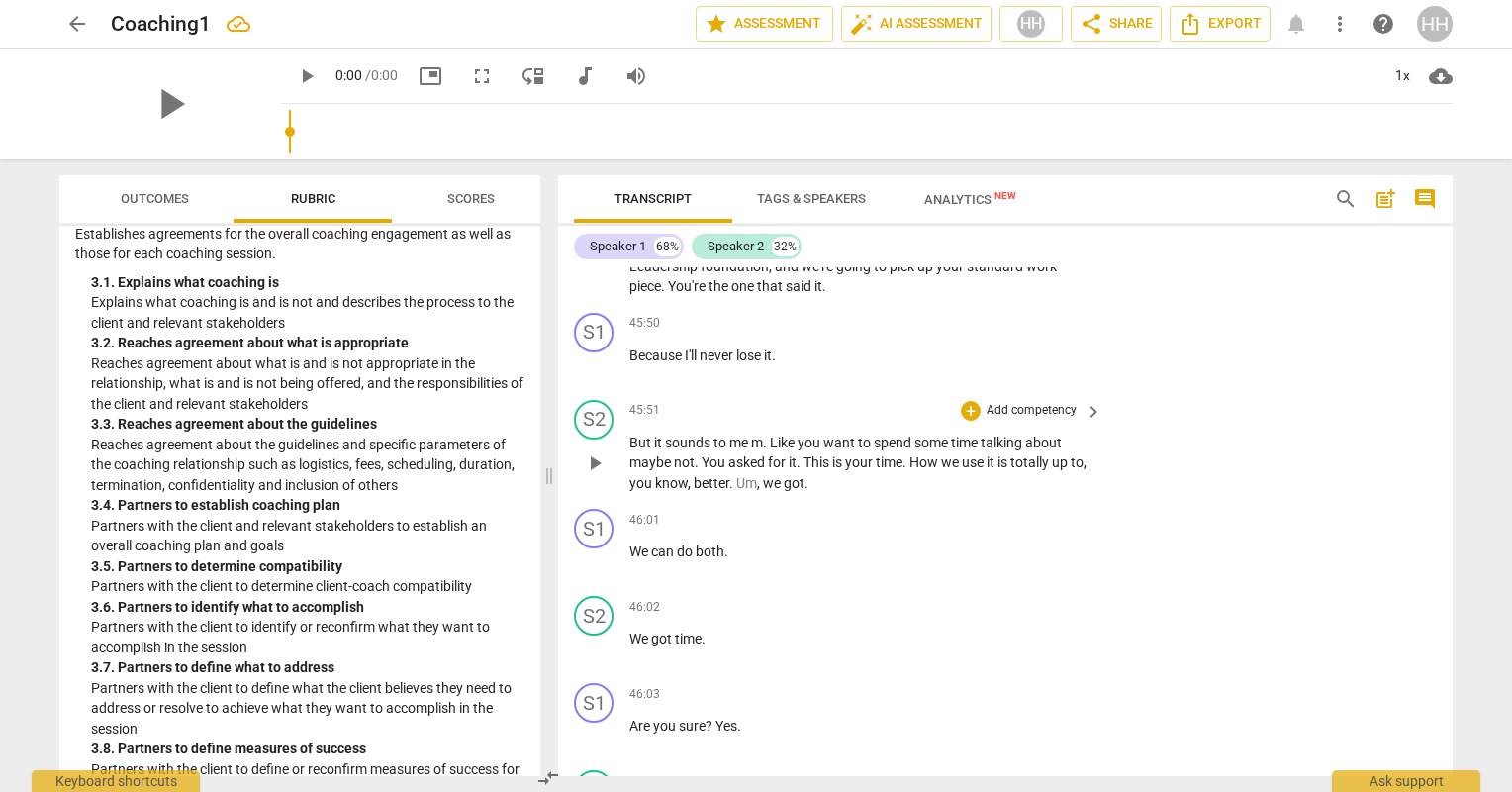 click on "Add competency" at bounding box center [1031, 411] 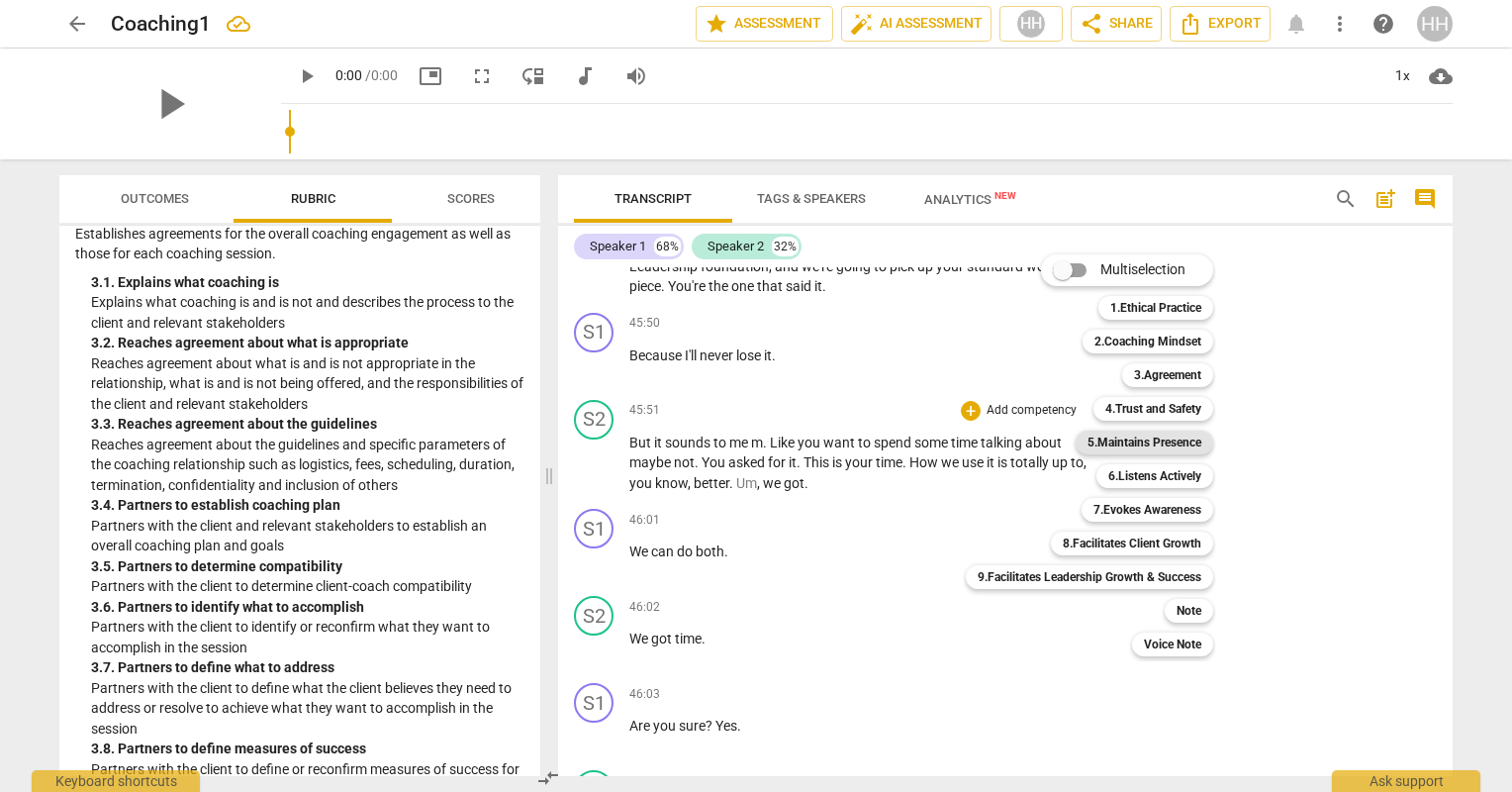 click on "5.Maintains Presence" at bounding box center [1144, 443] 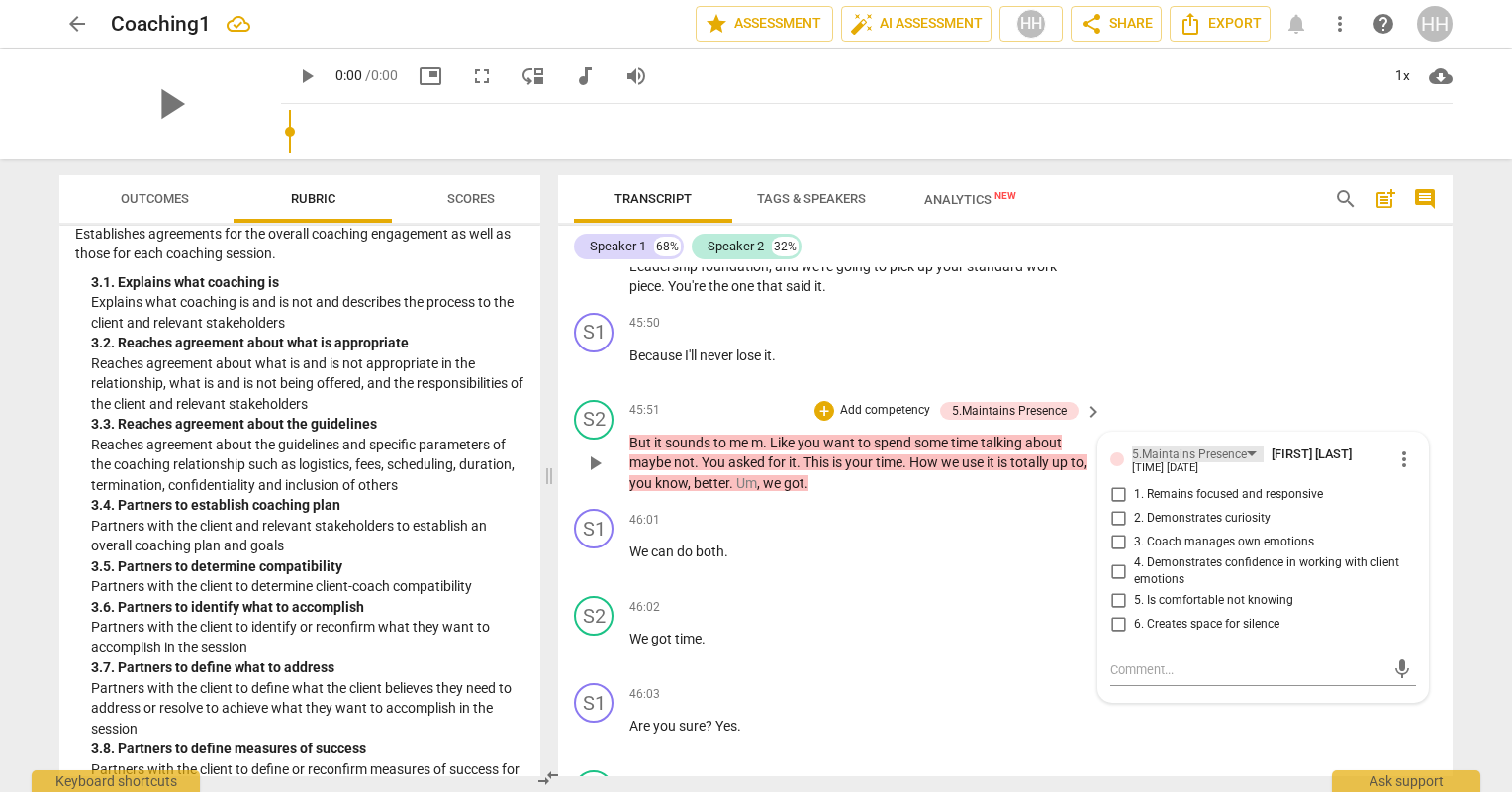 click on "5.Maintains Presence" at bounding box center [1189, 454] 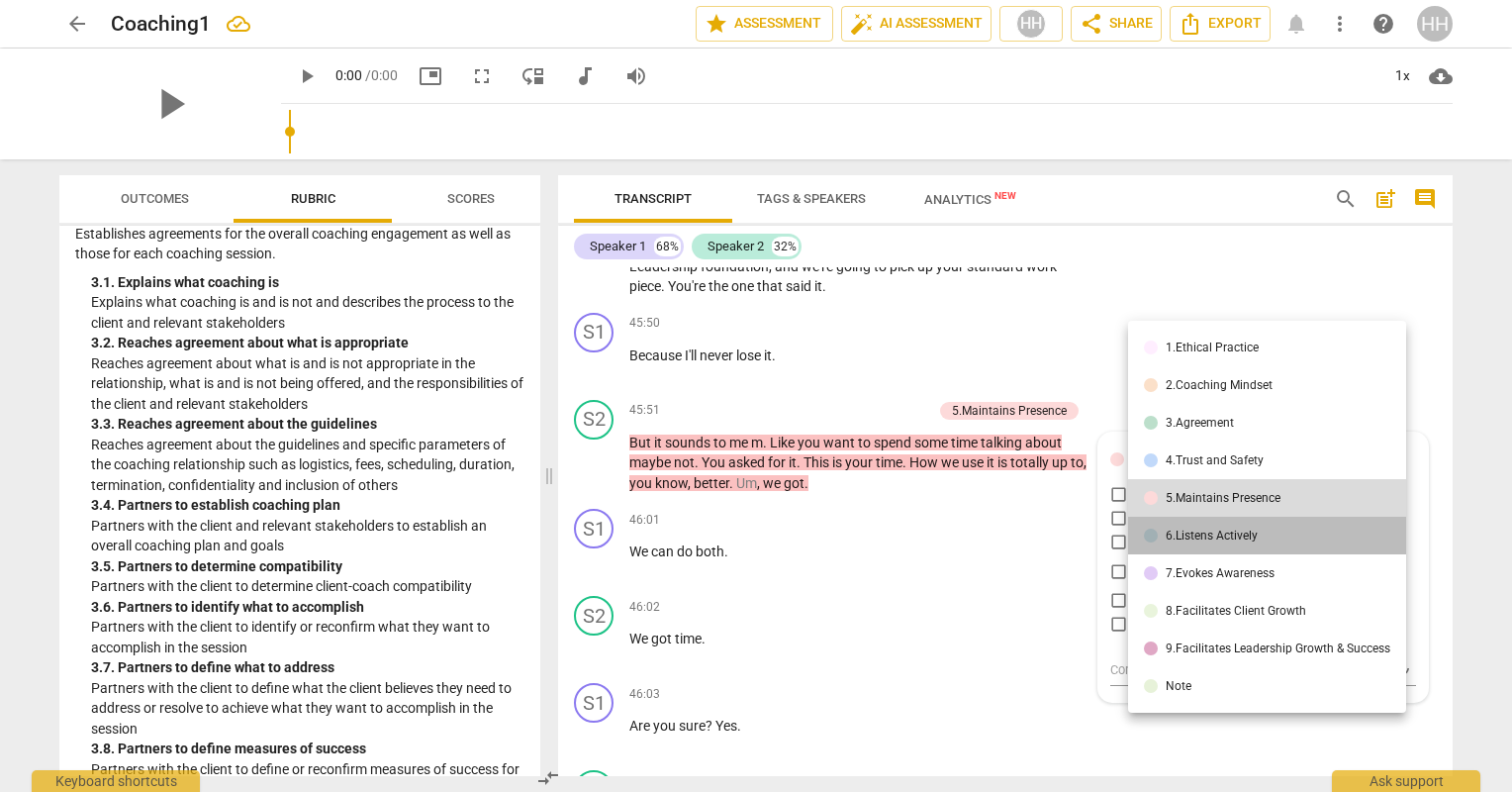 click on "6.Listens Actively" at bounding box center [1211, 536] 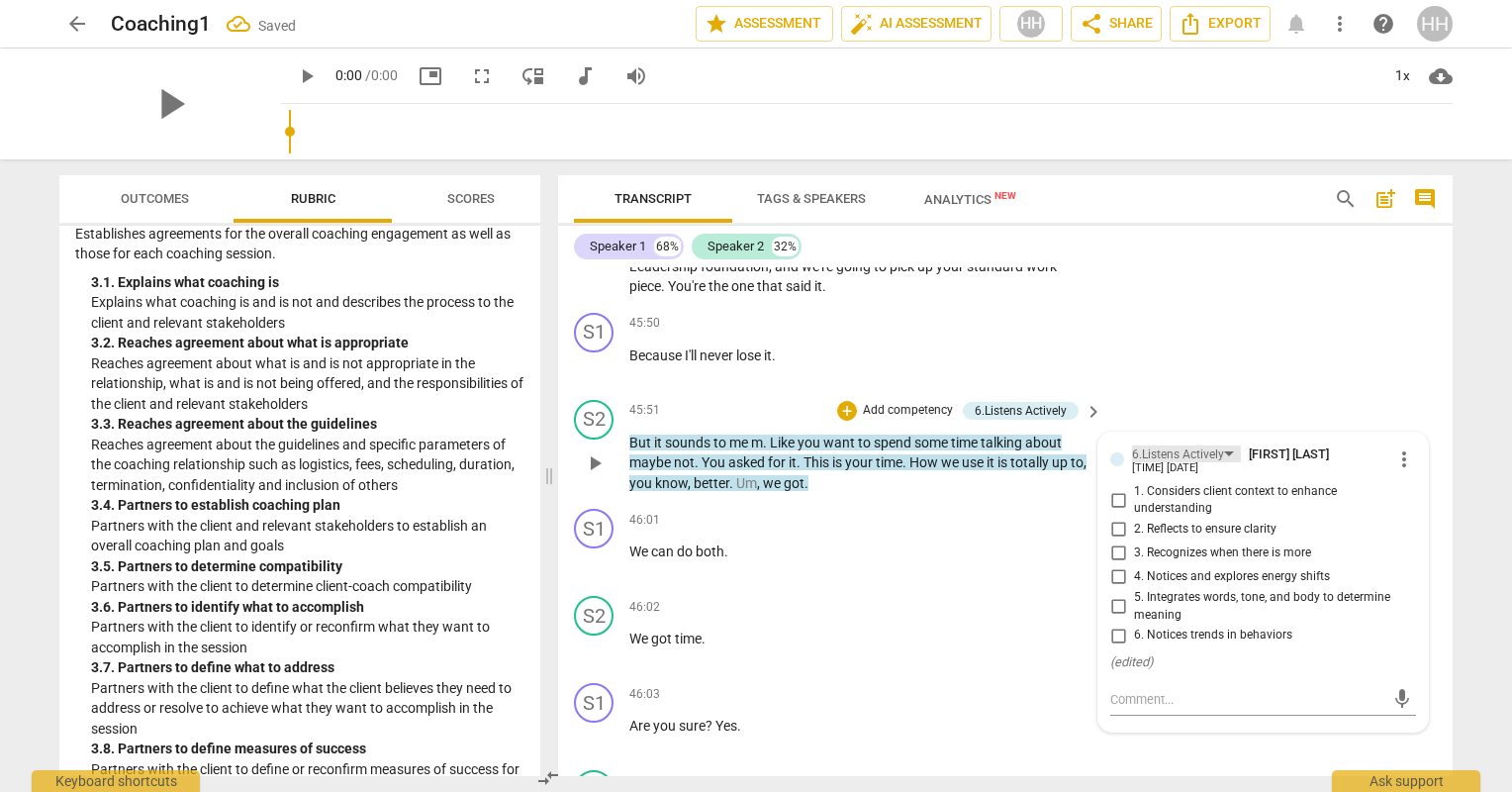 click on "6.Listens Actively" at bounding box center [1186, 453] 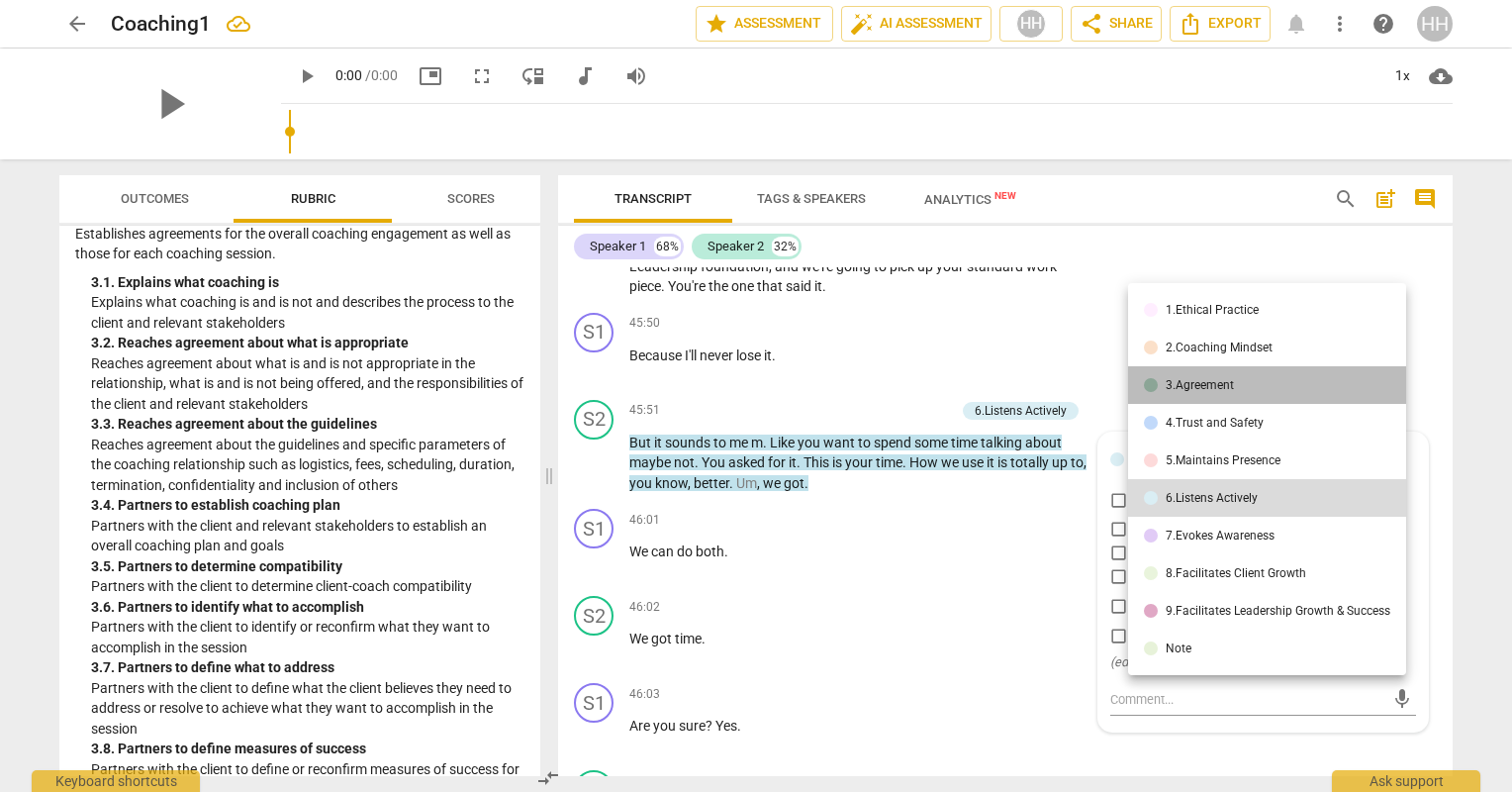 click on "3.Agreement" at bounding box center (1267, 385) 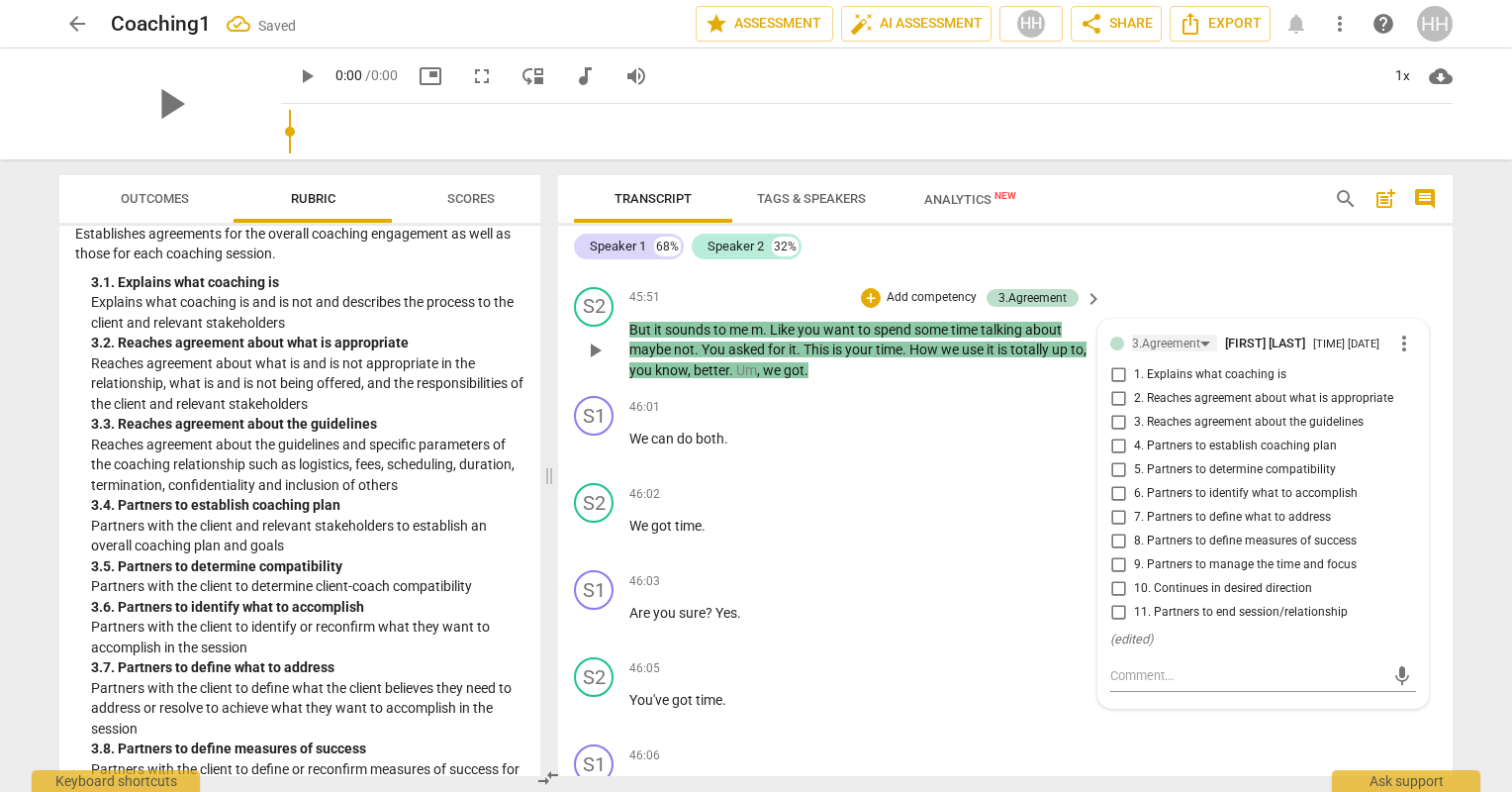 scroll, scrollTop: 34331, scrollLeft: 0, axis: vertical 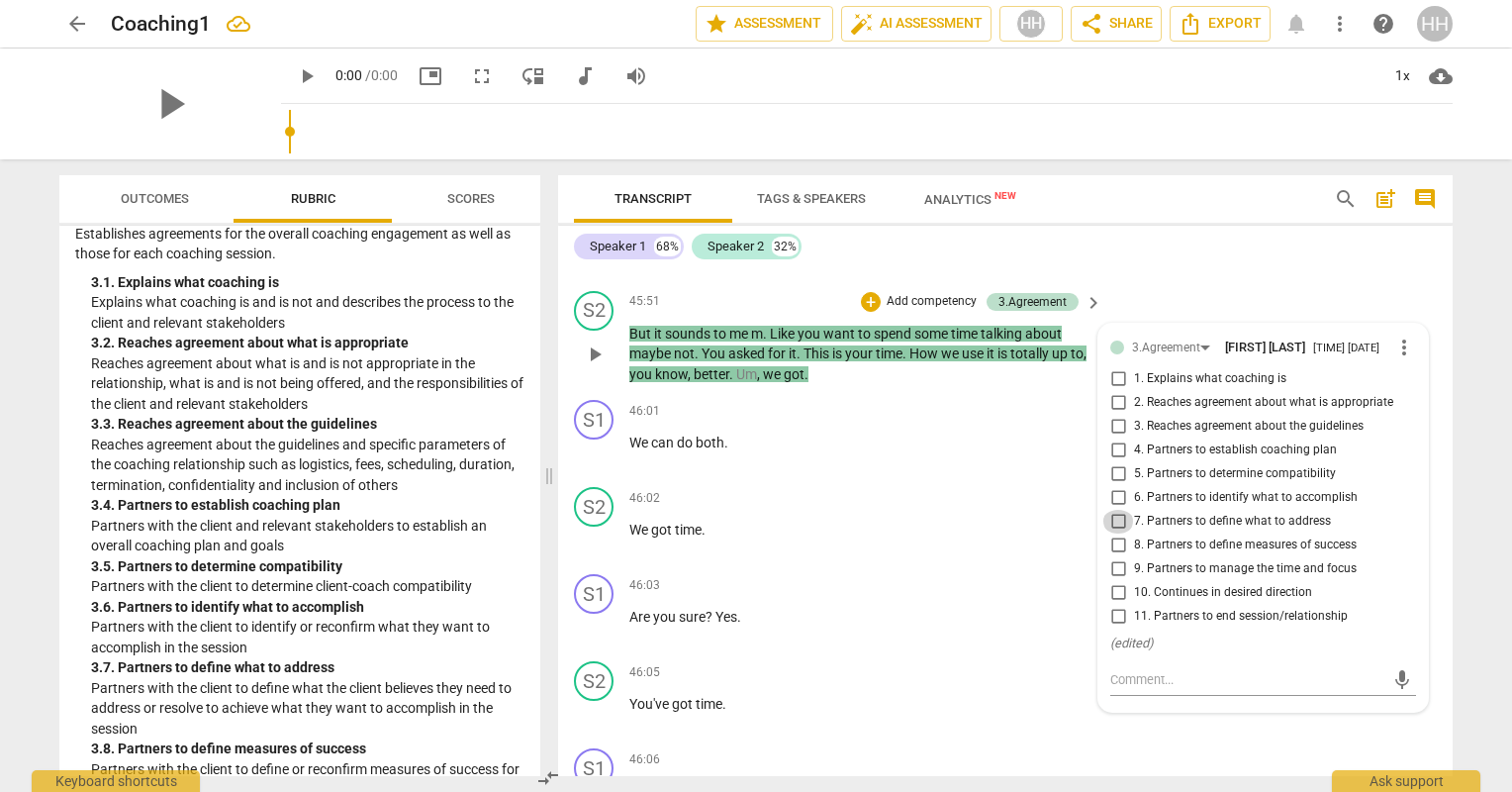 click on "7. Partners to define what to address" at bounding box center (1118, 522) 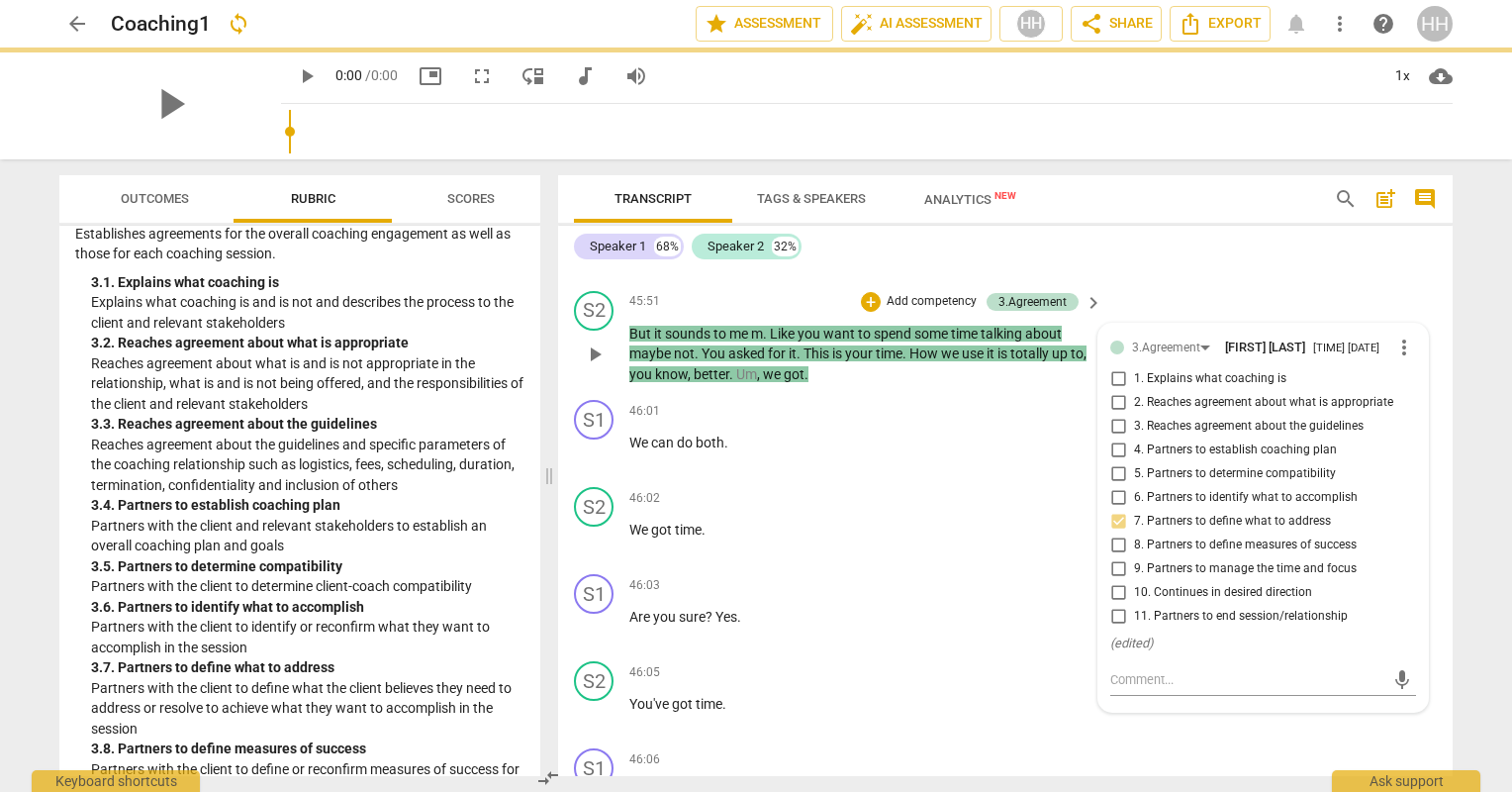 click on "9. Partners to manage the time and focus" at bounding box center [1118, 569] 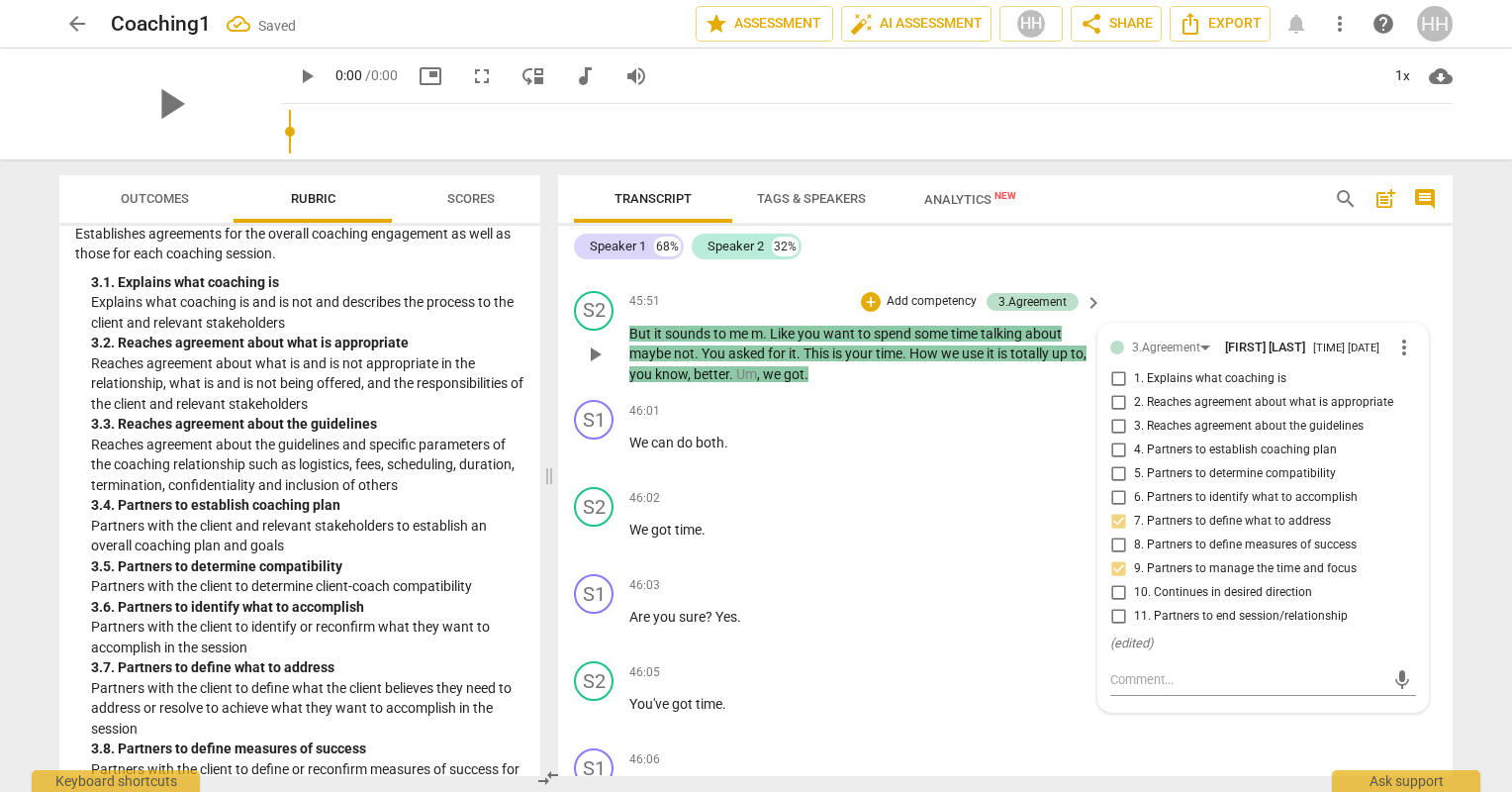click on "10. Continues in desired direction" at bounding box center (1118, 593) 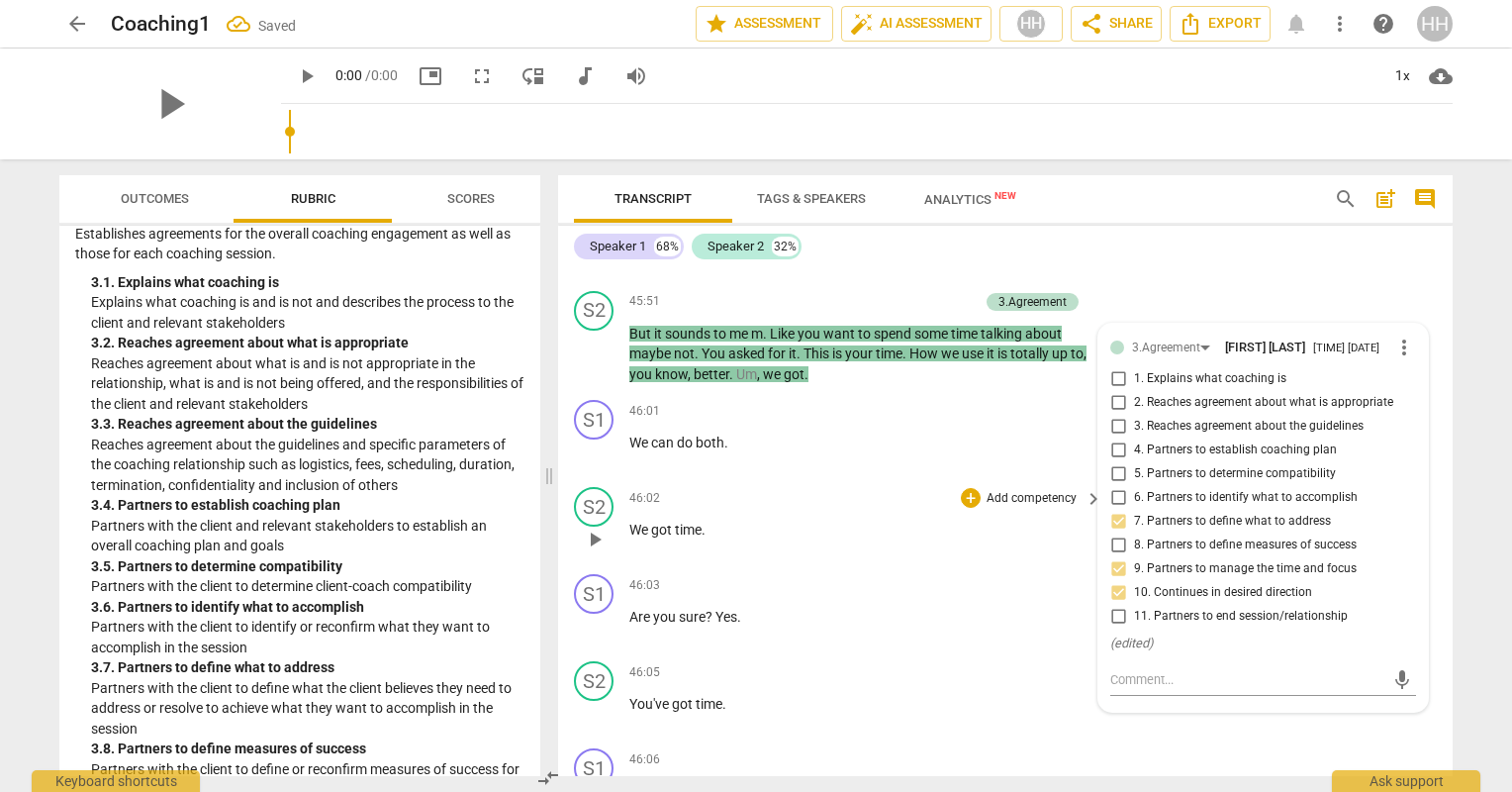 click on "46:02 + Add competency keyboard_arrow_right We   got   time ." at bounding box center (867, 523) 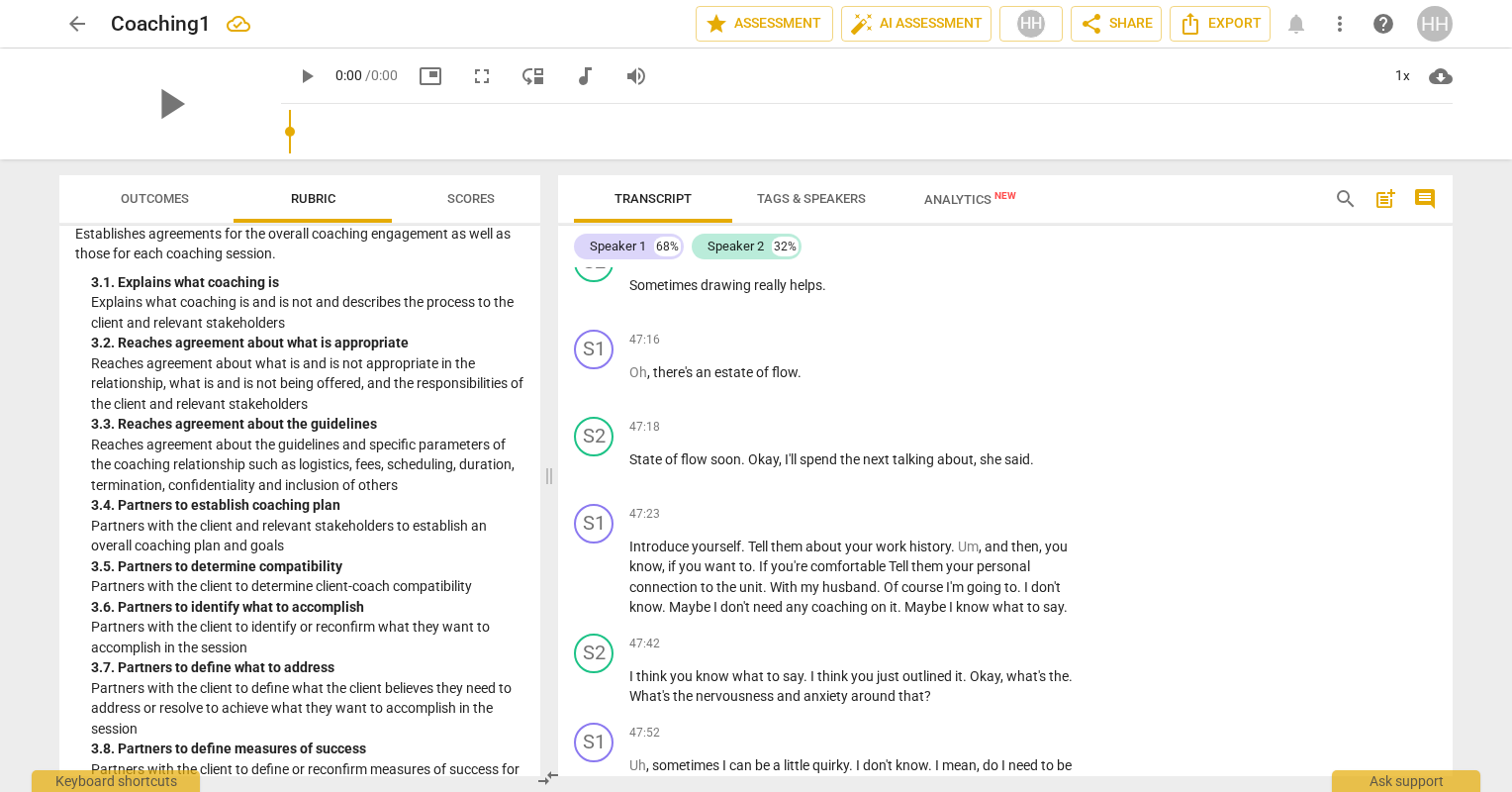scroll, scrollTop: 35727, scrollLeft: 0, axis: vertical 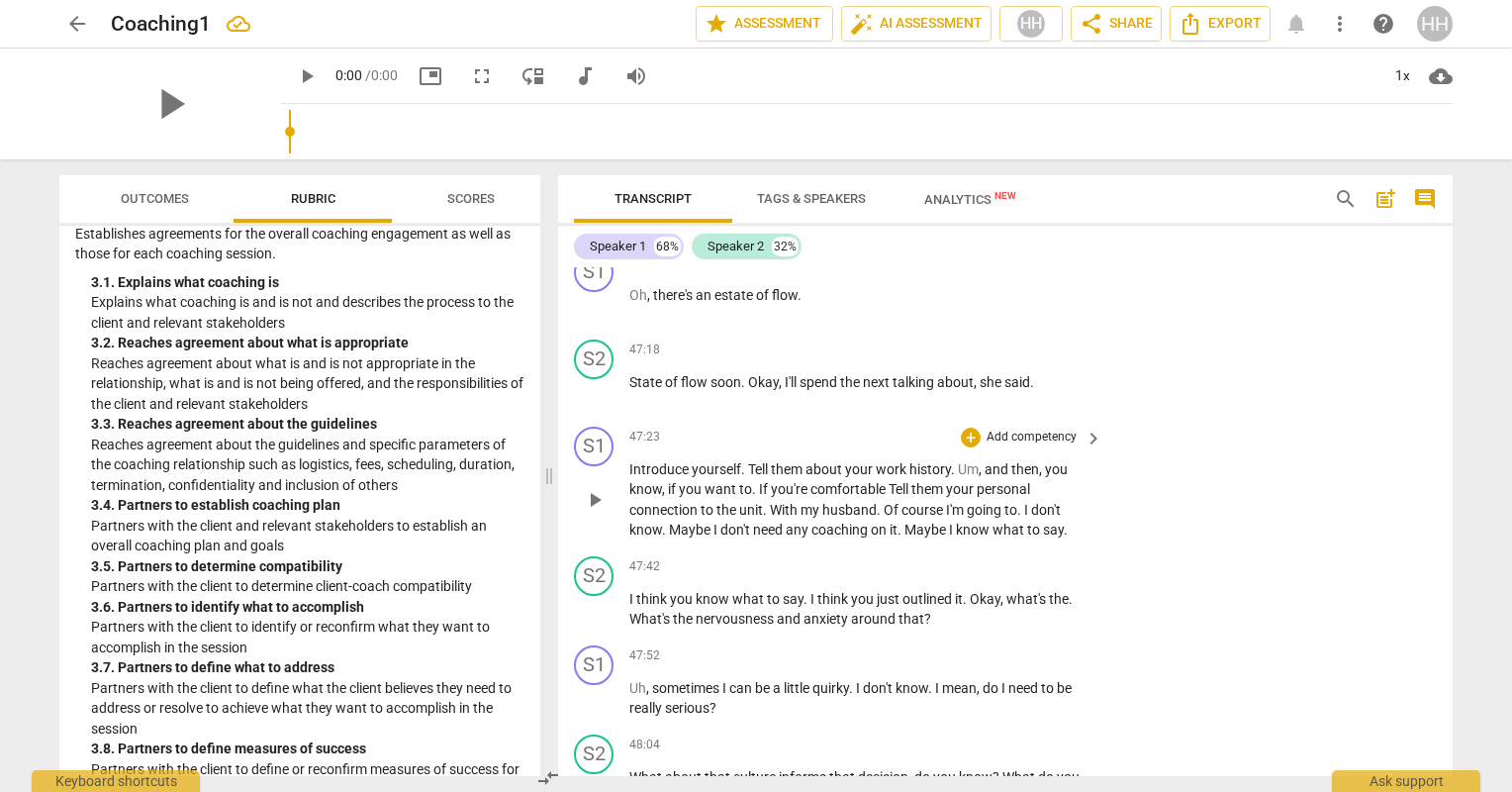 click on "Add competency" at bounding box center (1031, 438) 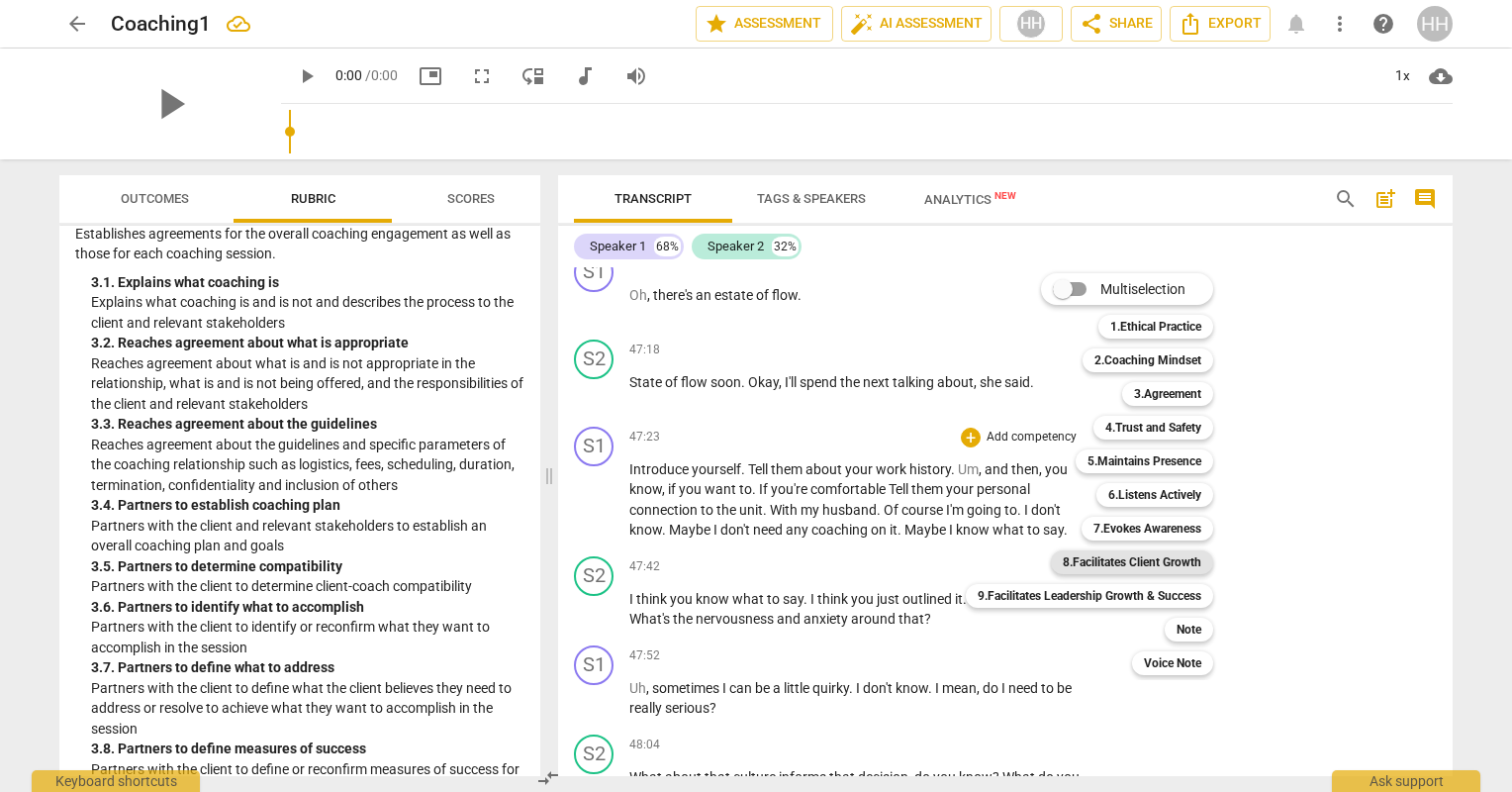 click on "8.Facilitates Client Growth" at bounding box center [1132, 562] 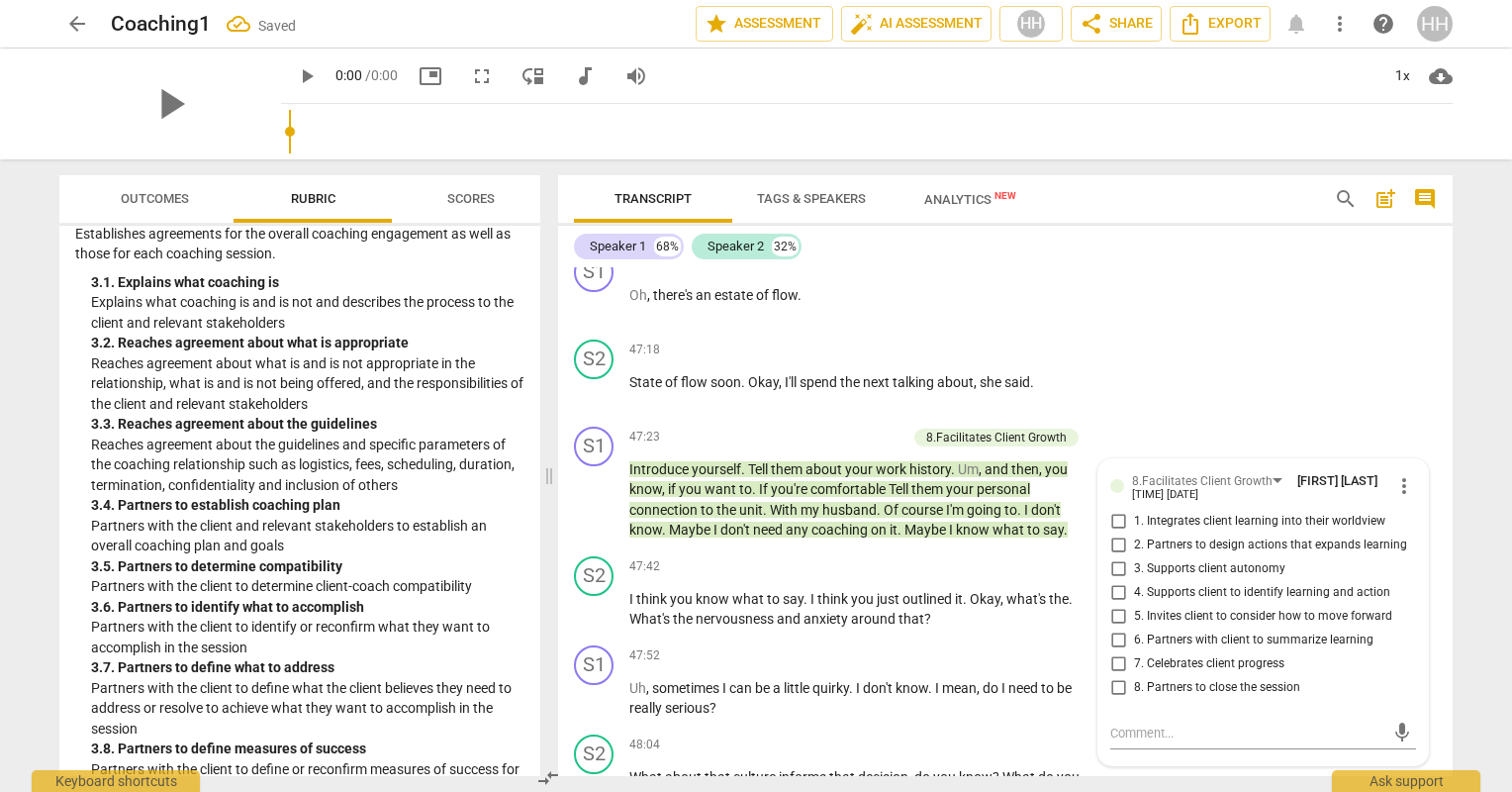 scroll, scrollTop: 35729, scrollLeft: 0, axis: vertical 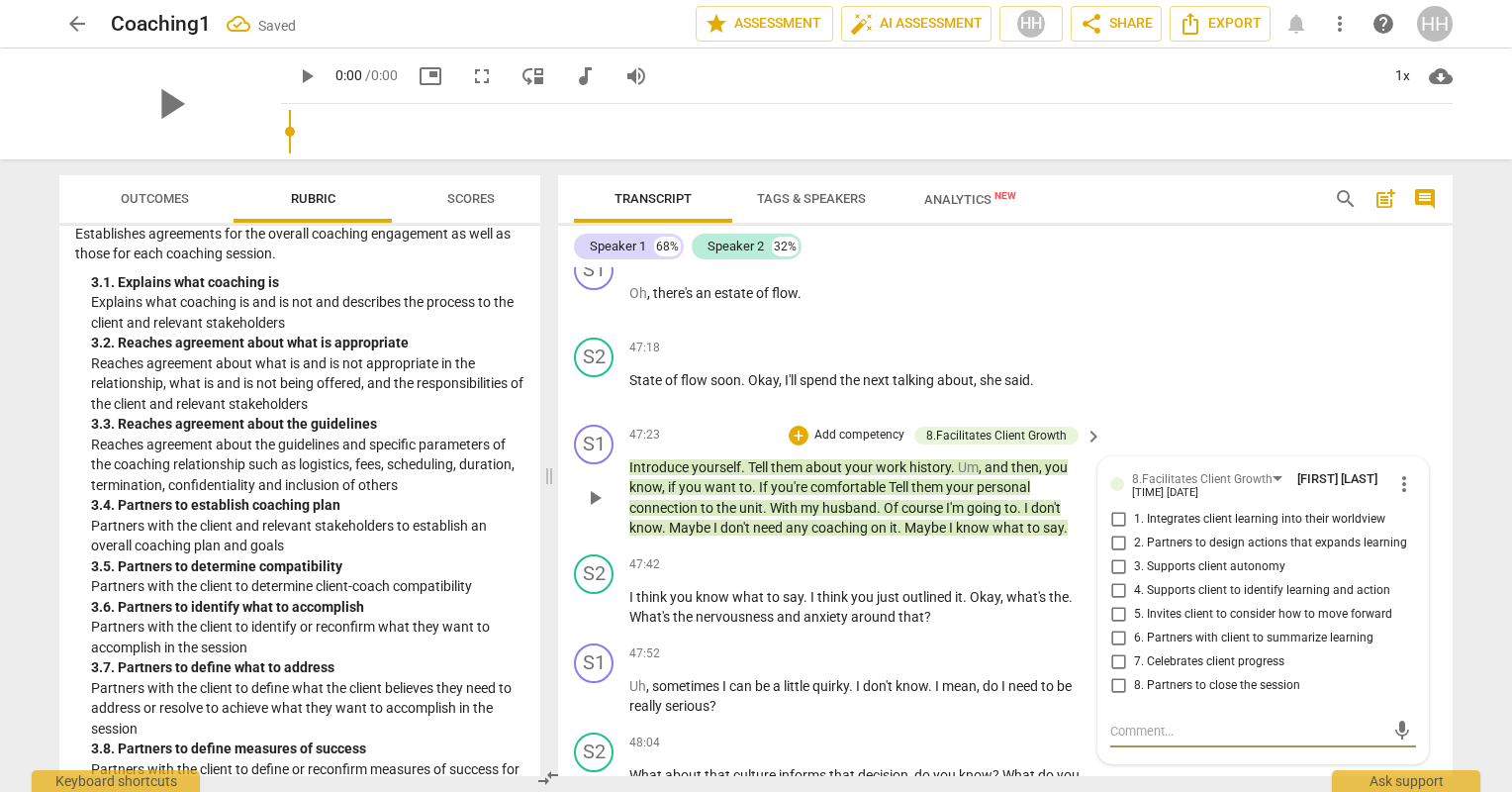 click on "4. Supports client to identify learning and action" at bounding box center (1118, 591) 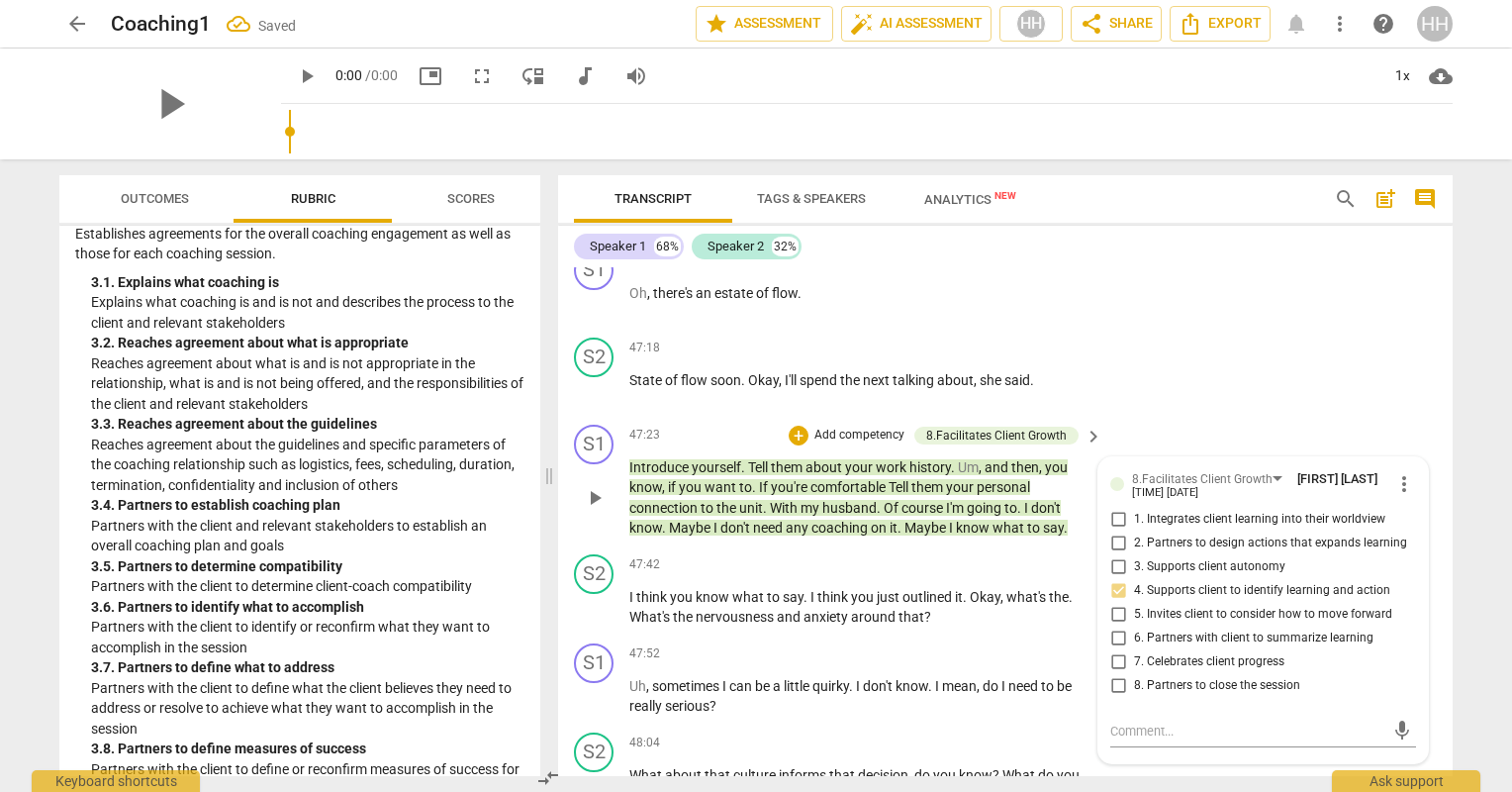 click on "5. Invites client to consider how to move forward" at bounding box center (1118, 615) 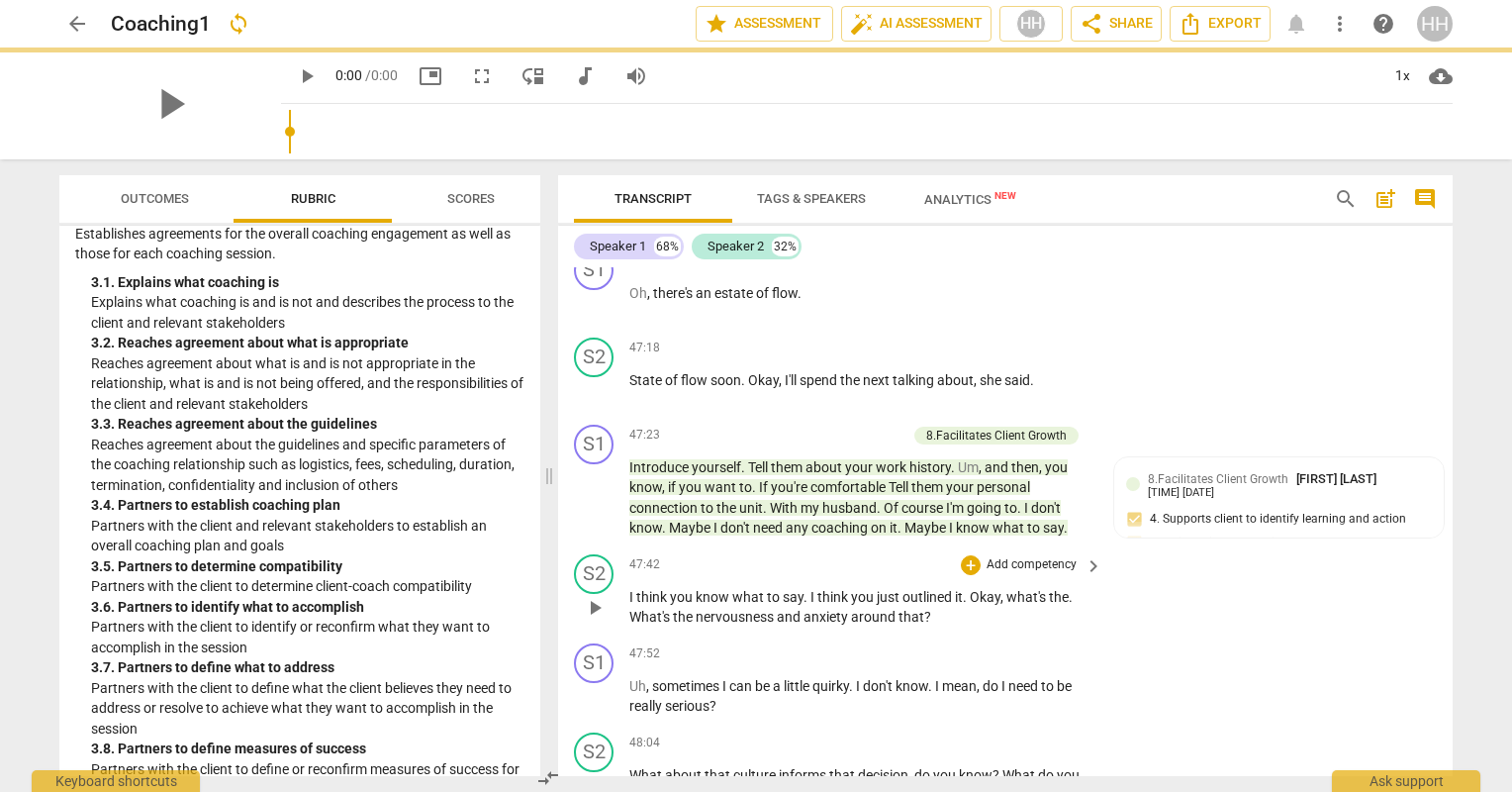 scroll, scrollTop: 35730, scrollLeft: 0, axis: vertical 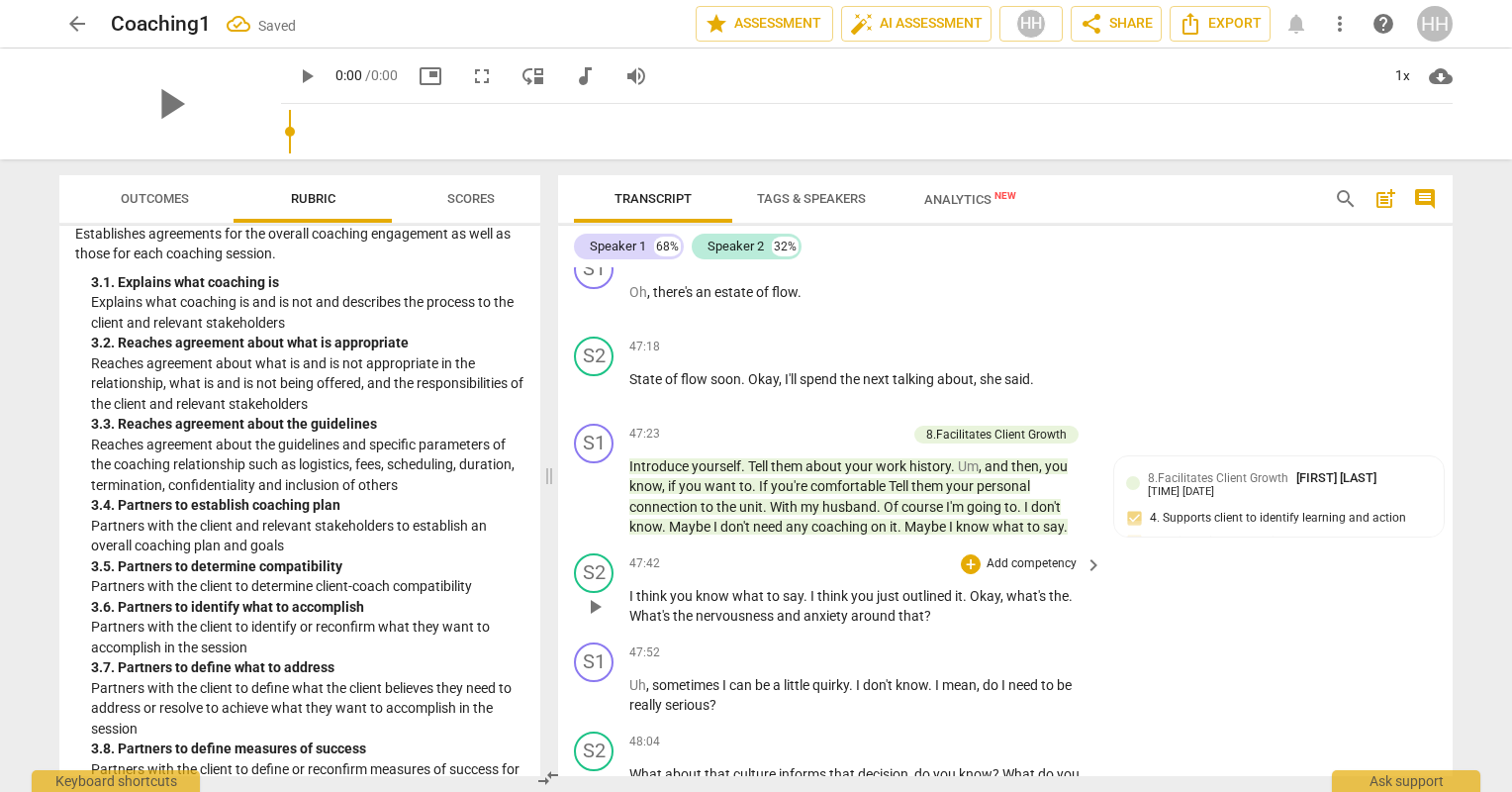 click on "Add competency" at bounding box center [1031, 564] 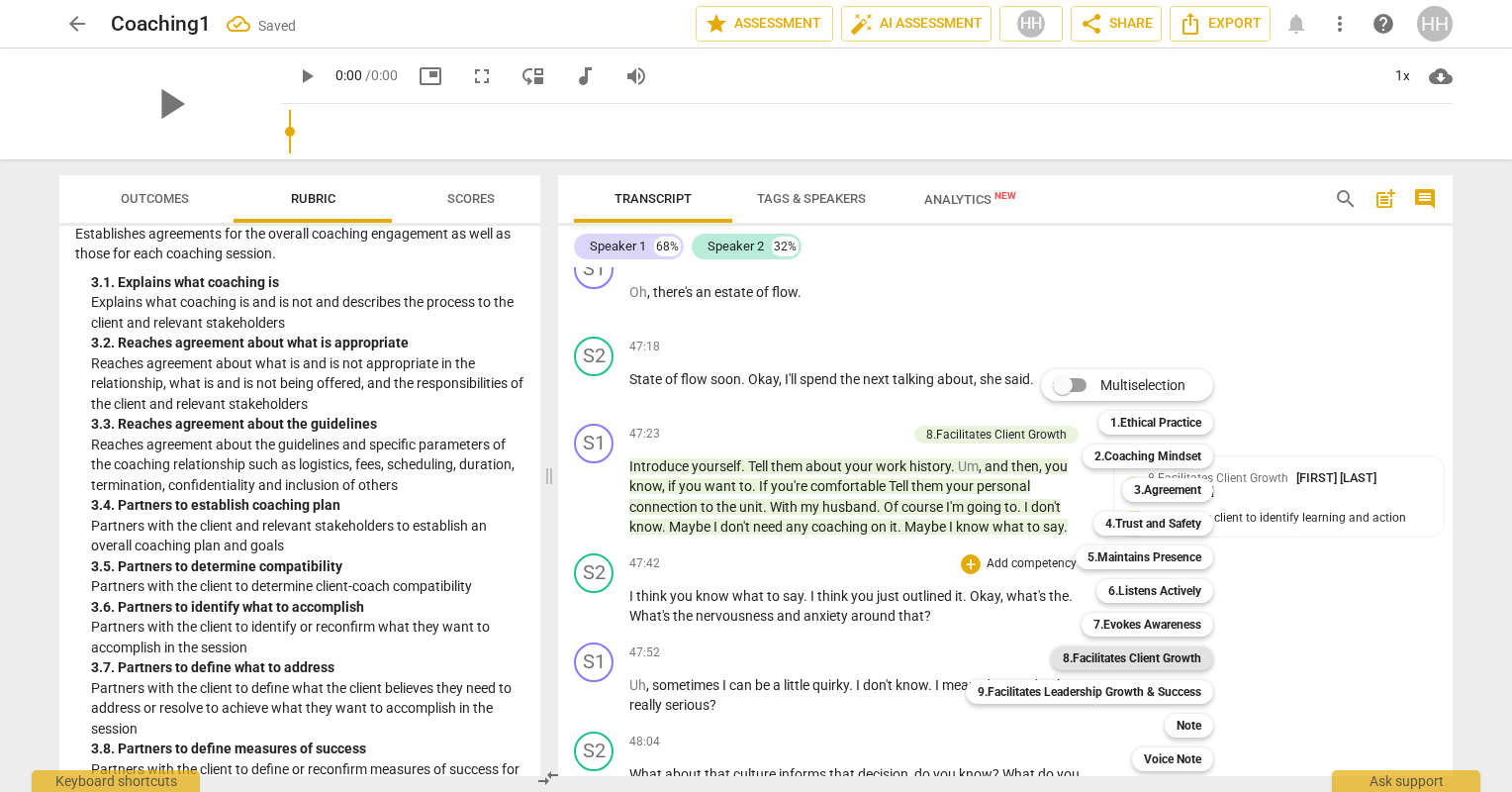 click on "8.Facilitates Client Growth" at bounding box center (1132, 658) 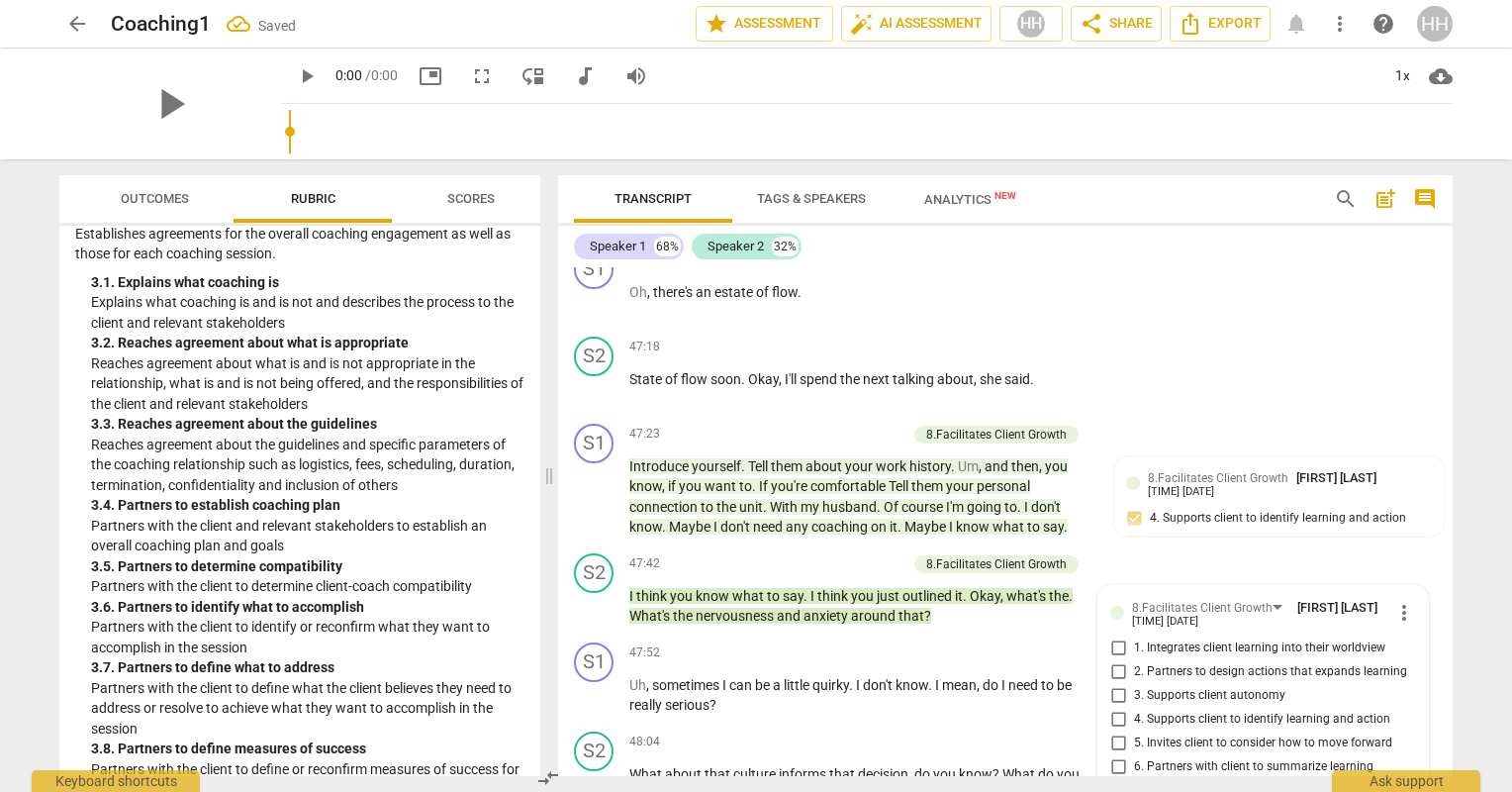 scroll, scrollTop: 36105, scrollLeft: 0, axis: vertical 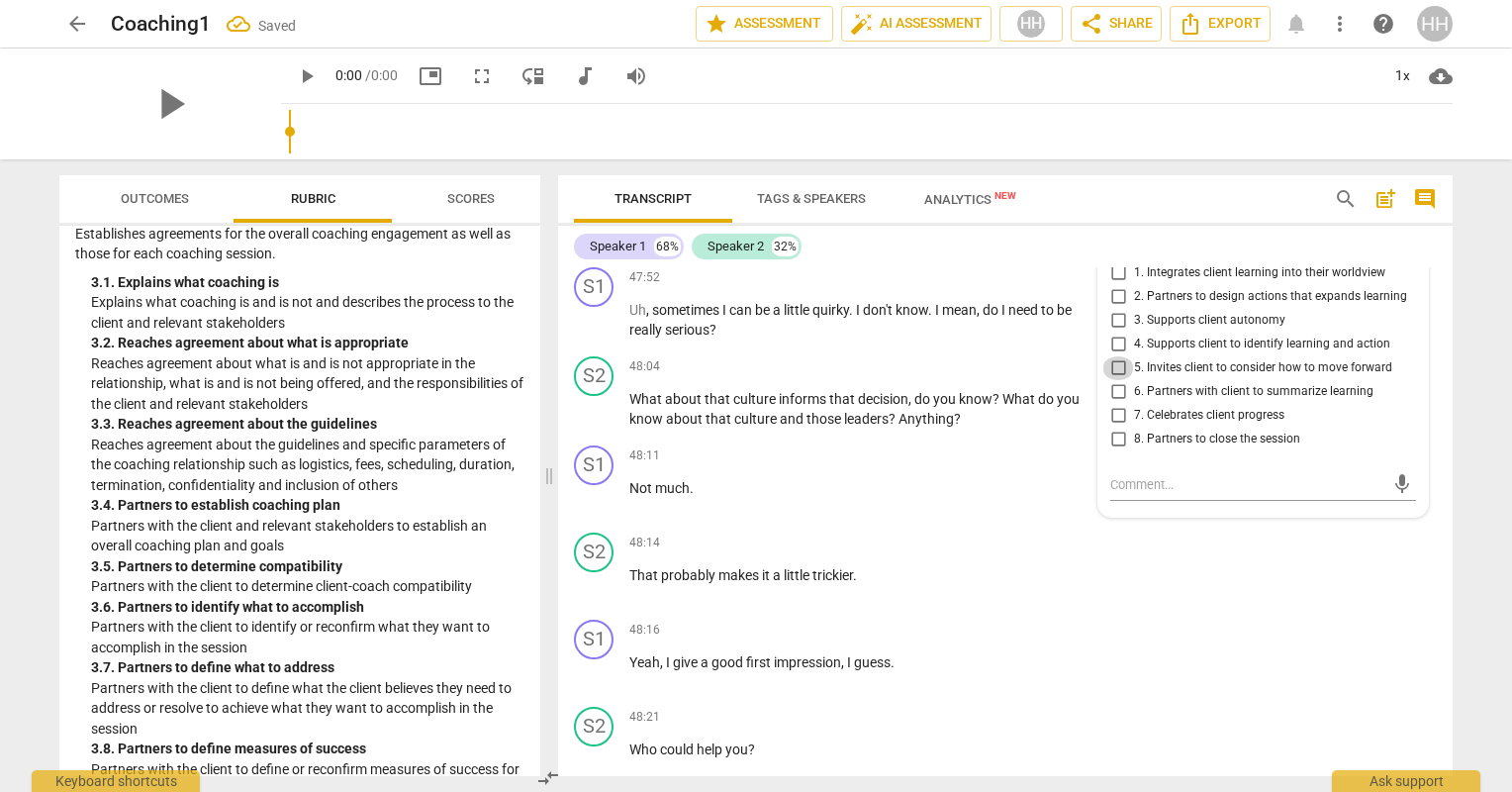 click on "5. Invites client to consider how to move forward" at bounding box center [1118, 368] 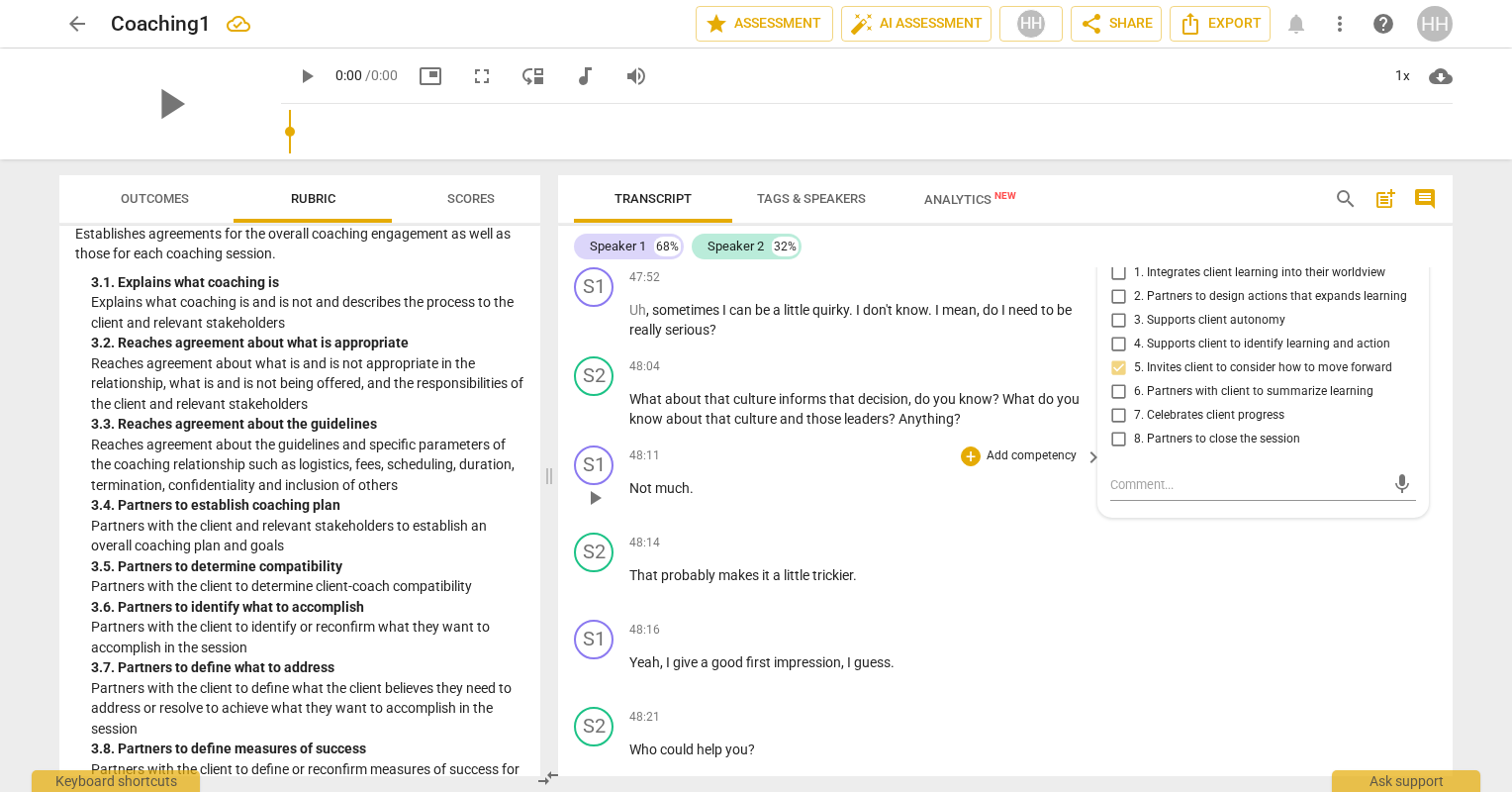 click on "Add competency" at bounding box center [1031, 456] 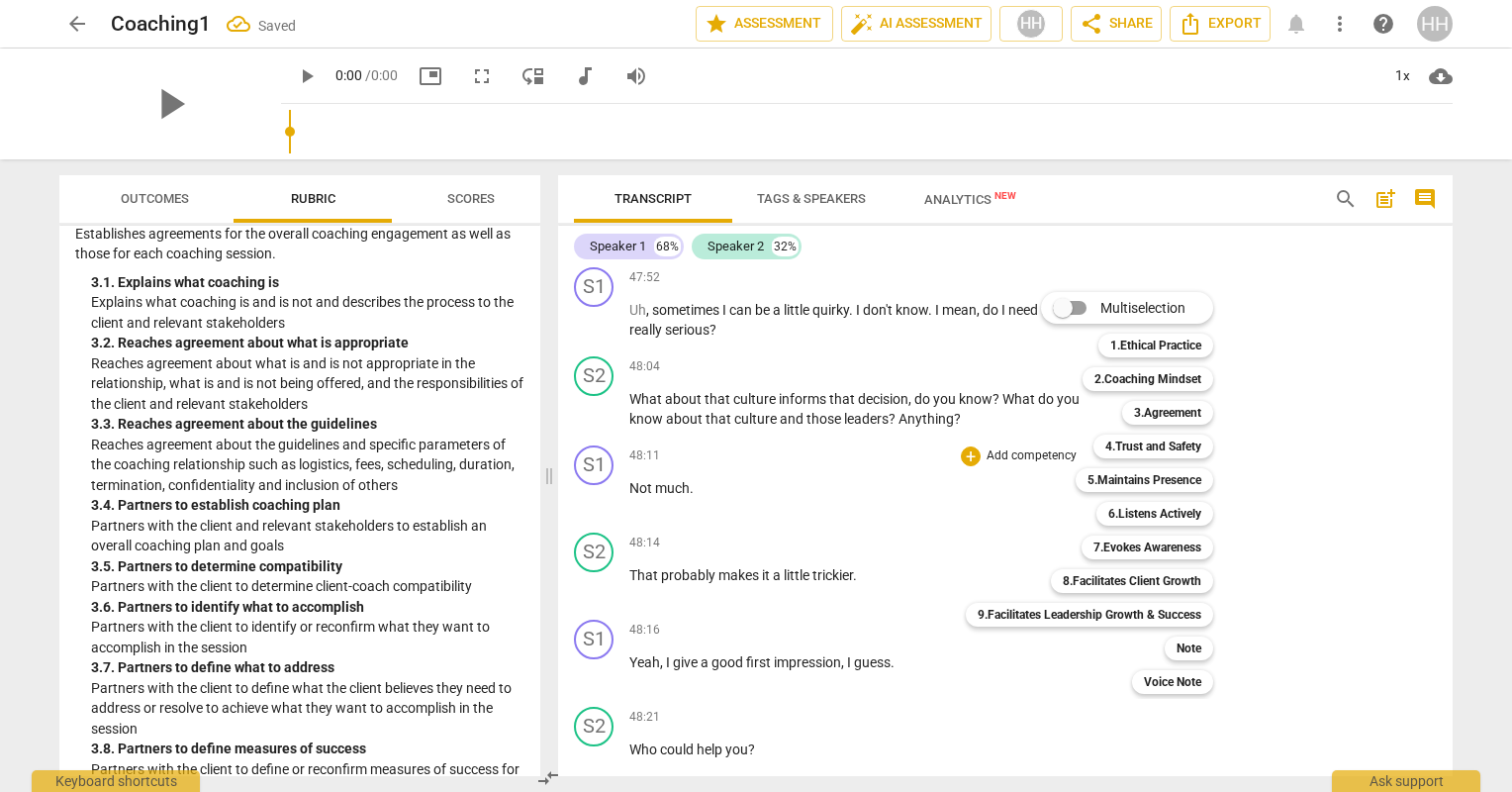 click at bounding box center (756, 396) 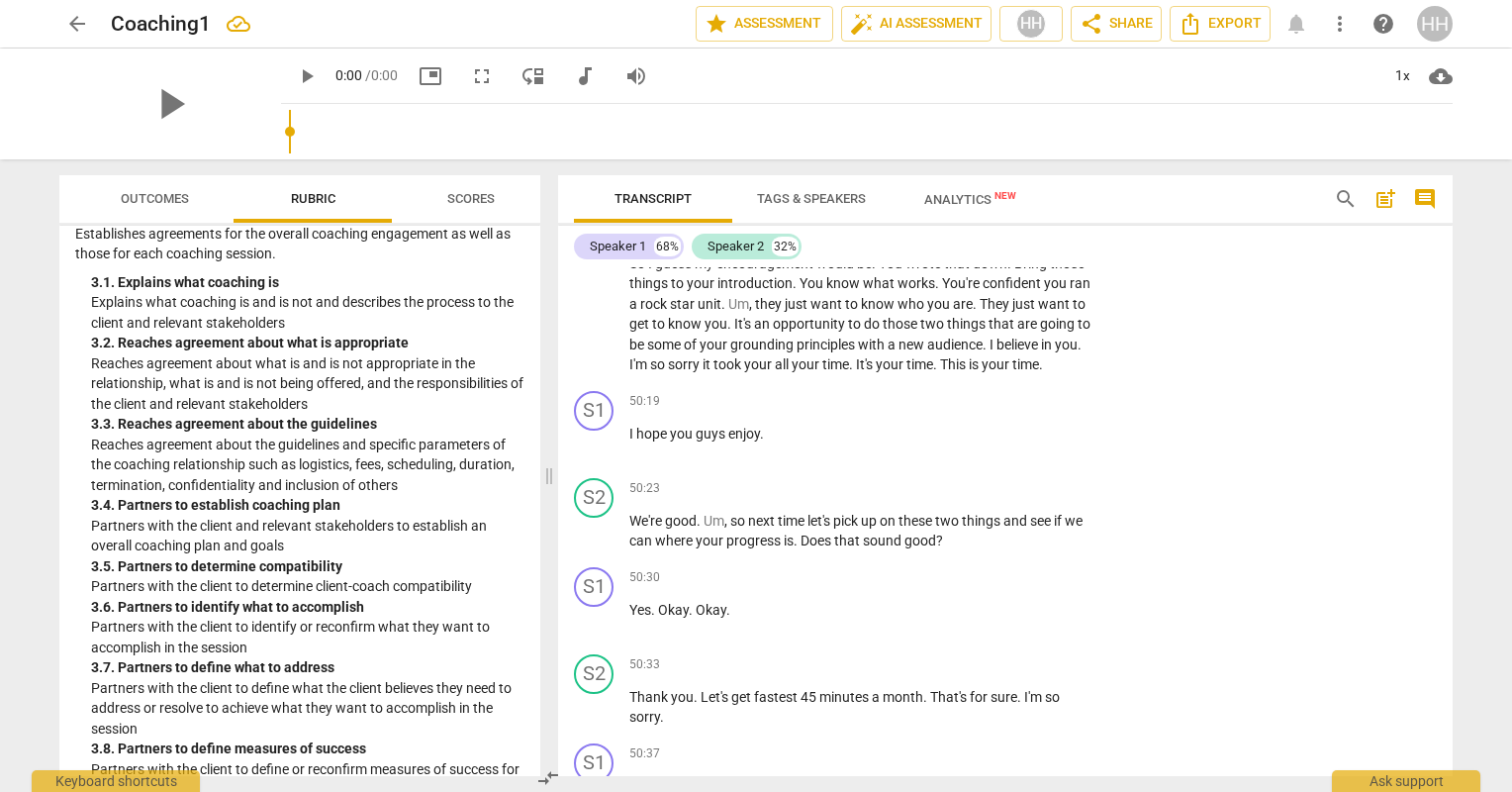 scroll, scrollTop: 37592, scrollLeft: 0, axis: vertical 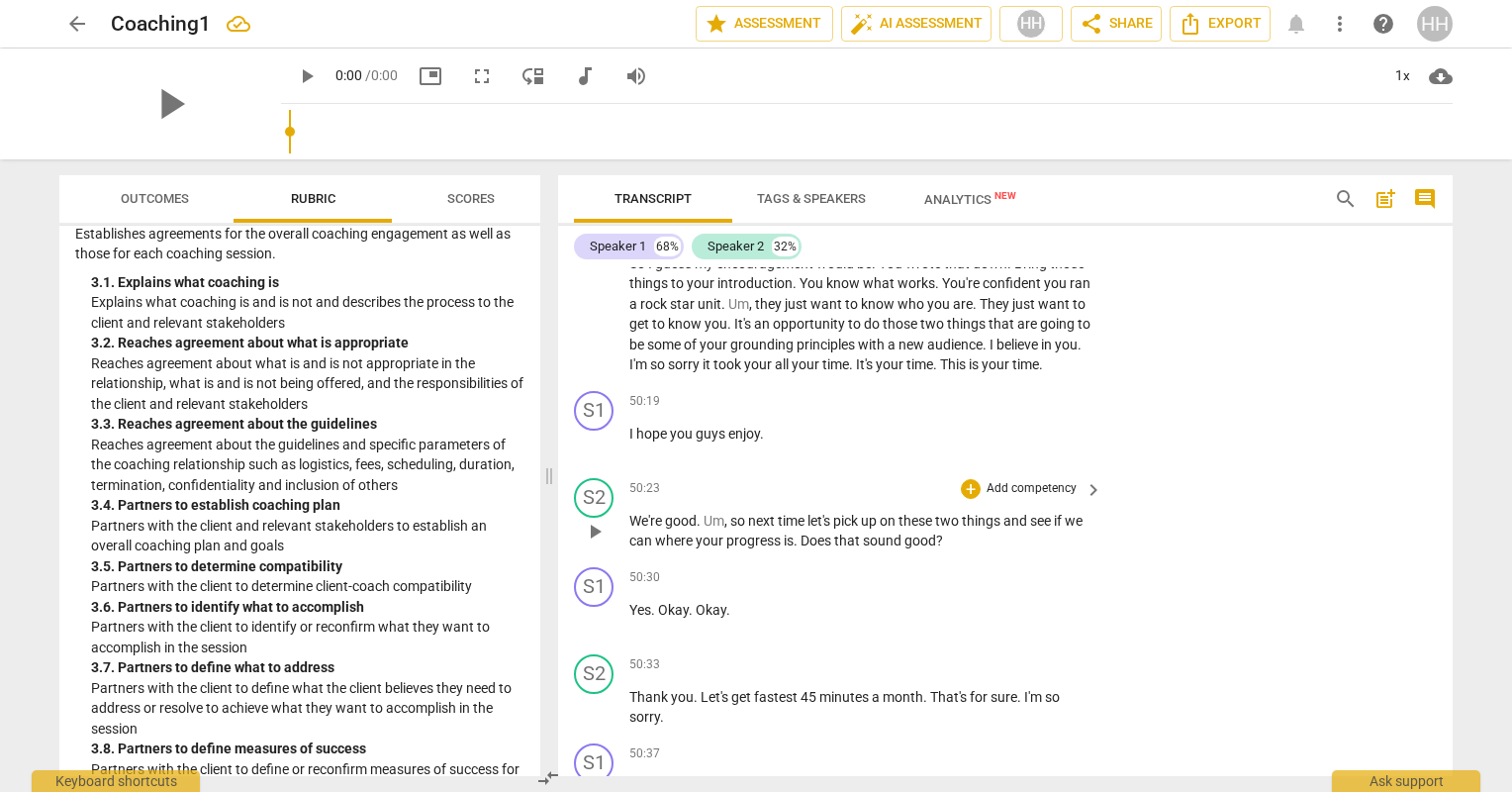 click on "Add competency" at bounding box center (1031, 489) 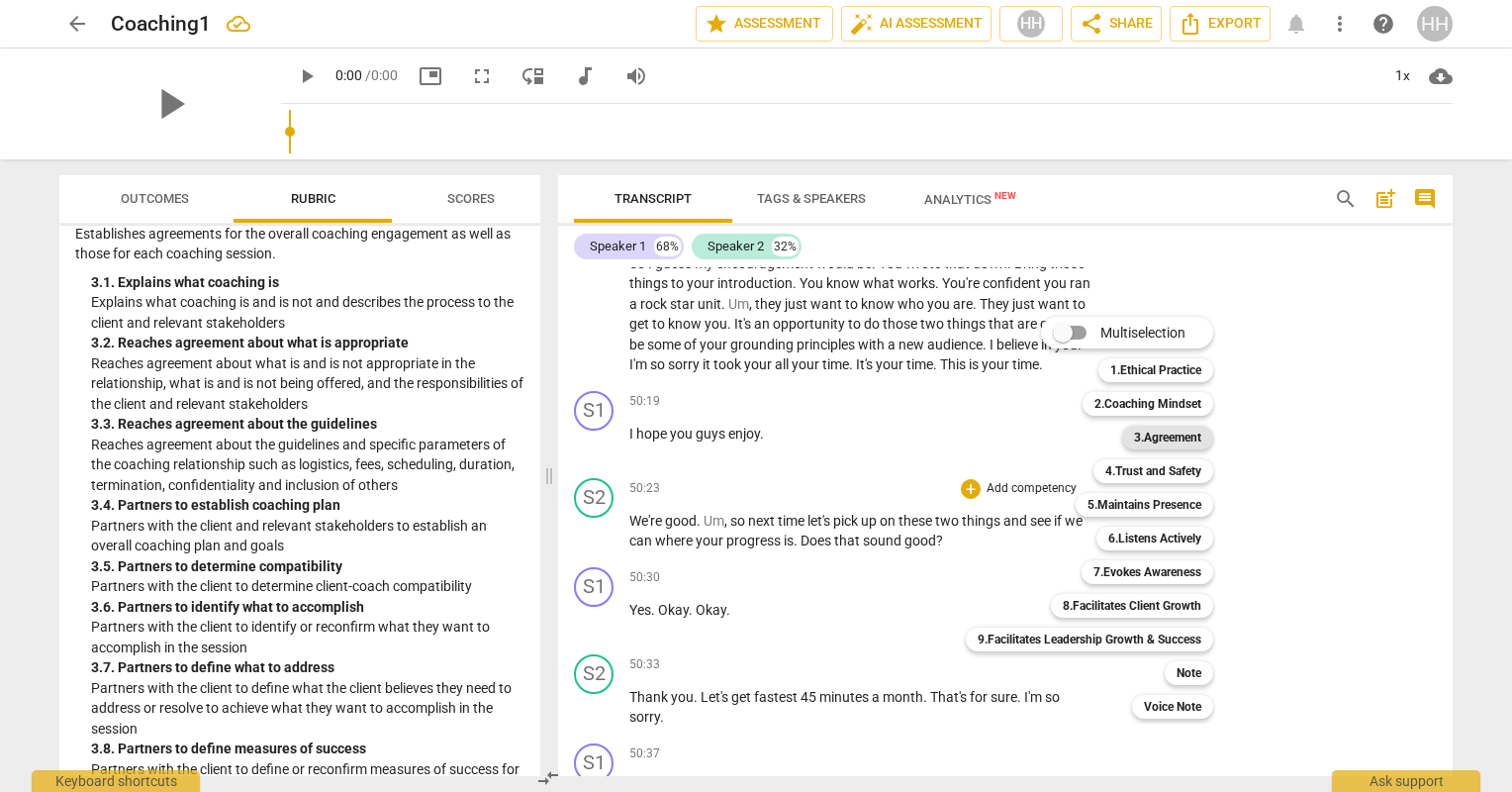 click on "3.Agreement" at bounding box center (1168, 438) 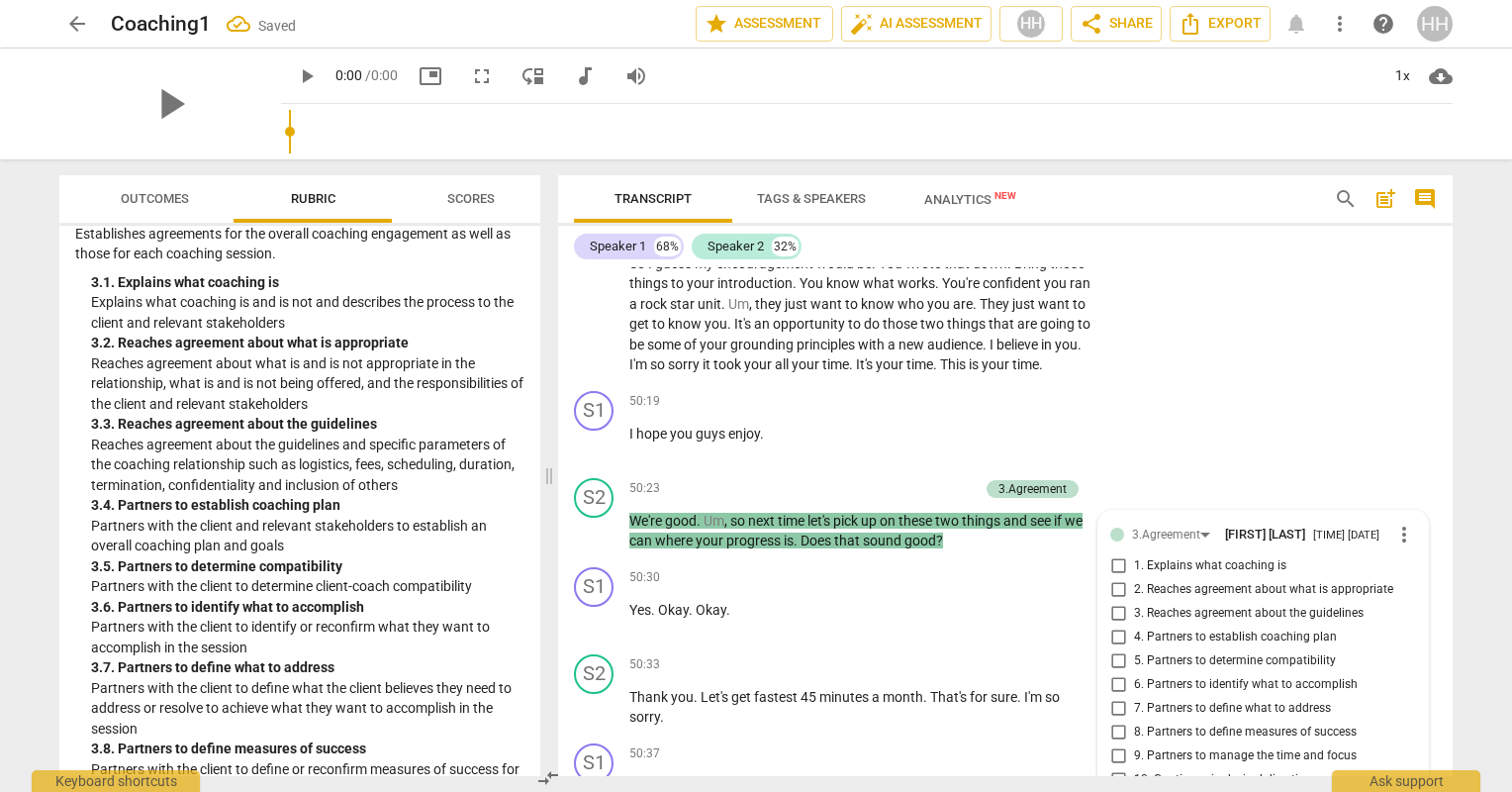 scroll, scrollTop: 37914, scrollLeft: 0, axis: vertical 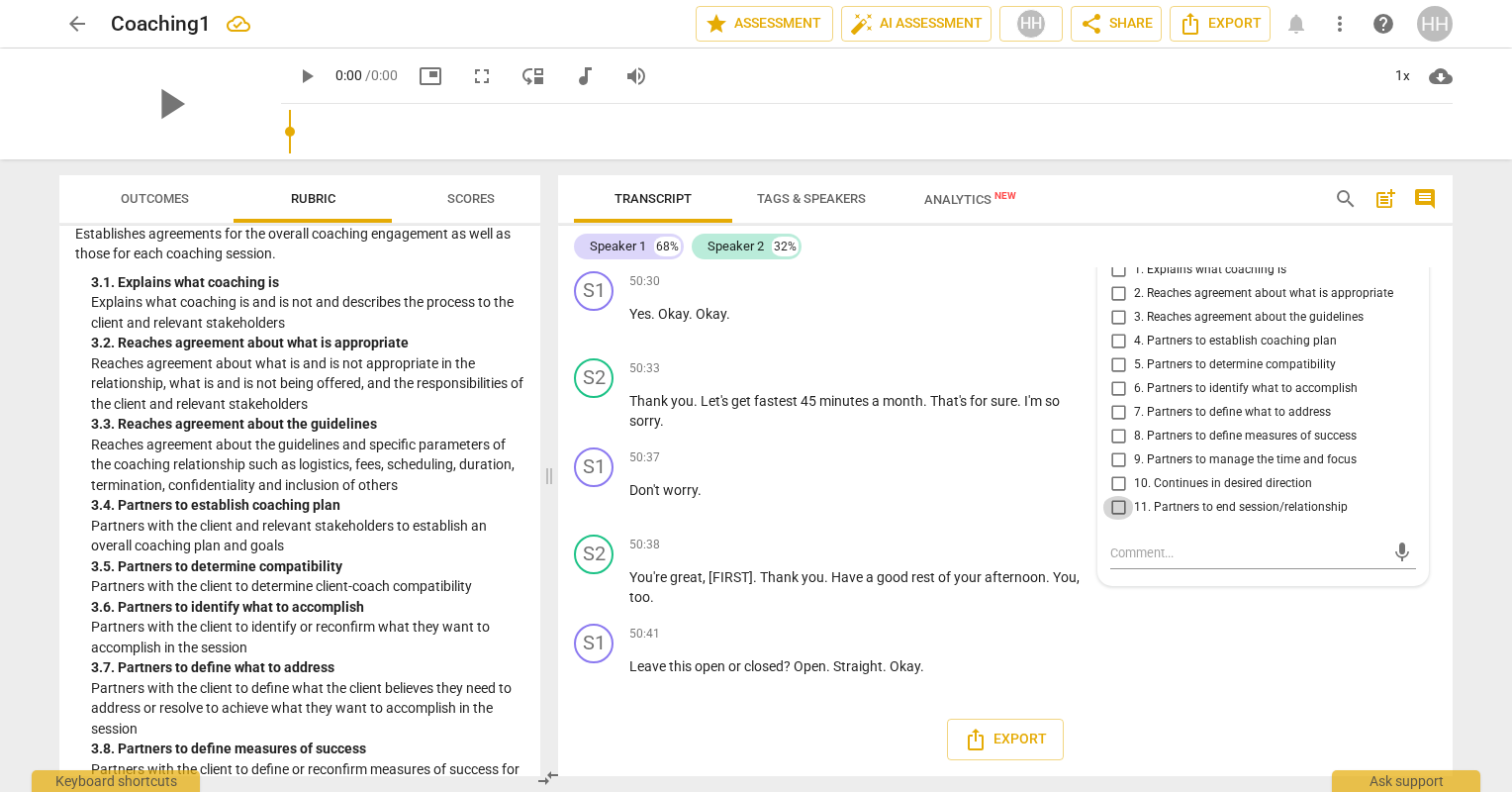 click on "11. Partners to end session/relationship" at bounding box center (1118, 508) 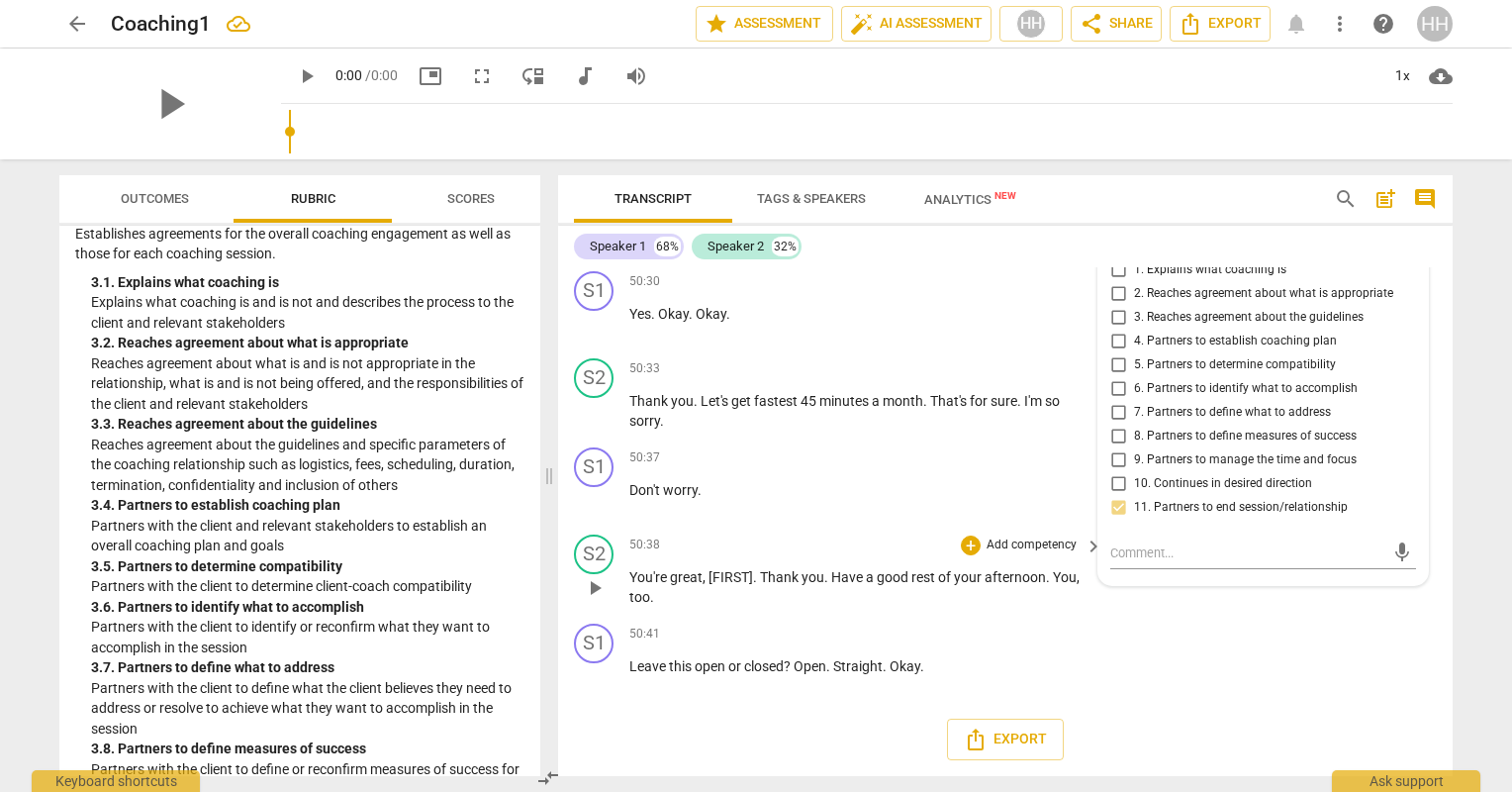 click on "S2 play_arrow pause 50:38 + Add competency keyboard_arrow_right You're   great ,   [FIRST] .   Thank   you .   Have   a   good   rest   of   your   afternoon .   You ,   too ." at bounding box center [1005, 571] 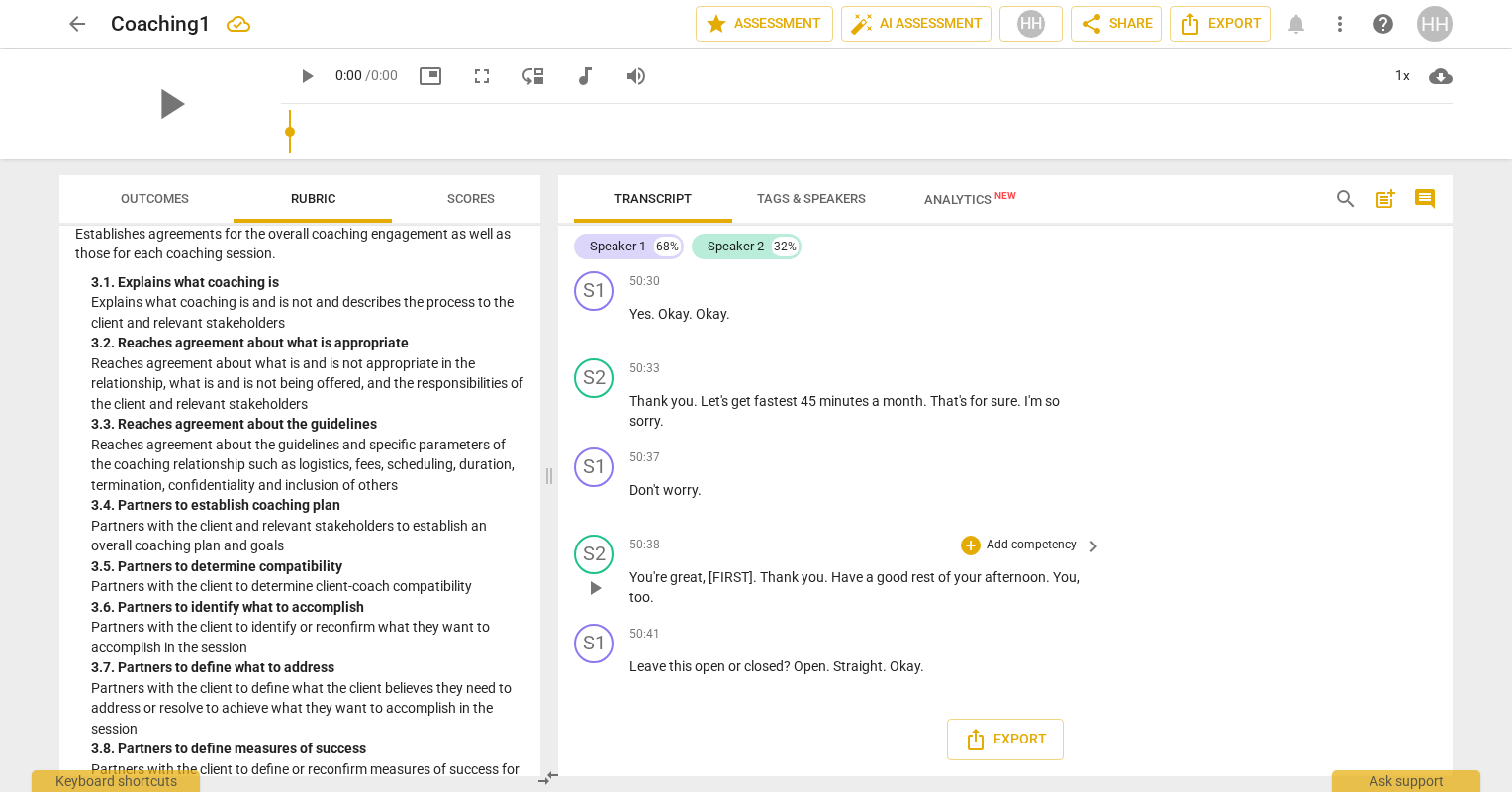 scroll, scrollTop: 37914, scrollLeft: 0, axis: vertical 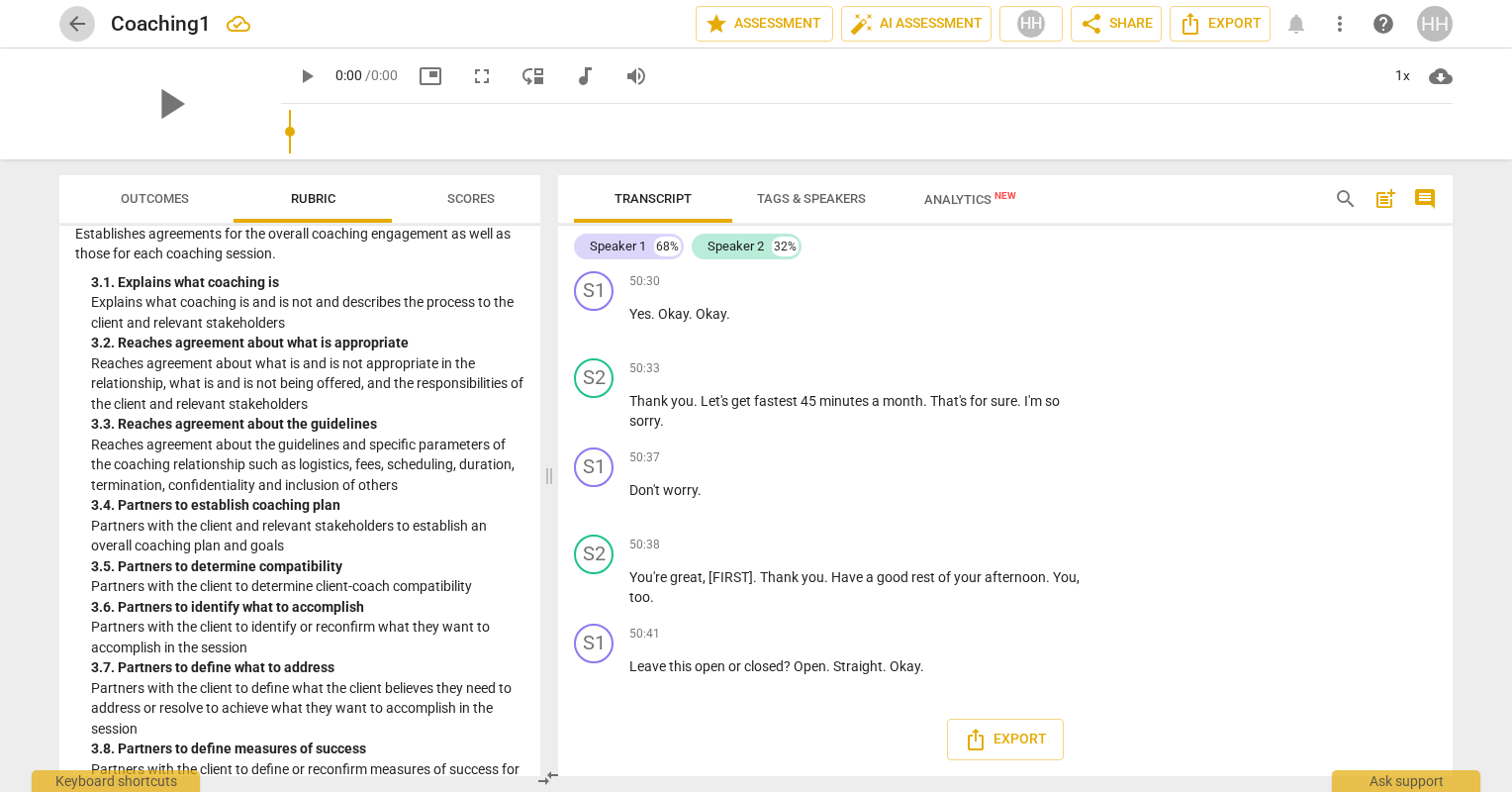 click on "arrow_back" at bounding box center [77, 24] 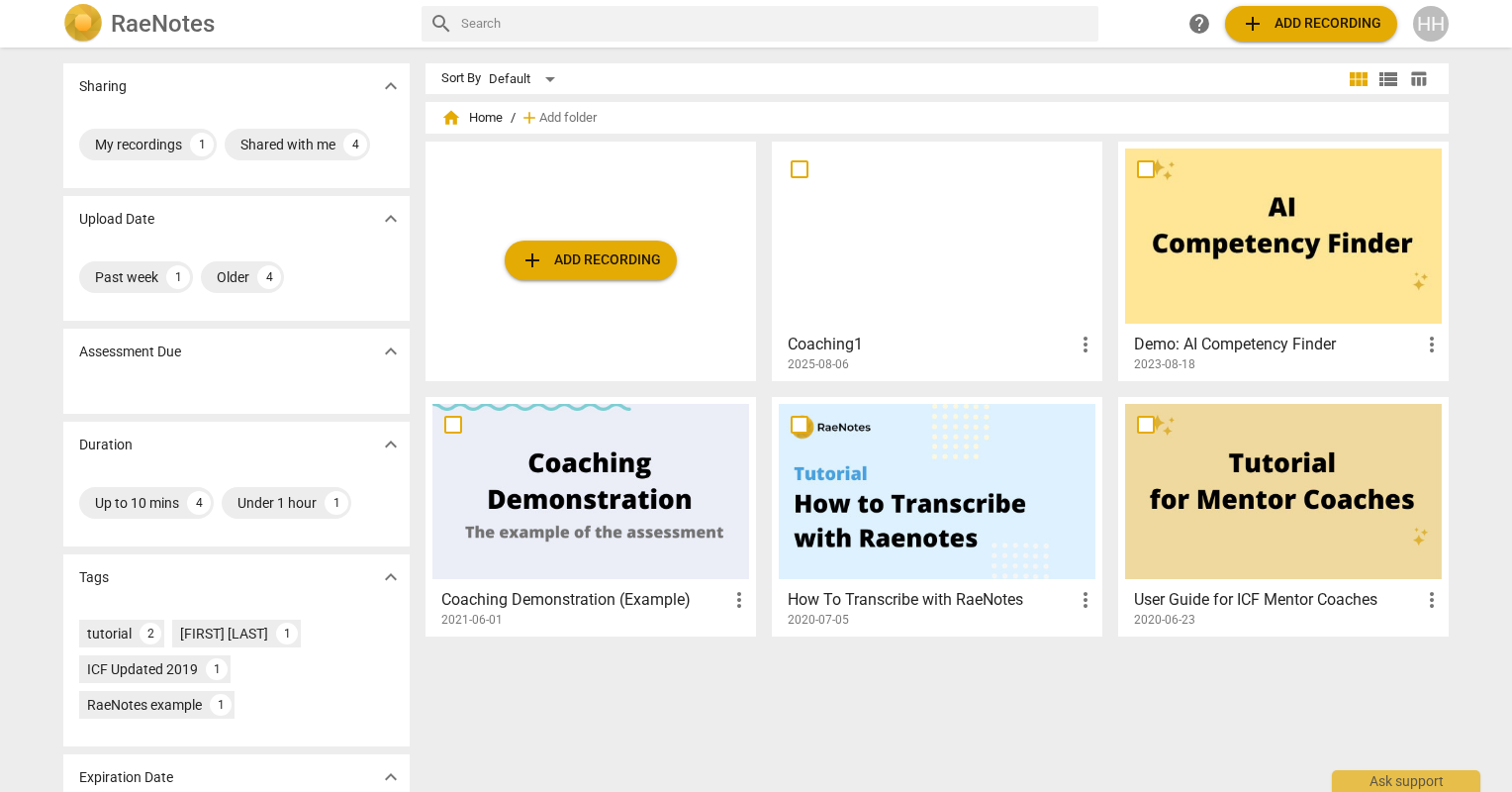 click at bounding box center [937, 236] 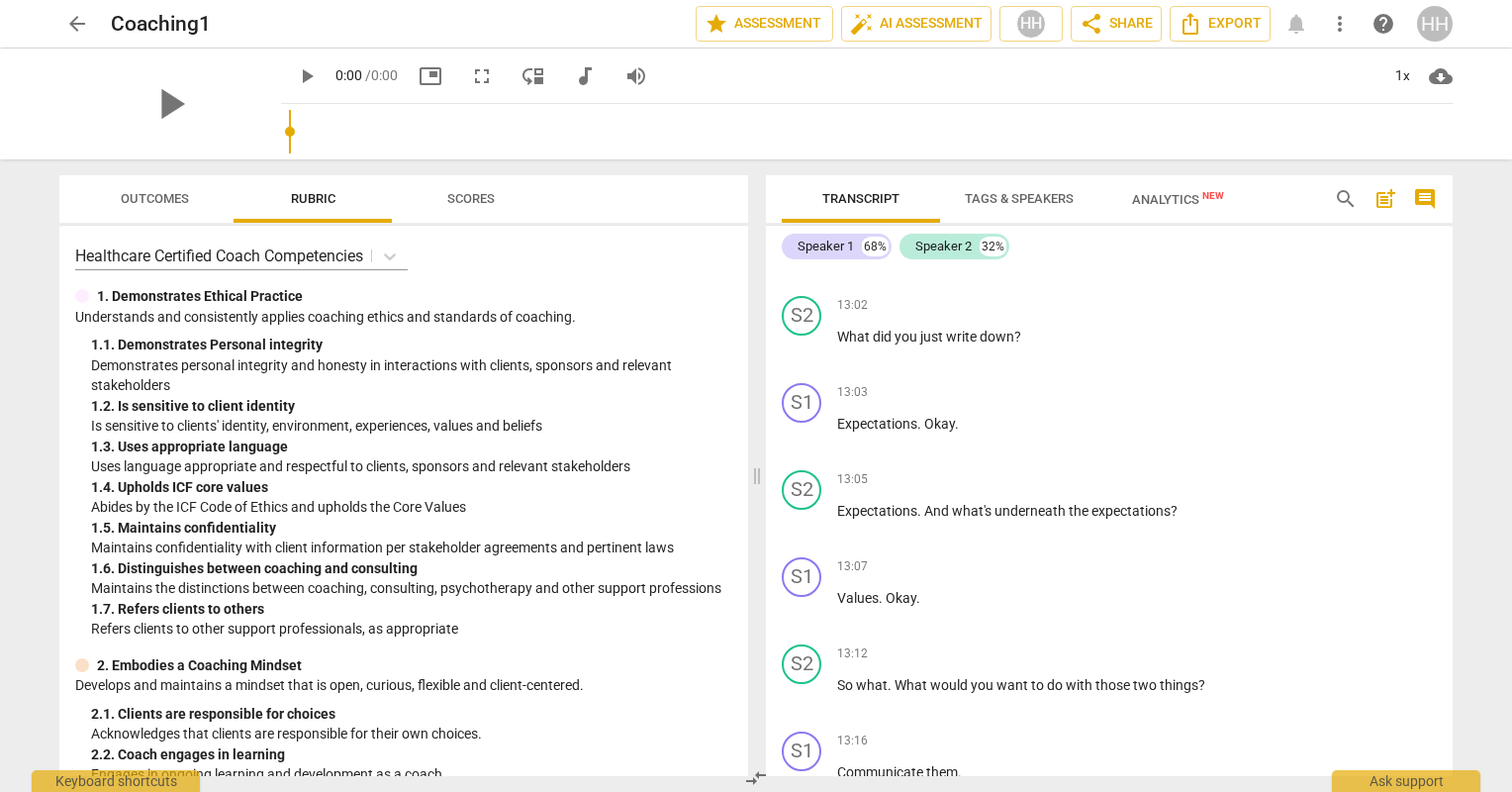 scroll, scrollTop: 8823, scrollLeft: 0, axis: vertical 